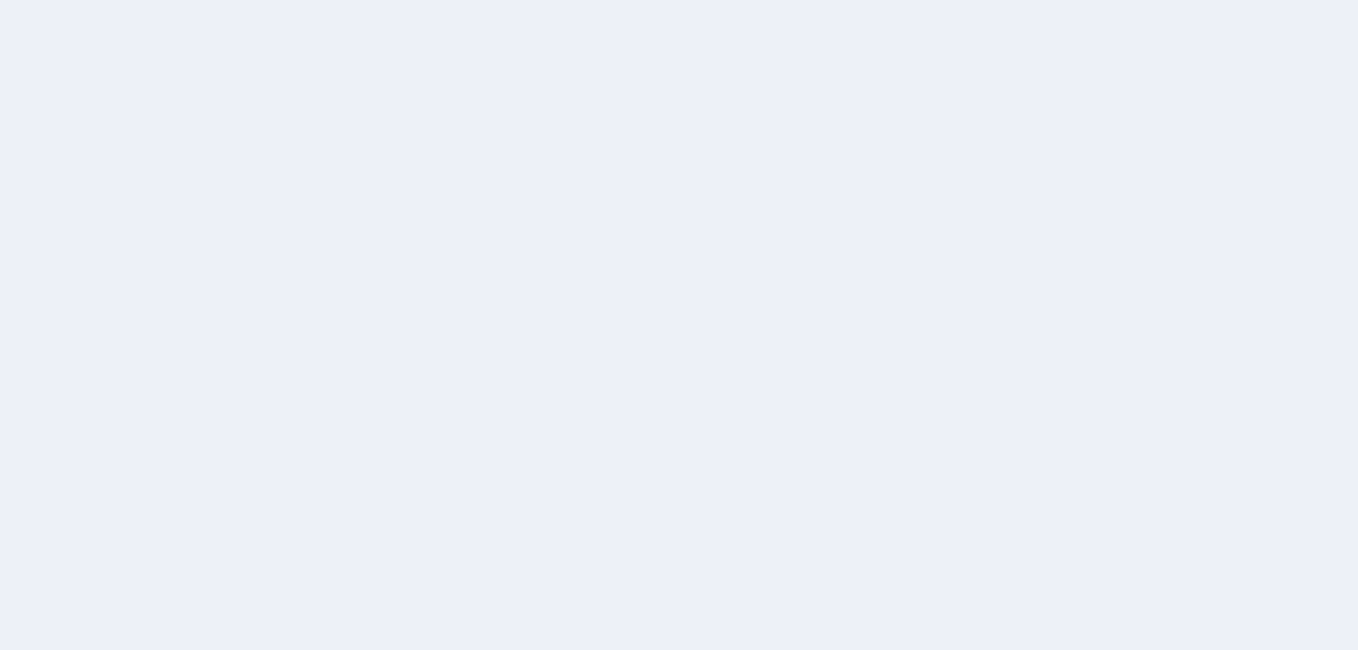scroll, scrollTop: 0, scrollLeft: 0, axis: both 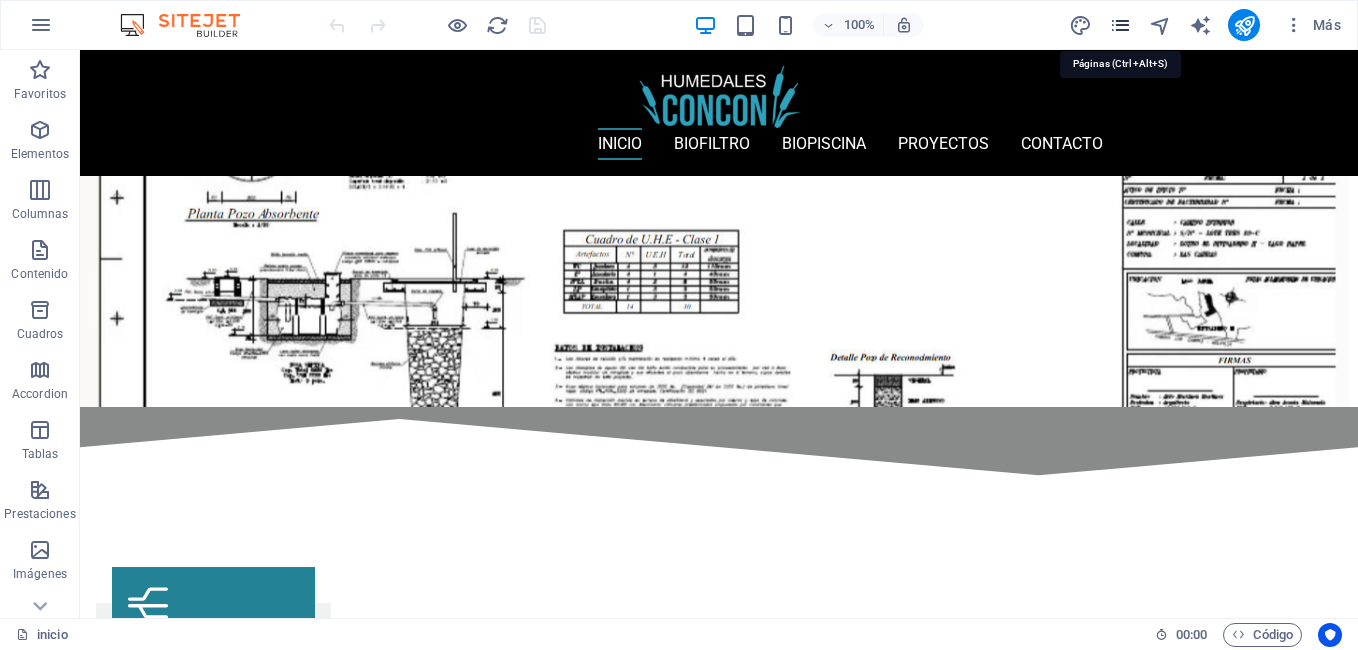 click at bounding box center [1120, 25] 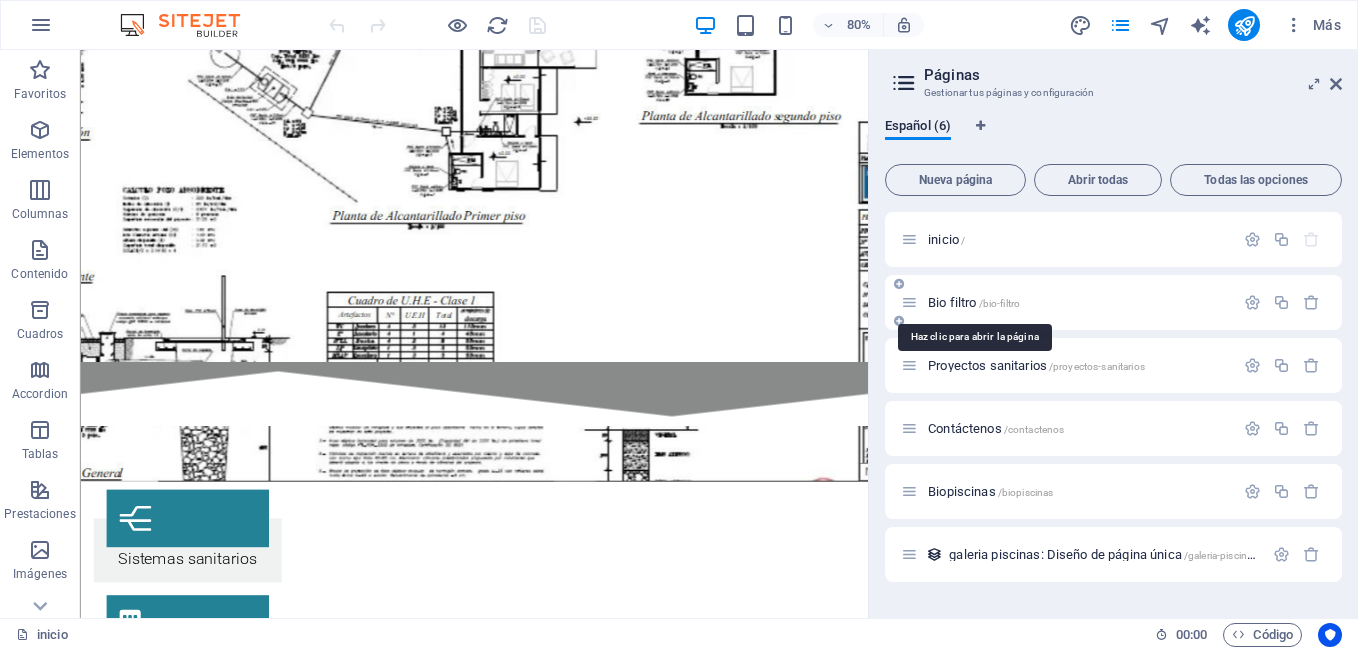 click on "Bio filtro /bio-filtro" at bounding box center [974, 302] 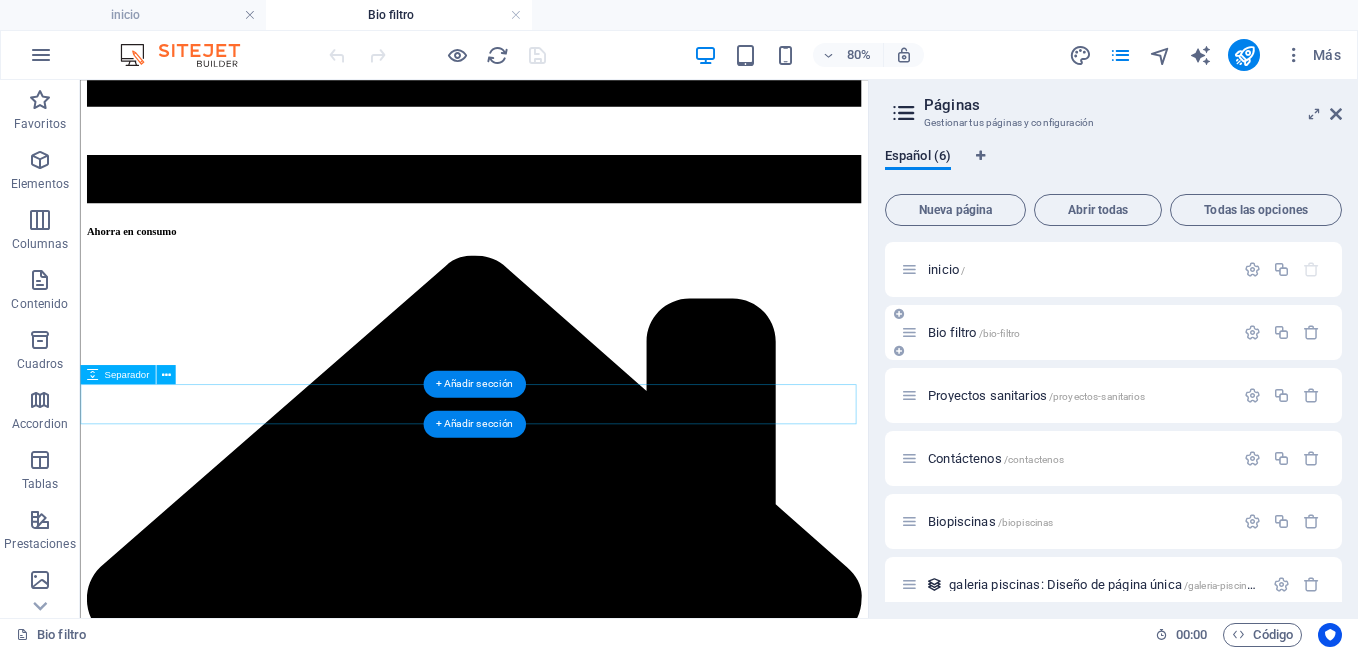 scroll, scrollTop: 6099, scrollLeft: 0, axis: vertical 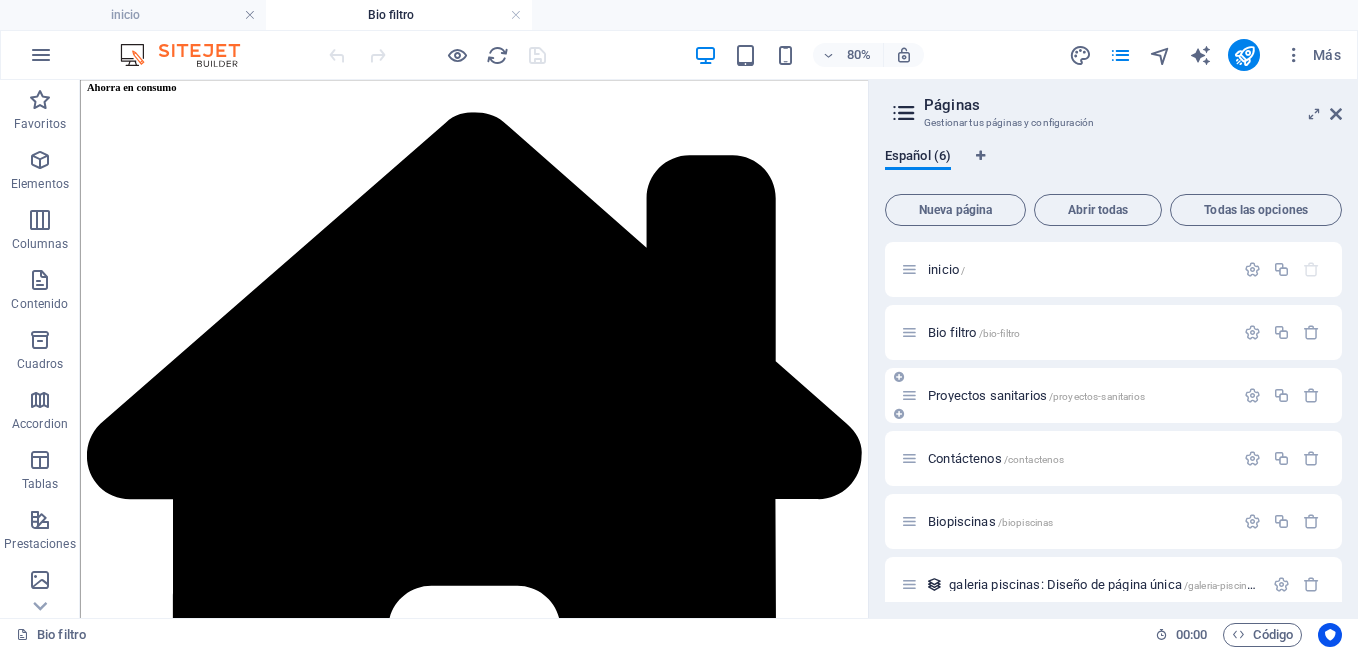 click on "Proyectos sanitarios /proyectos-sanitarios" at bounding box center (1036, 395) 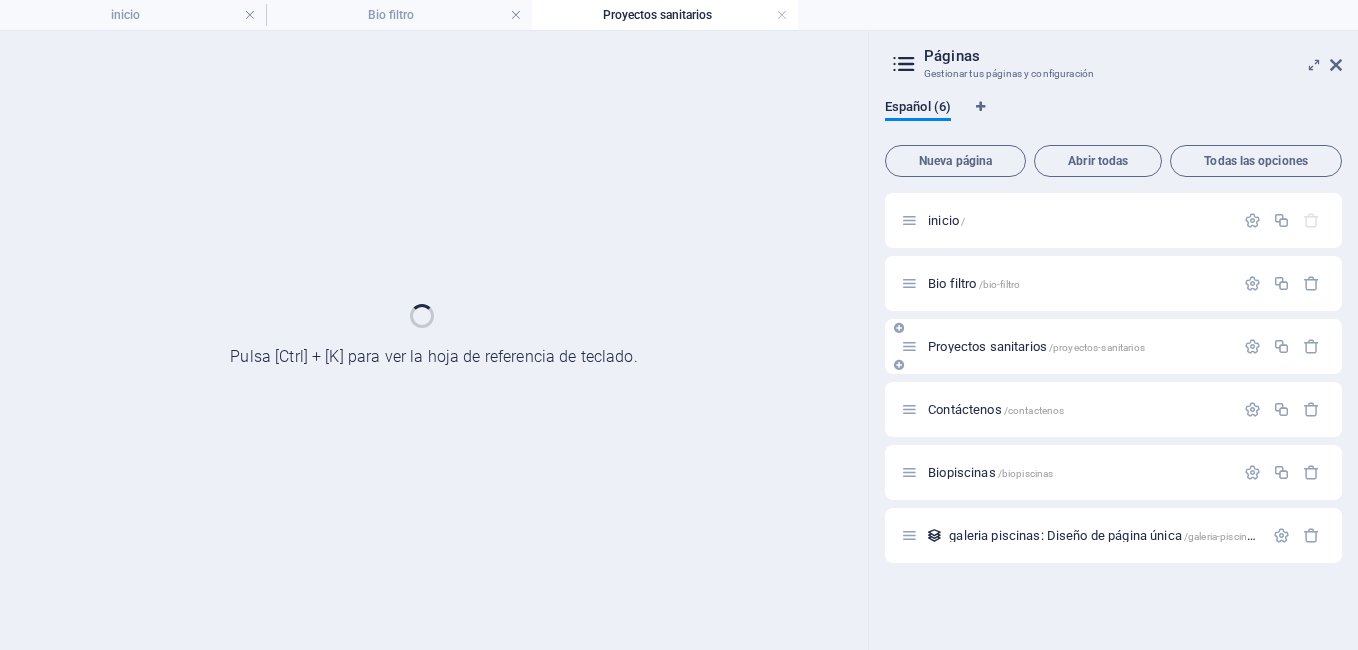 scroll, scrollTop: 0, scrollLeft: 0, axis: both 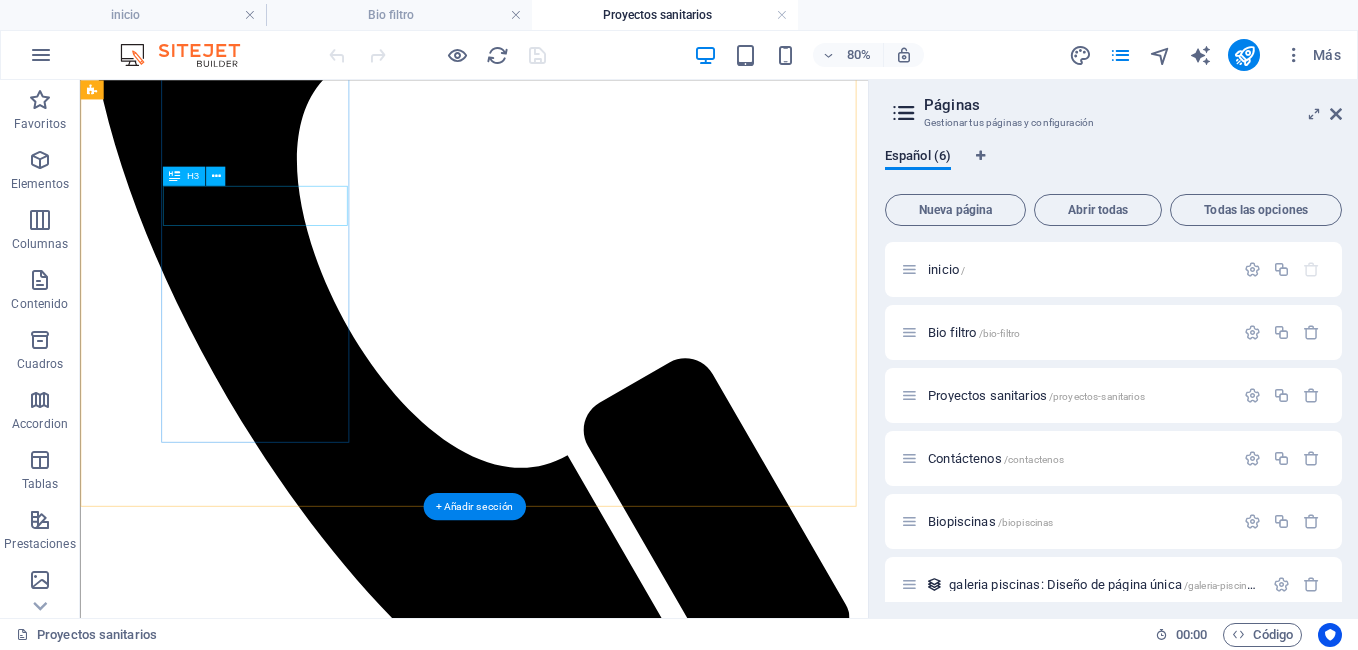 click on "diseñamos" at bounding box center [572, 2503] 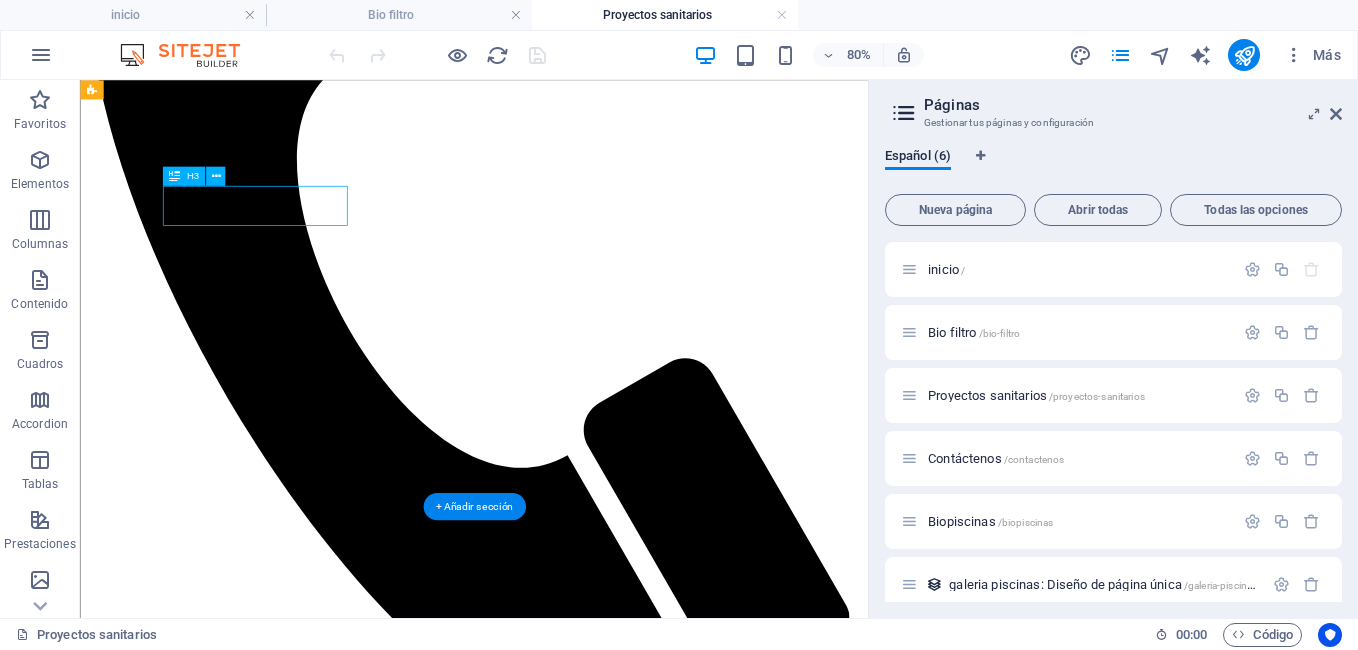 click on "diseñamos" at bounding box center (572, 2503) 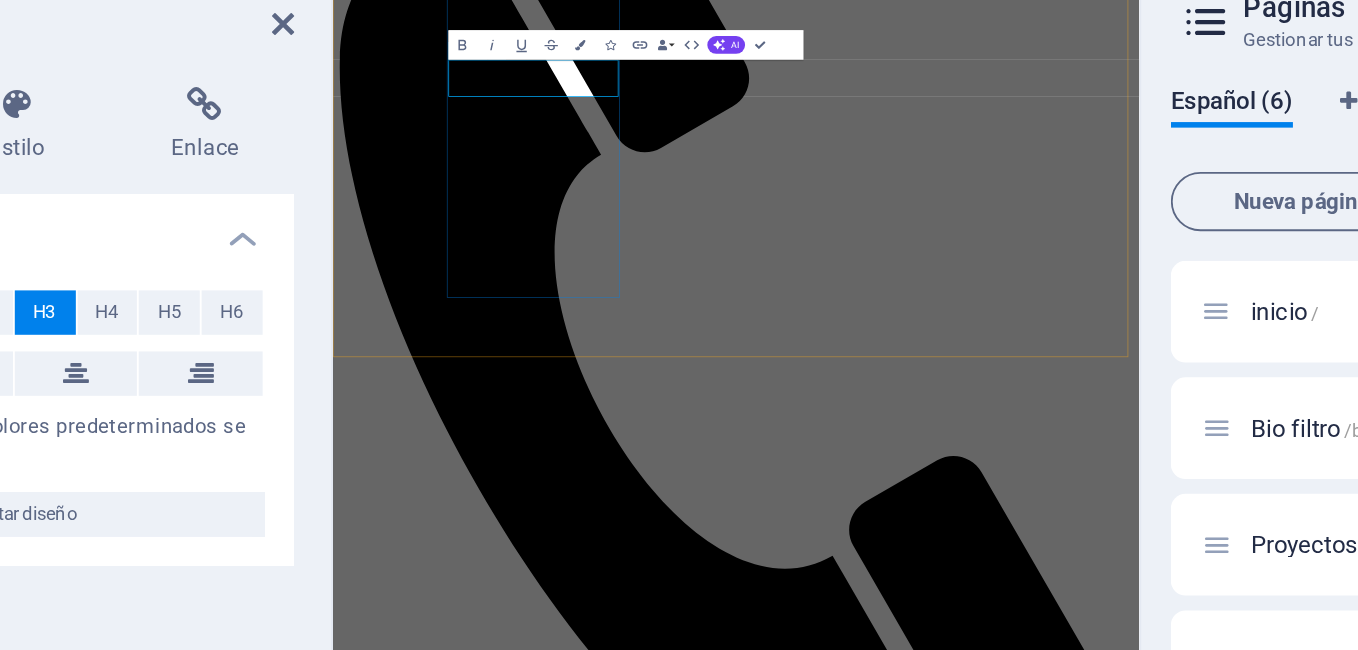 click on "diseñamos" at bounding box center [877, 2869] 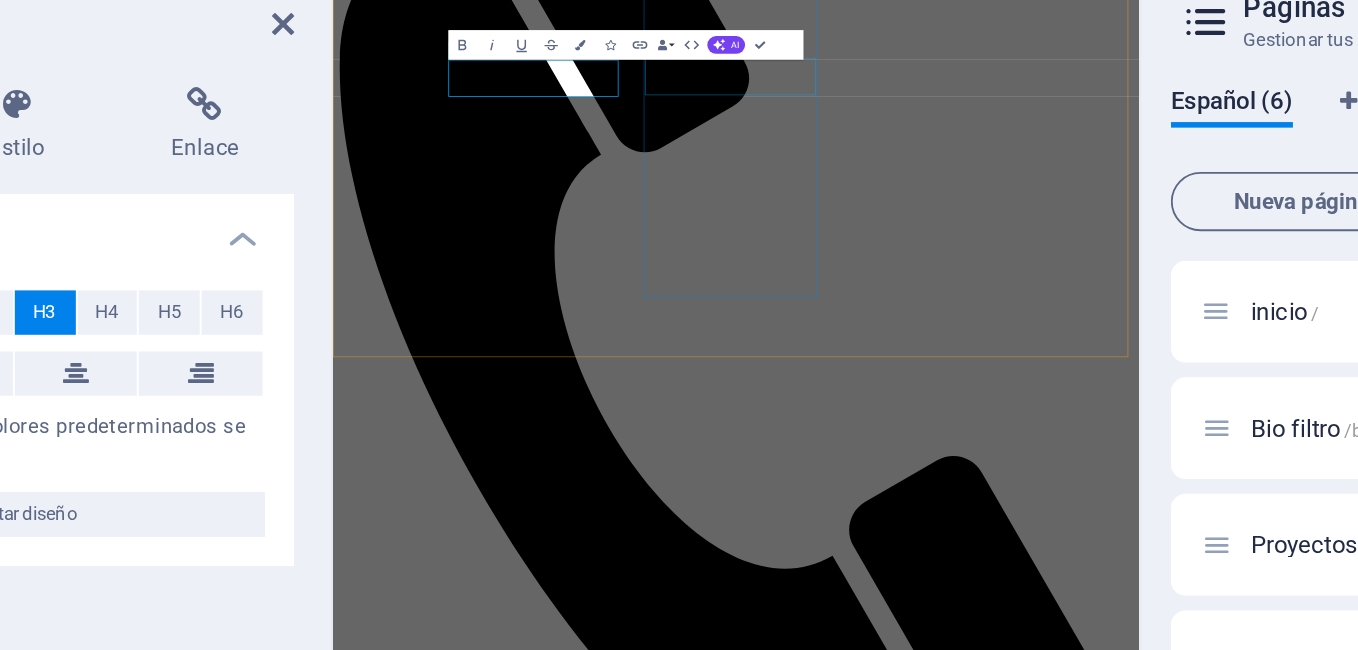 click on "construímos" at bounding box center [877, 3669] 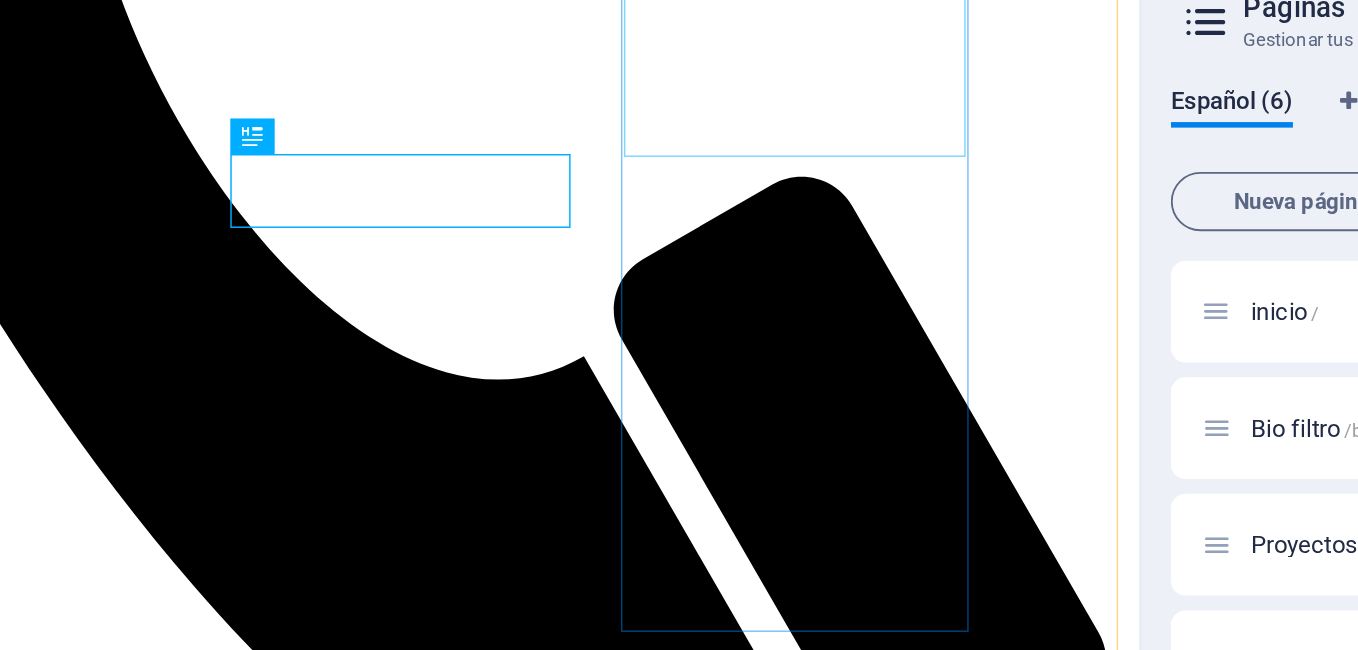 scroll, scrollTop: 1227, scrollLeft: 0, axis: vertical 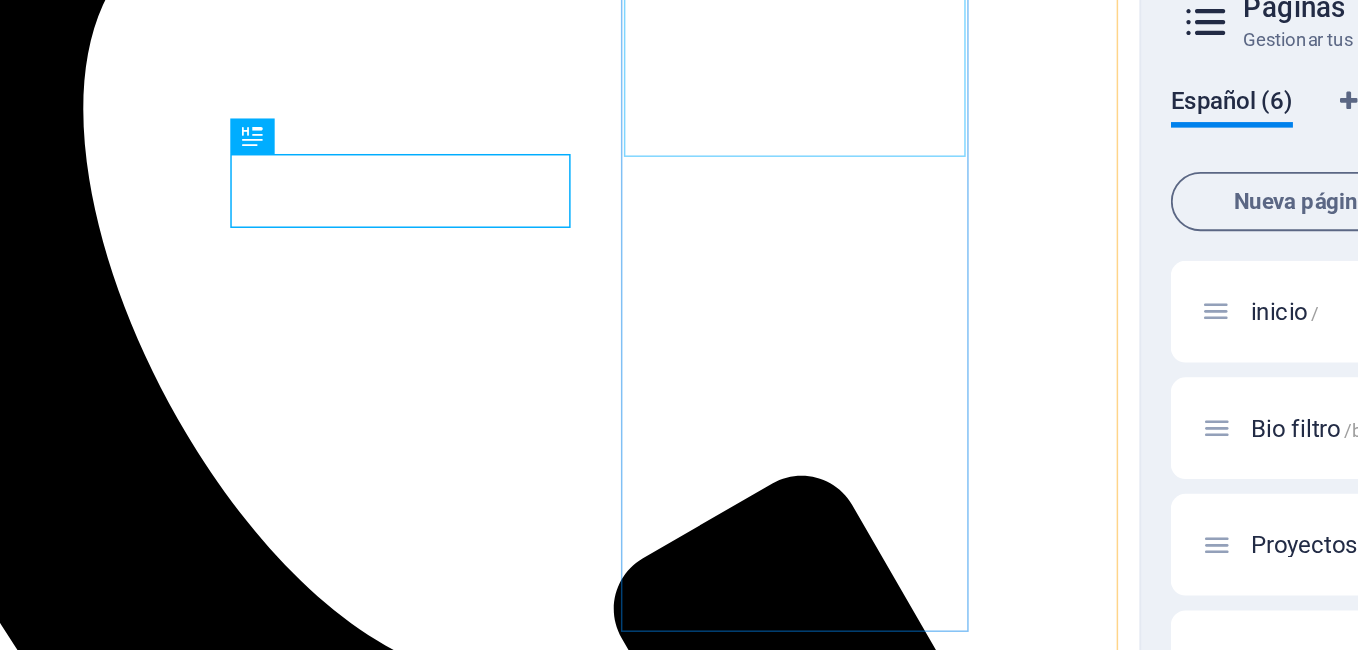 click at bounding box center [174, 3517] 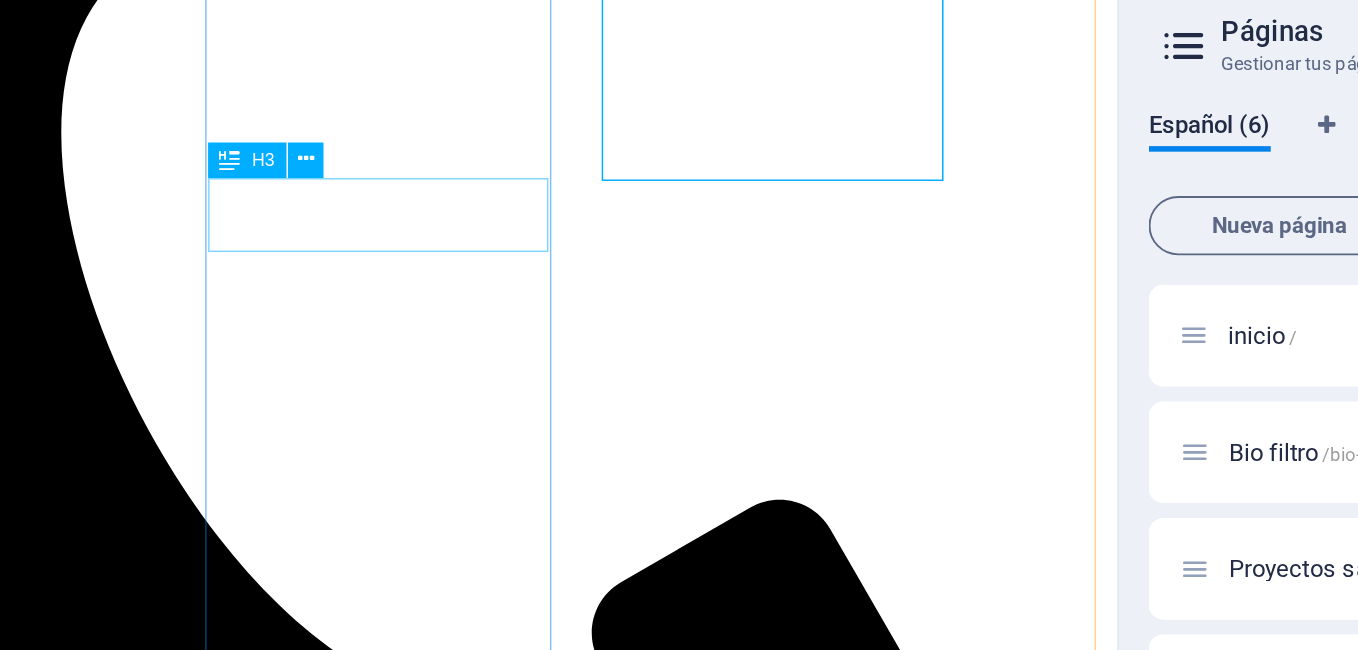 click on "construímos" at bounding box center [152, 3143] 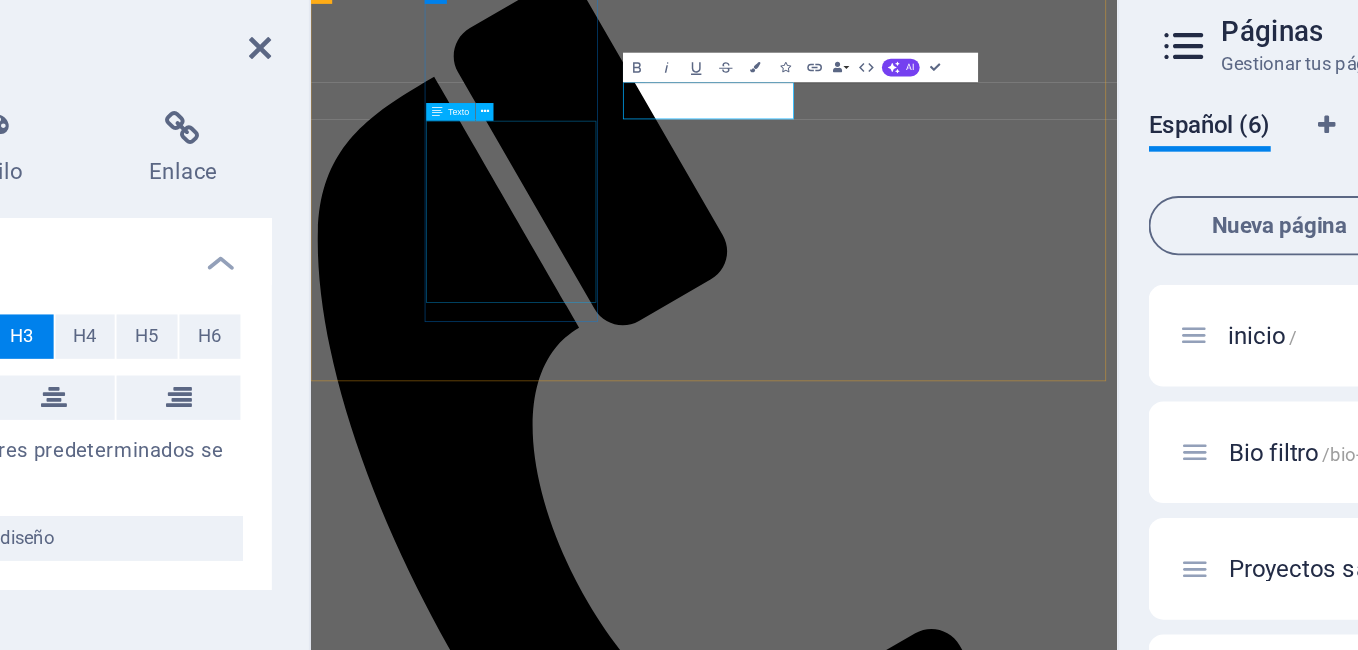 scroll, scrollTop: 1429, scrollLeft: 0, axis: vertical 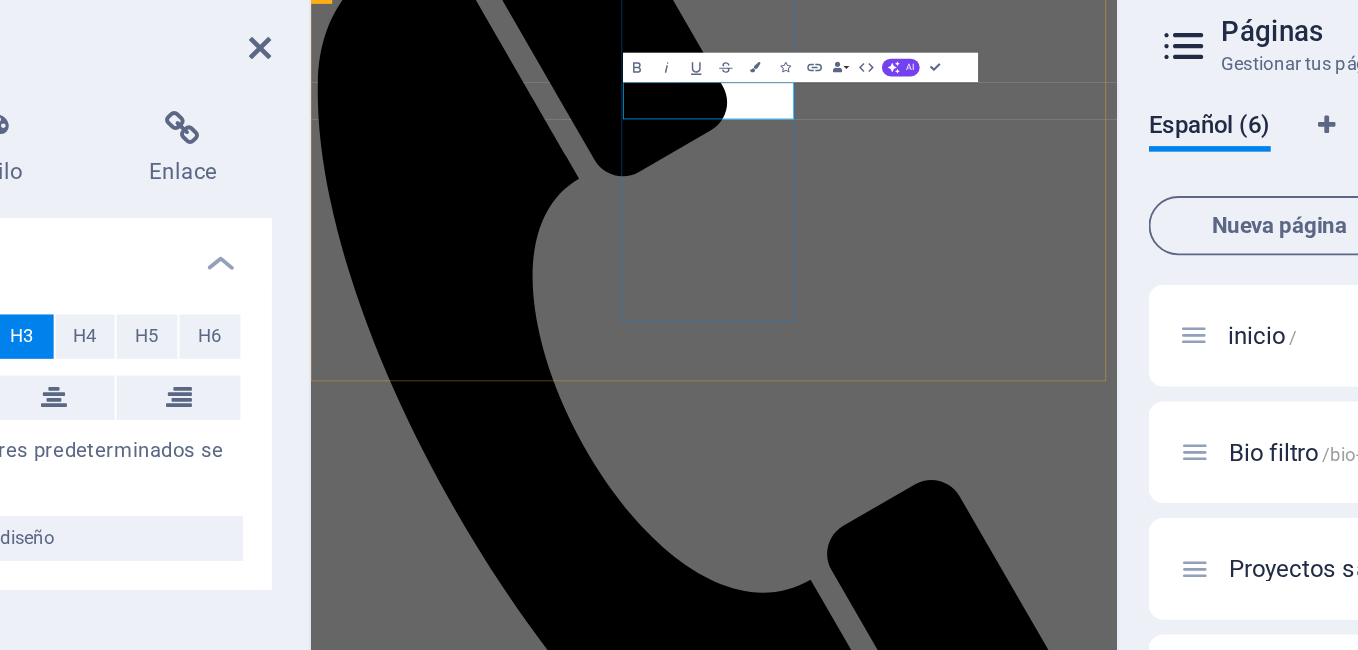 click on "construímos" at bounding box center [855, 3693] 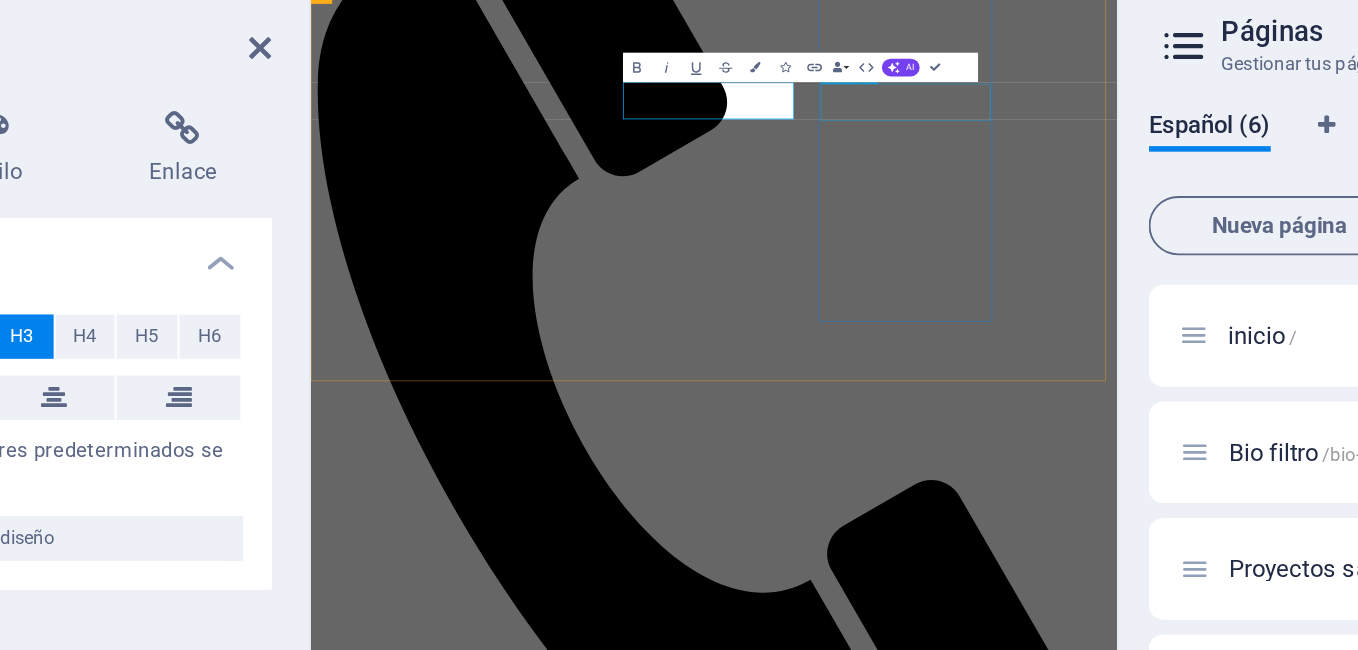 click on "certificamos" at bounding box center [855, 4504] 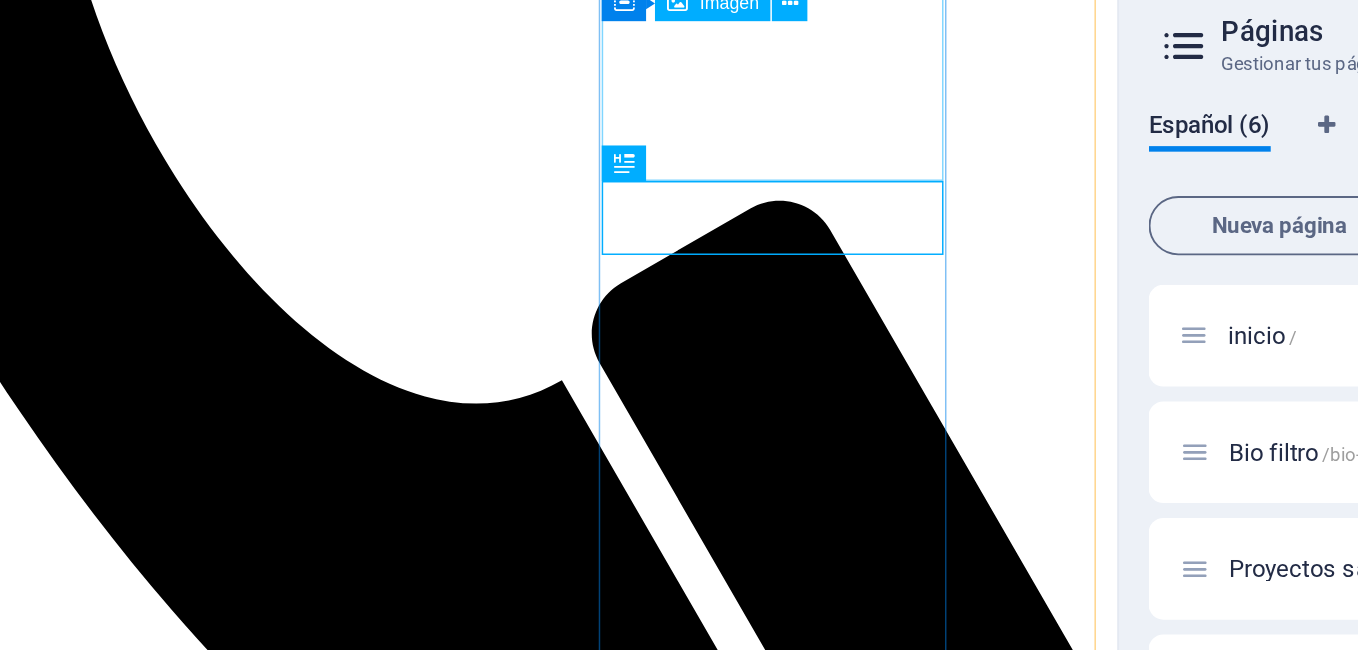 scroll, scrollTop: 1227, scrollLeft: 0, axis: vertical 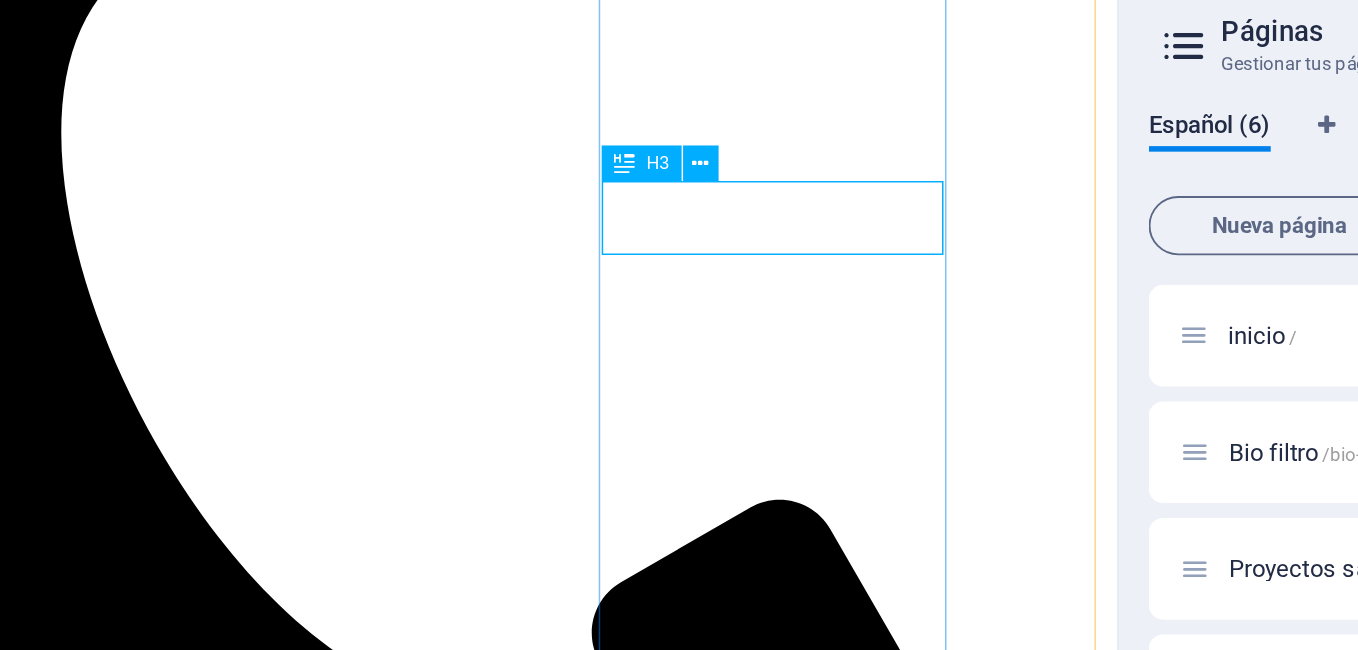 click on "certificamos" at bounding box center [152, 3886] 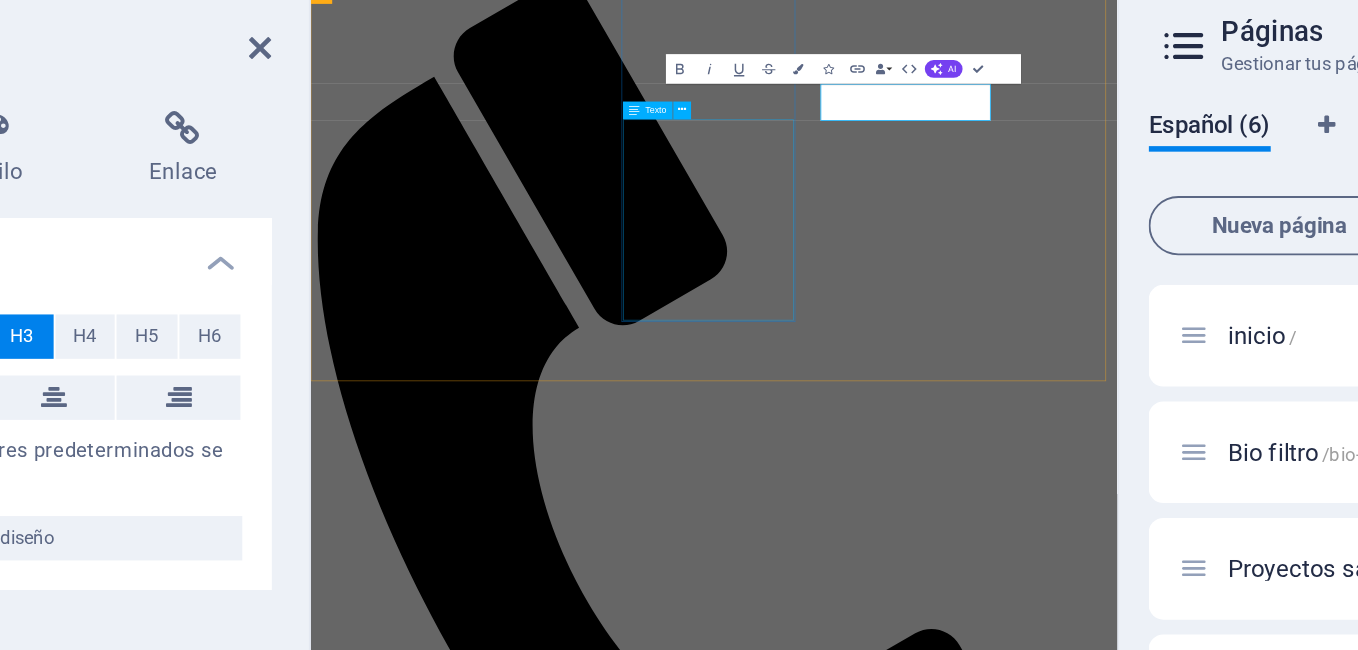 scroll, scrollTop: 1429, scrollLeft: 0, axis: vertical 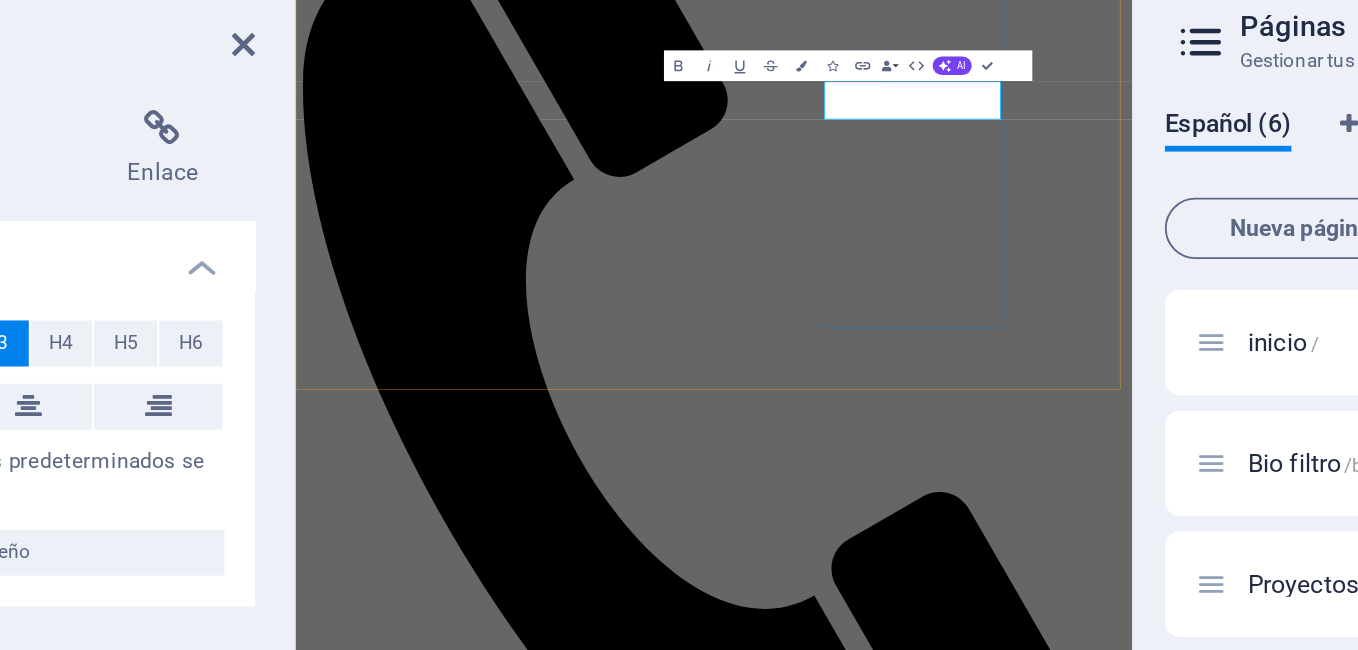 click on "certificamos" at bounding box center [840, 4497] 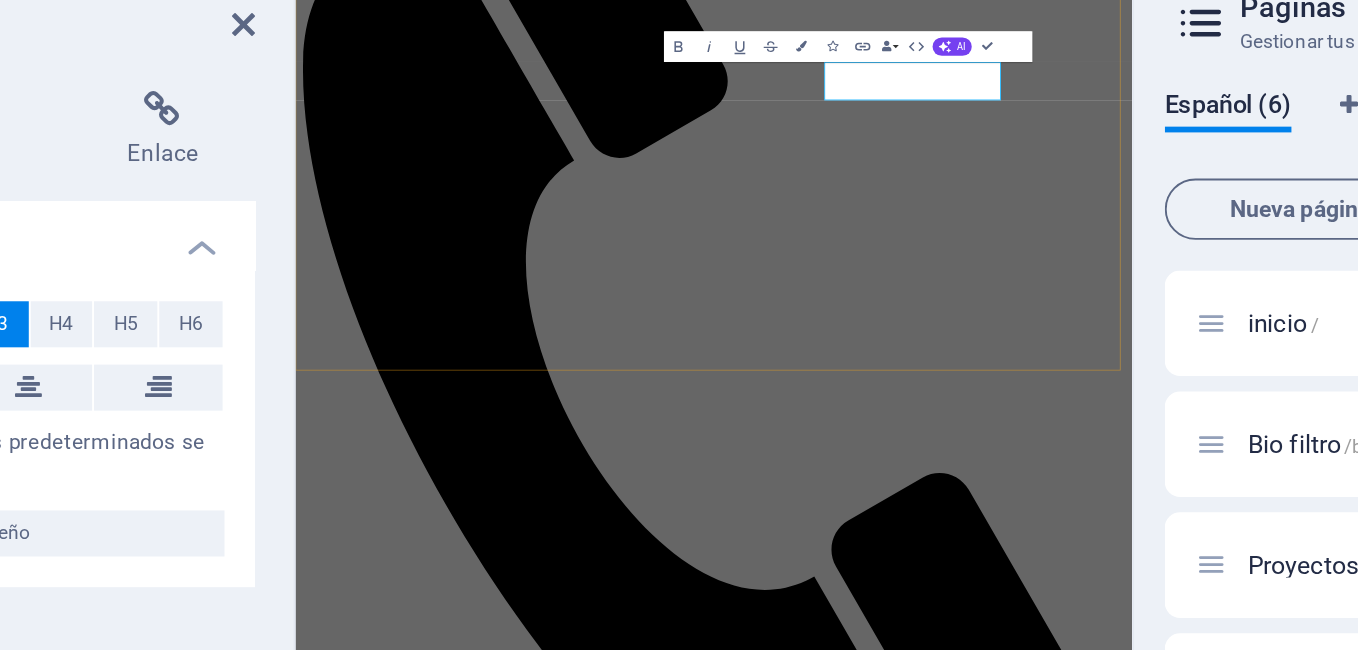click on "Diseñamos Soluciones de agua potable fría y caliente, así como sistemas de alcantarillado, conforme a normativas como NCh y RIDAA. También ofrecemos soluciones personalizadas para zonas rurales sin acceso a redes públicas. Construímos Obras sanitarias llevadas a cabo por técnicos instaladores calificados, utilizando maquinaria y herramientas adecuadas, además de materiales certificados e inspección profesional, garantizando así un trabajo limpio y de alta calidad. Certificamos Ofrecemos certificación de instalaciones de agua potable y alcantarillado, que incluye la obtención de certificados sanitarios y las autorizaciones de proyectos ante la Seremi de Salud." at bounding box center [840, 3342] 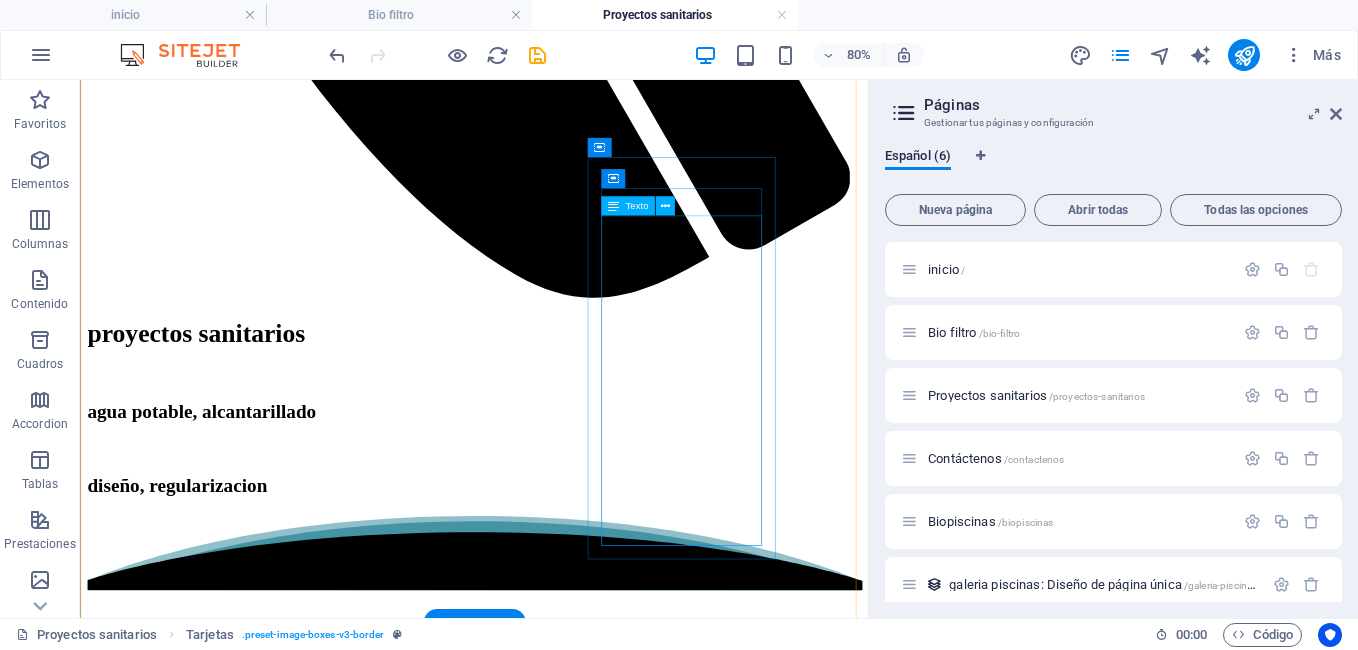 scroll, scrollTop: 1814, scrollLeft: 0, axis: vertical 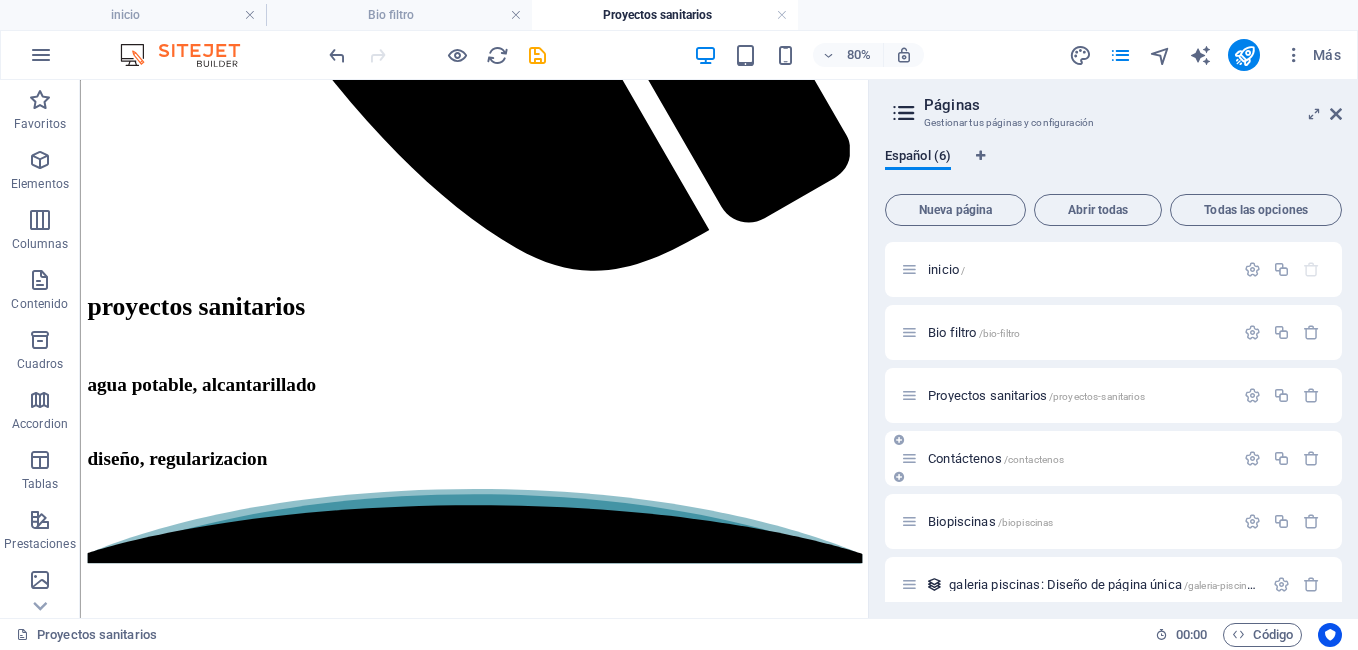 click on "Contáctenos /contactenos" at bounding box center (996, 458) 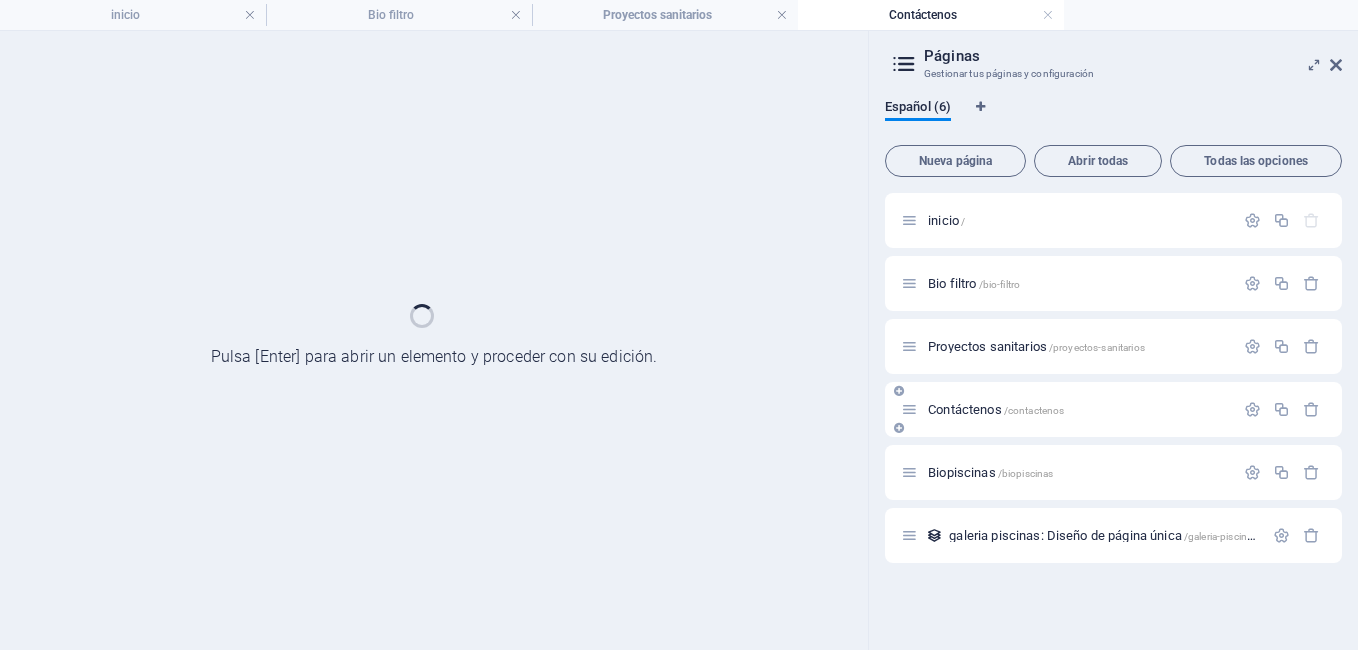 scroll, scrollTop: 0, scrollLeft: 0, axis: both 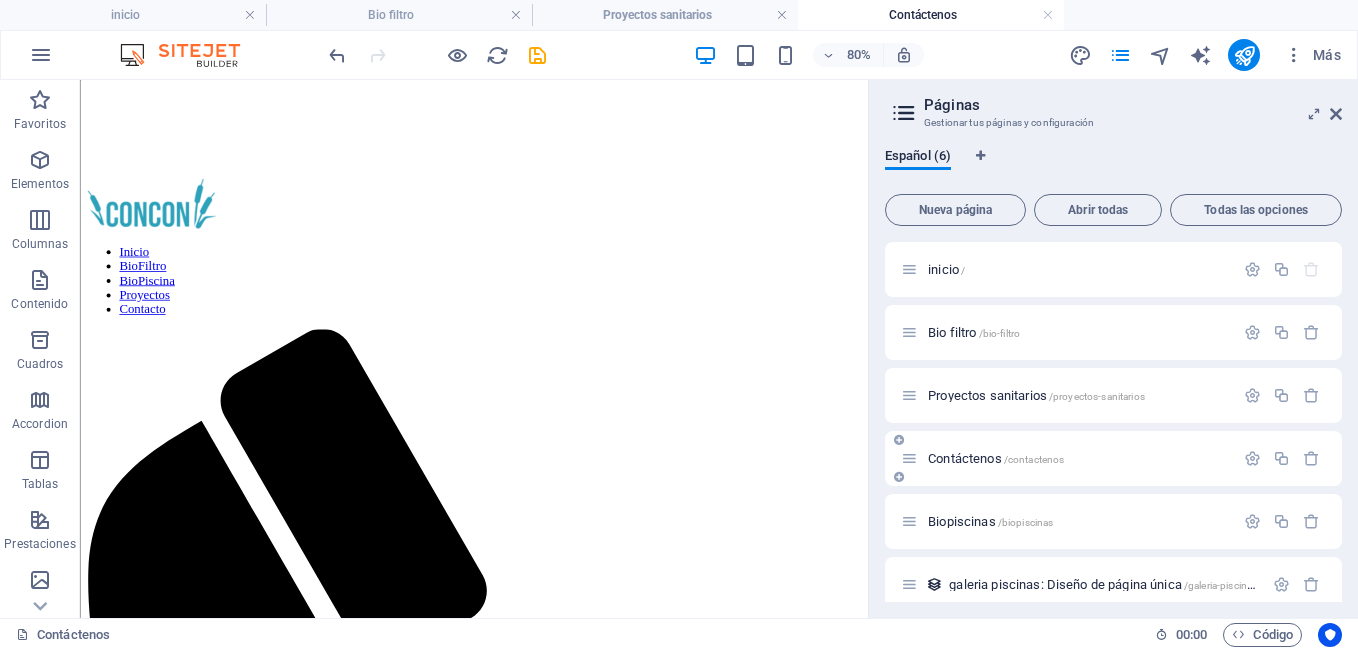 click on "Contáctenos /contactenos" at bounding box center [996, 458] 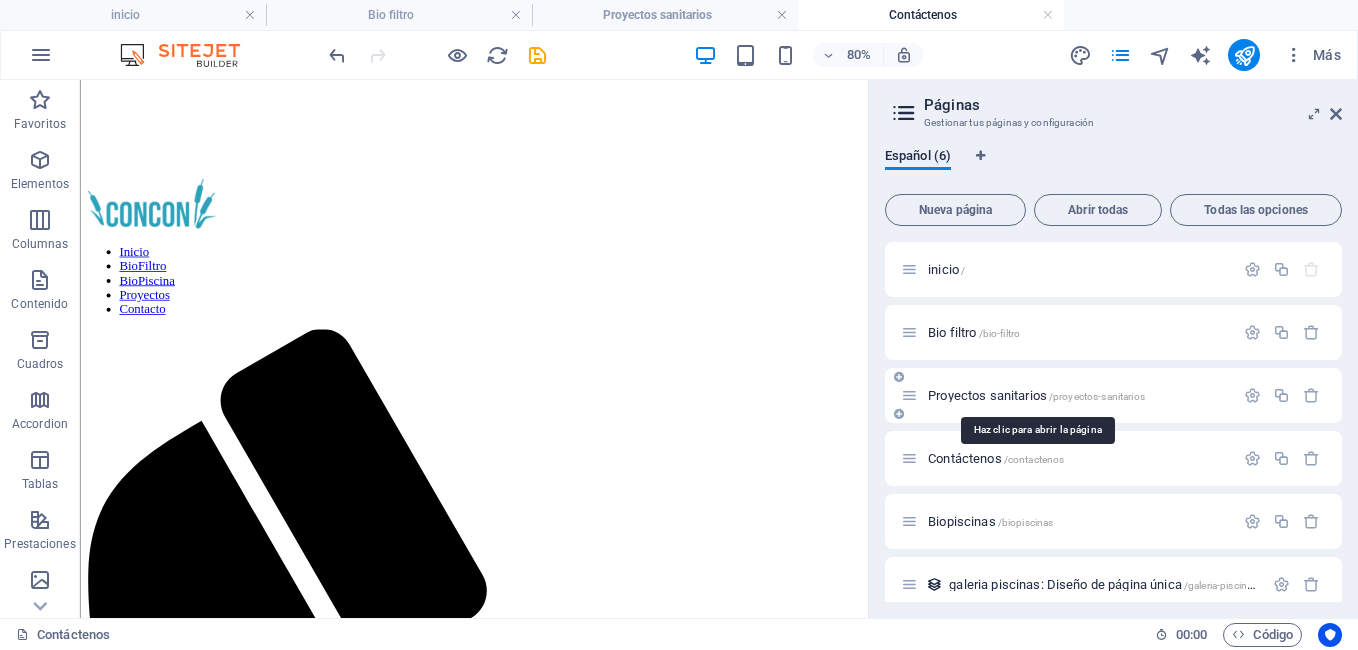 click on "Proyectos sanitarios /proyectos-sanitarios" at bounding box center (1036, 395) 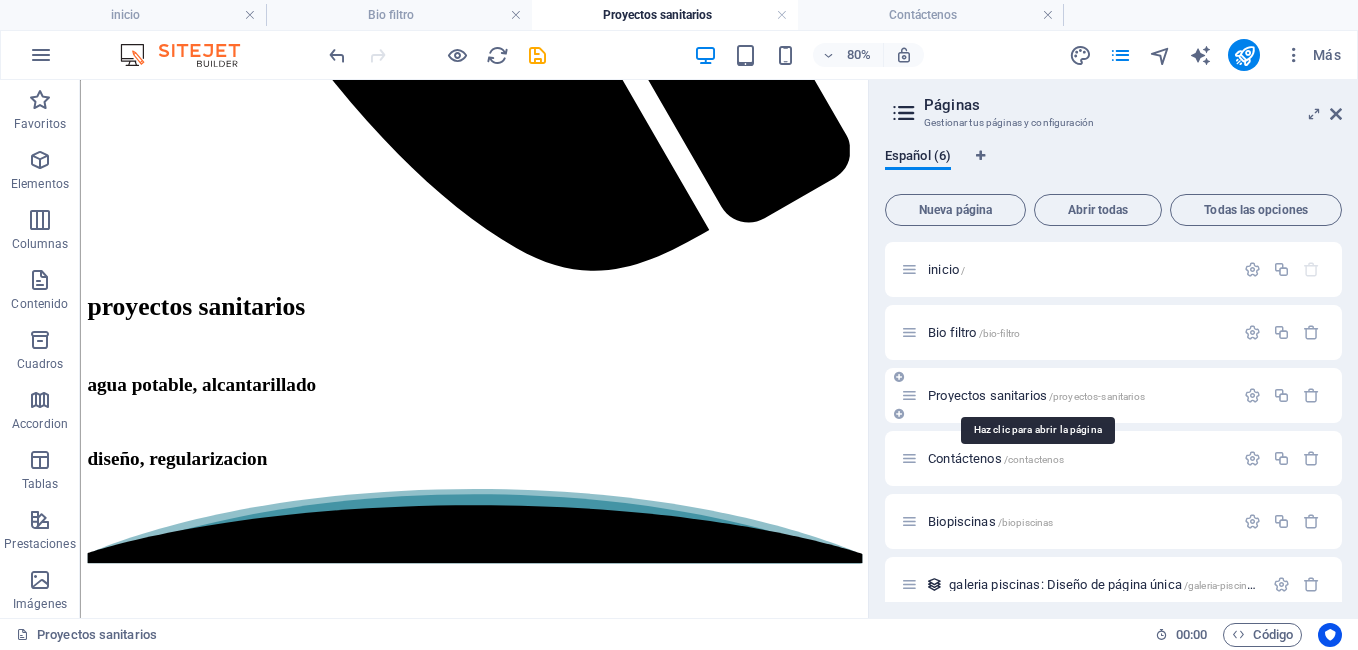 scroll, scrollTop: 0, scrollLeft: 0, axis: both 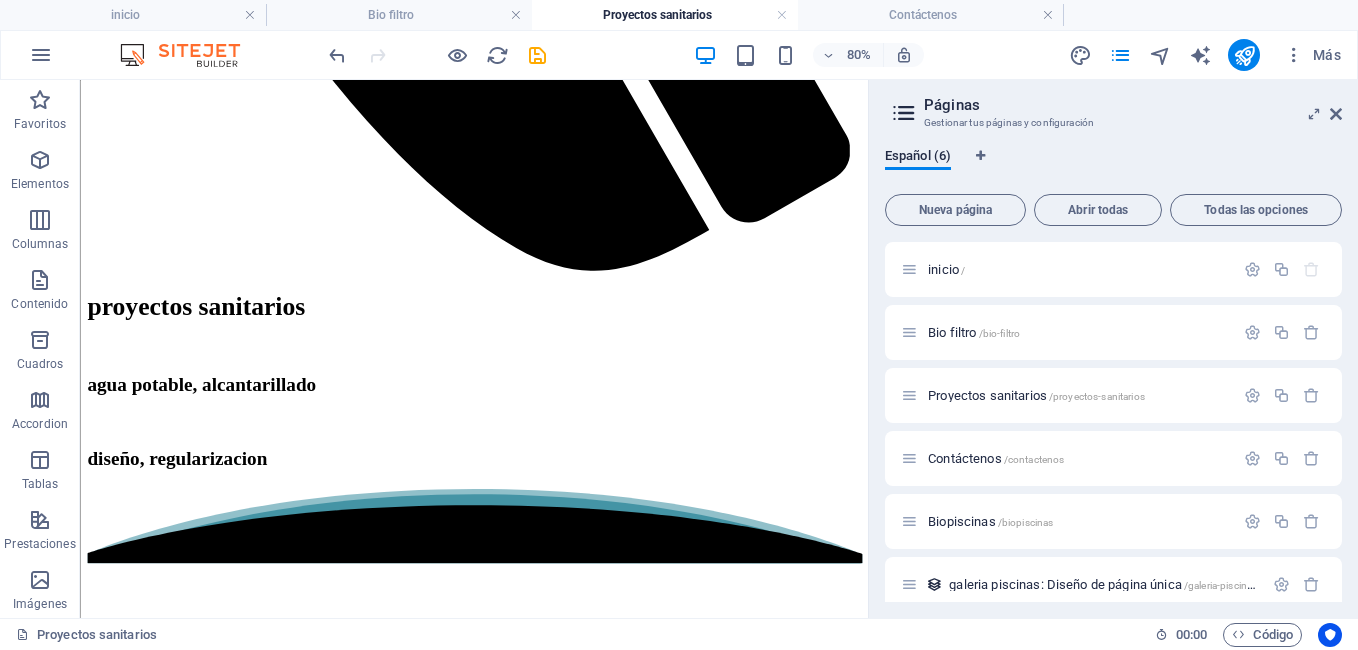 click on "80%" at bounding box center (808, 55) 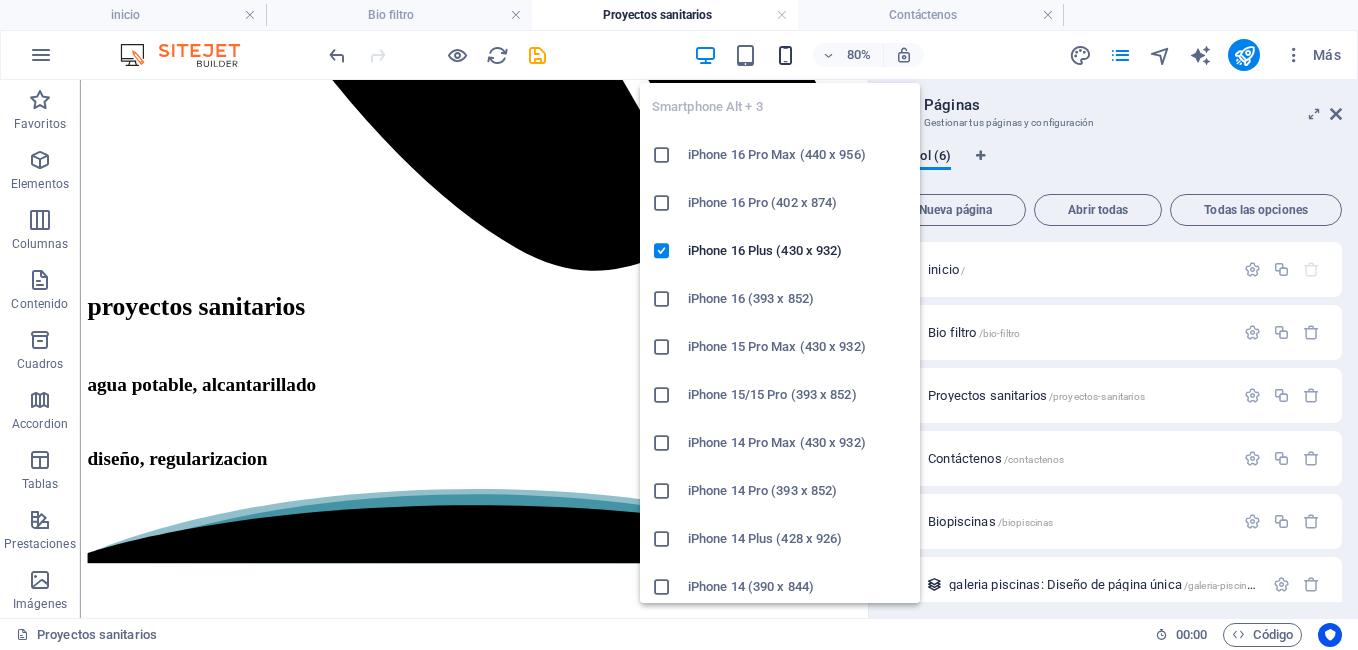 click at bounding box center (785, 55) 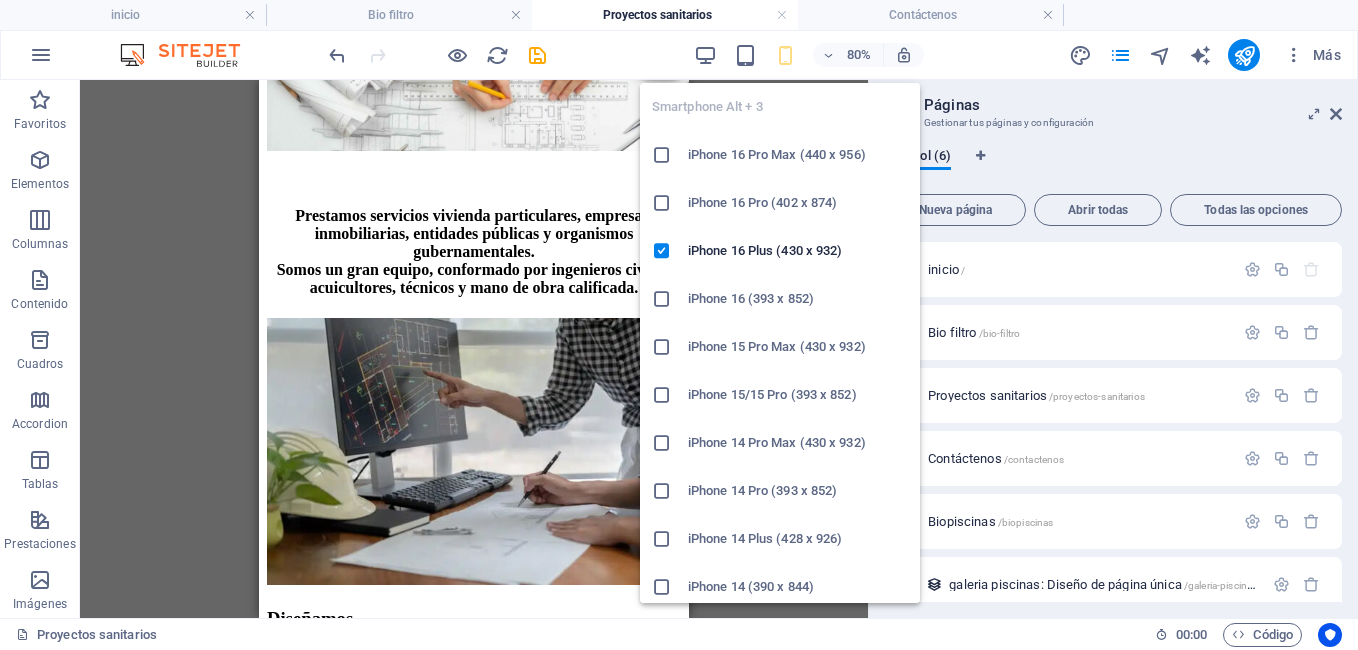scroll, scrollTop: 1821, scrollLeft: 0, axis: vertical 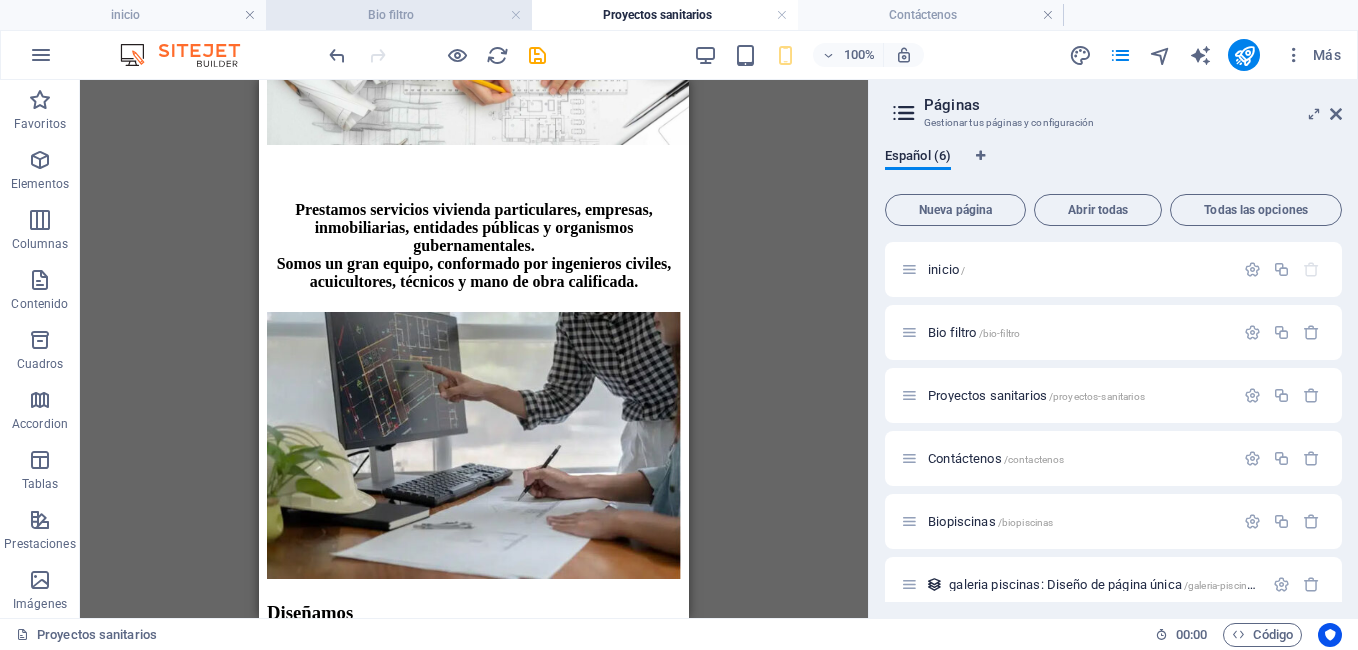 click on "Bio filtro" at bounding box center (399, 15) 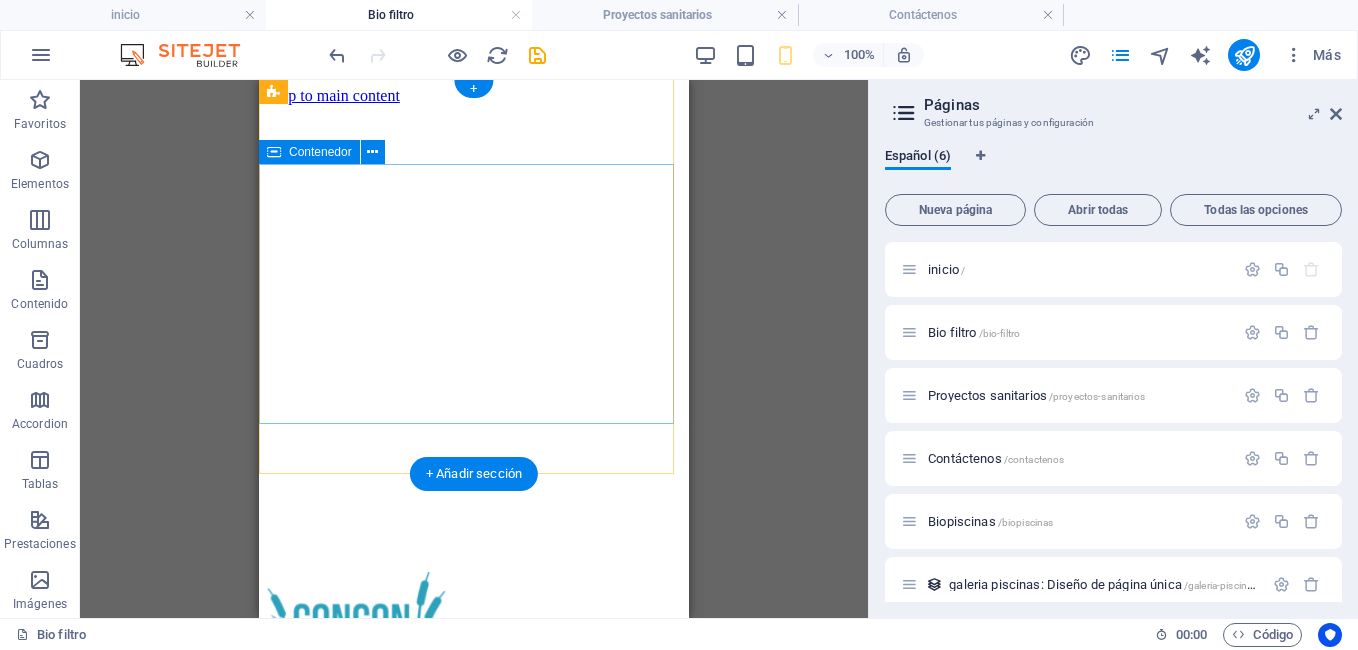 scroll, scrollTop: 0, scrollLeft: 0, axis: both 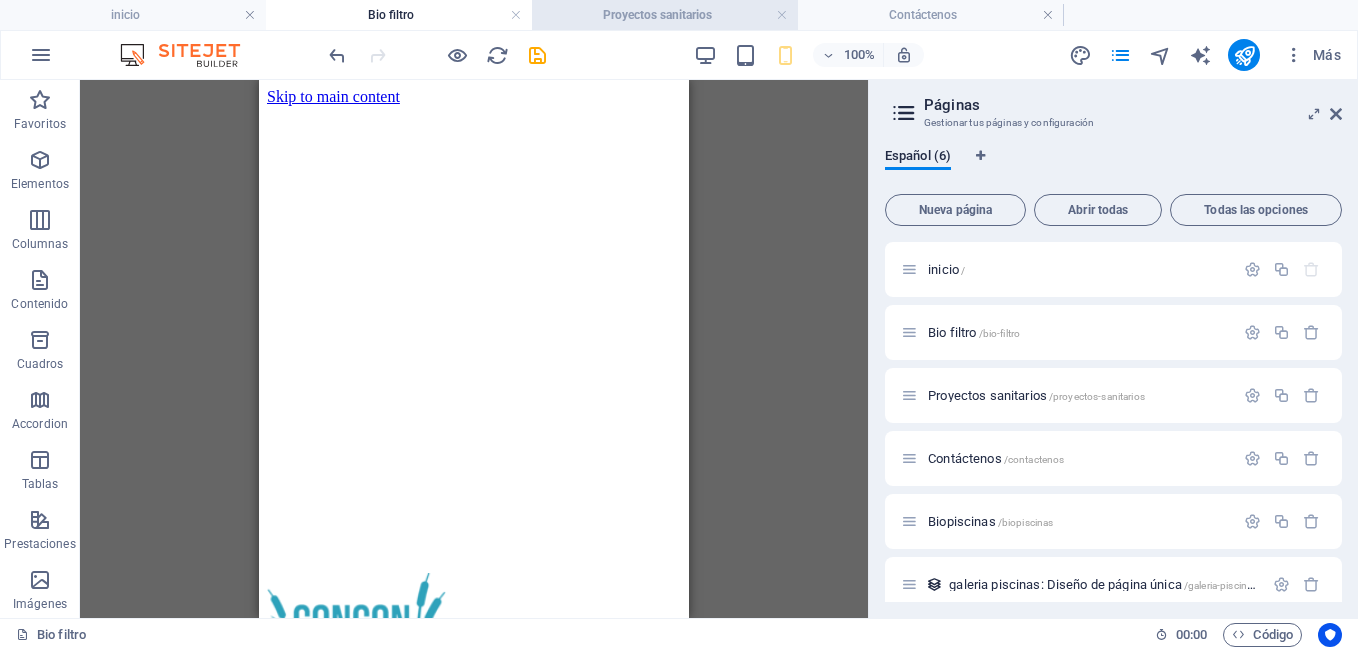 click on "Proyectos sanitarios" at bounding box center [665, 15] 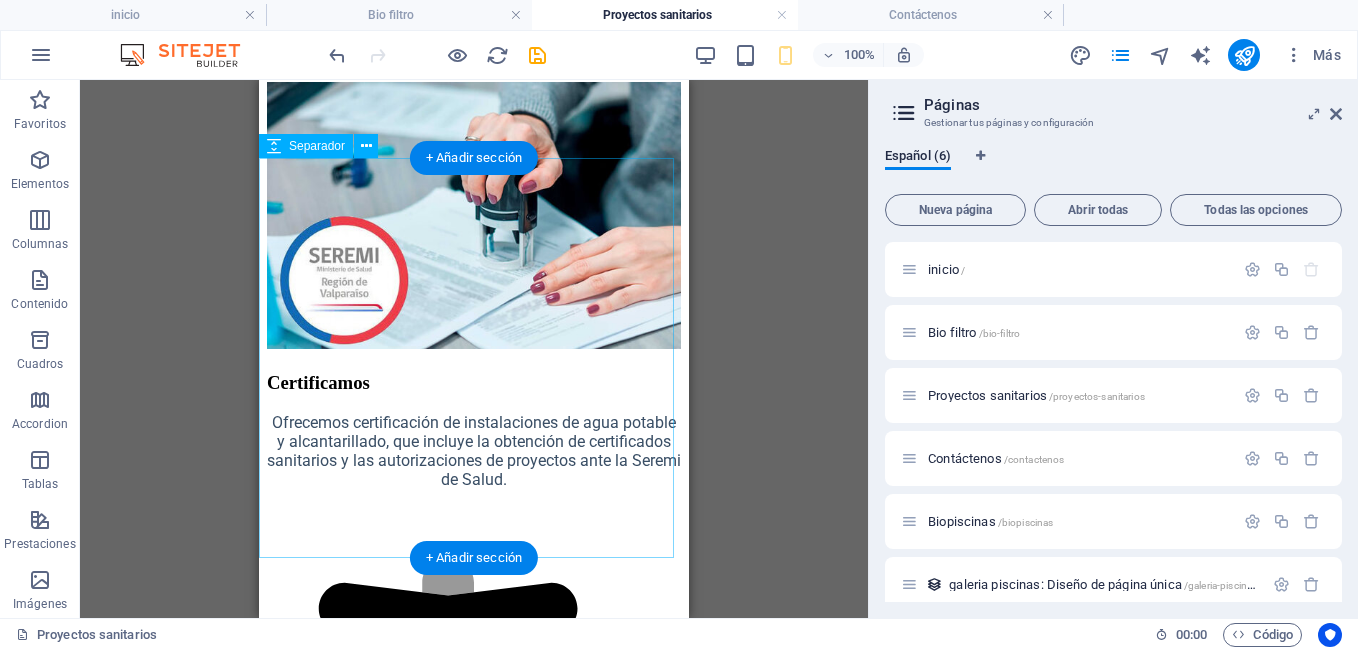 scroll, scrollTop: 2949, scrollLeft: 0, axis: vertical 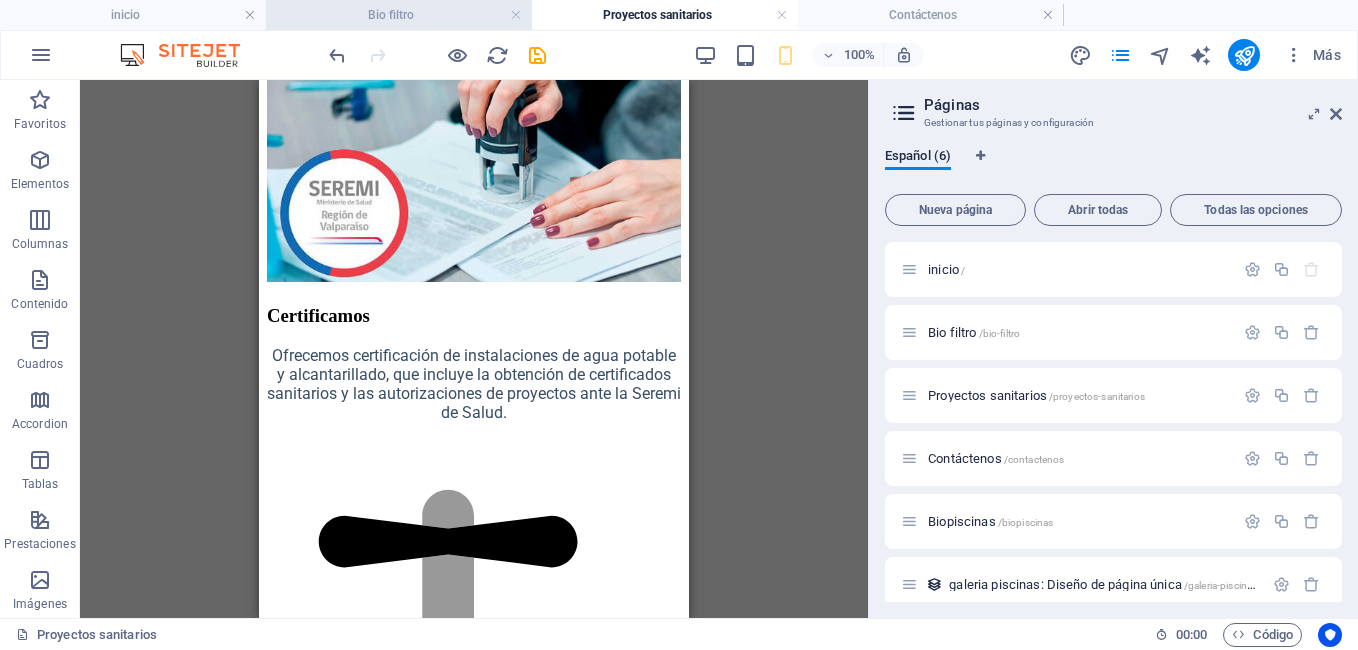 click on "Bio filtro" at bounding box center (399, 15) 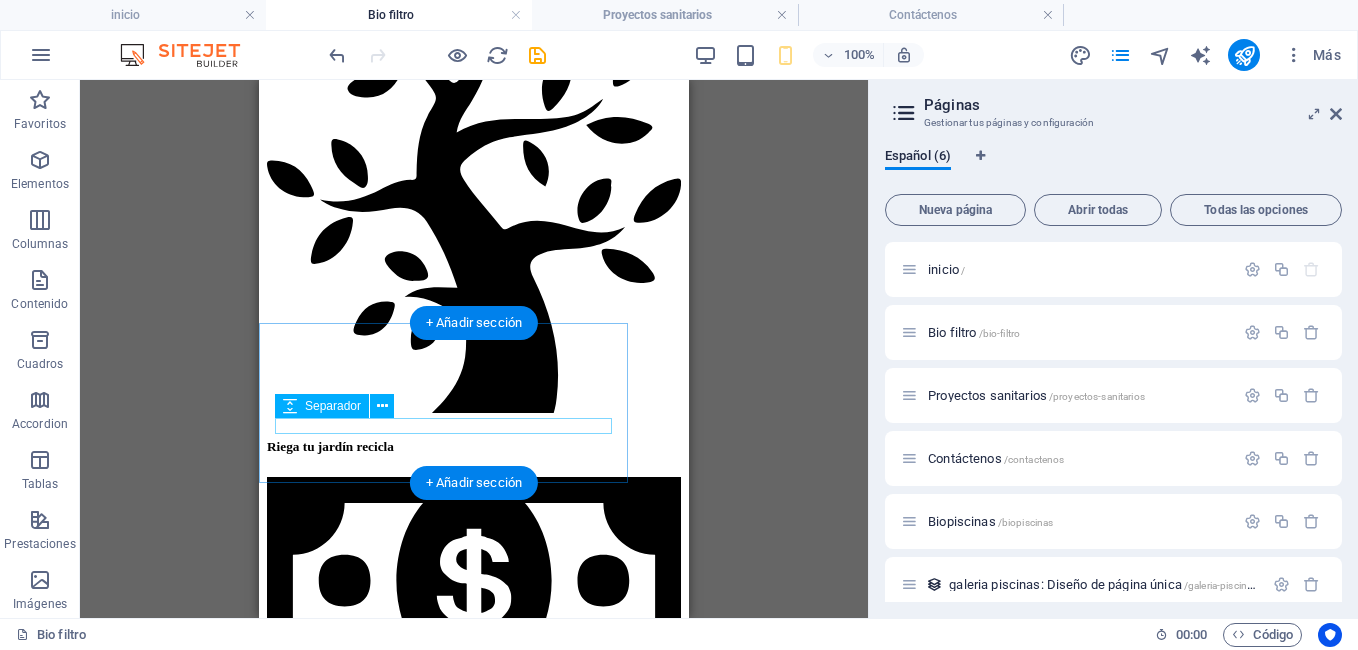 scroll, scrollTop: 2775, scrollLeft: 0, axis: vertical 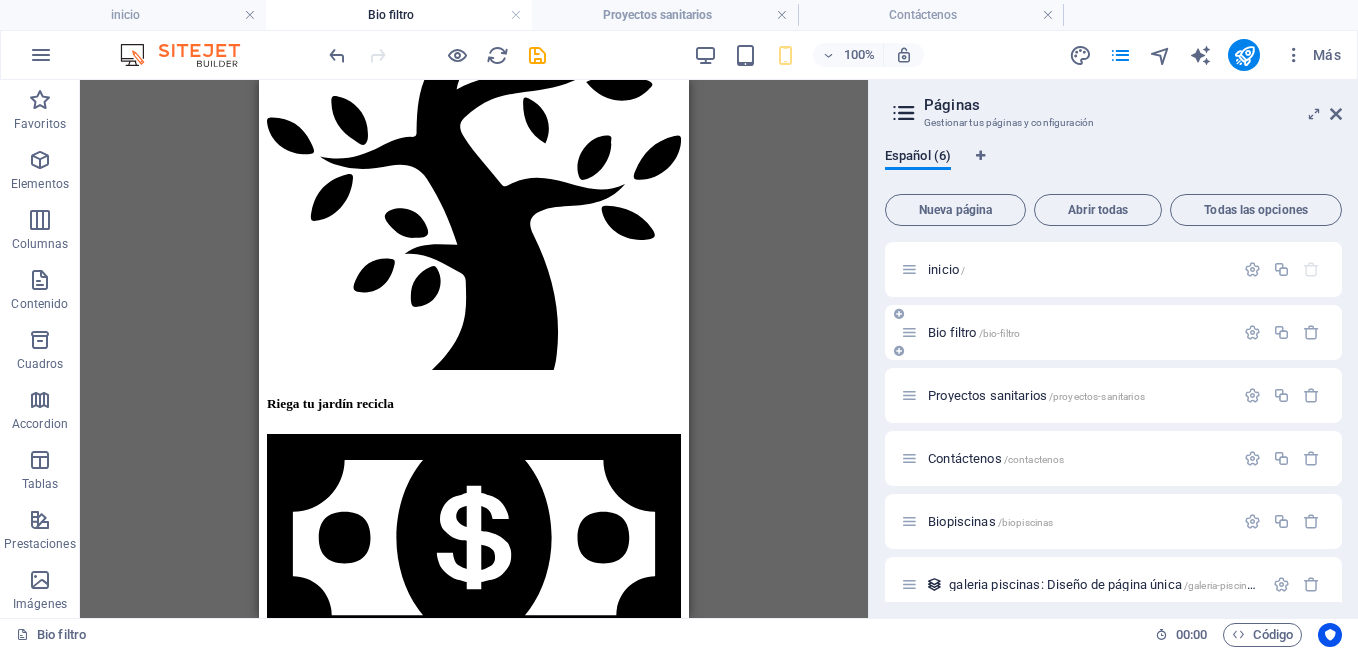 click on "Bio filtro /bio-filtro" at bounding box center (974, 332) 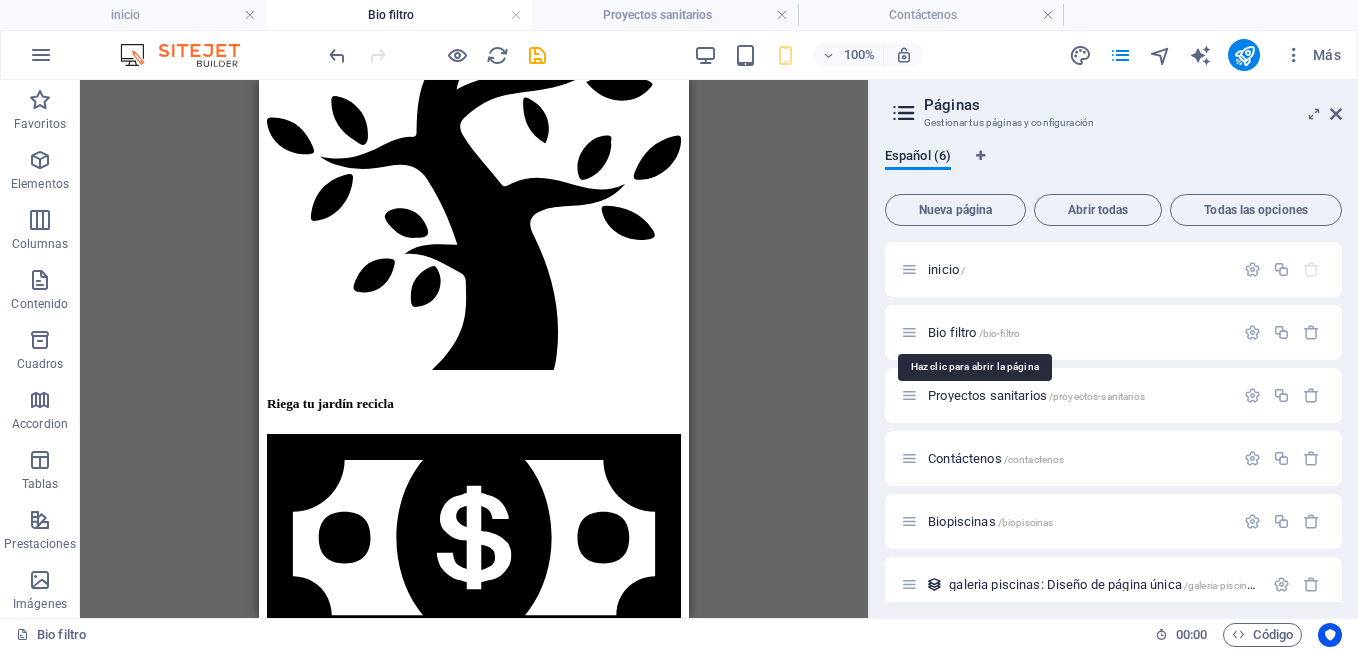 drag, startPoint x: 972, startPoint y: 326, endPoint x: 781, endPoint y: 379, distance: 198.21706 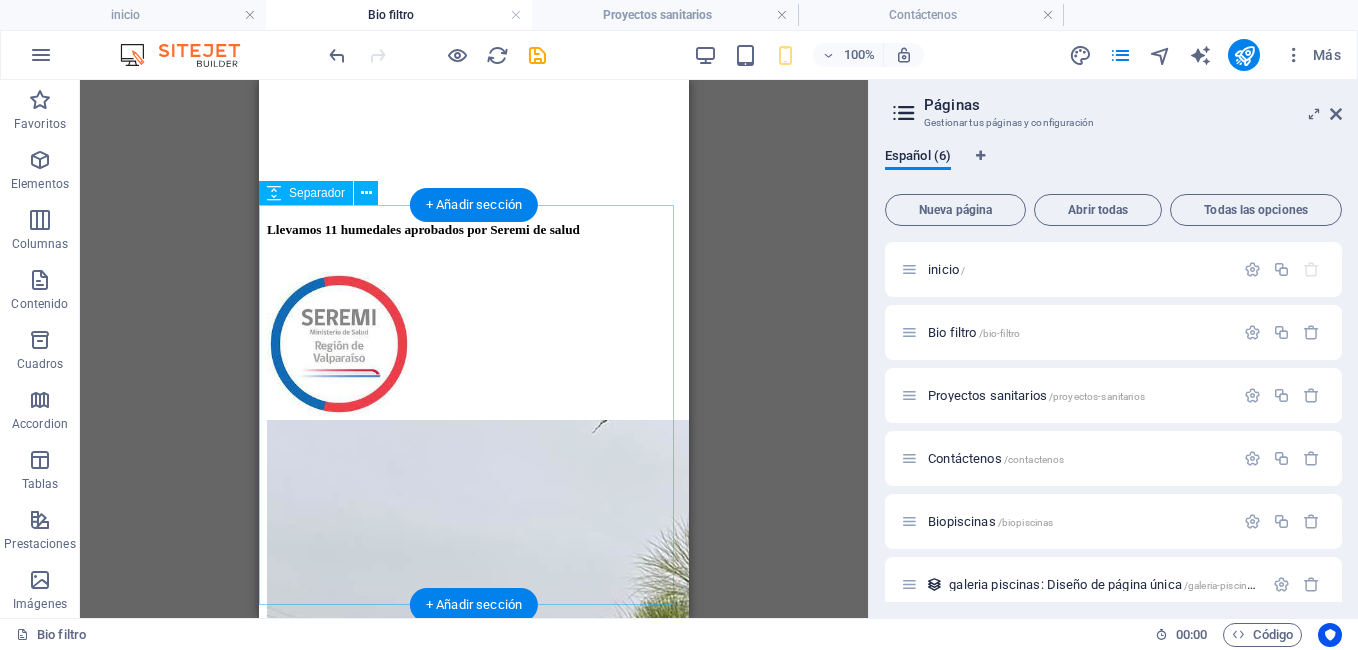 scroll, scrollTop: 4052, scrollLeft: 0, axis: vertical 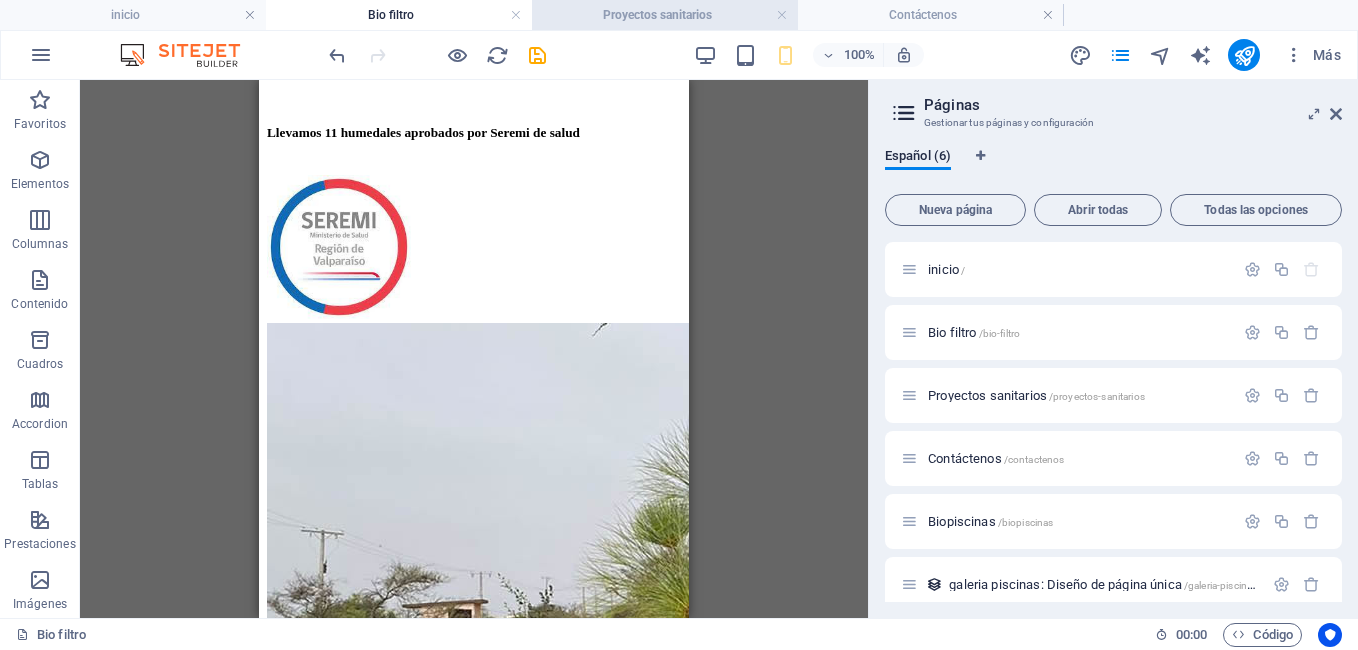 click on "Proyectos sanitarios" at bounding box center (665, 15) 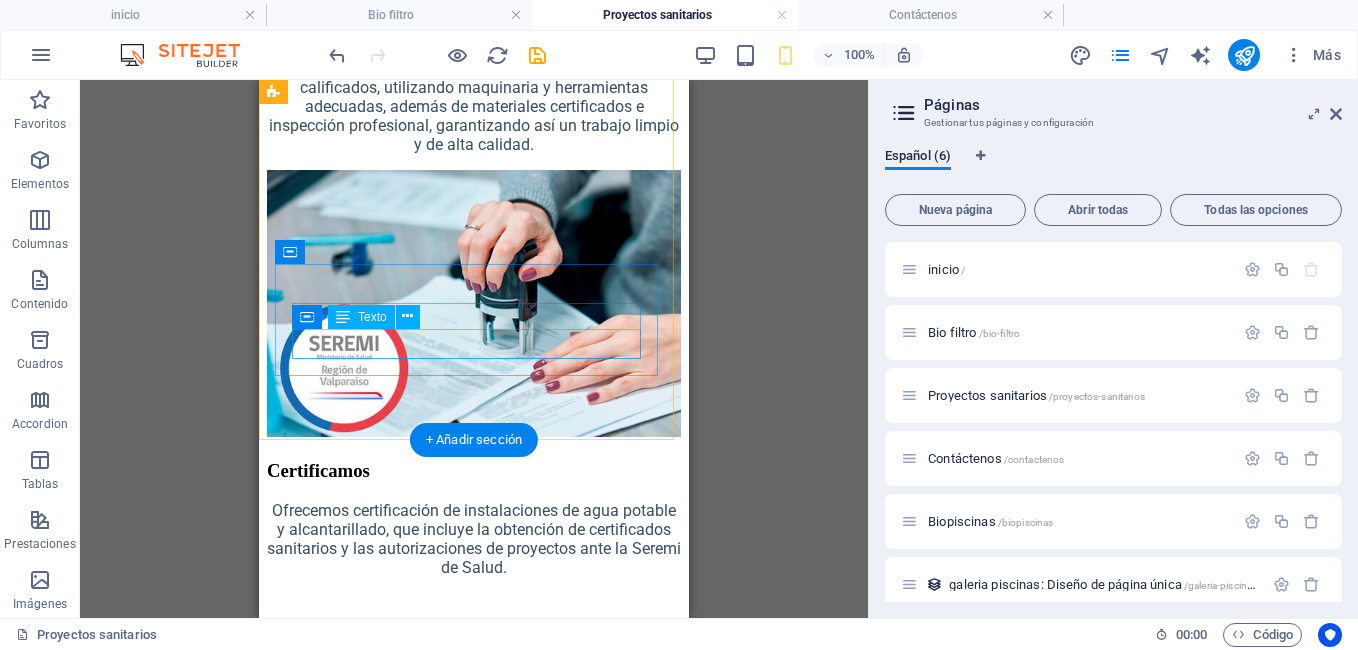 scroll, scrollTop: 2617, scrollLeft: 0, axis: vertical 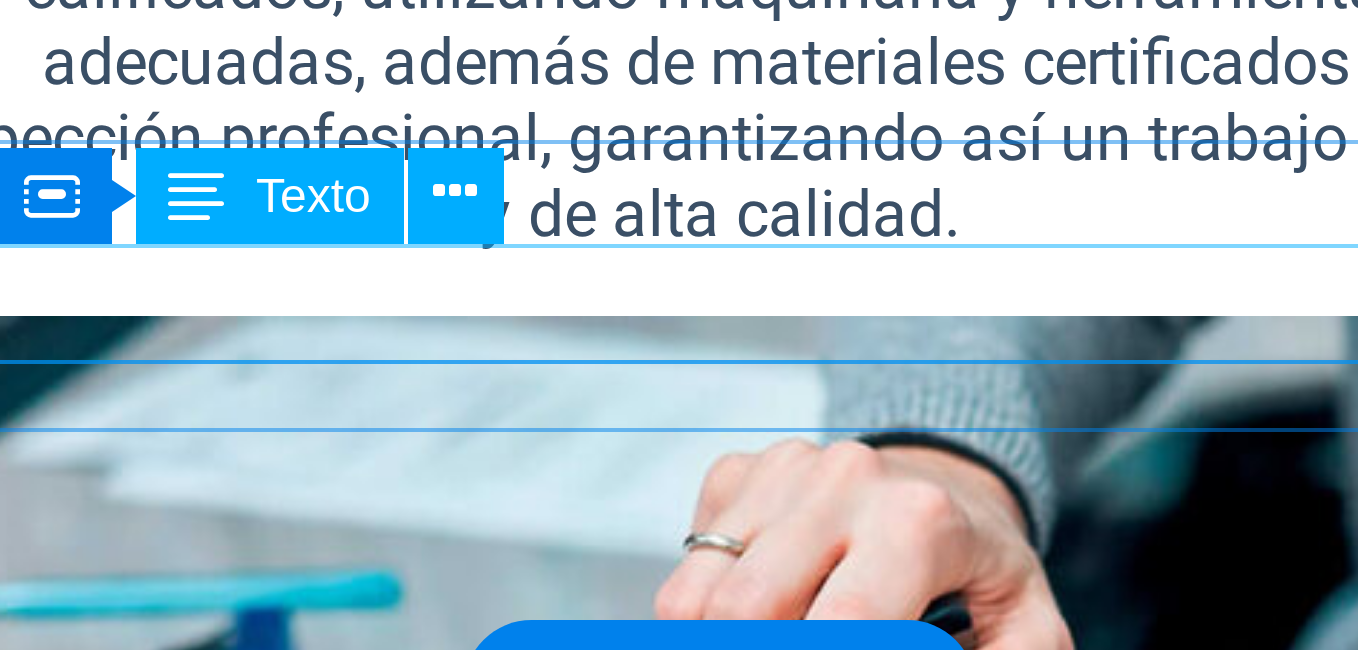 click on "Conexiones a redes de canalización de aguas residuales Cámaras : inspección, desgrasadoras. Fosas Sépticas:  Sistema de almacenamiento para posterior eliminación de residuos de aguas grises y negras. Drenes o pozos de absorción : consiste en excavaciones rellenas con gravilla y geotextil que permiten infiltrar el agua a la tierra. Plantas elevadoras:  Sistema que permite evacuar la aguas en zonas donde no es posible hacerlo por pendiente natural Plantas de tratamiento:  instalación donde el agua es tratada con procesos biológicos y físicos para su limpiado y posterior uso en riego o ser devuelta al medio ambiente." at bounding box center [75, 1986] 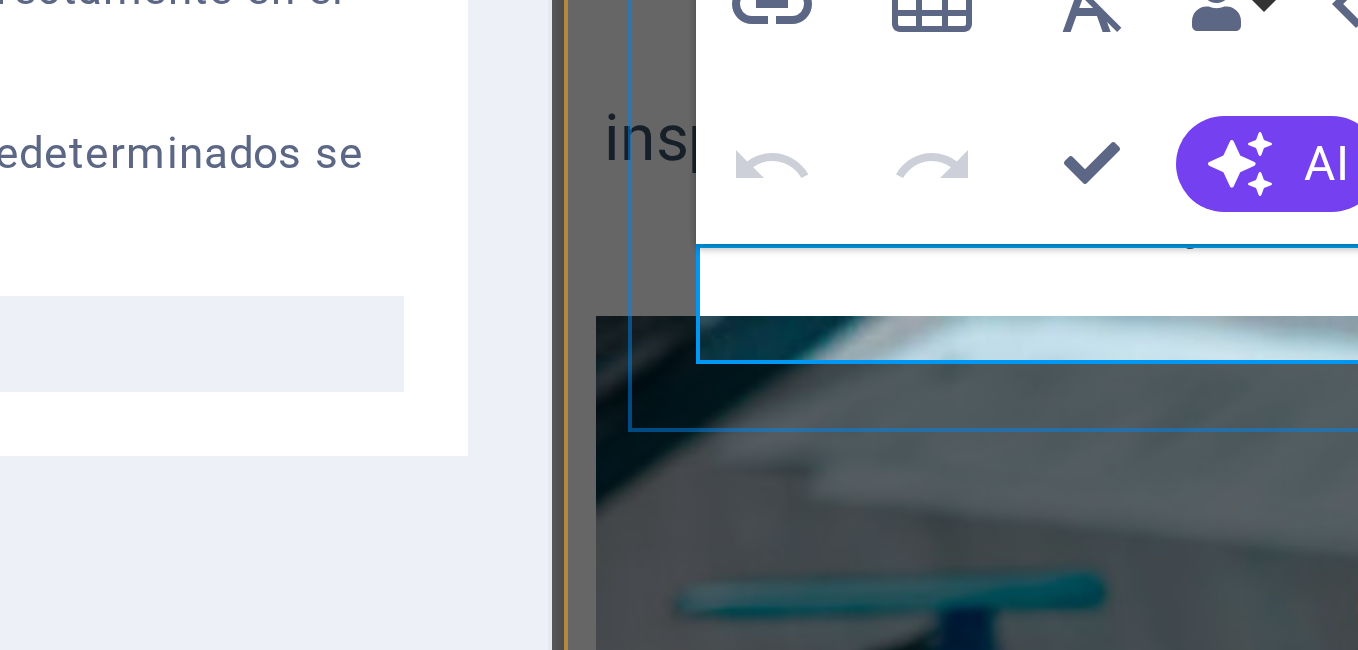 click on "Fosas Sépticas:  Sistema de almacenamiento para posterior eliminación de residuos de aguas grises y negras." at bounding box center [779, 1924] 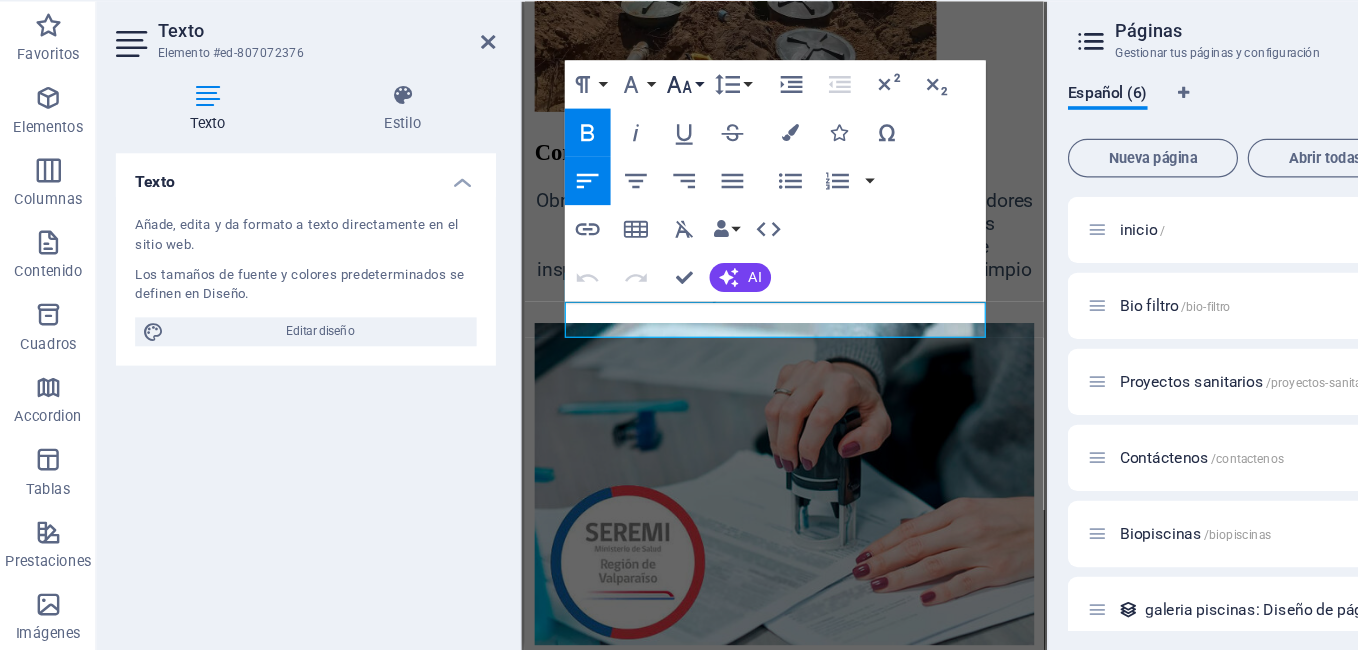 click 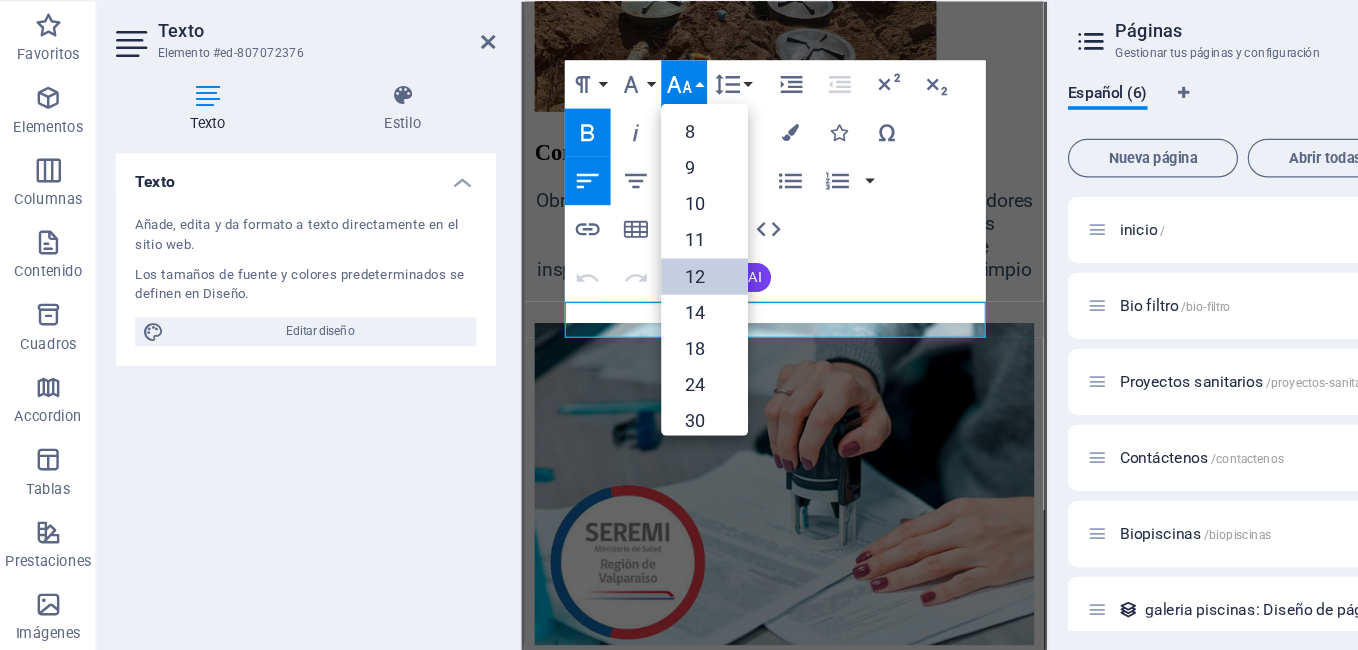 click on "12" at bounding box center [584, 308] 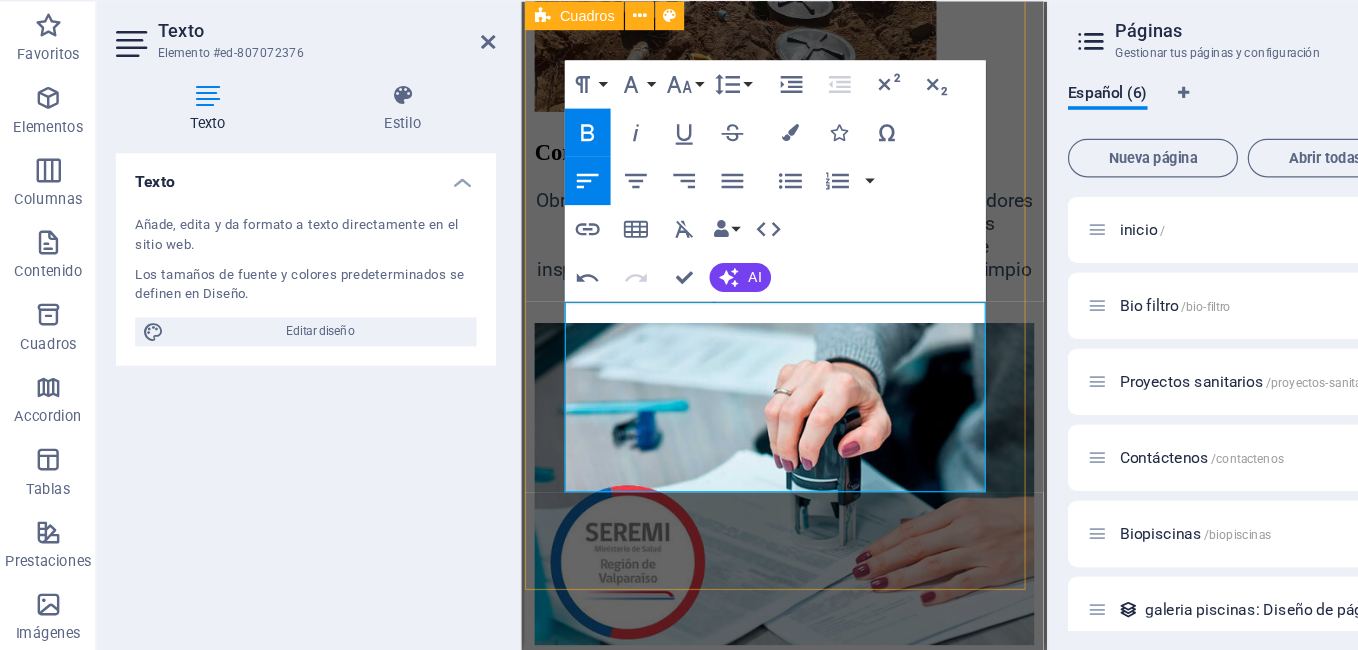 click on ".fa-secondary{opacity:.4} agua potable Redes de agua potable:  Sistema de cañerías que recorren una edificación o establecimiento conectadas a una red de agua, cuya función es abastecer todos los puntos de  consumo  Pozos profundos:  Estudio del mejor sector posible para encontrar dotación de agua adecuada según requerimiento del cliente. .fa-secondary{opacity:.4} alcantarillado Conexiones a redes de canalización de aguas residuales Cámaras : inspección, desgrasadoras. Fosas Sépticas:  Sistema de almacenamiento para posterior eliminación de residuos de aguas grises y negras. Drenes o pozos de absorción : consiste en excavaciones rellenas con gravilla y geotextil que permiten infiltrar el agua a la tierra. Plantas elevadoras:  Sistema que permite evacuar la aguas en zonas donde no es posible hacerlo por pendiente natural Plantas de tratamiento:  instalación donde el agua es tratada con procesos biológicos y físicos para su limpiado y posterior uso en riego o ser devuelta al medio ambiente." at bounding box center (739, 1788) 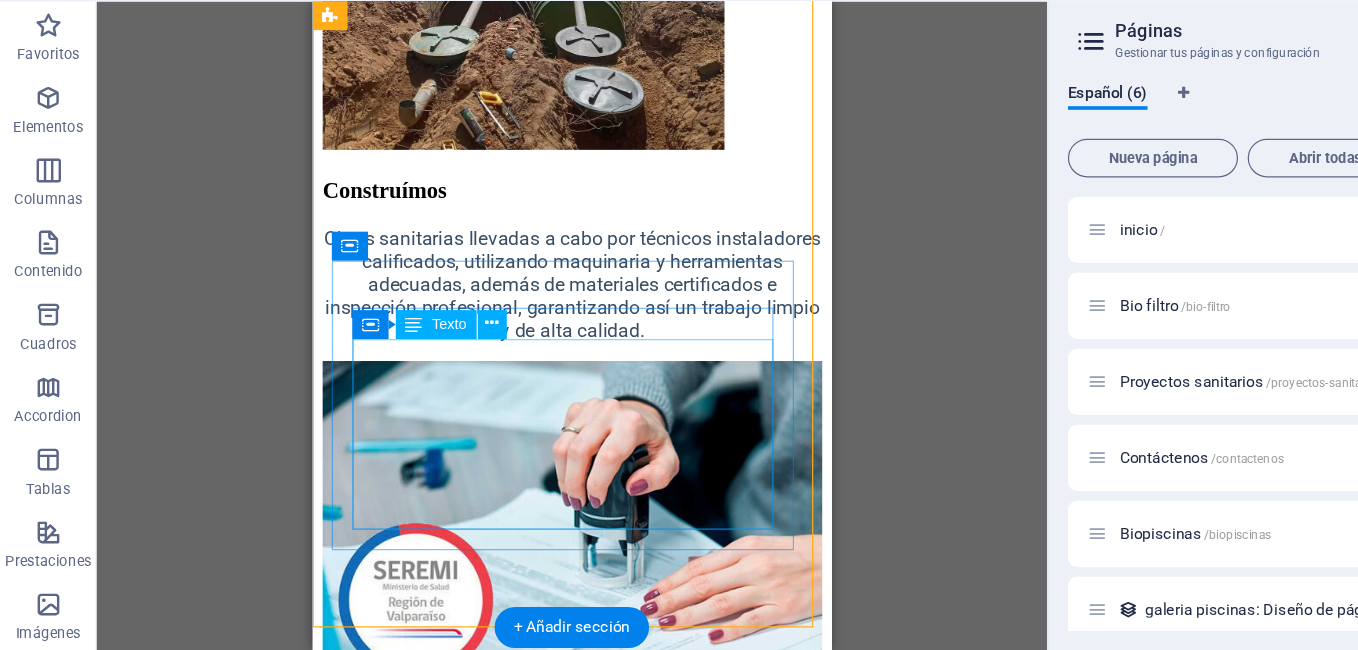 scroll, scrollTop: 2509, scrollLeft: 0, axis: vertical 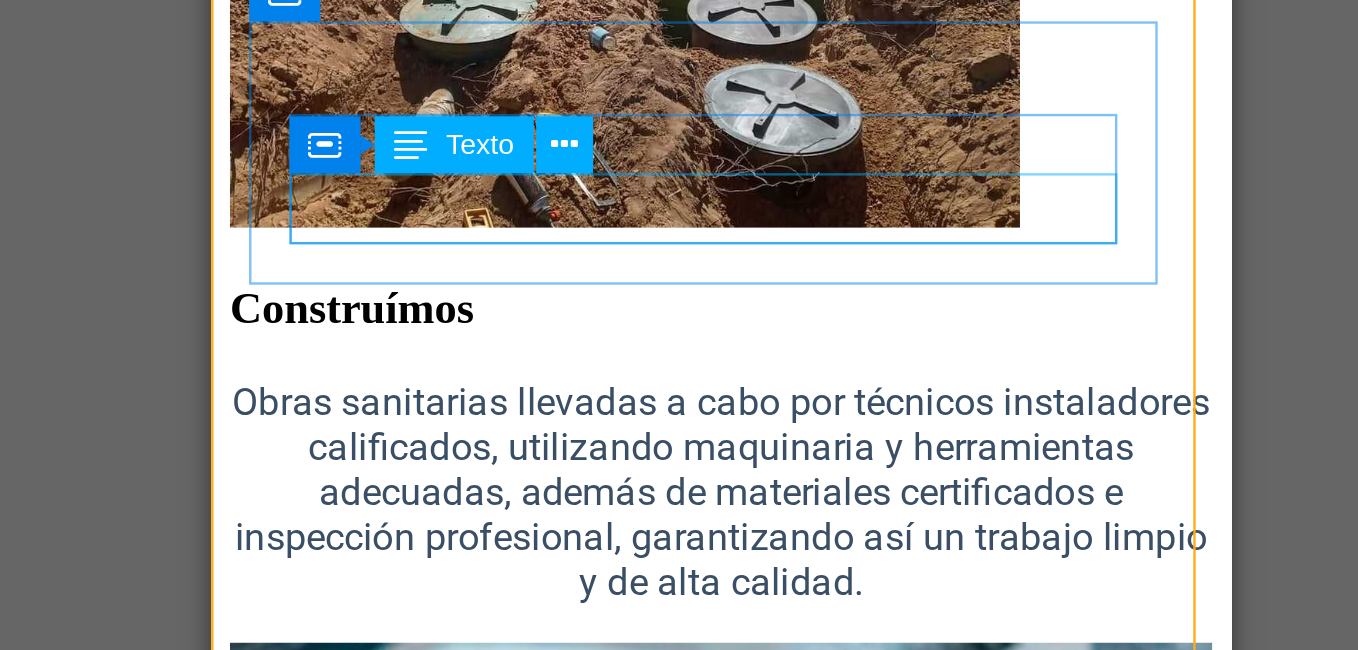 click on "Conexiones a redes de canalización de aguas residuales Cámaras : inspección, desgrasadoras. Fosas Sépticas:  Sistema de almacenamiento para posterior eliminación de residuos de aguas grises y negras. Drenes o pozos de absorción : consiste en excavaciones rellenas con gravilla y geotextil que permiten infiltrar el agua a la tierra. Plantas elevadoras:  Sistema que permite evacuar la aguas en zonas donde no es posible hacerlo por pendiente natural Plantas de tratamiento:  instalación donde el agua es tratada con procesos biológicos y físicos para su limpiado y posterior uso en riego o ser devuelta al medio ambiente." at bounding box center (426, 1810) 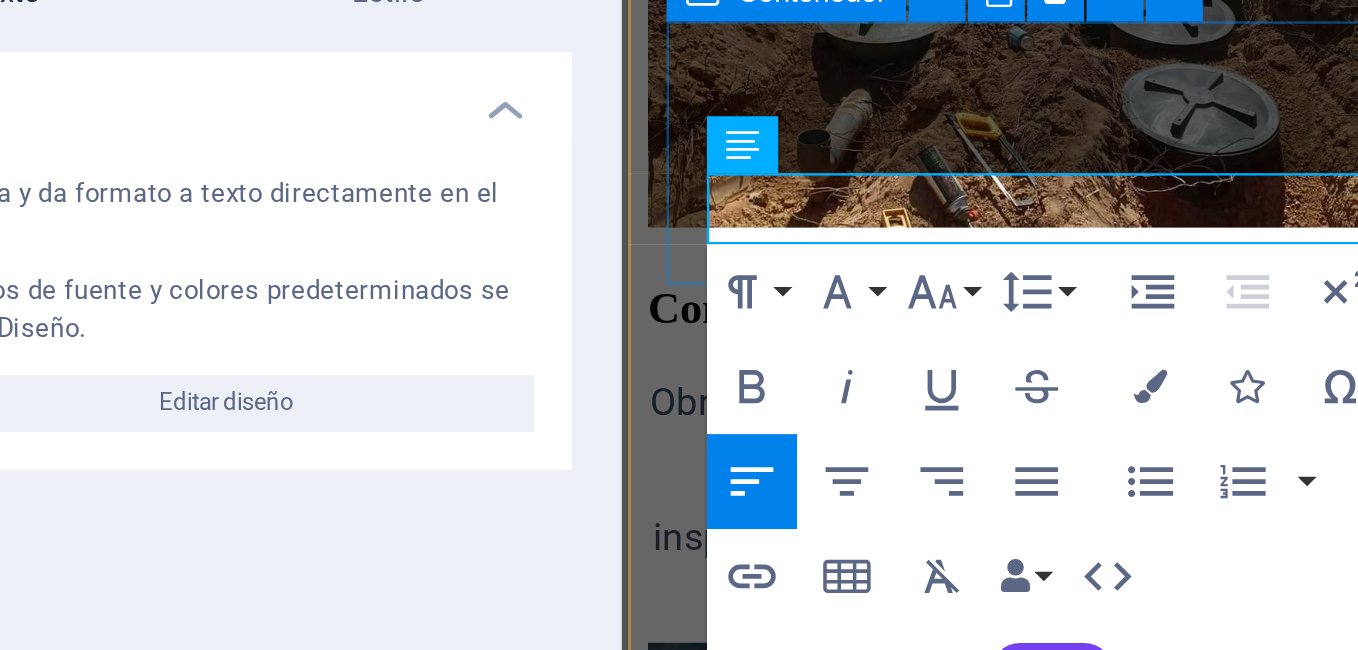 drag, startPoint x: 742, startPoint y: -44, endPoint x: 650, endPoint y: -46, distance: 92.021736 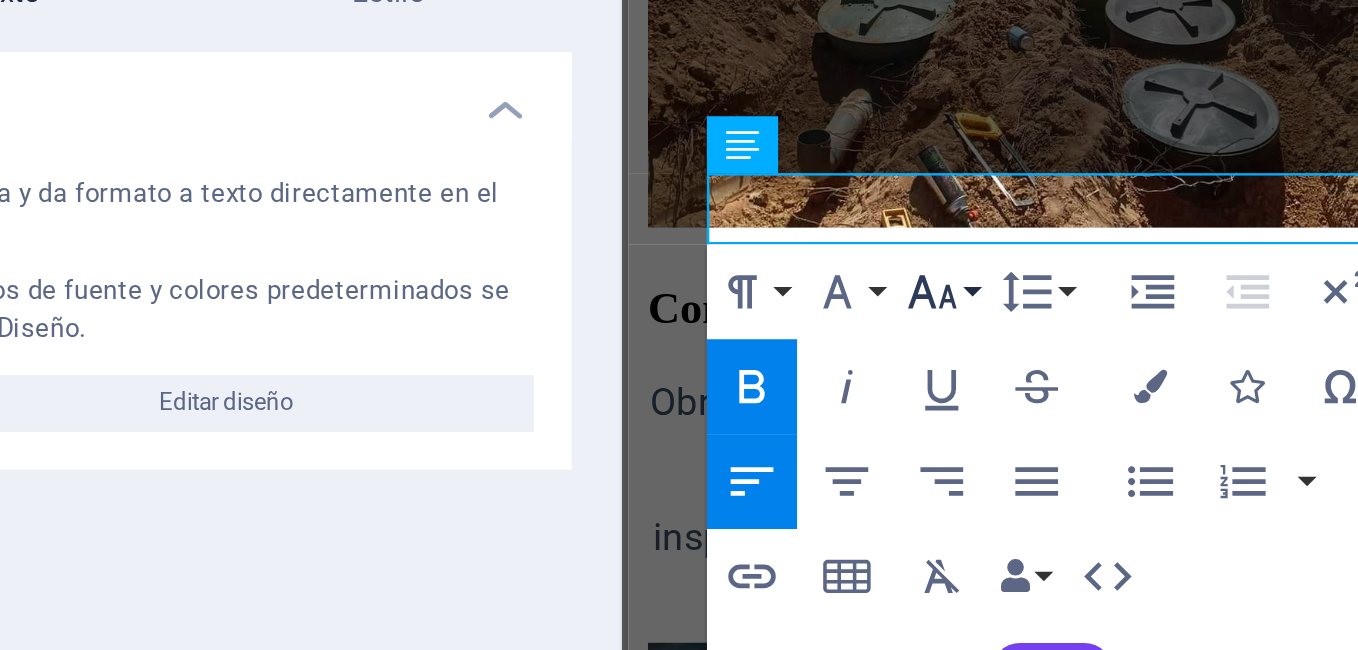 click 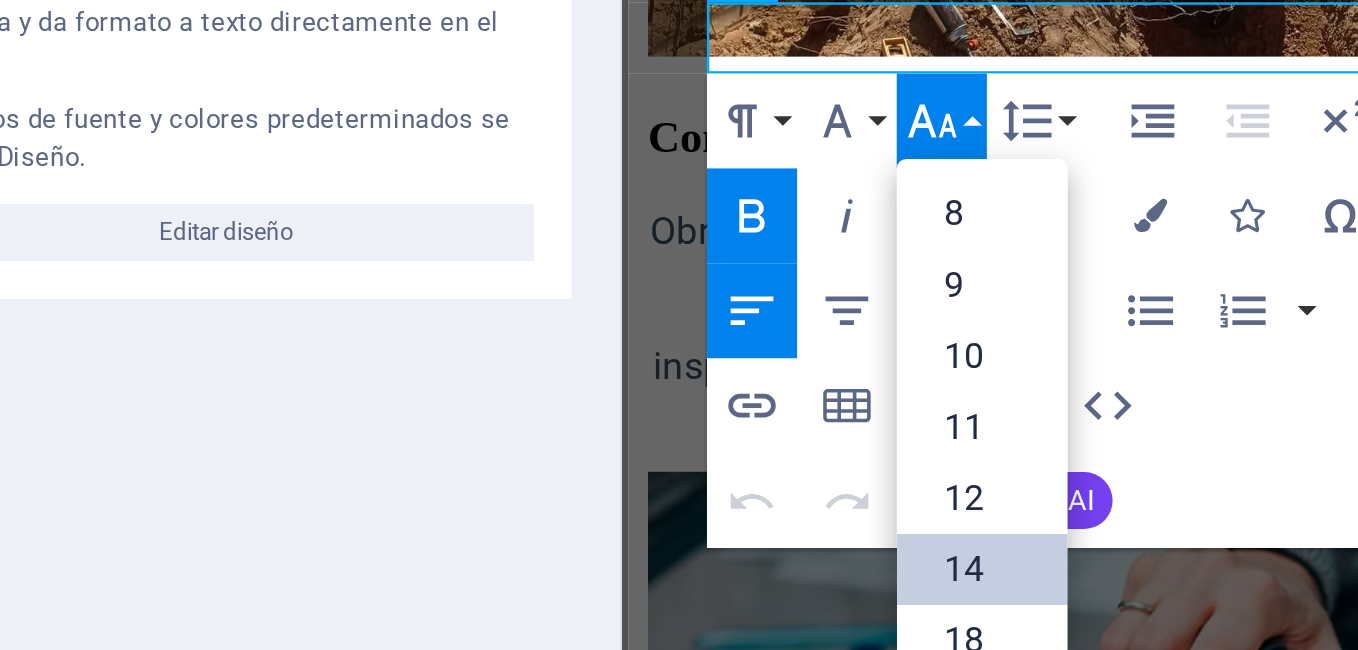 click on "14" at bounding box center (584, 496) 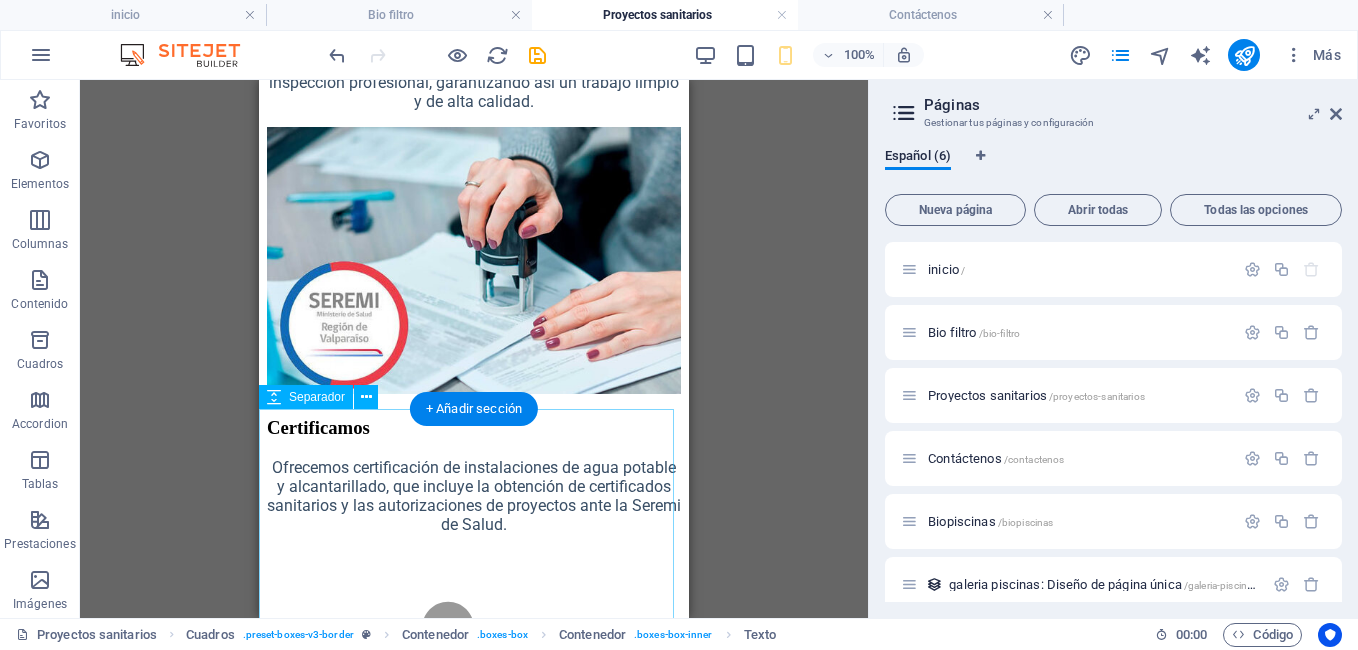 scroll, scrollTop: 2933, scrollLeft: 0, axis: vertical 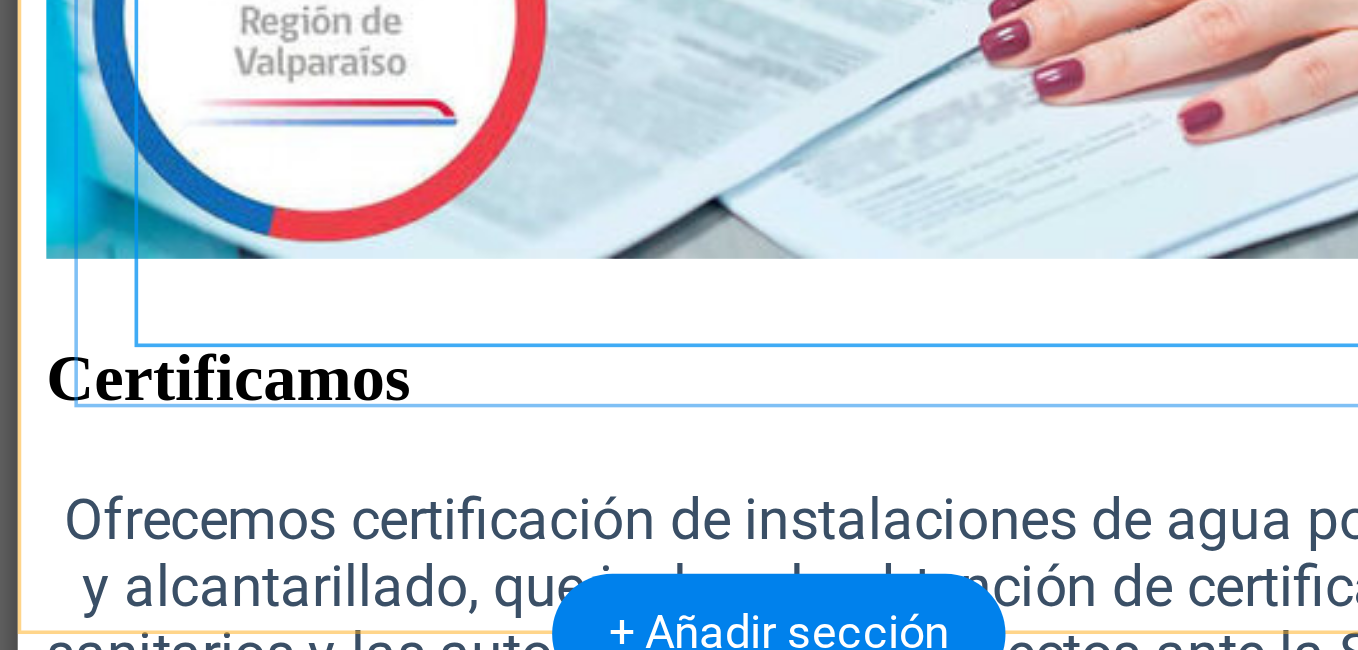 click on "Conexiones a redes de canalización de aguas residuales Cámaras : inspección, desgrasadoras. Fosas Sépticas:  Sistema de almacenamiento para posterior eliminación de residuos de aguas grises y negras. Drenes o pozos de absorción : consiste en excavaciones rellenas con gravilla y geotextil que permiten infiltrar el agua a la tierra. Plantas elevadoras:  Sistema que permite evacuar la aguas en zonas donde no es posible hacerlo por pendiente natural Plantas de tratamiento:  instalación donde el agua es tratada con procesos biológicos y físicos para su limpiado y posterior uso en riego o ser devuelta al medio ambiente." at bounding box center (232, 1882) 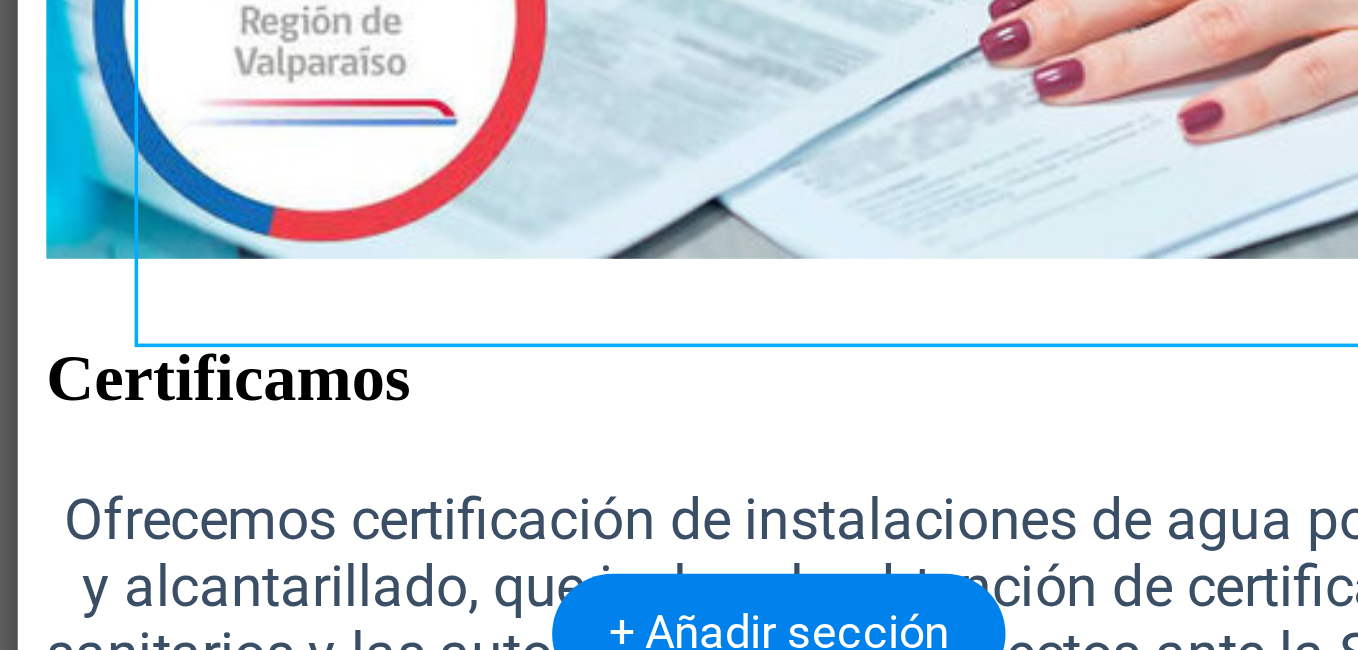 click on "Conexiones a redes de canalización de aguas residuales Cámaras : inspección, desgrasadoras. Fosas Sépticas:  Sistema de almacenamiento para posterior eliminación de residuos de aguas grises y negras. Drenes o pozos de absorción : consiste en excavaciones rellenas con gravilla y geotextil que permiten infiltrar el agua a la tierra. Plantas elevadoras:  Sistema que permite evacuar la aguas en zonas donde no es posible hacerlo por pendiente natural Plantas de tratamiento:  instalación donde el agua es tratada con procesos biológicos y físicos para su limpiado y posterior uso en riego o ser devuelta al medio ambiente." at bounding box center (232, 1882) 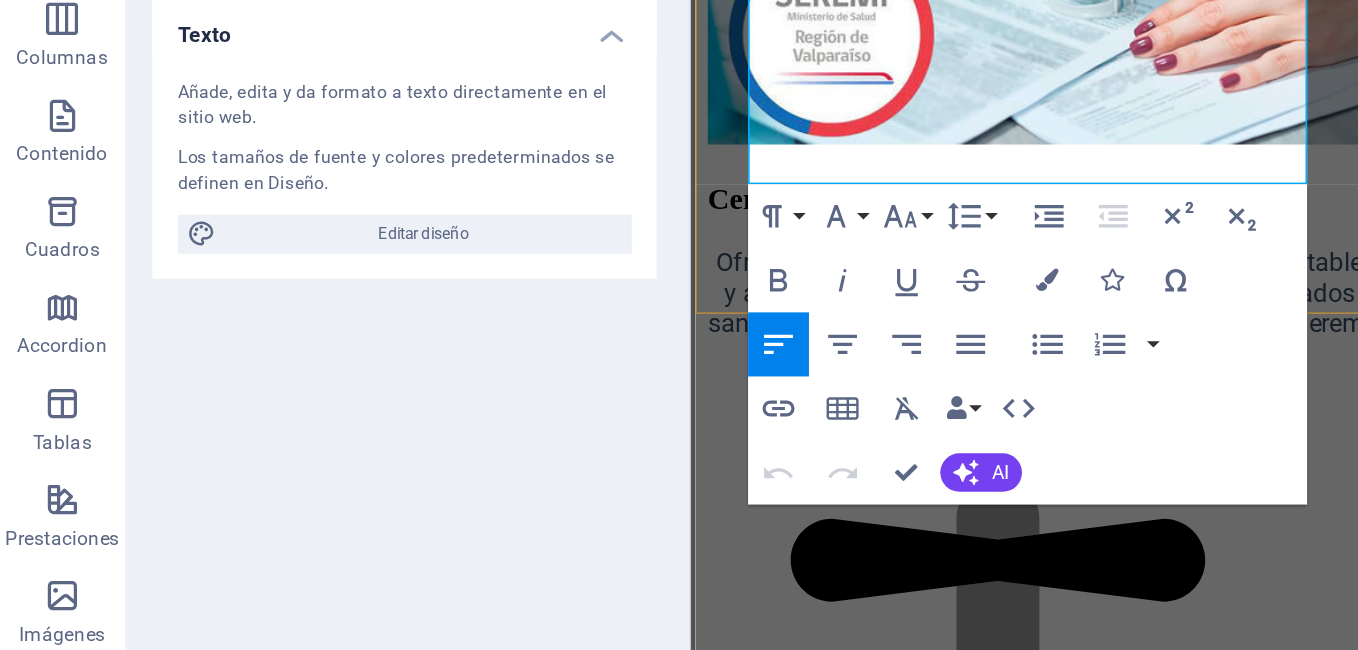 drag, startPoint x: 1025, startPoint y: 27, endPoint x: 1061, endPoint y: 64, distance: 51.62364 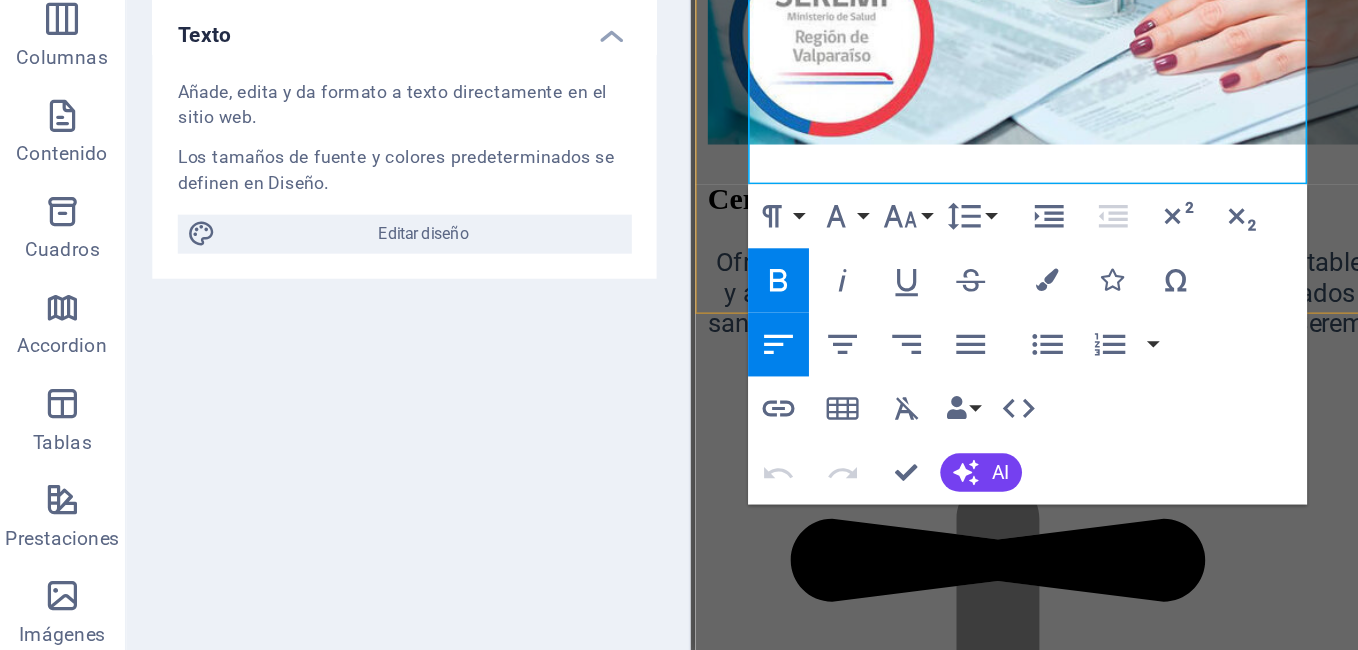 click on ".fa-secondary{opacity:.4} agua potable Redes de agua potable:  Sistema de cañerías que recorren una edificación o establecimiento conectadas a una red de agua, cuya función es abastecer todos los puntos de  consumo  Pozos profundos:  Estudio del mejor sector posible para encontrar dotación de agua adecuada según requerimiento del cliente. .fa-secondary{opacity:.4} alcantarillado Conexiones a redes de canalización de aguas residuales Cámaras : inspección, desgrasadoras. Fosas Sépticas:  Sistema de almacenamiento para posterior eliminación de residuos de aguas grises y negras. Drenes o pozos de absorción : consiste en excavaciones rellenas con gravilla y geotextil que permiten infiltrar el agua a la tierra. Plantas elevadoras:  Sistema que permite evacuar la aguas en zonas donde no es posible hacerlo por pendiente natural Plantas de tratamiento:  instalación donde el agua es tratada con procesos biológicos y físicos para su limpiado y posterior uso en riego o ser devuelta al medio ambiente." at bounding box center (910, 1257) 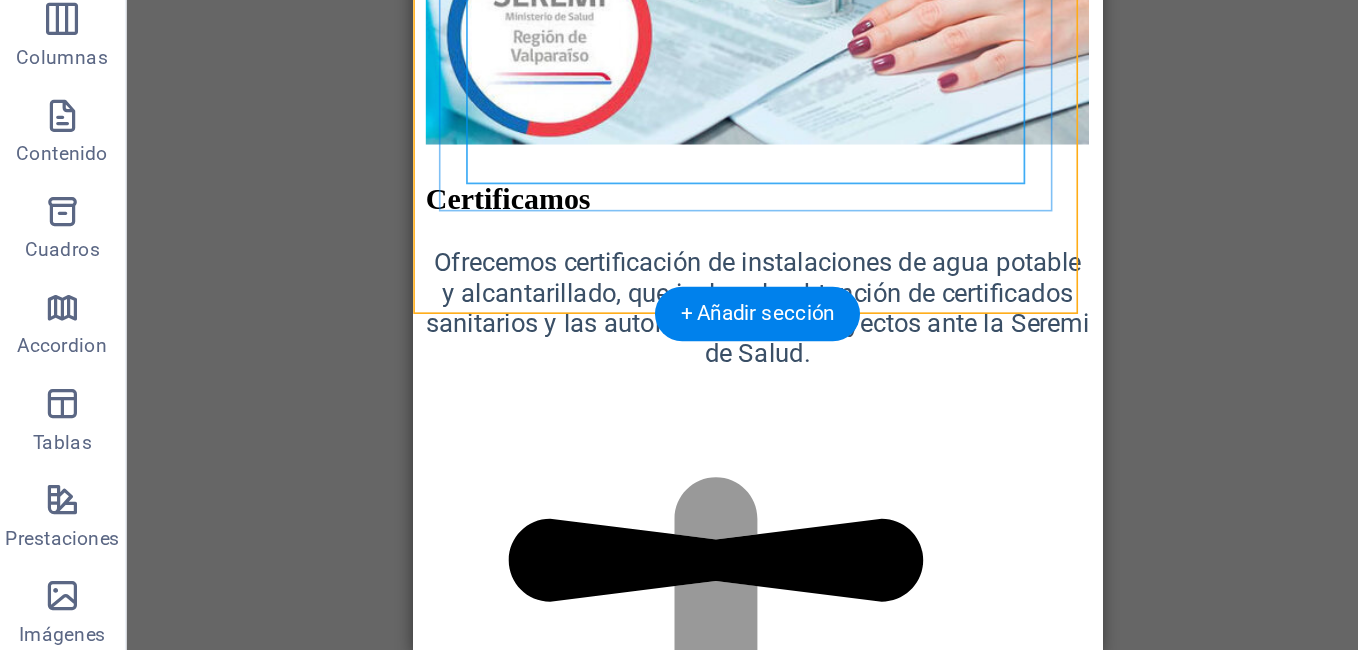 click on "Conexiones a redes de canalización de aguas residuales Cámaras : inspección, desgrasadoras. Fosas Sépticas:  Sistema de almacenamiento para posterior eliminación de residuos de aguas grises y negras. Drenes o pozos de absorción : consiste en excavaciones rellenas con gravilla y geotextil que permiten infiltrar el agua a la tierra. Plantas elevadoras:  Sistema que permite evacuar la aguas en zonas donde no es posible hacerlo por pendiente natural Plantas de tratamiento:  instalación donde el agua es tratada con procesos biológicos y físicos para su limpiado y posterior uso en riego o ser devuelta al medio ambiente." at bounding box center (628, 2190) 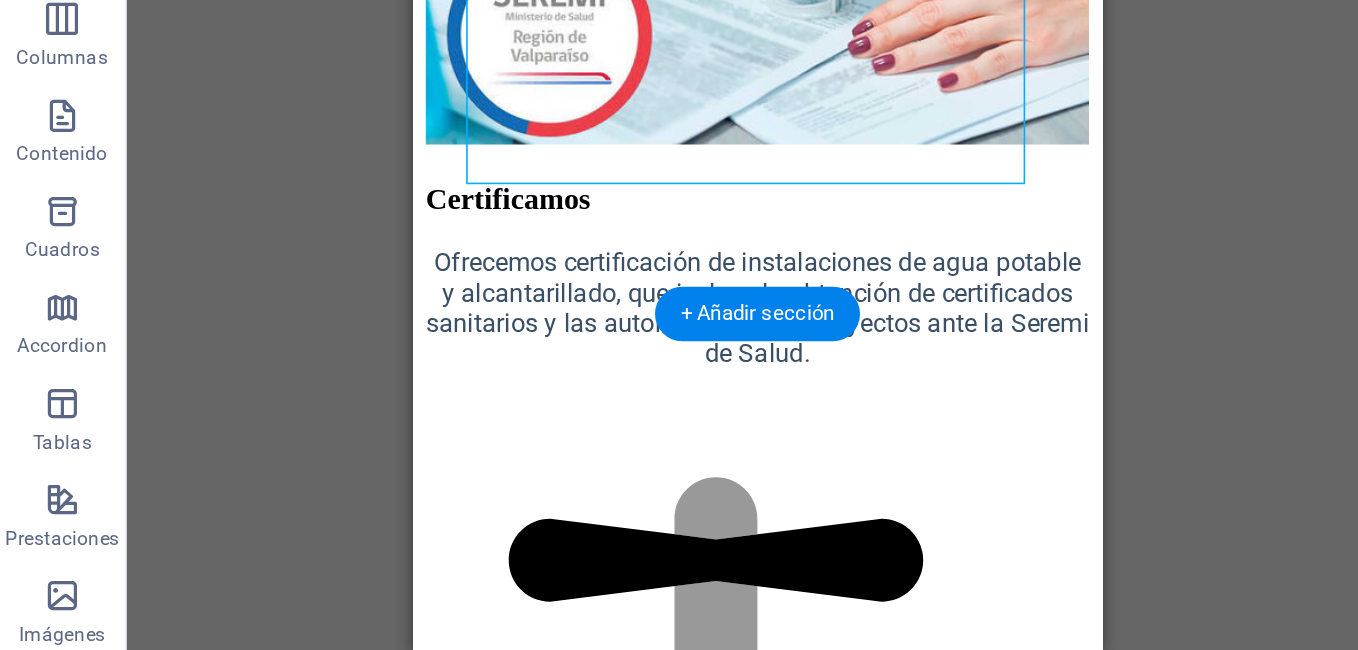 click on "Conexiones a redes de canalización de aguas residuales Cámaras : inspección, desgrasadoras. Fosas Sépticas:  Sistema de almacenamiento para posterior eliminación de residuos de aguas grises y negras. Drenes o pozos de absorción : consiste en excavaciones rellenas con gravilla y geotextil que permiten infiltrar el agua a la tierra. Plantas elevadoras:  Sistema que permite evacuar la aguas en zonas donde no es posible hacerlo por pendiente natural Plantas de tratamiento:  instalación donde el agua es tratada con procesos biológicos y físicos para su limpiado y posterior uso en riego o ser devuelta al medio ambiente." at bounding box center (628, 2190) 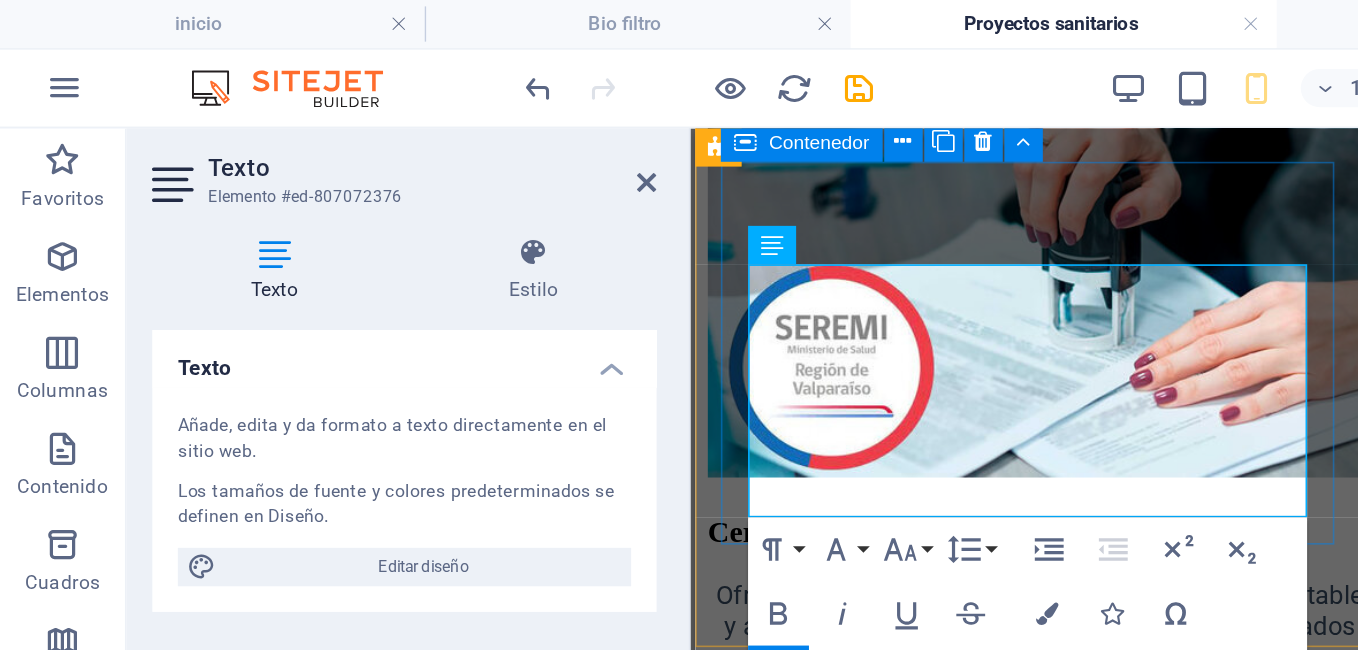 click on ".fa-secondary{opacity:.4} alcantarillado Conexiones a redes de canalización de aguas residuales Cámaras : inspección, desgrasadoras. Fosas Sépticas:  Sistema de almacenamiento para posterior eliminación de residuos de aguas grises y negras. Drenes o pozos de absorción : consiste en excavaciones rellenas con gravilla y geotextil que permiten infiltrar el agua a la tierra. Plantas elevadoras:  Sistema que permite evacuar la aguas en zonas donde no es posible hacerlo por pendiente natural Plantas de tratamiento:  instalación donde el agua es tratada con procesos biológicos y físicos para su limpiado y posterior uso en riego o ser devuelta al medio ambiente." at bounding box center [910, 2291] 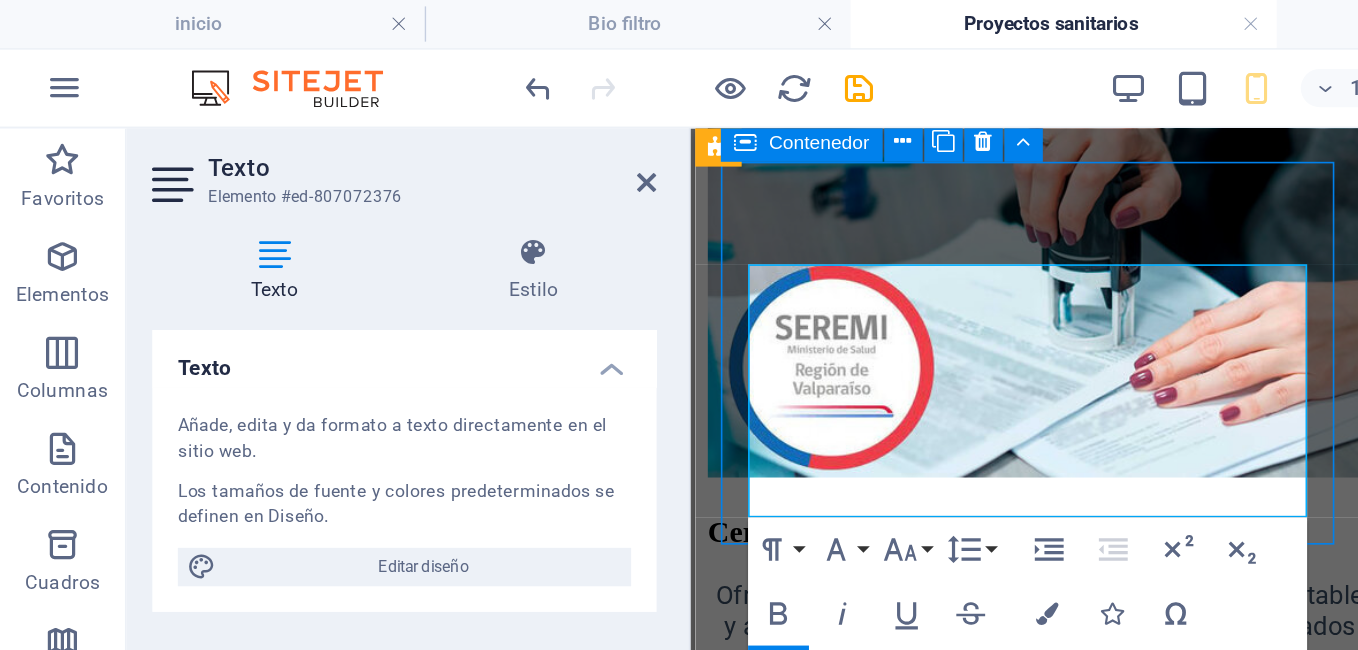 click on ".fa-secondary{opacity:.4} alcantarillado Conexiones a redes de canalización de aguas residuales Cámaras : inspección, desgrasadoras. Fosas Sépticas:  Sistema de almacenamiento para posterior eliminación de residuos de aguas grises y negras. Drenes o pozos de absorción : consiste en excavaciones rellenas con gravilla y geotextil que permiten infiltrar el agua a la tierra. Plantas elevadoras:  Sistema que permite evacuar la aguas en zonas donde no es posible hacerlo por pendiente natural Plantas de tratamiento:  instalación donde el agua es tratada con procesos biológicos y físicos para su limpiado y posterior uso en riego o ser devuelta al medio ambiente." at bounding box center [910, 2291] 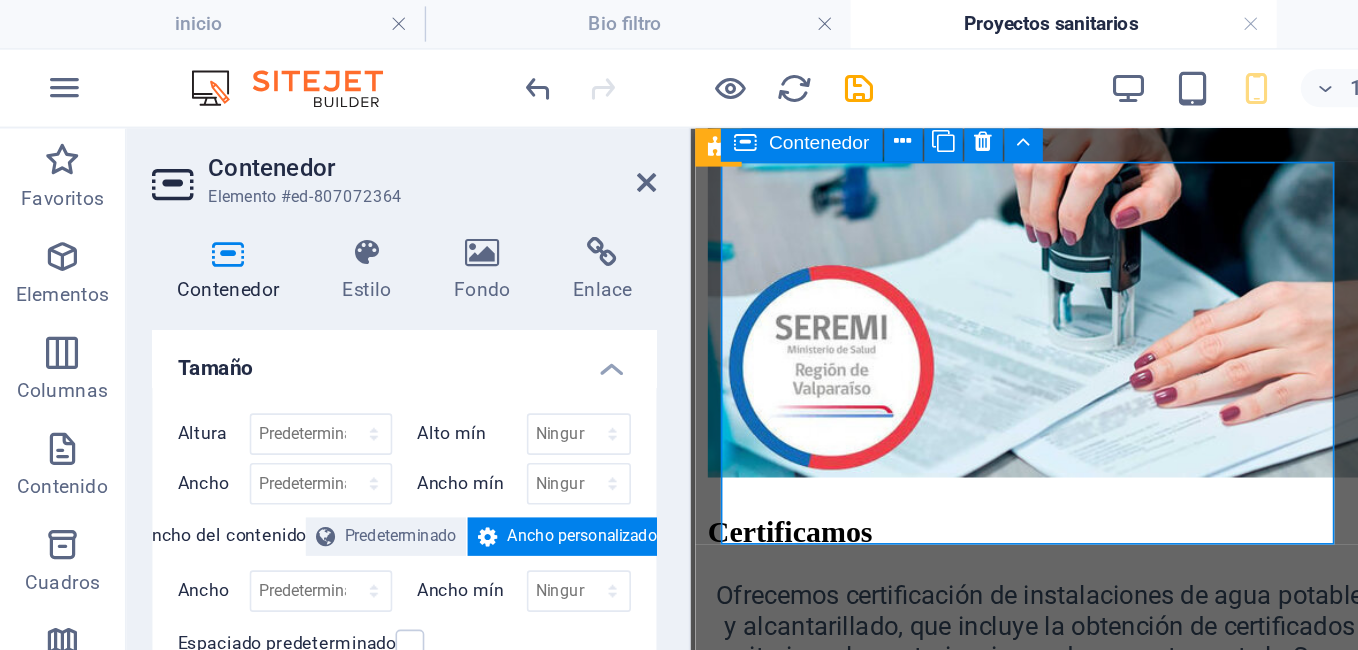 click on ".fa-secondary{opacity:.4} alcantarillado Conexiones a redes de canalización de aguas residuales Cámaras : inspección, desgrasadoras. Fosas Sépticas:  Sistema de almacenamiento para posterior eliminación de residuos de aguas grises y negras. Drenes o pozos de absorción : consiste en excavaciones rellenas con gravilla y geotextil que permiten infiltrar el agua a la tierra. Plantas elevadoras:  Sistema que permite evacuar la aguas en zonas donde no es posible hacerlo por pendiente natural Plantas de tratamiento:  instalación donde el agua es tratada con procesos biológicos y físicos para su limpiado y posterior uso en riego o ser devuelta al medio ambiente." at bounding box center [910, 2291] 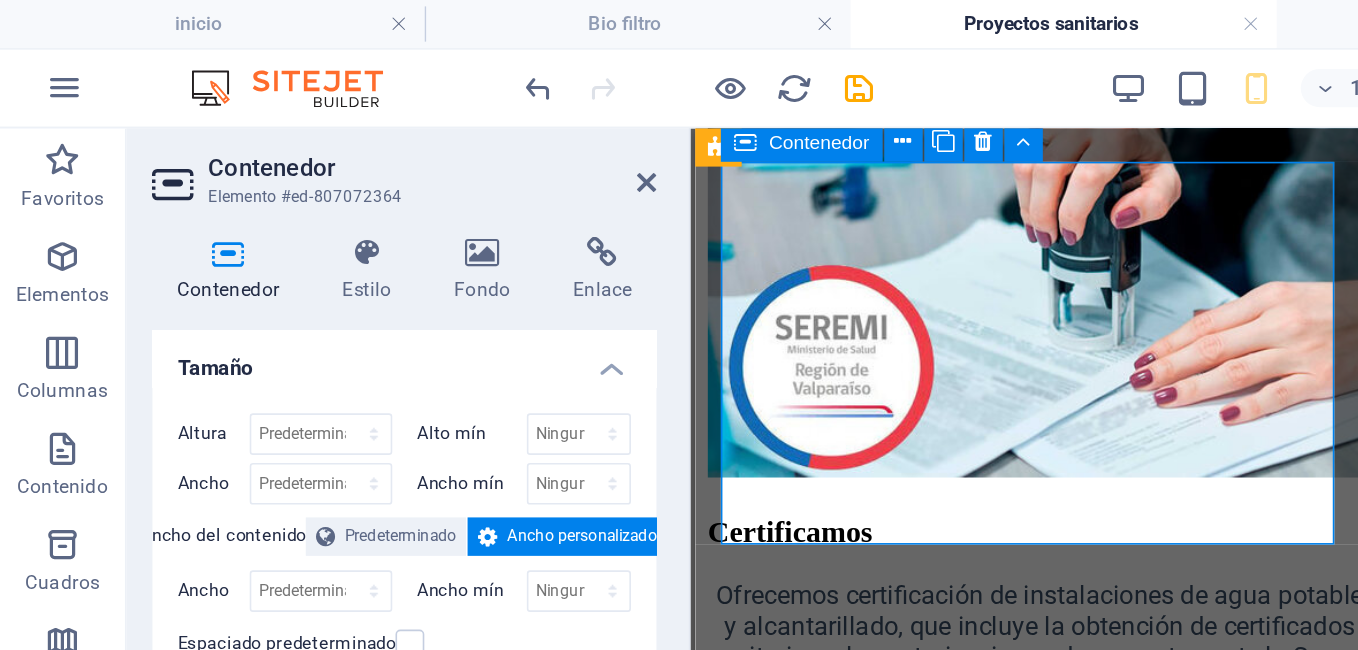 click on ".fa-secondary{opacity:.4} alcantarillado Conexiones a redes de canalización de aguas residuales Cámaras : inspección, desgrasadoras. Fosas Sépticas:  Sistema de almacenamiento para posterior eliminación de residuos de aguas grises y negras. Drenes o pozos de absorción : consiste en excavaciones rellenas con gravilla y geotextil que permiten infiltrar el agua a la tierra. Plantas elevadoras:  Sistema que permite evacuar la aguas en zonas donde no es posible hacerlo por pendiente natural Plantas de tratamiento:  instalación donde el agua es tratada con procesos biológicos y físicos para su limpiado y posterior uso en riego o ser devuelta al medio ambiente." at bounding box center [910, 2291] 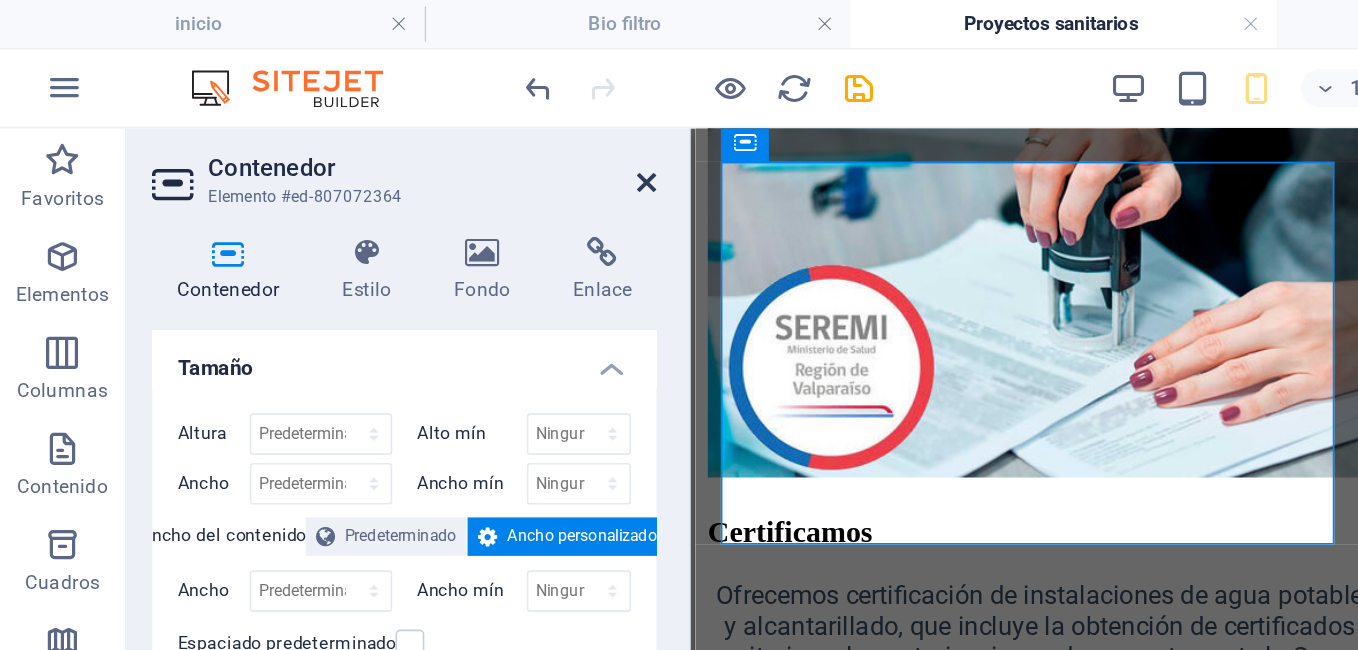click at bounding box center (405, 114) 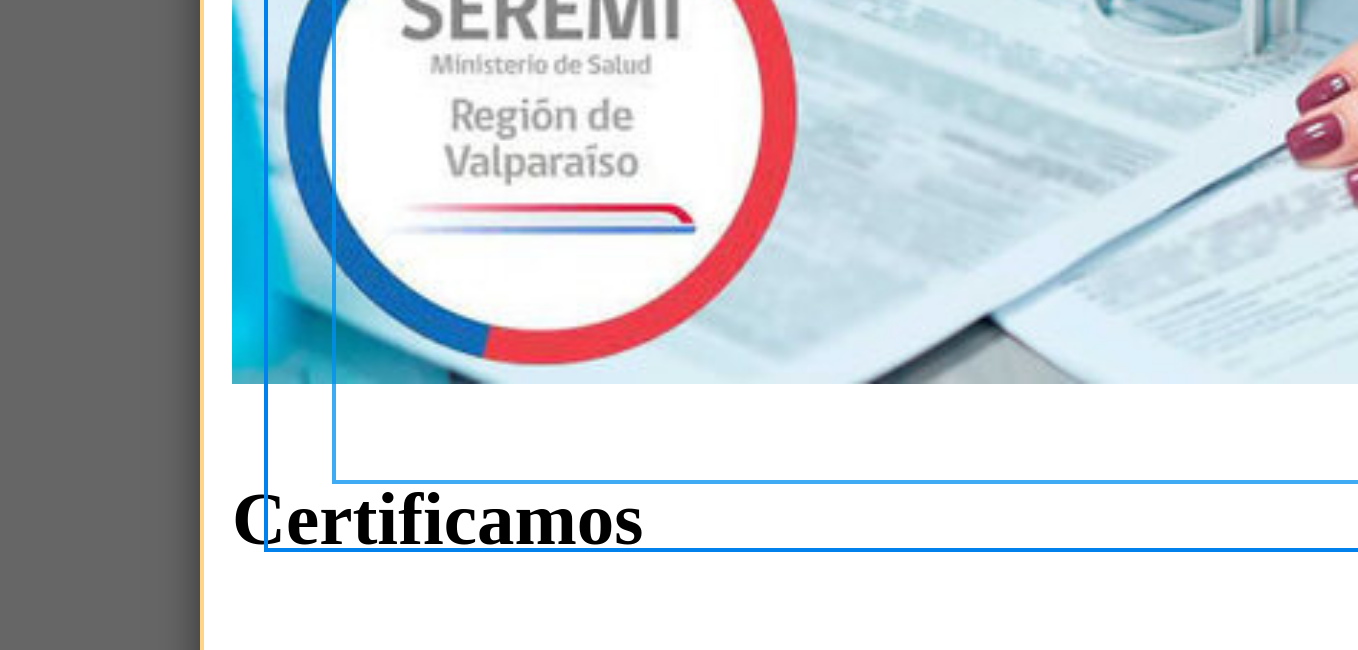 click on "Conexiones a redes de canalización de aguas residuales Cámaras : inspección, desgrasadoras. Fosas Sépticas:  Sistema de almacenamiento para posterior eliminación de residuos de aguas grises y negras. Drenes o pozos de absorción : consiste en excavaciones rellenas con gravilla y geotextil que permiten infiltrar el agua a la tierra. Plantas elevadoras:  Sistema que permite evacuar la aguas en zonas donde no es posible hacerlo por pendiente natural Plantas de tratamiento:  instalación donde el agua es tratada con procesos biológicos y físicos para su limpiado y posterior uso en riego o ser devuelta al medio ambiente." at bounding box center [415, 1907] 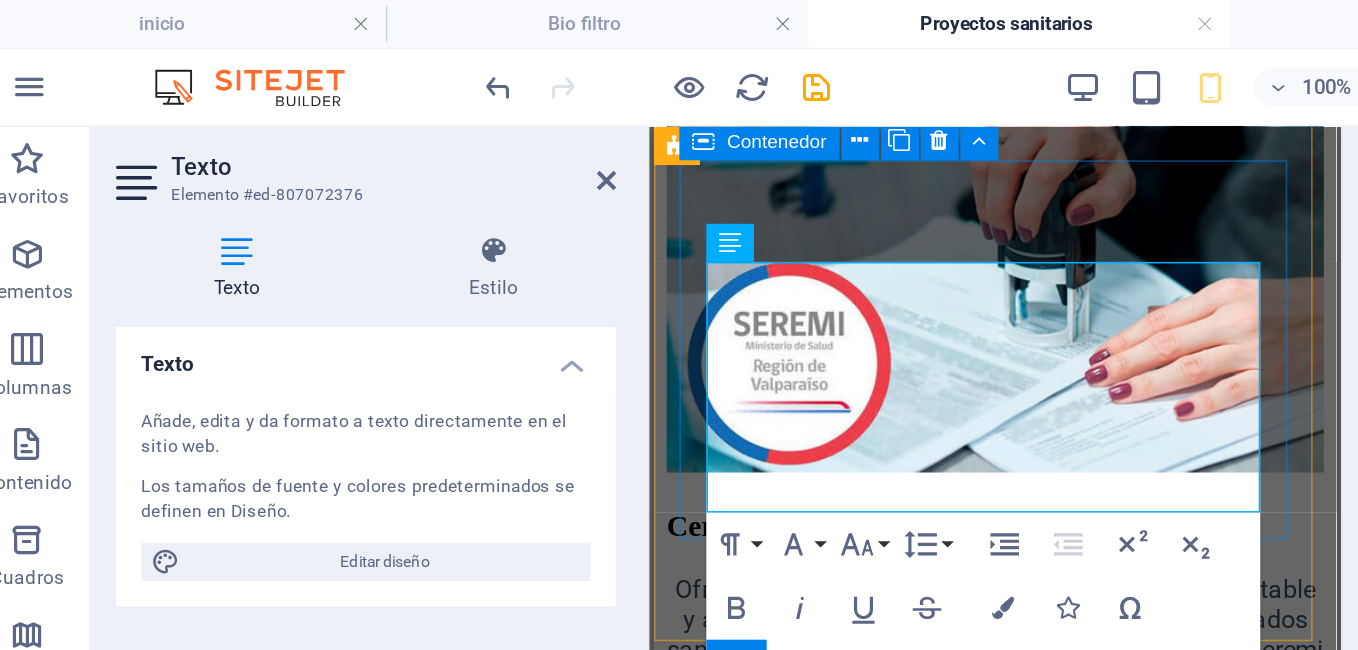 drag, startPoint x: 984, startPoint y: 355, endPoint x: 1031, endPoint y: 380, distance: 53.235325 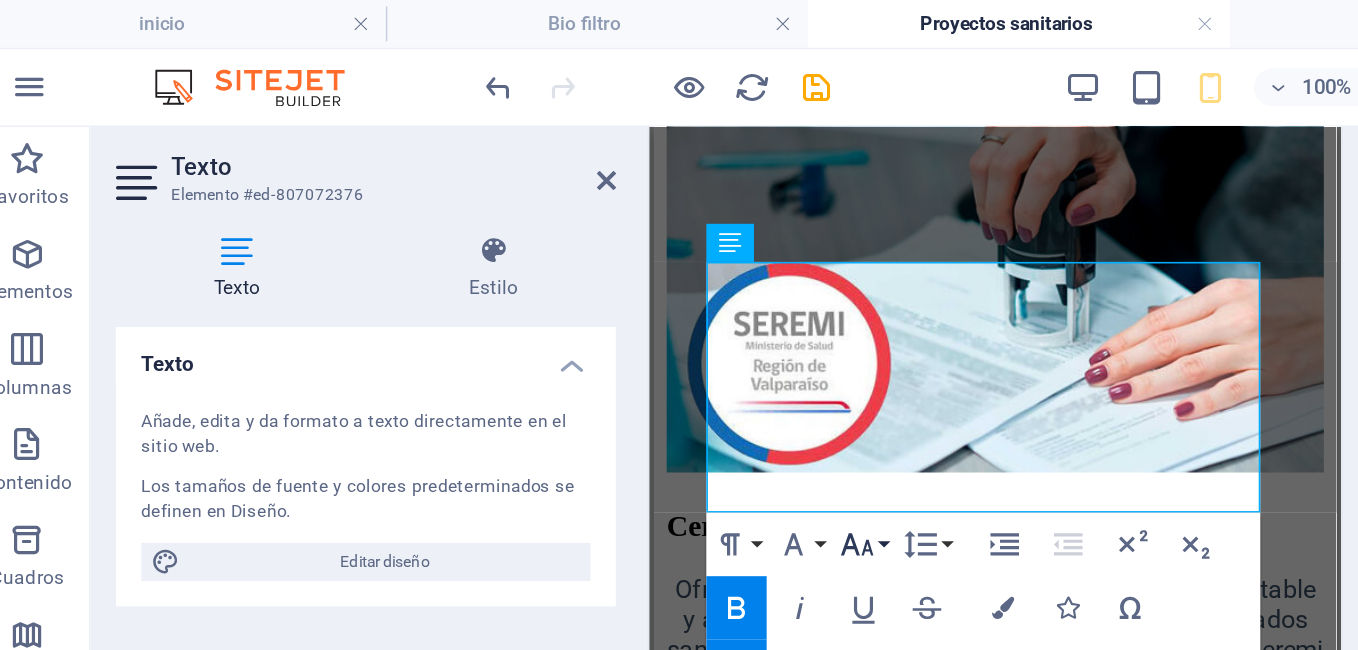 click 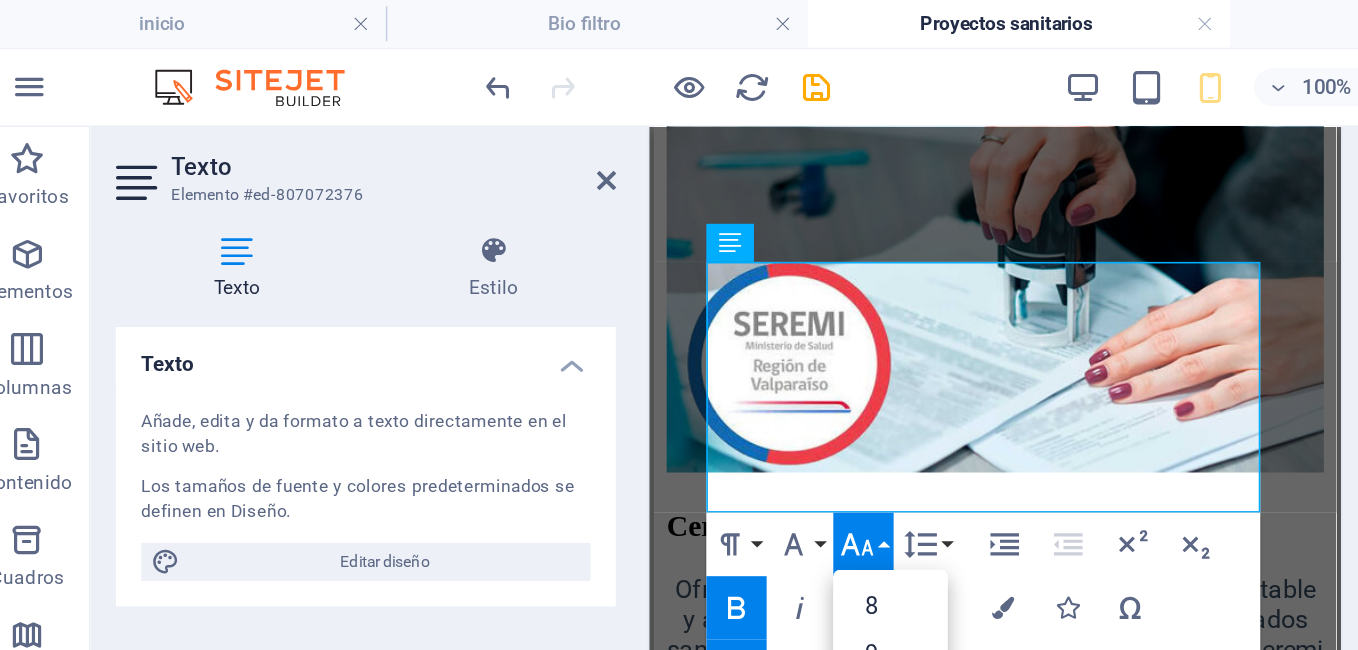 scroll, scrollTop: 143, scrollLeft: 0, axis: vertical 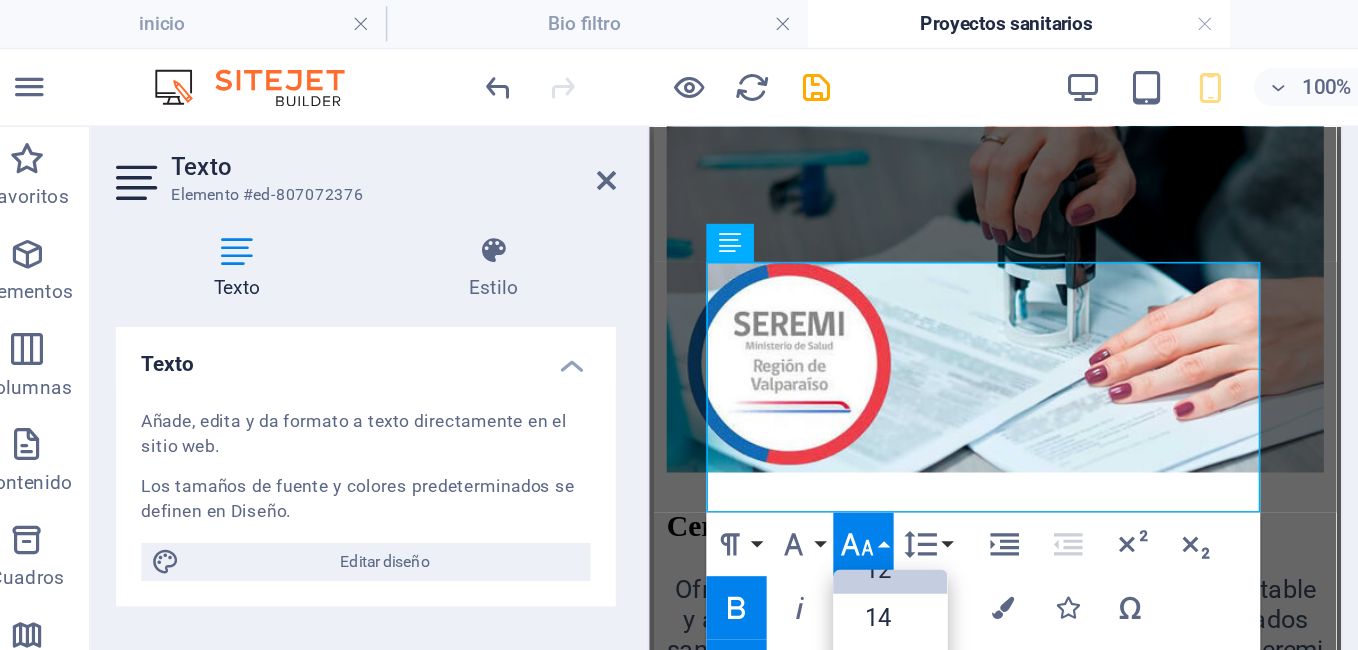 click on "12" at bounding box center [584, 359] 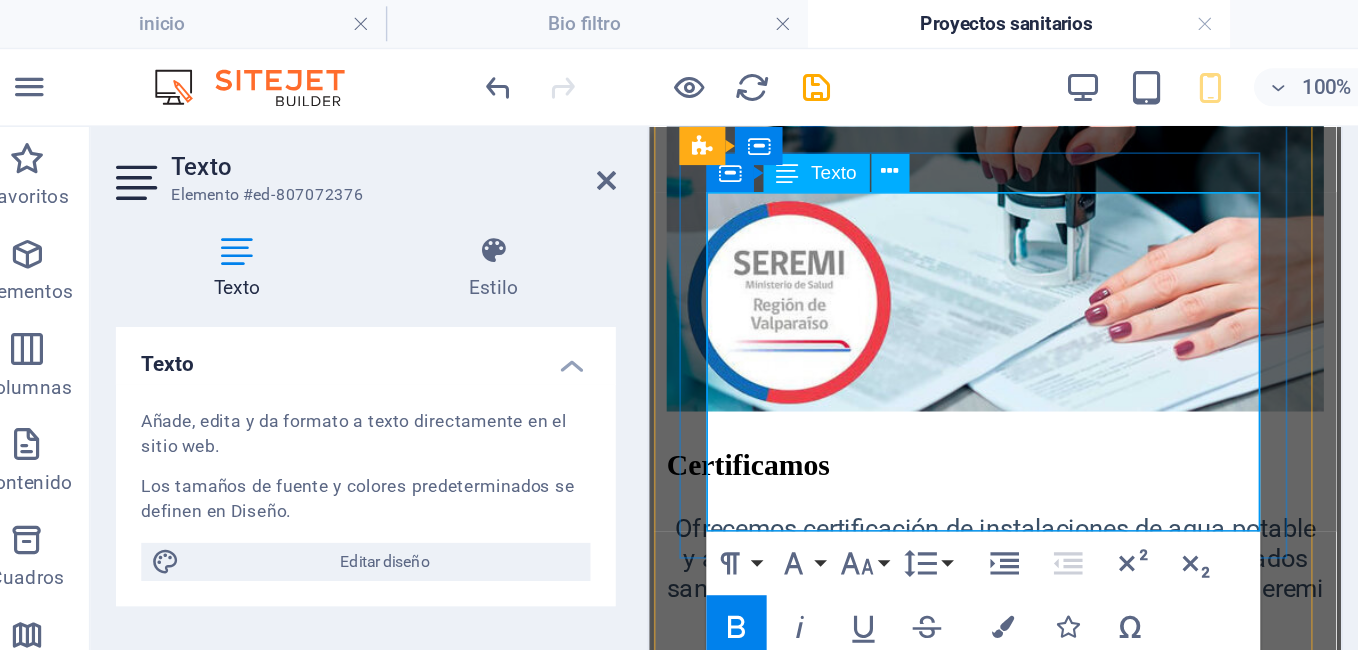 scroll, scrollTop: 2977, scrollLeft: 0, axis: vertical 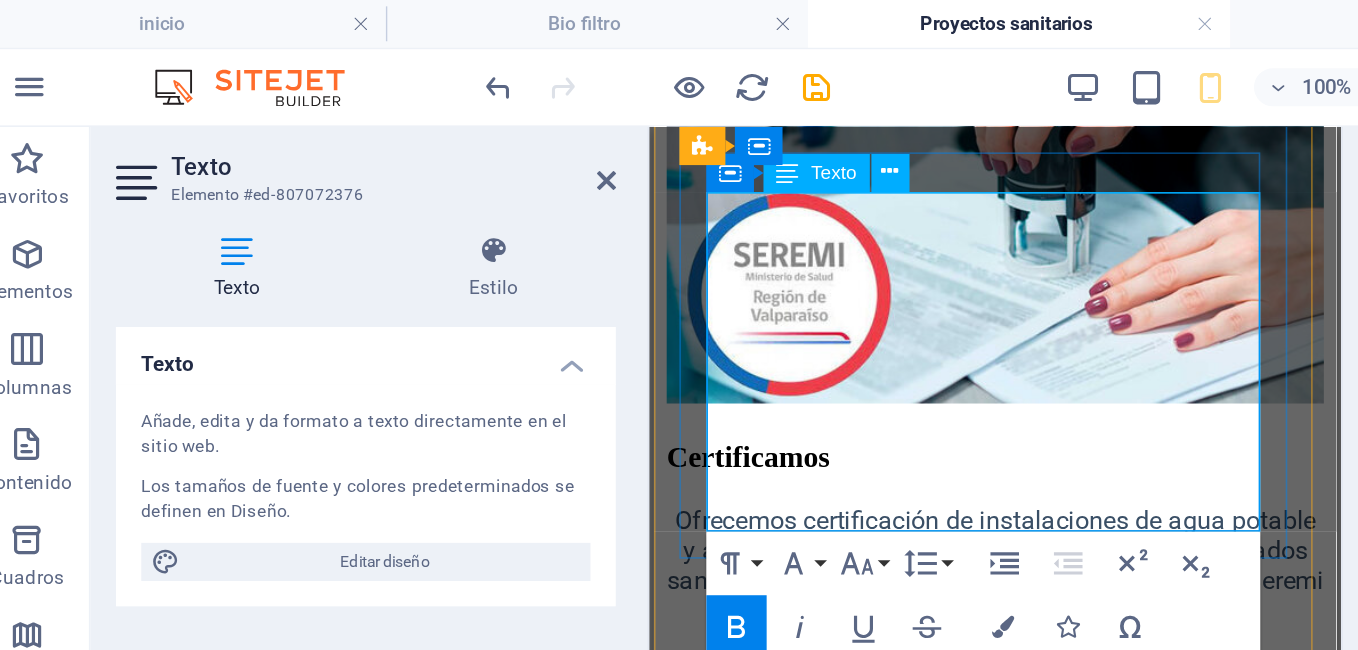click on "Plantas de tratamiento:  instalación donde el agua es tratada con procesos biológicos y físicos para su limpiado y posterior uso en riego o ser devuelta al medio ambiente." at bounding box center (868, 2580) 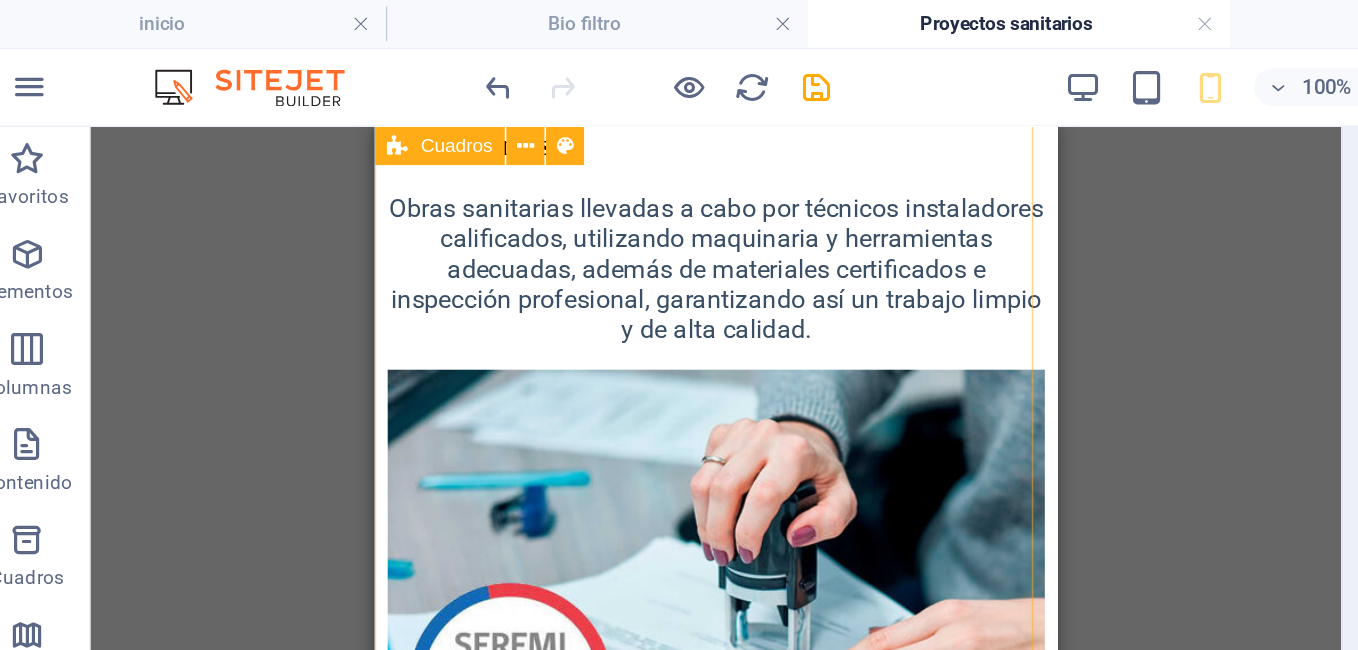 scroll, scrollTop: 2634, scrollLeft: 0, axis: vertical 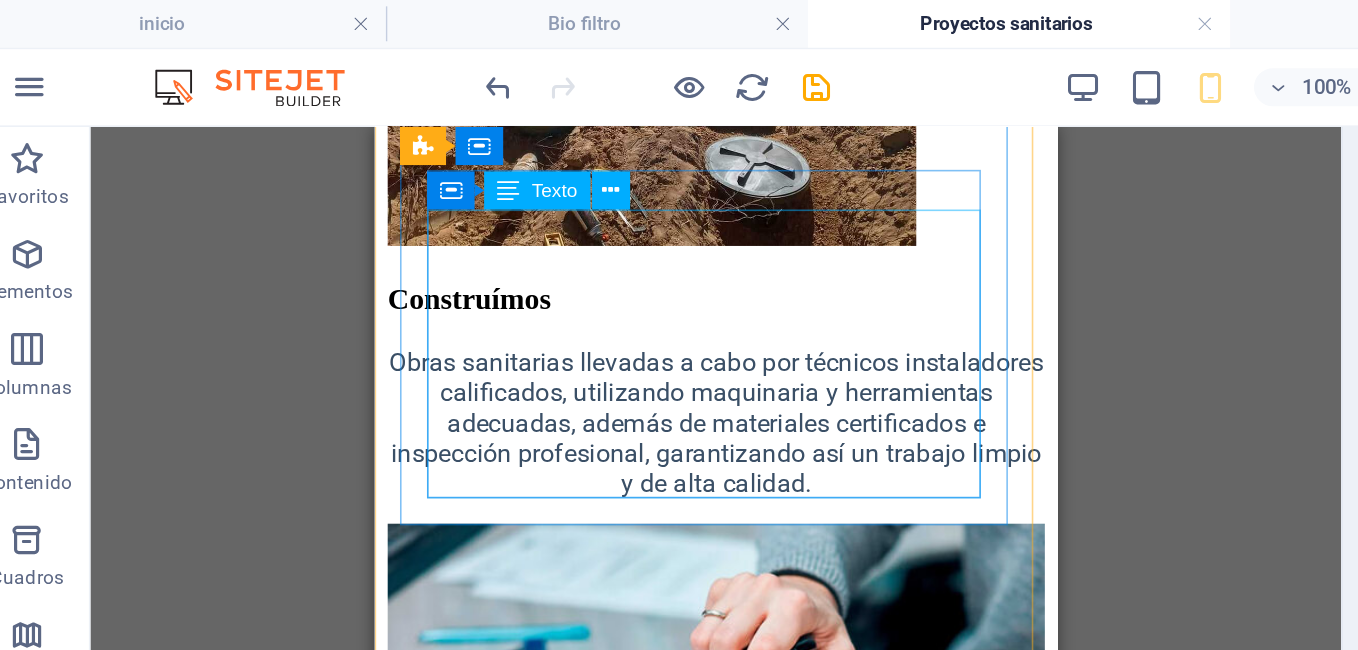 click on "Conexiones a redes de canalización de aguas residuales Cámaras : inspección, desgrasadoras. Fosas Sépticas:  Sistema de almacenamiento para posterior eliminación de residuos de aguas grises y negras. Drenes o pozos de absorción : consiste en excavaciones rellenas con gravilla y geotextil que permiten infiltrar el agua a la tierra. Plantas elevadoras:  Sistema que permite evacuar la aguas en zonas donde no es posible hacerlo por pendiente natural Plantas de tratamiento:  instalación donde el agua es tratada con procesos biológicos y físicos para su limpiado y posterior uso en riego o ser devuelta al medio ambiente." at bounding box center [589, 2048] 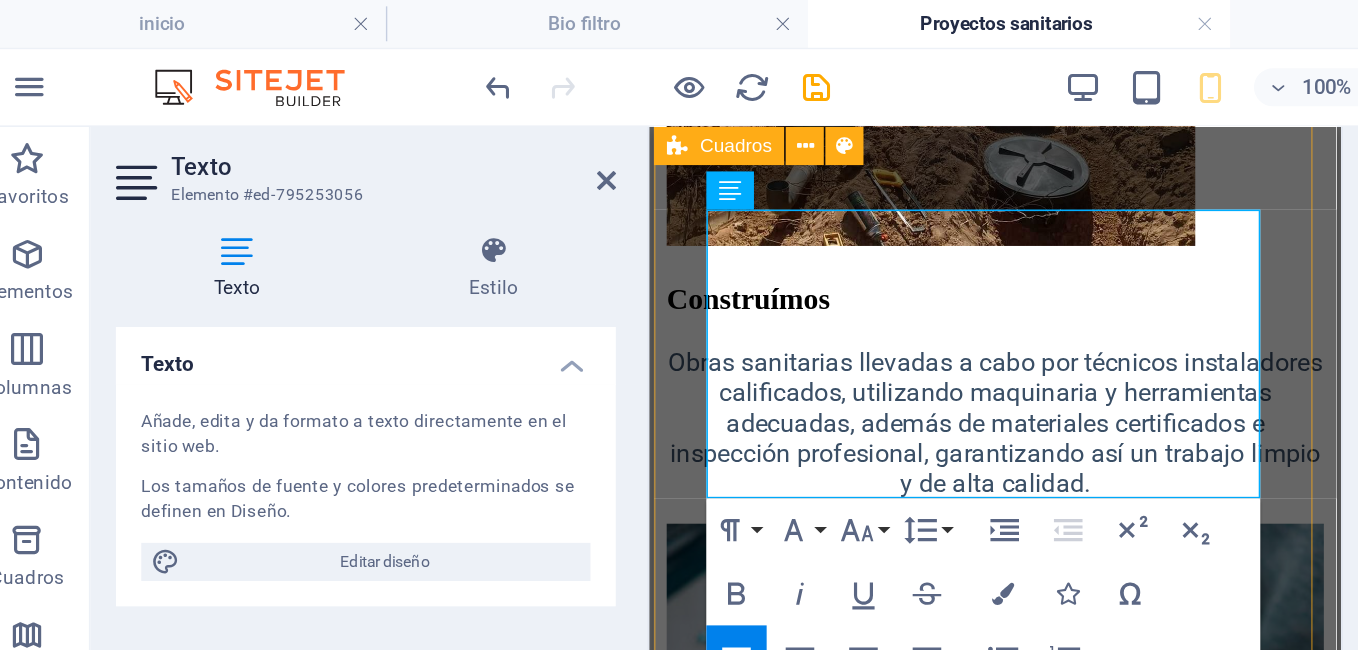 drag, startPoint x: 780, startPoint y: 347, endPoint x: 809, endPoint y: 377, distance: 41.725292 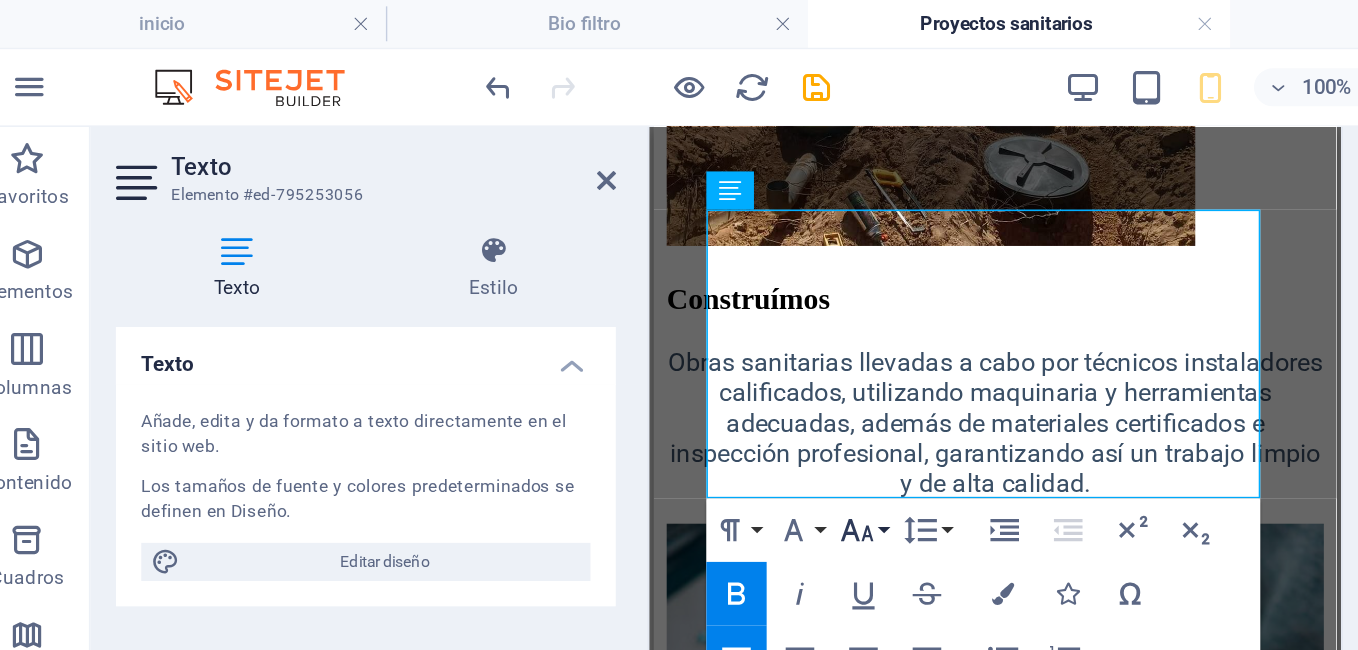 click 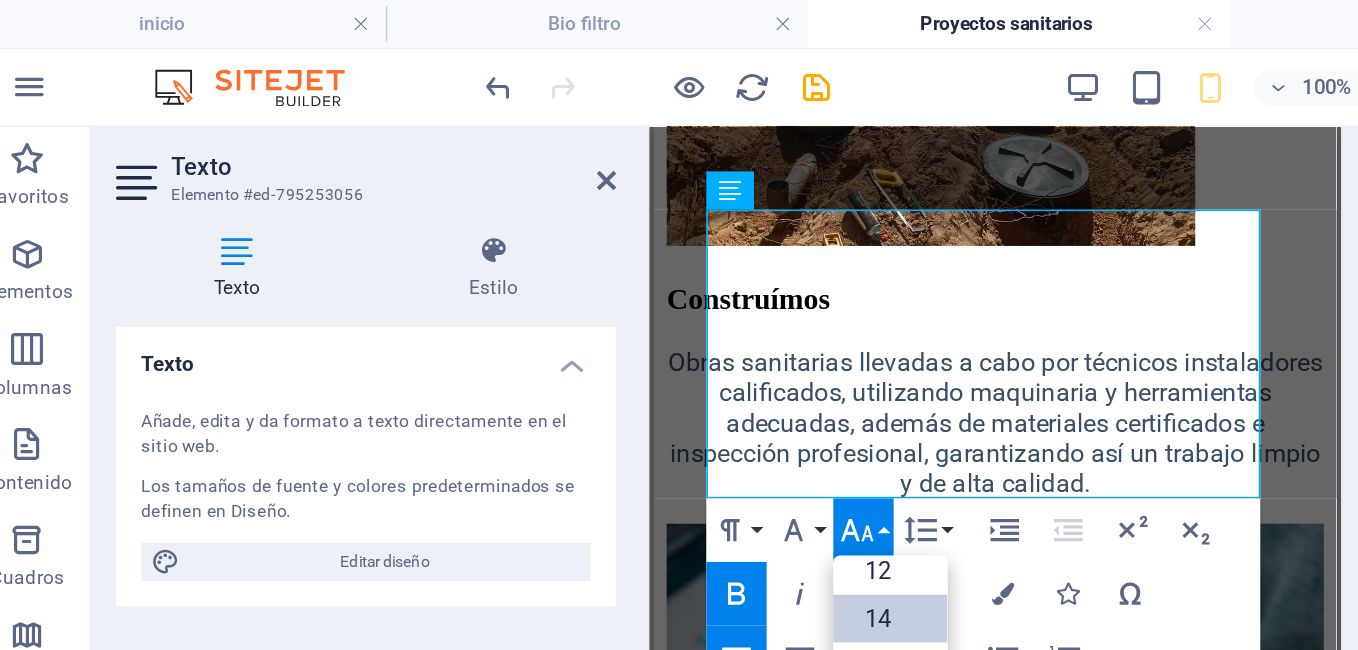 scroll, scrollTop: 132, scrollLeft: 0, axis: vertical 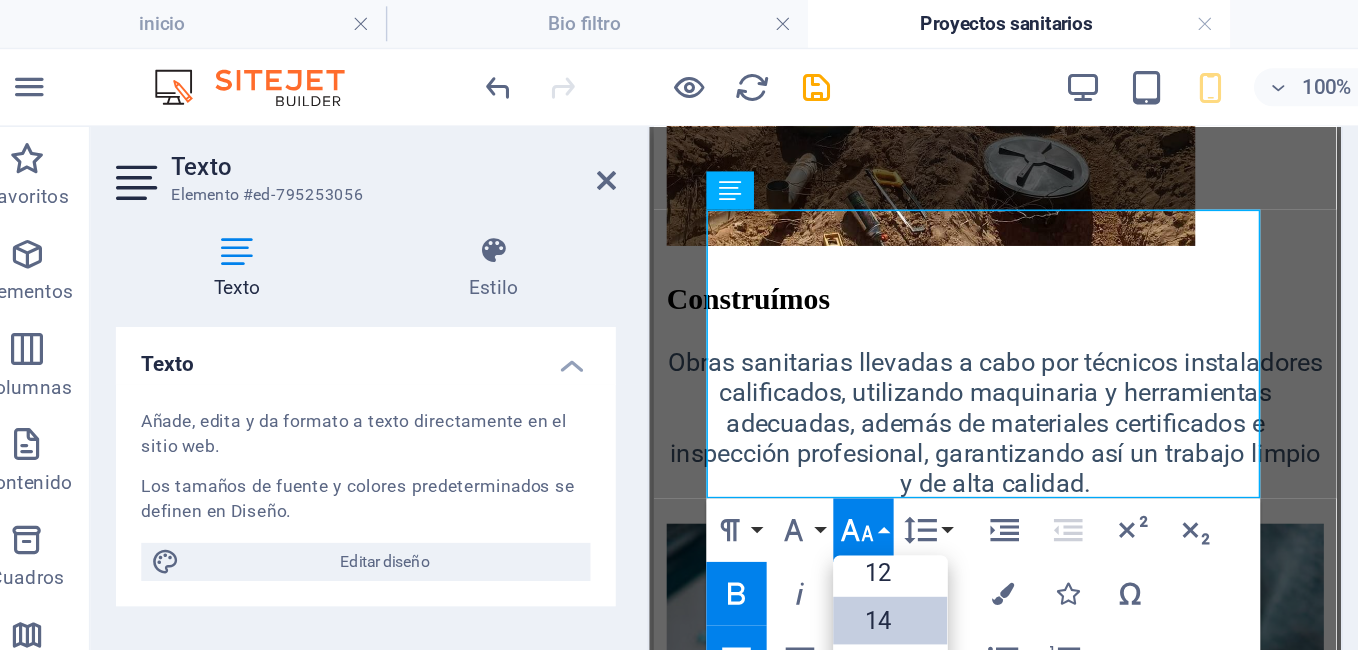 click on "12" at bounding box center (584, 361) 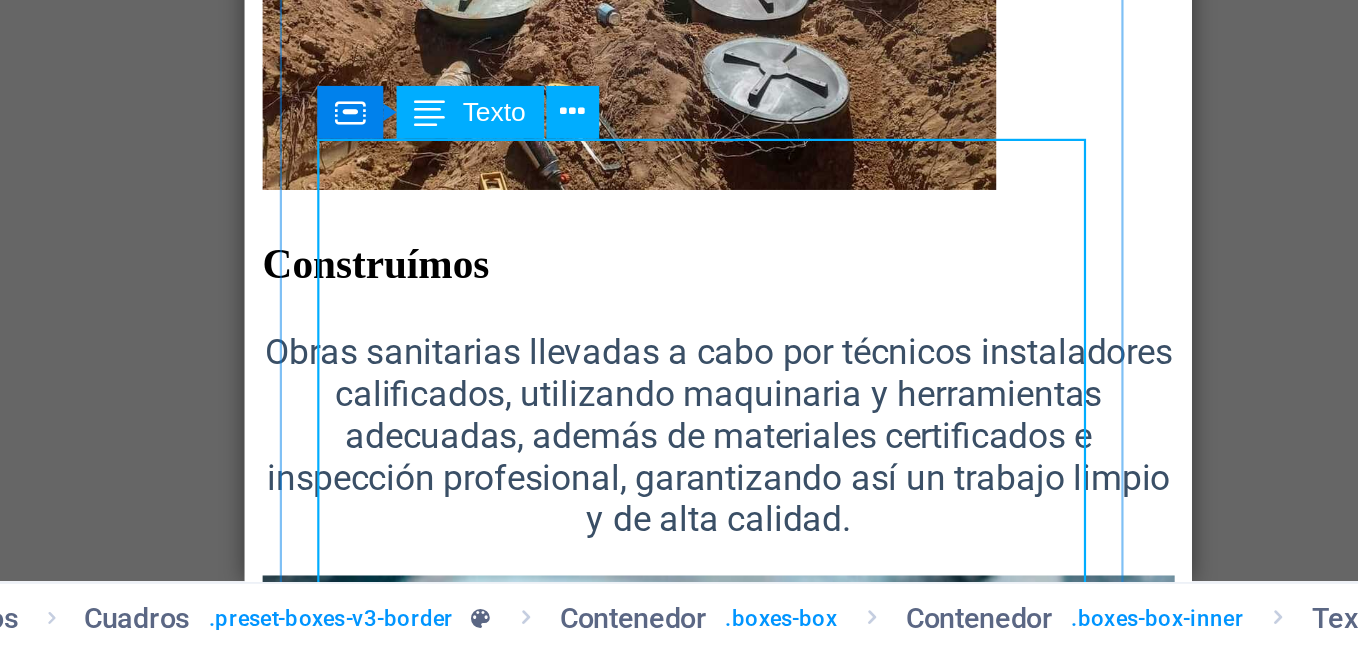 scroll, scrollTop: 0, scrollLeft: 0, axis: both 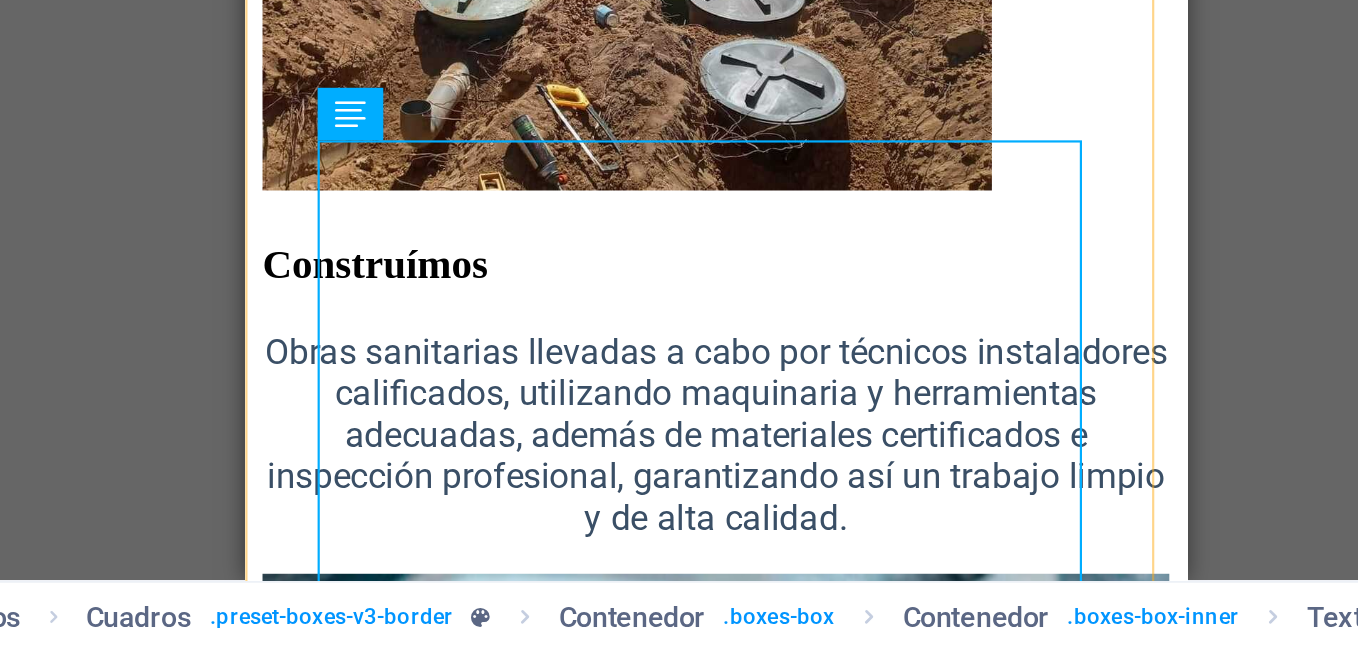 click on ".fa-secondary{opacity:.4} agua potable Redes de agua potable:  Sistema de cañerías que recorren una edificación o establecimiento conectadas a una red de agua, cuya función es abastecer todos los puntos de  consumo  Pozos profundos:  Estudio del mejor sector posible para encontrar dotación de agua adecuada según requerimiento del cliente. .fa-secondary{opacity:.4} alcantarillado Conexiones a redes de canalización de aguas residuales Cámaras : inspección, desgrasadoras. Fosas Sépticas:  Sistema de almacenamiento para posterior eliminación de residuos de aguas grises y negras. Drenes o pozos de absorción : consiste en excavaciones rellenas con gravilla y geotextil que permiten infiltrar el agua a la tierra. Plantas elevadoras:  Sistema que permite evacuar la aguas en zonas donde no es posible hacerlo por pendiente natural Plantas de tratamiento:  instalación donde el agua es tratada con procesos biológicos y físicos para su limpiado y posterior uso en riego o ser devuelta al medio ambiente." at bounding box center (460, 1431) 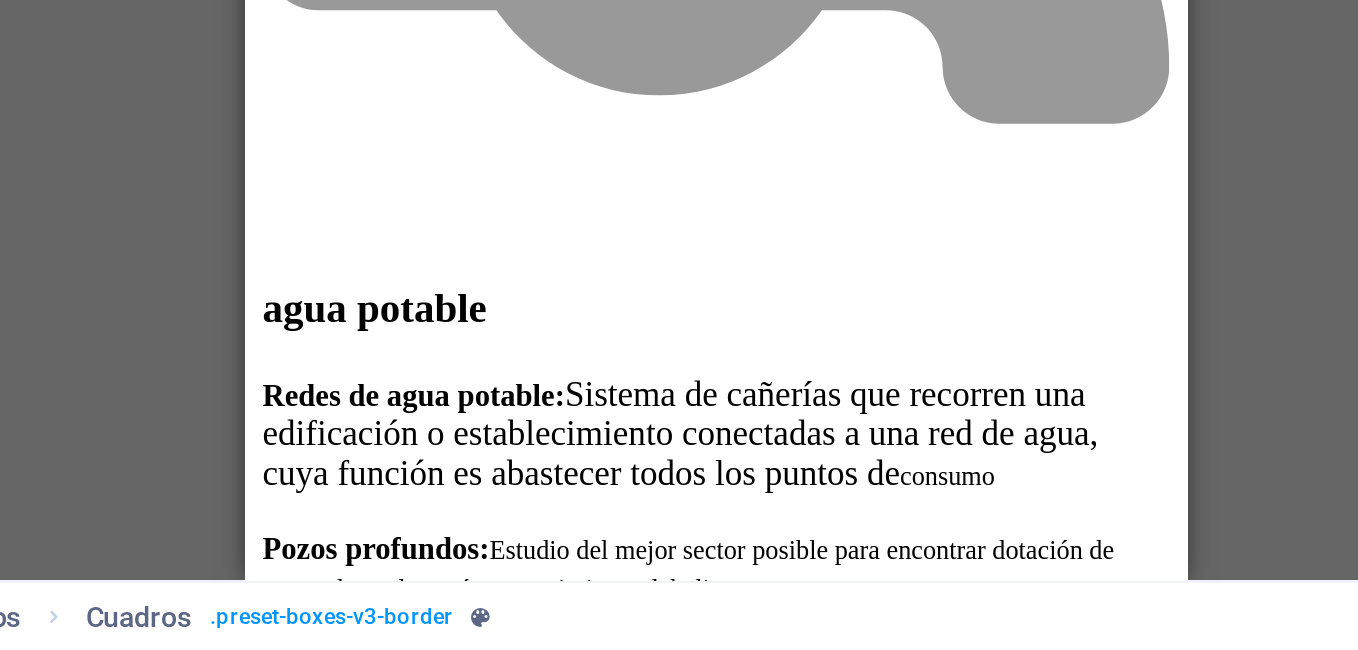scroll, scrollTop: 3378, scrollLeft: 0, axis: vertical 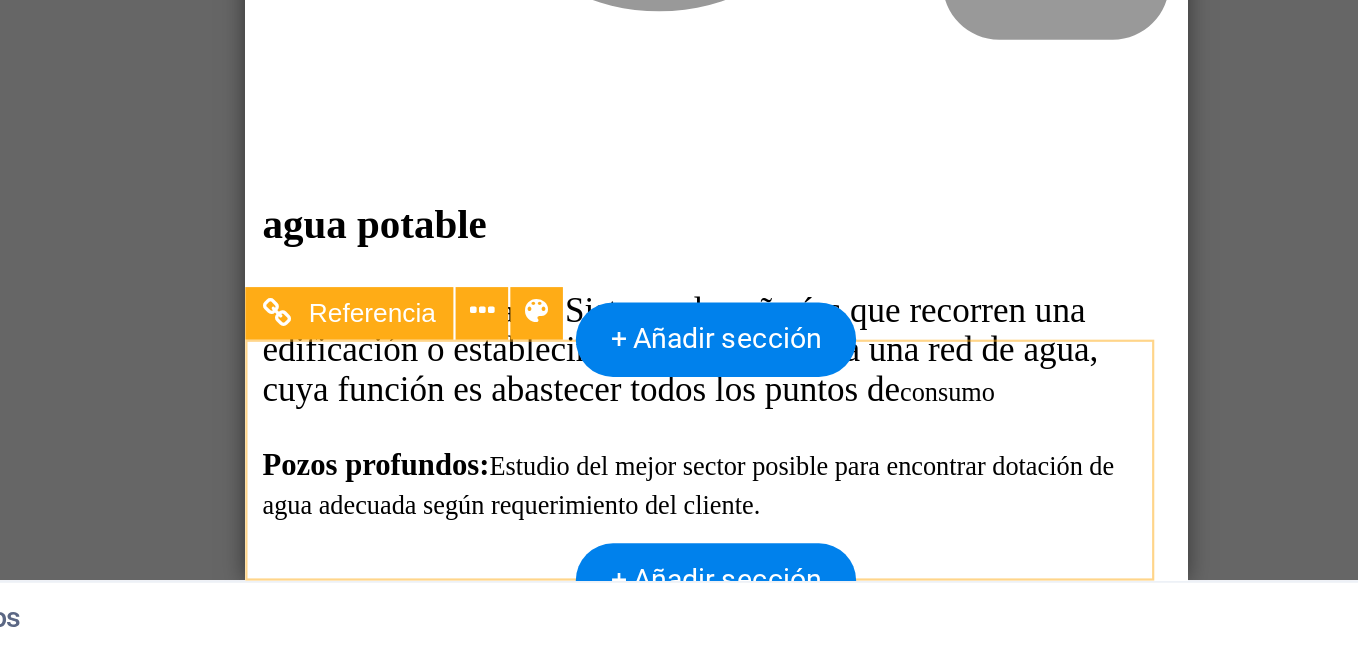 click at bounding box center [460, 1912] 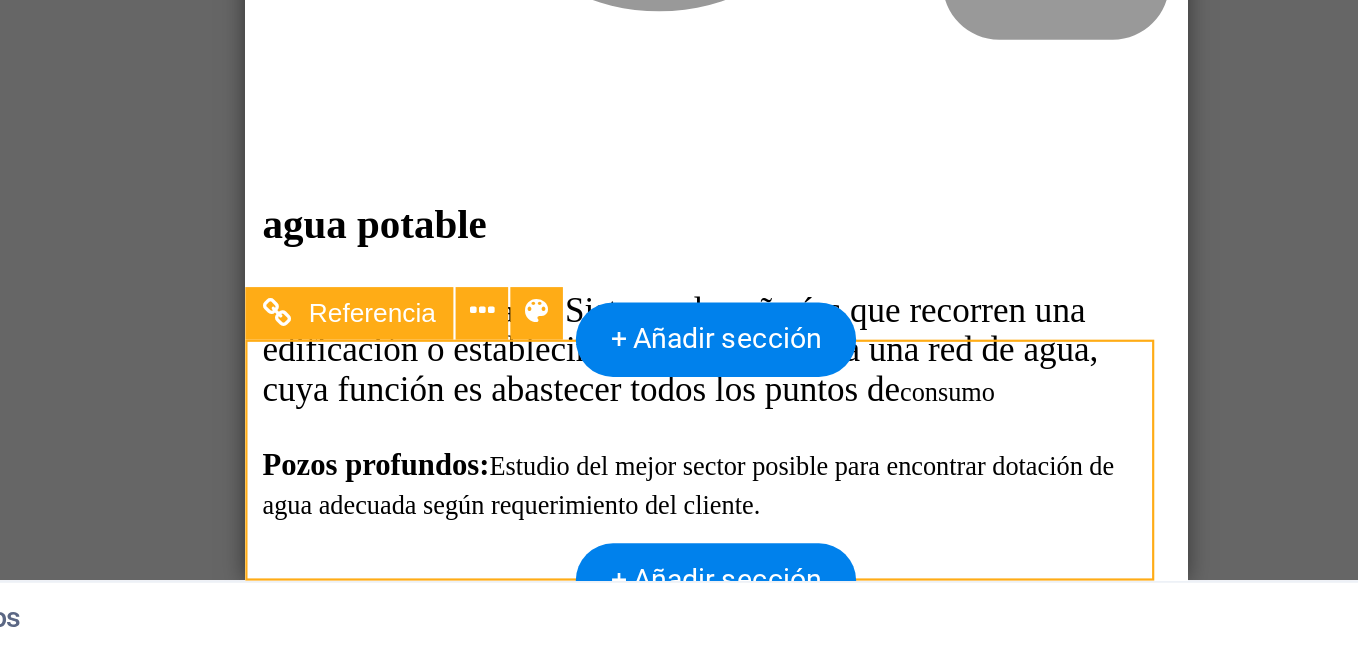 click at bounding box center [460, 1912] 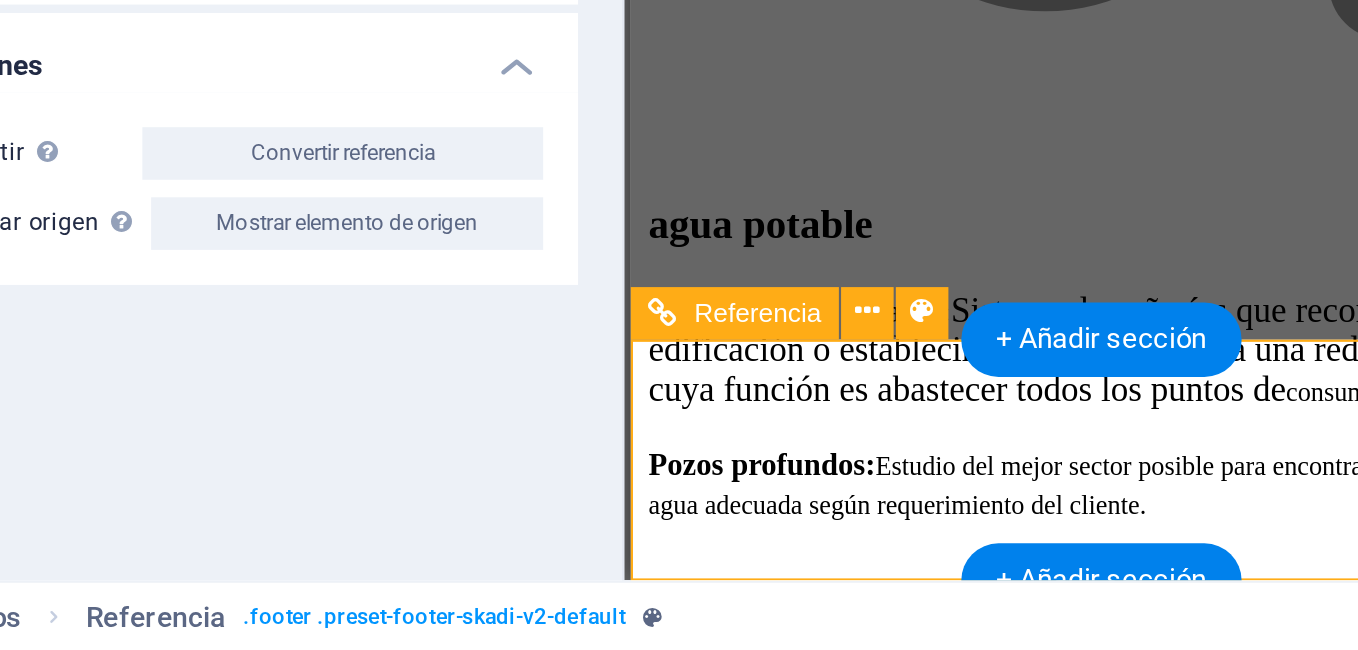 scroll, scrollTop: 0, scrollLeft: 0, axis: both 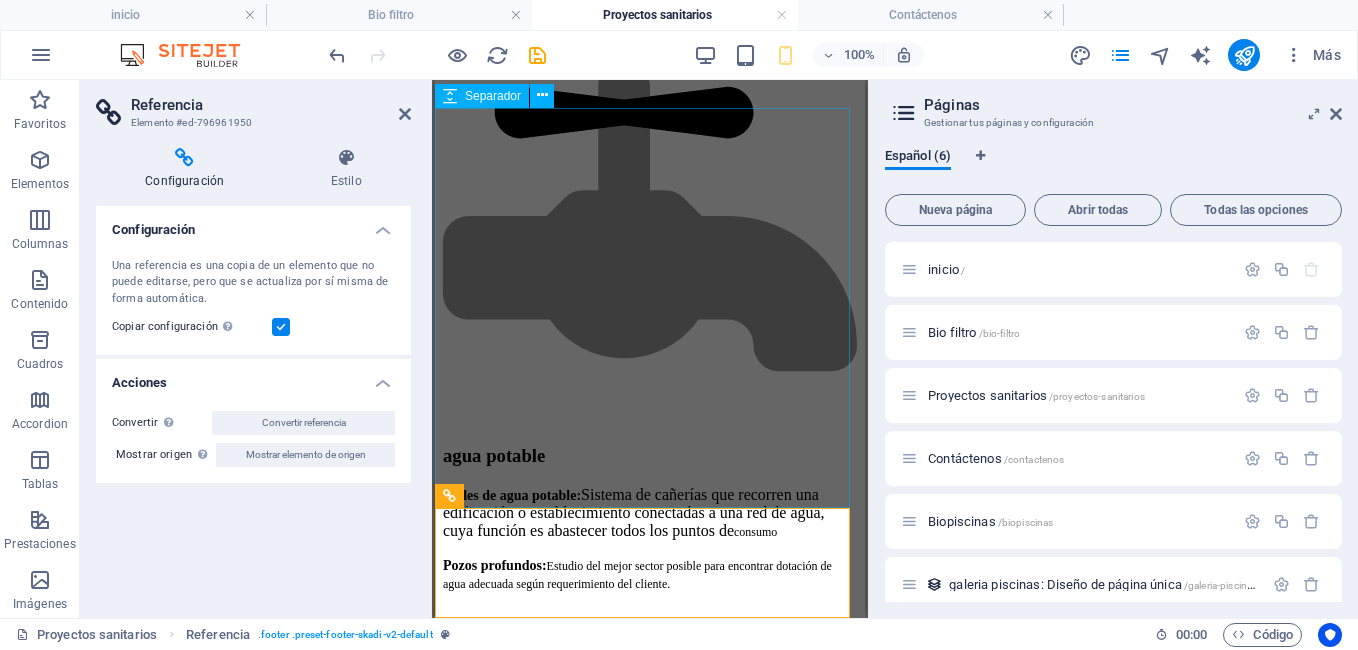 click at bounding box center [650, 2349] 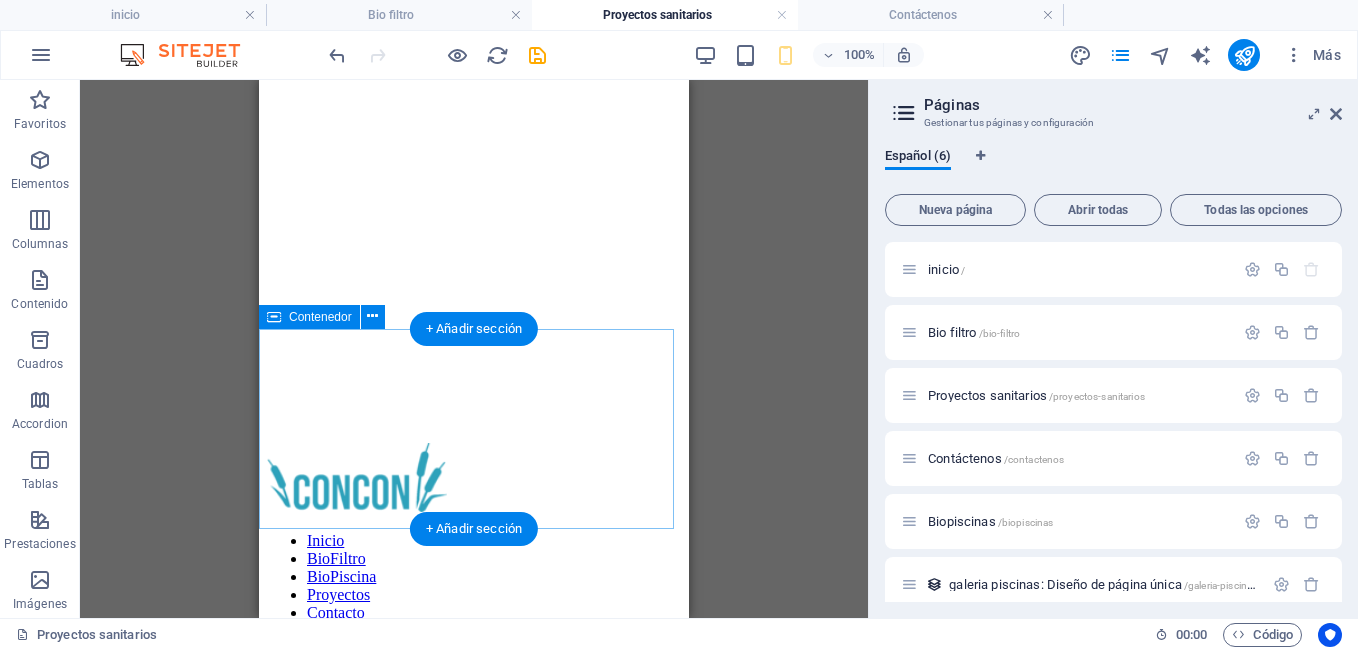 scroll, scrollTop: 0, scrollLeft: 0, axis: both 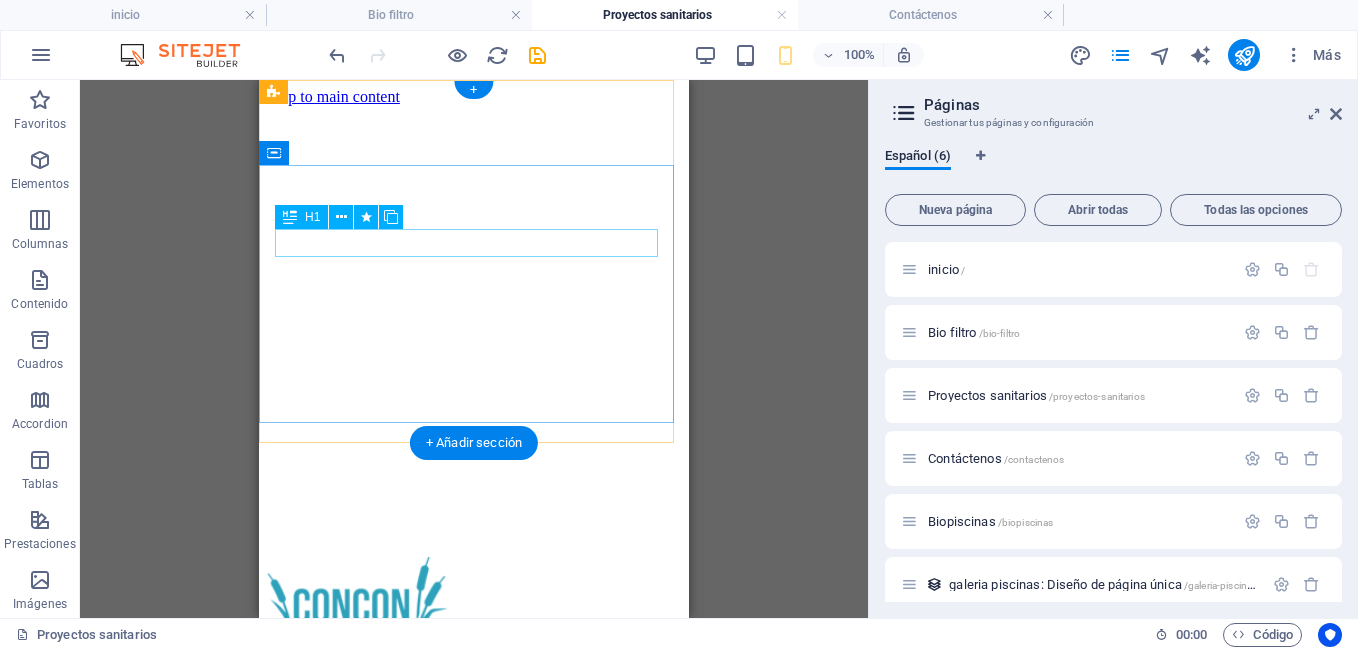 click on "p royectos sanitarios" at bounding box center (474, 1324) 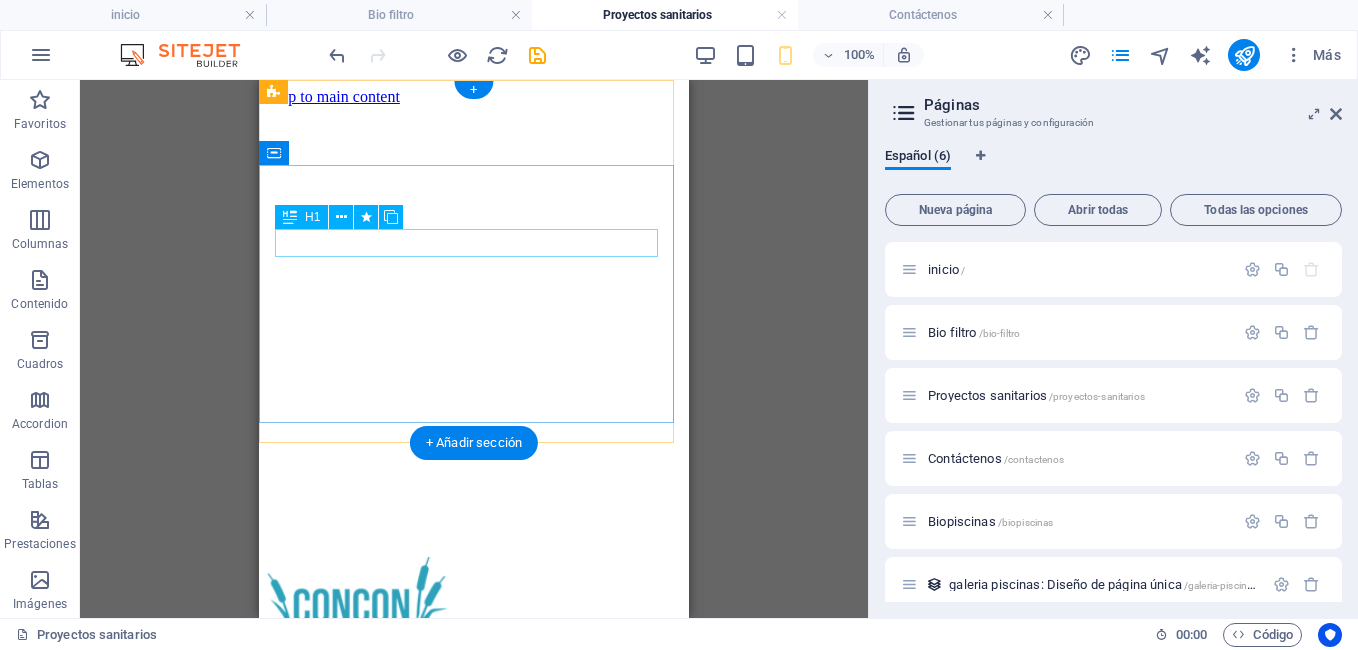 click on "p royectos sanitarios" at bounding box center [474, 1324] 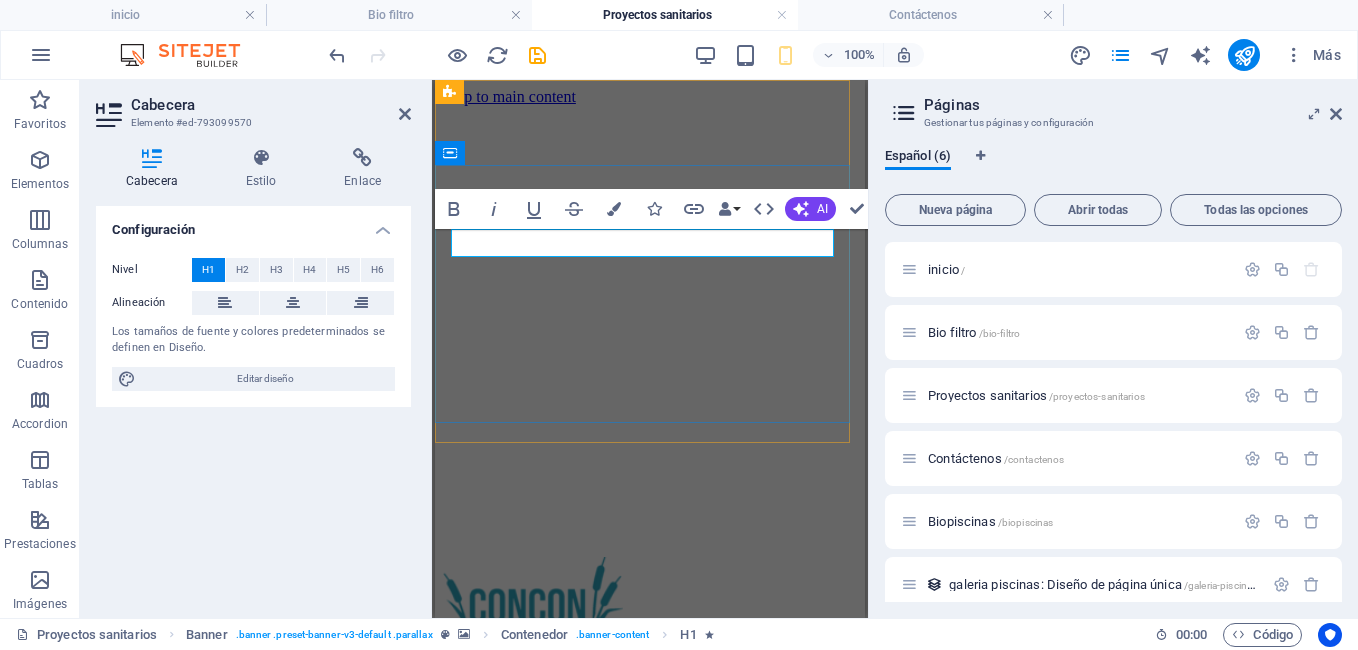 click on "royectos sanitarios" at bounding box center (588, 1324) 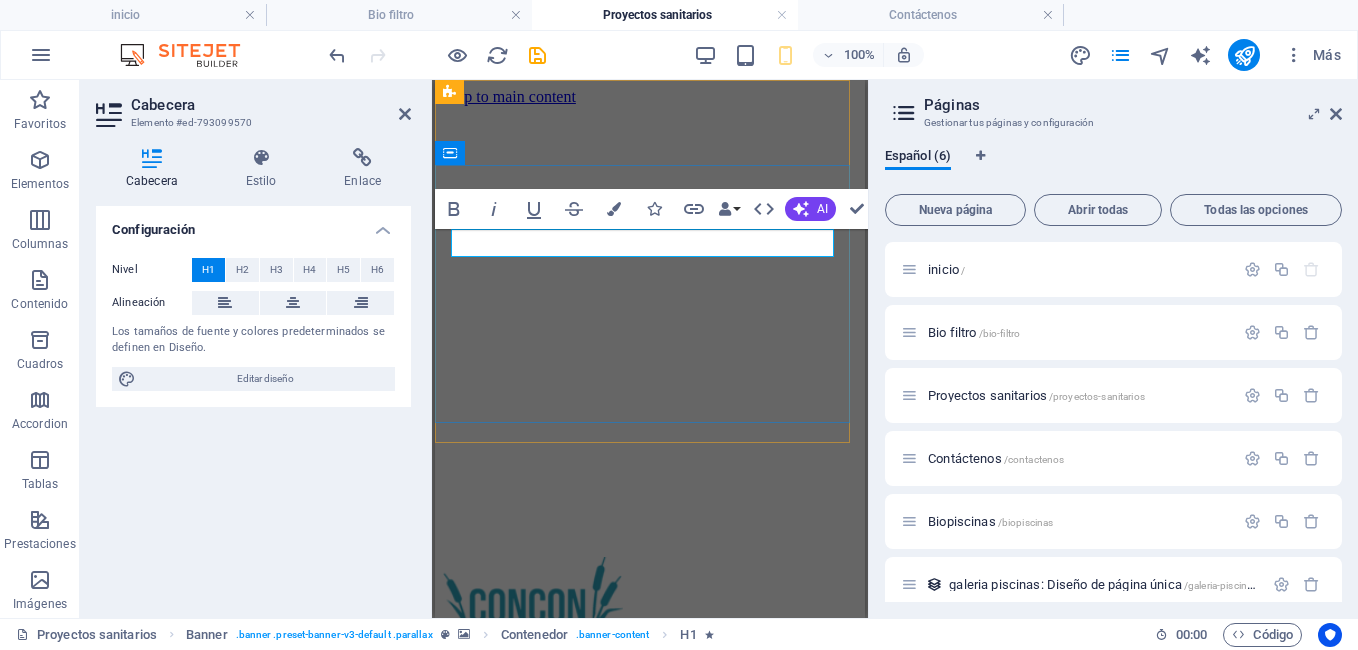 click on "royectos sanitarios" at bounding box center (630, 1324) 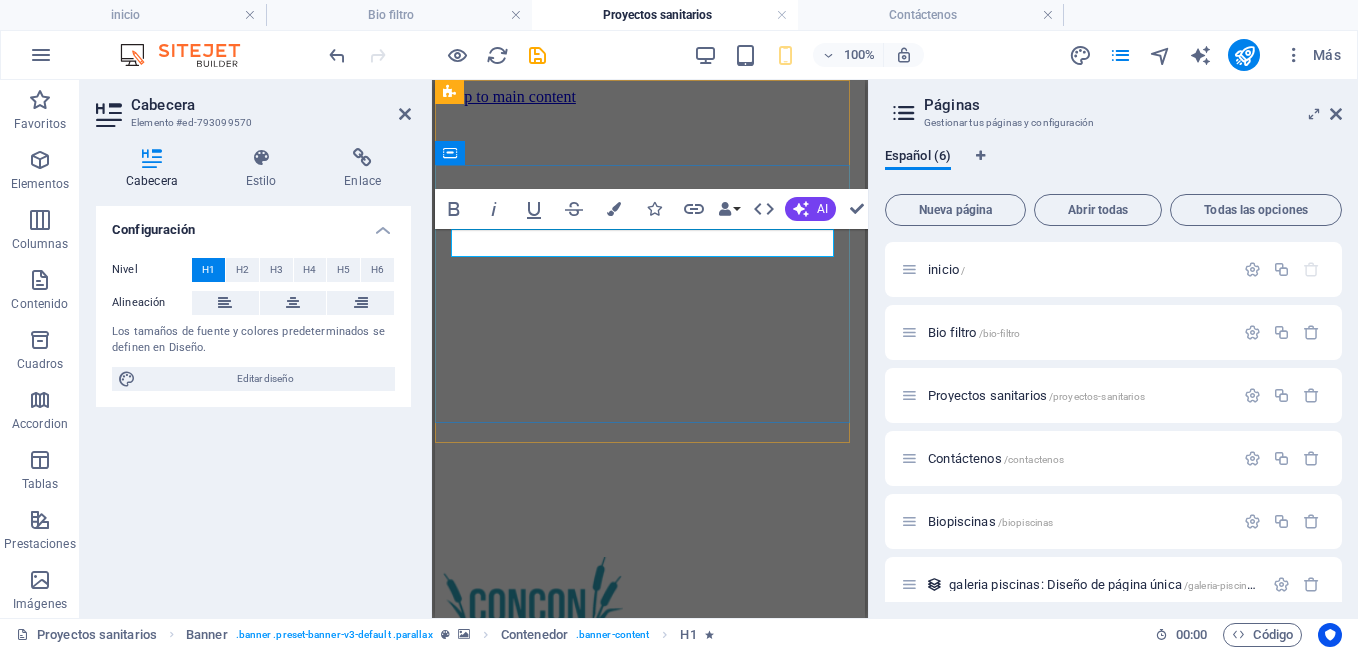 click on "roPROyectos sanitarios" at bounding box center [664, 1324] 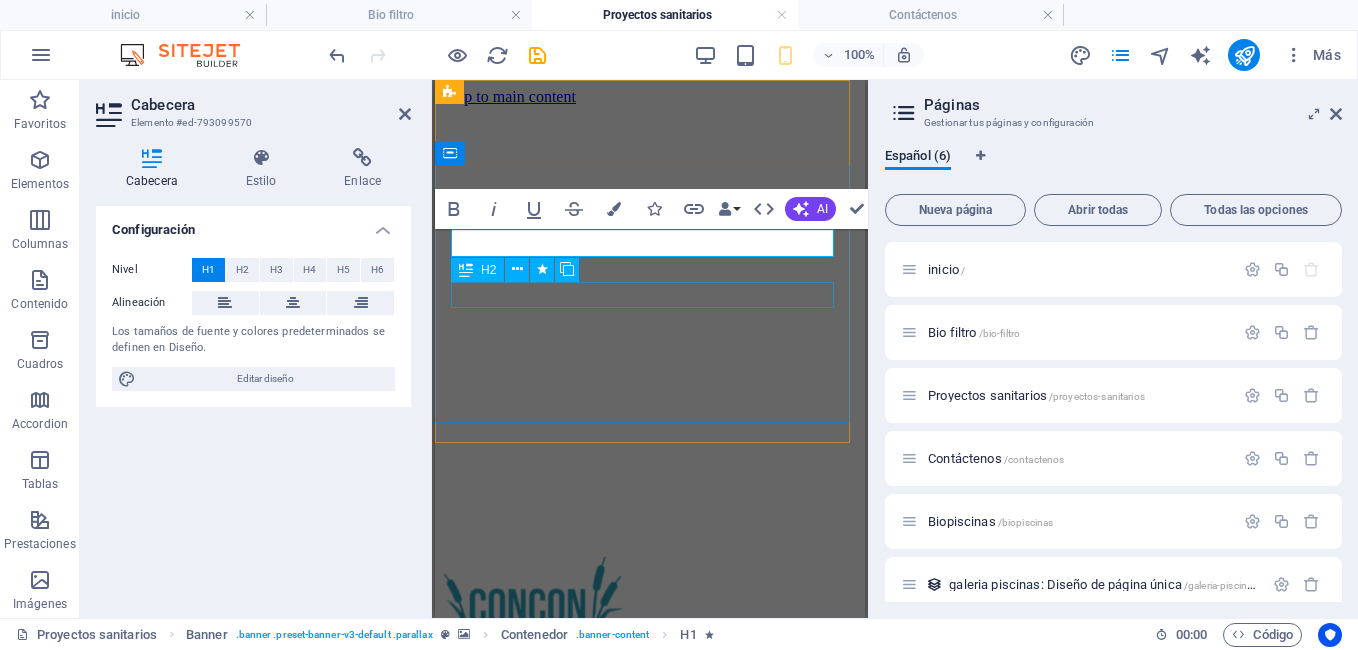 click on "a gua potable, alcantarillado" at bounding box center (650, 1423) 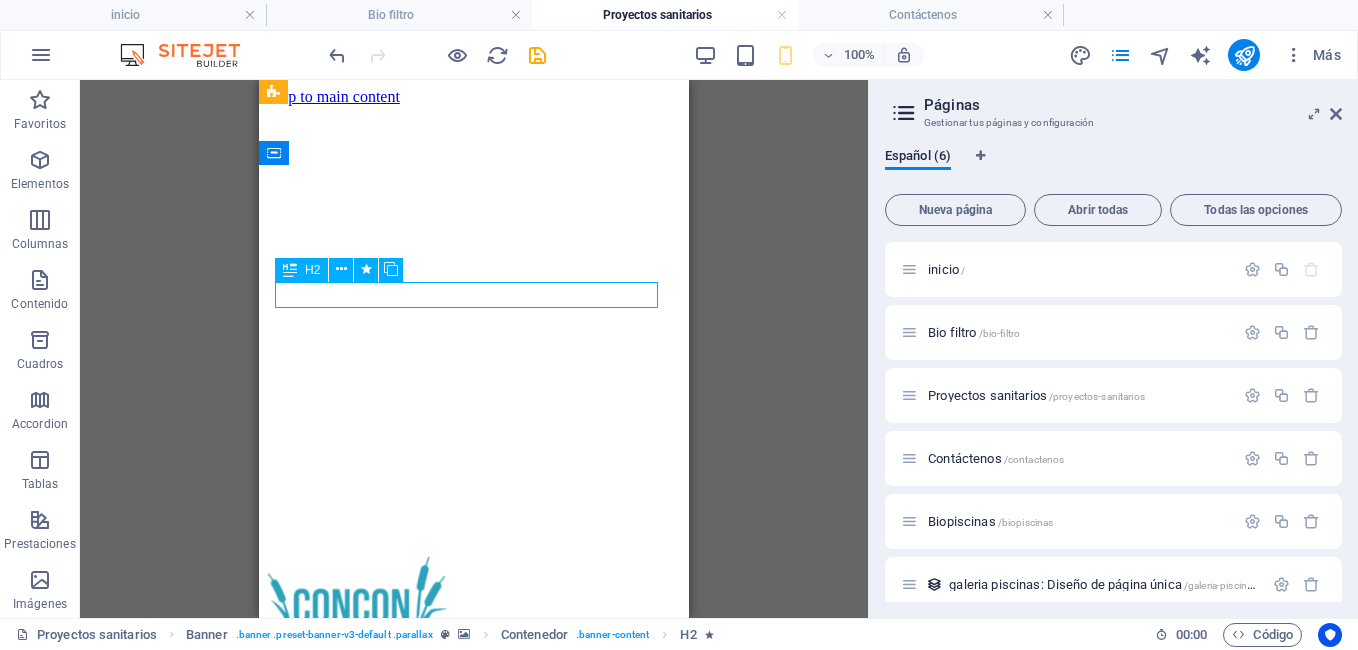 click on "a gua potable, alcantarillado" at bounding box center (474, 1423) 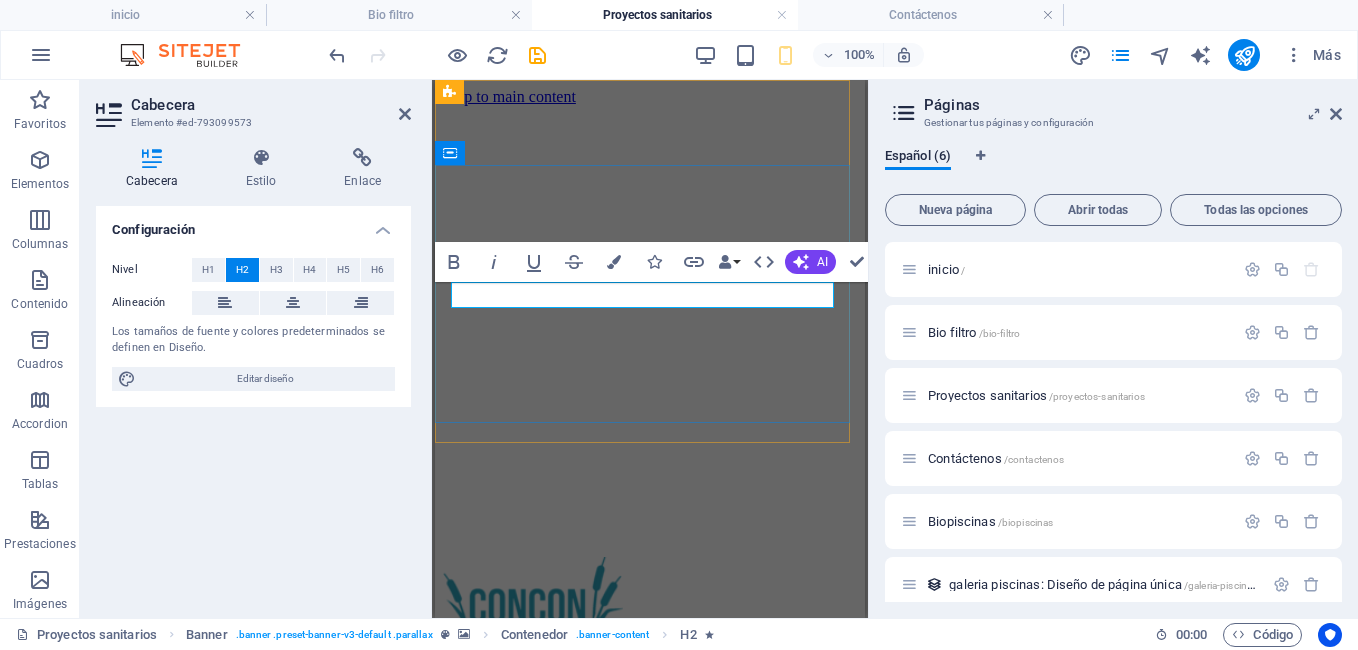 click on "gua potable, alcantarillado" at bounding box center (592, 1423) 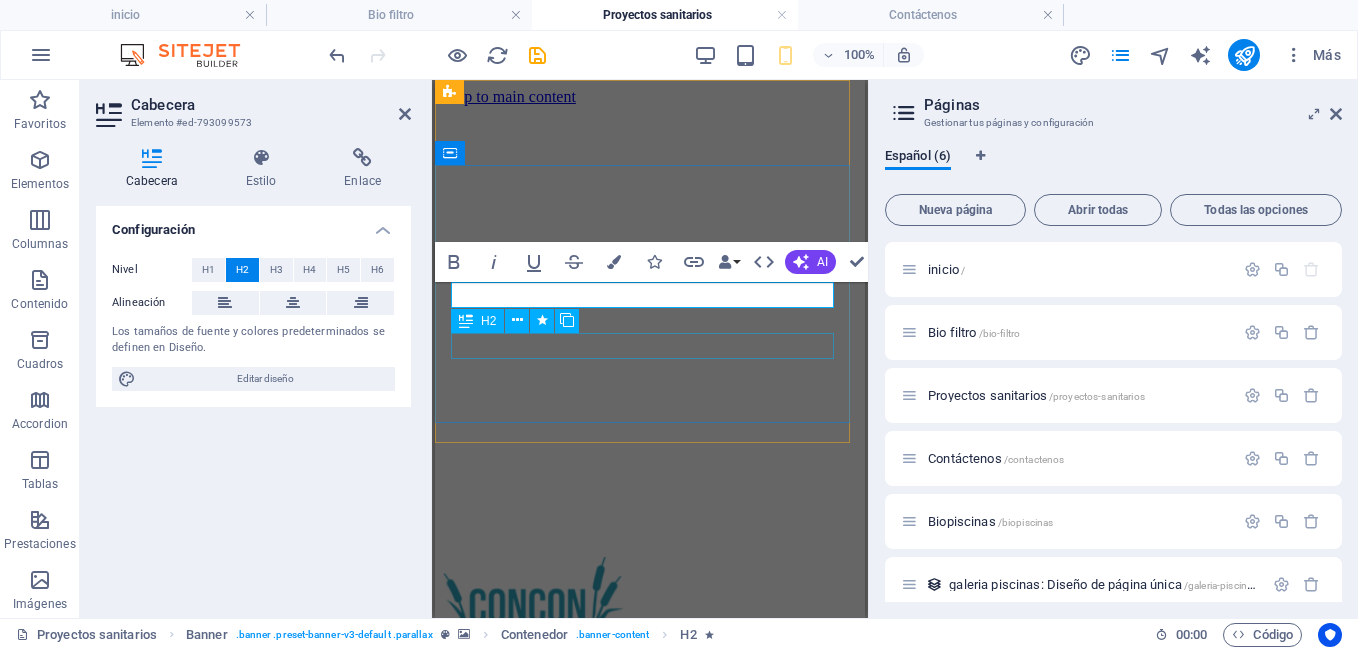 click on "d iseño, regularizacion" at bounding box center (650, 1514) 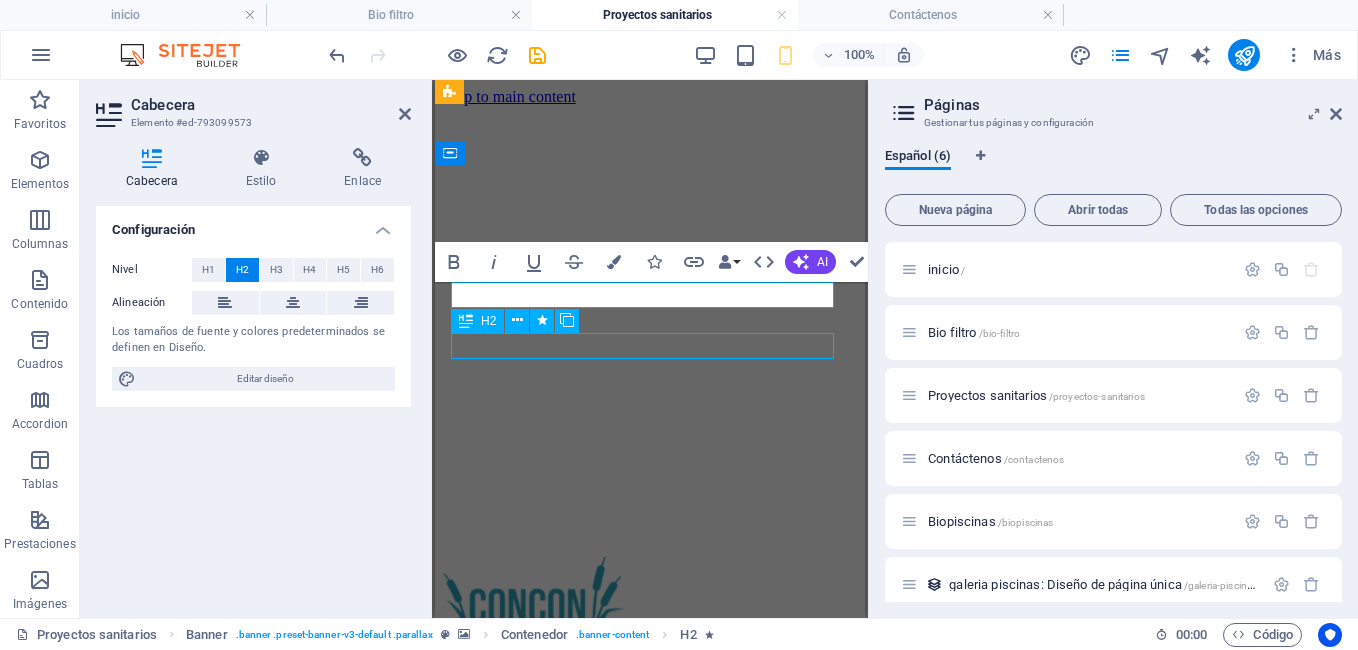 click on "d iseño, regularizacion" at bounding box center (650, 1514) 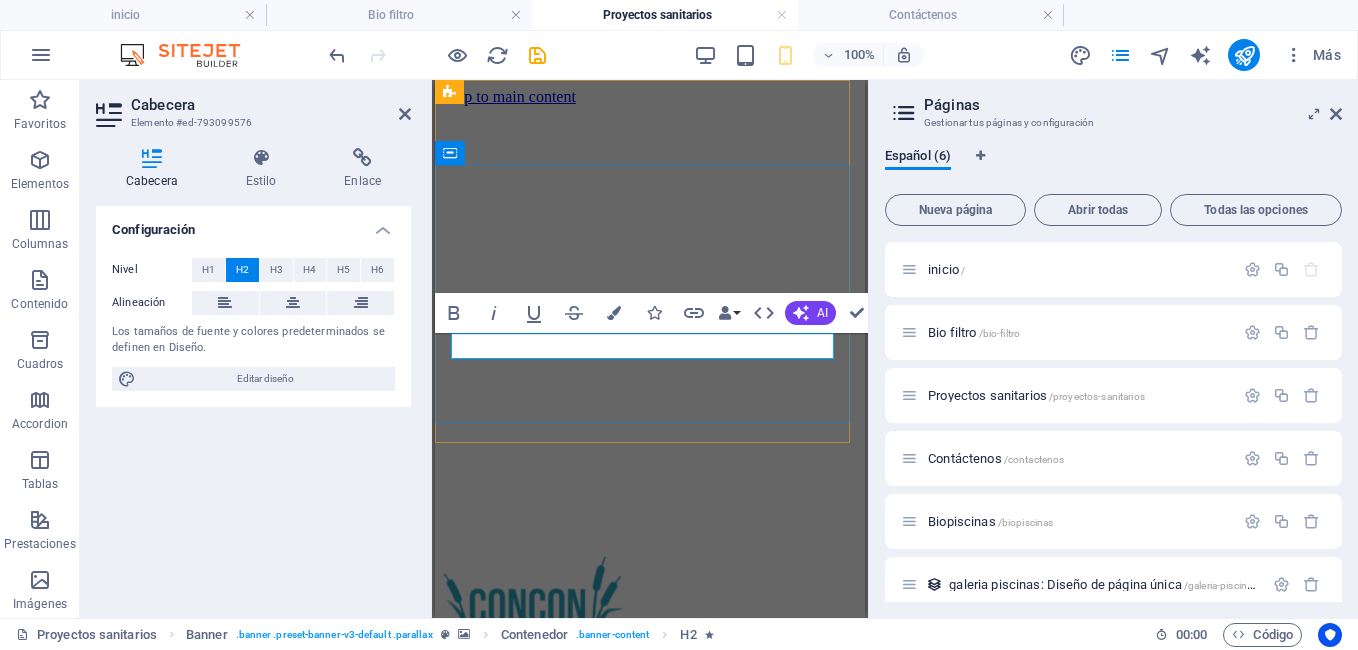click on "iseño, regularizacion" at bounding box center (562, 1514) 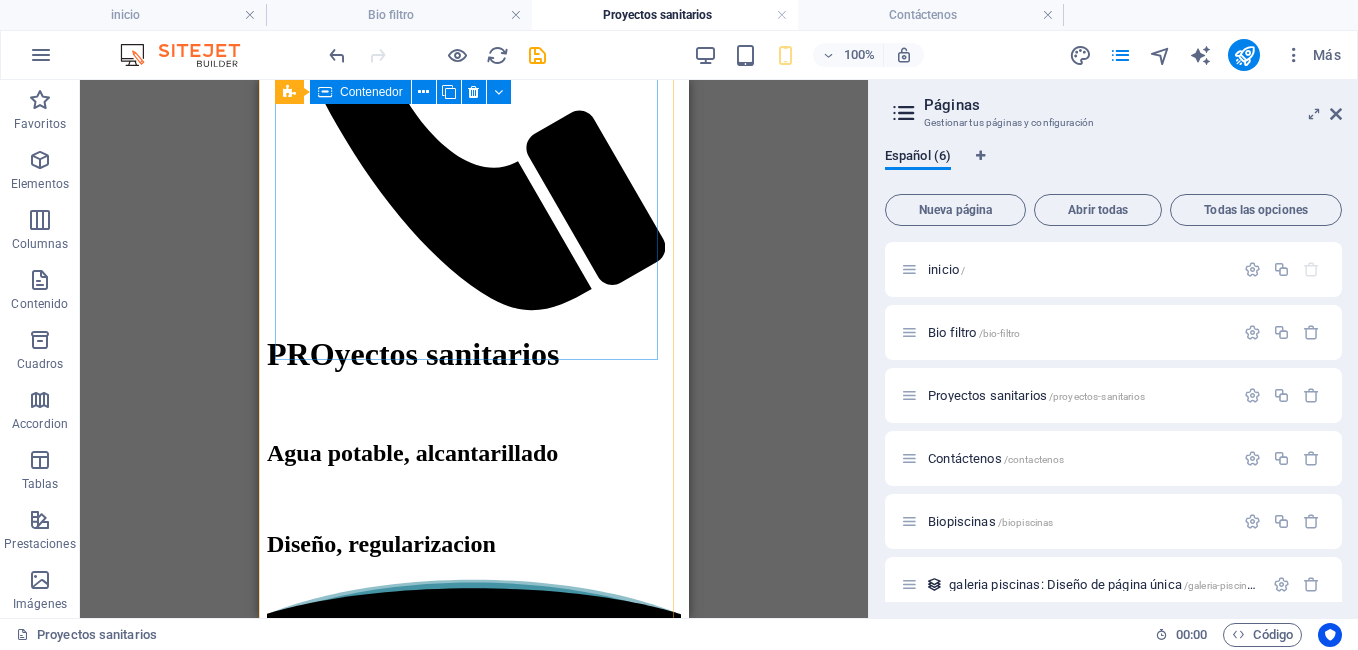 scroll, scrollTop: 1106, scrollLeft: 0, axis: vertical 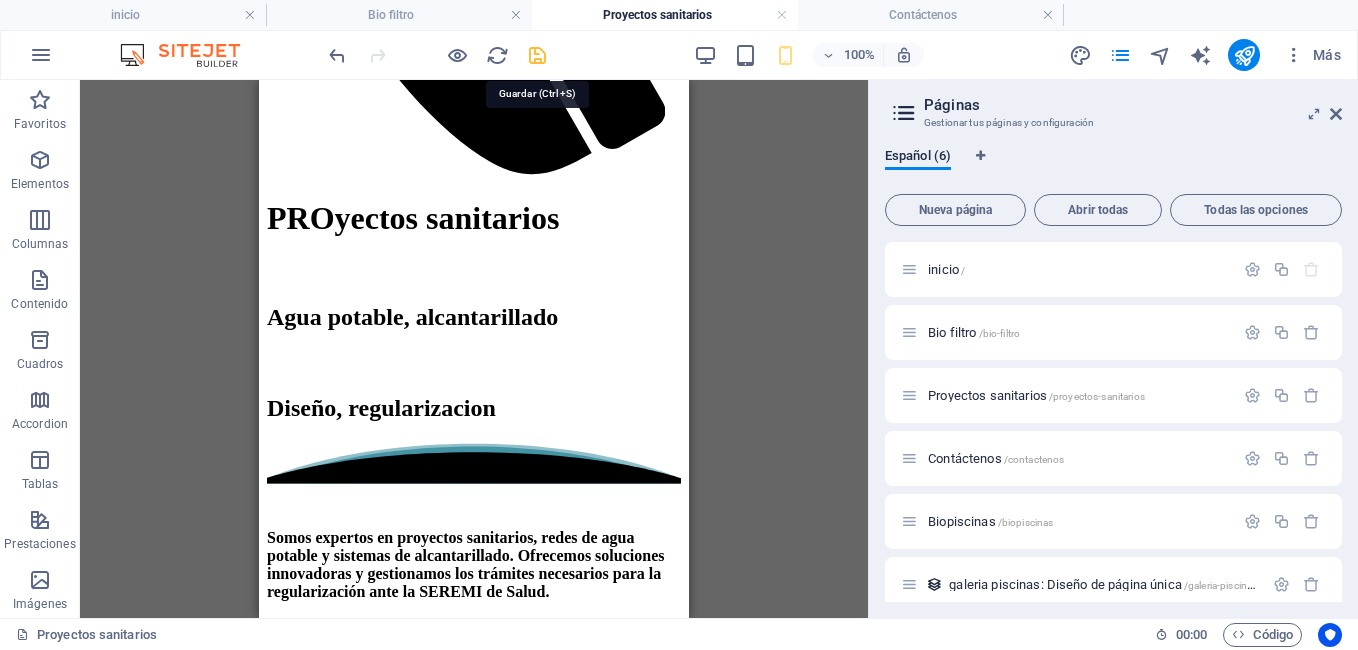 click at bounding box center (537, 55) 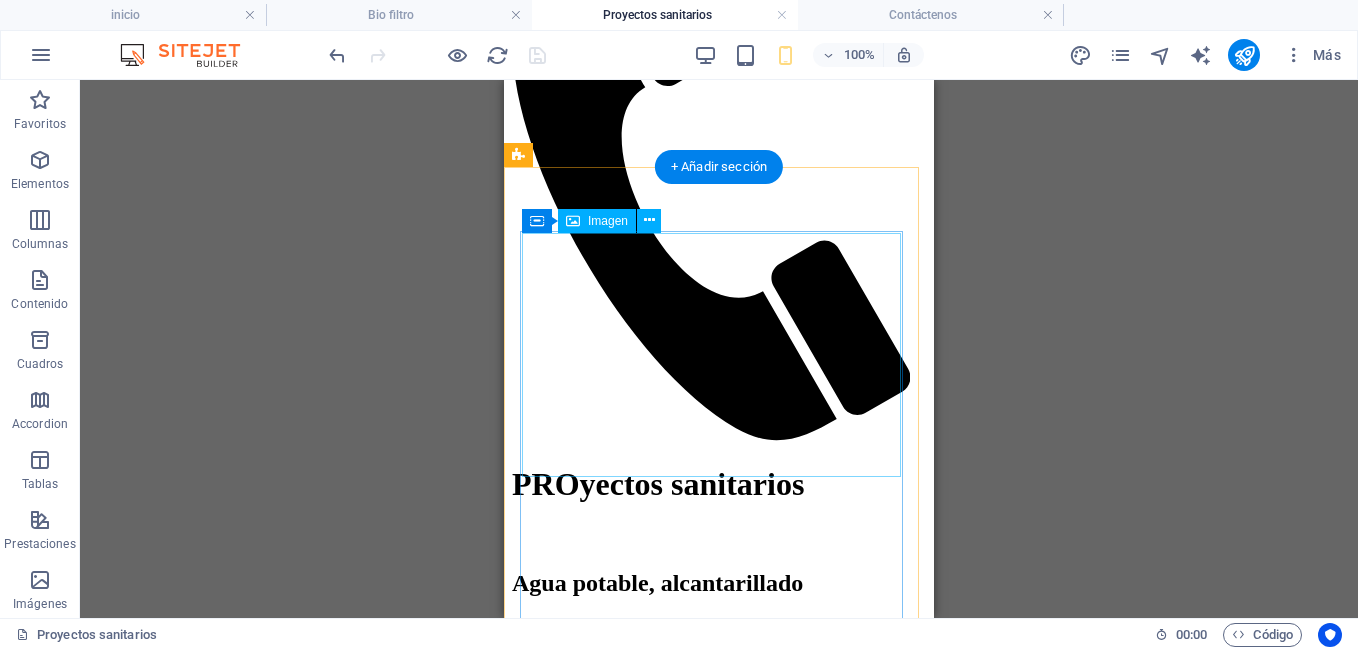 scroll, scrollTop: 845, scrollLeft: 0, axis: vertical 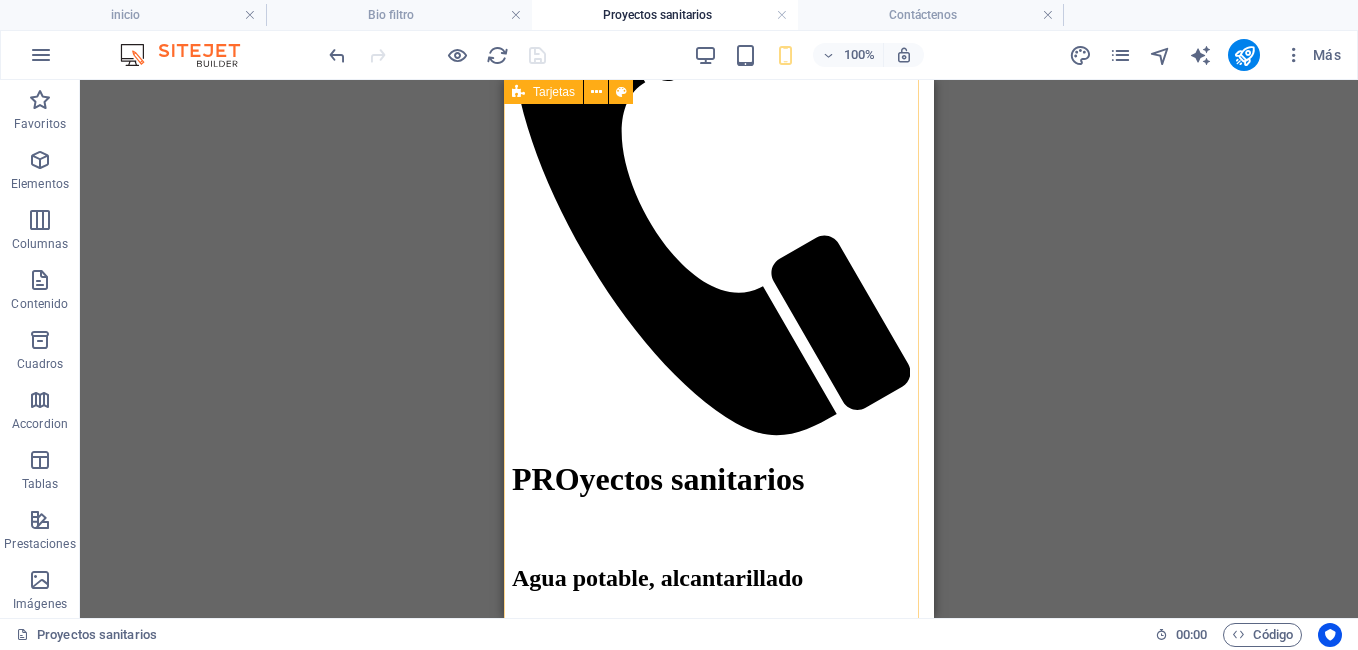 click on "Diseñamos Soluciones de agua potable fría y caliente, así como sistemas de alcantarillado, conforme a normativas como NCh y RIDAA. También ofrecemos soluciones personalizadas para zonas rurales sin acceso a redes públicas. Construímos Obras sanitarias llevadas a cabo por técnicos instaladores calificados, utilizando maquinaria y herramientas adecuadas, además de materiales certificados e inspección profesional, garantizando así un trabajo limpio y de alta calidad. Certificamos Ofrecemos certificación de instalaciones de agua potable y alcantarillado, que incluye la obtención de certificados sanitarios y las autorizaciones de proyectos ante la Seremi de Salud." at bounding box center (719, 1908) 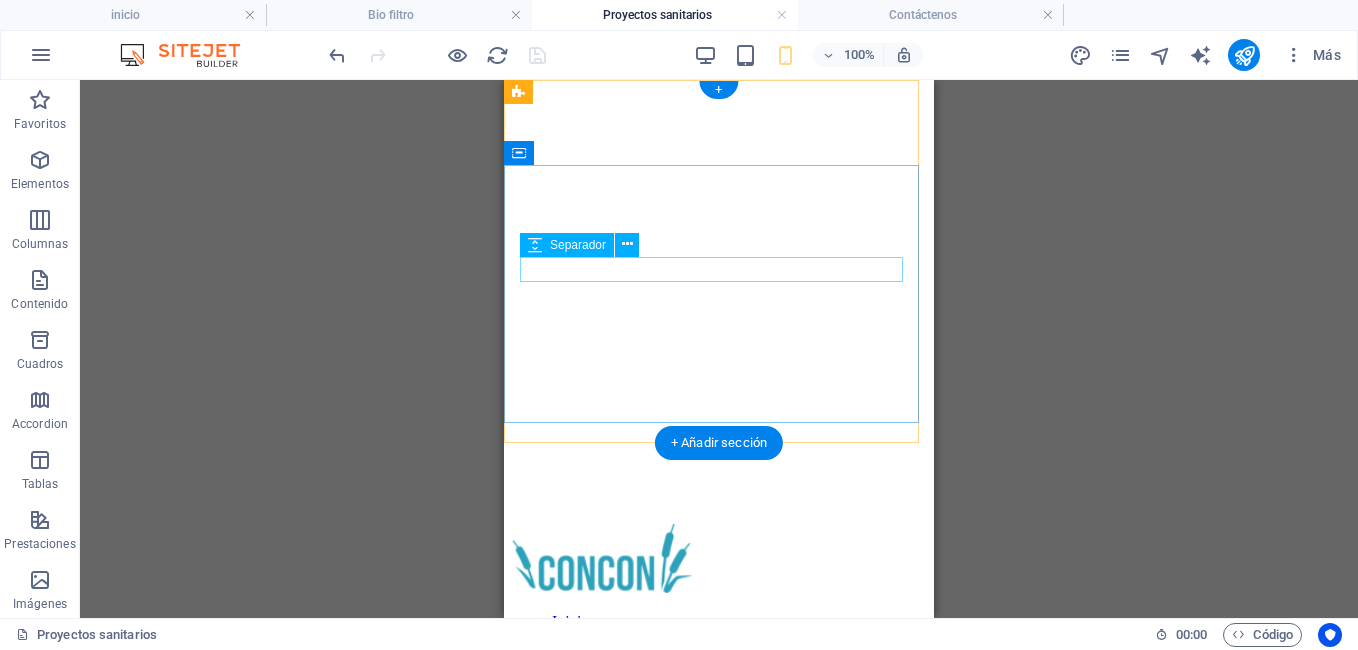 scroll, scrollTop: 0, scrollLeft: 0, axis: both 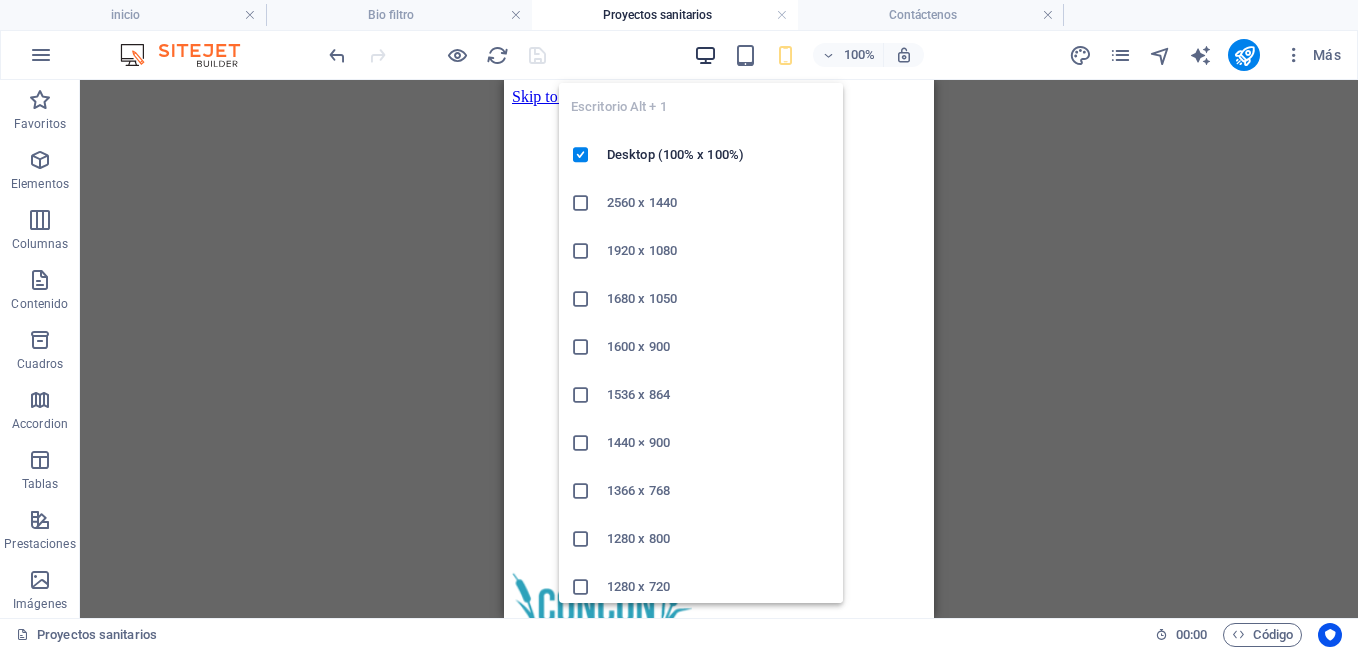 click at bounding box center [705, 55] 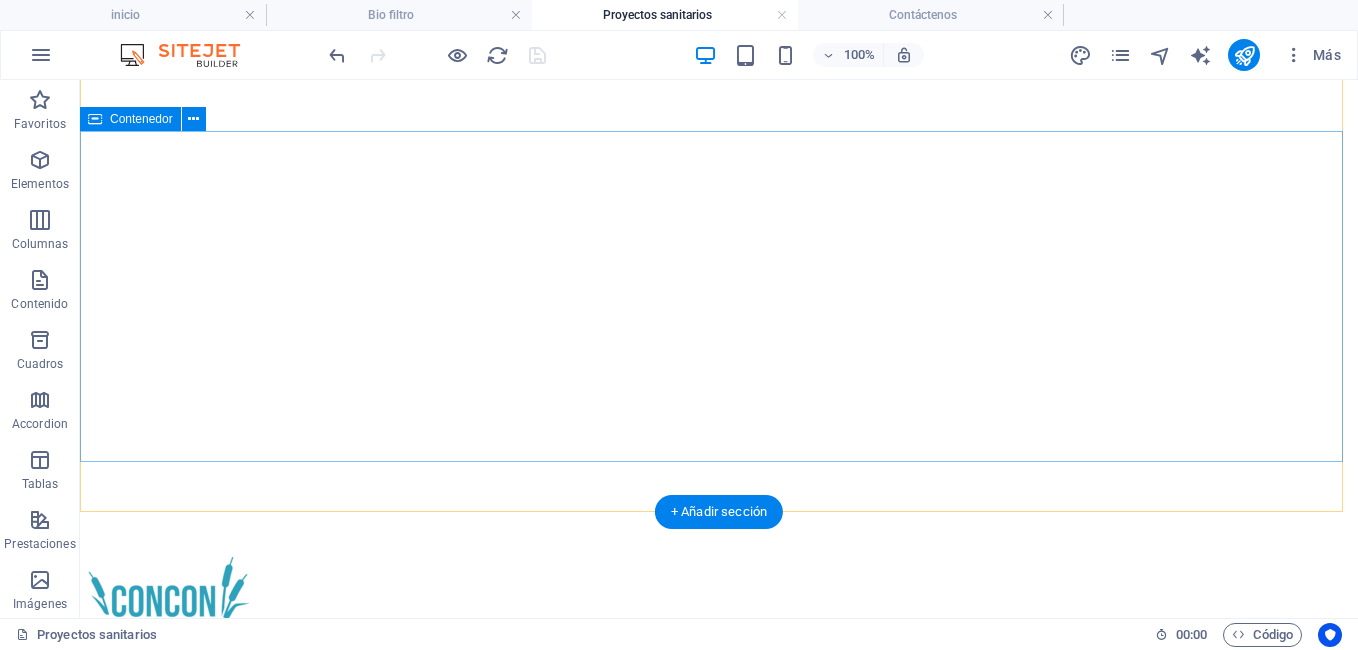 scroll, scrollTop: 57, scrollLeft: 0, axis: vertical 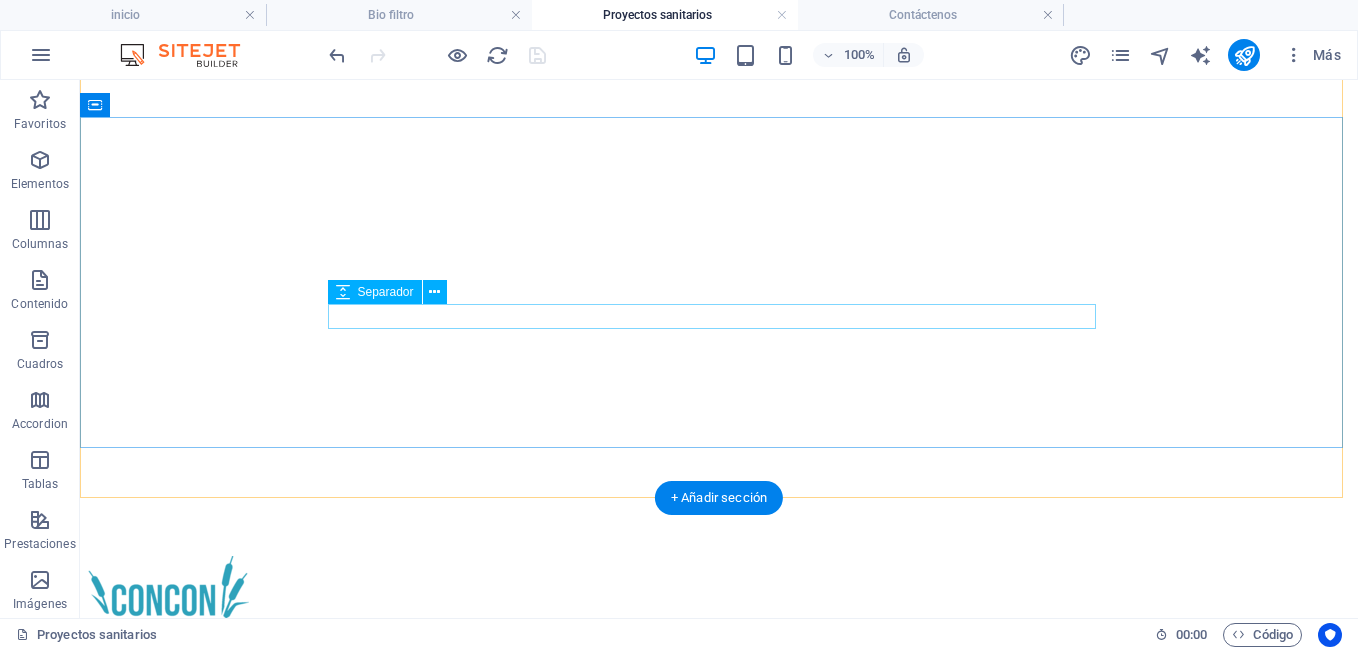 click at bounding box center (719, 2586) 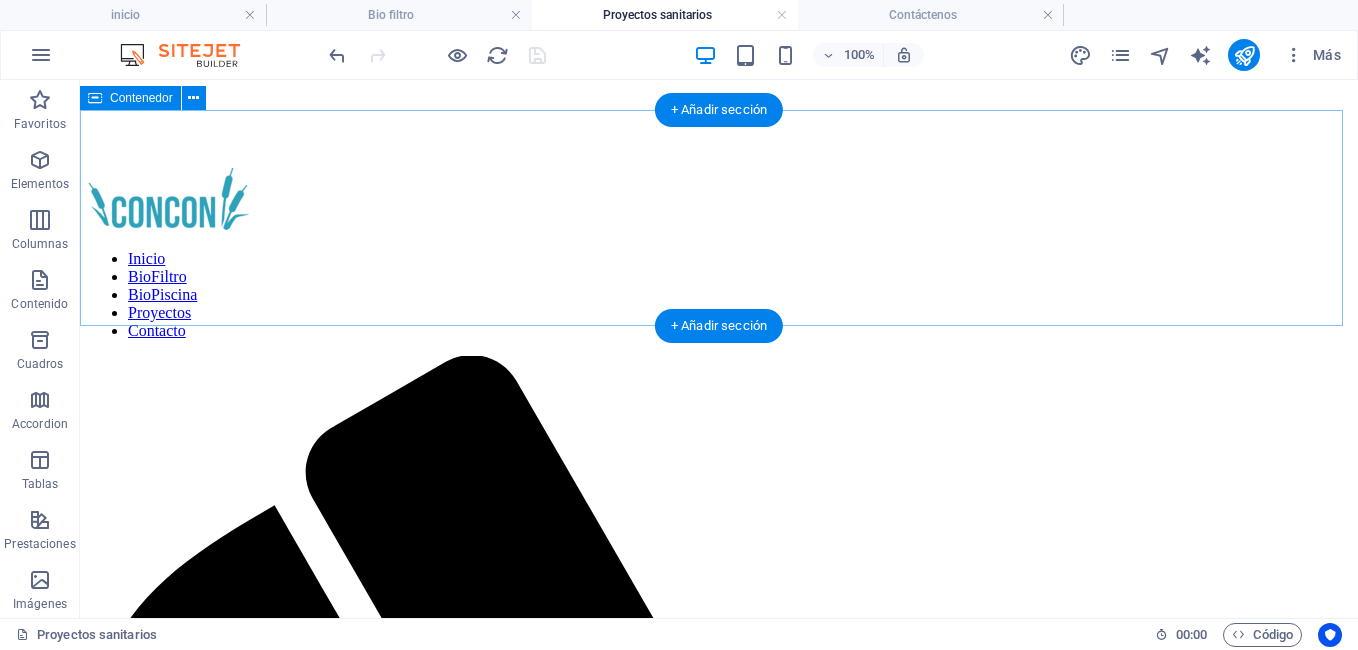scroll, scrollTop: 444, scrollLeft: 0, axis: vertical 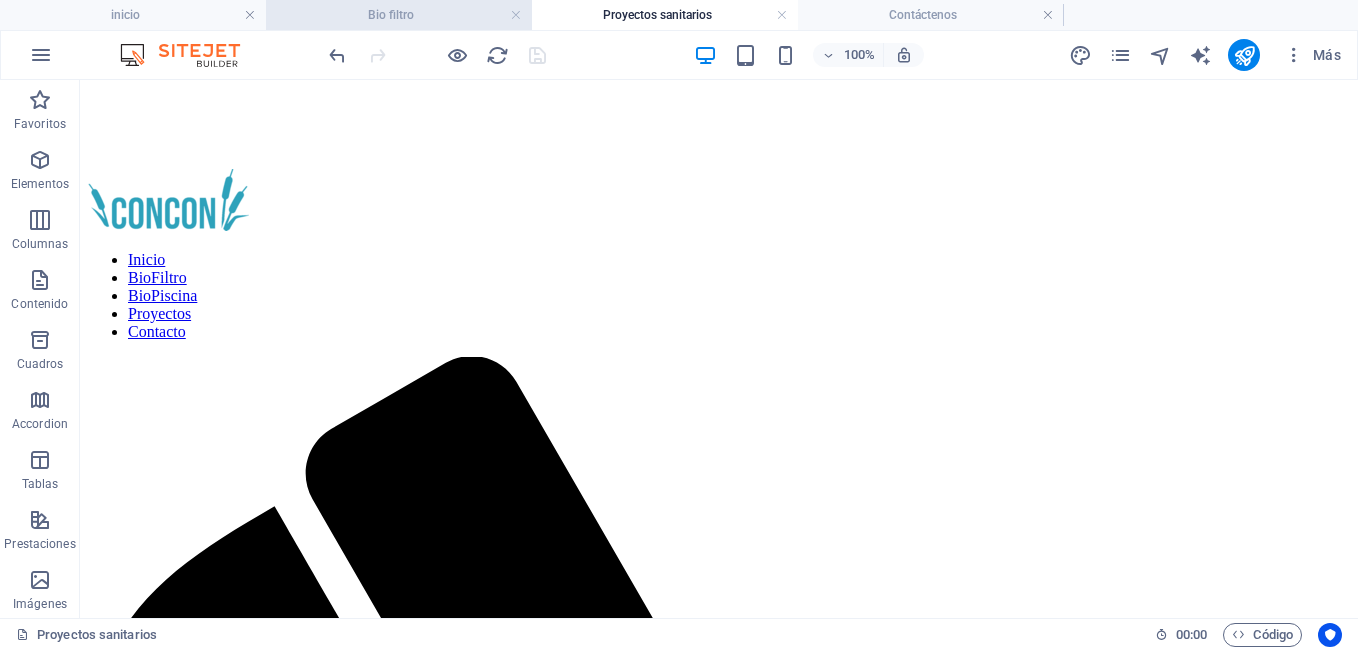 click on "Bio filtro" at bounding box center (399, 15) 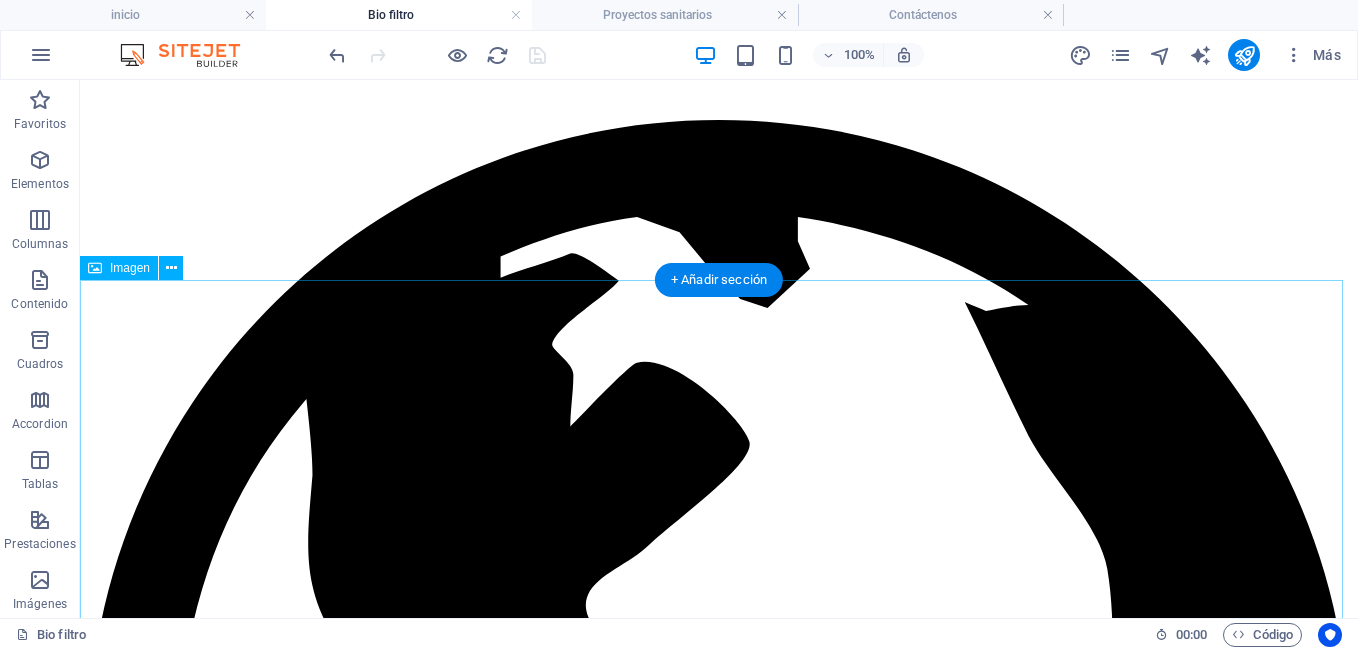 scroll, scrollTop: 3540, scrollLeft: 0, axis: vertical 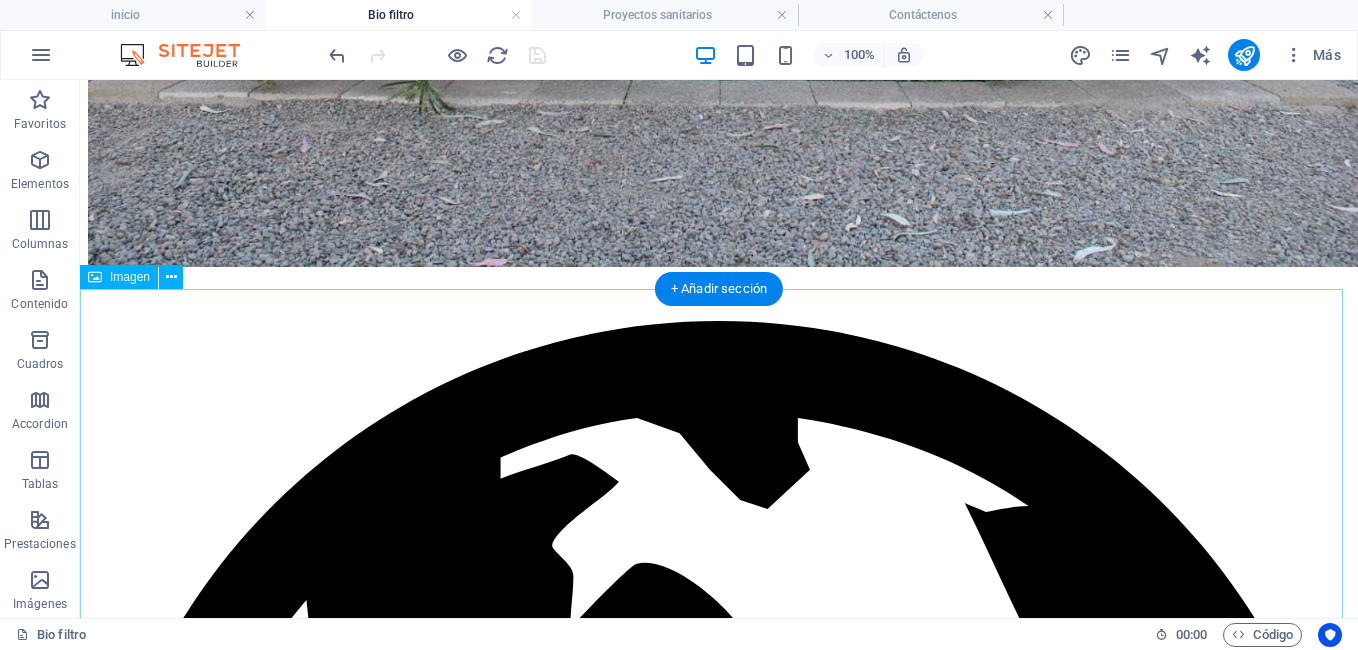 click at bounding box center [719, 6873] 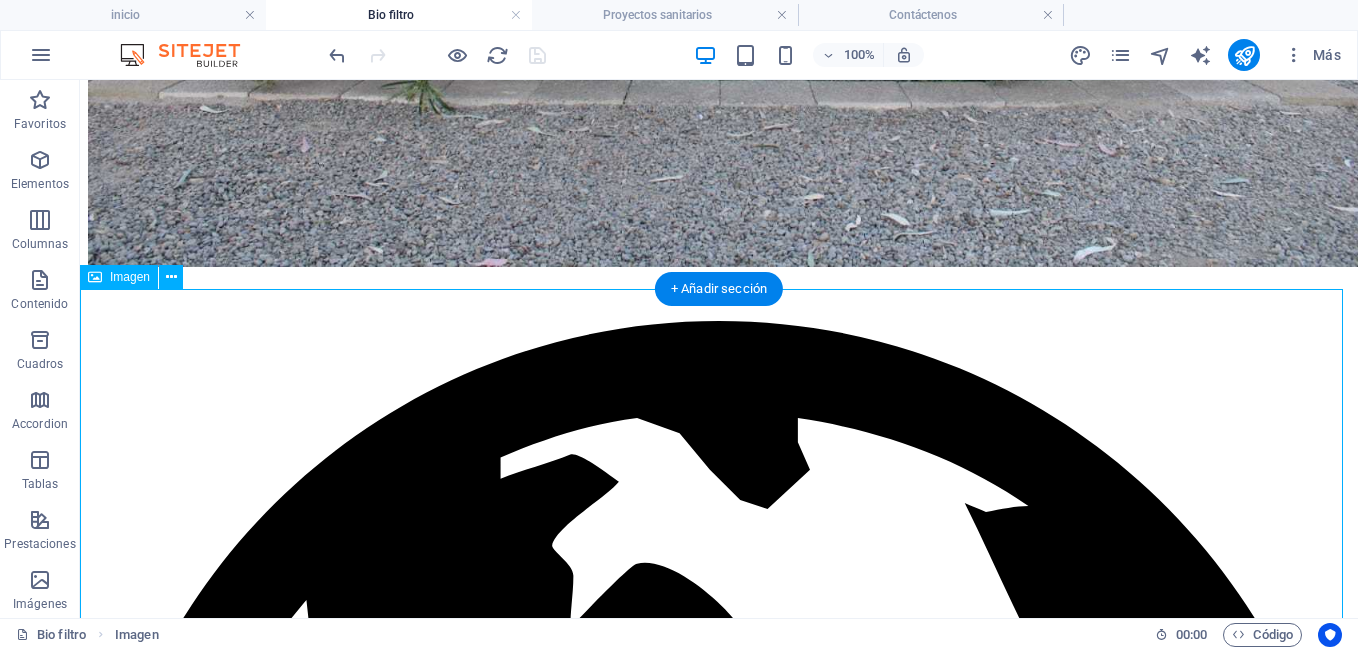 click at bounding box center [719, 6873] 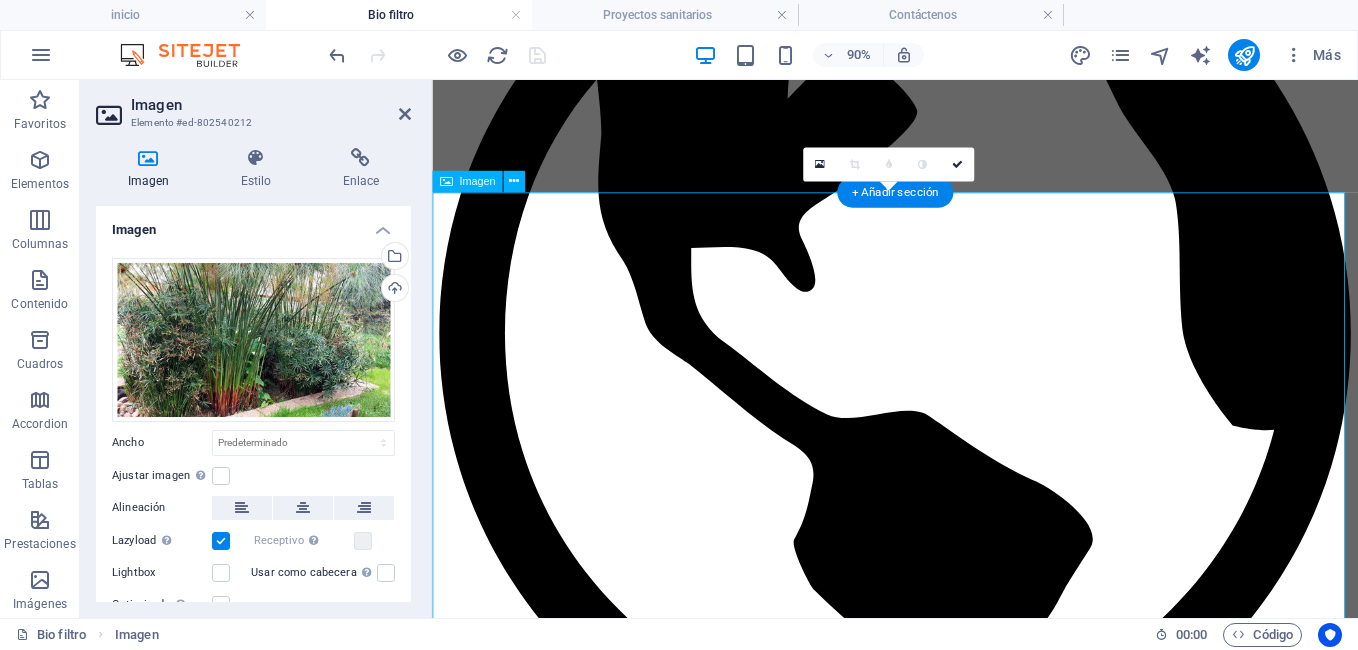 scroll, scrollTop: 3262, scrollLeft: 0, axis: vertical 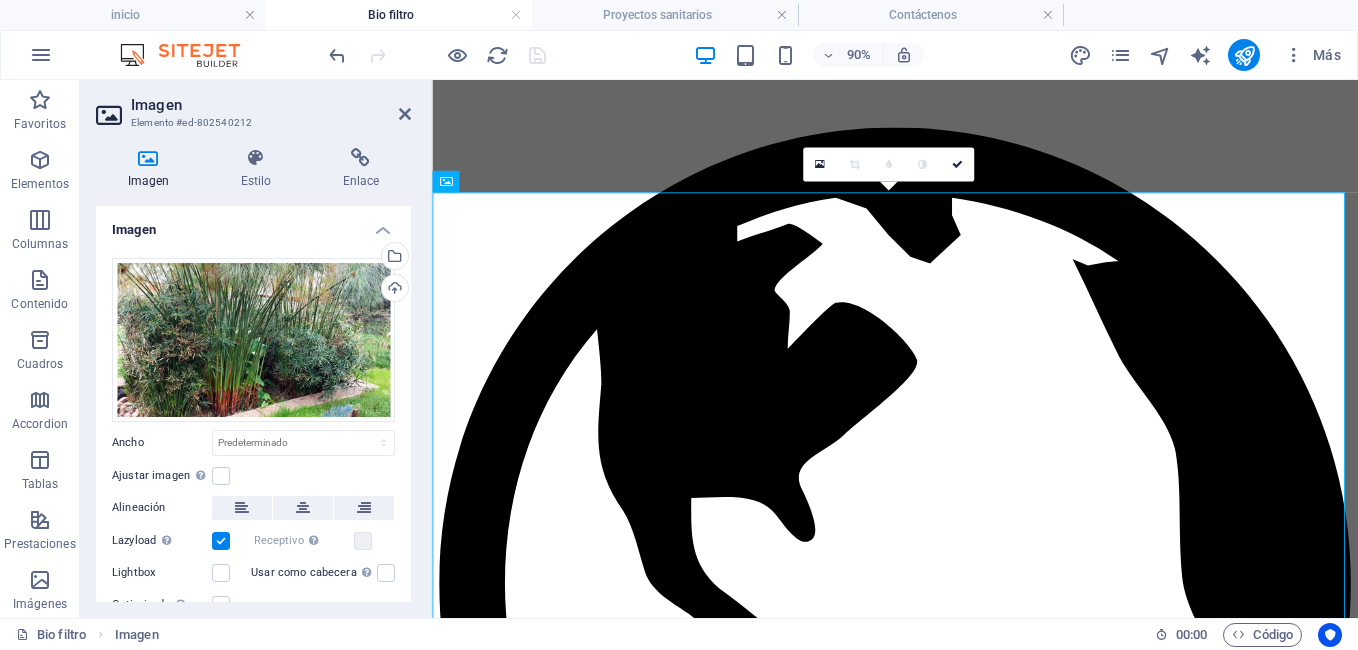 click at bounding box center (221, 541) 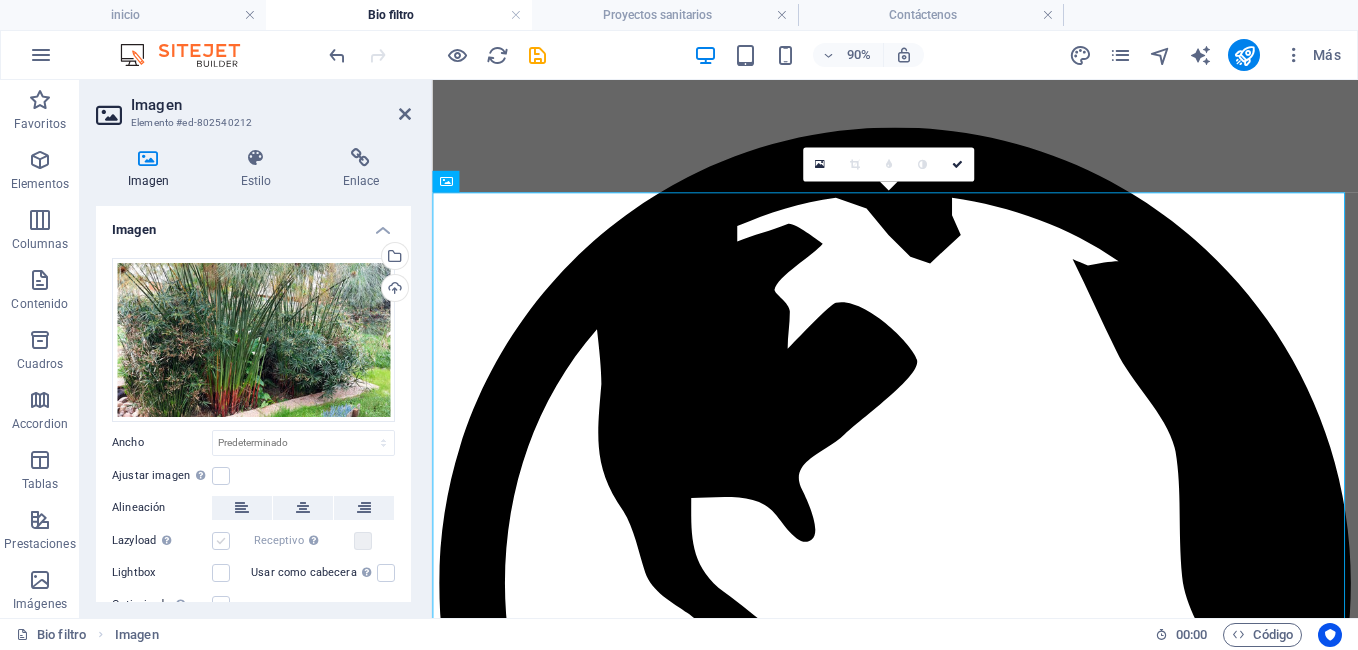 click at bounding box center (221, 541) 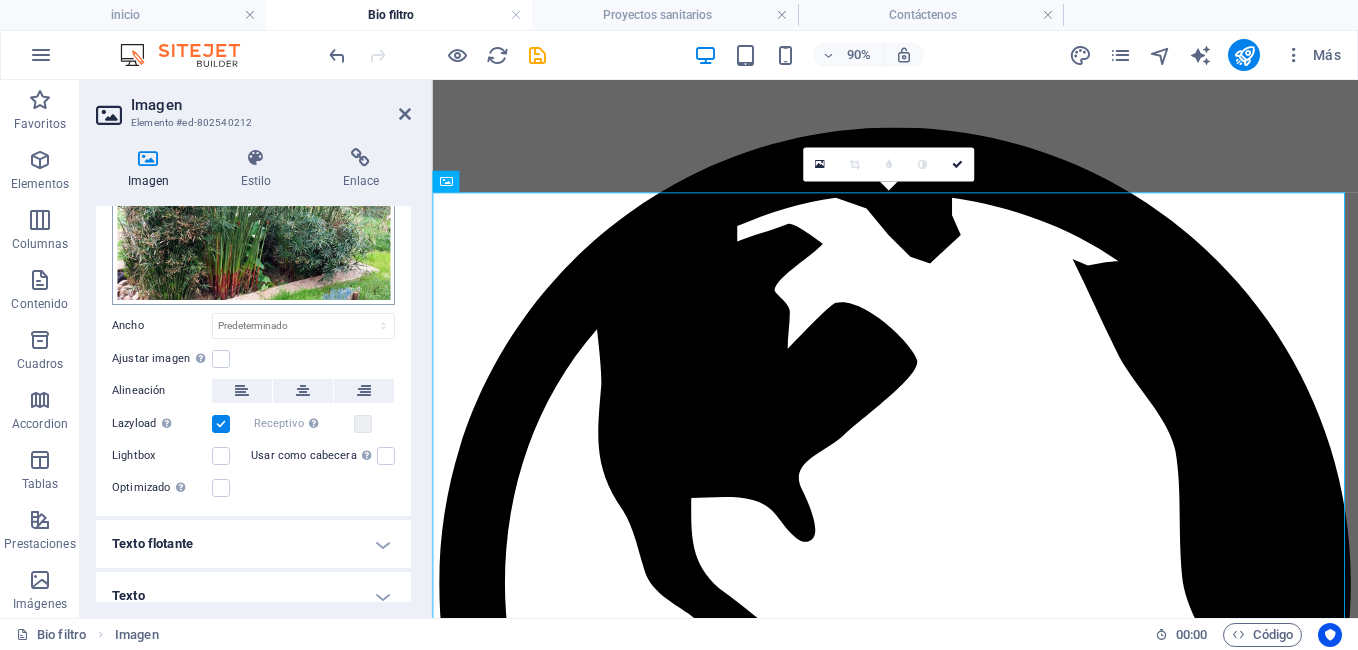 scroll, scrollTop: 133, scrollLeft: 0, axis: vertical 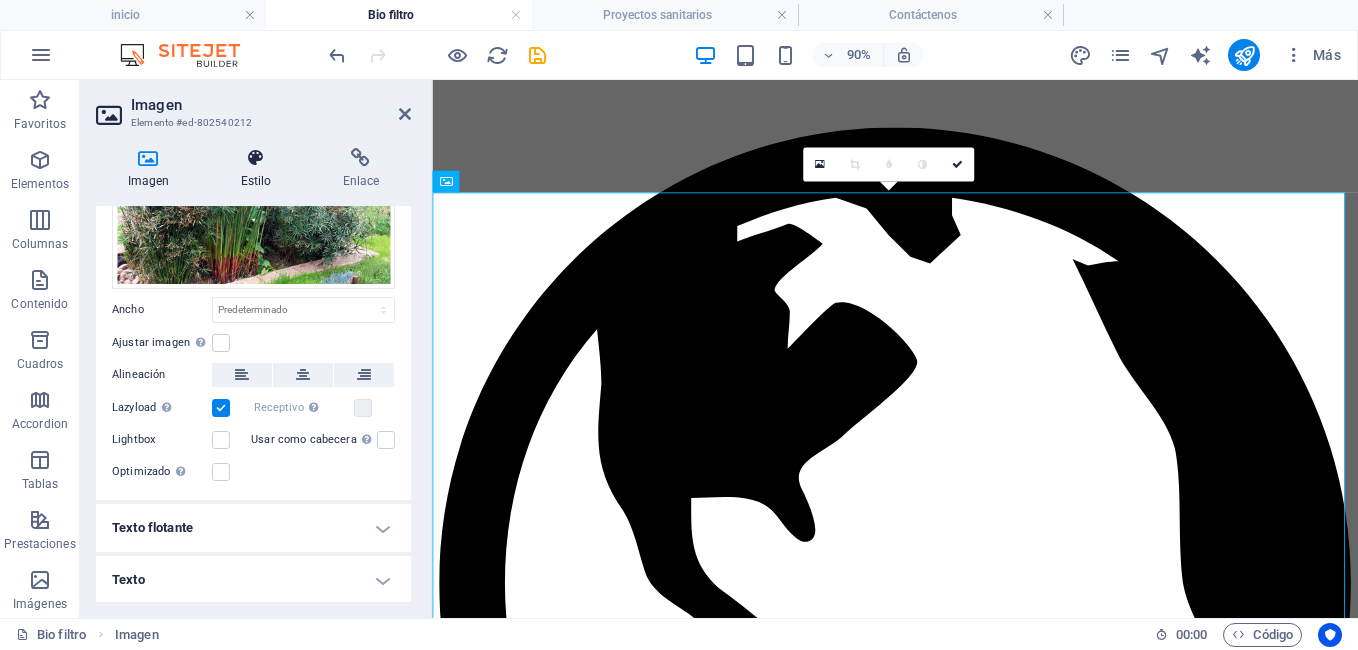 click at bounding box center (256, 158) 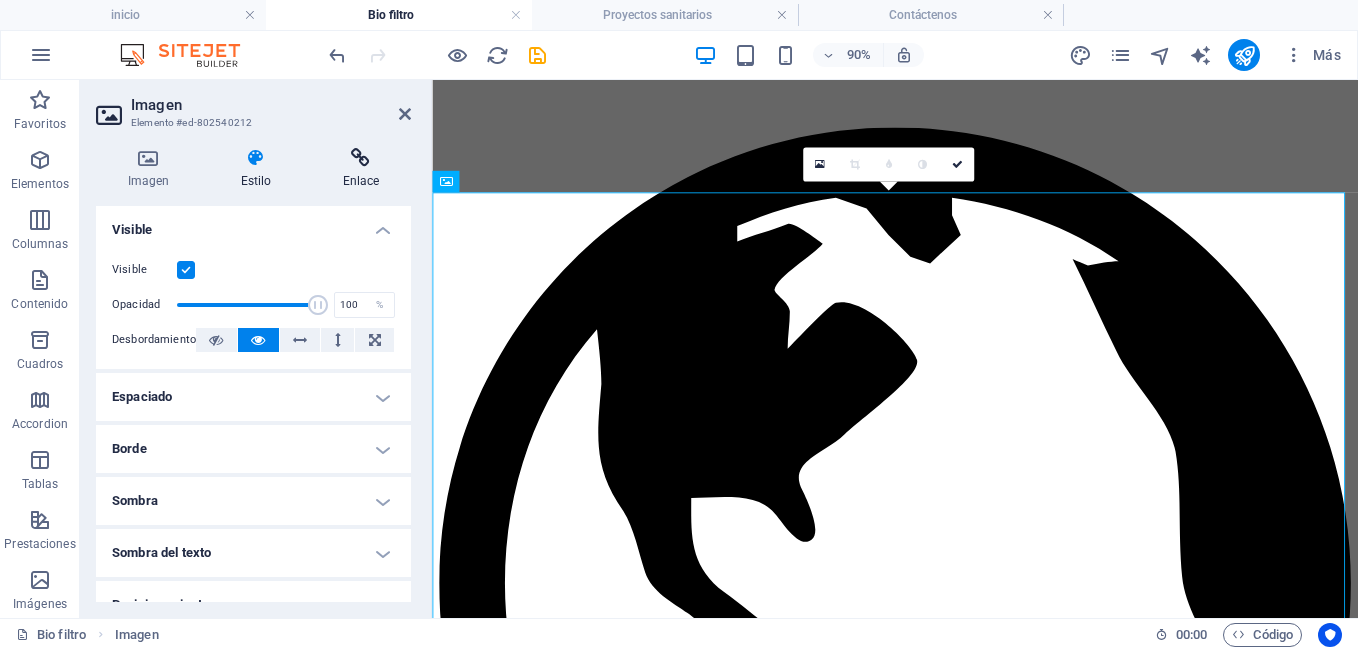click at bounding box center (361, 158) 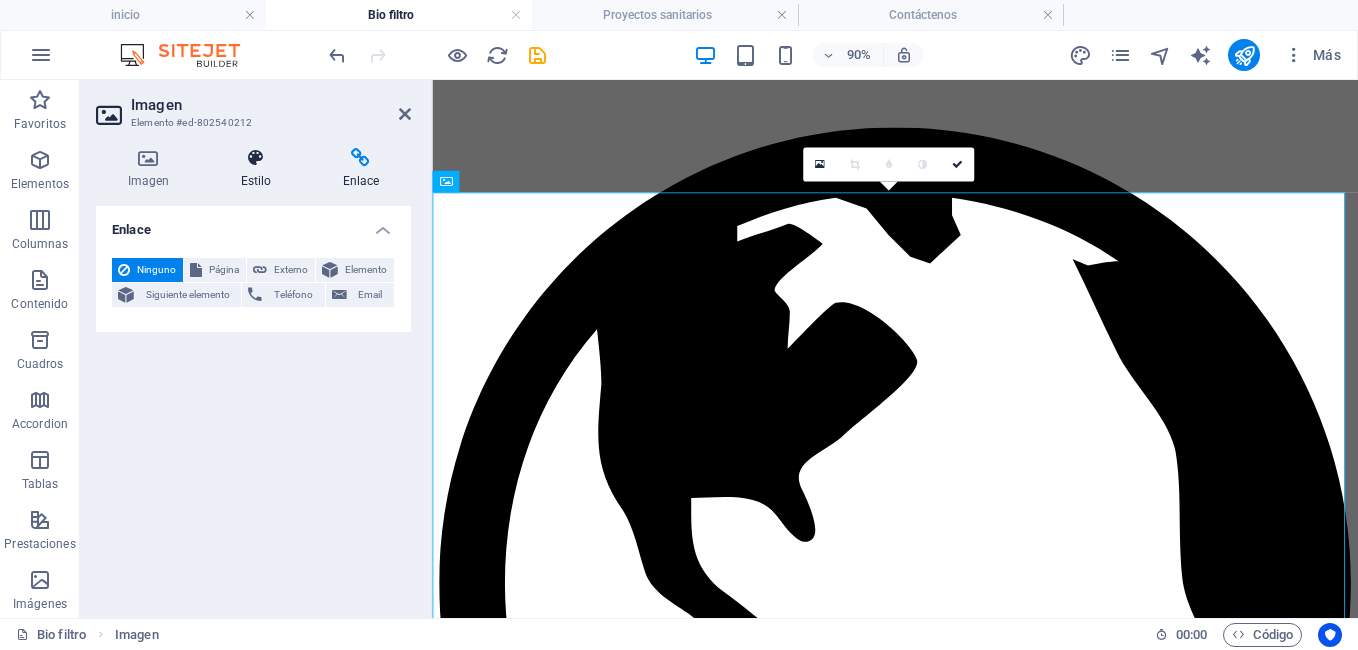 click at bounding box center [256, 158] 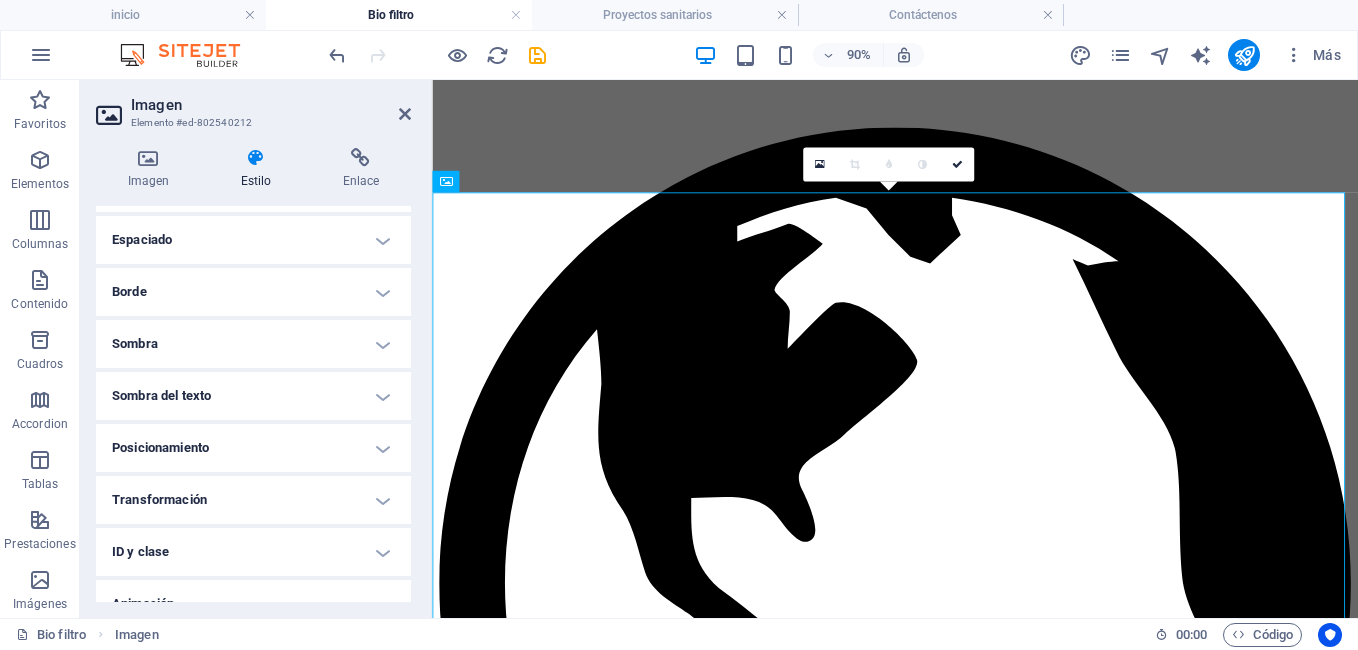 scroll, scrollTop: 158, scrollLeft: 0, axis: vertical 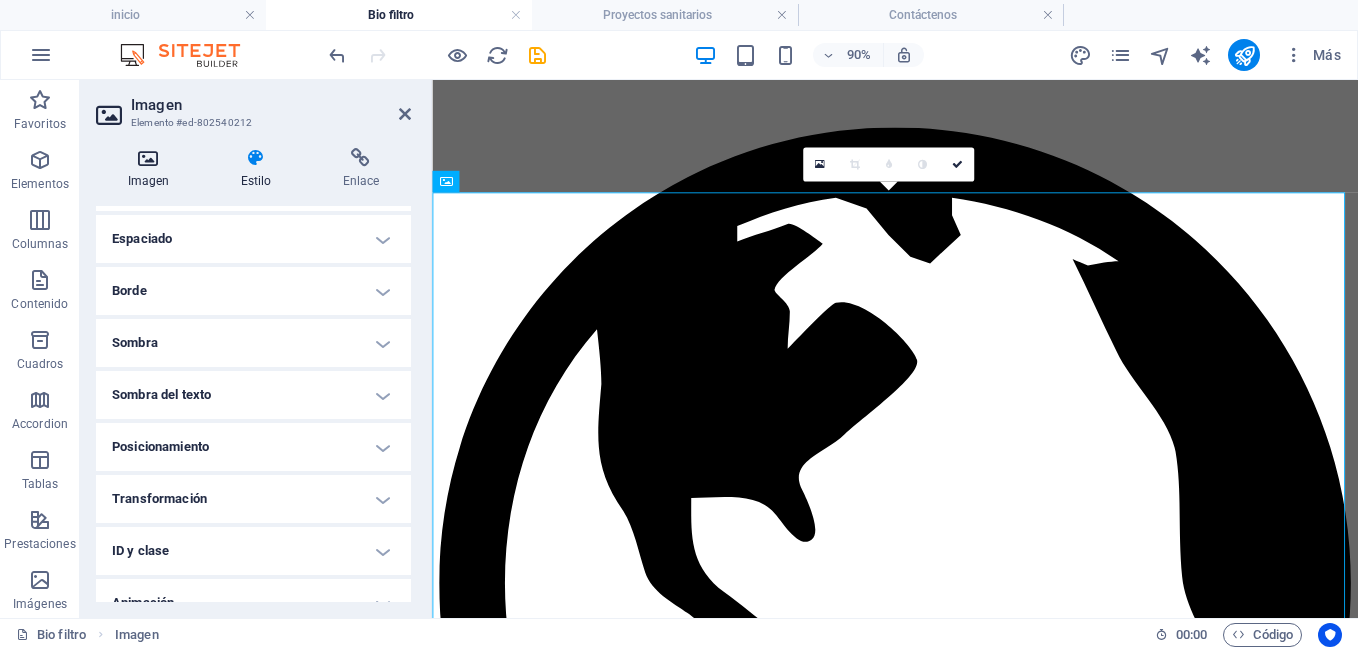 click at bounding box center (148, 158) 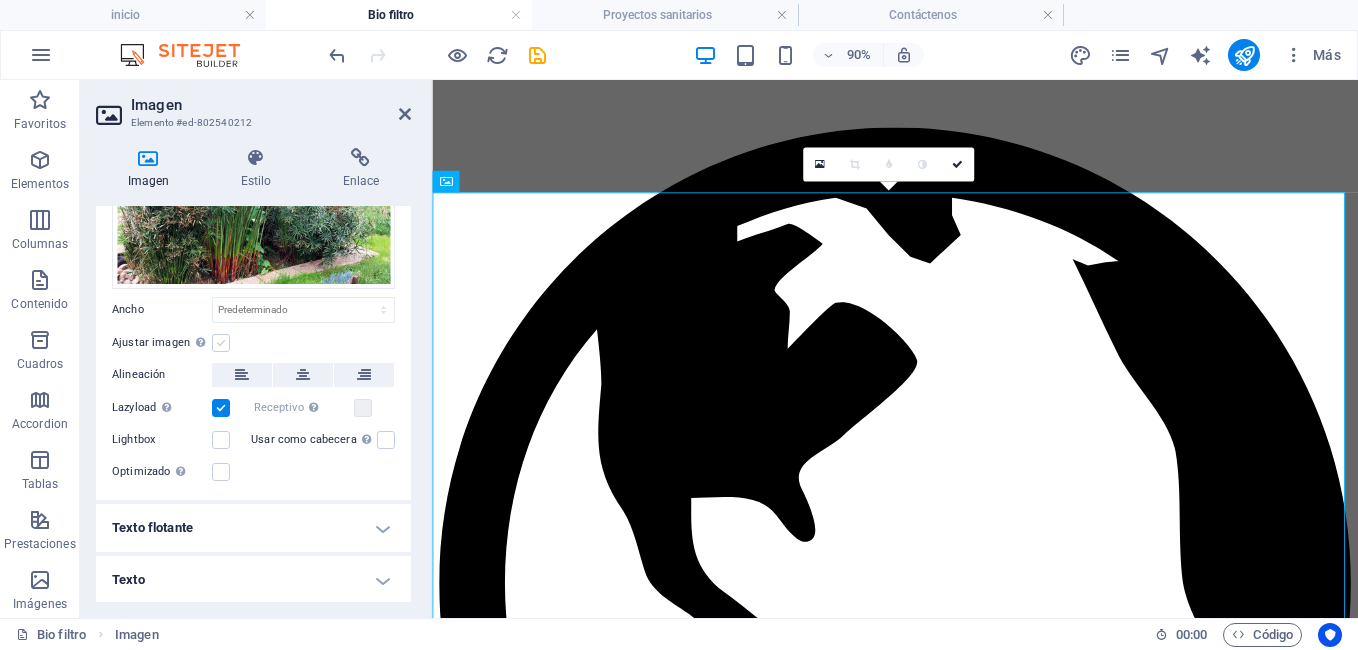 click at bounding box center [221, 343] 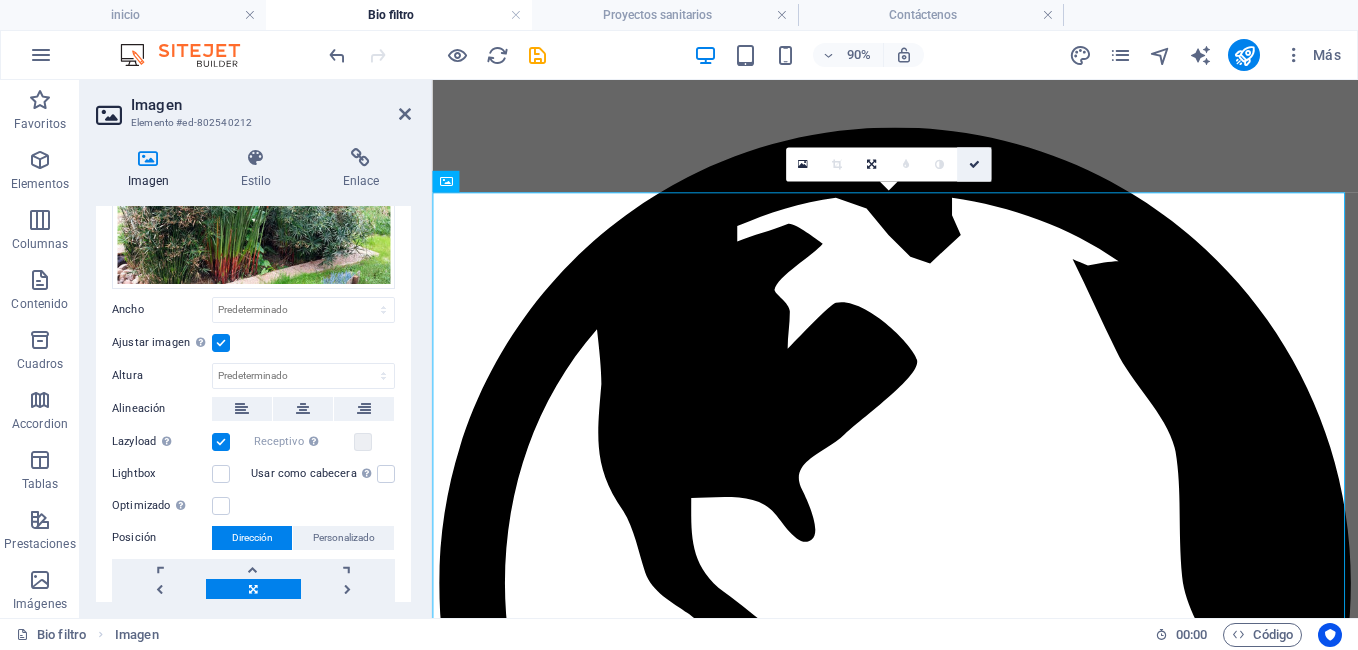 click at bounding box center (973, 164) 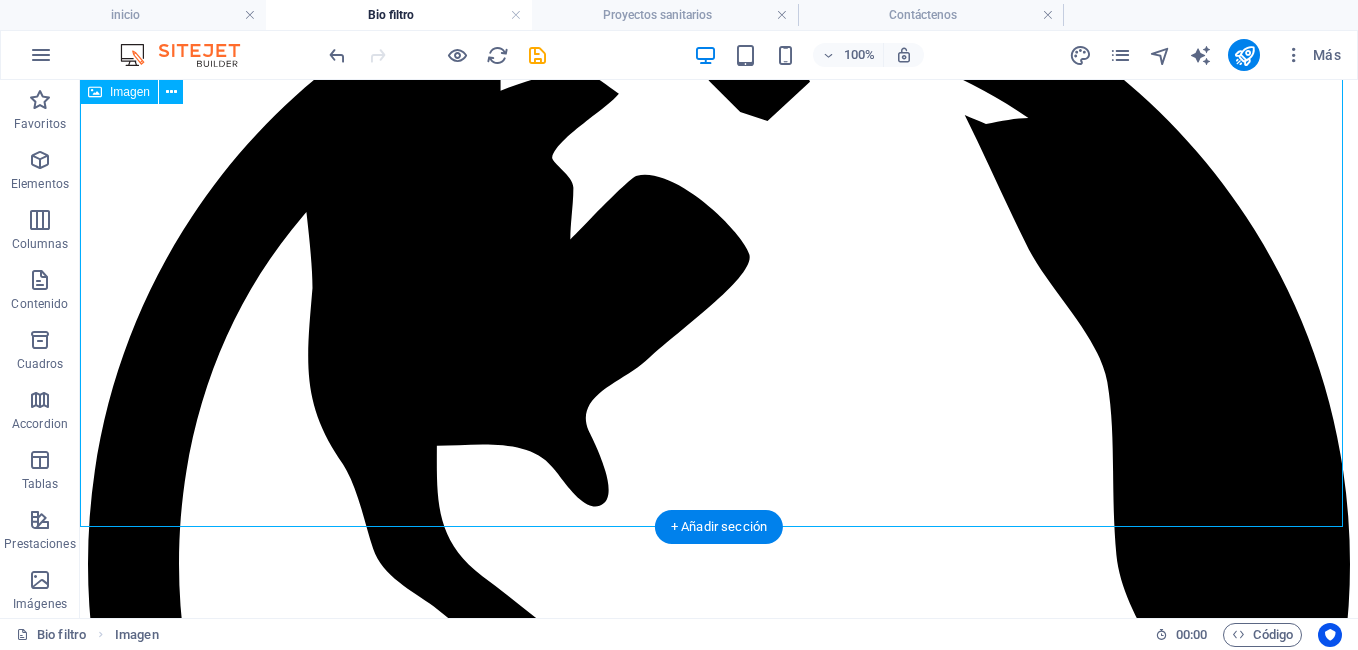 scroll, scrollTop: 3929, scrollLeft: 0, axis: vertical 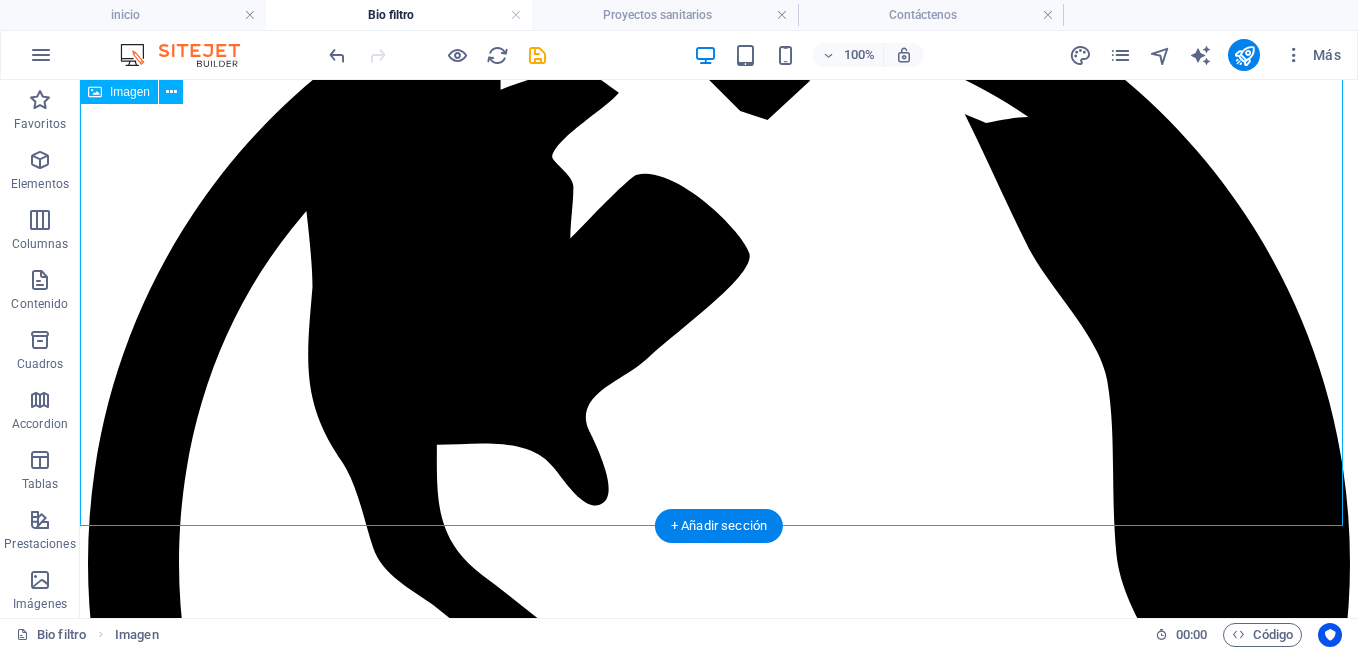 click at bounding box center (719, 6484) 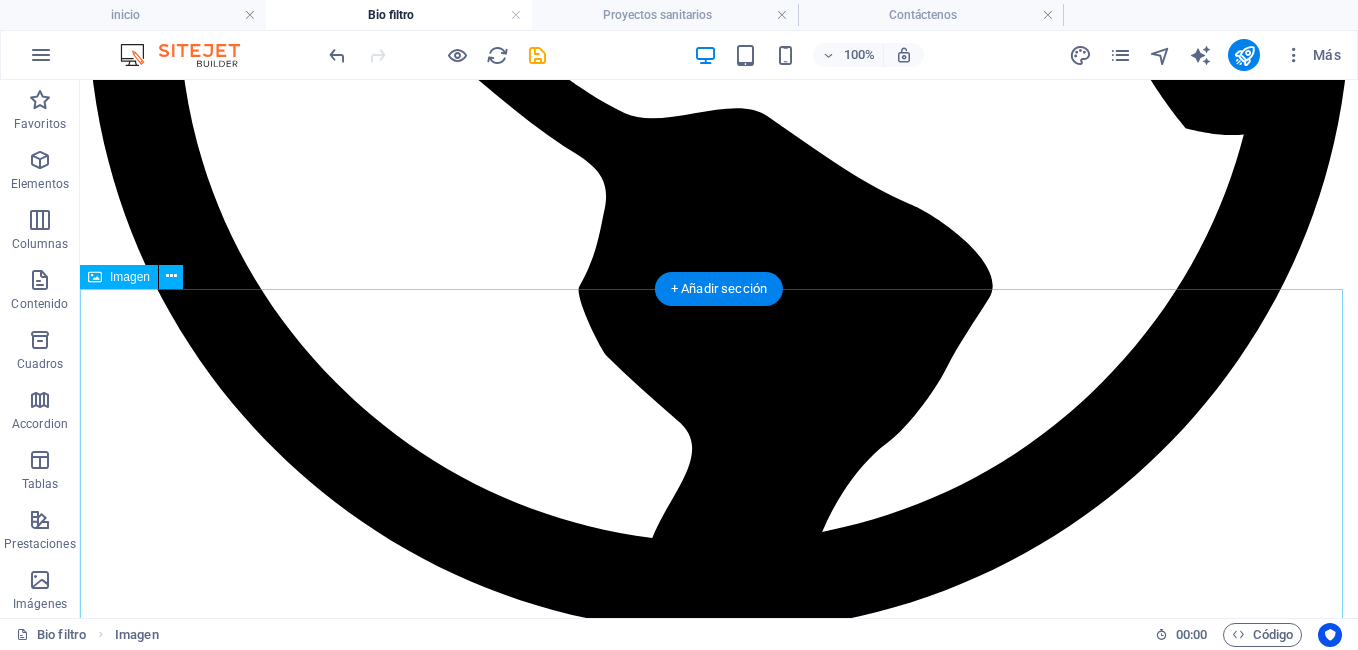 scroll, scrollTop: 4681, scrollLeft: 0, axis: vertical 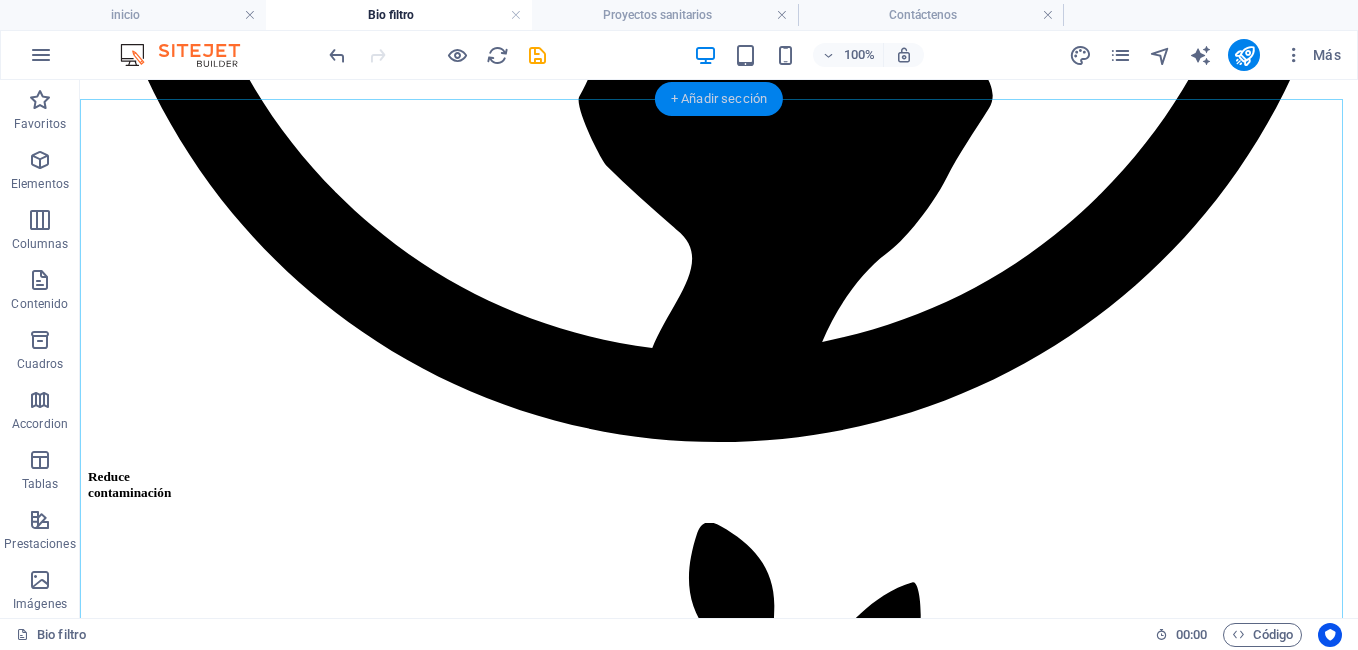 drag, startPoint x: 693, startPoint y: 99, endPoint x: 256, endPoint y: 254, distance: 463.67447 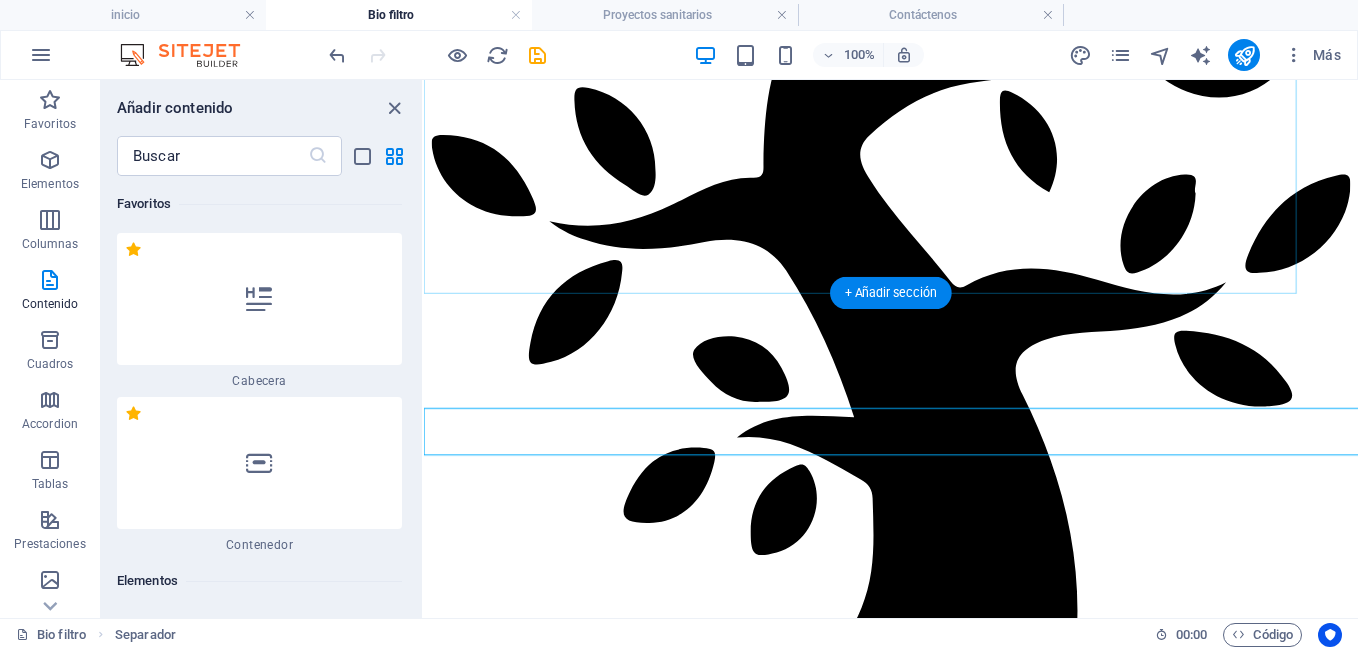 scroll, scrollTop: 3894, scrollLeft: 0, axis: vertical 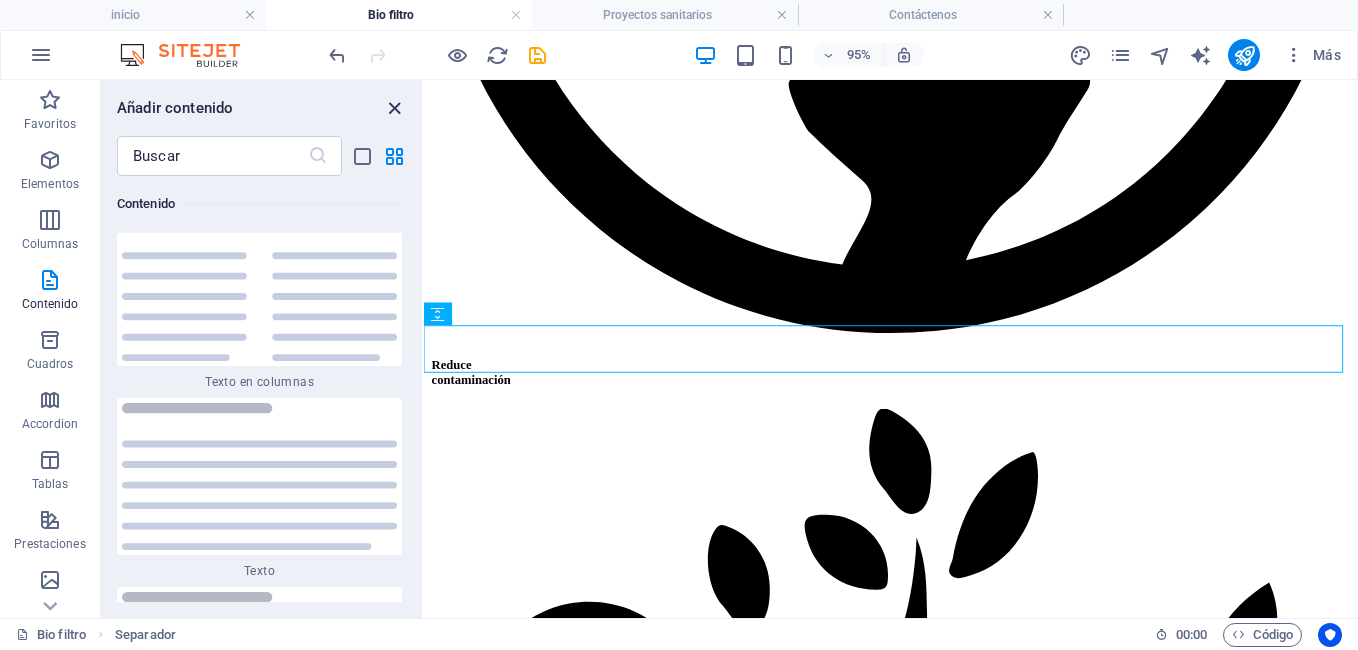 drag, startPoint x: 389, startPoint y: 106, endPoint x: 327, endPoint y: 27, distance: 100.4241 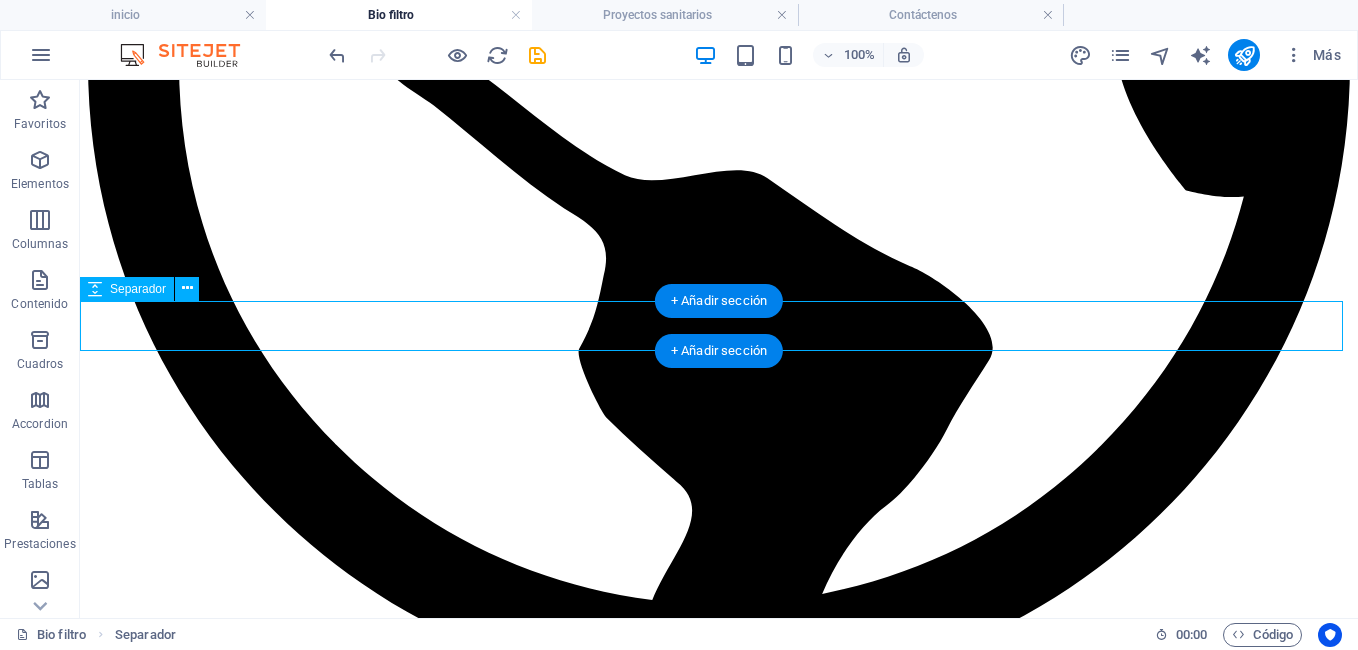scroll, scrollTop: 4542, scrollLeft: 0, axis: vertical 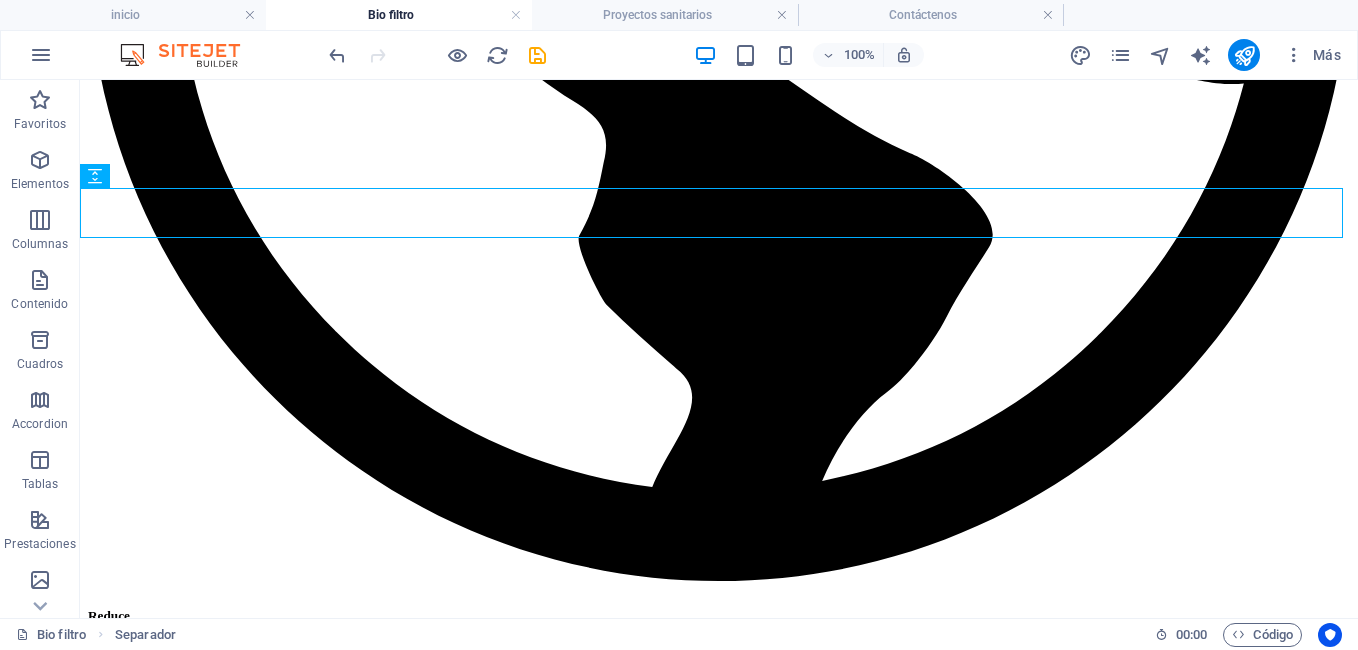 click on "100% Más" at bounding box center [837, 55] 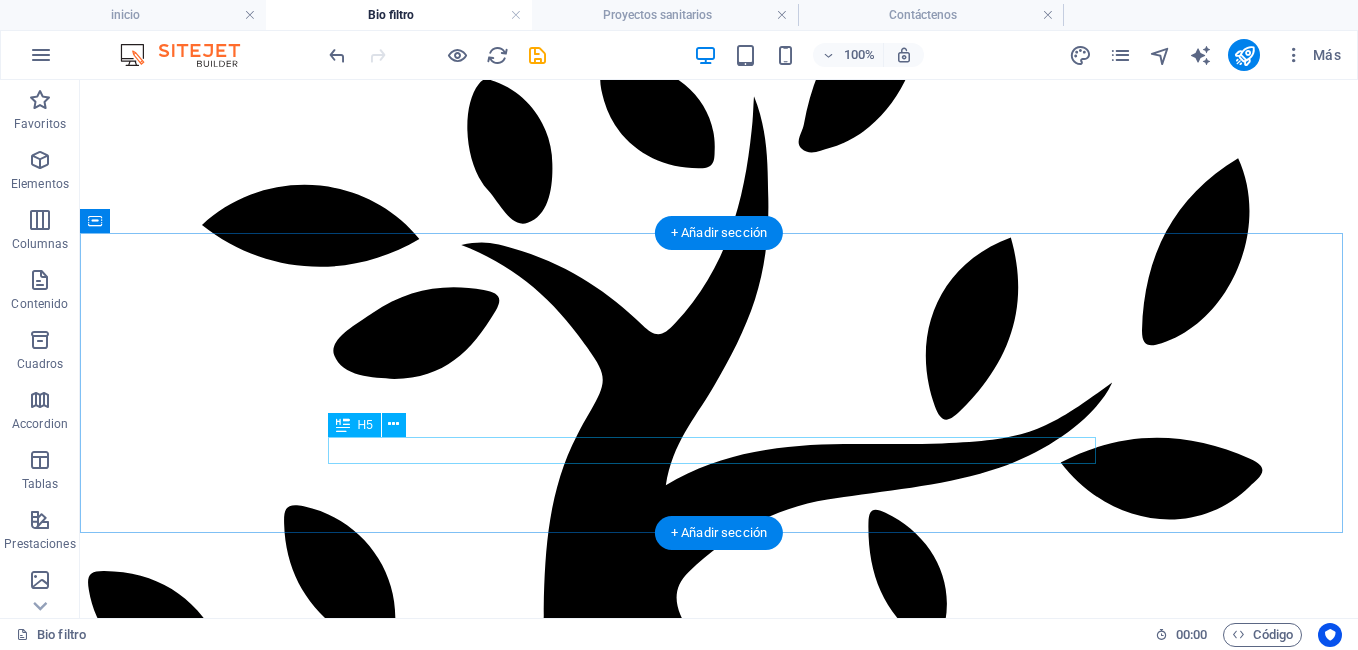 scroll, scrollTop: 5310, scrollLeft: 0, axis: vertical 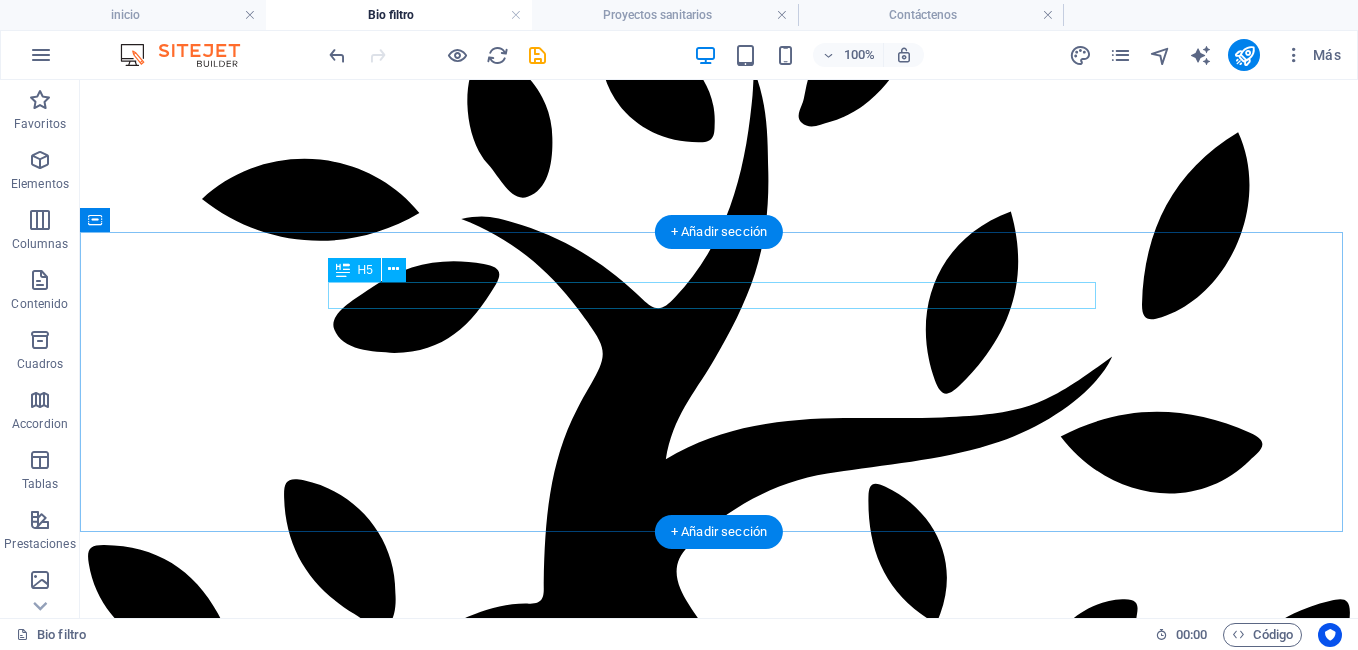 click on "✔  recicla  los contaminantes del agua como nutrientes" at bounding box center (719, 6629) 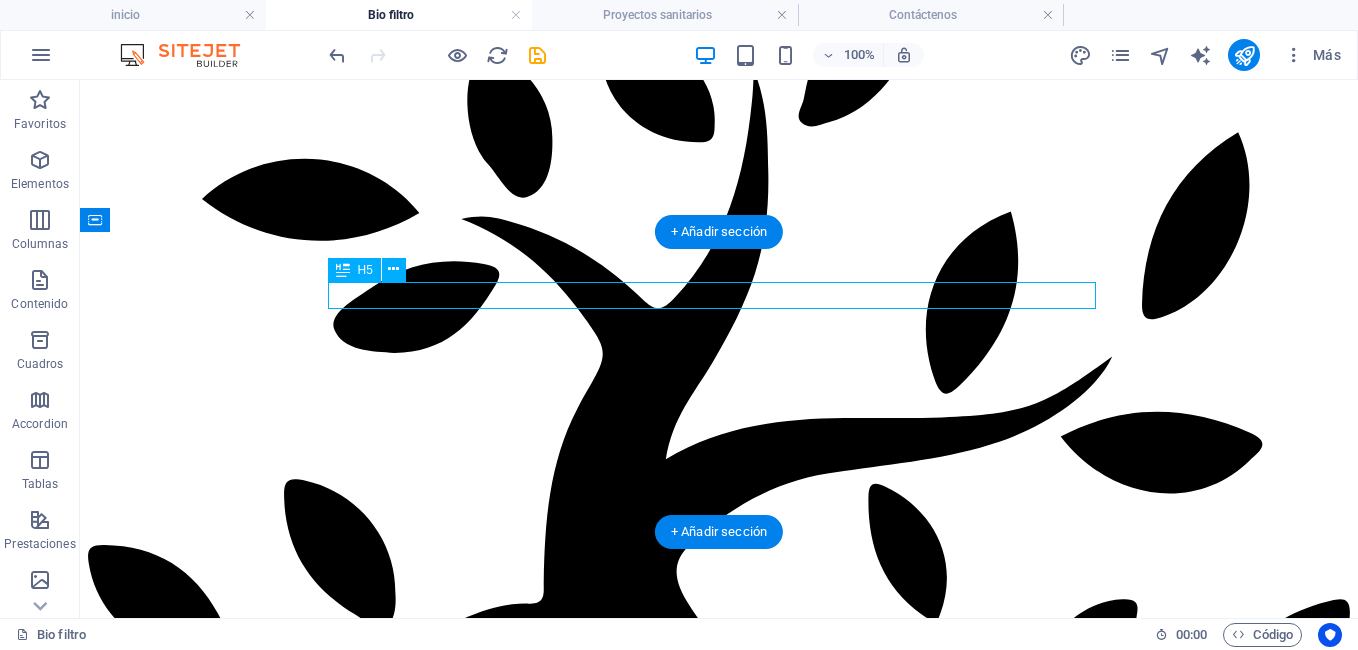 click on "✔  recicla  los contaminantes del agua como nutrientes" at bounding box center [719, 6629] 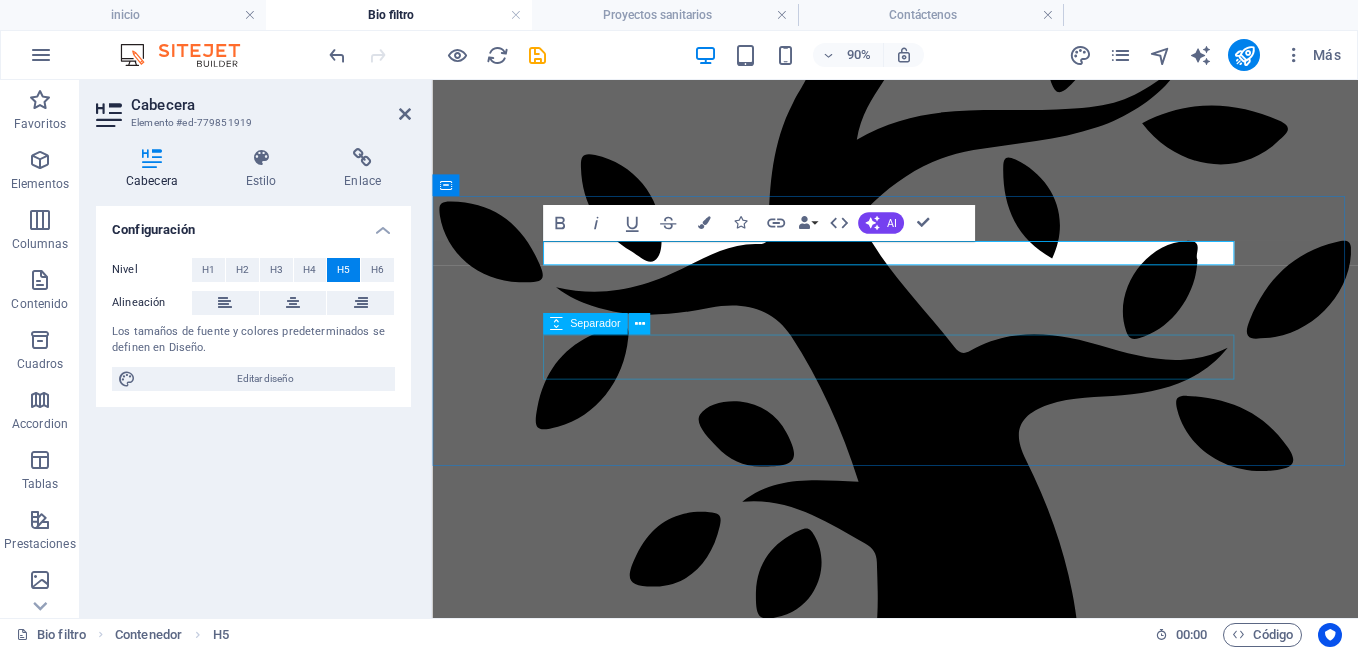 scroll, scrollTop: 4794, scrollLeft: 0, axis: vertical 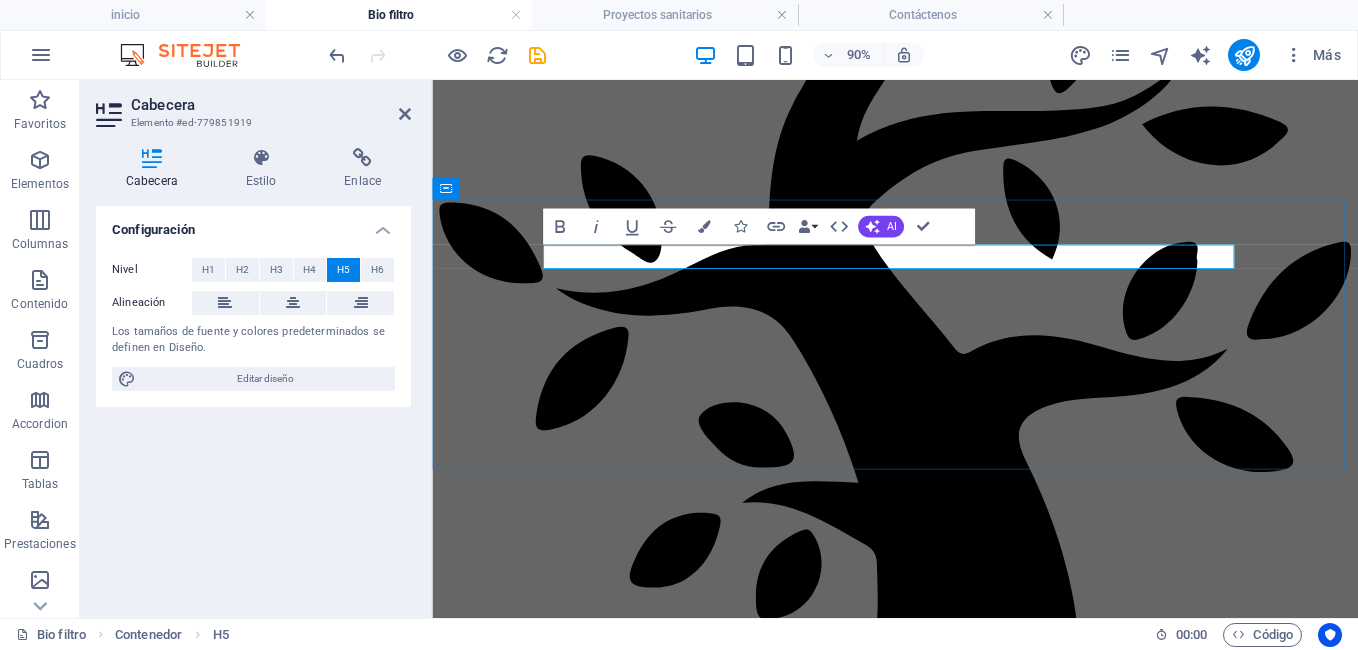 click on "recicla" at bounding box center [469, 5654] 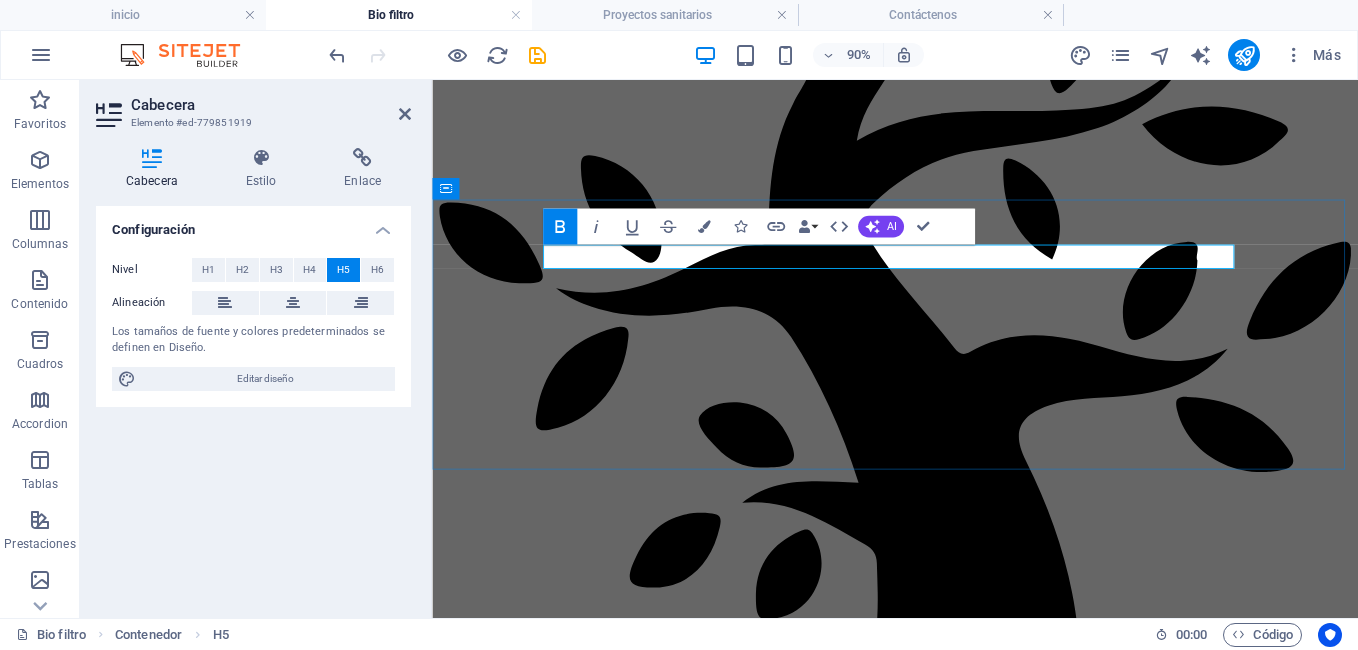 type 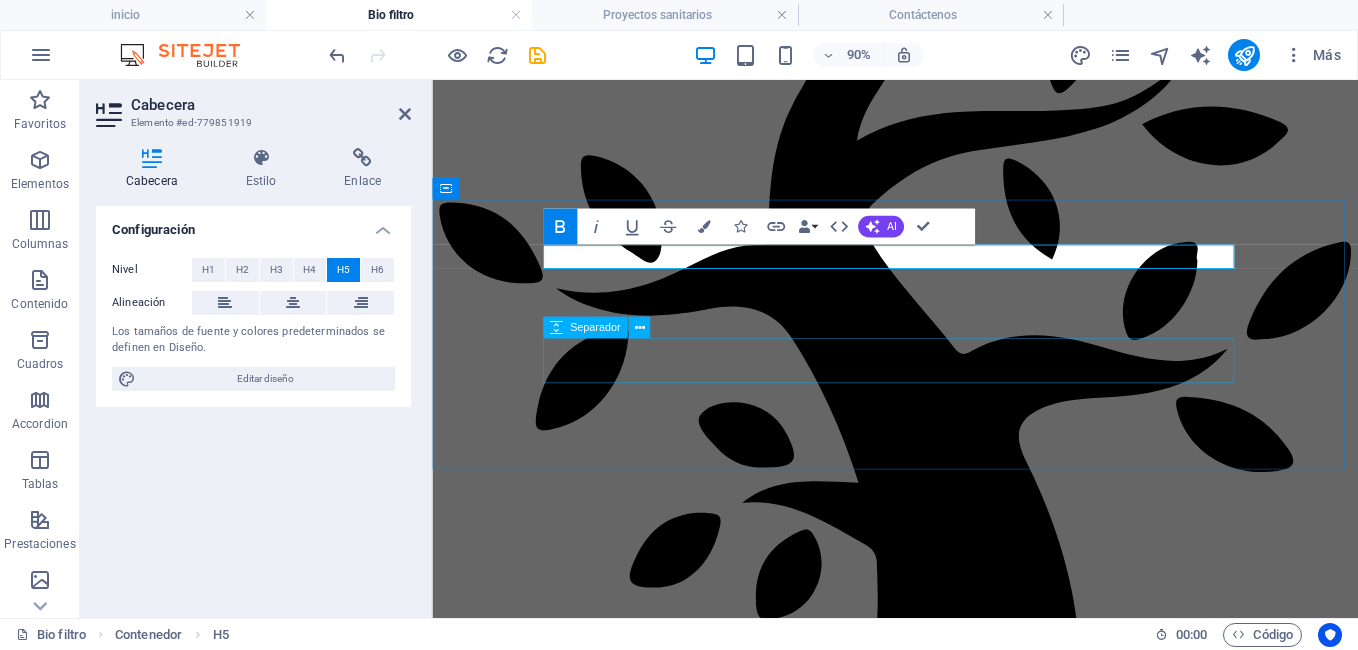 click at bounding box center (946, 5820) 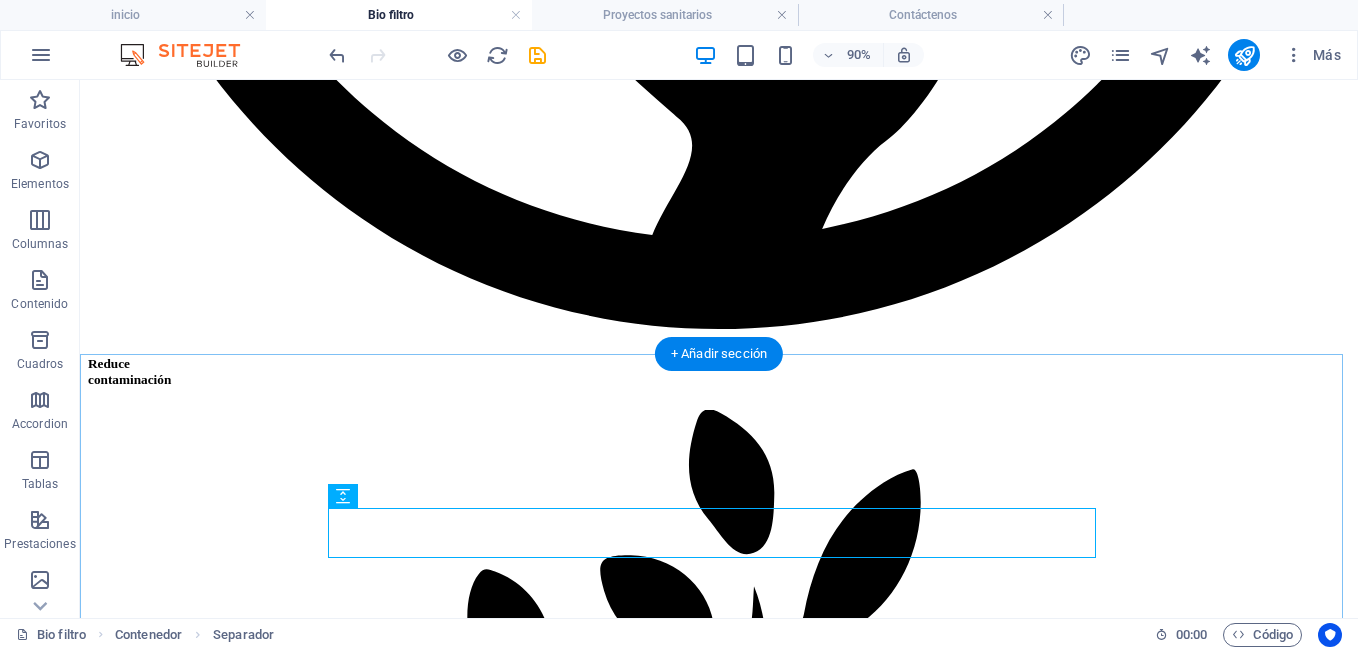scroll, scrollTop: 5188, scrollLeft: 0, axis: vertical 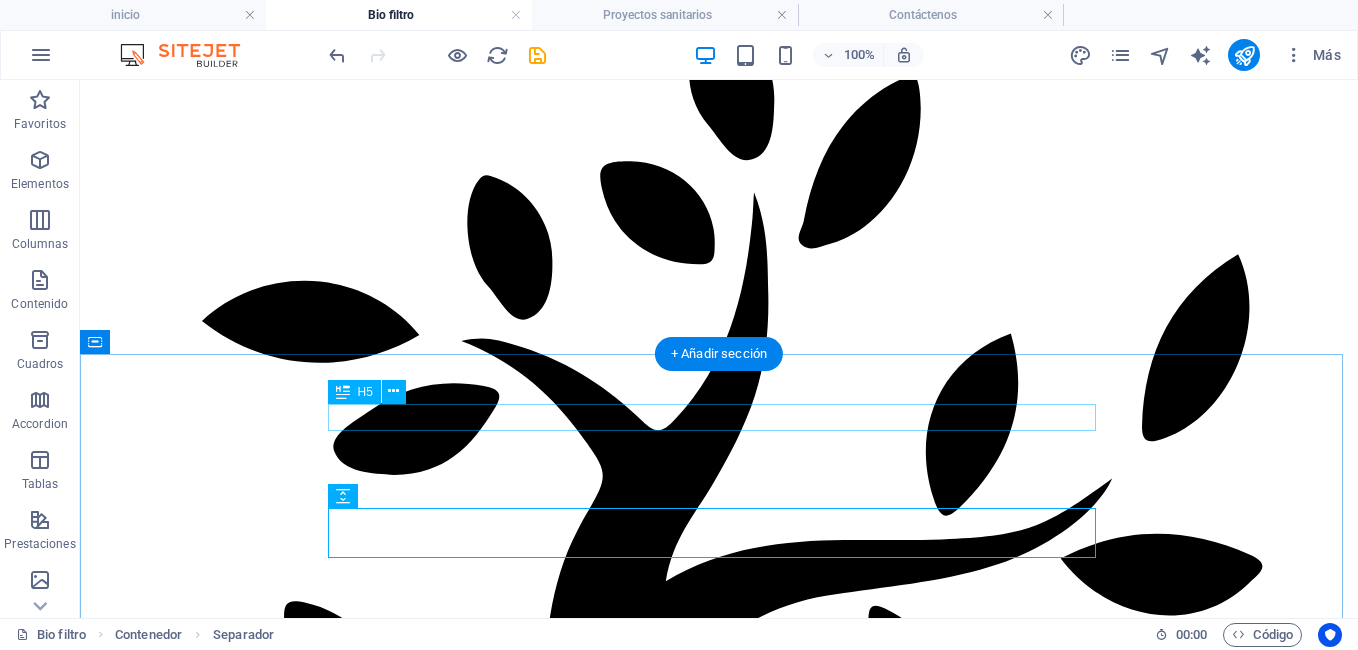 click on "✔  Recicla  los contaminantes del agua como nutrientes" at bounding box center [719, 6751] 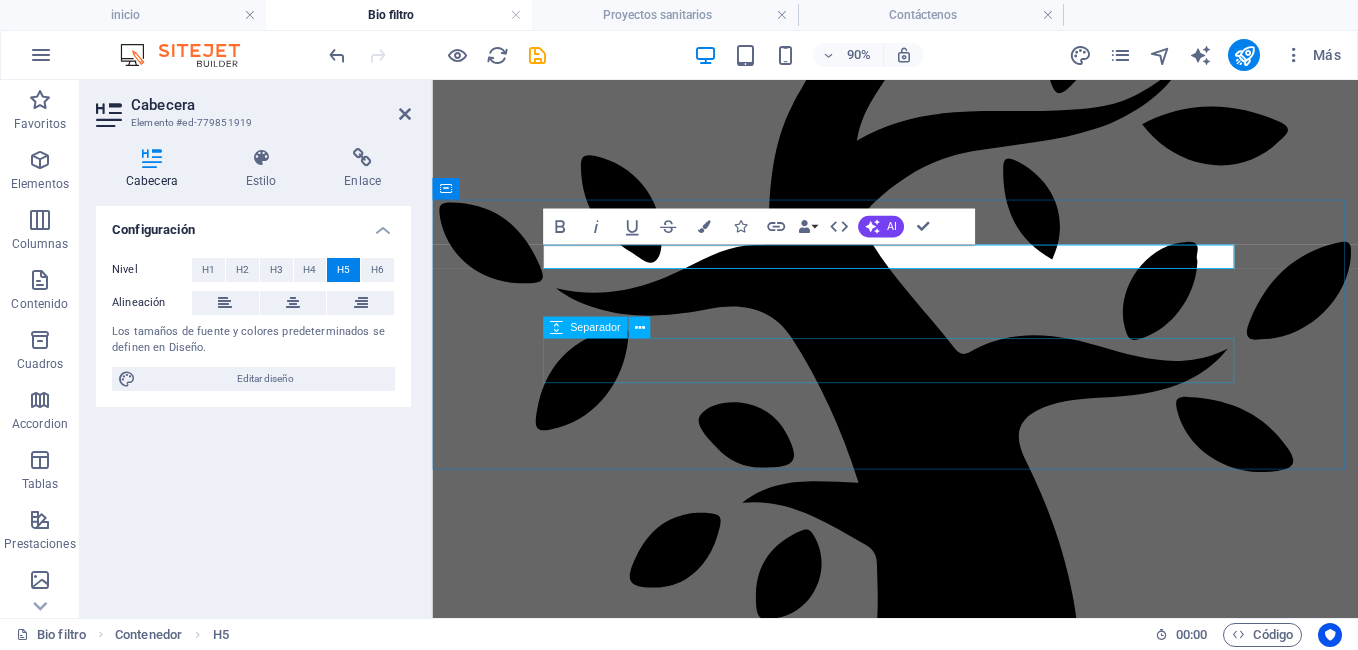 scroll, scrollTop: 4795, scrollLeft: 0, axis: vertical 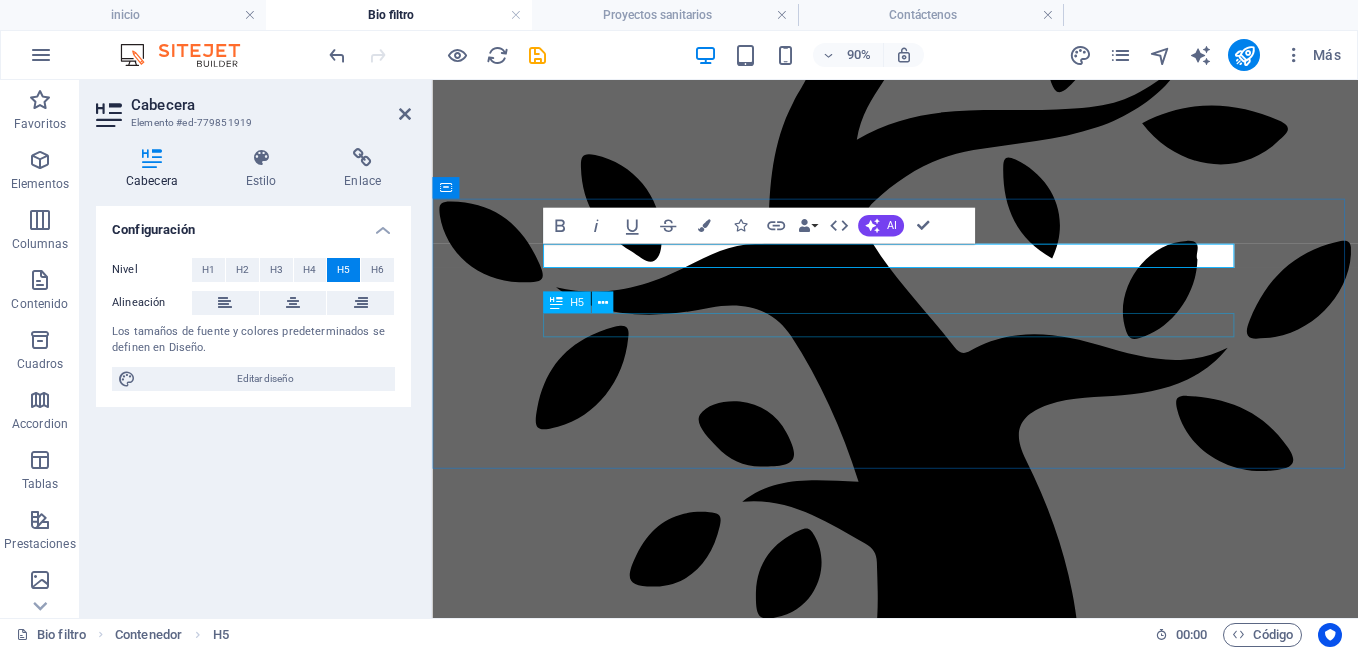 click on "✔  Reutiliza  las aguas en tu Jardín" at bounding box center (946, 5764) 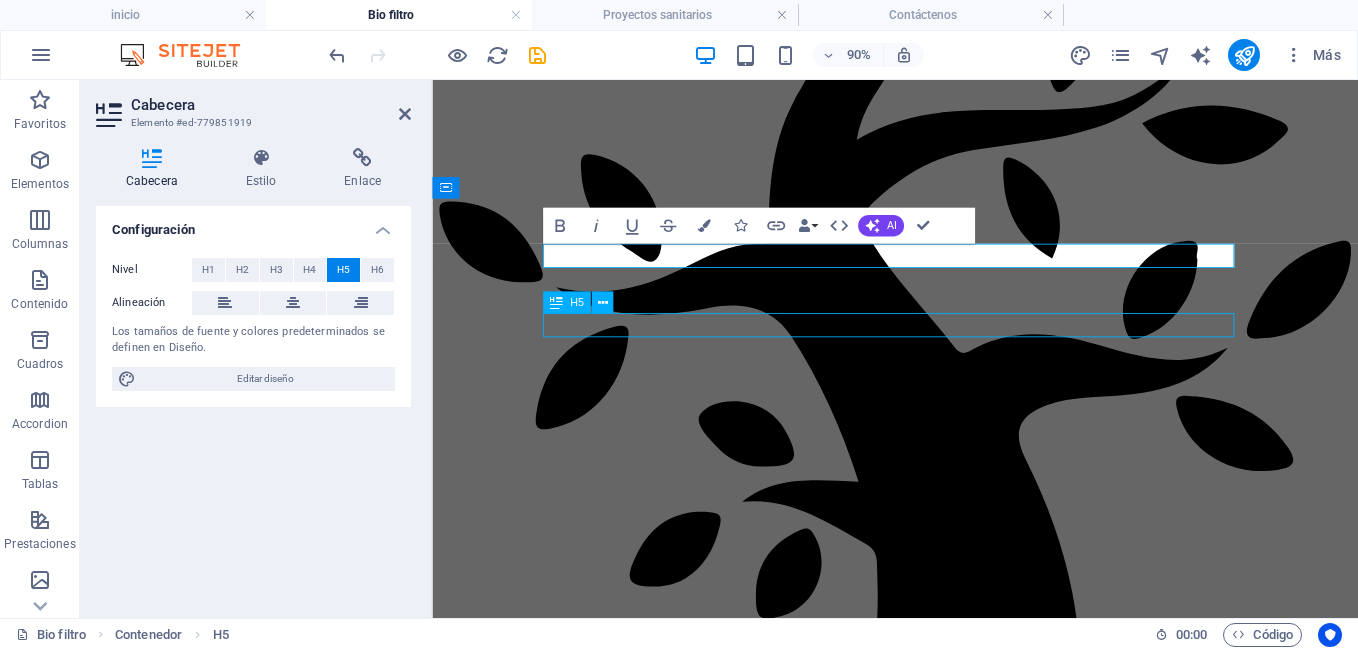 click on "✔  Recicla  los contaminantes del agua como nutrientes ✔  Reutiliza  las aguas en tu Jardín ✔  Reduce  la contaminación a napas subterraneas" at bounding box center [946, 5764] 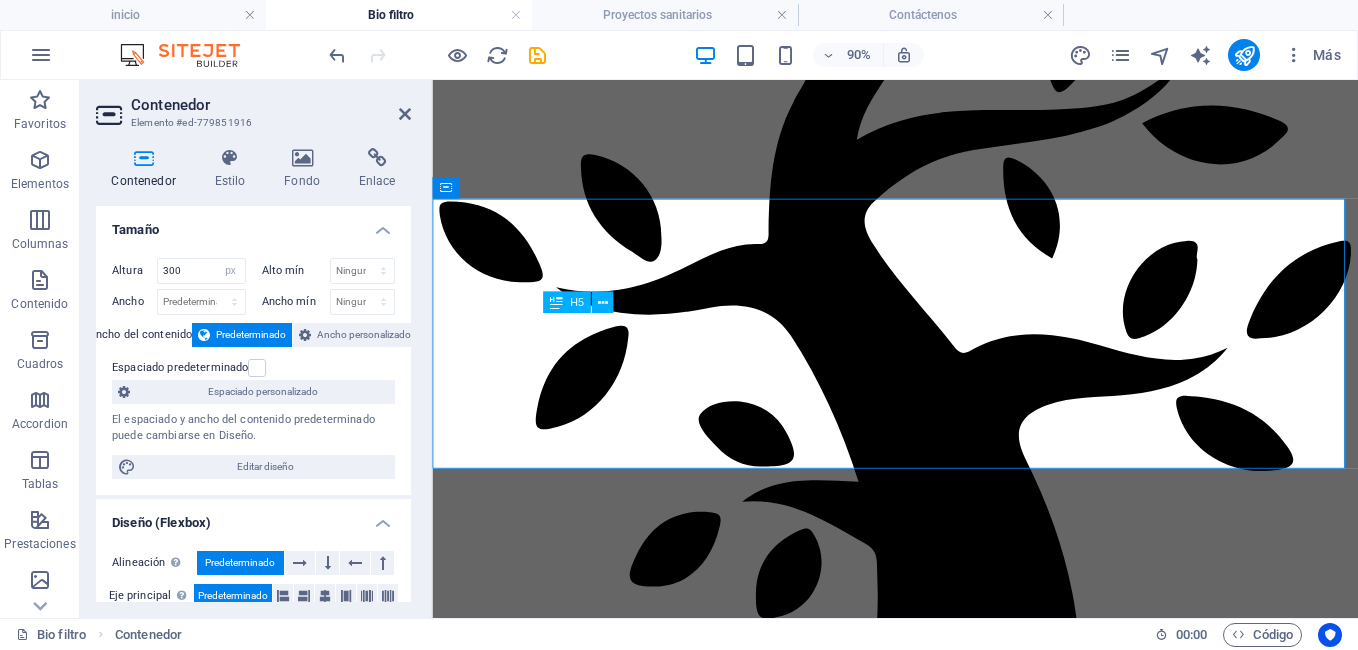 click on "✔  Reutiliza  las aguas en tu Jardín" at bounding box center [946, 5764] 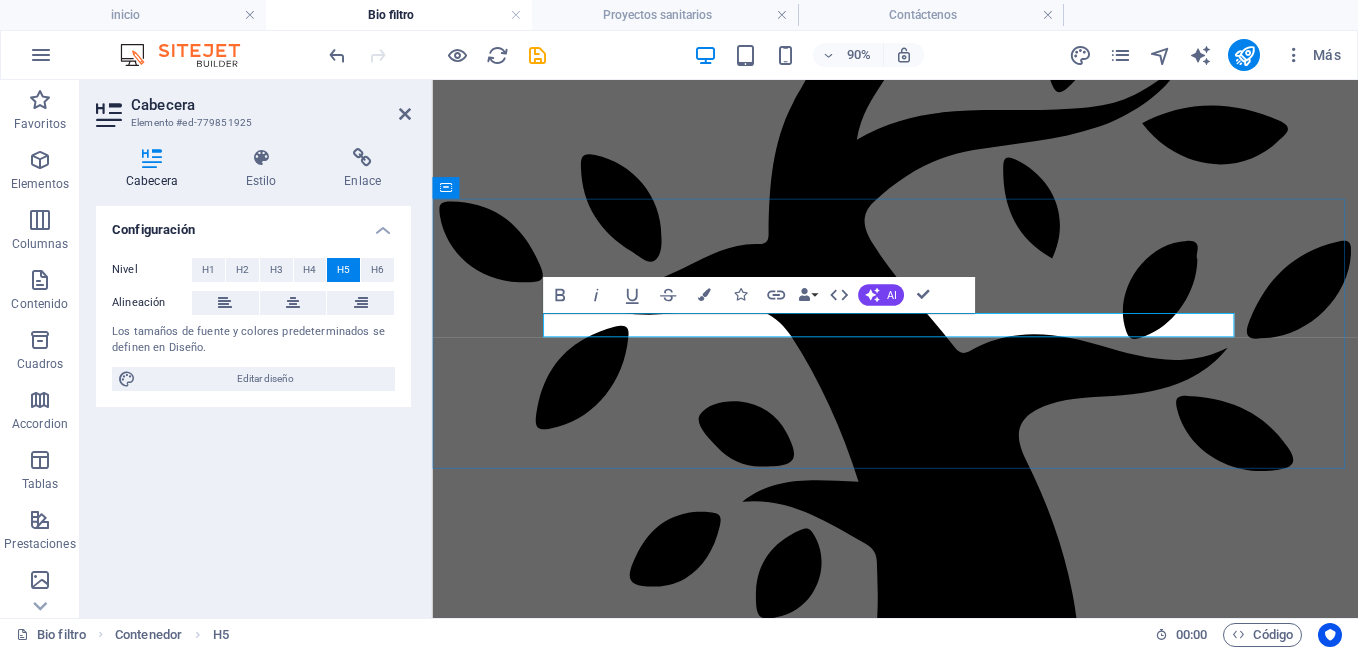 click on "✔  Reutiliza  las aguas en tu Jardín" at bounding box center (946, 5764) 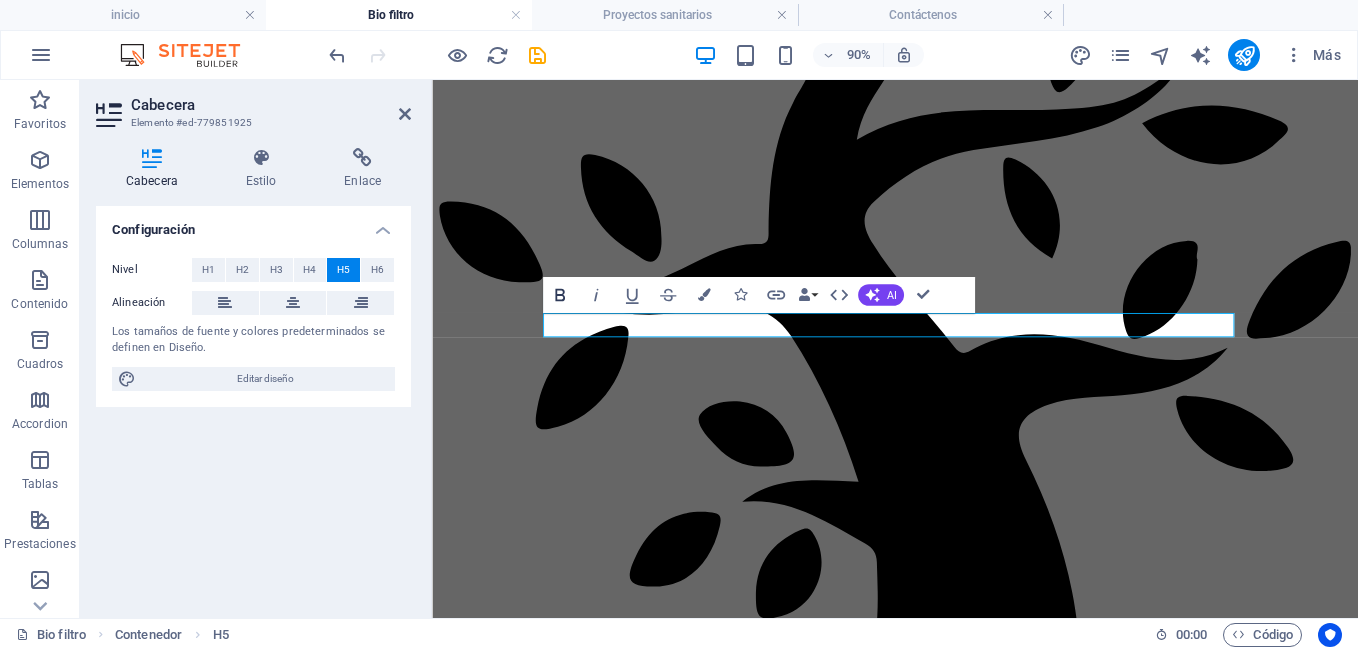 click 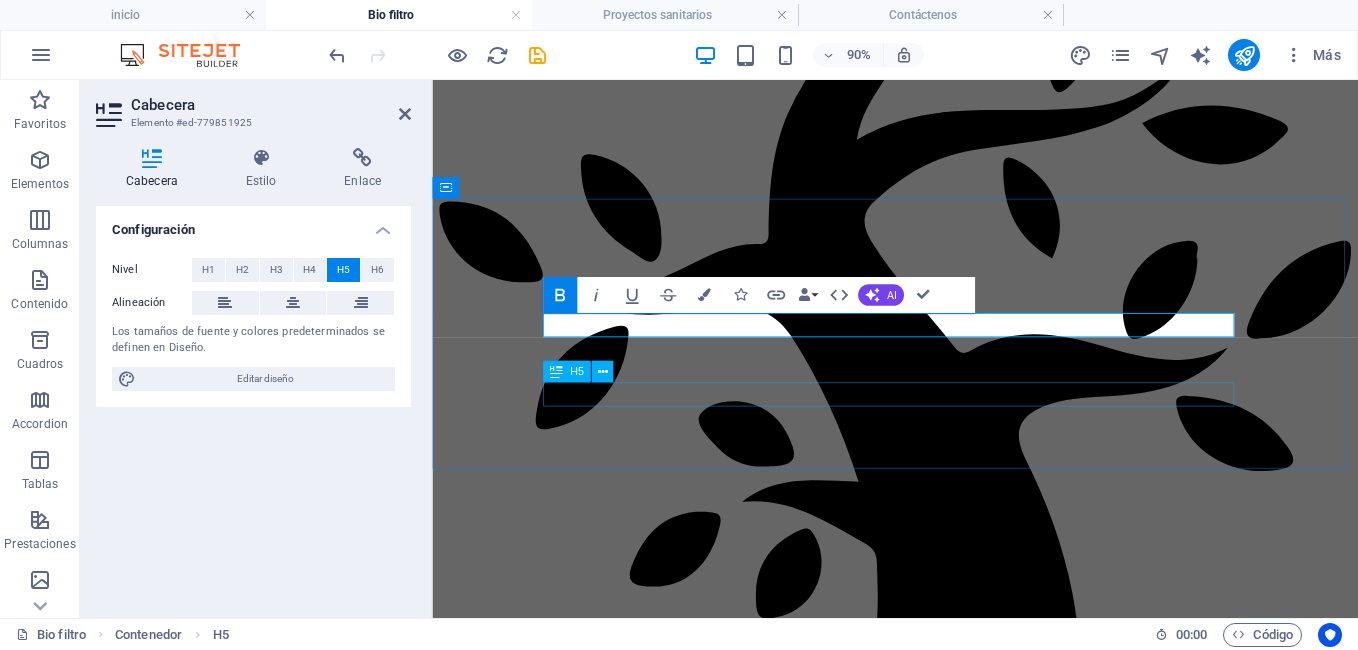 click on "✔  Reduce  la contaminación a napas subterraneas" at bounding box center (946, 5874) 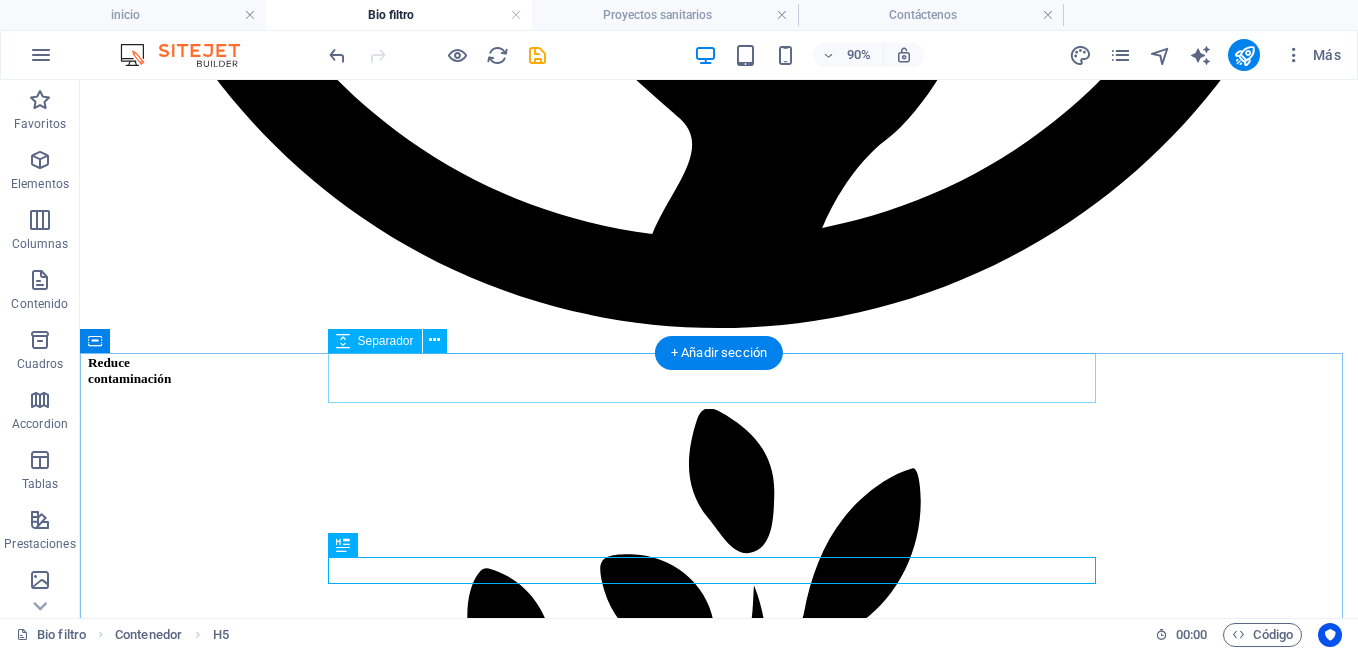 scroll, scrollTop: 5189, scrollLeft: 0, axis: vertical 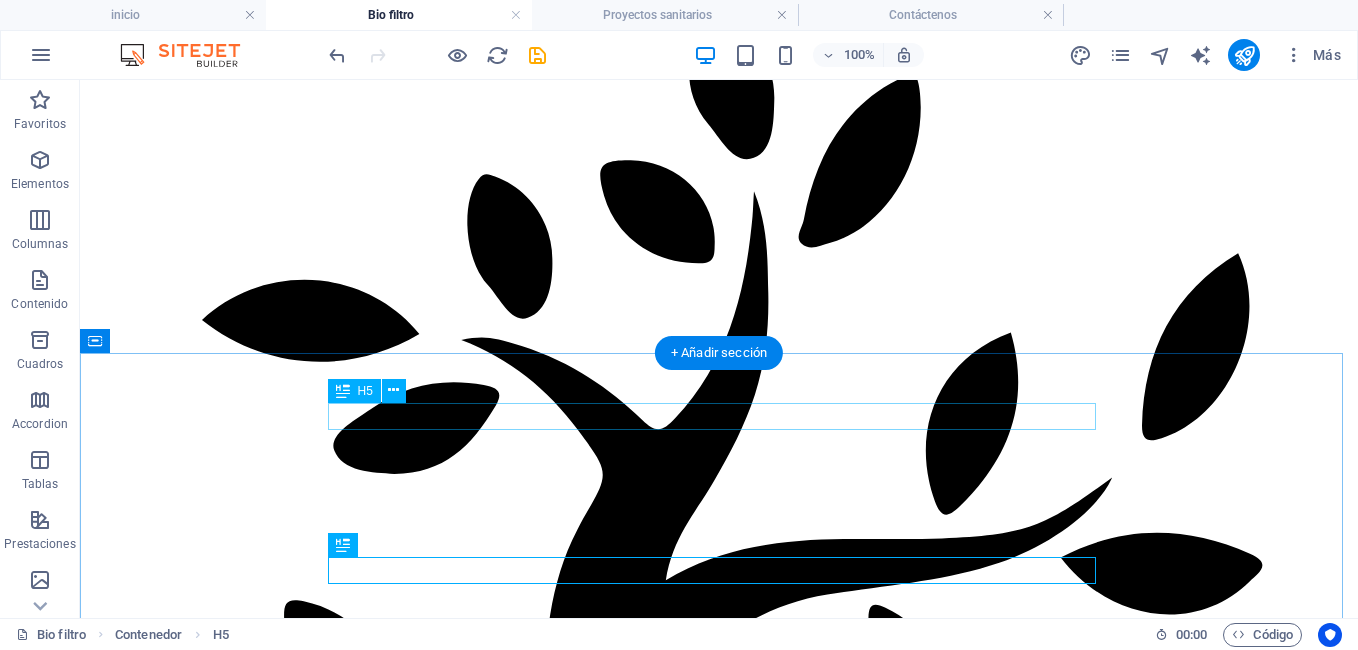click on "✔  Recicla  los contaminantes del agua como nutrientes" at bounding box center (719, 6750) 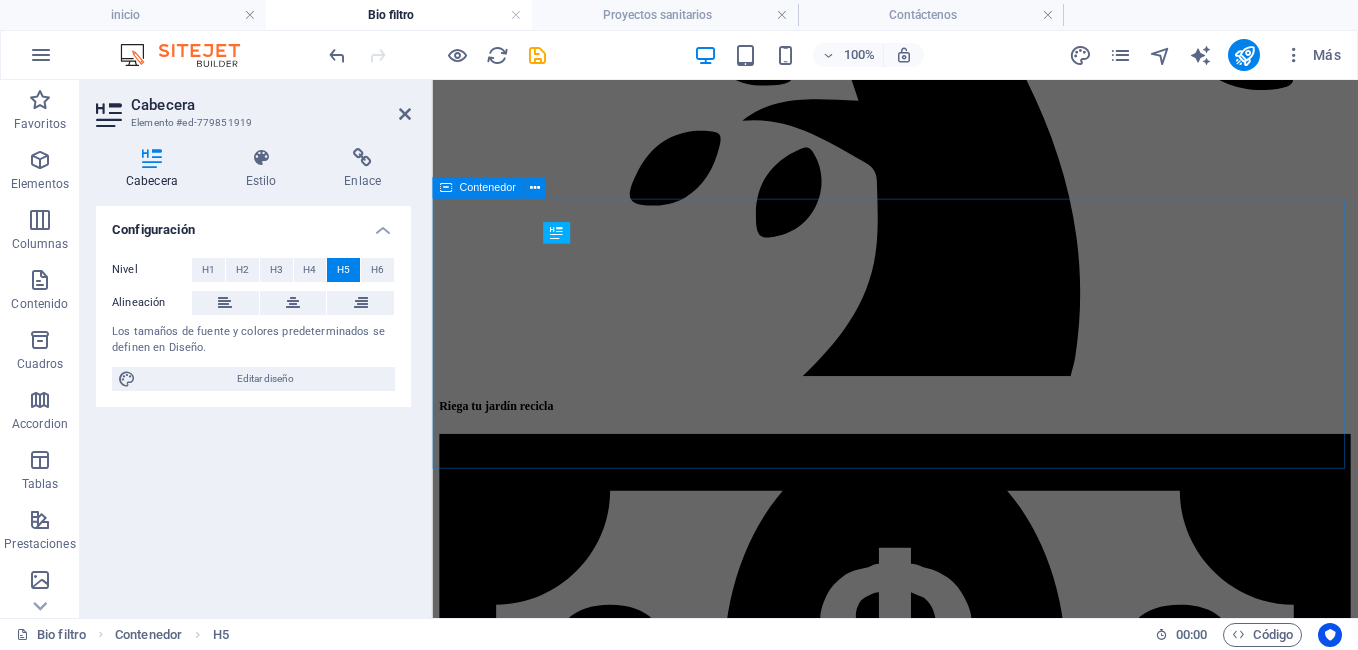 scroll, scrollTop: 4795, scrollLeft: 0, axis: vertical 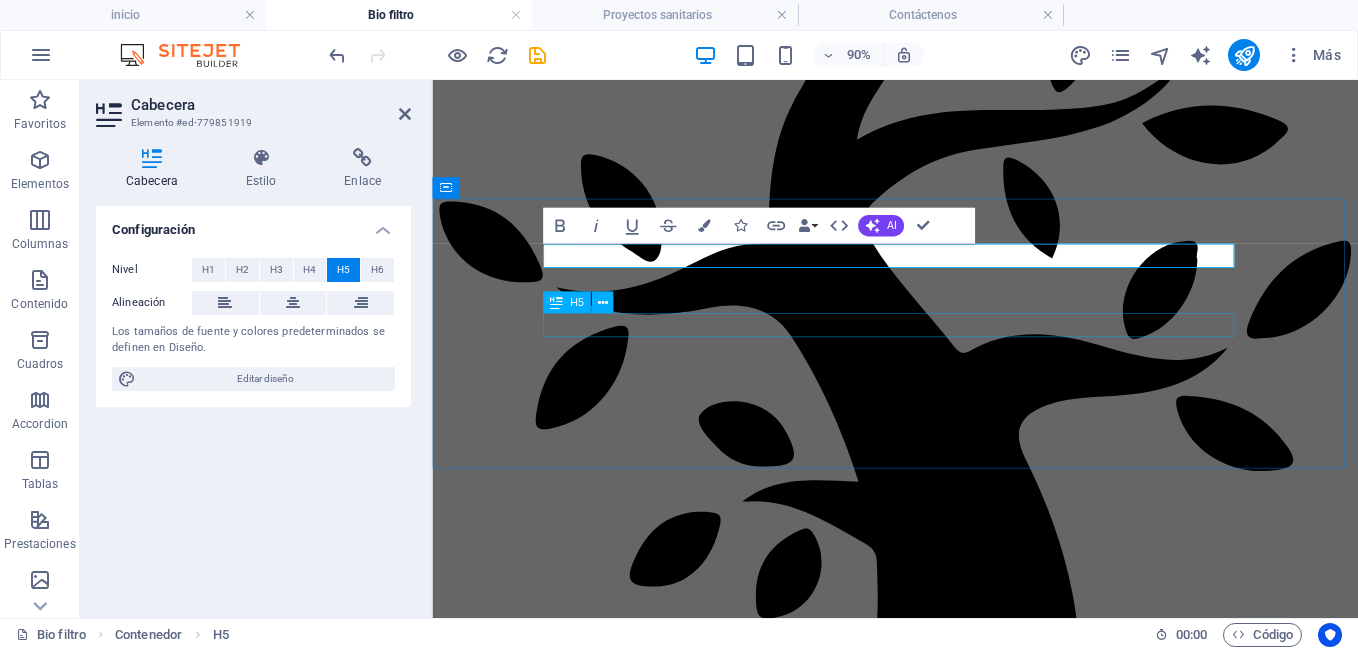 click on "✔   Reutiliza  las aguas en tu Jardín" at bounding box center (946, 5764) 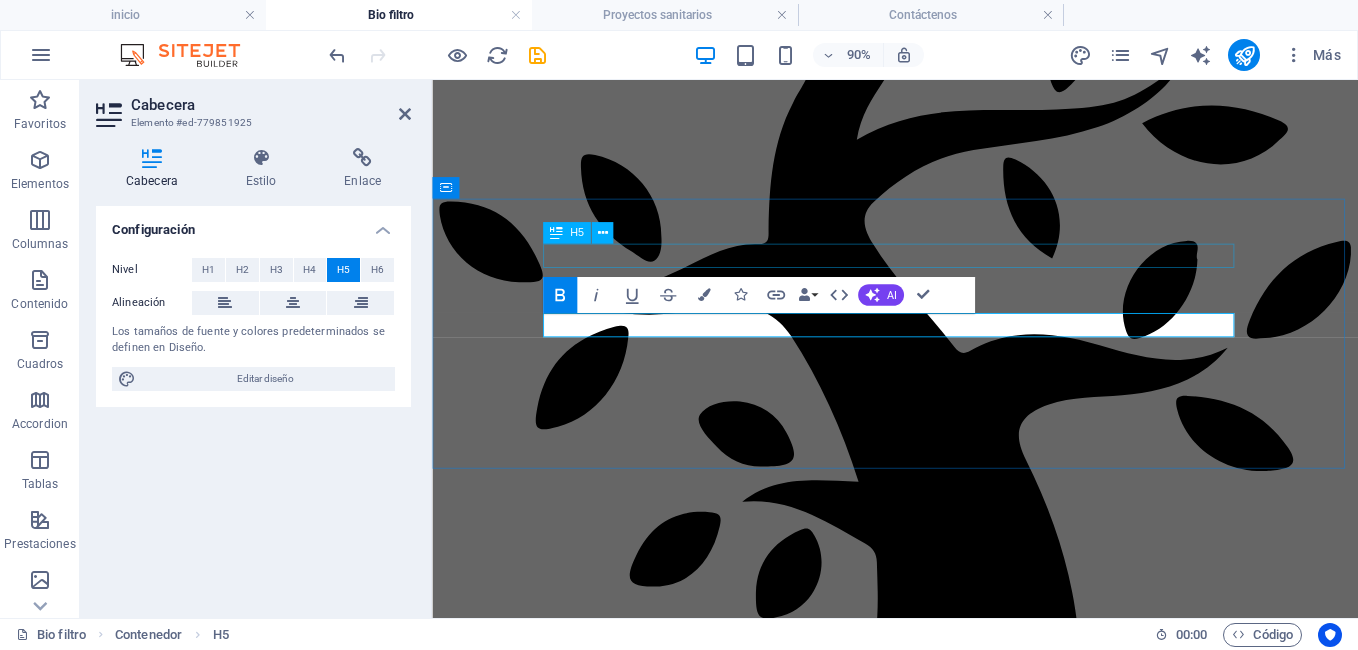 click on "✔  Recicla  los contaminantes del agua como nutrientes" at bounding box center (946, 5654) 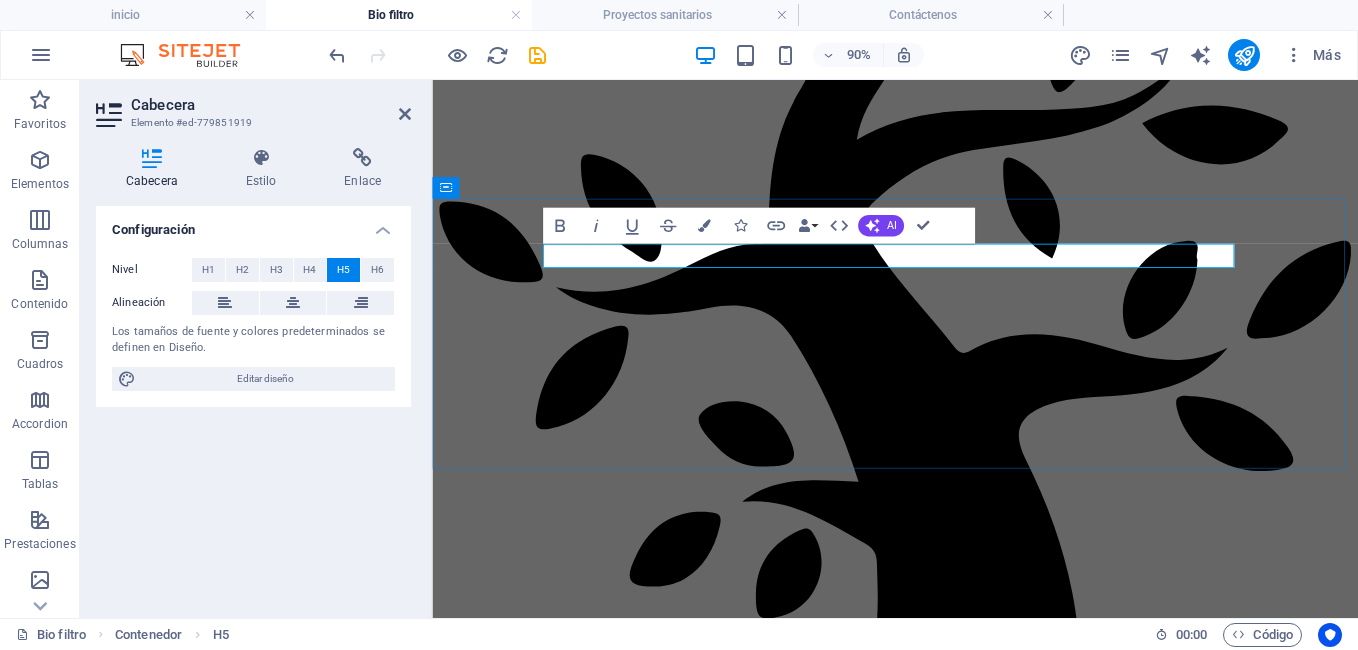 click on "Recicla" at bounding box center [471, 5653] 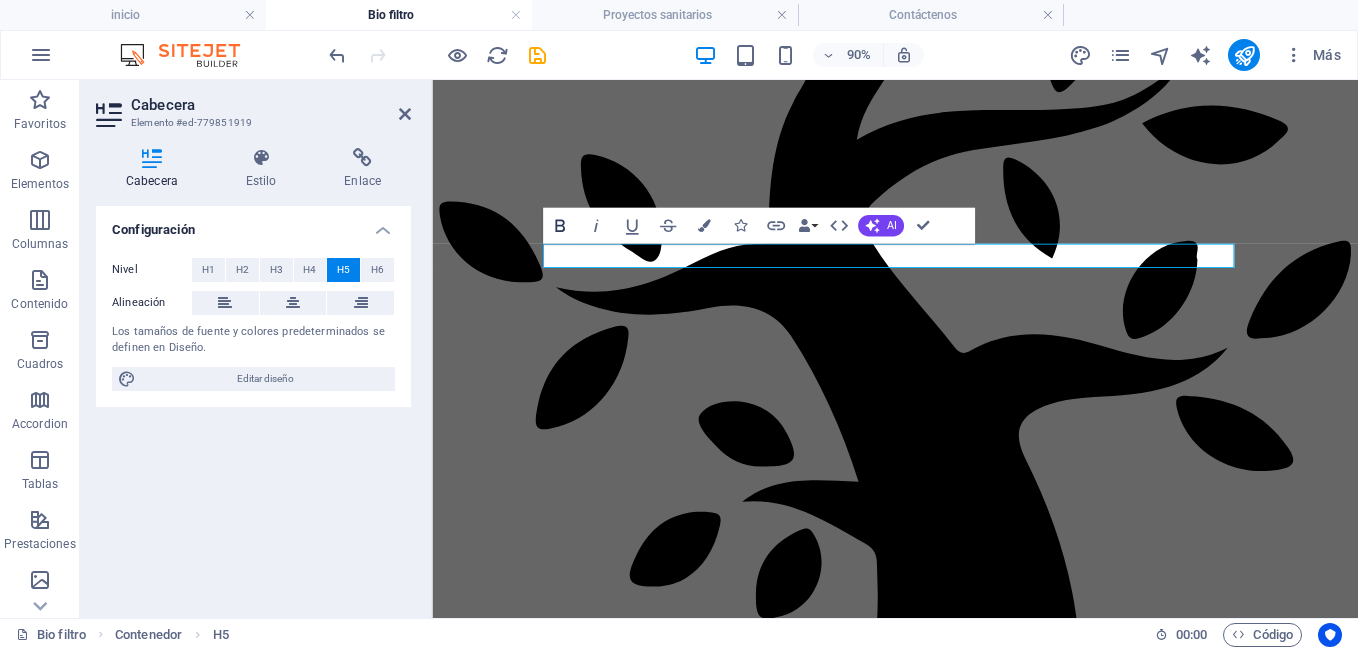 click 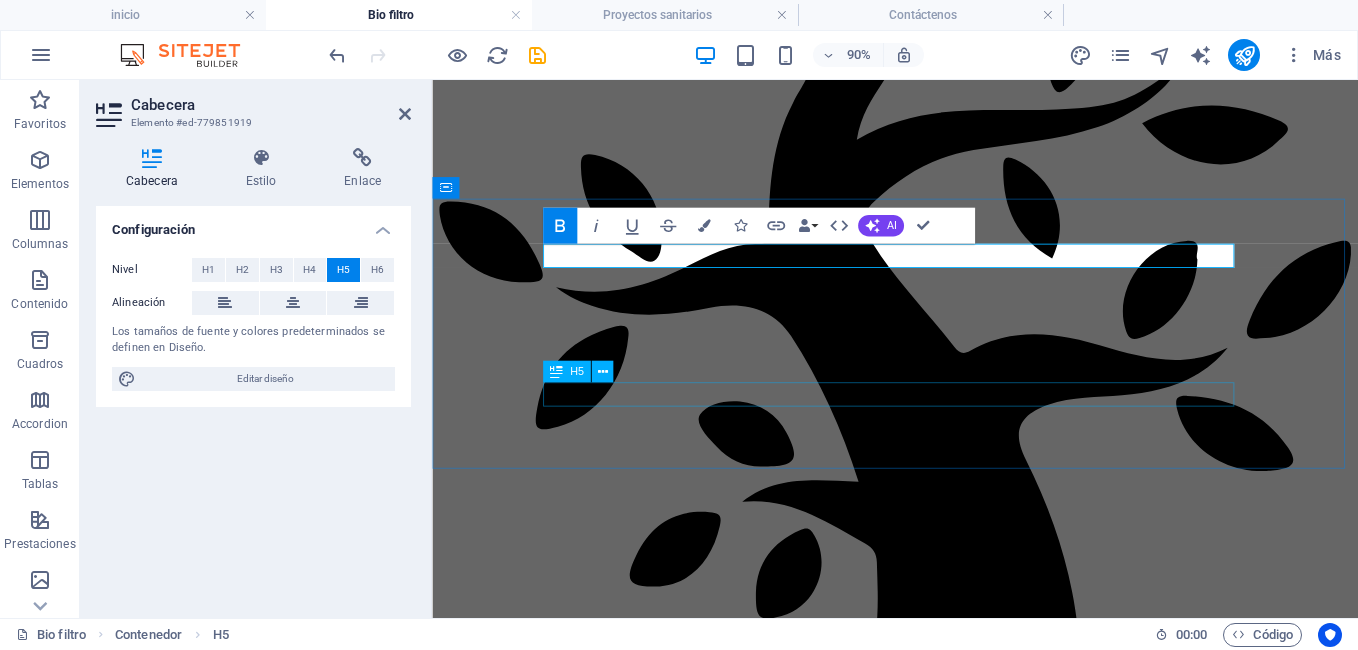click on "✔  Reduce  la contaminación a napas subterraneas" at bounding box center [946, 5874] 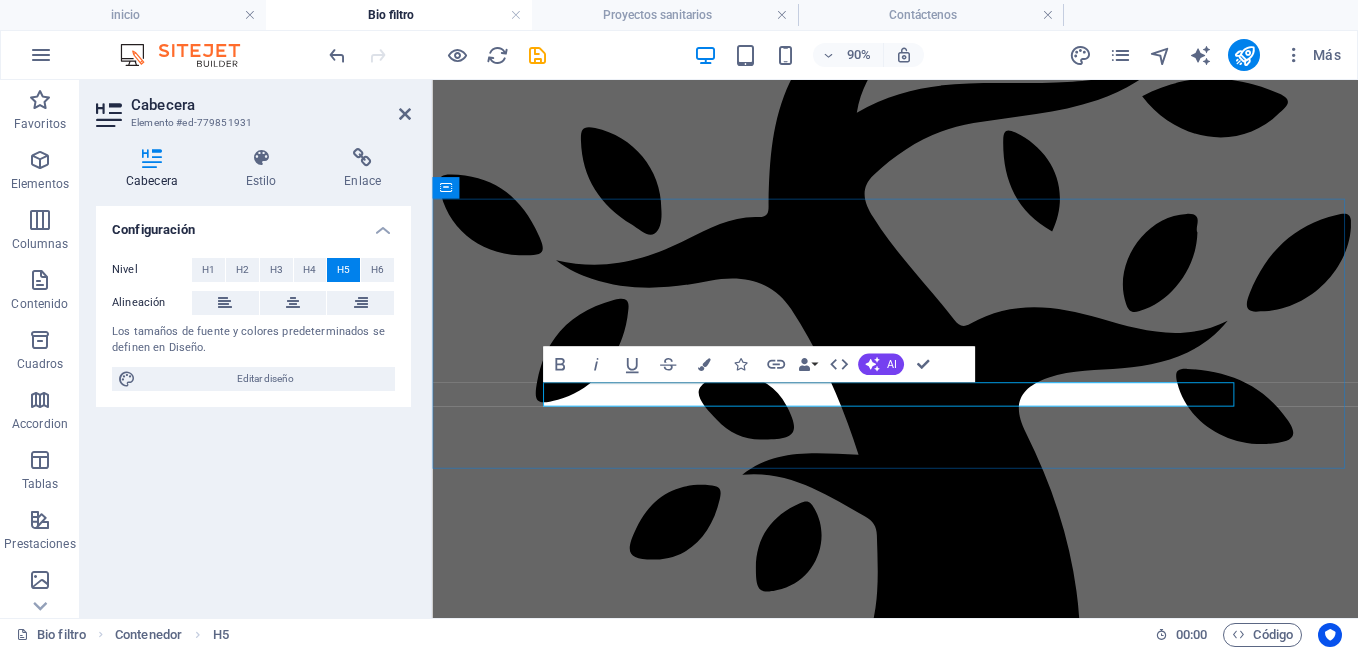 click on "✔  Reduce  la contaminación a napas subterraneas" at bounding box center [946, 5844] 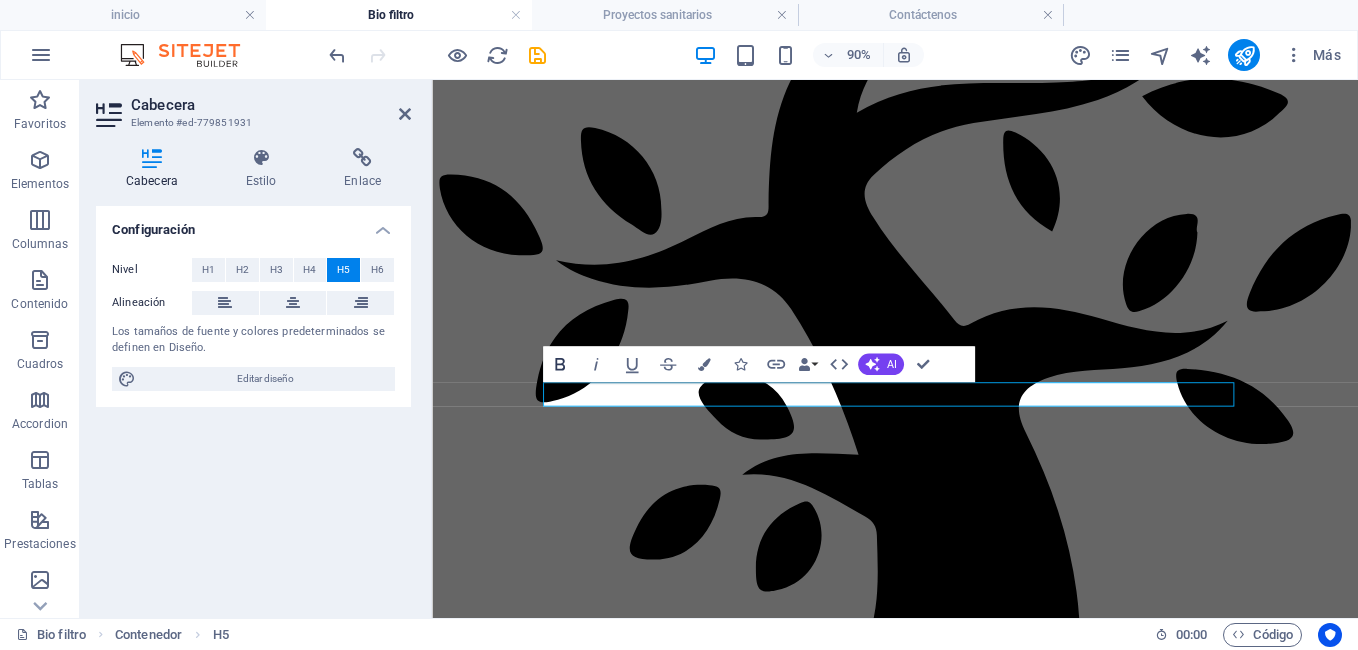 click 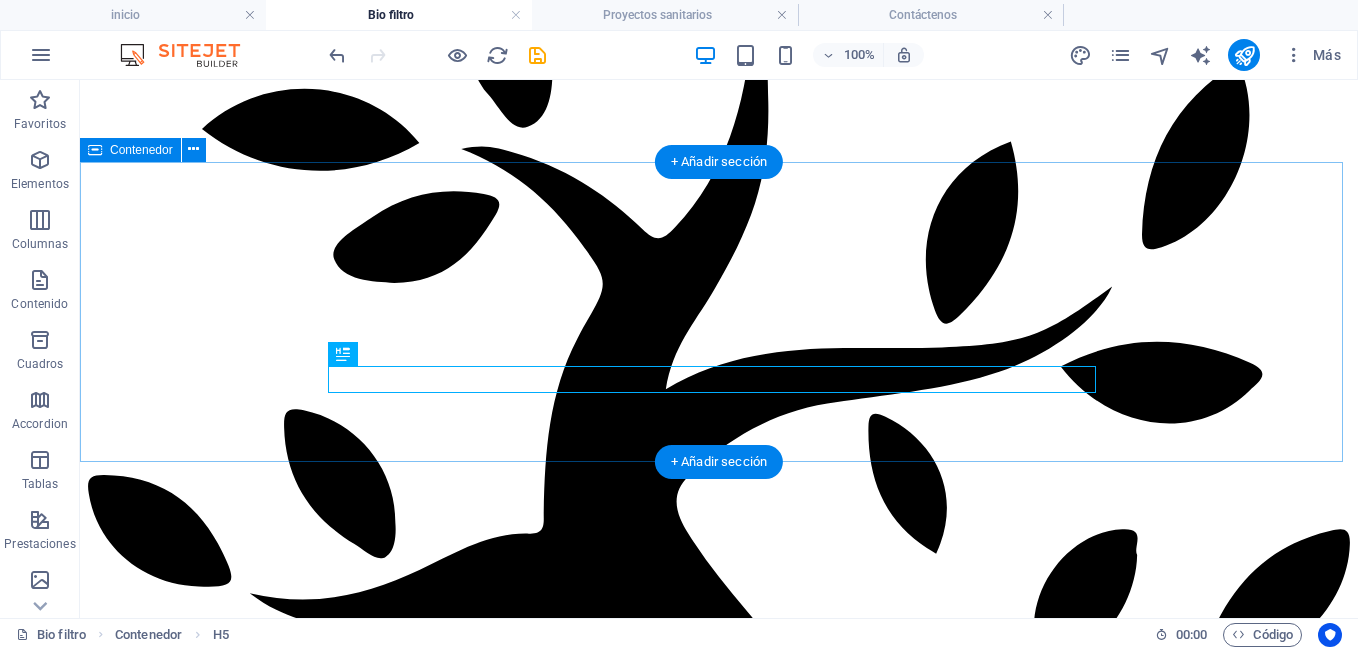 scroll, scrollTop: 5381, scrollLeft: 0, axis: vertical 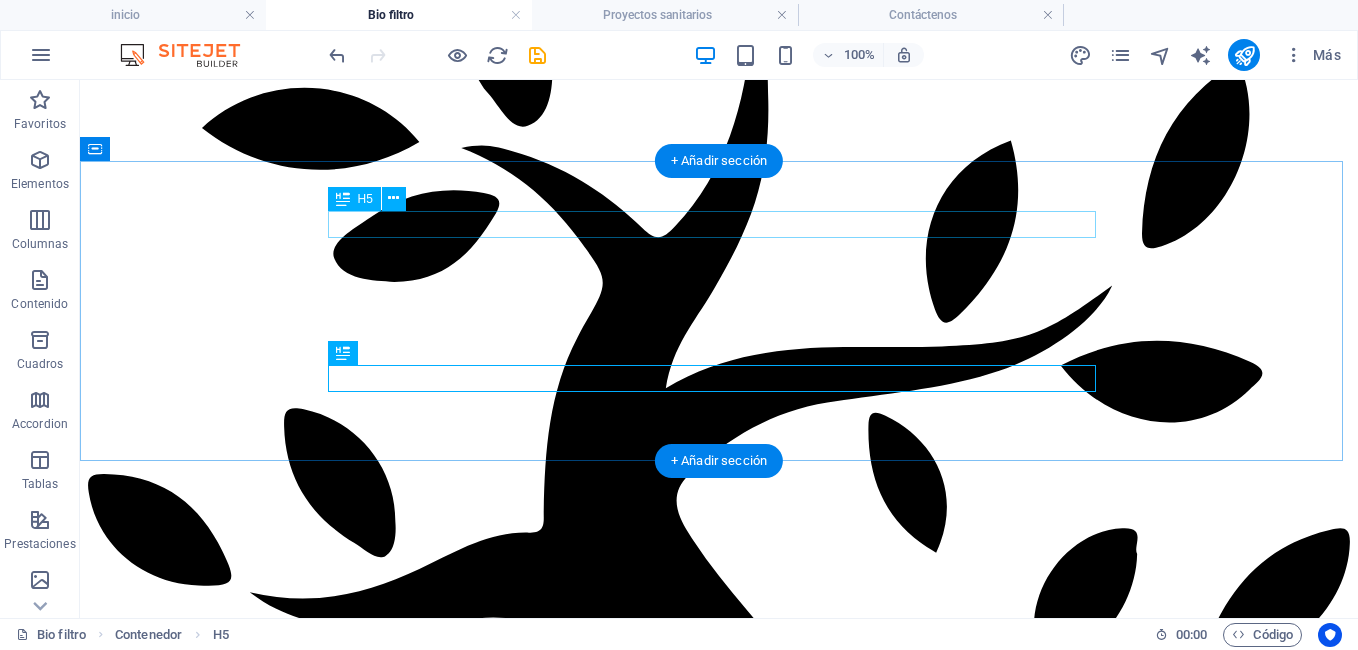 click on "✔  Recicla  los contaminantes del agua como nutrientes" at bounding box center [719, 6558] 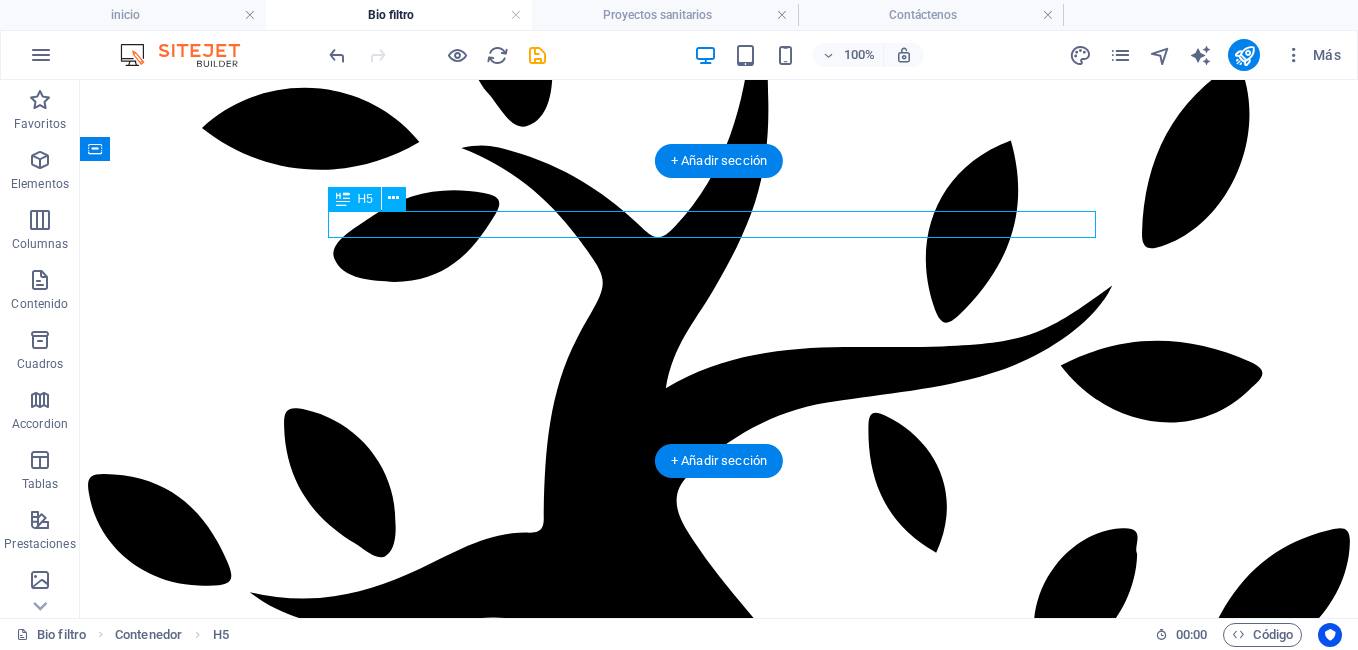 click on "✔  Recicla  los contaminantes del agua como nutrientes" at bounding box center (719, 6558) 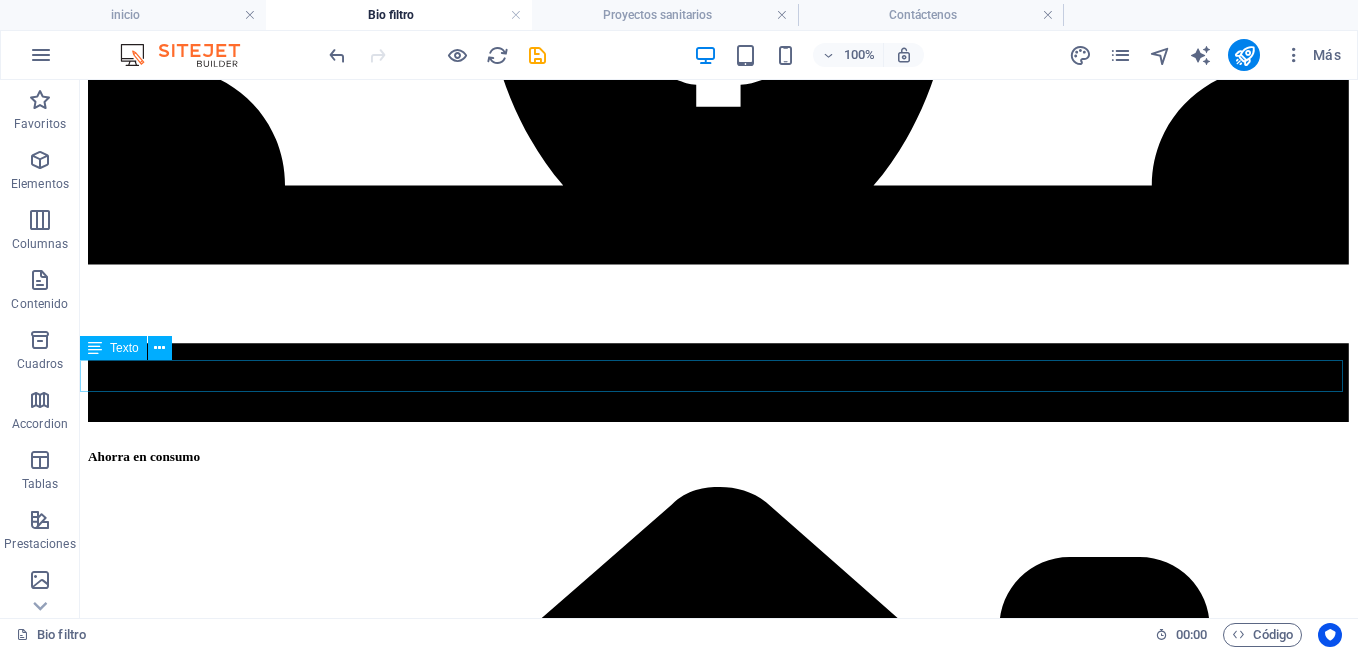 scroll, scrollTop: 7112, scrollLeft: 0, axis: vertical 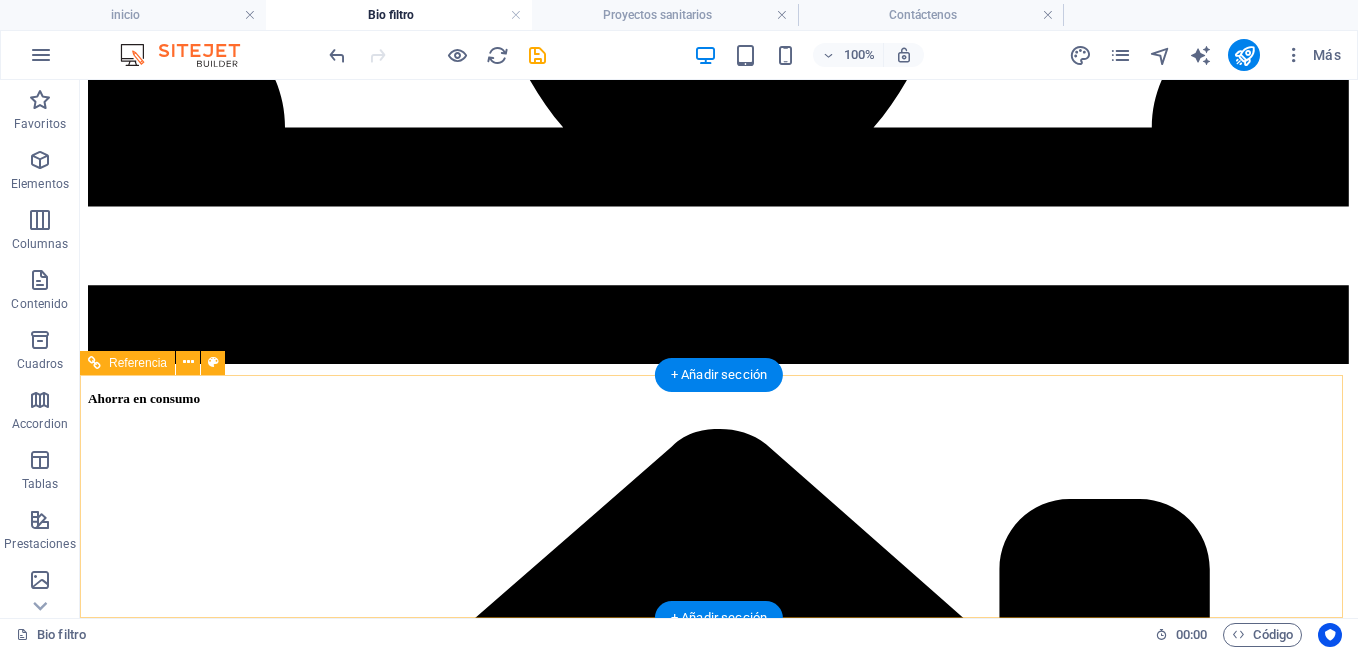 click on "Fono: +56993382058  Email:  info@humedalesconcon.cl @DerechosReservados 2021" at bounding box center [719, 6838] 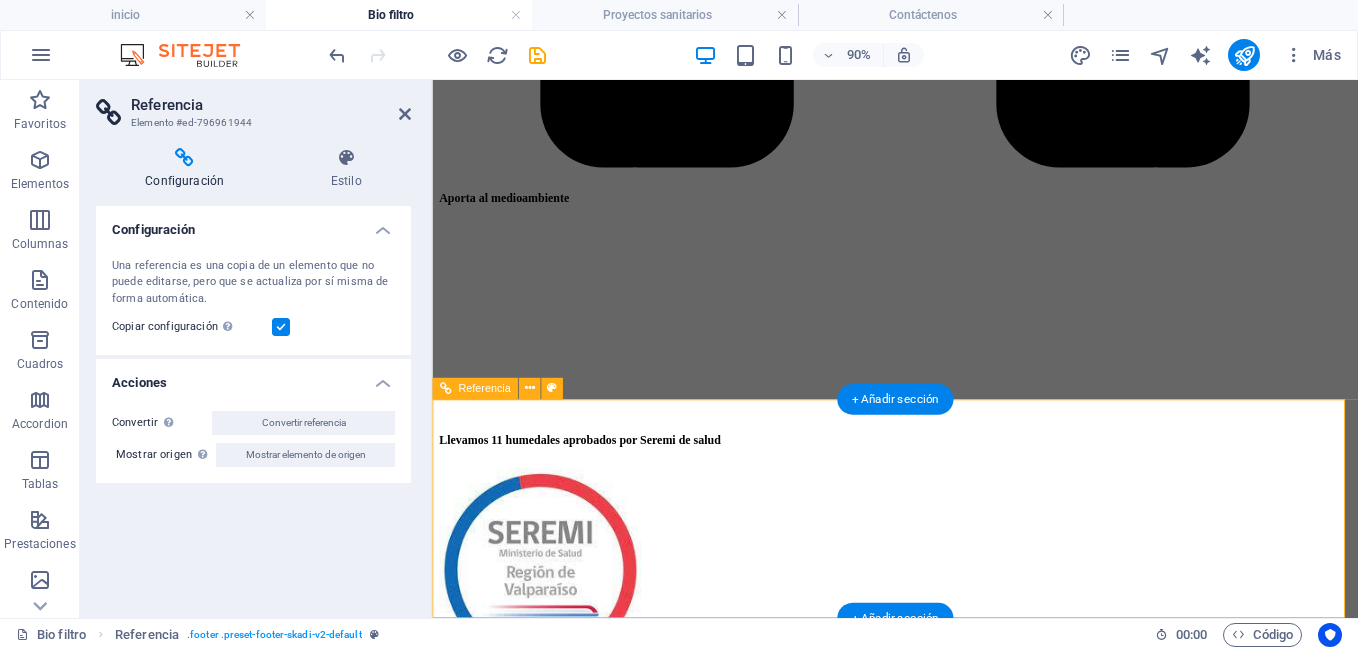 scroll, scrollTop: 6331, scrollLeft: 0, axis: vertical 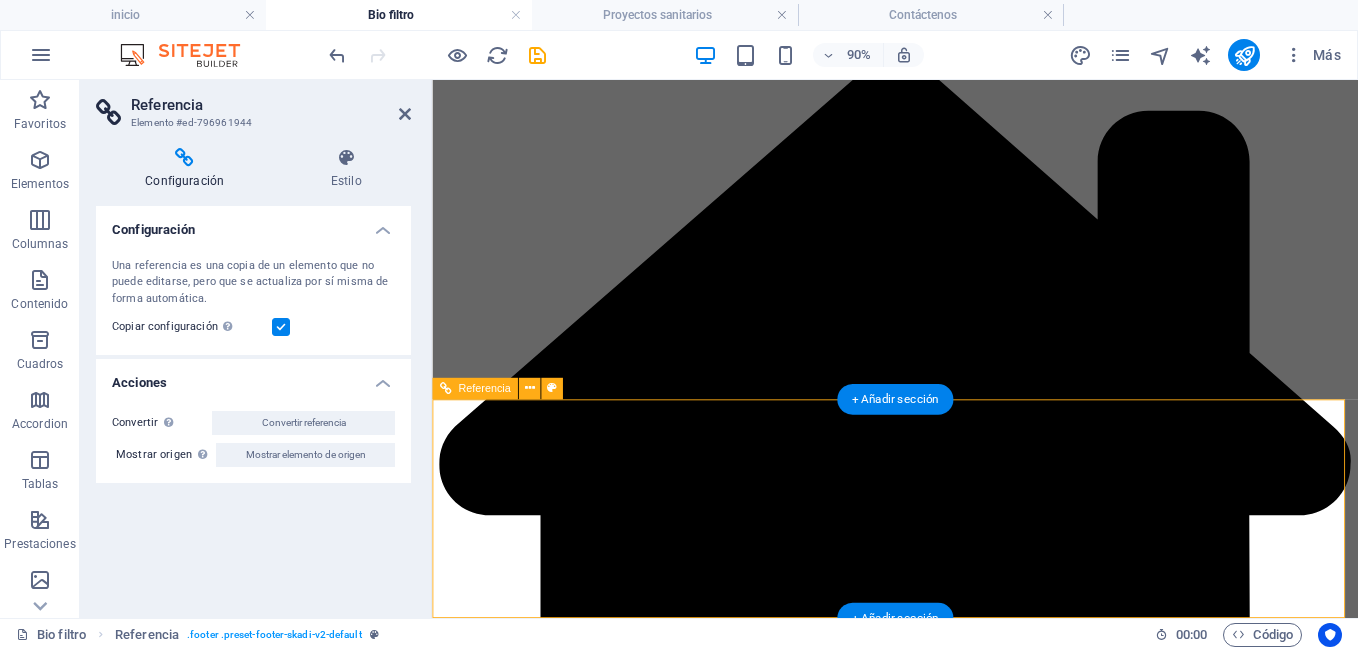 click on "Fono: +56993382058  Email:  info@humedalesconcon.cl @DerechosReservados 2021" at bounding box center [946, 5942] 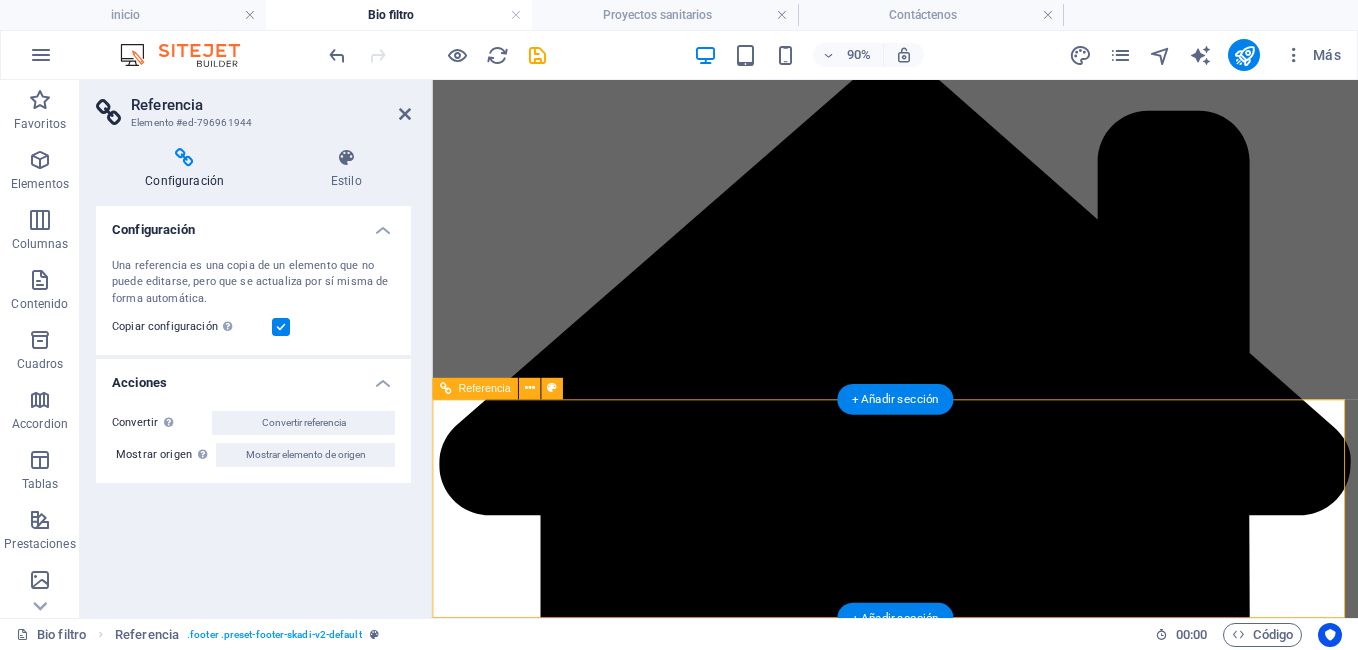 click on "Fono: +56993382058  Email:  info@humedalesconcon.cl @DerechosReservados 2021" at bounding box center (946, 5942) 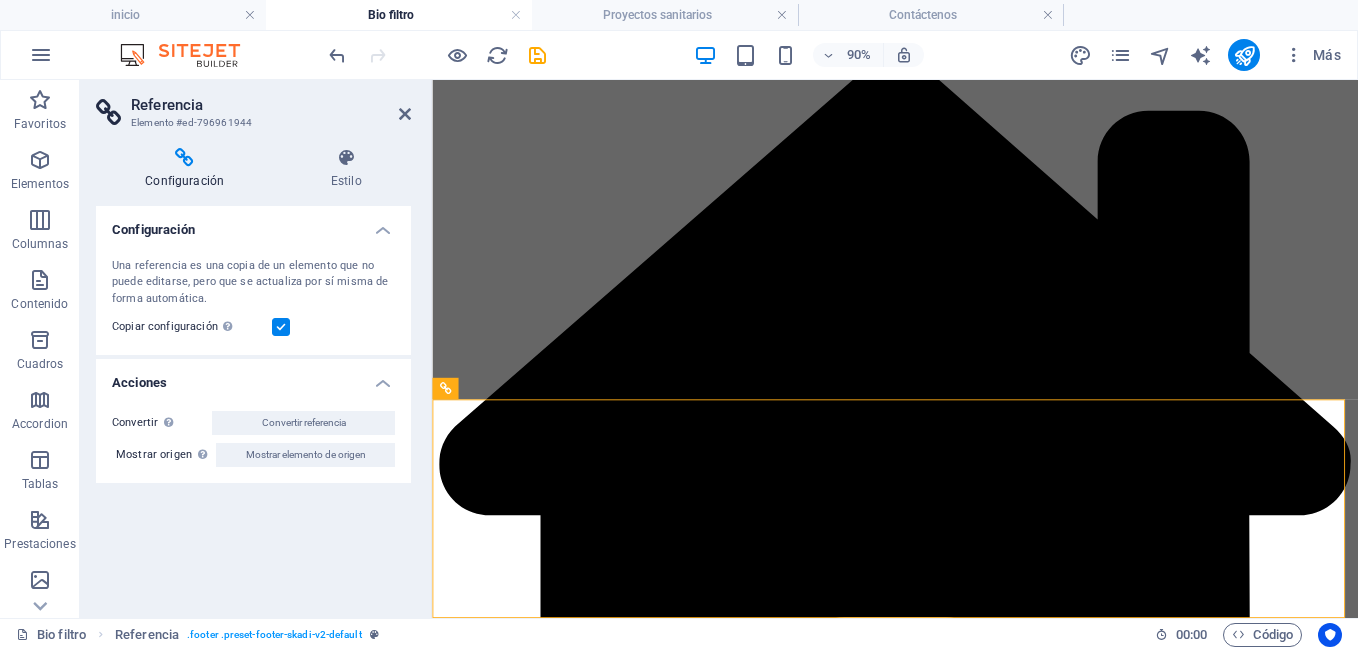 click at bounding box center [281, 327] 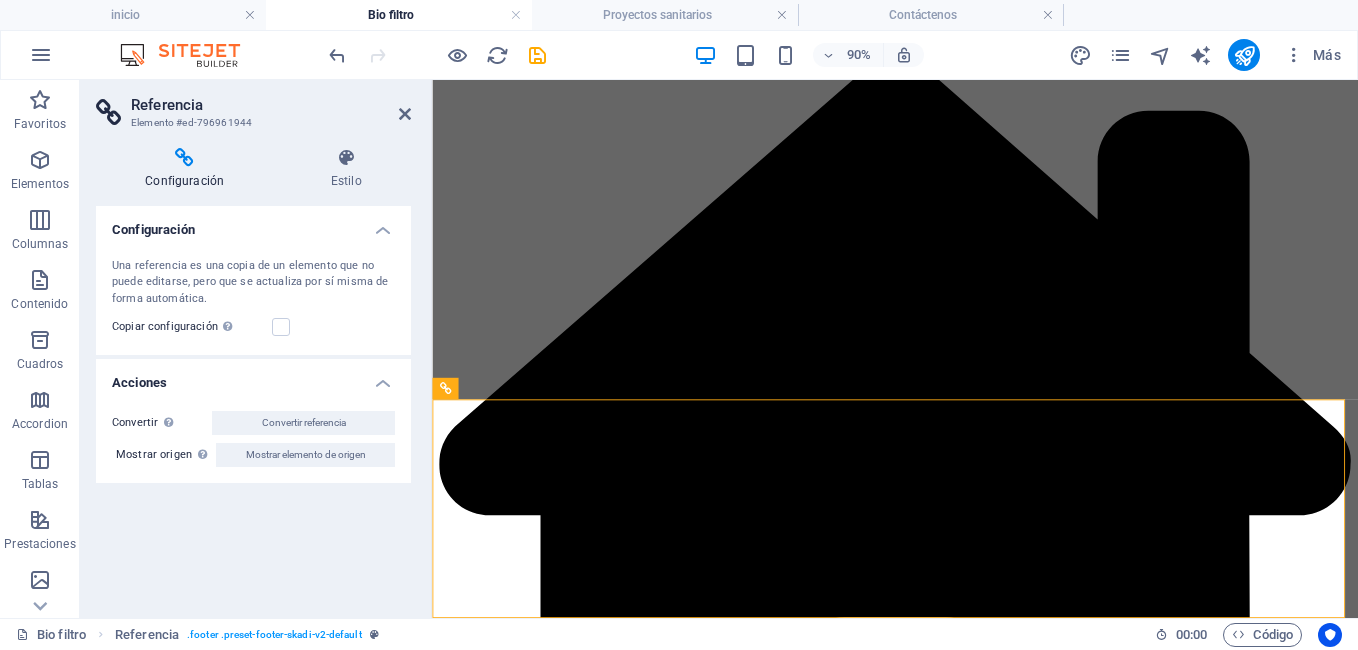 click on "Copiar configuración Usa la misma configuración (flex, animación, posición, estilo) que el elemento de destino de referencia" at bounding box center [253, 327] 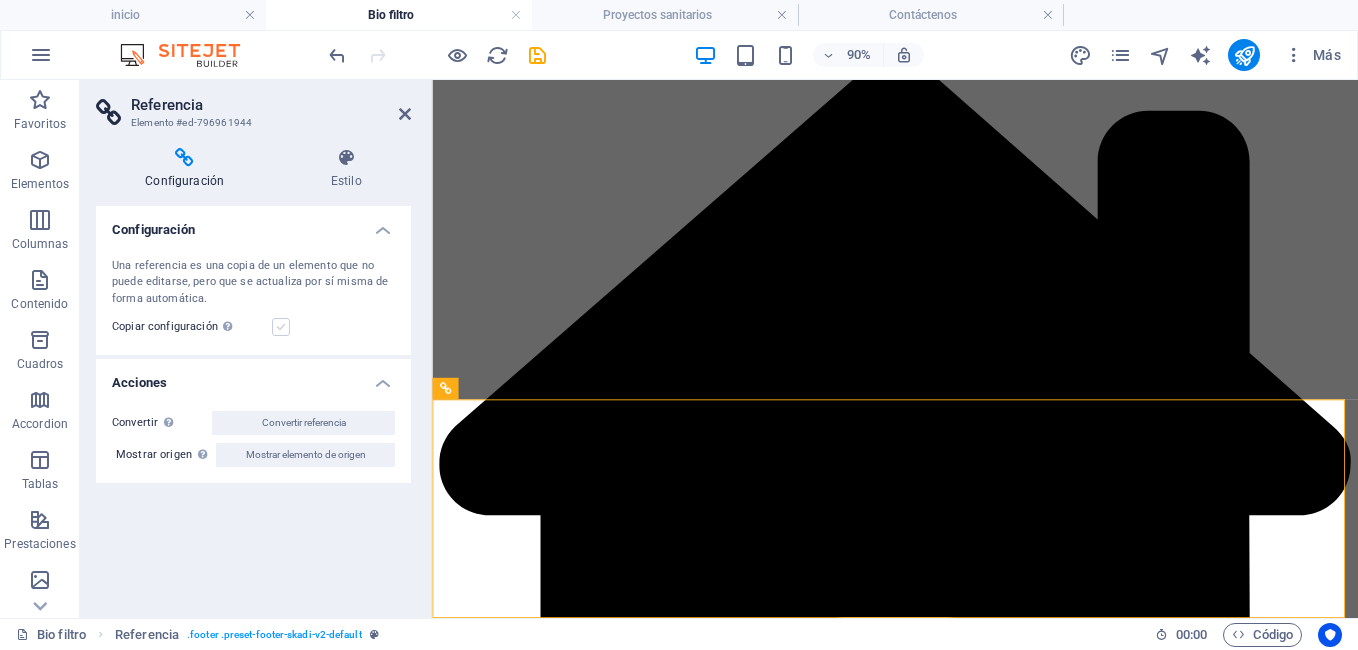 click at bounding box center [281, 327] 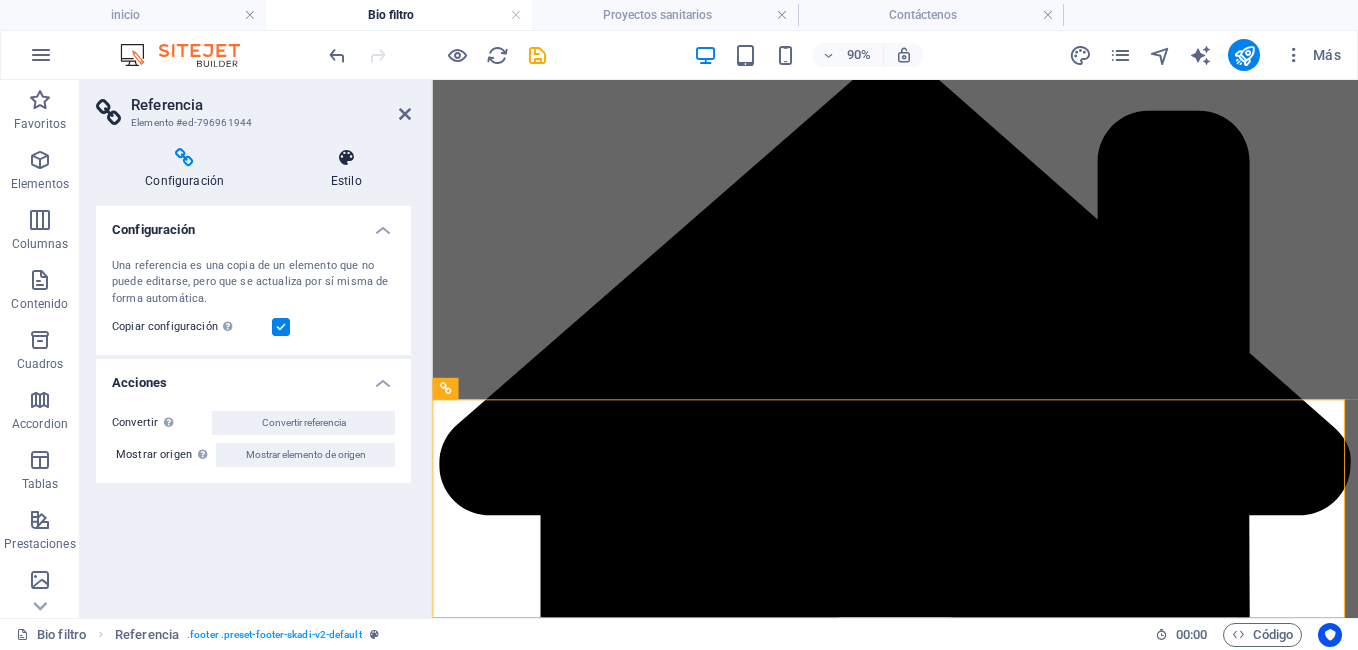 click on "Estilo" at bounding box center (346, 169) 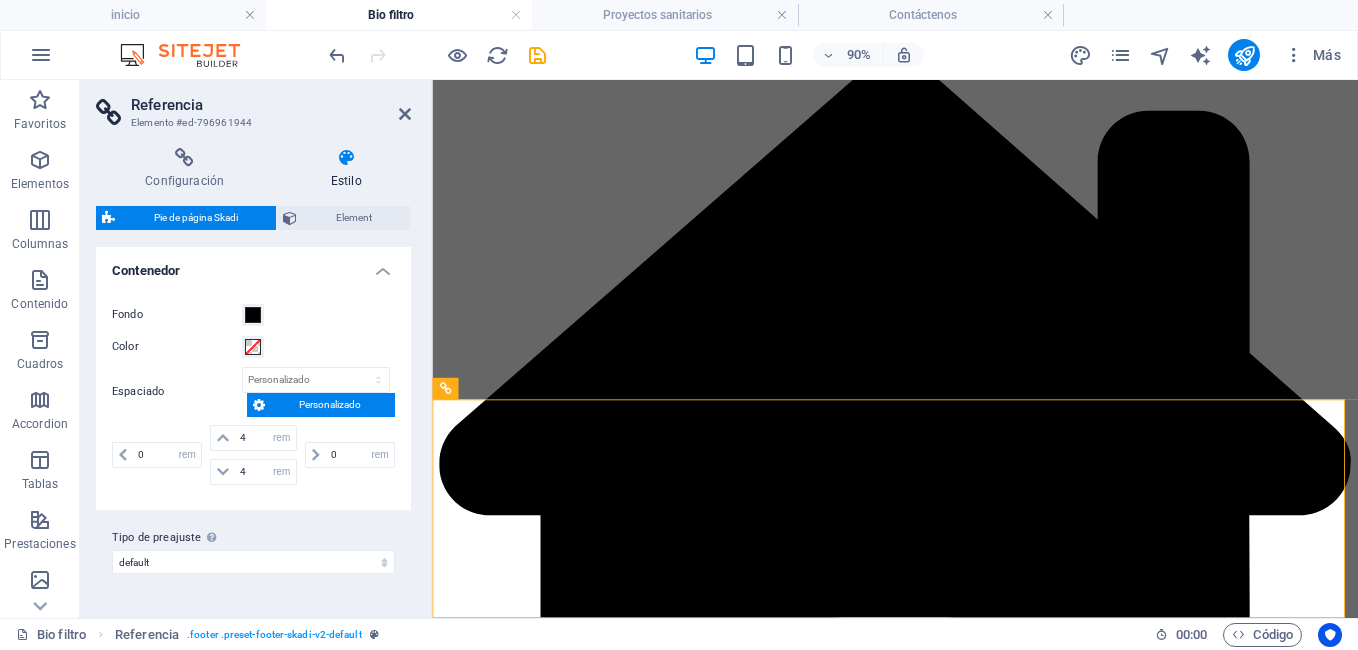 click on "Personalizado" at bounding box center [330, 405] 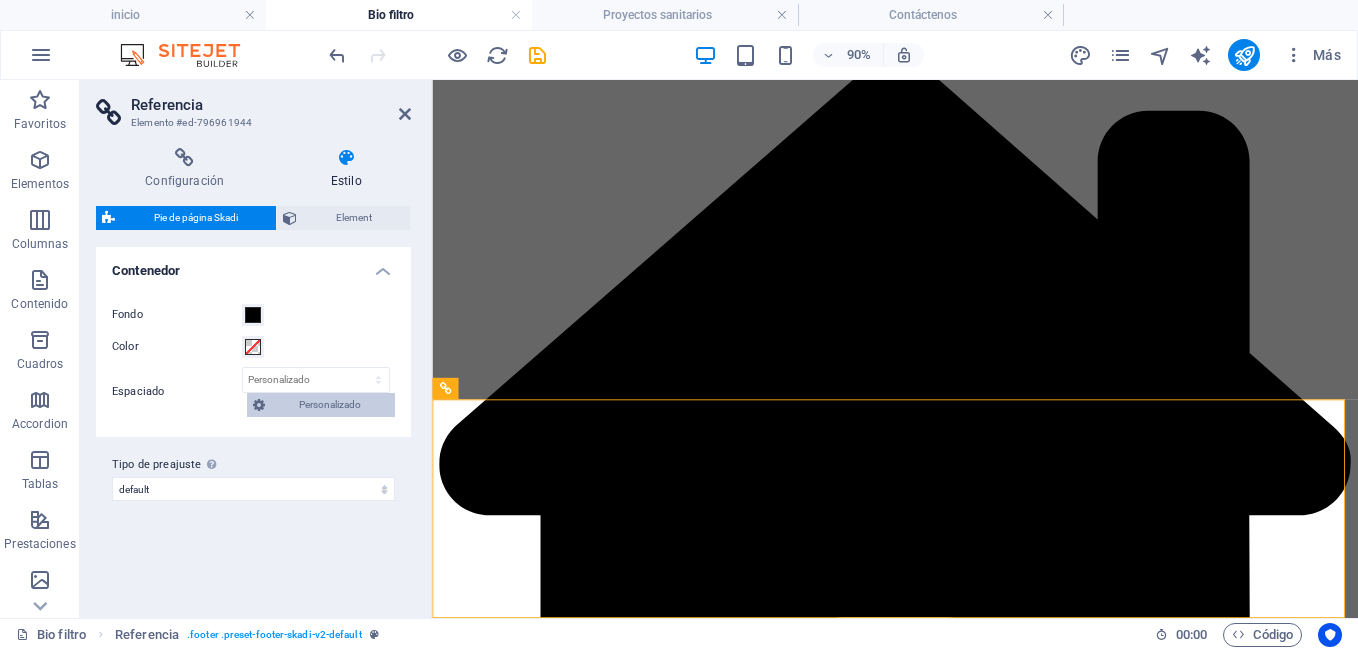 click on "Personalizado" at bounding box center [330, 405] 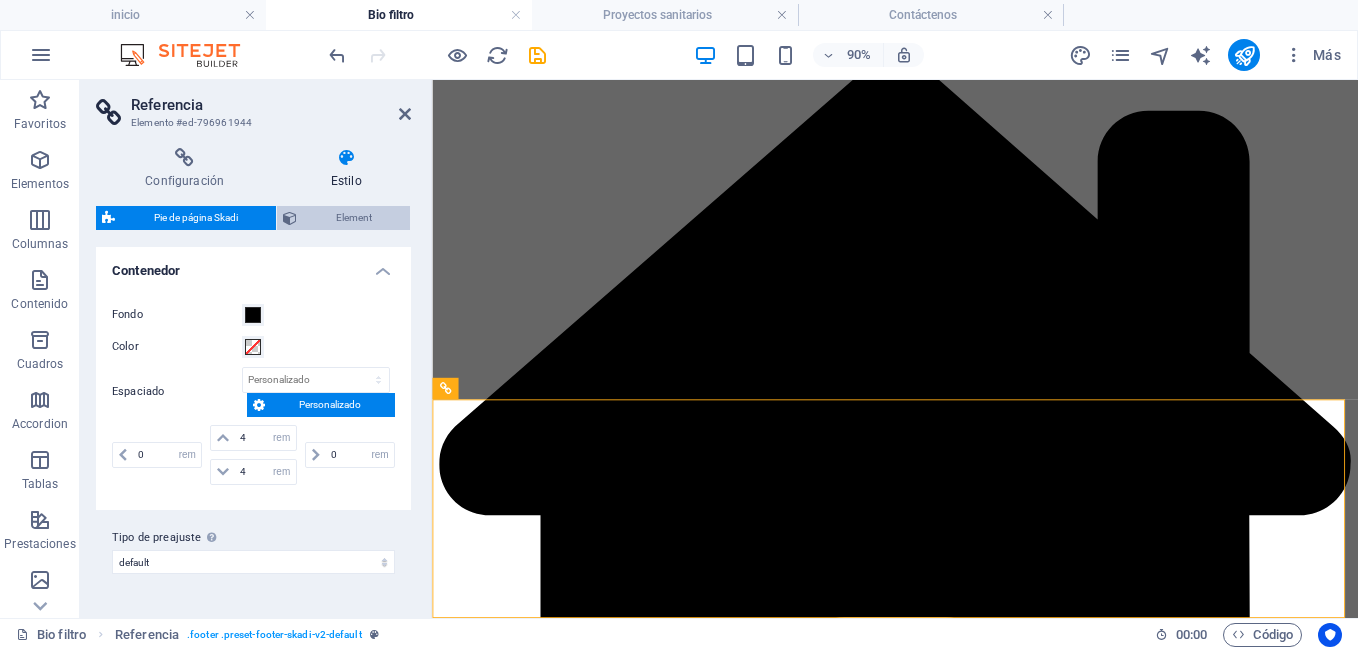 click on "Element" at bounding box center (353, 218) 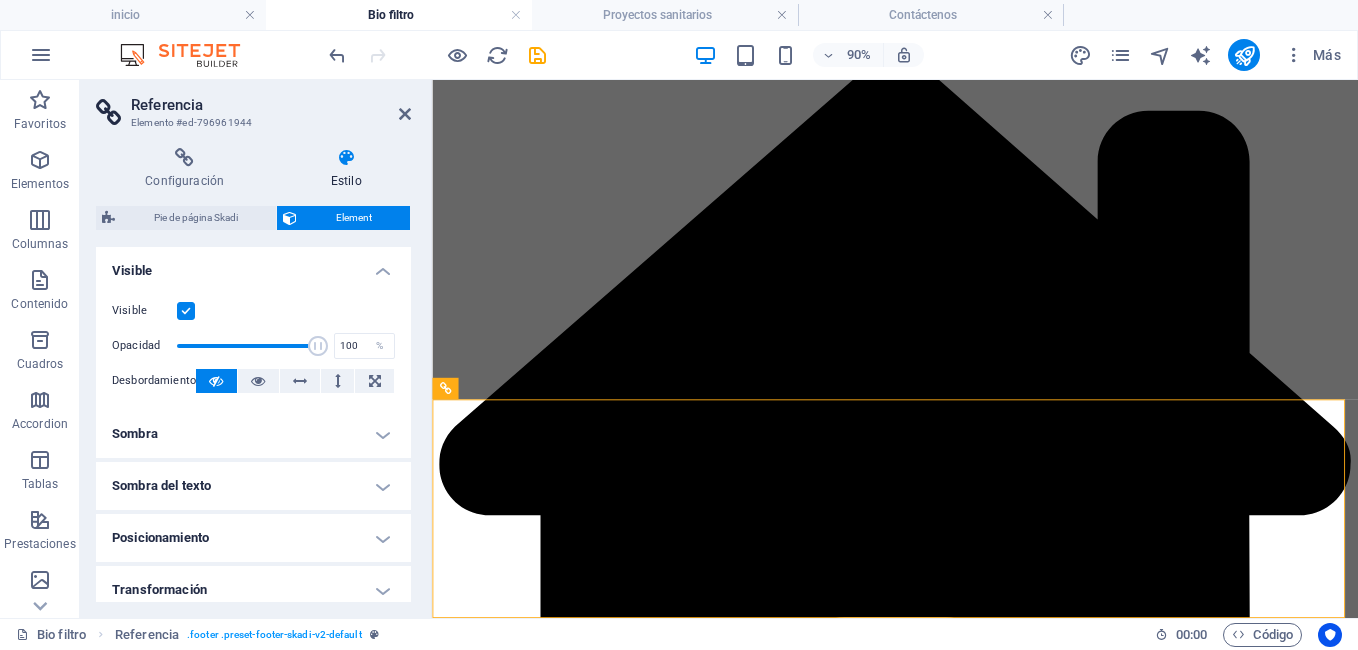 scroll, scrollTop: 60, scrollLeft: 0, axis: vertical 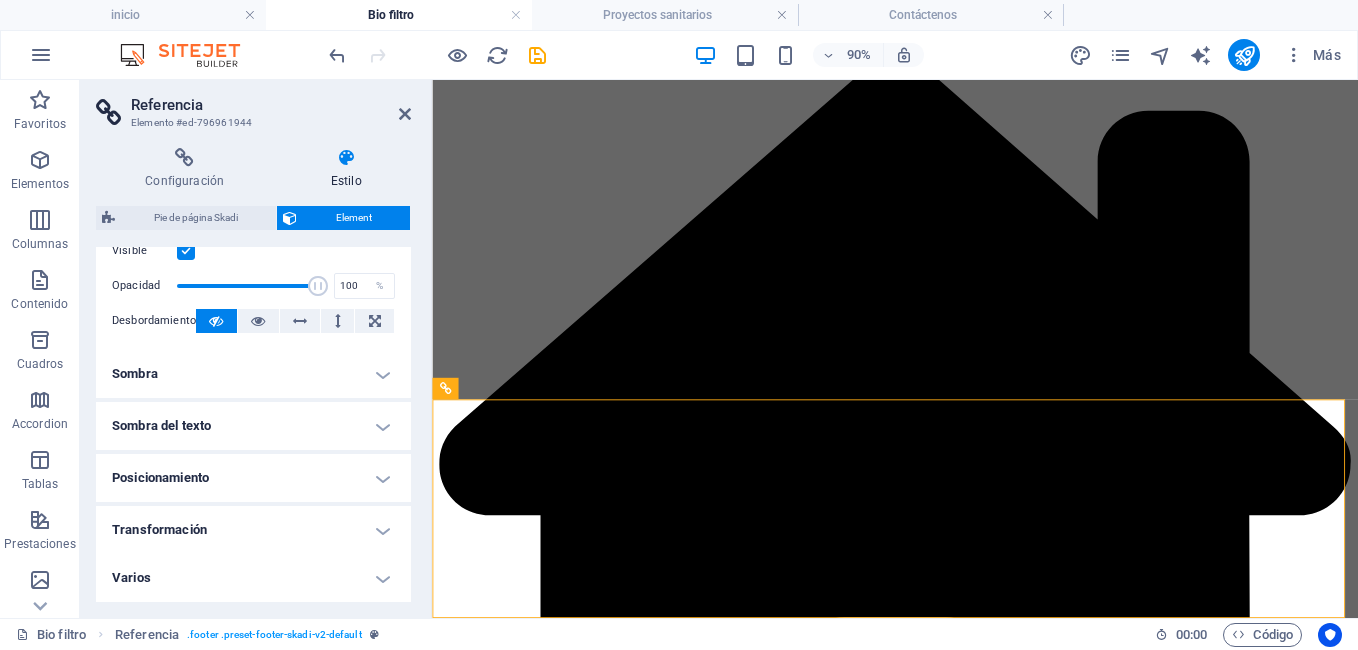 click on "Varios" at bounding box center (253, 578) 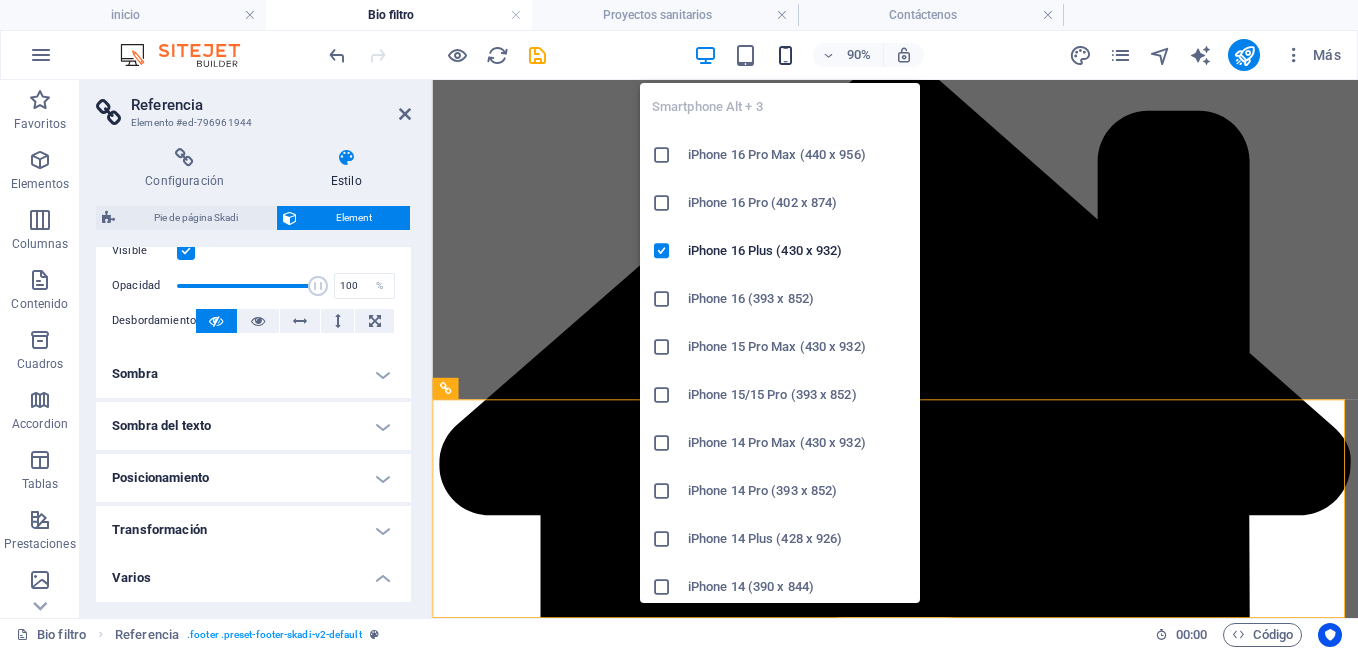 click at bounding box center (785, 55) 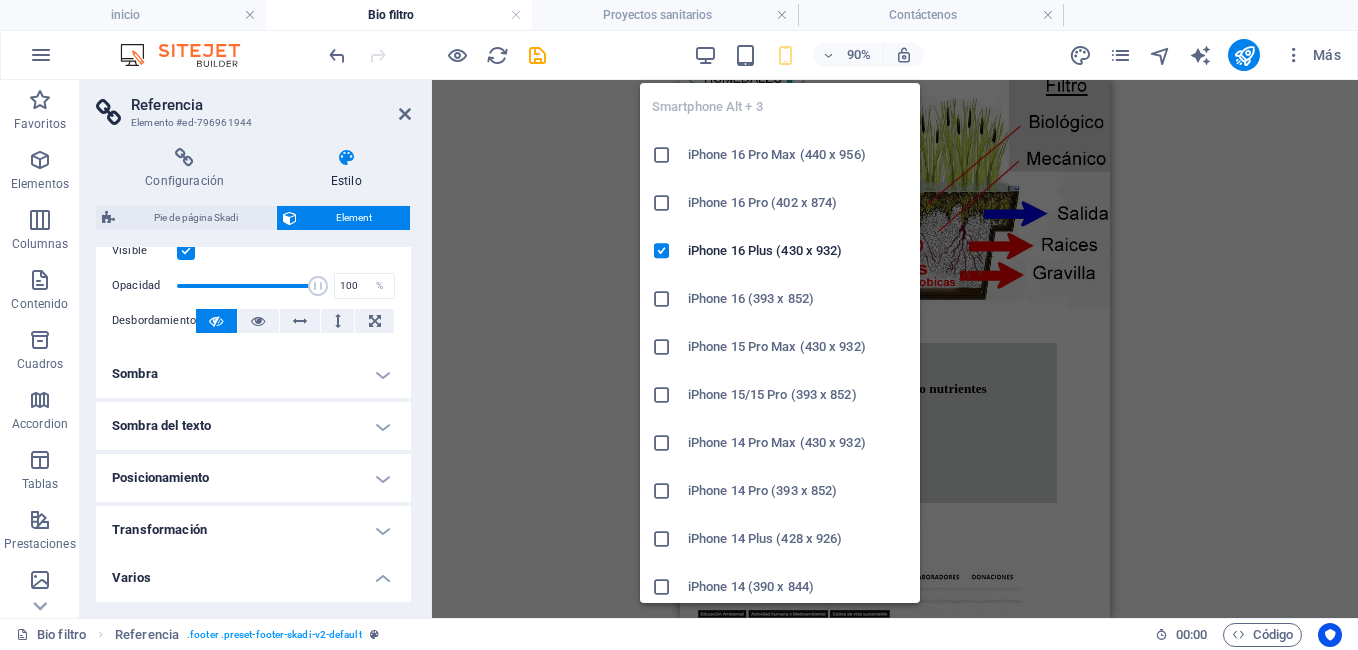 scroll, scrollTop: 4052, scrollLeft: 0, axis: vertical 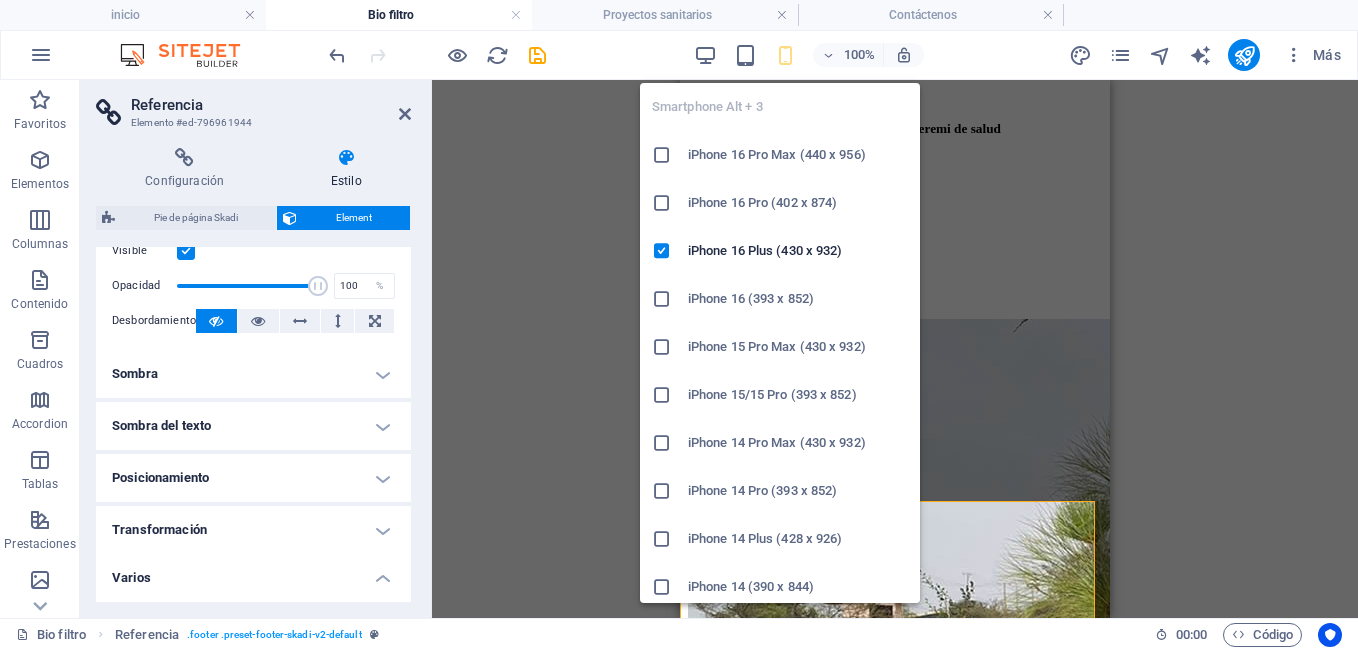 click at bounding box center (785, 55) 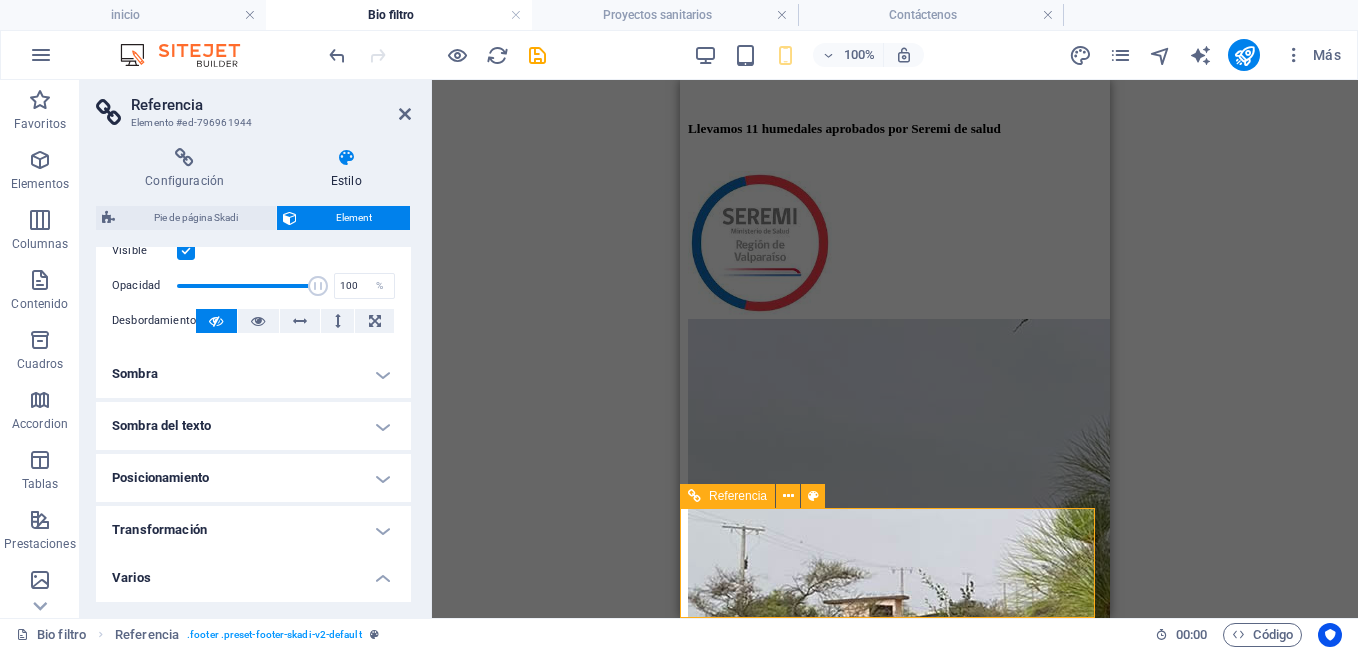 click on "Fono: +56993382058  Email:  info@humedalesconcon.cl @DerechosReservados 2021" at bounding box center [895, 4271] 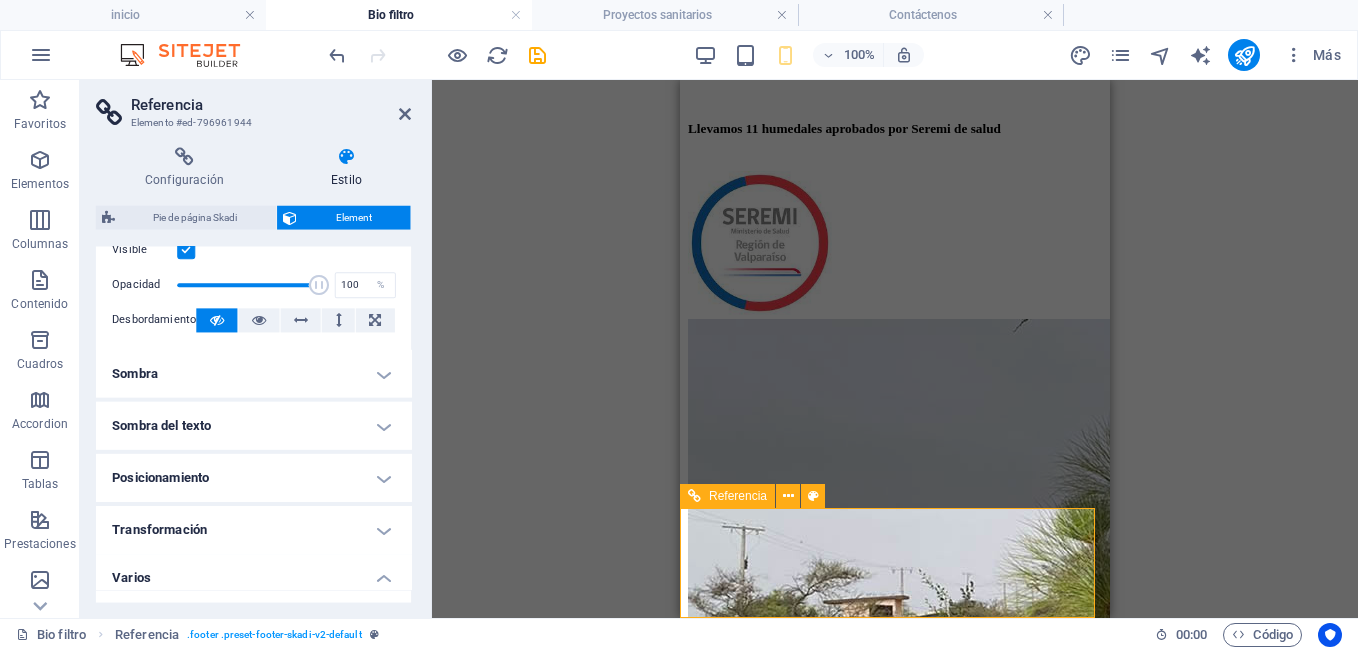 click on "Fono: +56993382058  Email:  info@humedalesconcon.cl @DerechosReservados 2021" at bounding box center [895, 4271] 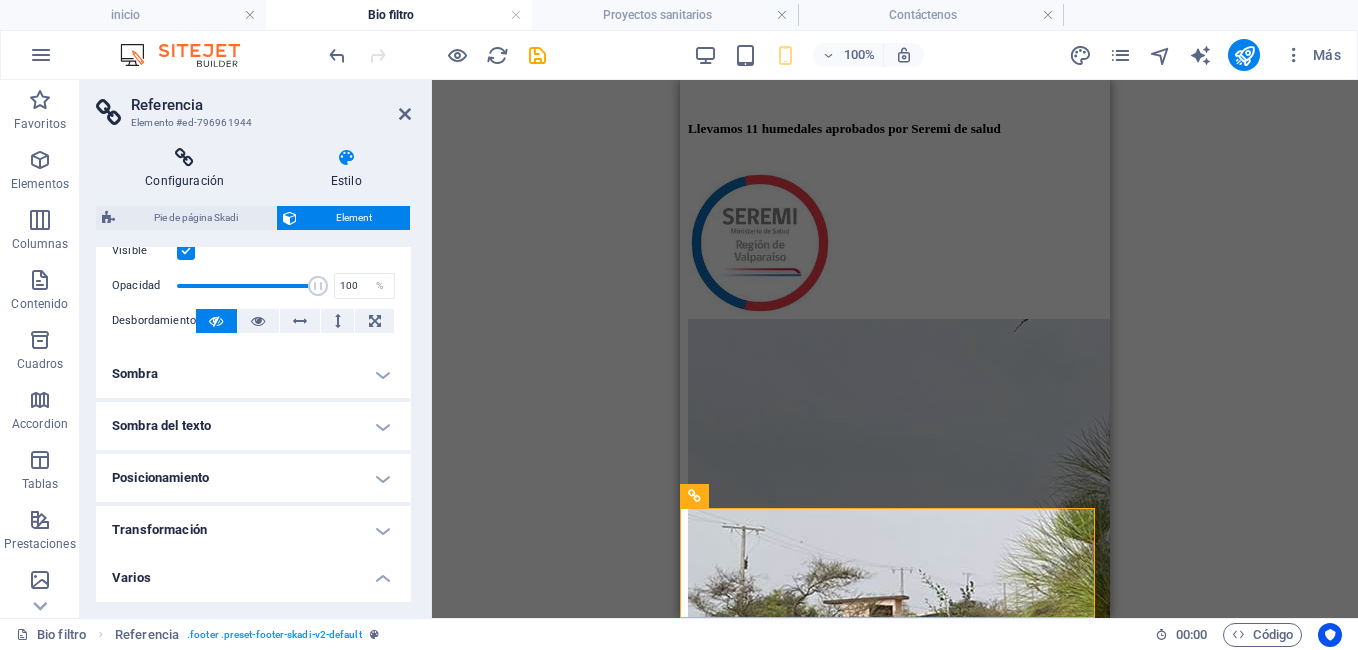 click at bounding box center (184, 158) 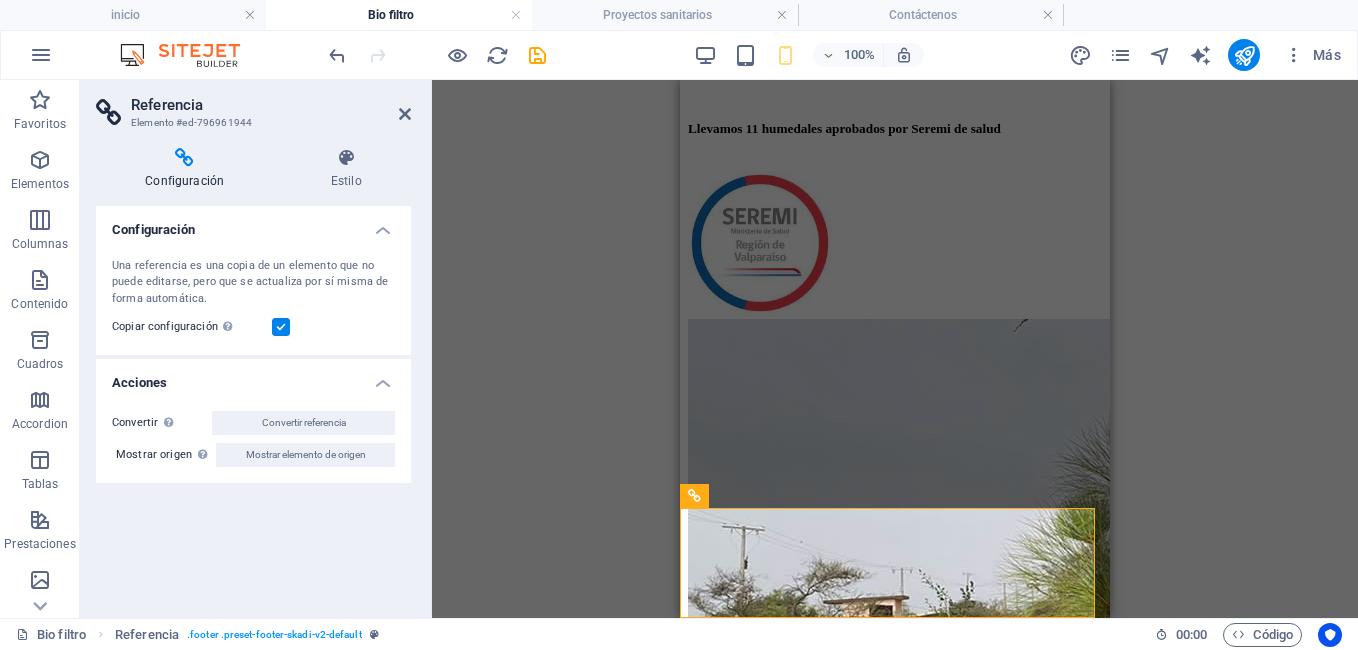 click on "Convertir Convierte la referencia en un elemento independiente. Todos los cambios efectuados posteriormente no afectarán al elemento inicialmente referenciado. Convertir referencia Mostrar origen Salta al elemento referenciado. Si este se encuentra en otra página, el elemento se abrirá en una pestaña nueva. Mostrar elemento de origen" at bounding box center [253, 439] 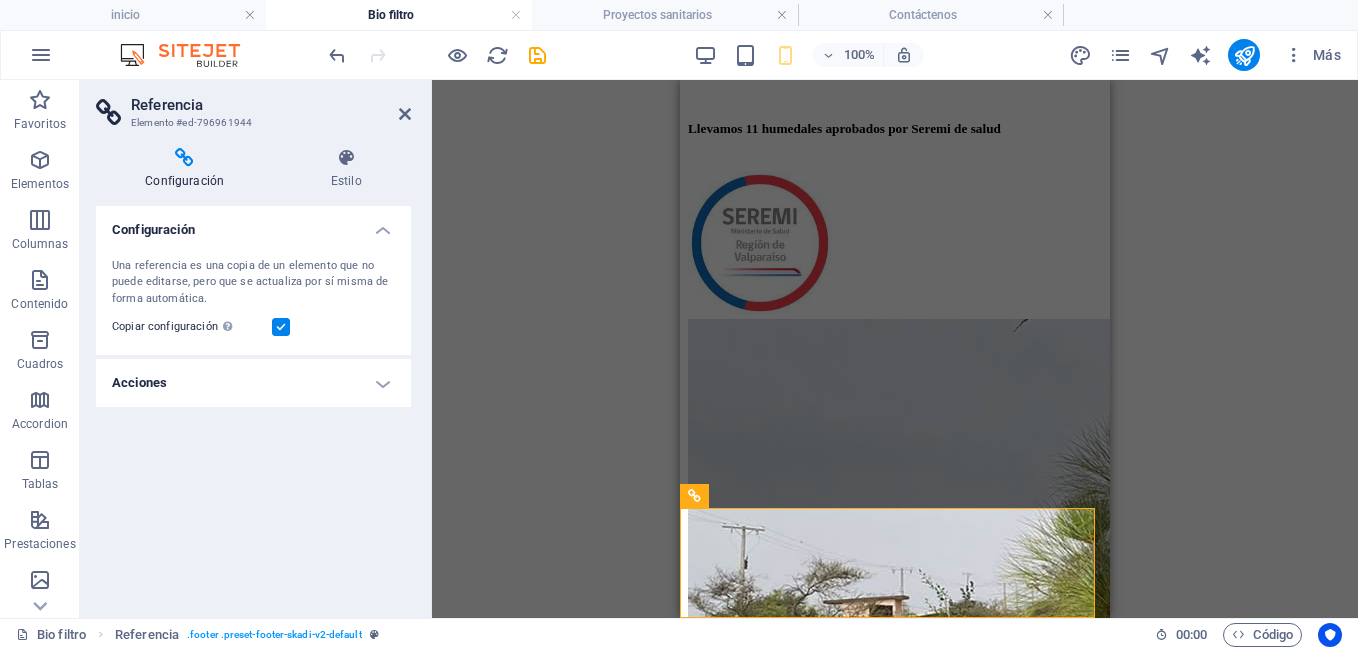 click on "Acciones" at bounding box center (253, 383) 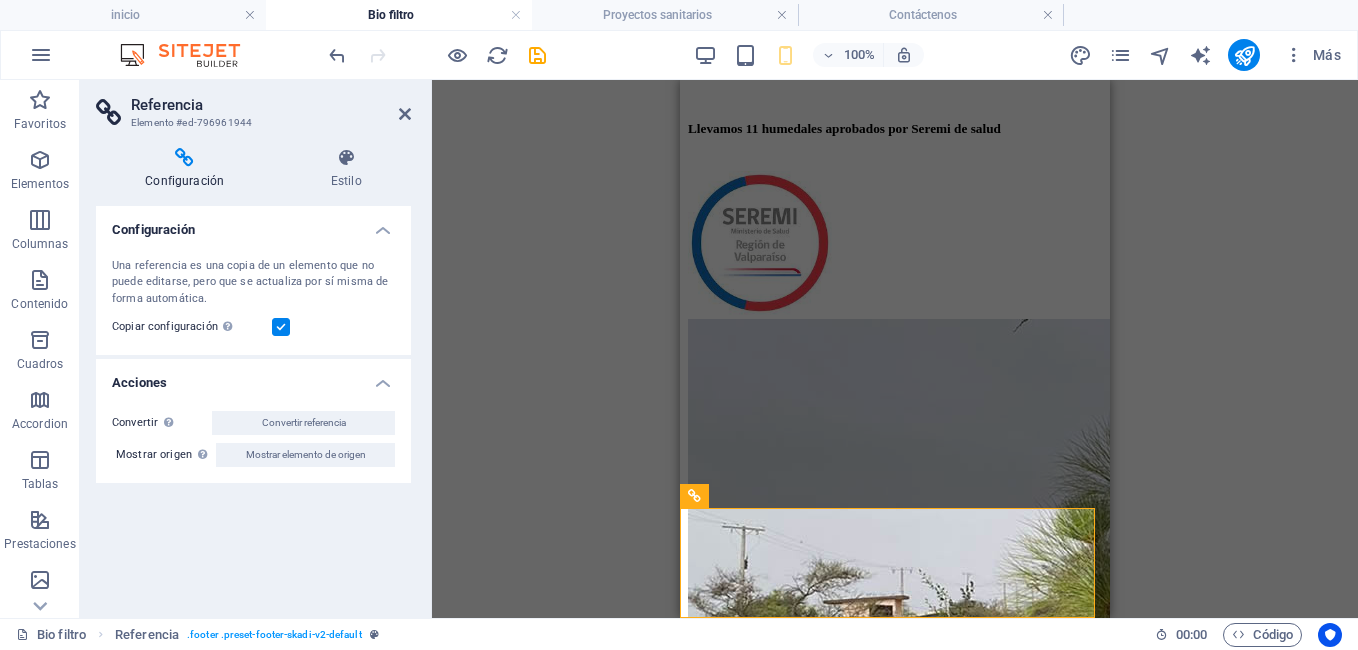 click at bounding box center [281, 327] 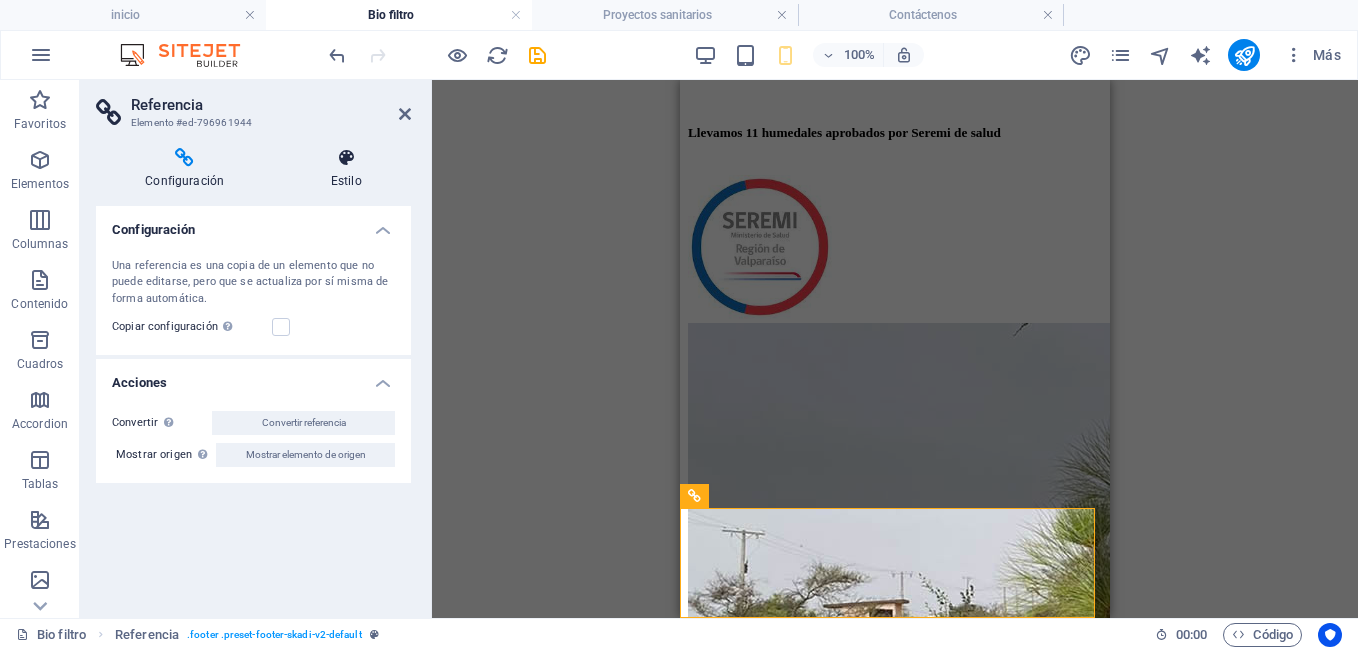 click at bounding box center [346, 158] 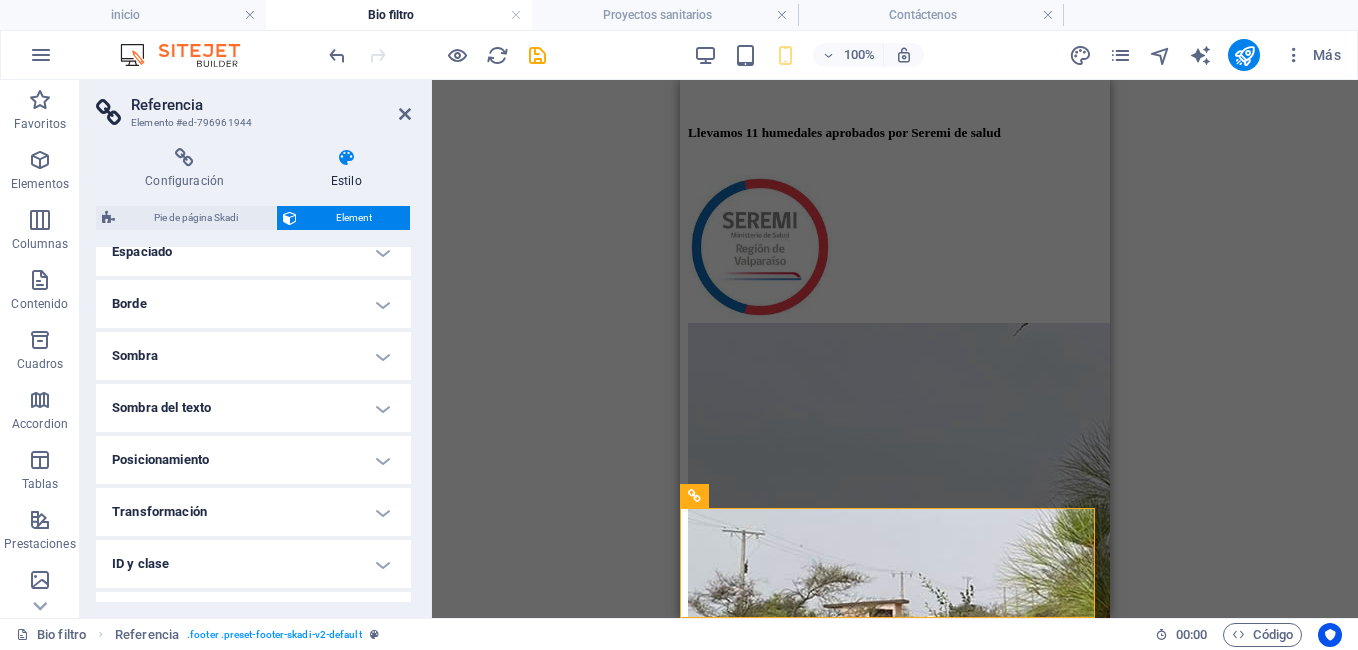scroll, scrollTop: 0, scrollLeft: 0, axis: both 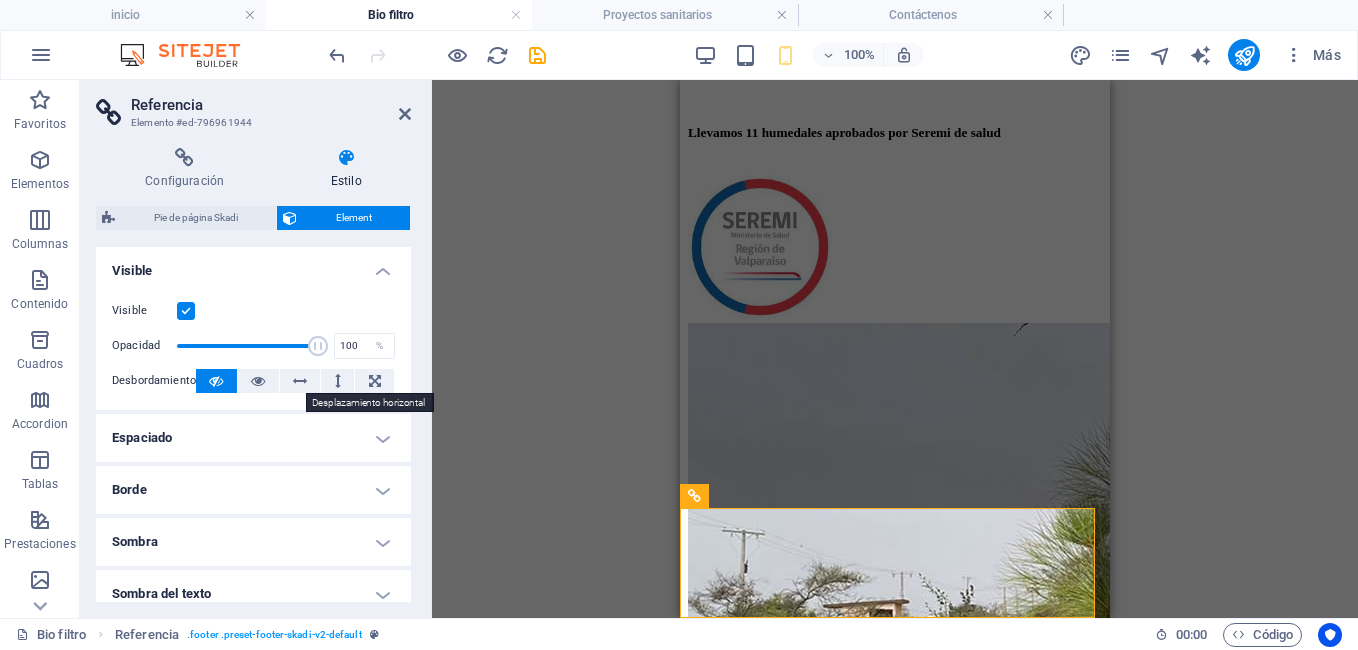 click at bounding box center [300, 381] 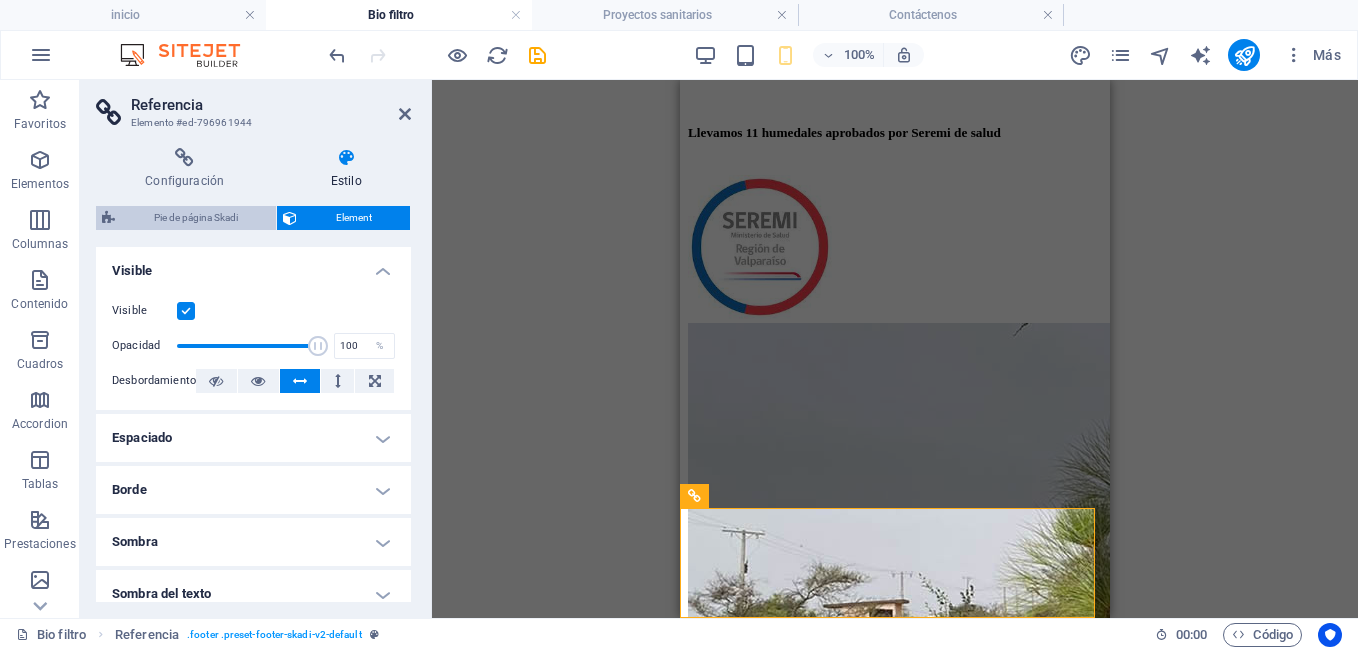 click on "Pie de página Skadi" at bounding box center (195, 218) 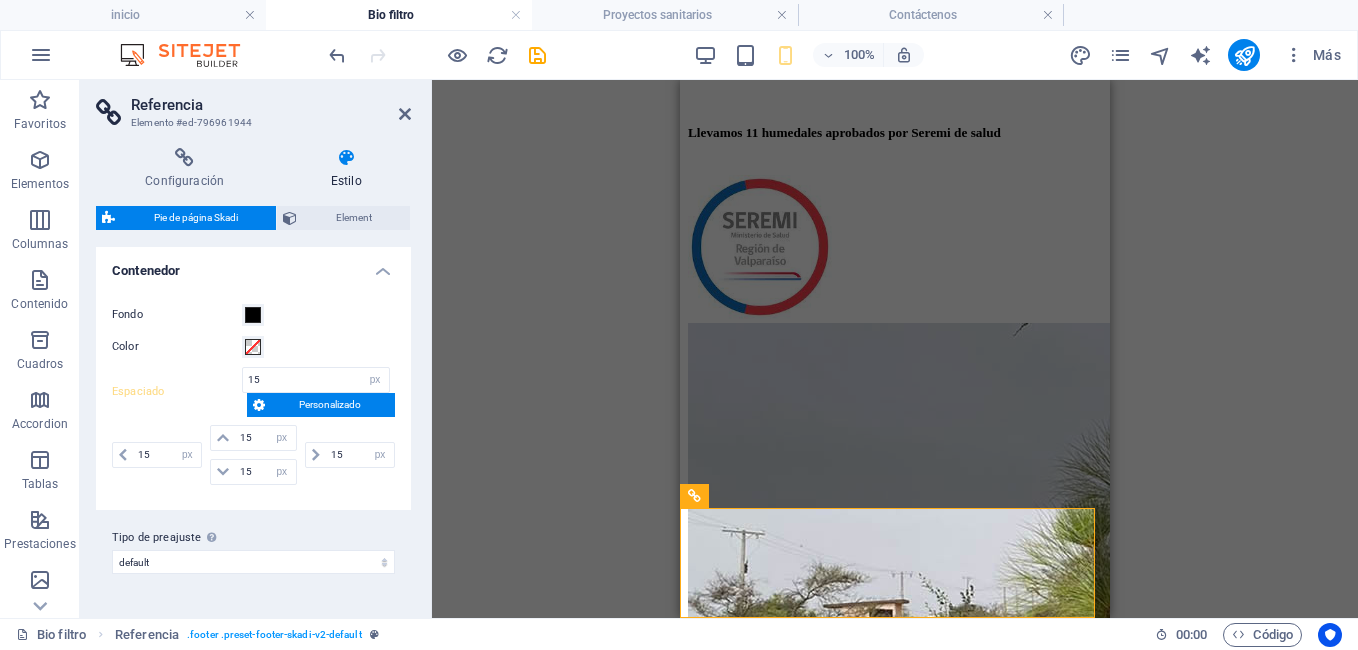 click on "Personalizado" at bounding box center [330, 405] 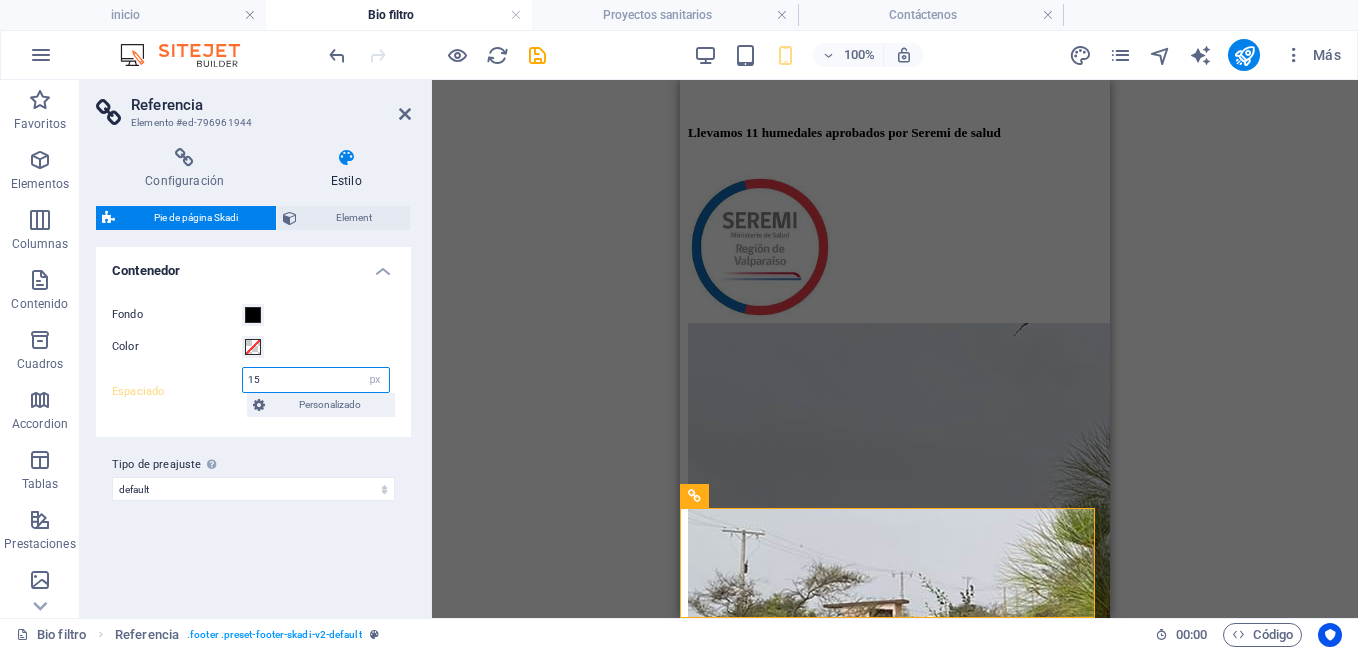 click on "15" at bounding box center (316, 380) 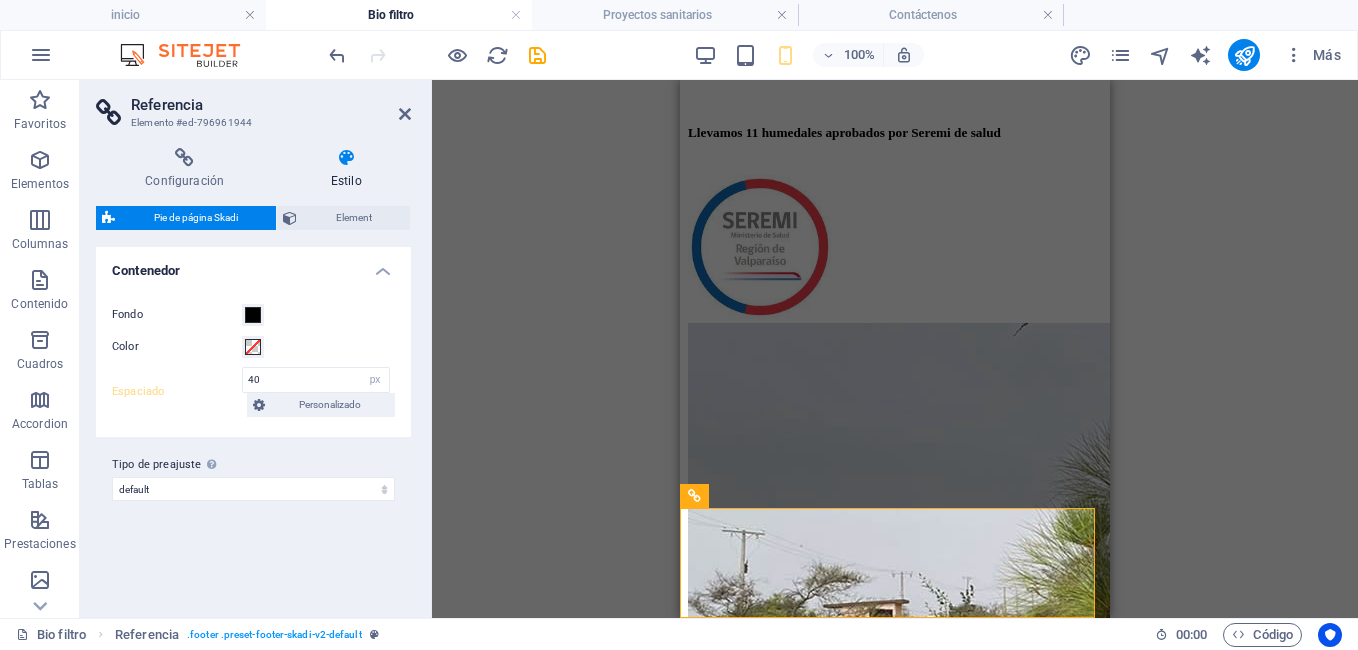 click on "Color" at bounding box center [253, 347] 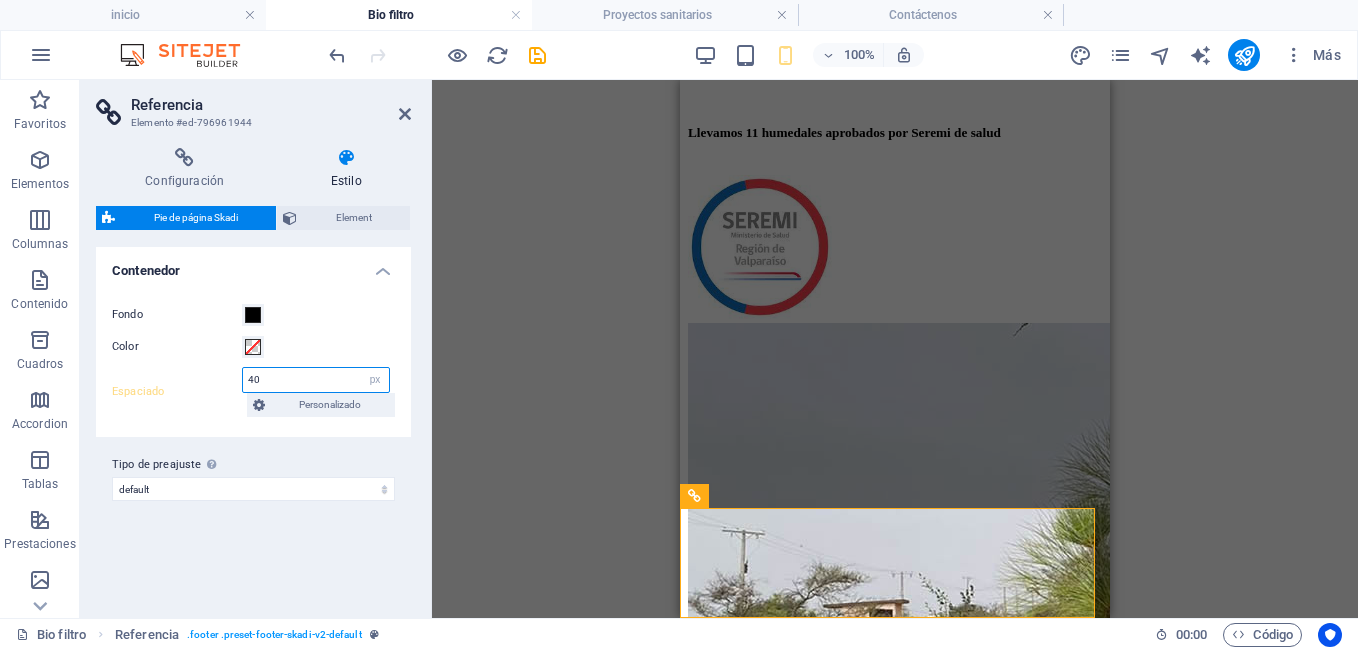 drag, startPoint x: 373, startPoint y: 378, endPoint x: 415, endPoint y: 378, distance: 42 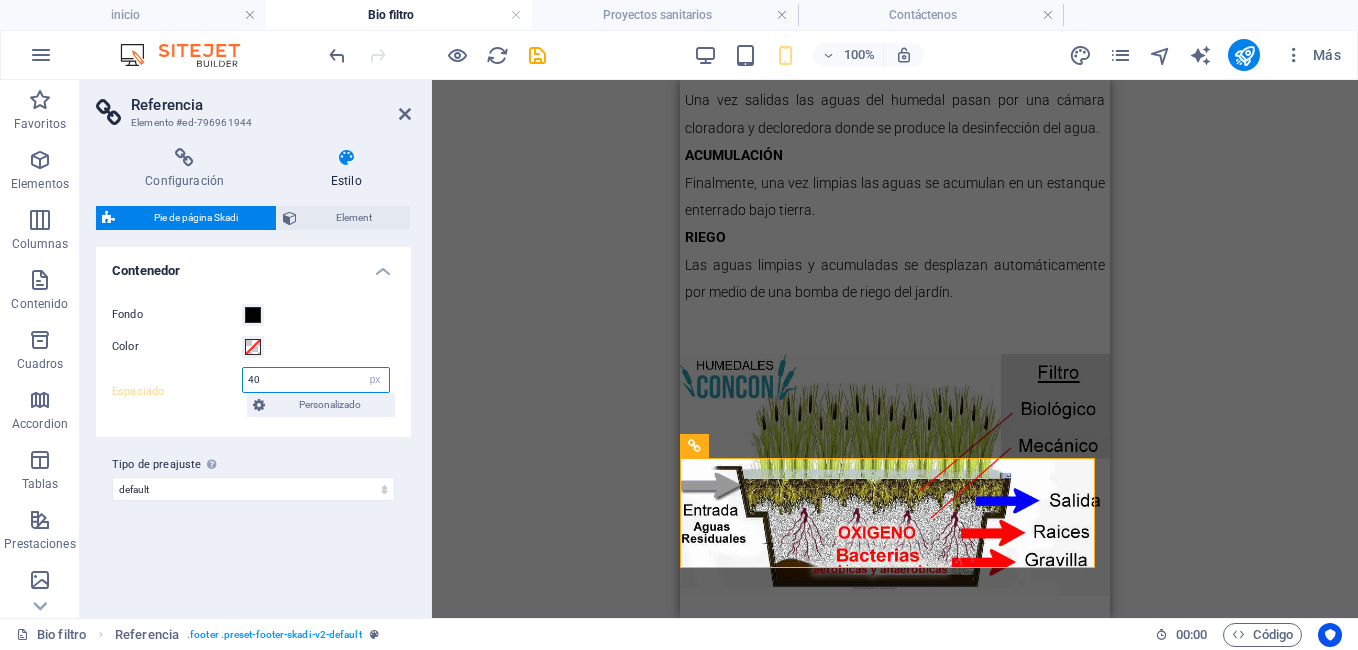 scroll, scrollTop: 4102, scrollLeft: 0, axis: vertical 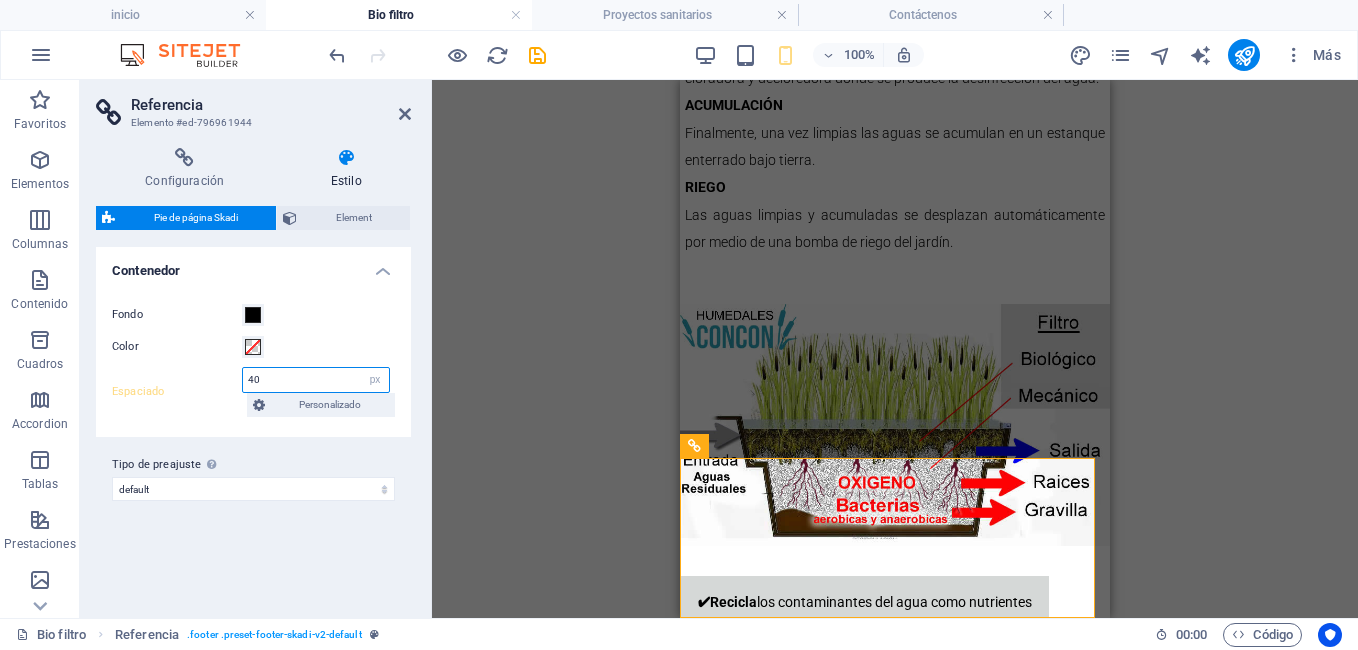 click on "40" at bounding box center (316, 380) 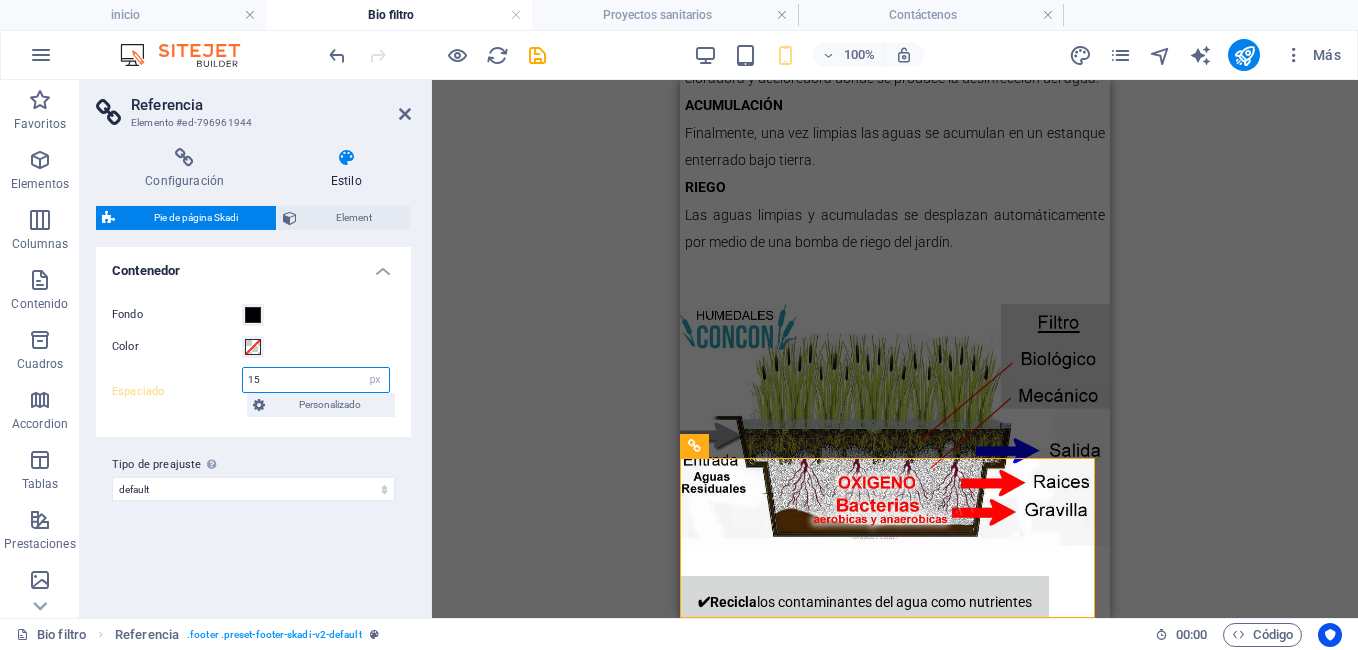 type on "15" 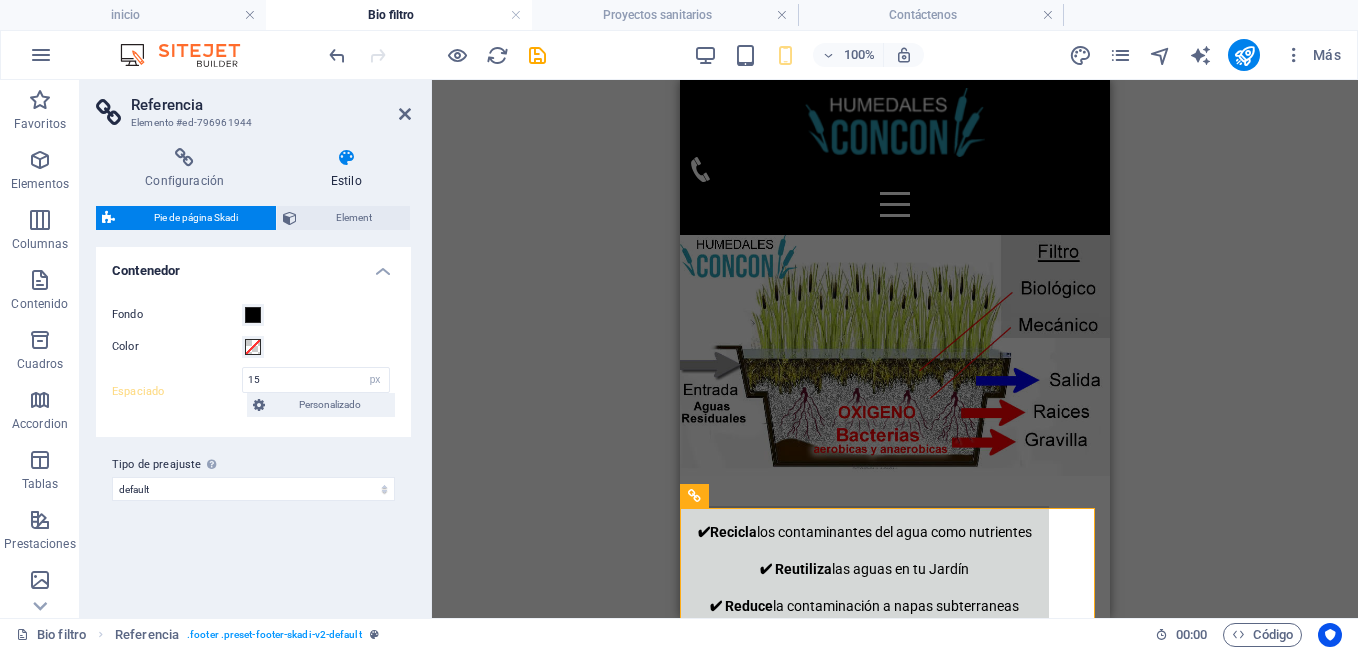 scroll, scrollTop: 4052, scrollLeft: 0, axis: vertical 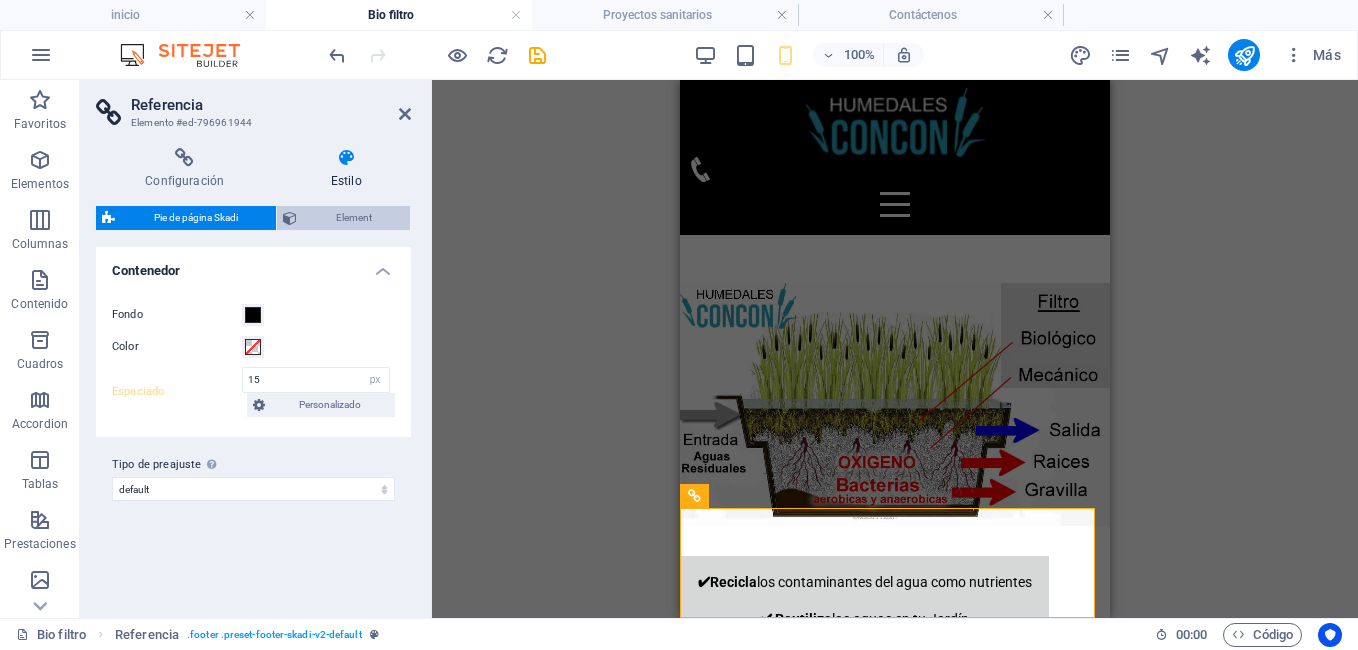 click on "Element" at bounding box center (353, 218) 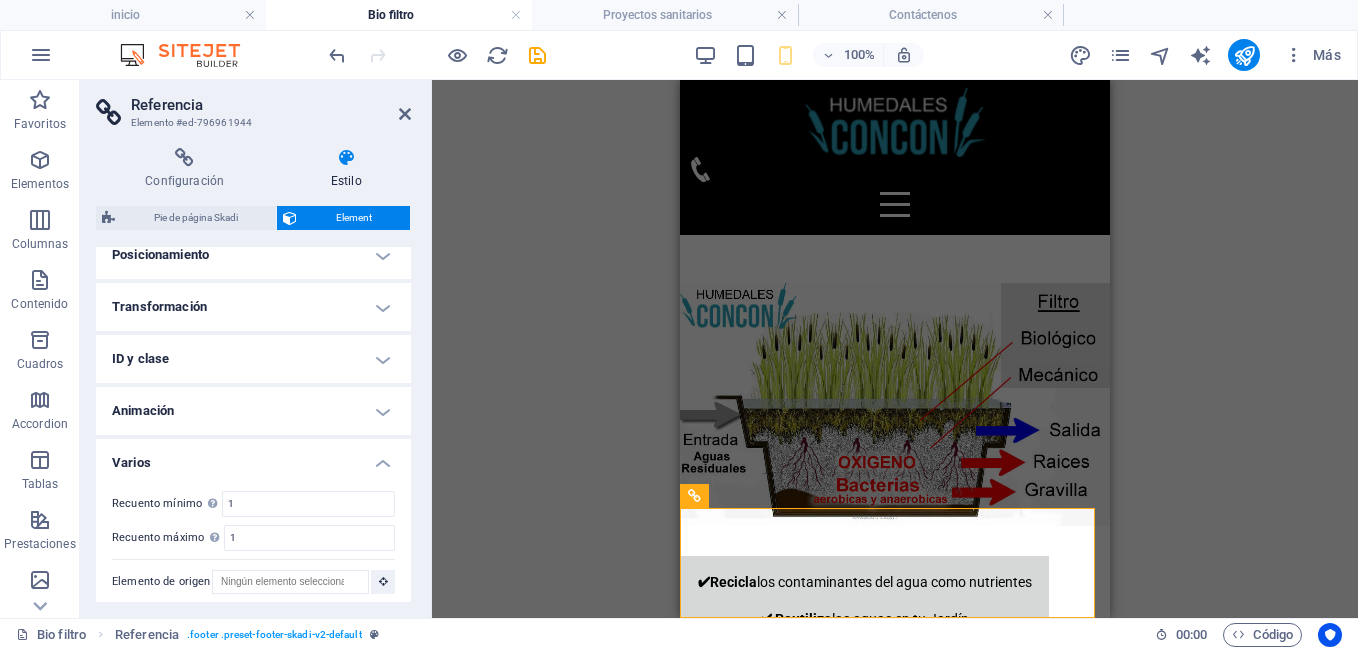 scroll, scrollTop: 391, scrollLeft: 0, axis: vertical 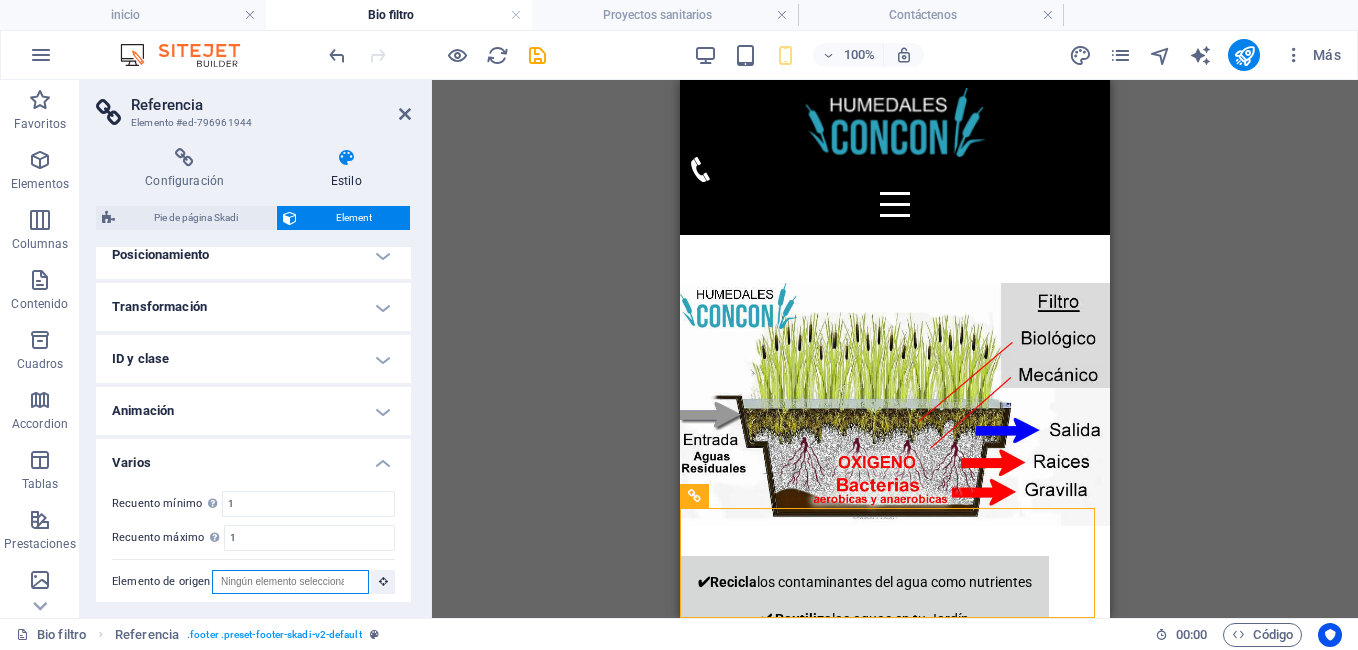 click on "Elemento de origen" at bounding box center (290, 582) 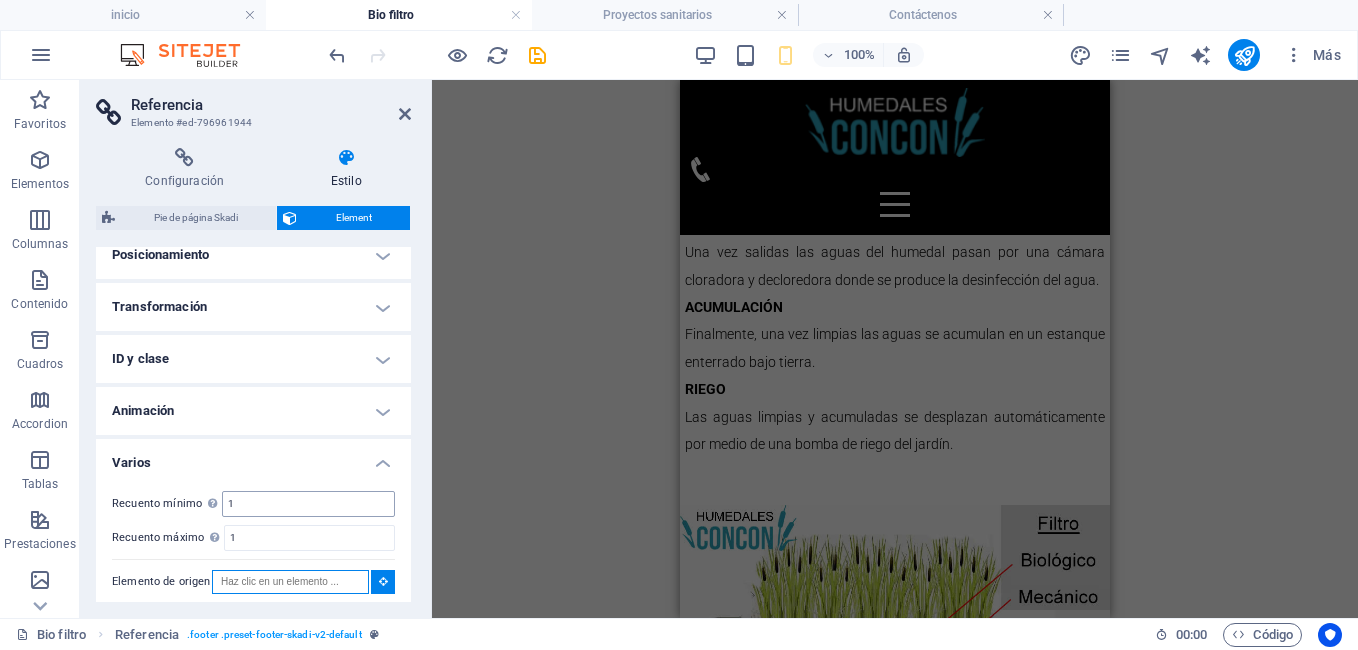 scroll, scrollTop: 3797, scrollLeft: 0, axis: vertical 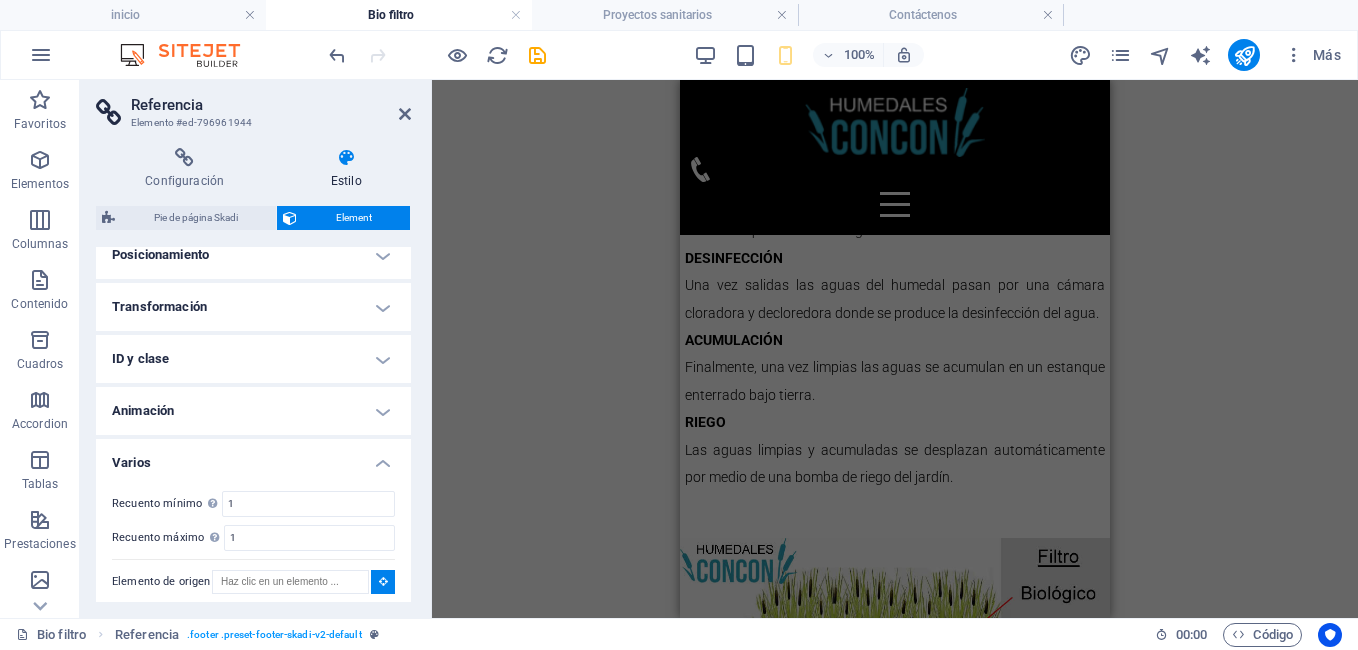 click on "Varios" at bounding box center (253, 457) 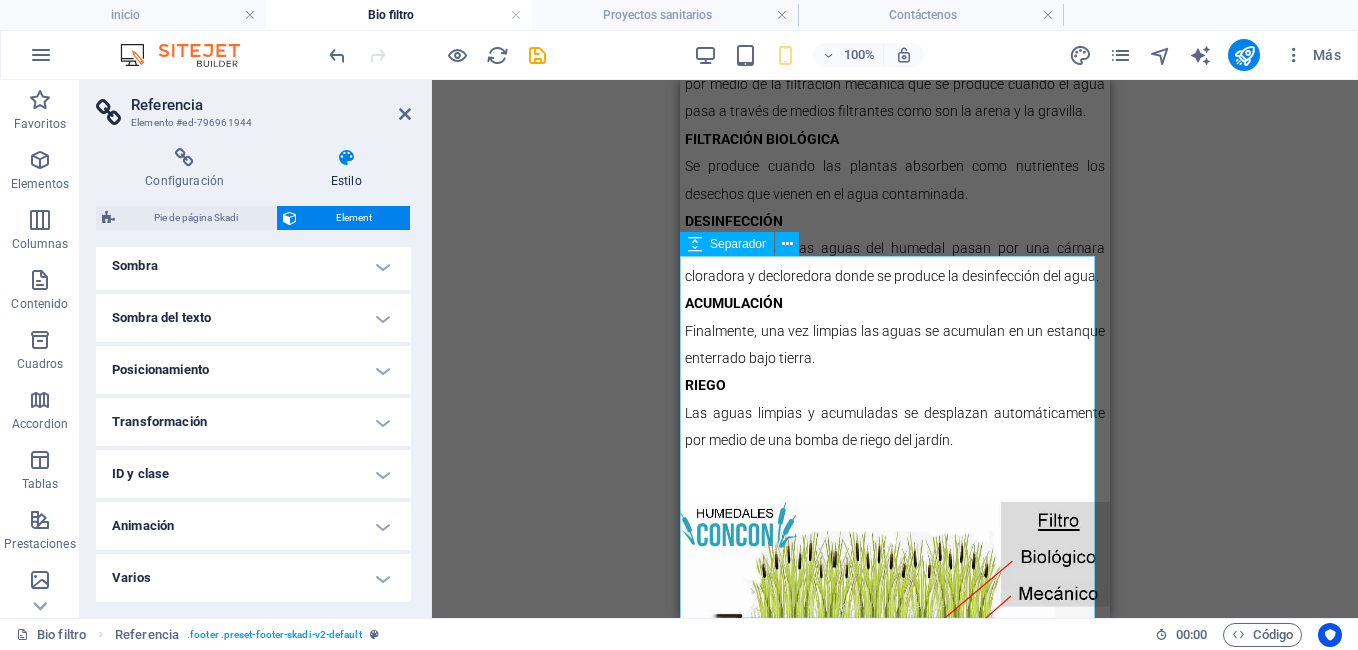 scroll, scrollTop: 4052, scrollLeft: 0, axis: vertical 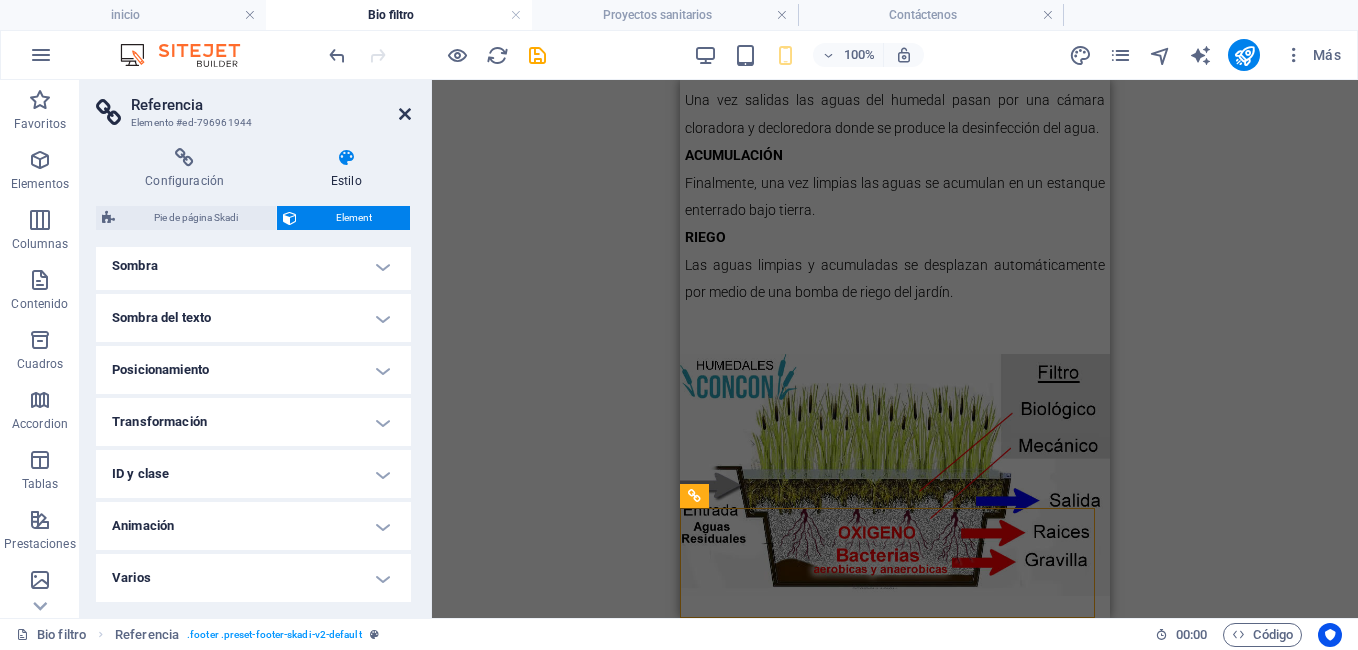 click at bounding box center (405, 114) 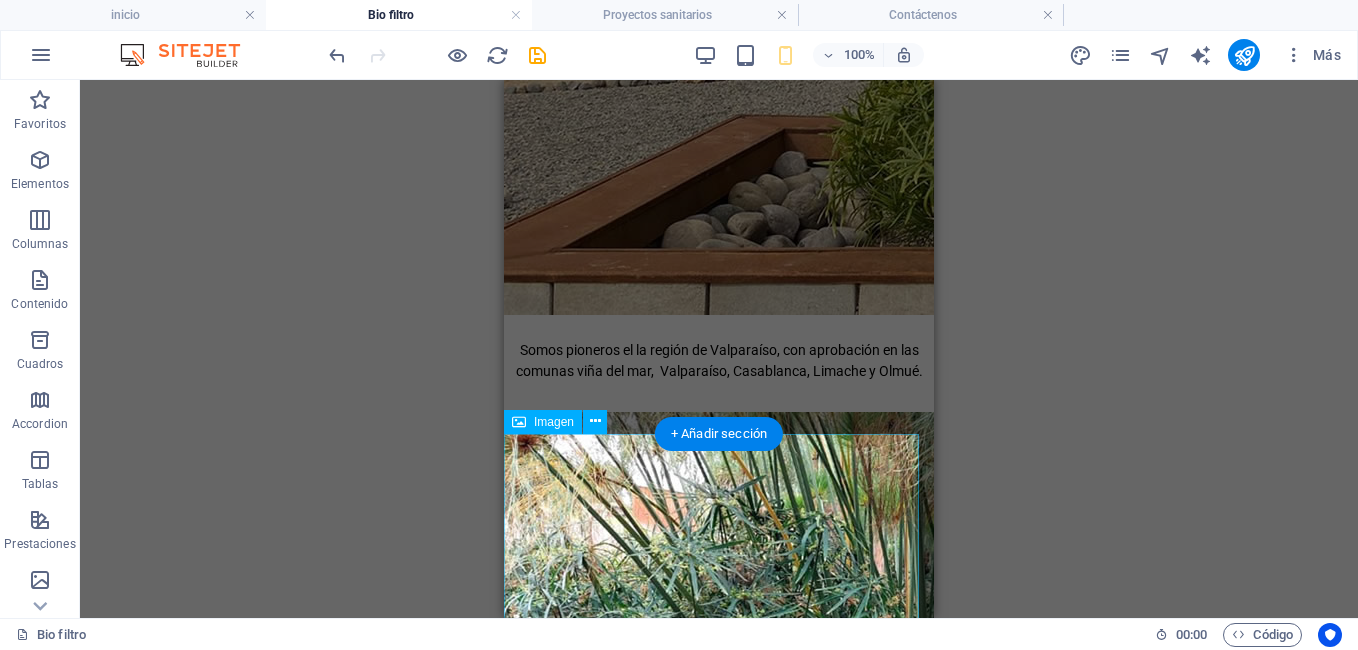 scroll, scrollTop: 2804, scrollLeft: 0, axis: vertical 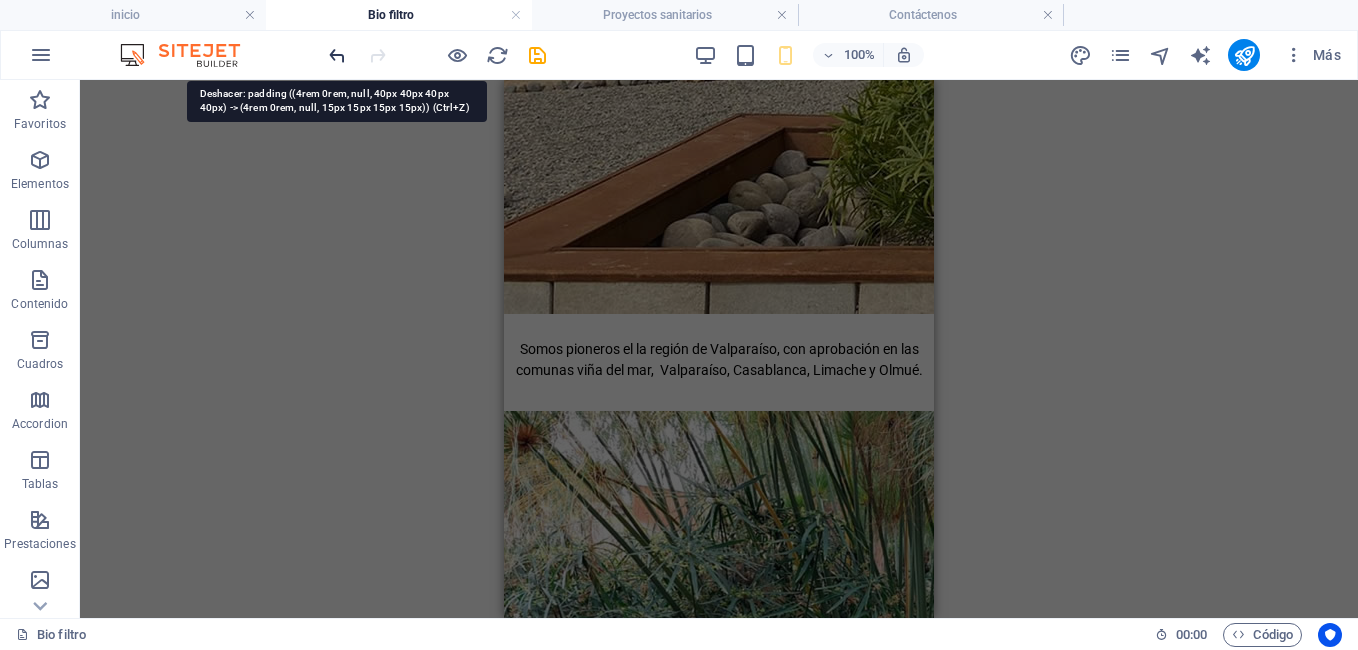 click at bounding box center [337, 55] 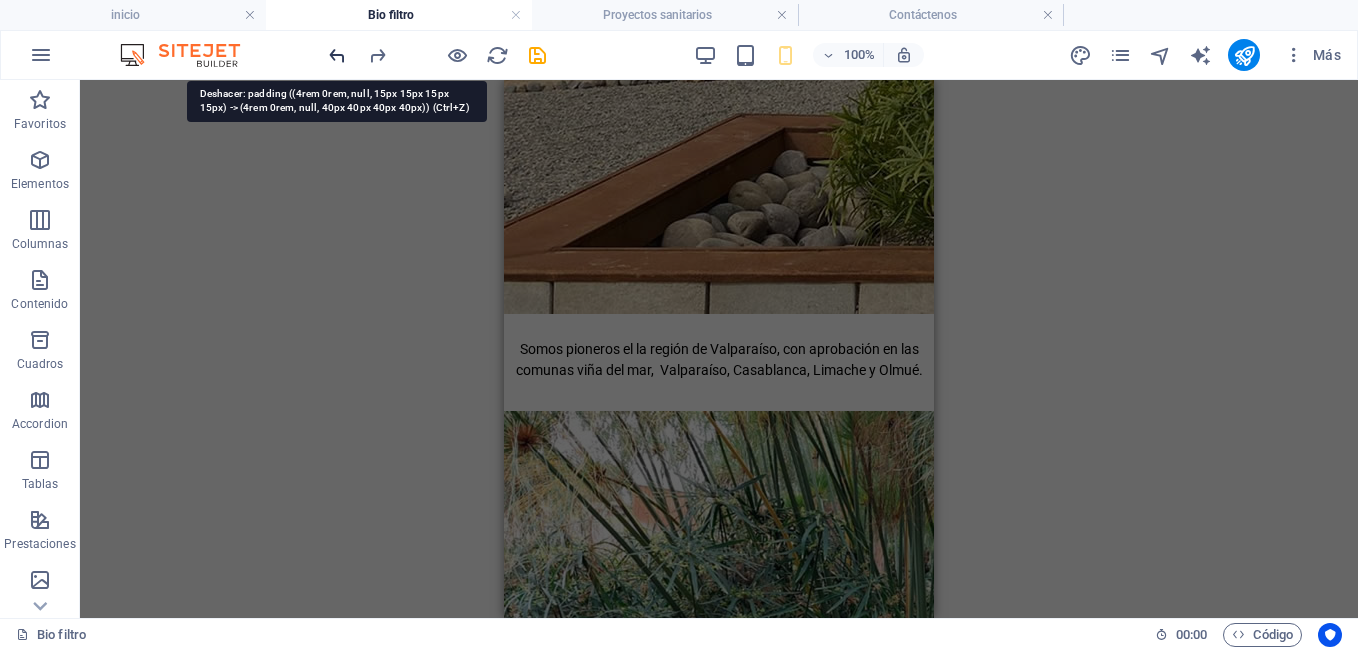 scroll, scrollTop: 4052, scrollLeft: 0, axis: vertical 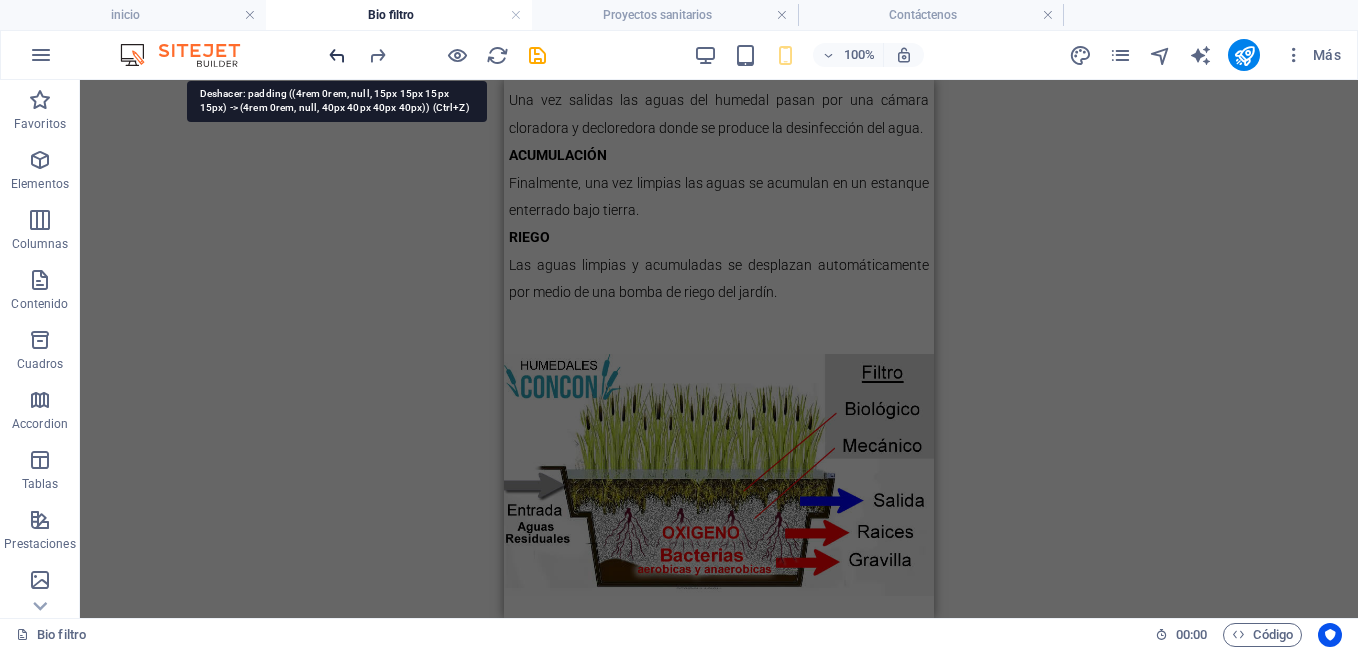 click at bounding box center [337, 55] 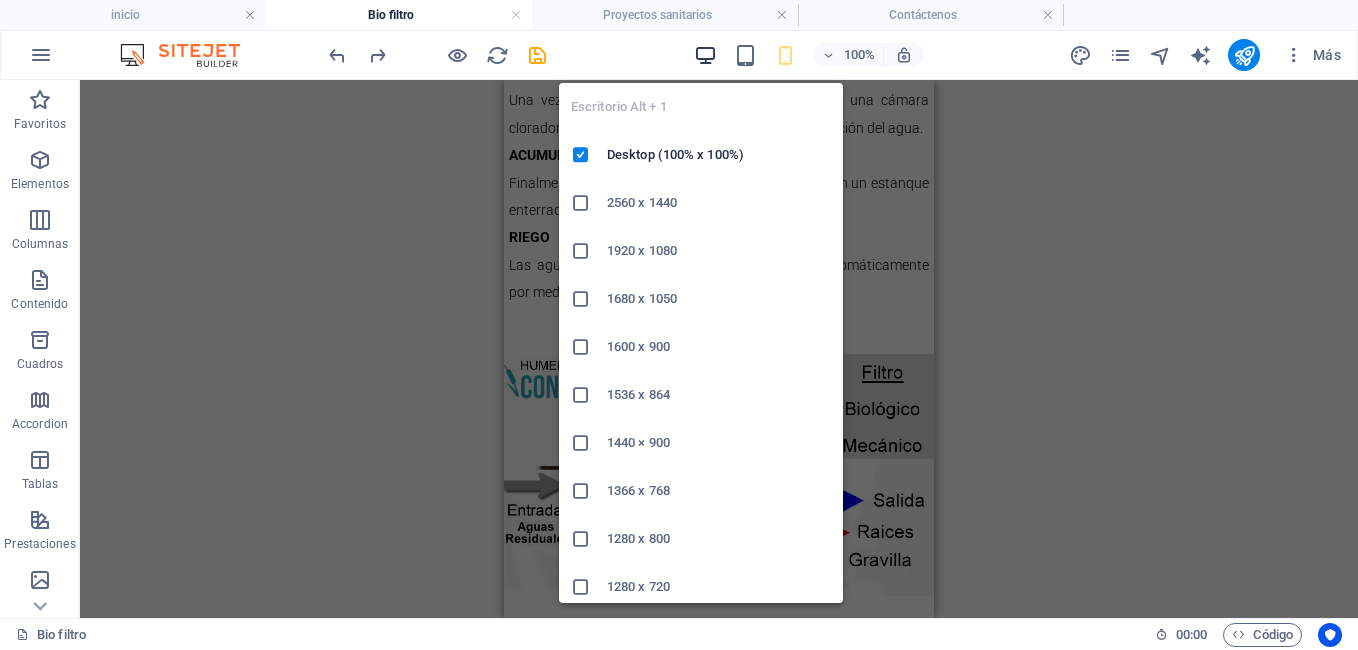 click at bounding box center [705, 55] 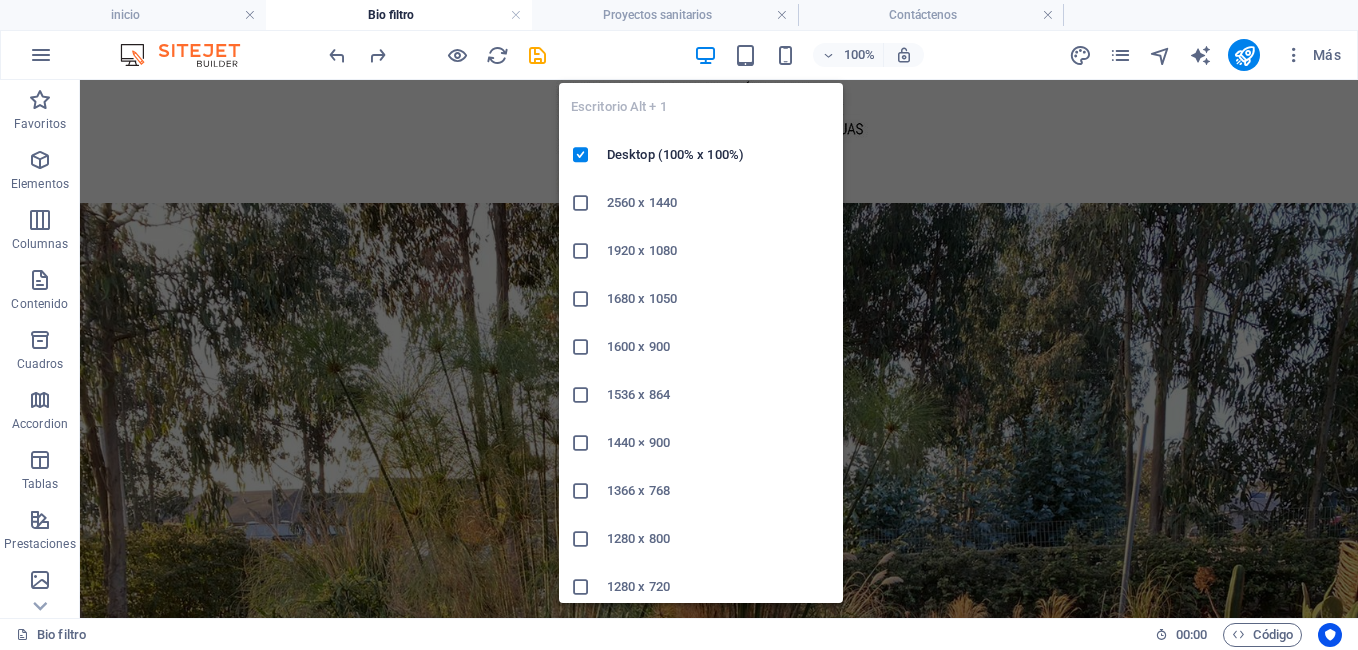 scroll, scrollTop: 7112, scrollLeft: 0, axis: vertical 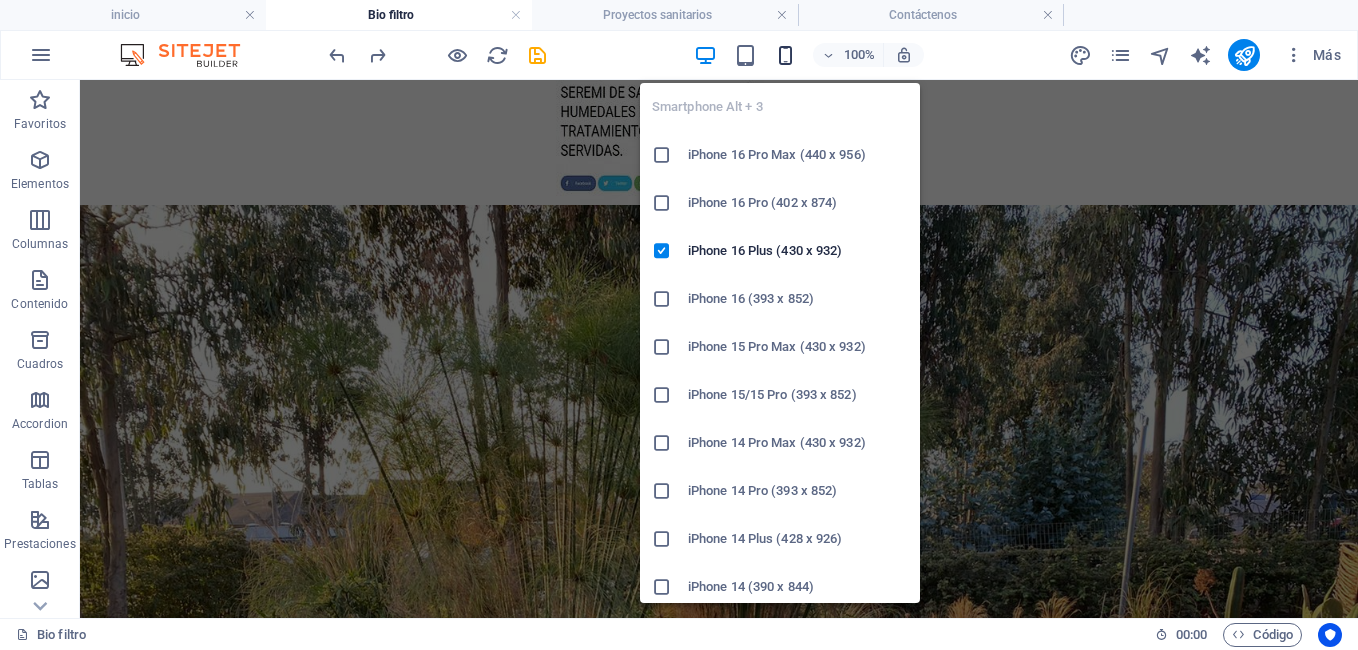 click at bounding box center [785, 55] 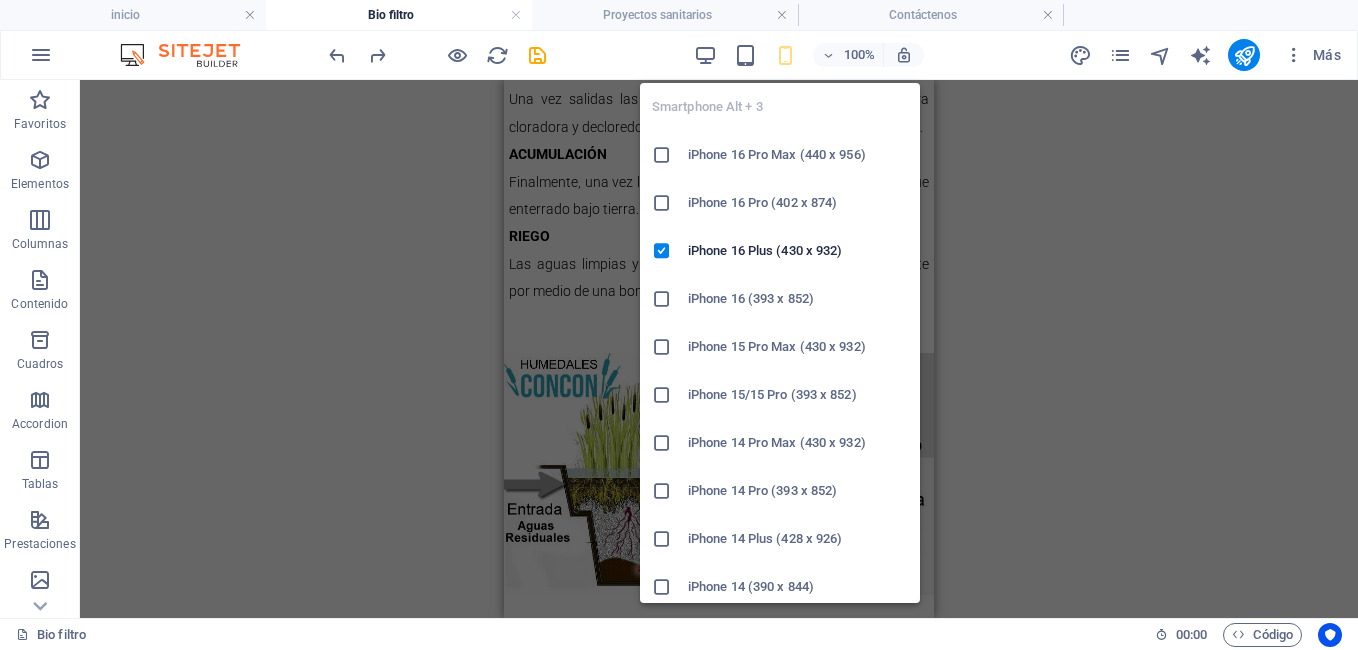 scroll, scrollTop: 4052, scrollLeft: 0, axis: vertical 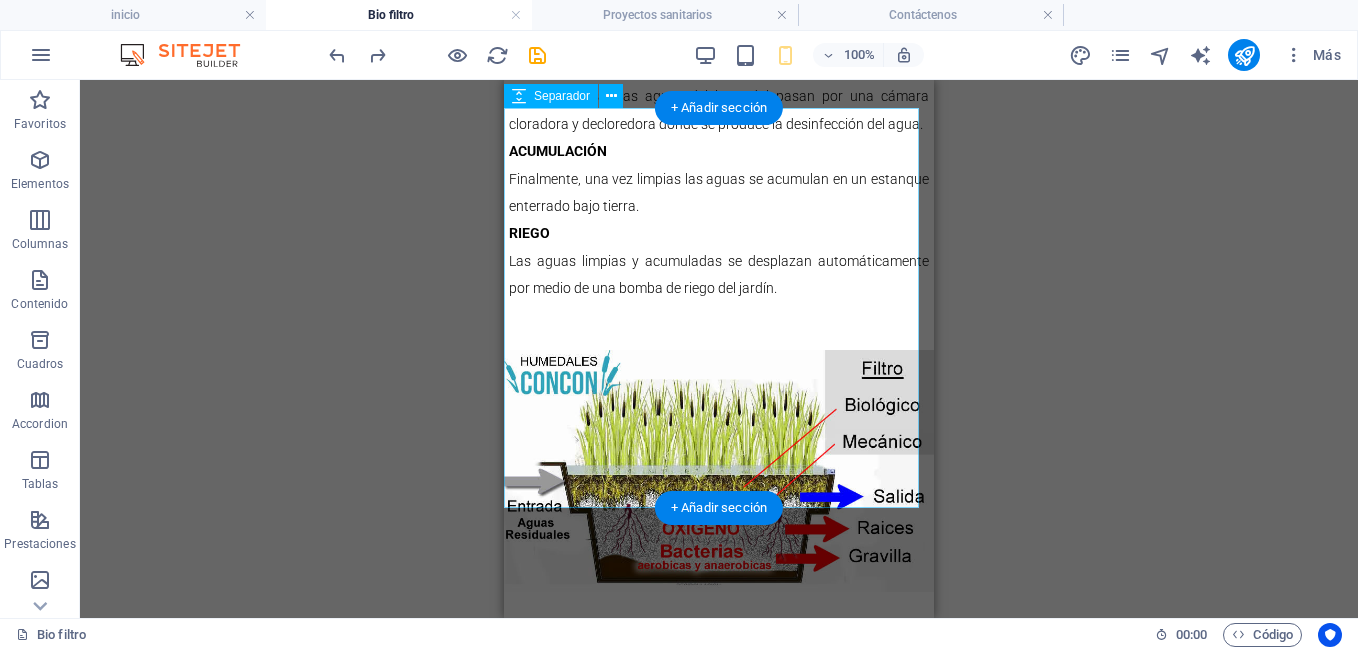click at bounding box center [719, 1936] 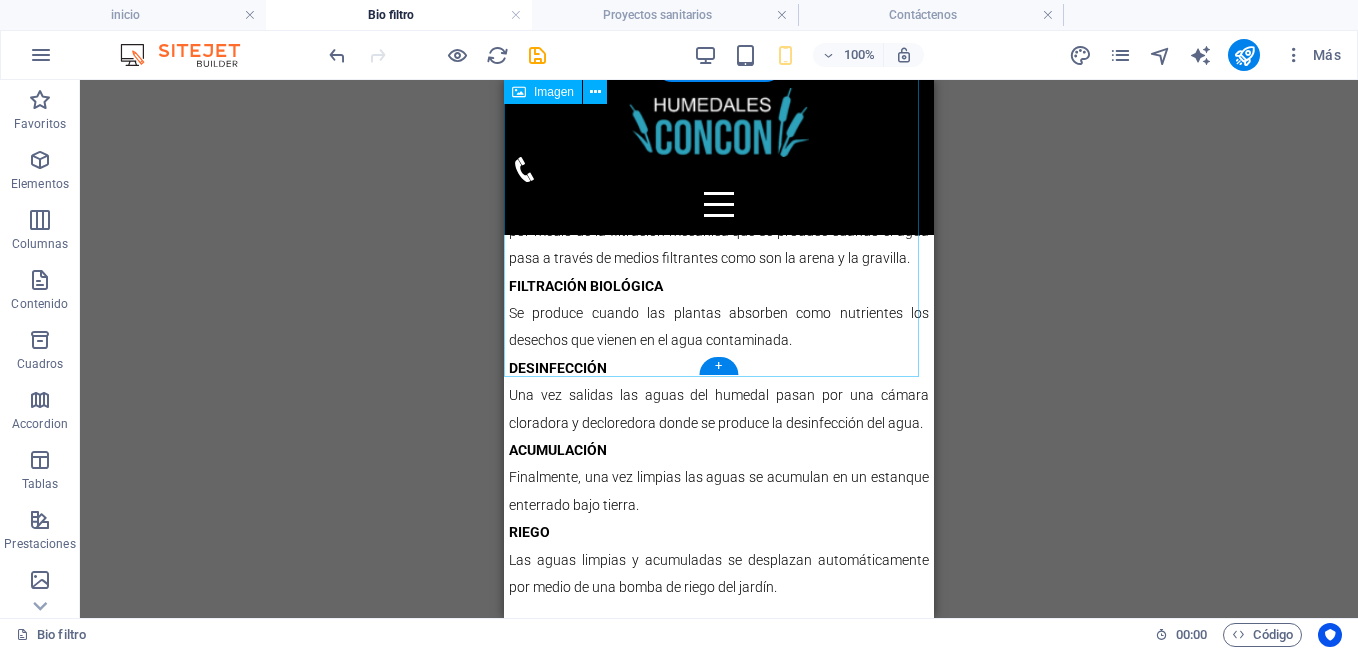 scroll, scrollTop: 3600, scrollLeft: 0, axis: vertical 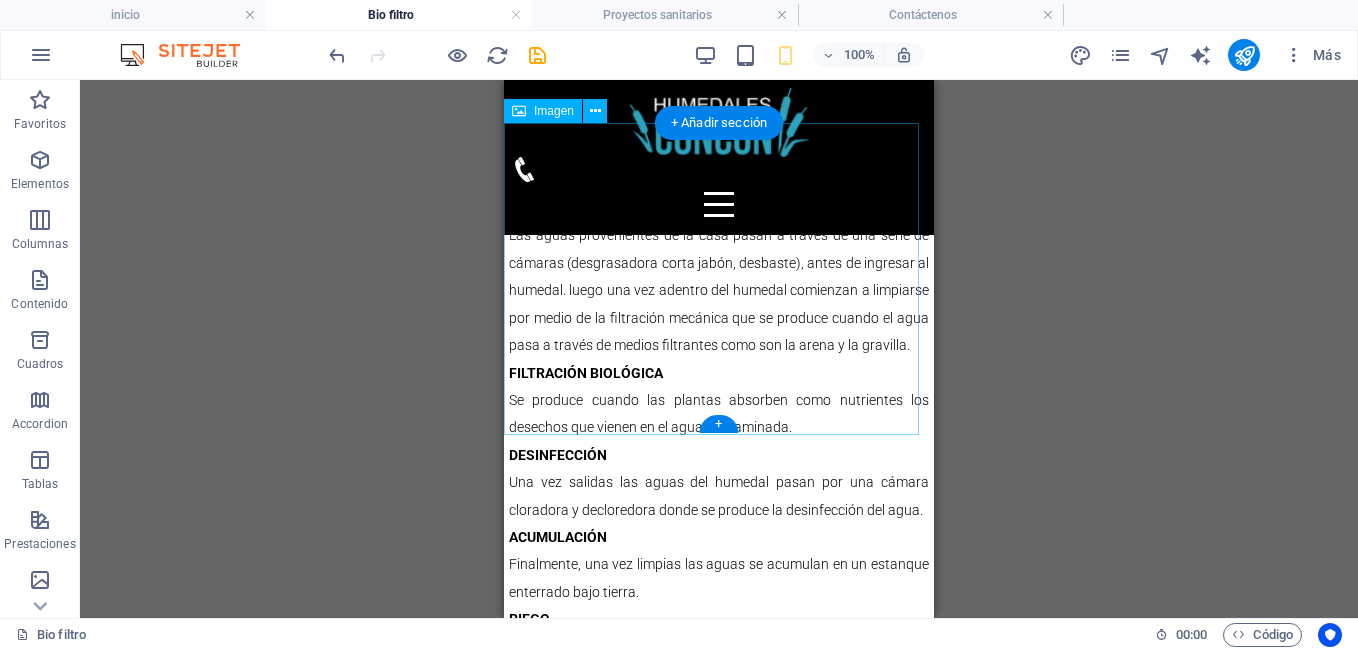 click at bounding box center [719, 1835] 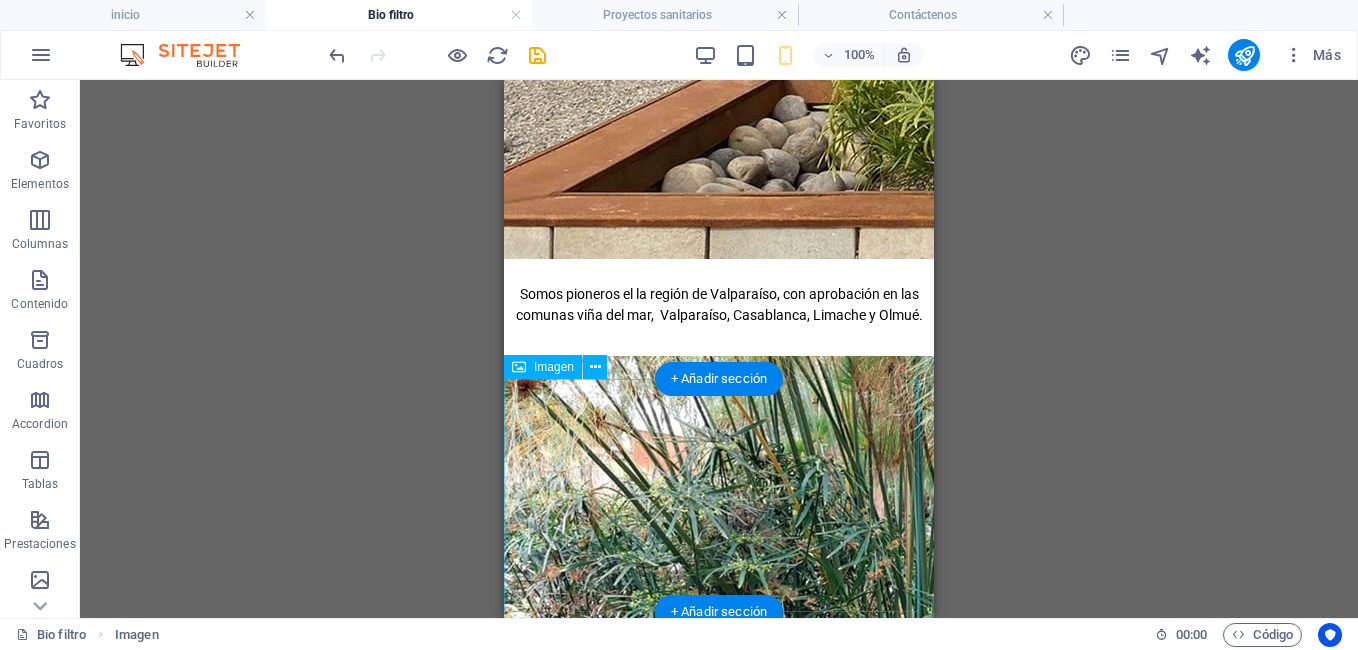 scroll, scrollTop: 2858, scrollLeft: 0, axis: vertical 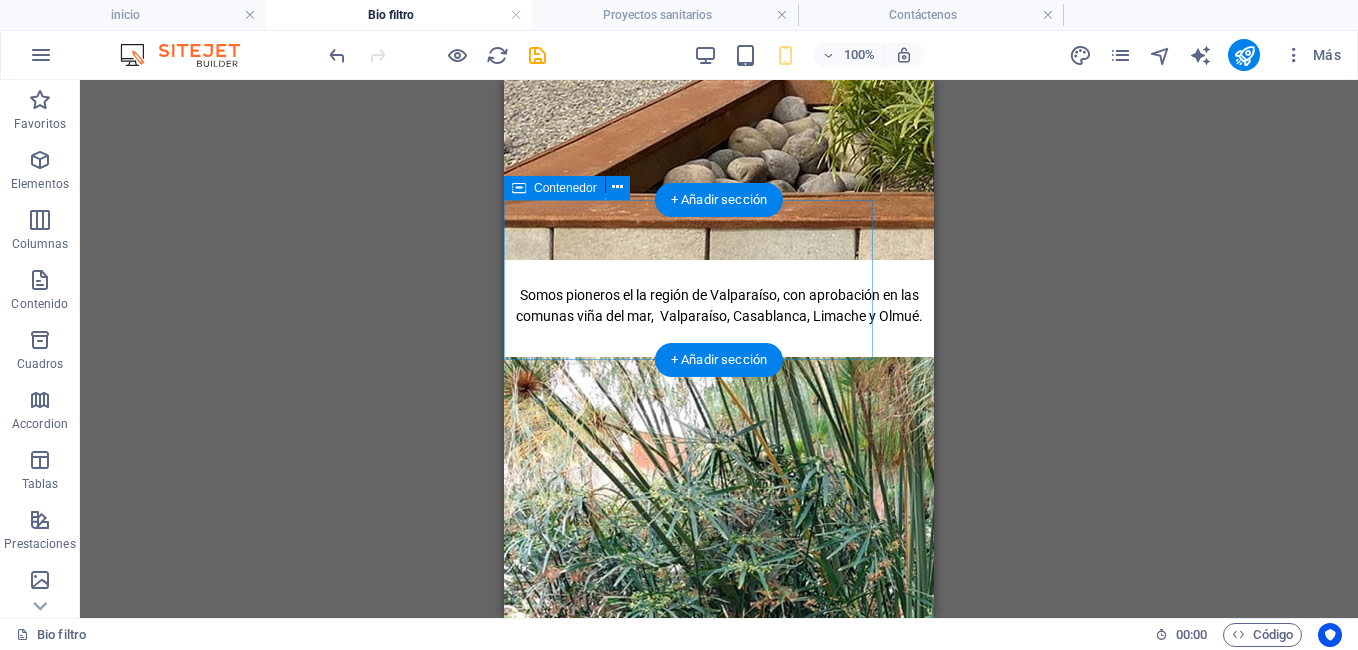 click on "✔  Recicla  los contaminantes del agua como nutrientes ✔   Reutiliza  las aguas en tu Jardín ✔   Reduce  la contaminación a napas subterraneas" at bounding box center (688, 1900) 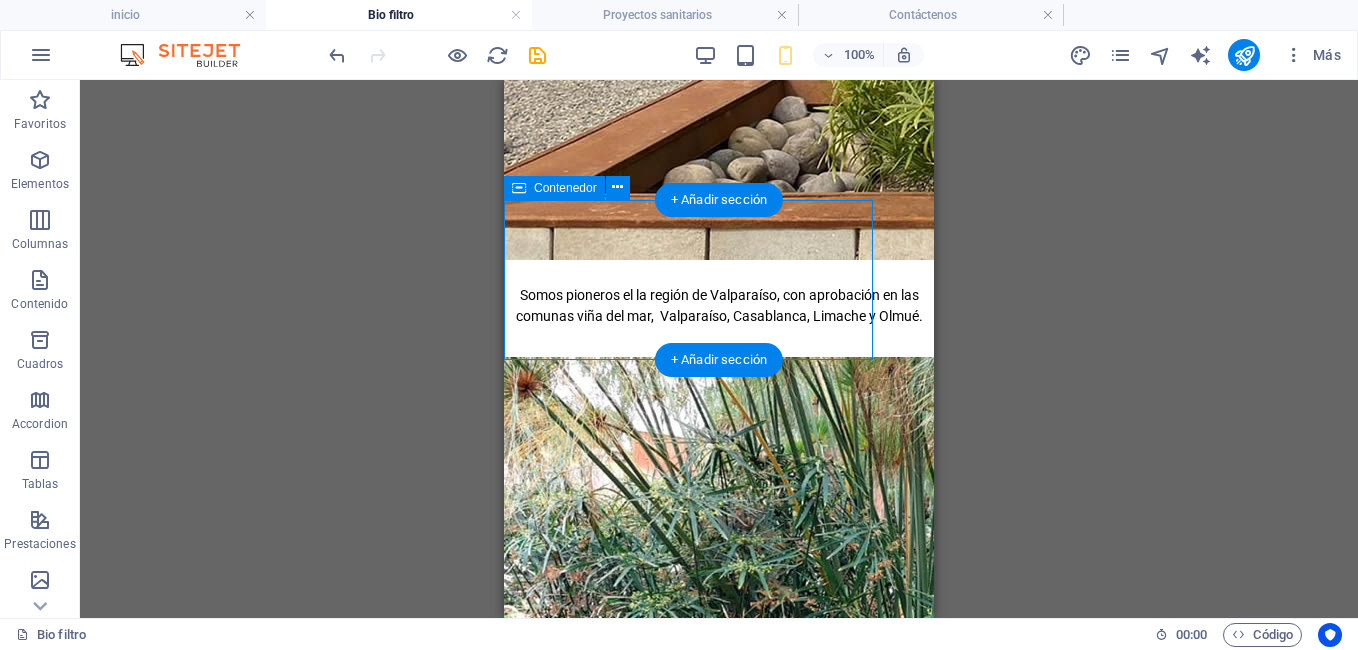 click on "✔  Recicla  los contaminantes del agua como nutrientes ✔   Reutiliza  las aguas en tu Jardín ✔   Reduce  la contaminación a napas subterraneas" at bounding box center (688, 1900) 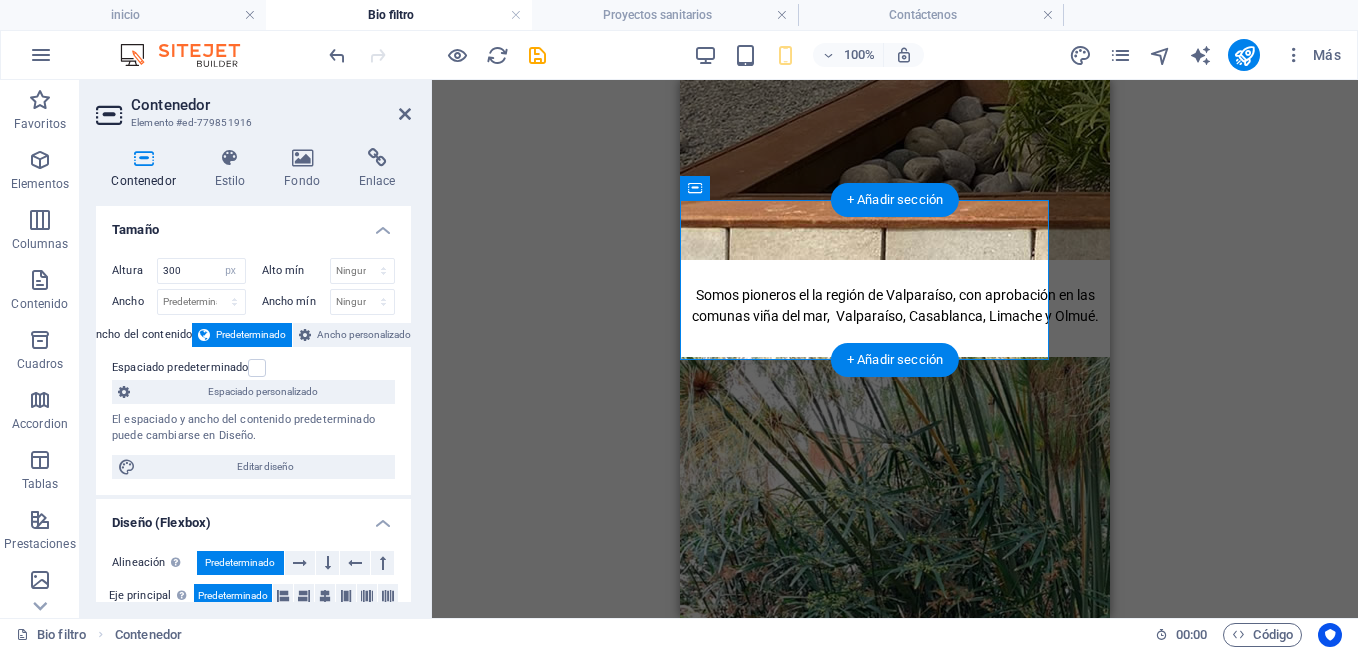 type on "160" 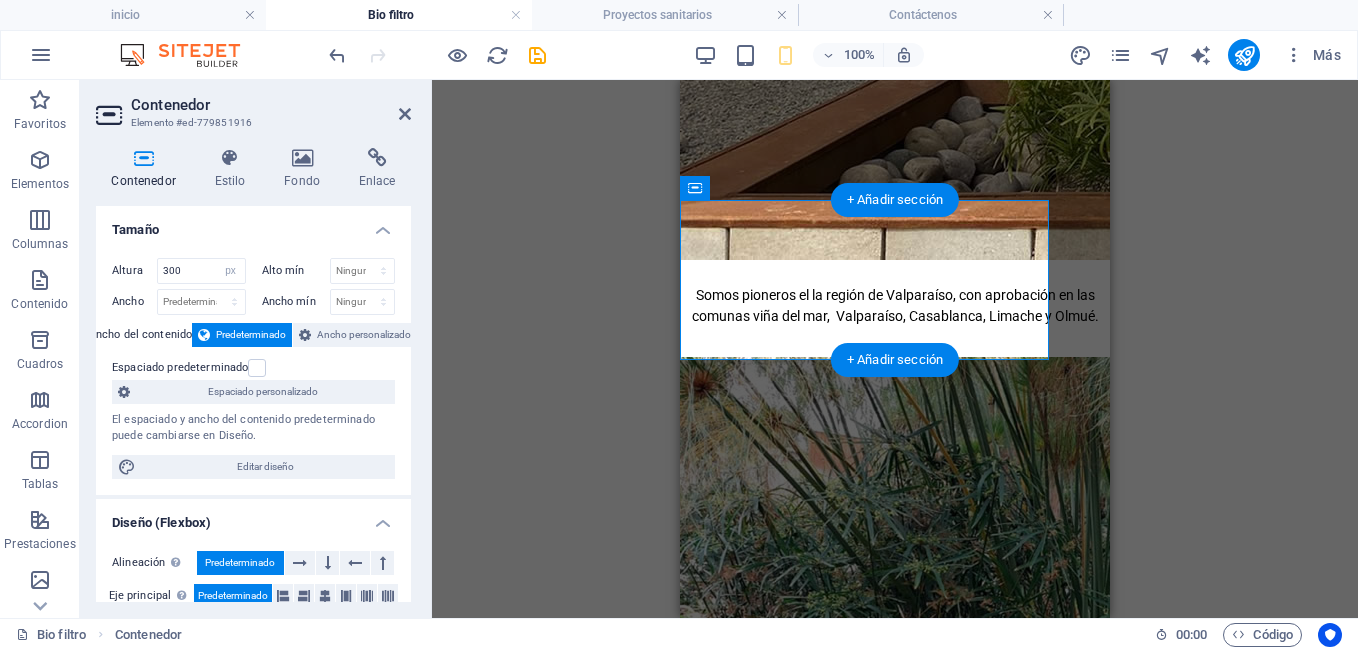 type on "369" 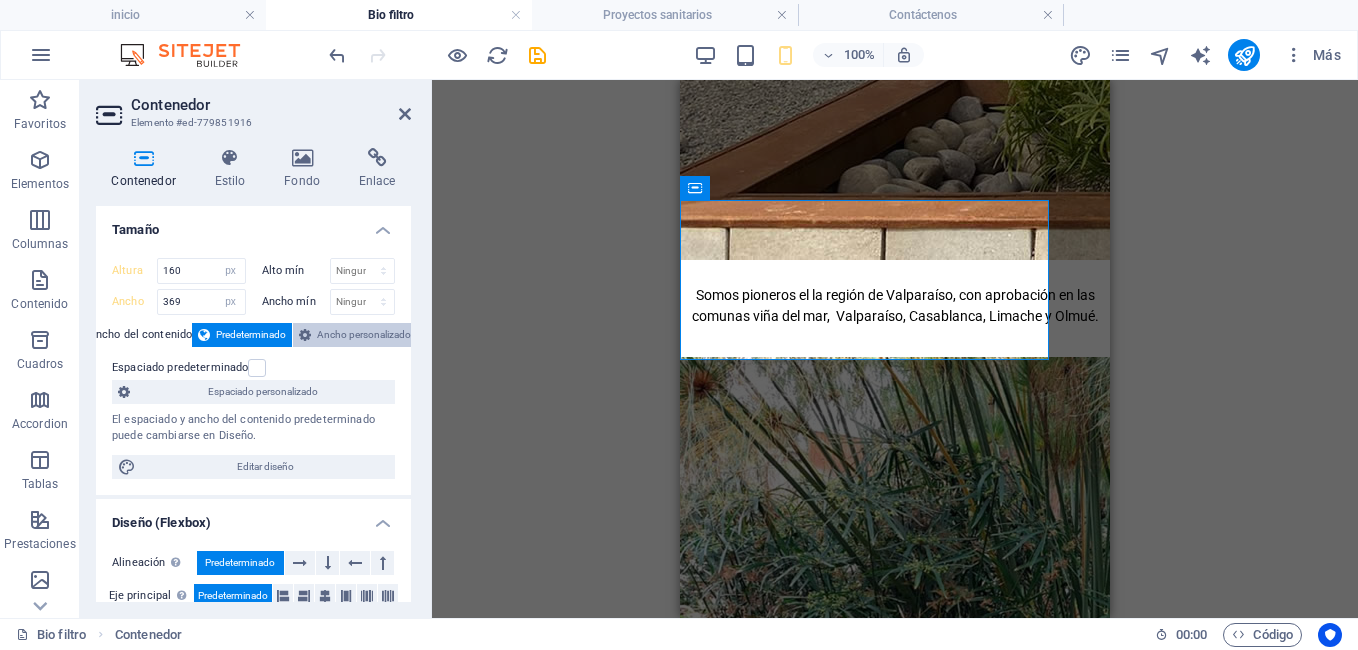 click on "Ancho personalizado" at bounding box center [364, 335] 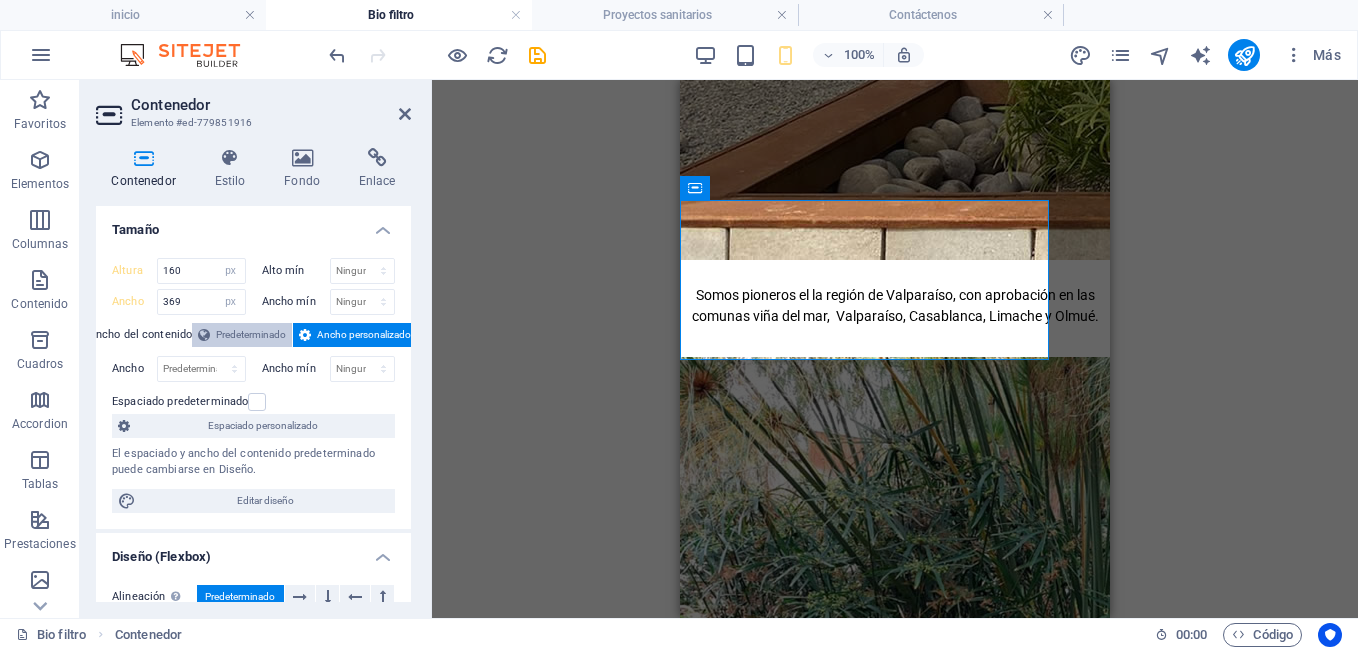 click on "Predeterminado" at bounding box center [251, 335] 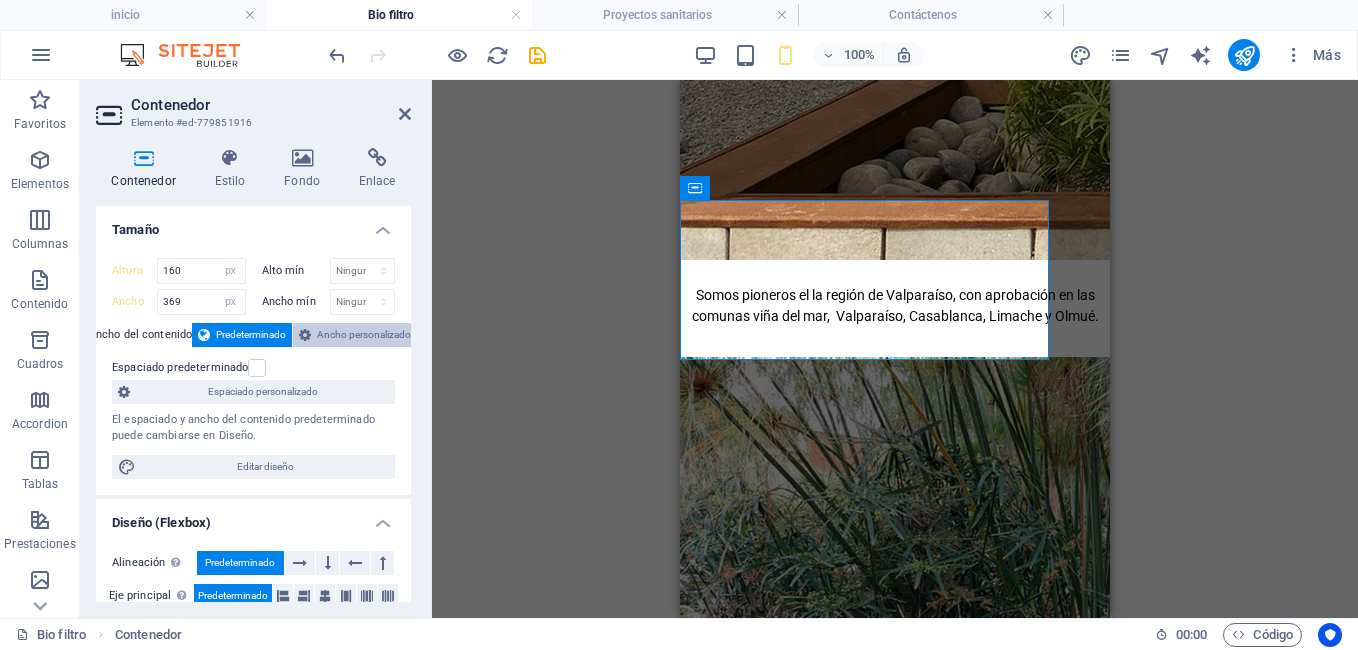 click on "Ancho personalizado" at bounding box center [364, 335] 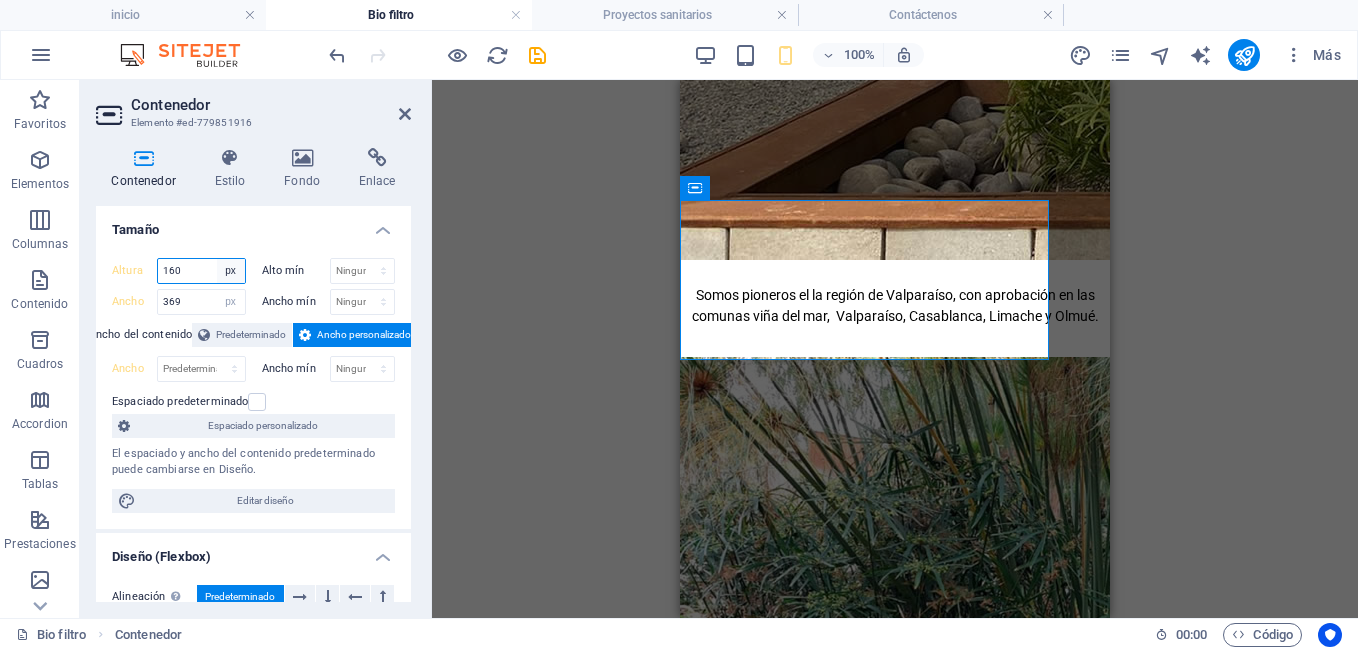 click on "Predeterminado px rem % vh vw" at bounding box center [231, 271] 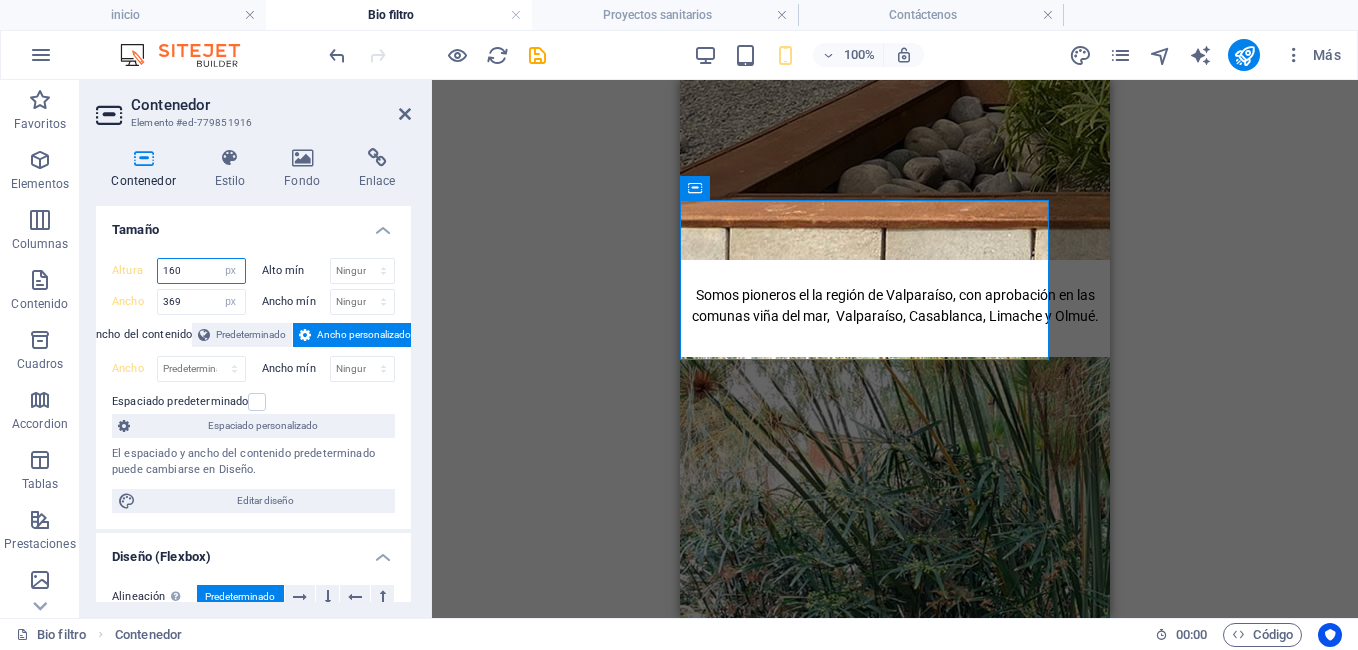 click on "160" at bounding box center [201, 271] 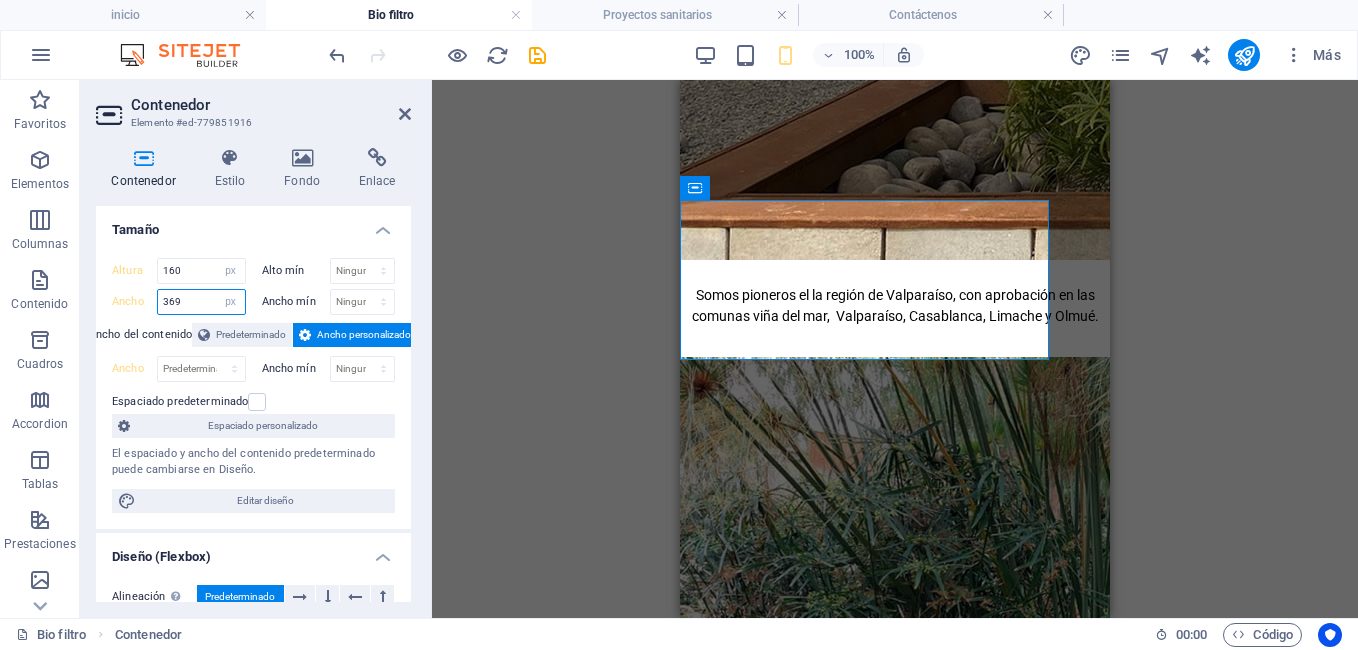 click on "369" at bounding box center [201, 302] 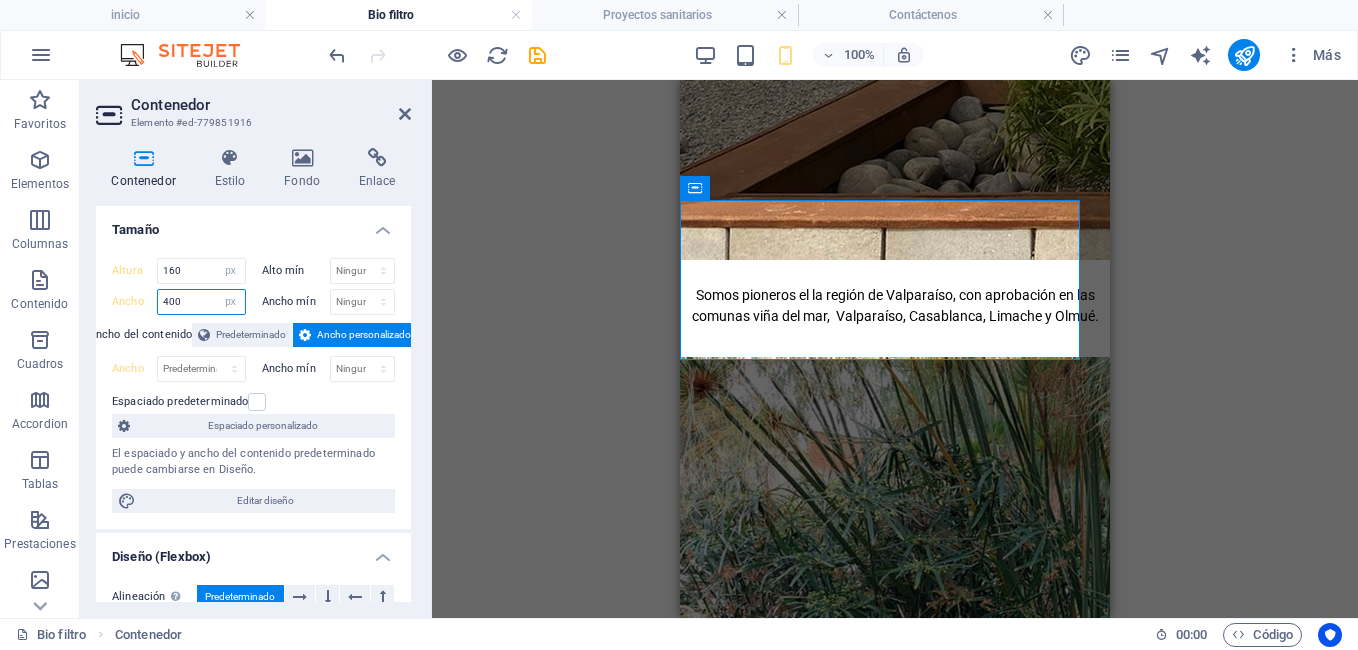 drag, startPoint x: 212, startPoint y: 301, endPoint x: 133, endPoint y: 297, distance: 79.101204 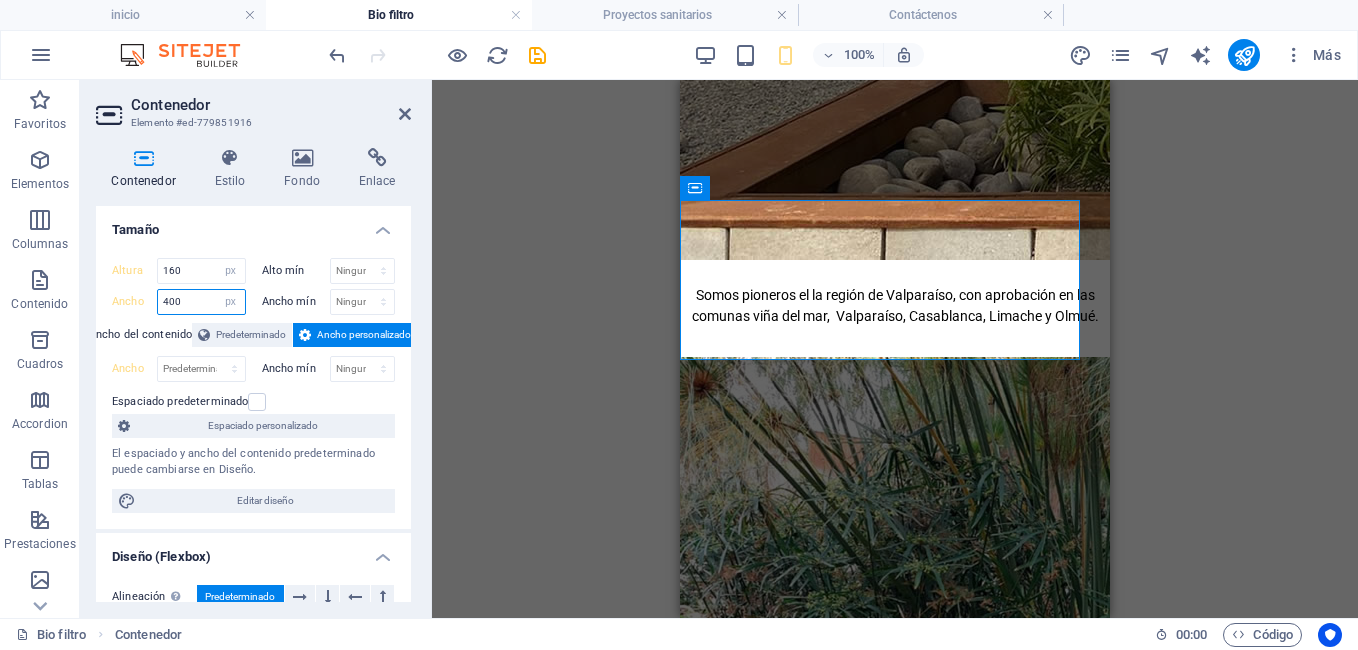 click on "Ancho 400 Predeterminado px rem % em vh vw" at bounding box center (179, 302) 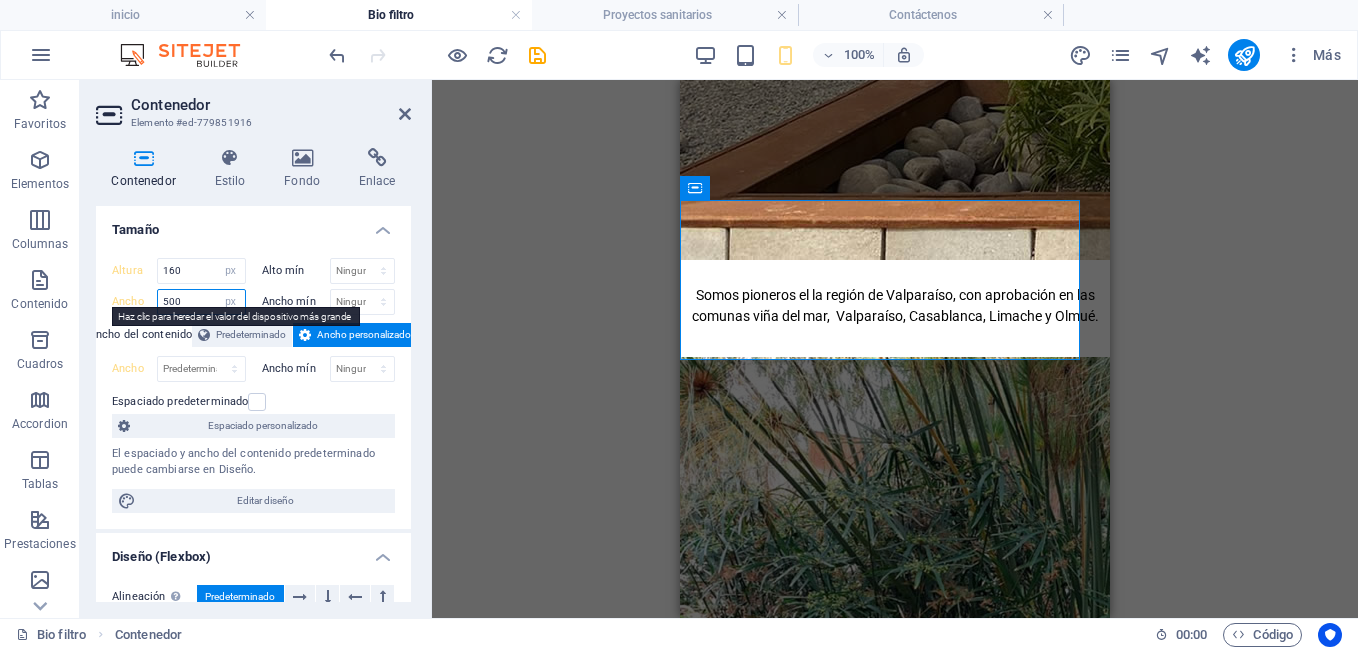 type on "500" 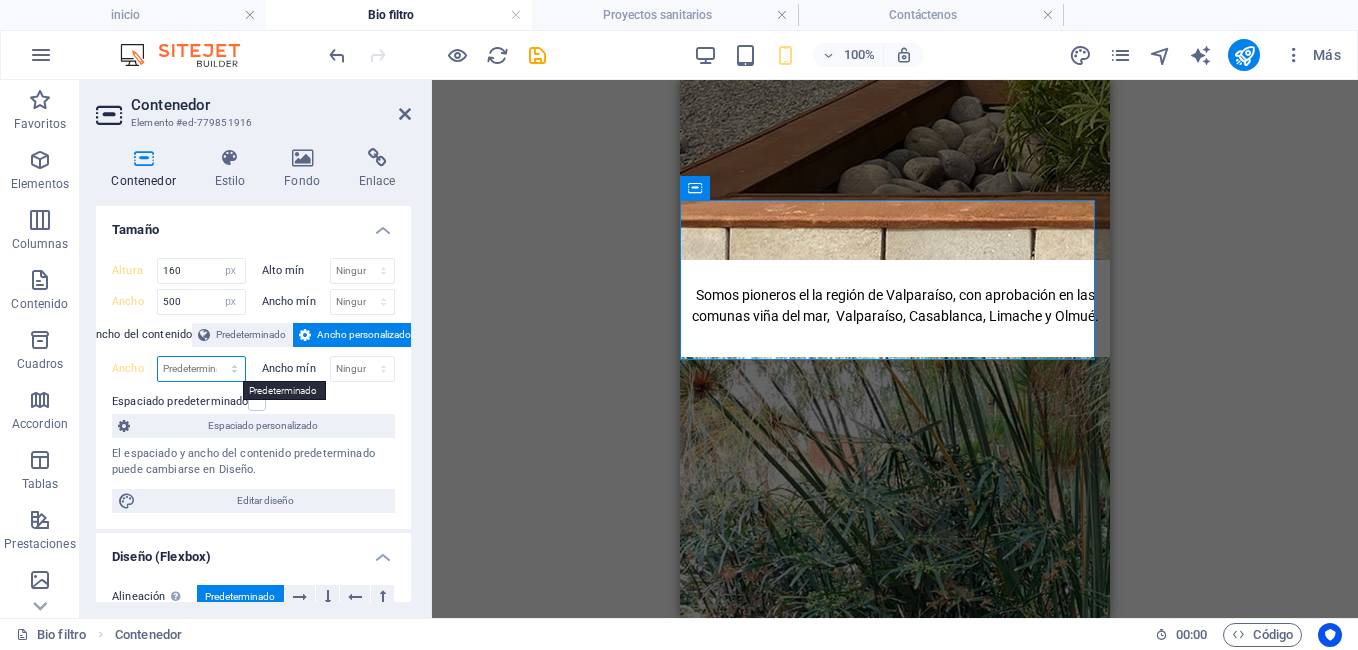 click on "Predeterminado px rem % em vh vw" at bounding box center (201, 369) 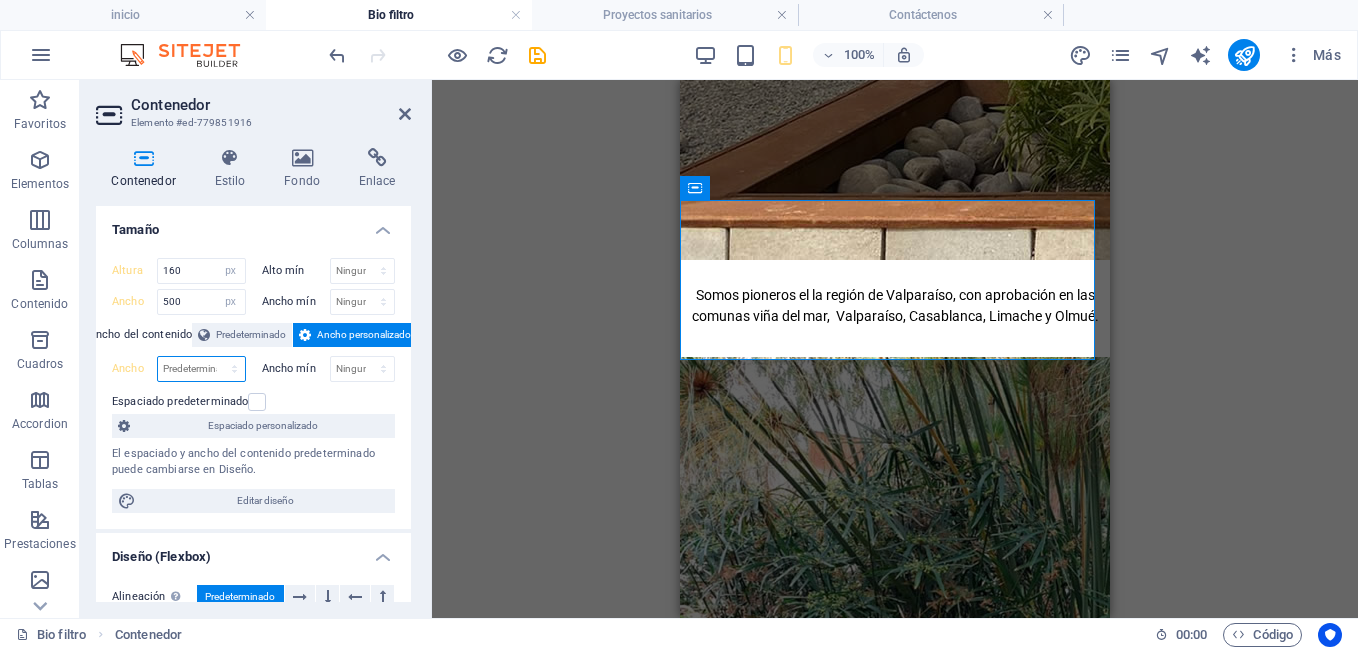 select on "px" 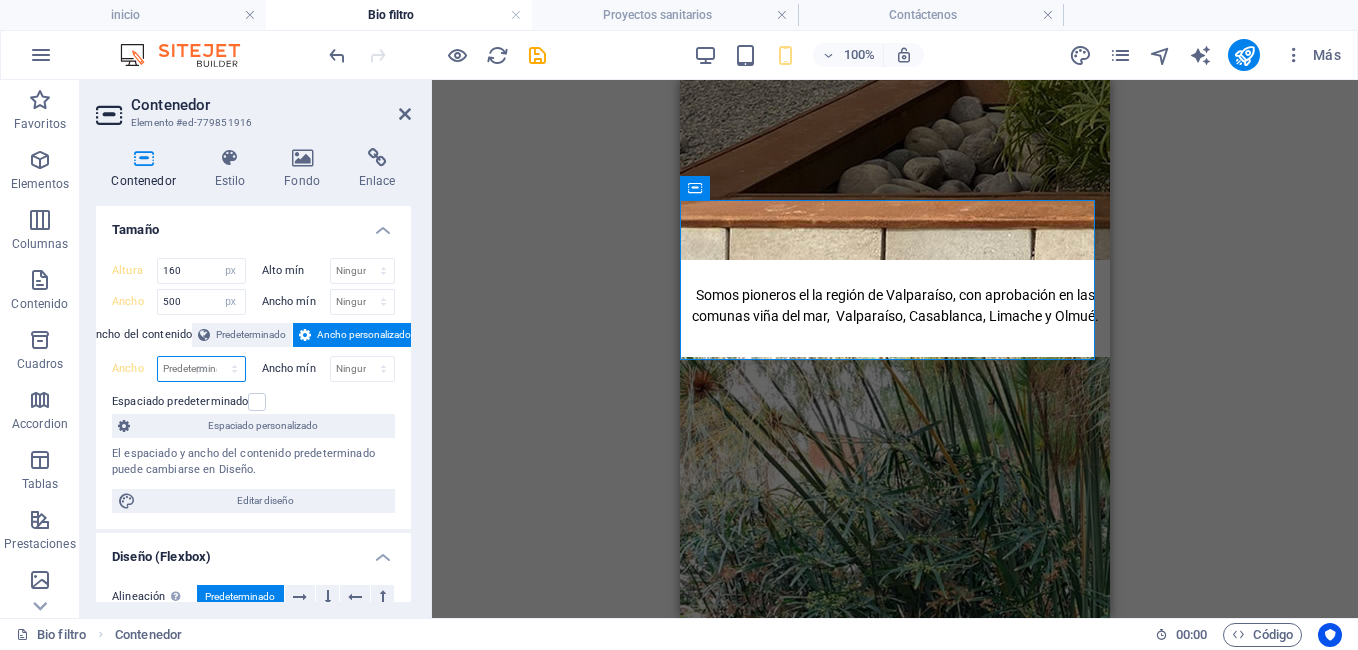 click on "Predeterminado px rem % em vh vw" at bounding box center [201, 369] 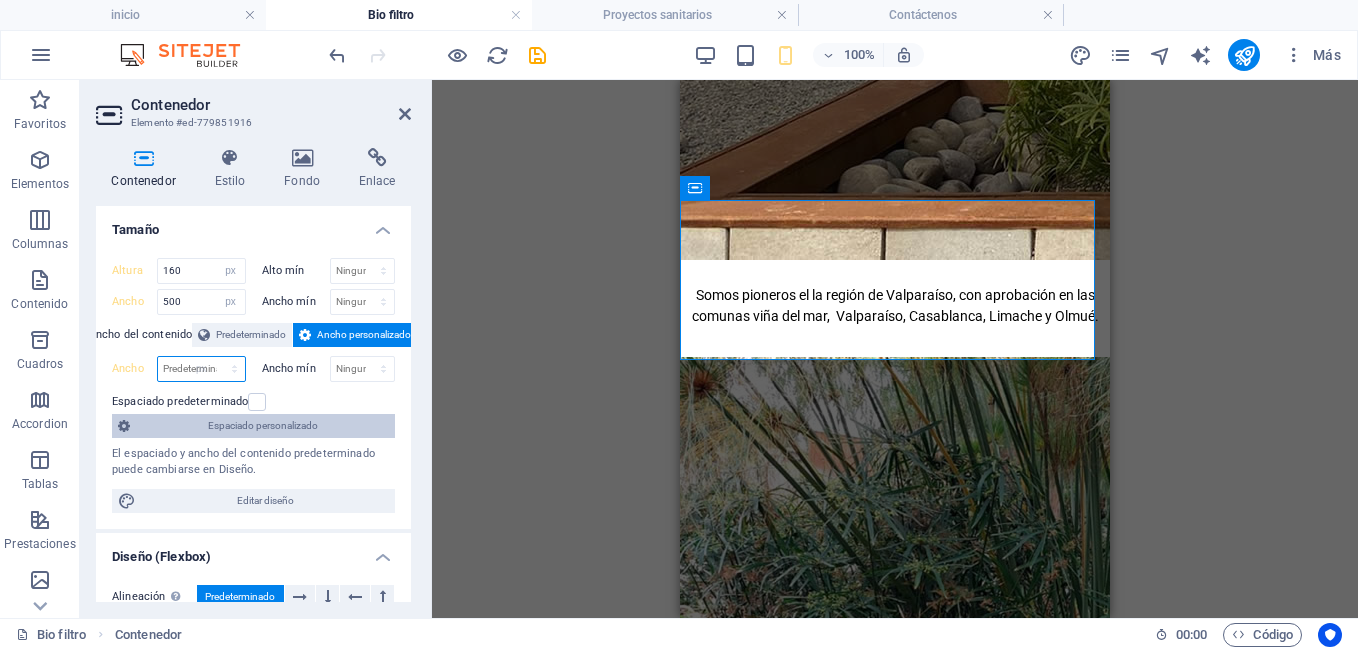 type on "415" 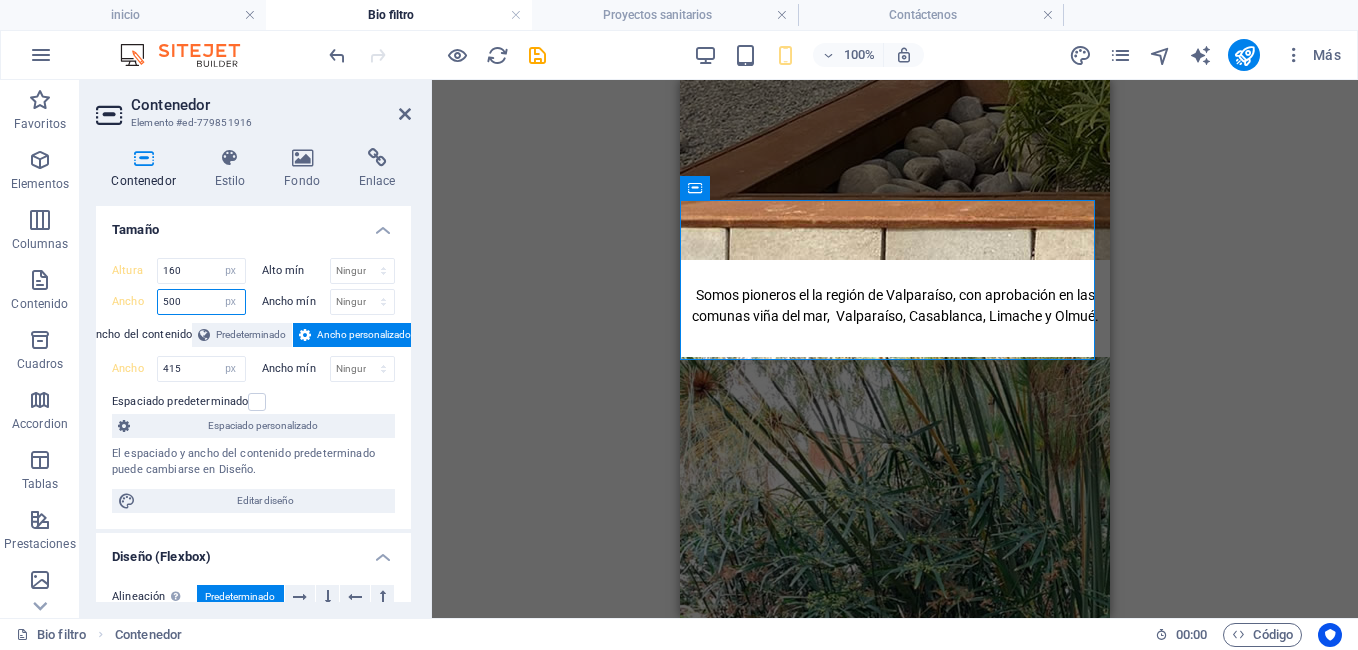 click on "500" at bounding box center (201, 302) 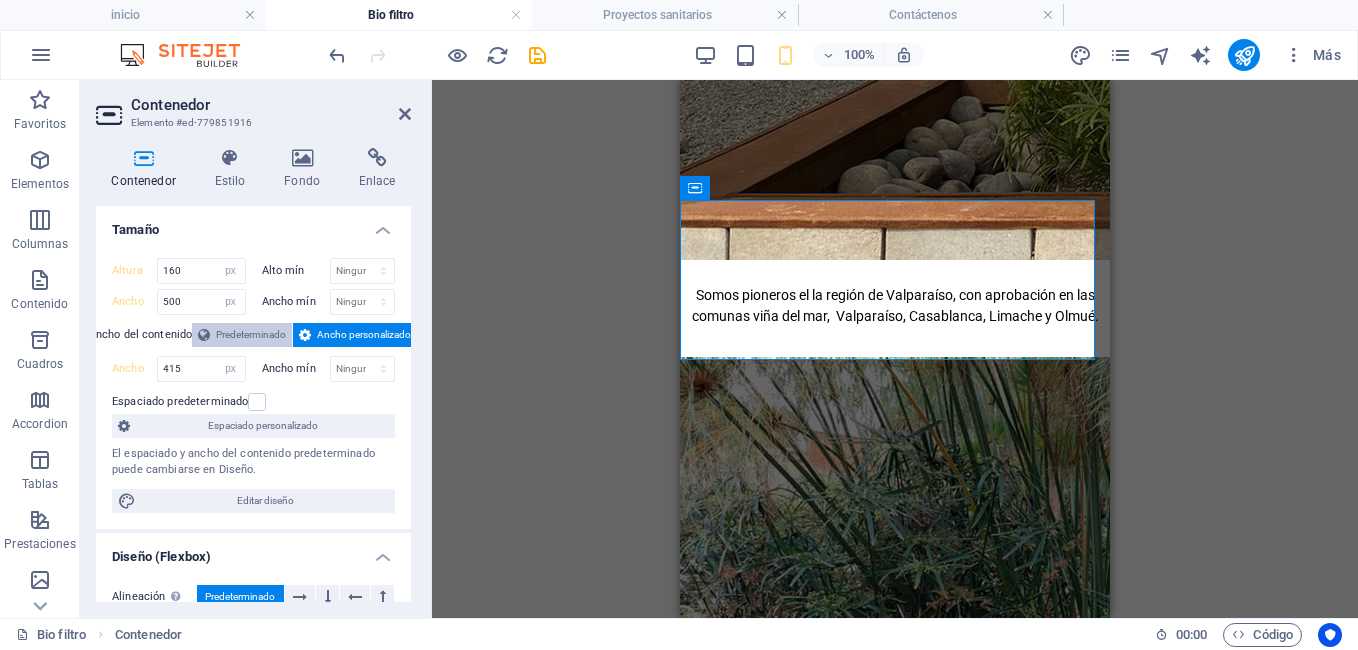 click on "Predeterminado" at bounding box center (251, 335) 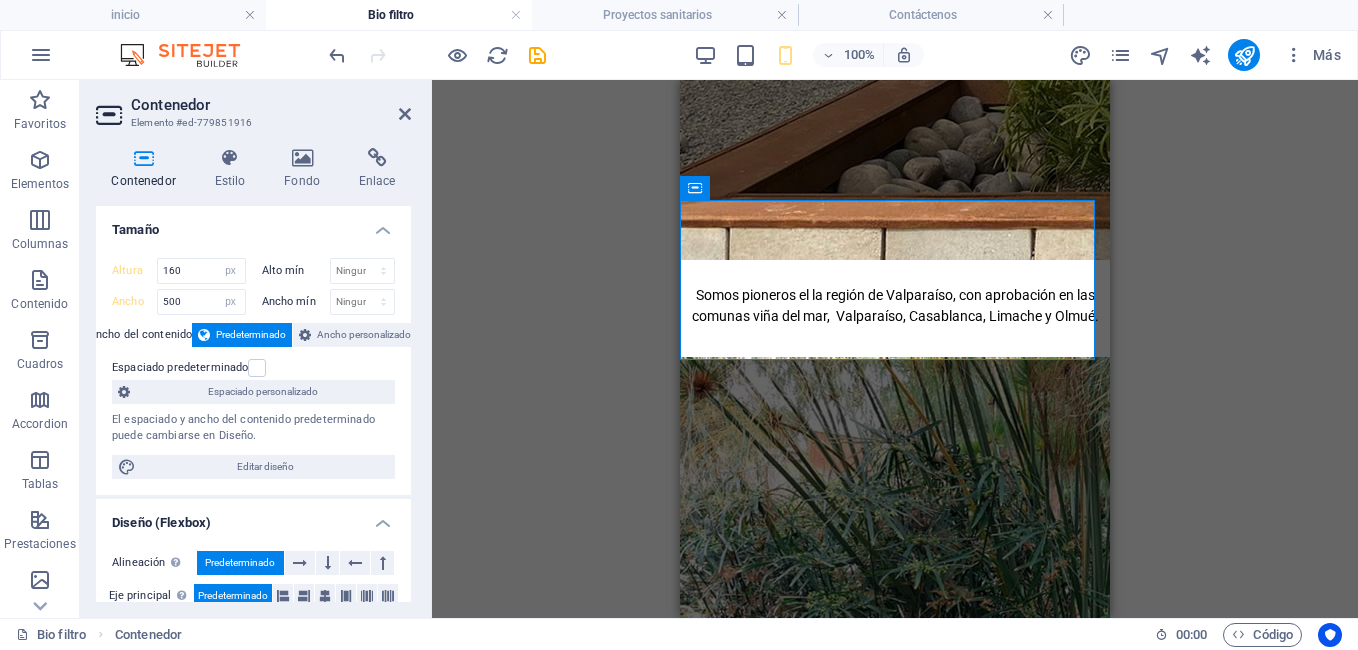 click on "Arrastra aquí para reemplazar el contenido existente. Si quieres crear un elemento nuevo, pulsa “Ctrl”.
H1   Banner   Contenedor   Separador   Separador   Separador   H2   Separador   Imagen   Separador   Contenedor   H5   Cuadrícula   Contenedor   Contenedor   Separador   YouTube   Predeterminado   Contenedor   Imagen   Imagen   Separador   H5   Separador   Imagen   Texto   Imagen   Separador   Contenedor   H5   Contenedor   Separador   Separador   Imagen   Imagen   Imagen   Separador   Texto   Separador   Contenedor   H4   Banner   Referencia   Separador   Cuadrícula   Contenedor   H4   H5   H5   Separador   Separador   Separador   Separador   Referencia" at bounding box center (895, 349) 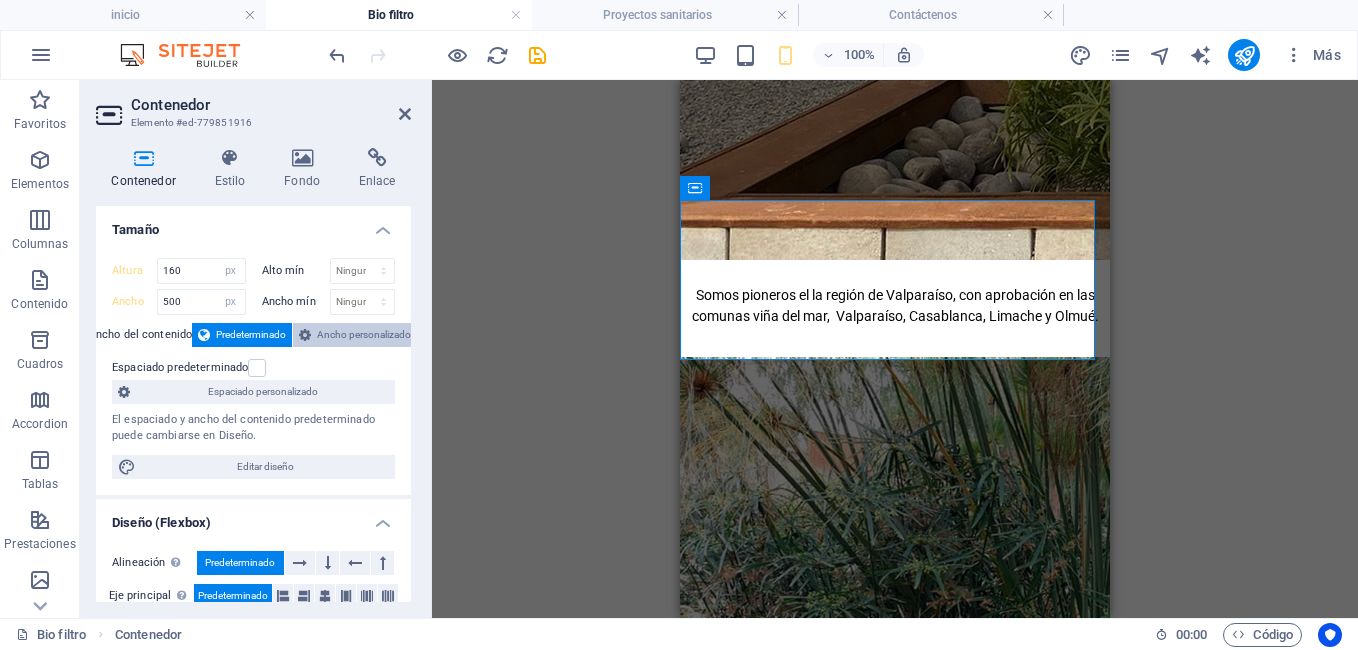 click on "Ancho personalizado" at bounding box center [364, 335] 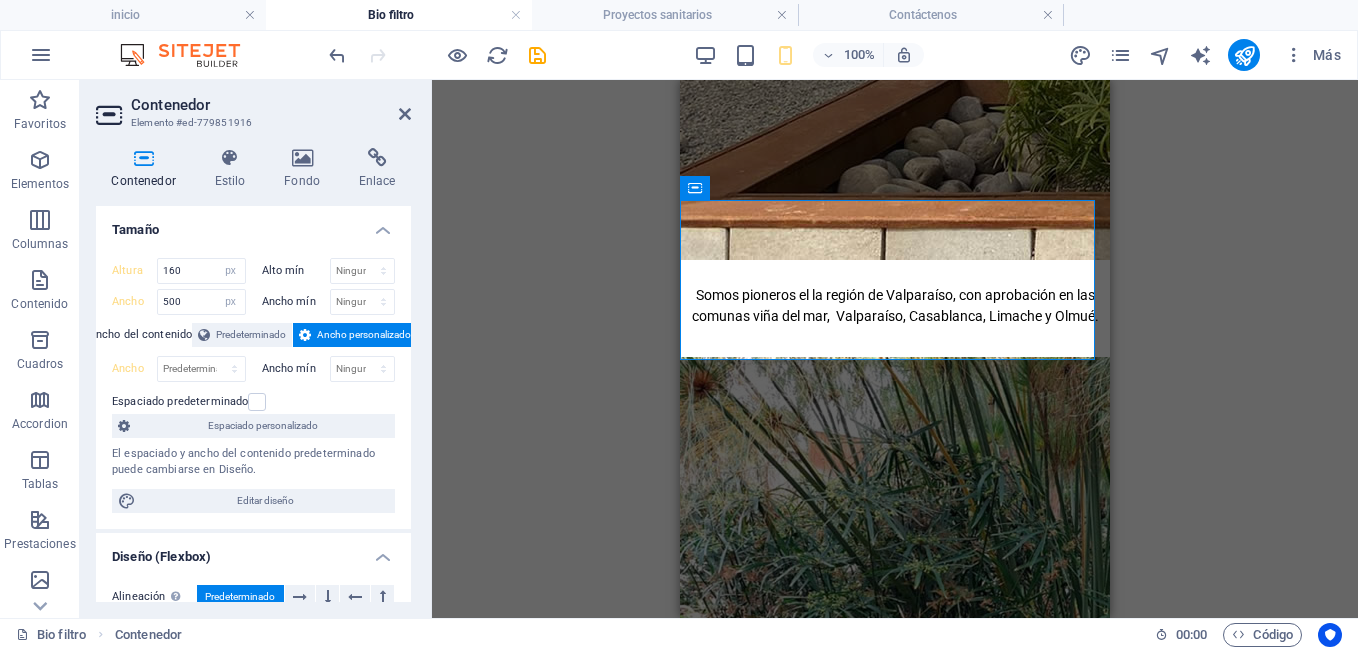 click on "Ancho mín" at bounding box center (296, 368) 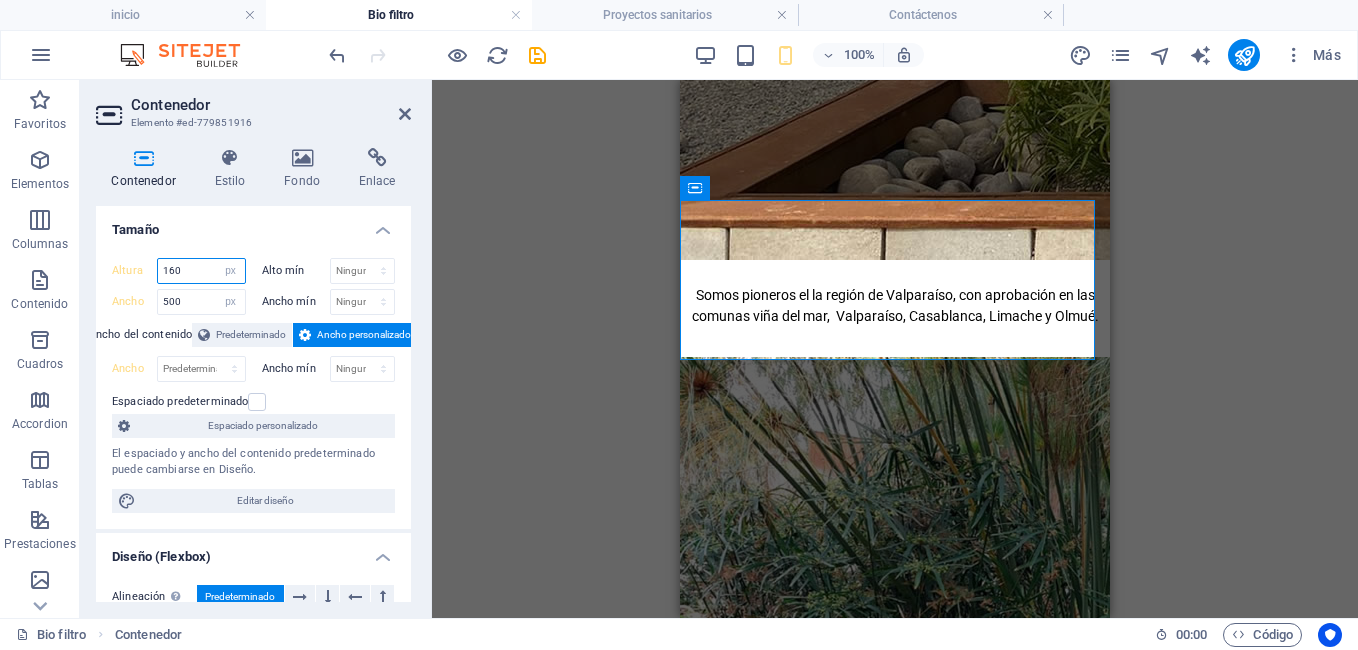 click on "160" at bounding box center [201, 271] 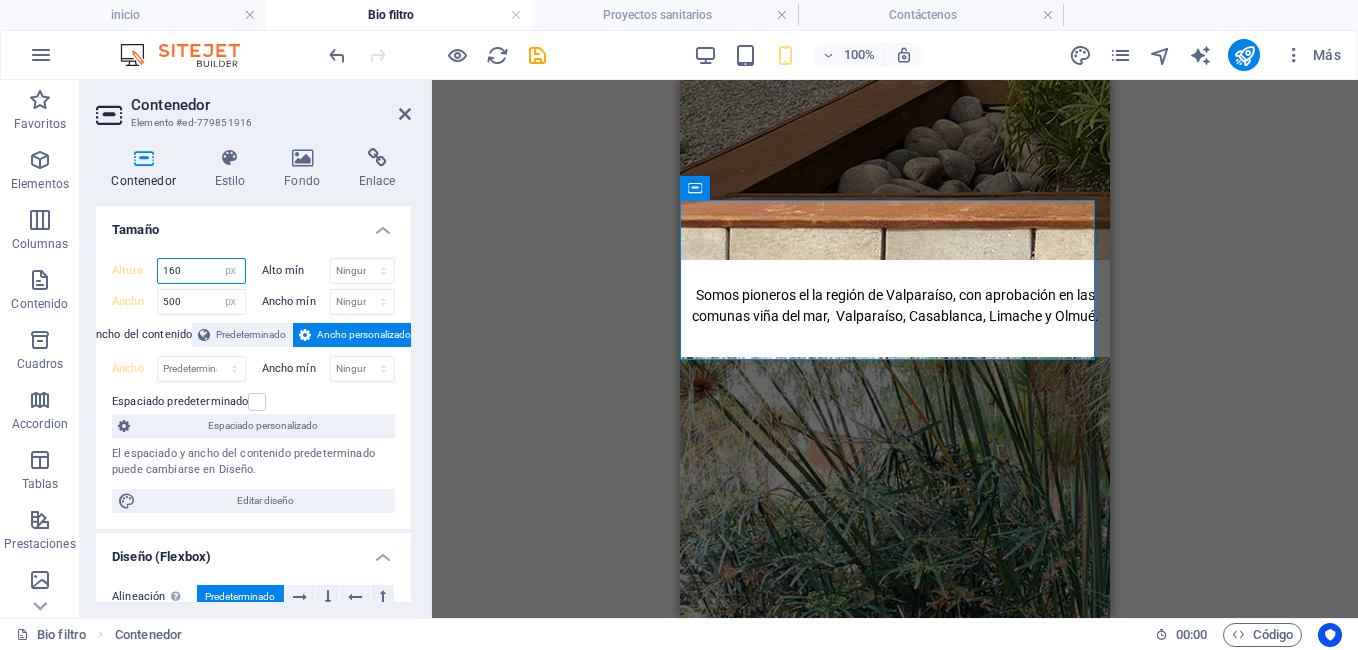drag, startPoint x: 195, startPoint y: 275, endPoint x: 164, endPoint y: 271, distance: 31.257 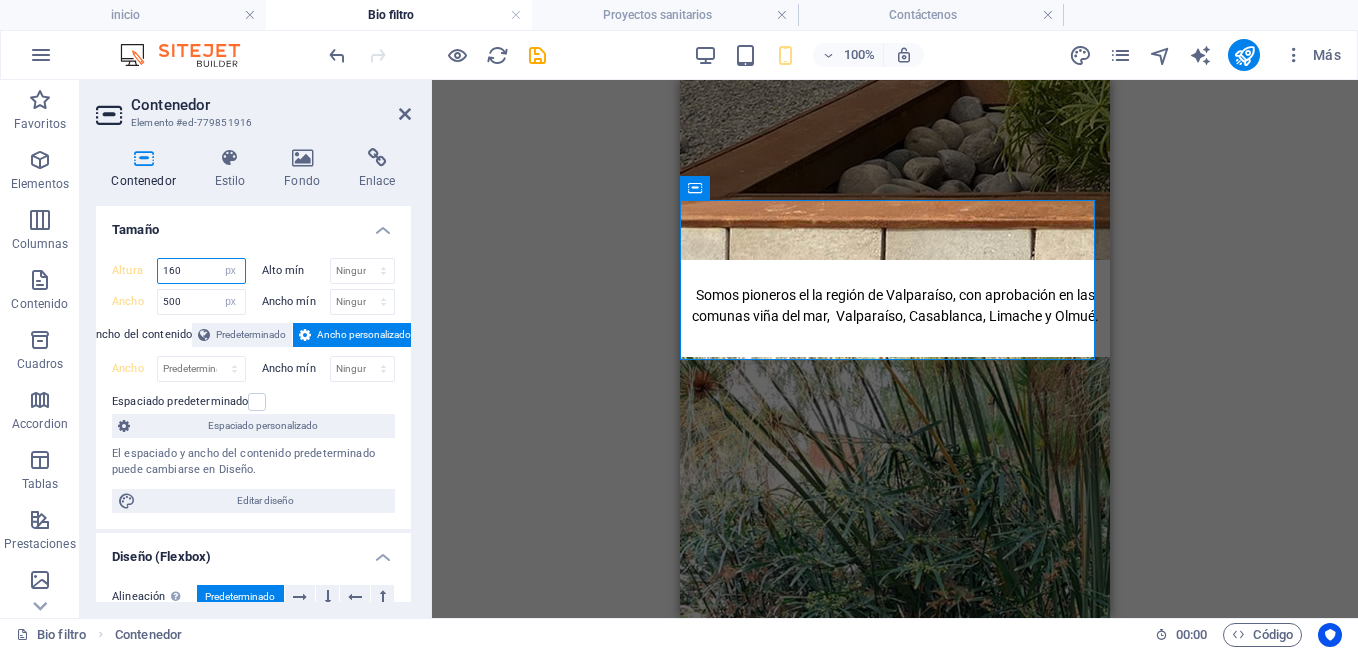 click on "160" at bounding box center [201, 271] 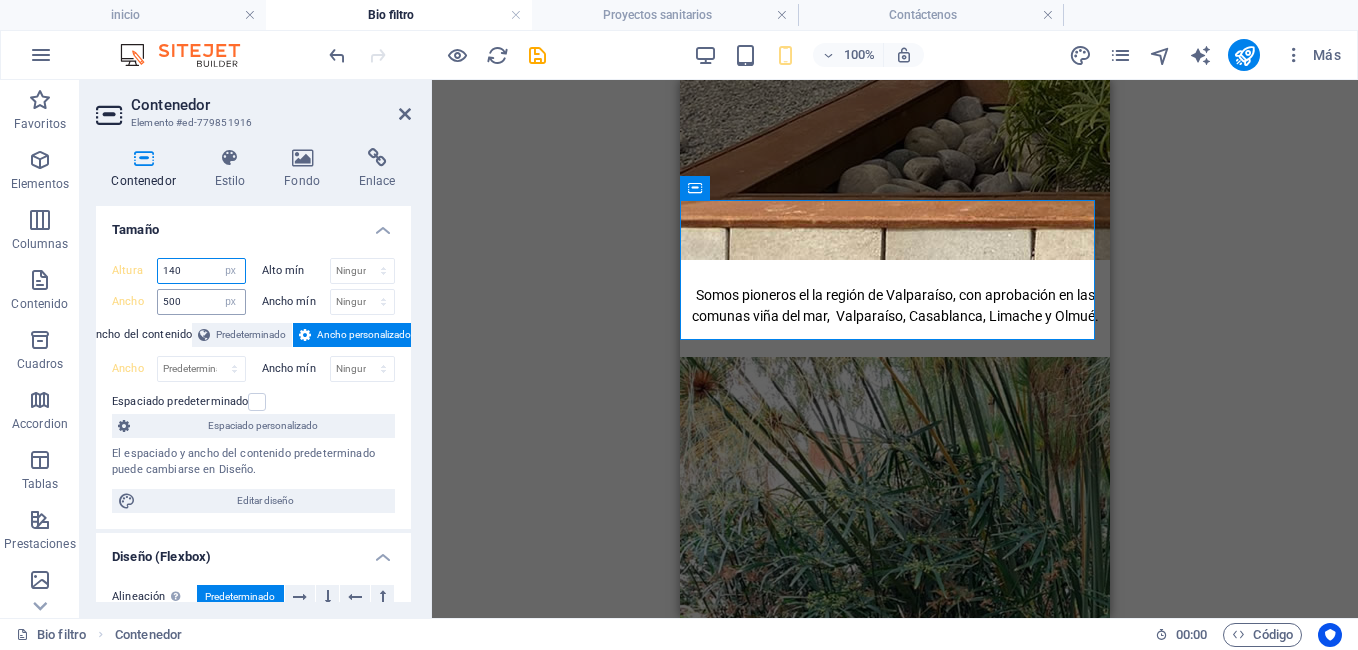 type on "140" 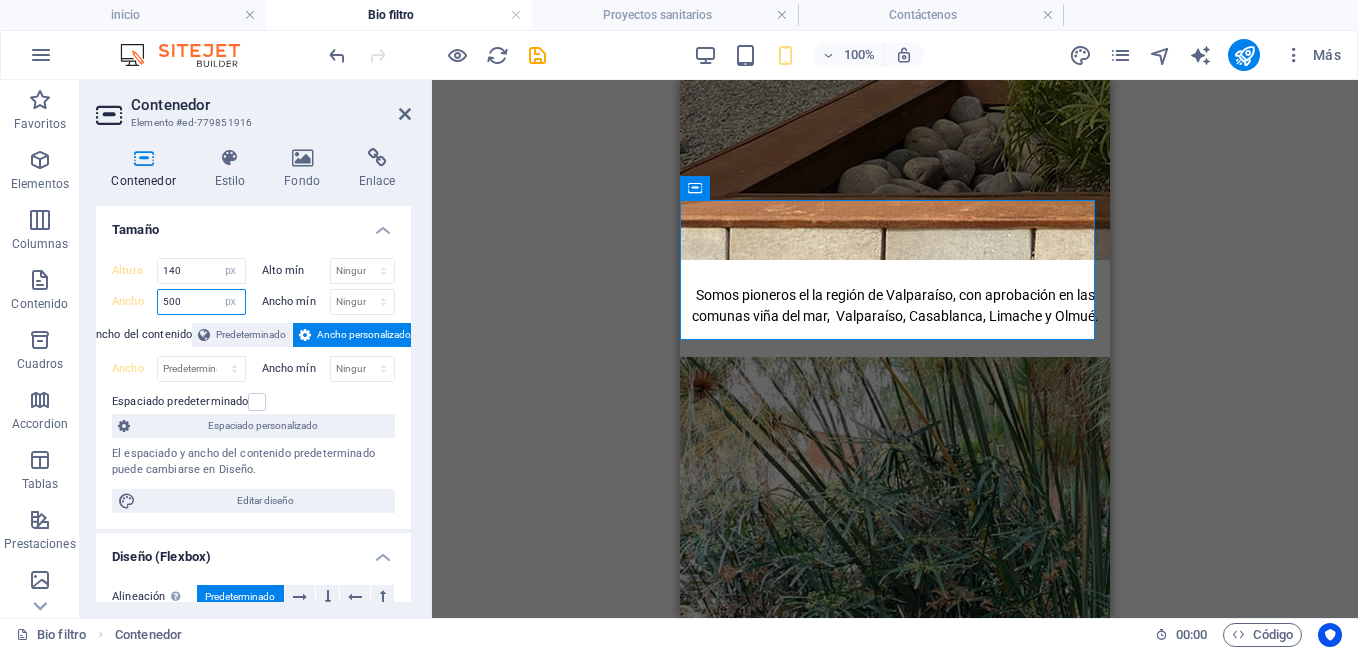 click on "500" at bounding box center [201, 302] 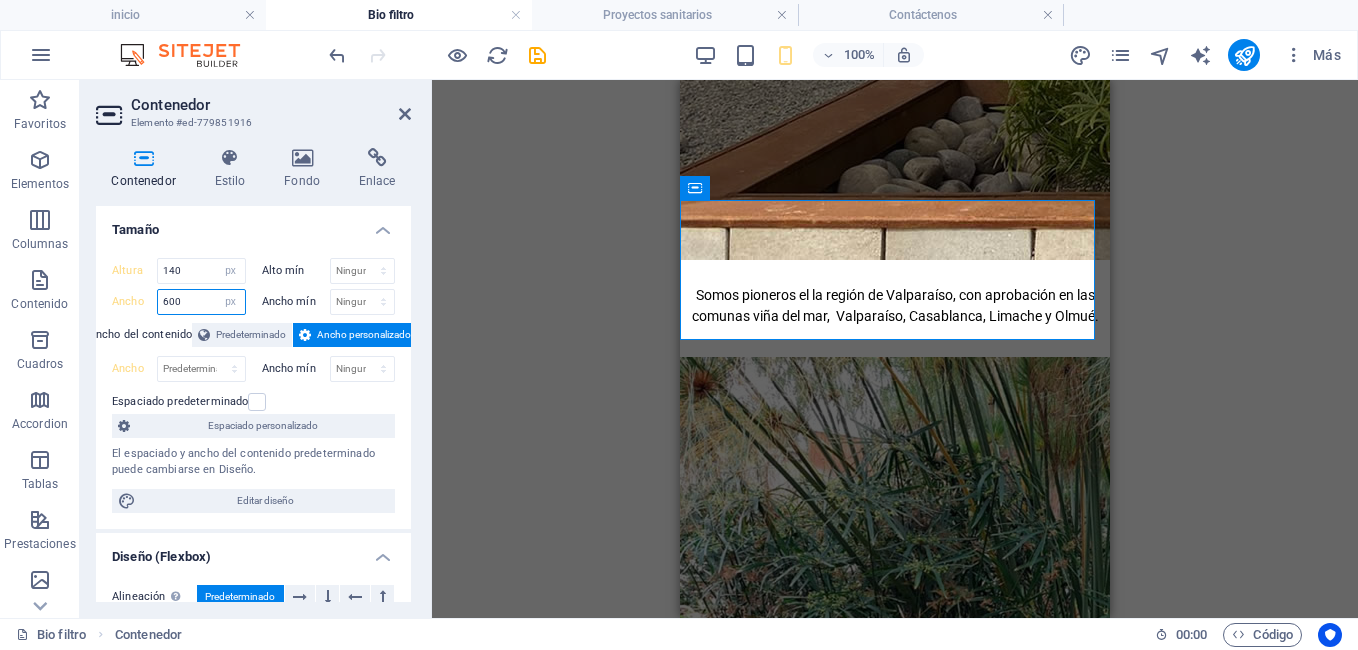 type on "600" 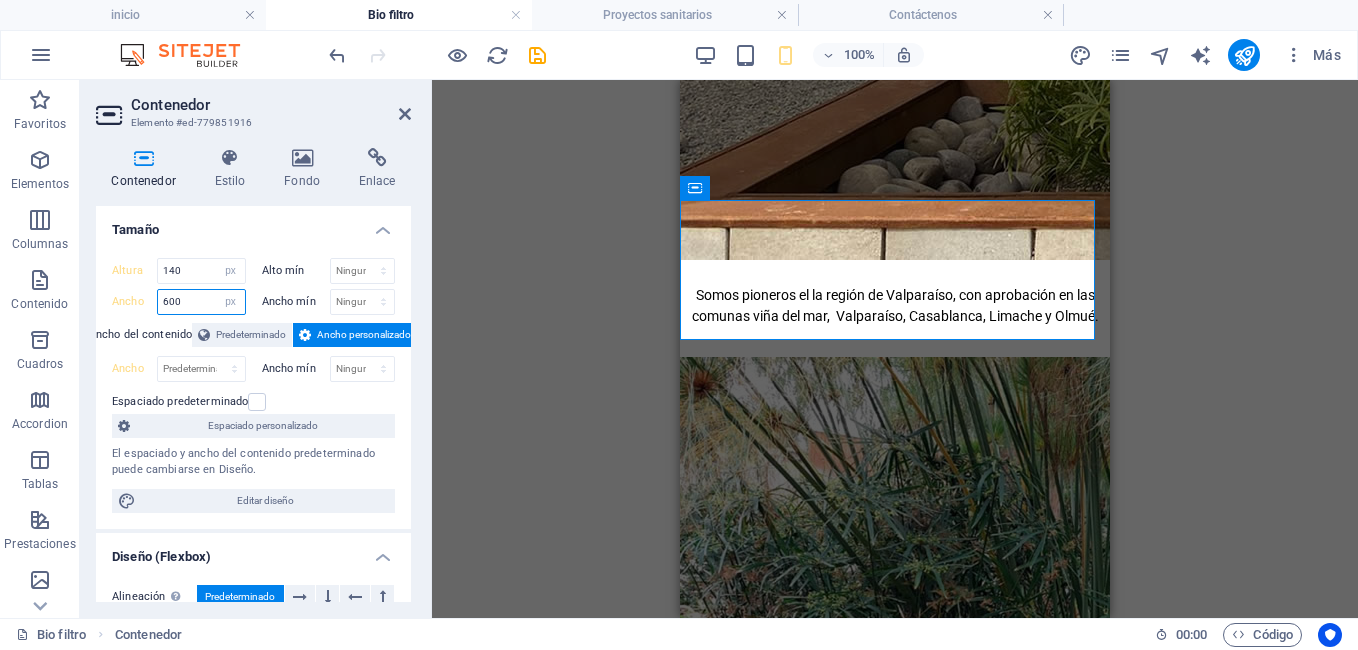 click on "600" at bounding box center (201, 302) 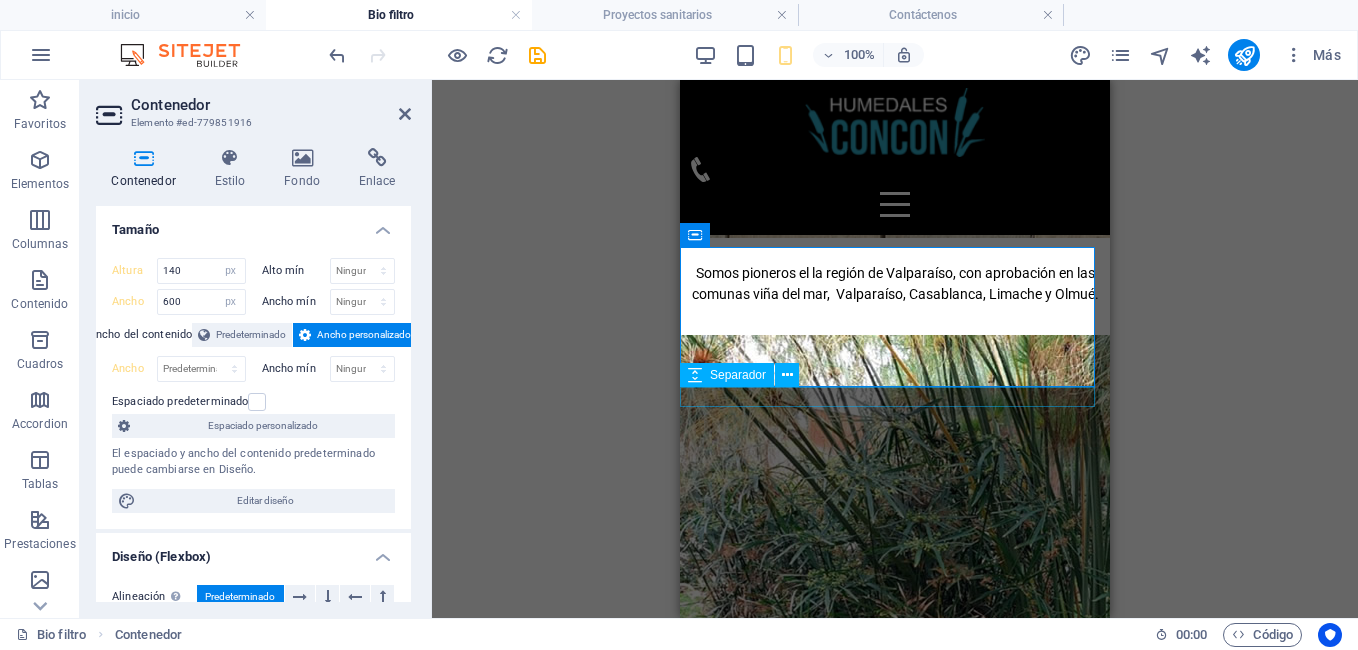 scroll, scrollTop: 2812, scrollLeft: 0, axis: vertical 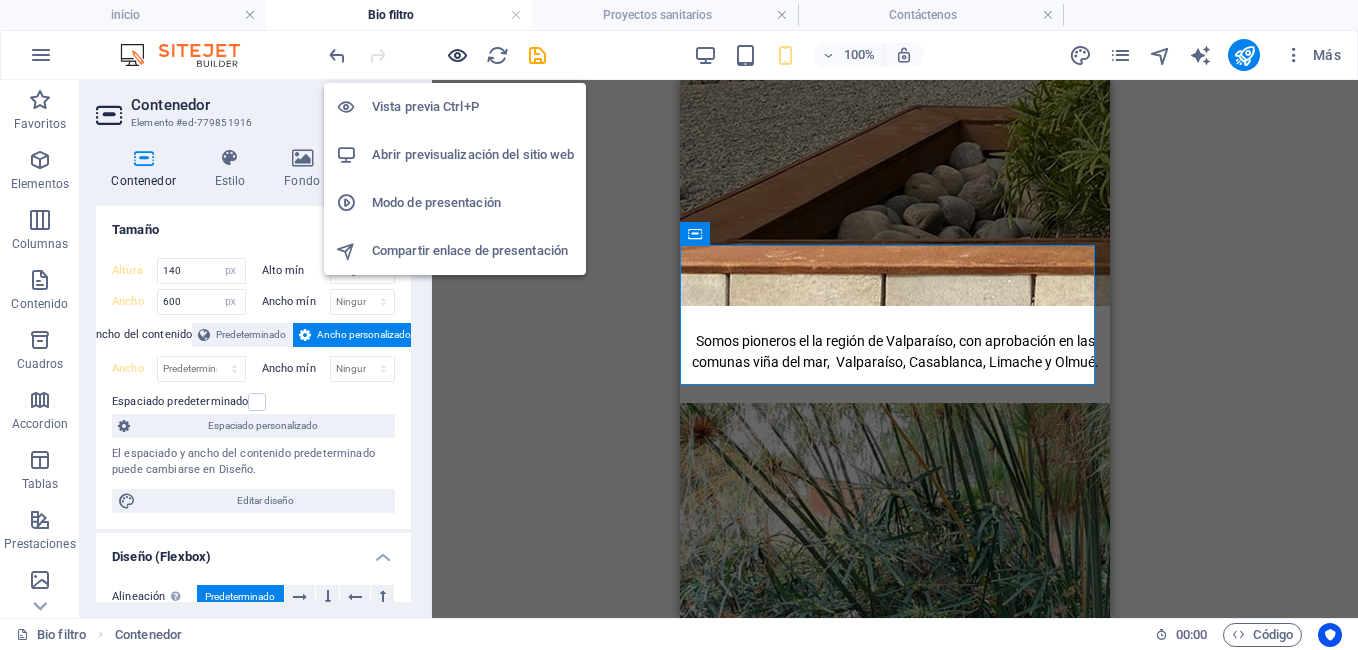 click at bounding box center [457, 55] 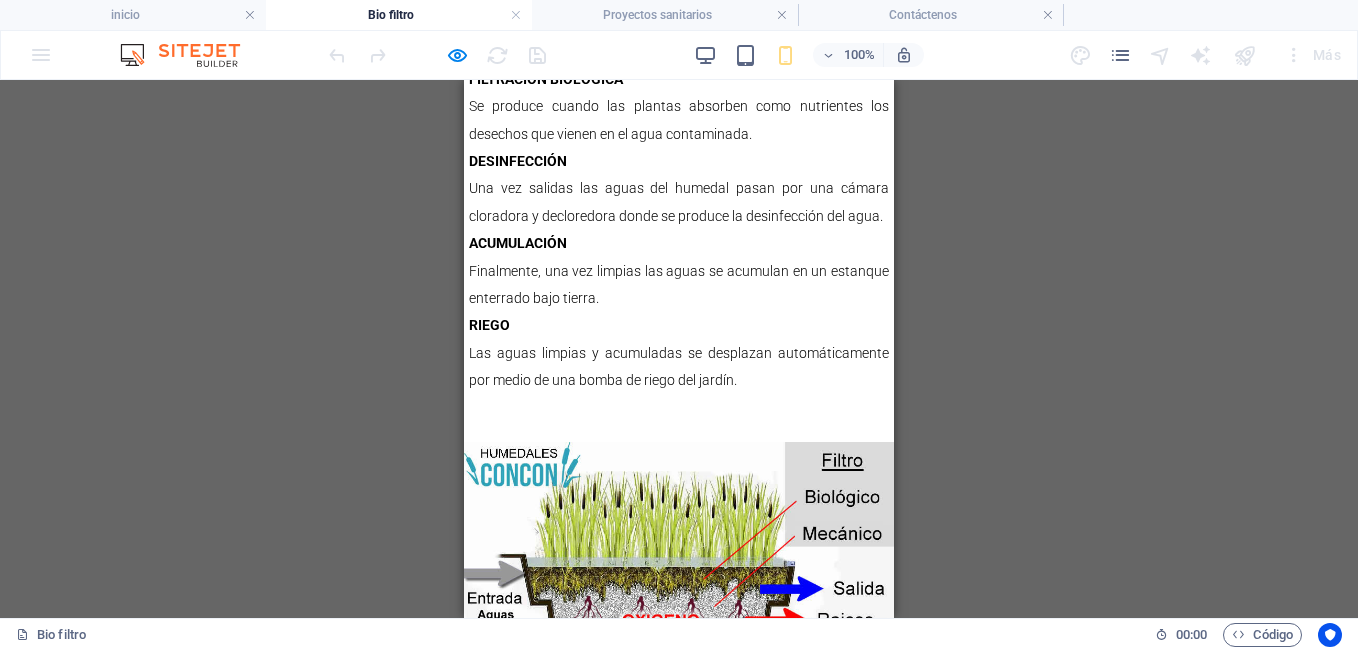 scroll, scrollTop: 4008, scrollLeft: 0, axis: vertical 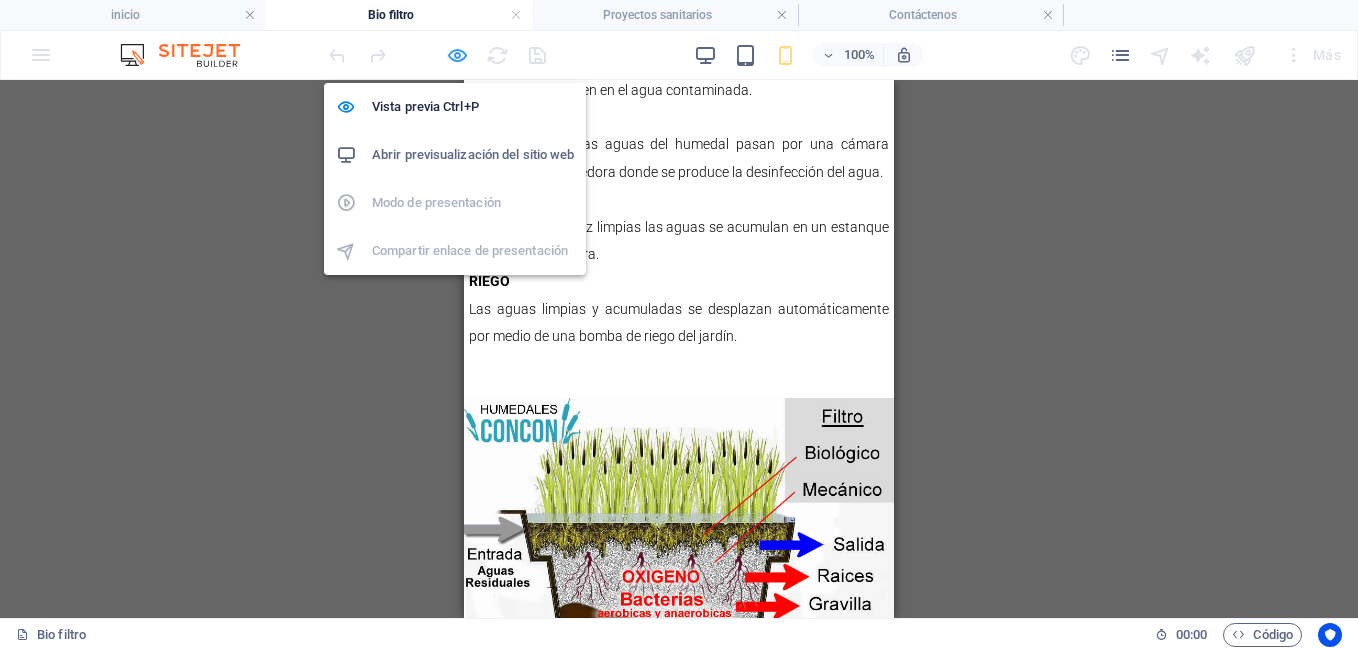 click at bounding box center [457, 55] 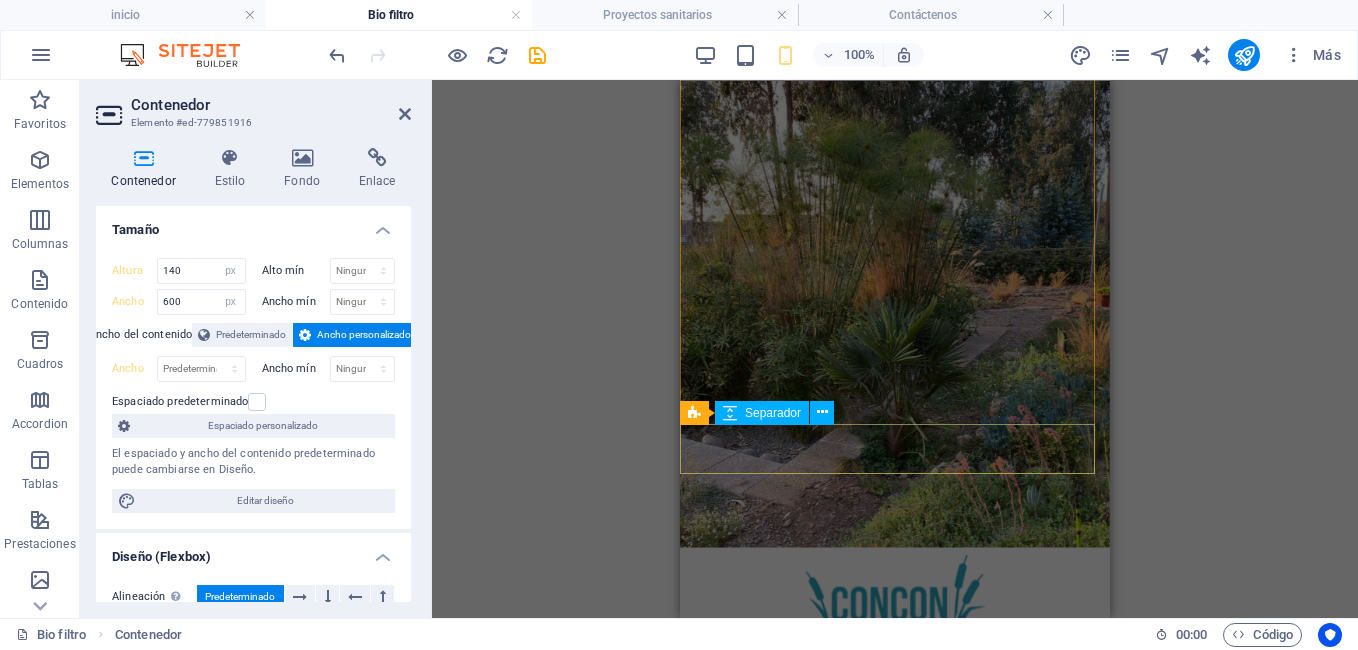 scroll, scrollTop: 1, scrollLeft: 0, axis: vertical 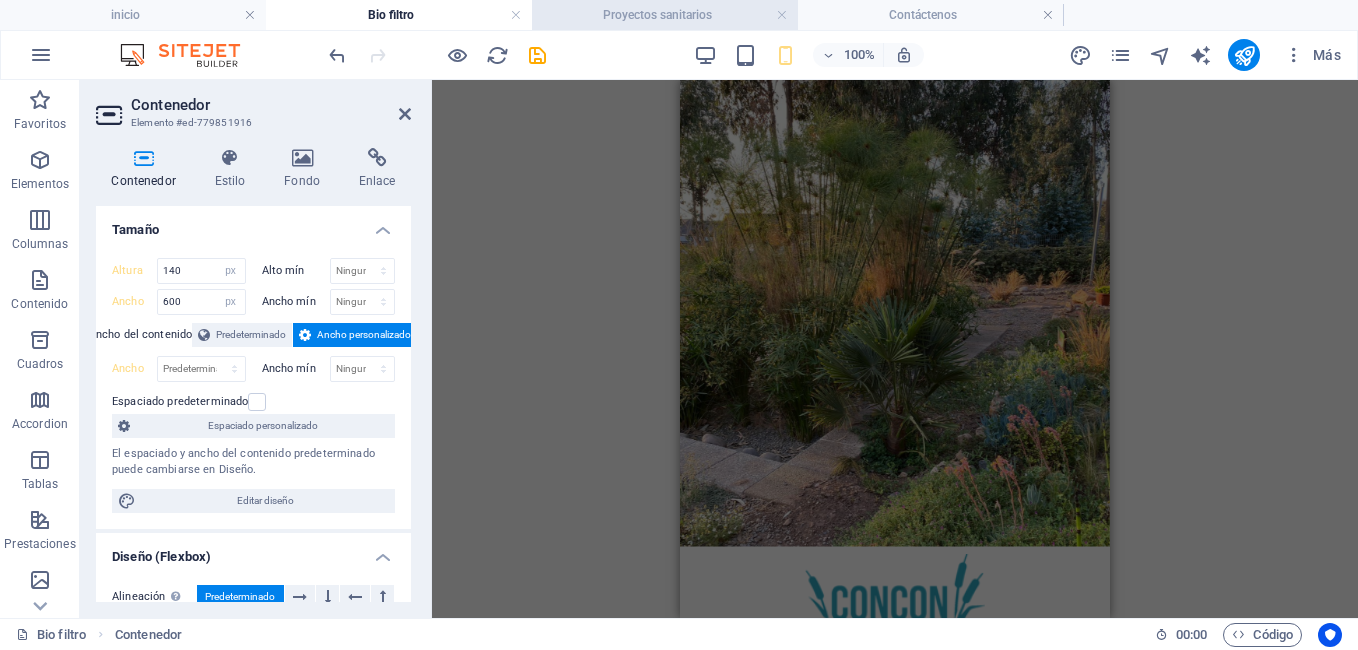 click on "Proyectos sanitarios" at bounding box center [665, 15] 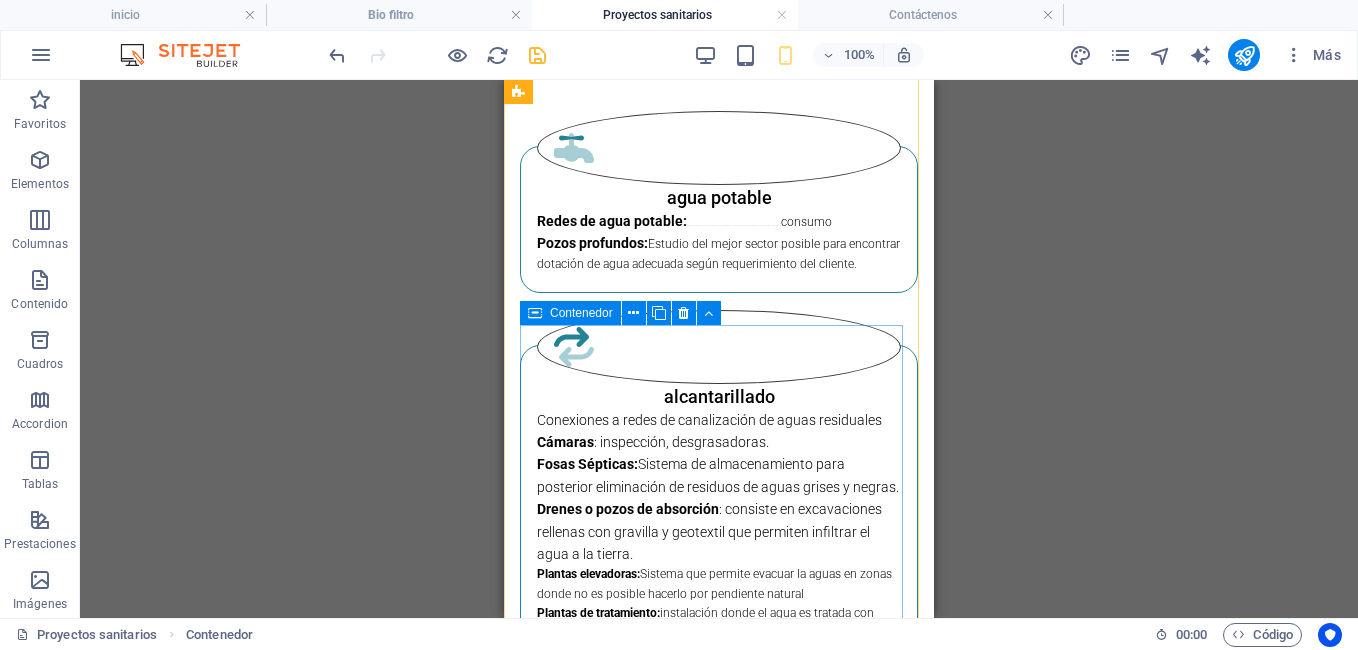scroll, scrollTop: 2807, scrollLeft: 0, axis: vertical 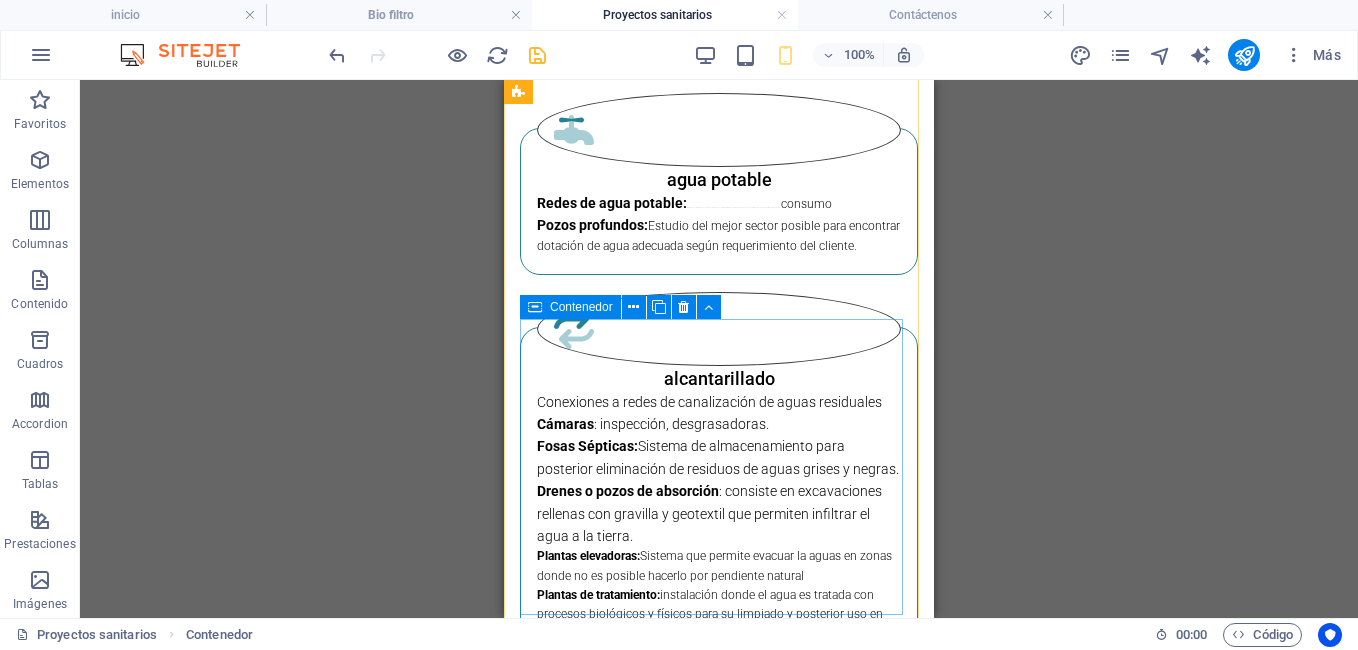 click on ".fa-secondary{opacity:.4} alcantarillado Conexiones a redes de canalización de aguas residuales Cámaras : inspección, desgrasadoras. Fosas Sépticas:  Sistema de almacenamiento para posterior eliminación de residuos de aguas grises y negras. Drenes o pozos de absorción : consiste en excavaciones rellenas con gravilla y geotextil que permiten infiltrar el agua a la tierra. Plantas elevadoras:  Sistema que permite evacuar la aguas en zonas donde no es posible hacerlo por pendiente natural Plantas de tratamiento:  instalación donde el agua es tratada con procesos biológicos y físicos para su limpiado y posterior uso en riego o ser devuelta al medio ambiente." at bounding box center [719, 859] 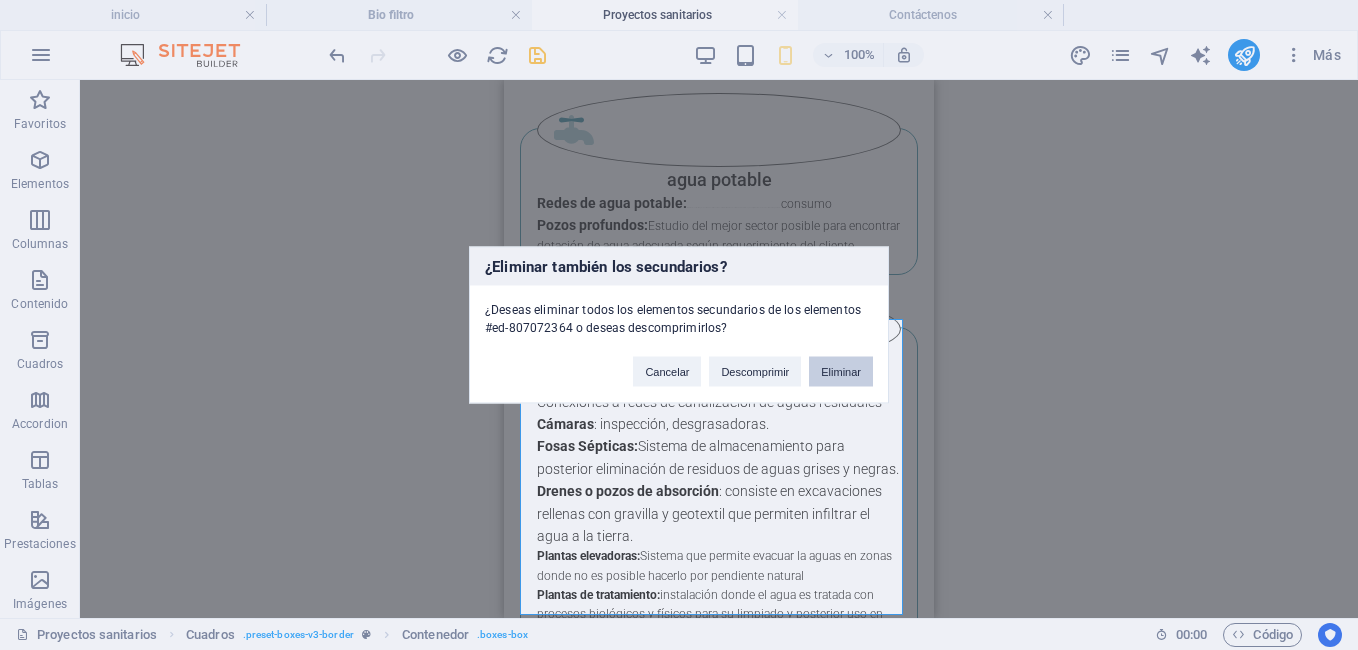 click on "Eliminar" at bounding box center [841, 372] 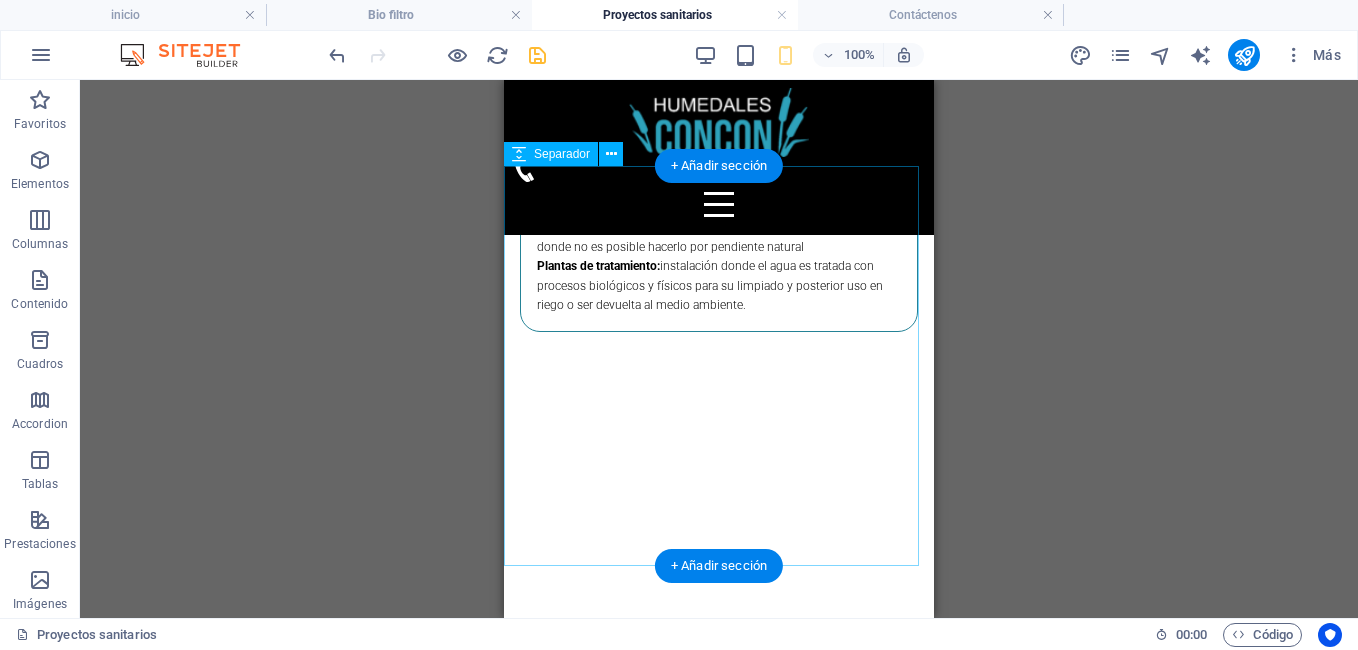 scroll, scrollTop: 2956, scrollLeft: 0, axis: vertical 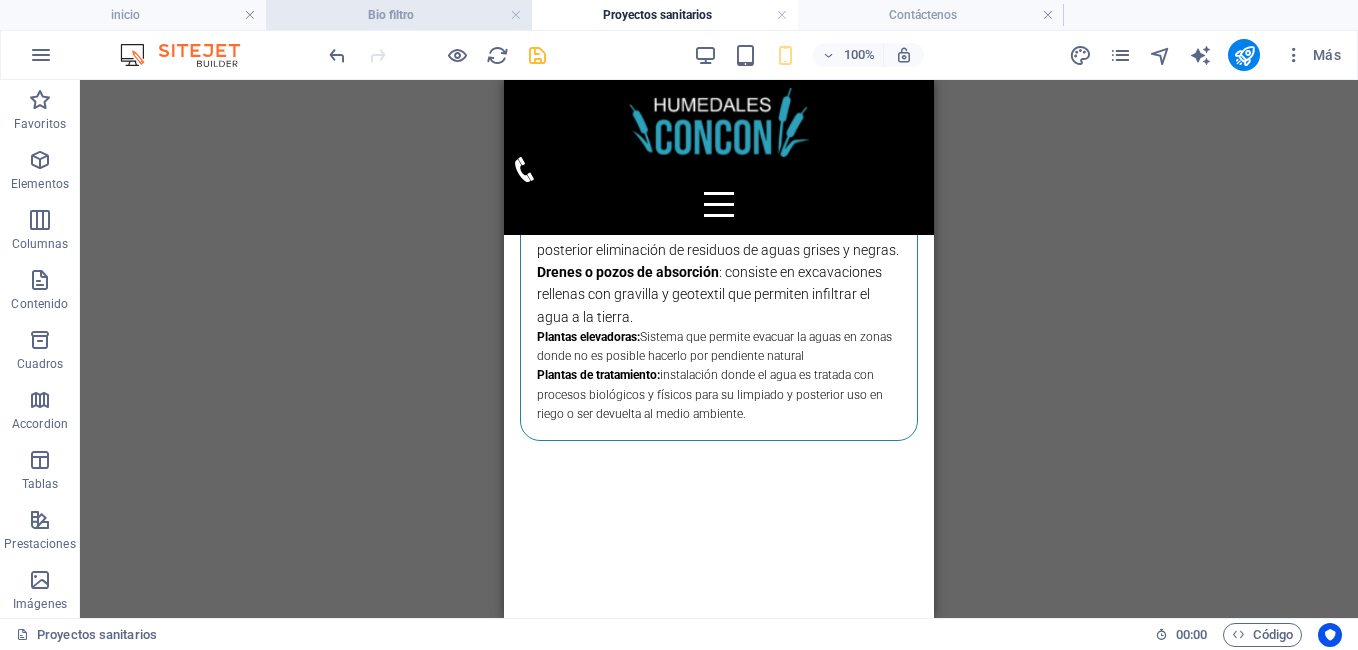 click on "Bio filtro" at bounding box center (399, 15) 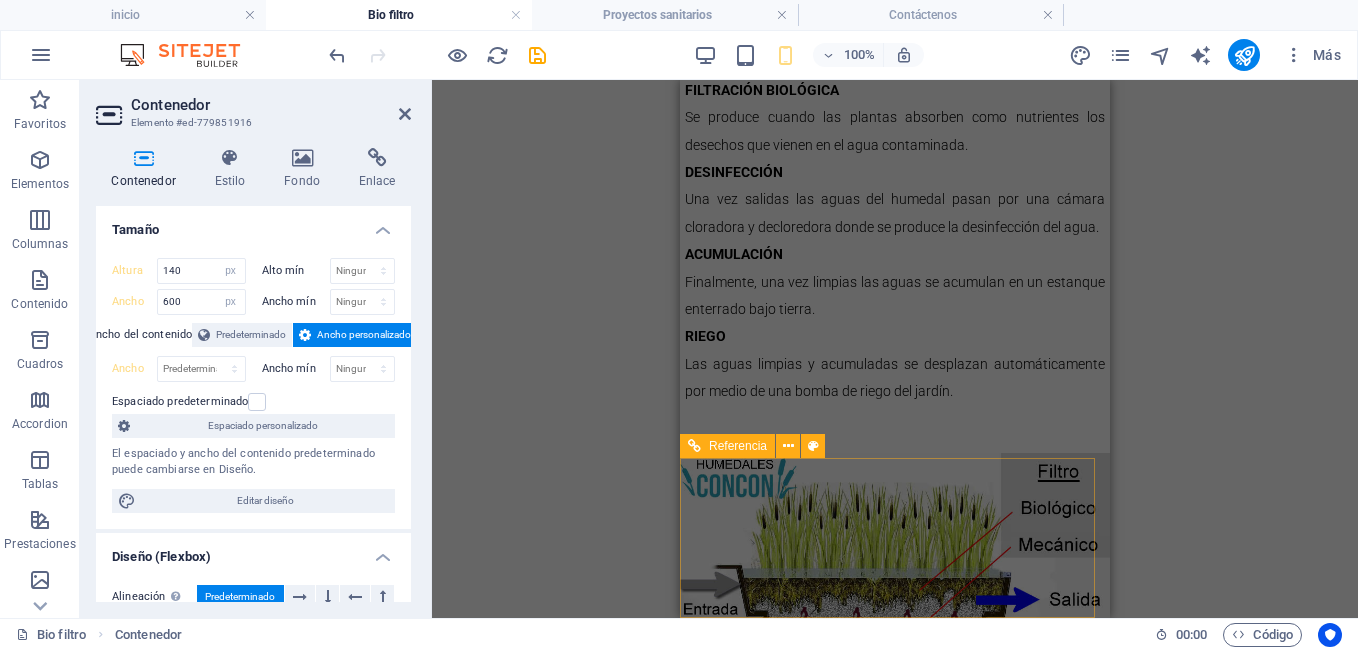 scroll, scrollTop: 4082, scrollLeft: 0, axis: vertical 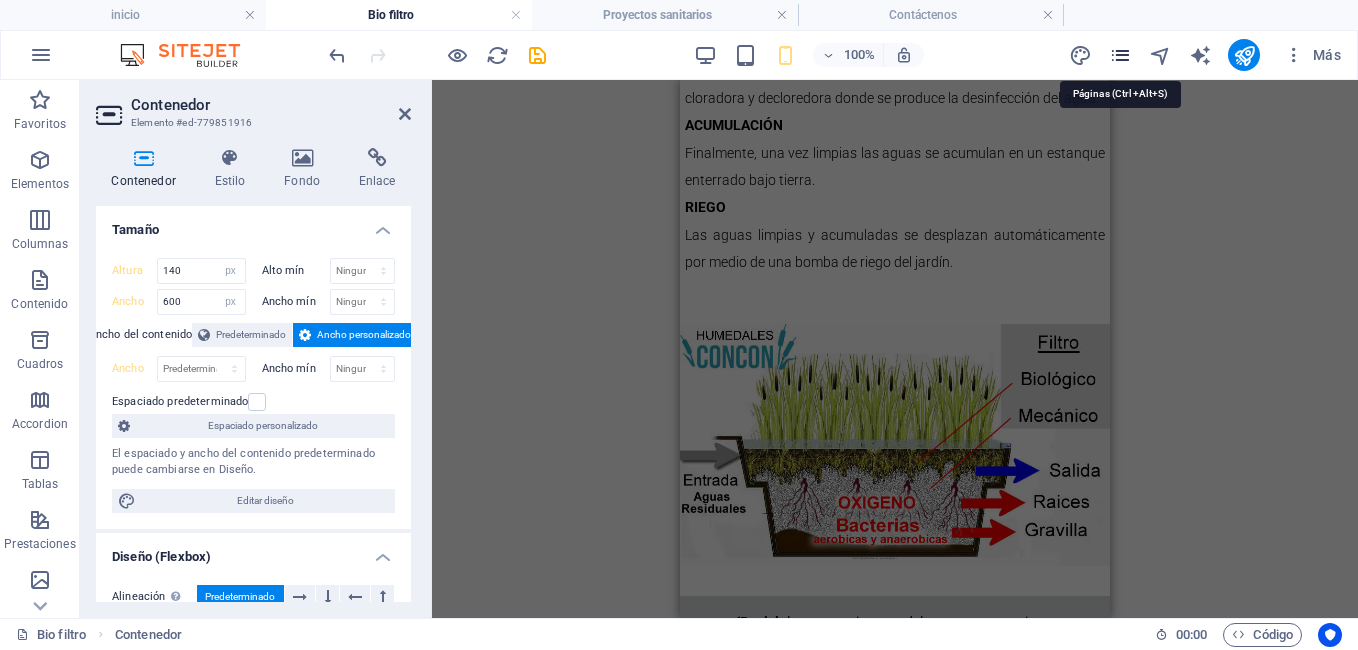click at bounding box center [1120, 55] 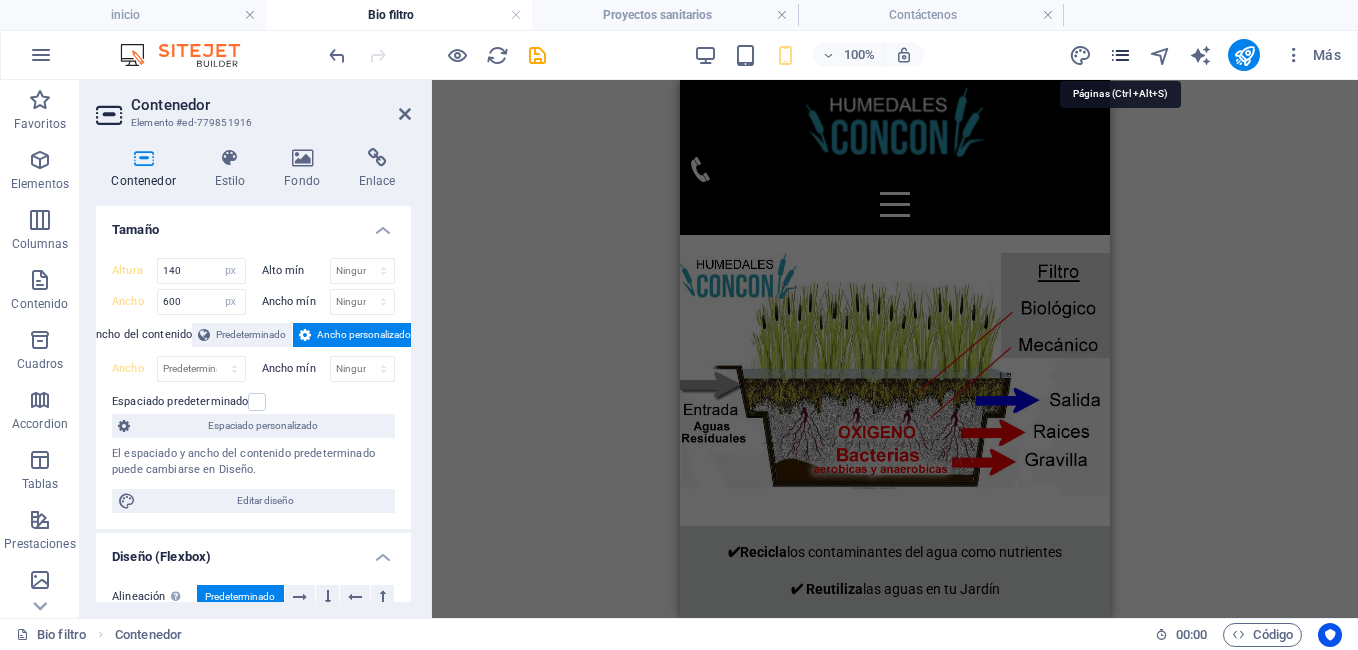 scroll, scrollTop: 2778, scrollLeft: 0, axis: vertical 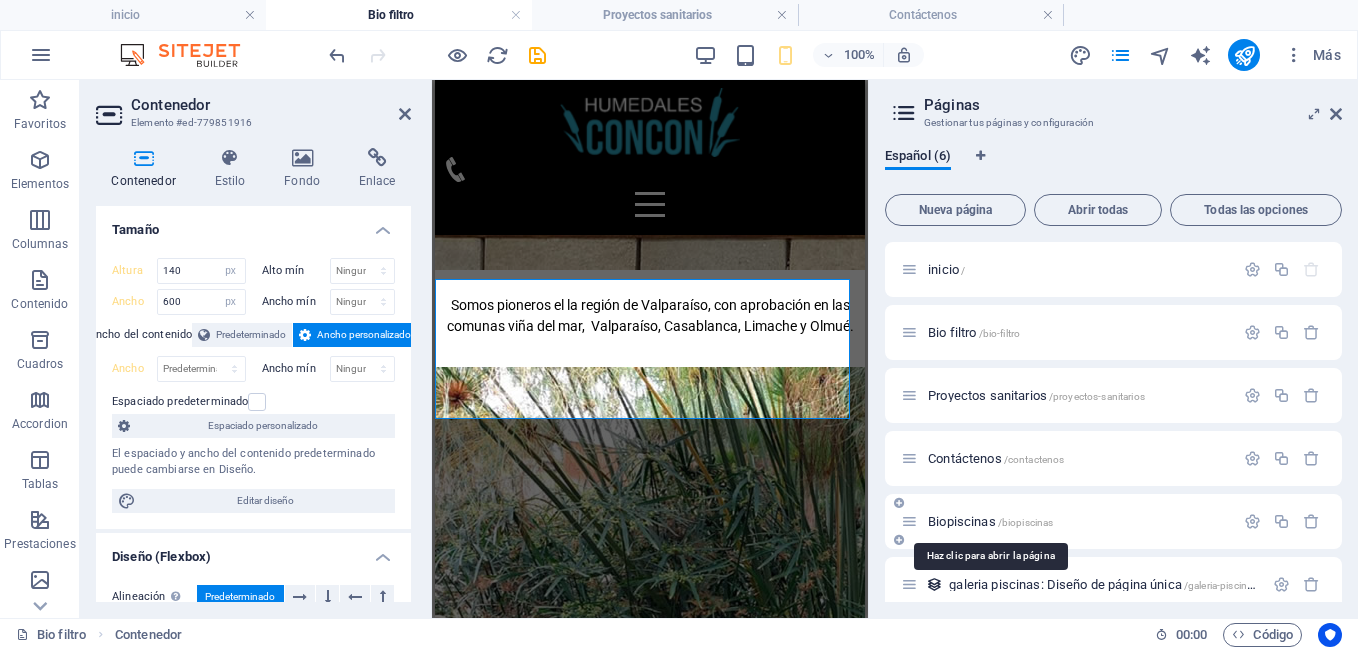 click on "Biopiscinas /biopiscinas" at bounding box center (990, 521) 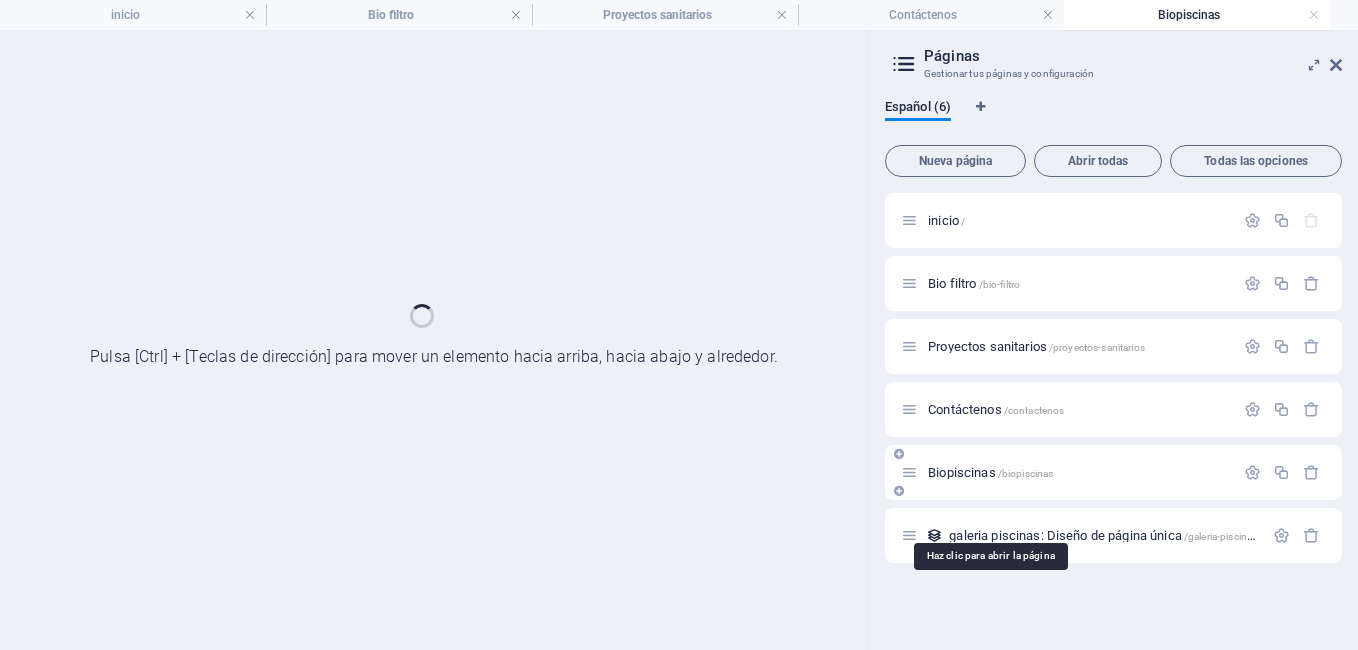 scroll, scrollTop: 0, scrollLeft: 0, axis: both 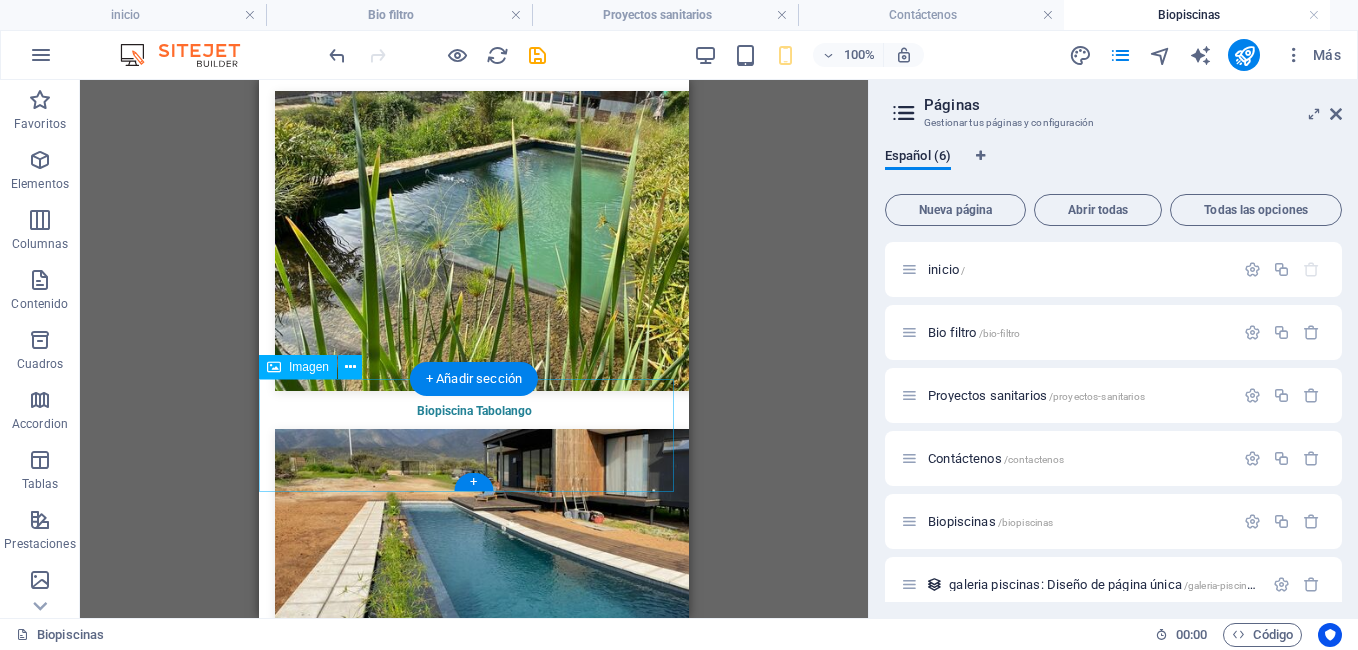 click at bounding box center [474, 1387] 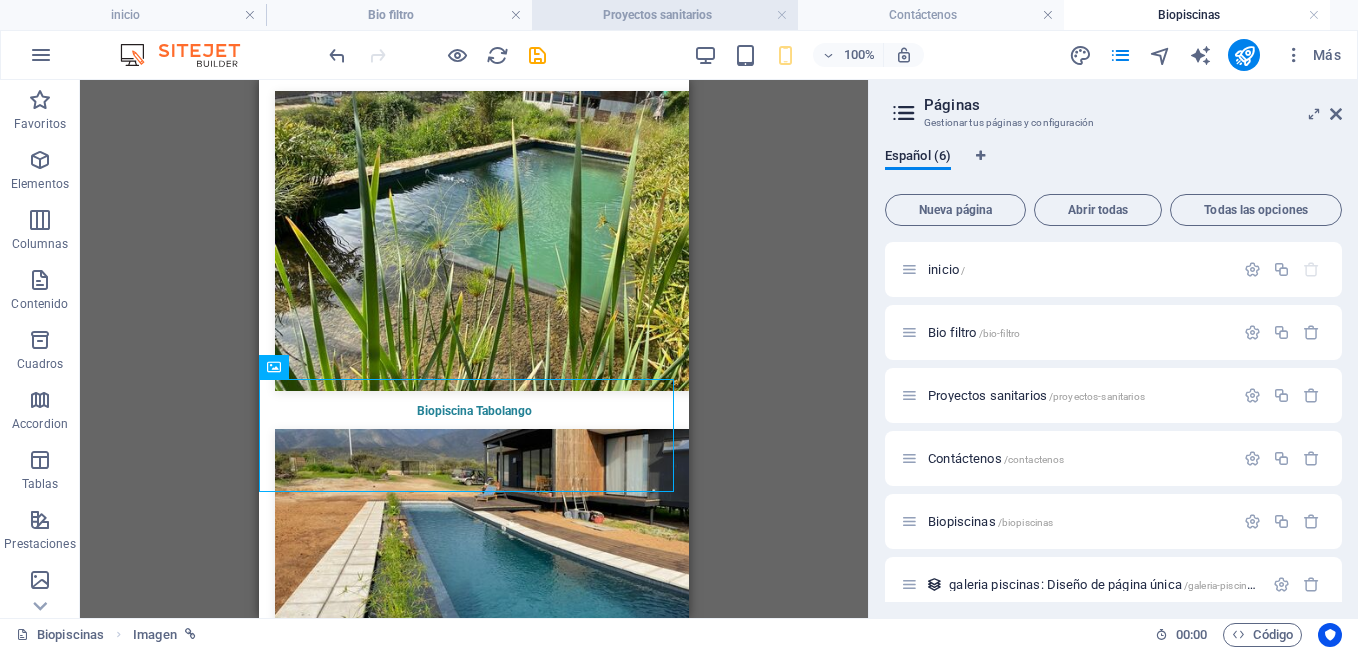 click on "Proyectos sanitarios" at bounding box center [665, 15] 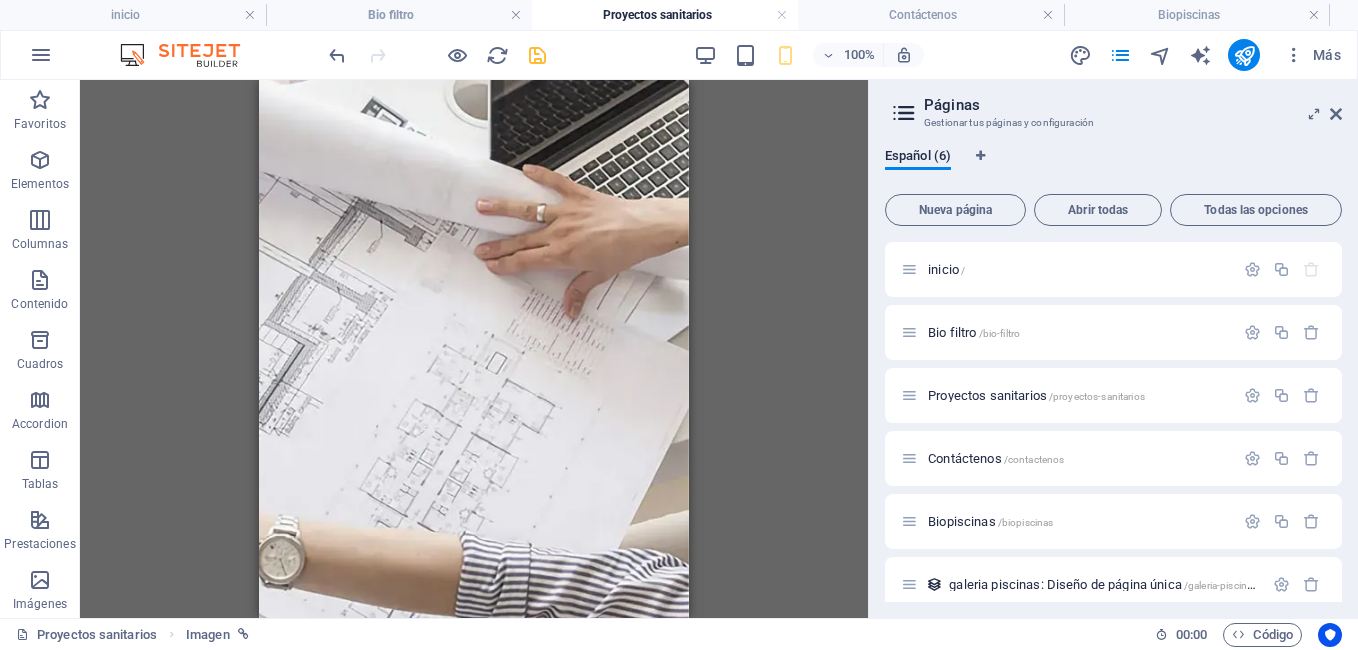 scroll, scrollTop: 2956, scrollLeft: 0, axis: vertical 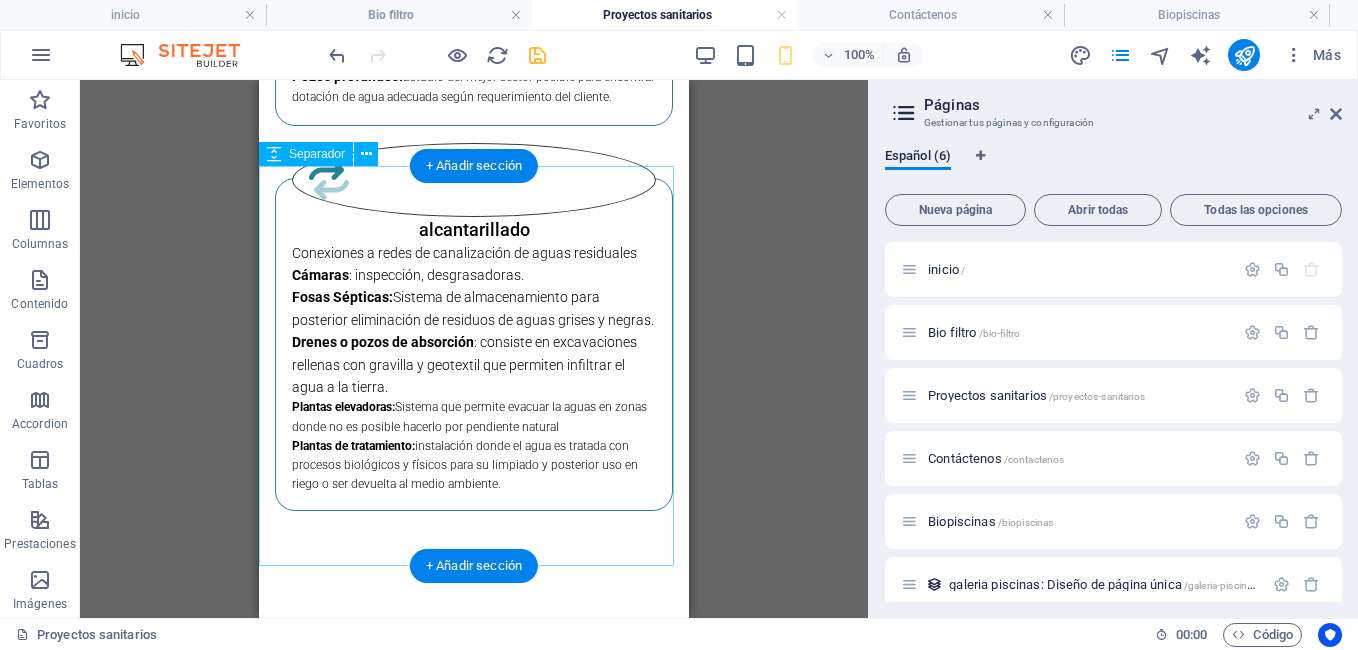 click at bounding box center (474, 775) 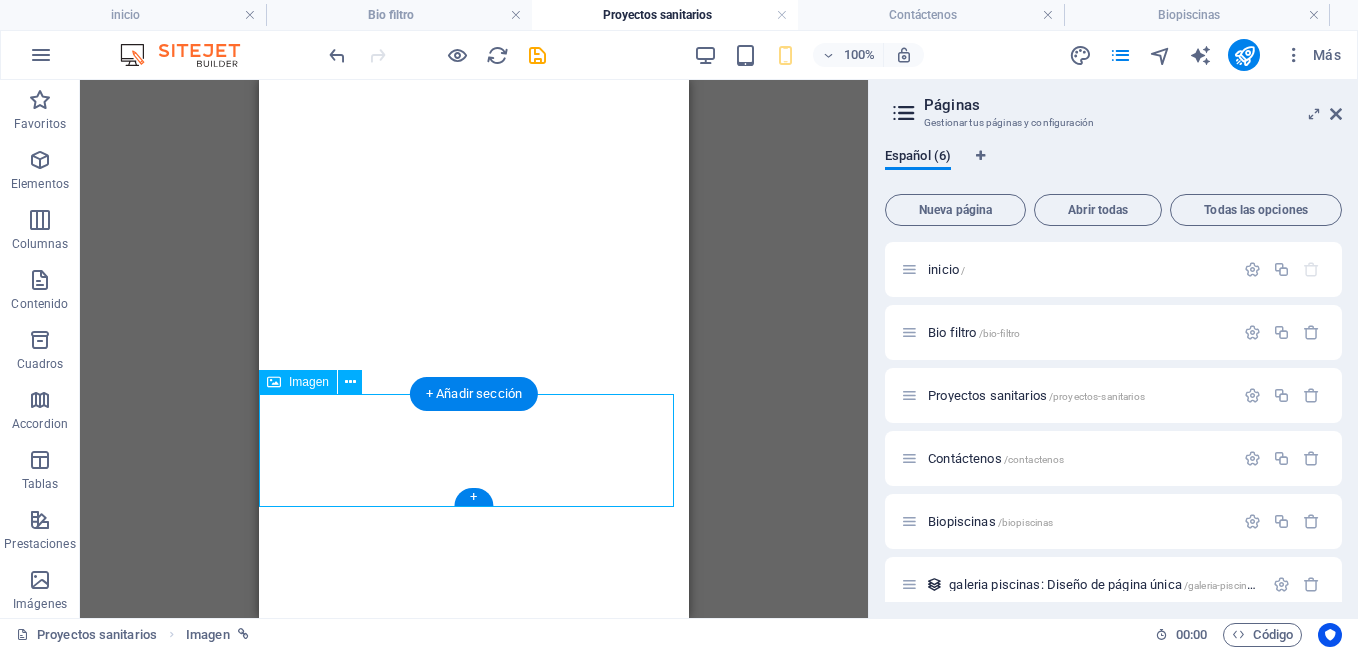 scroll, scrollTop: 0, scrollLeft: 0, axis: both 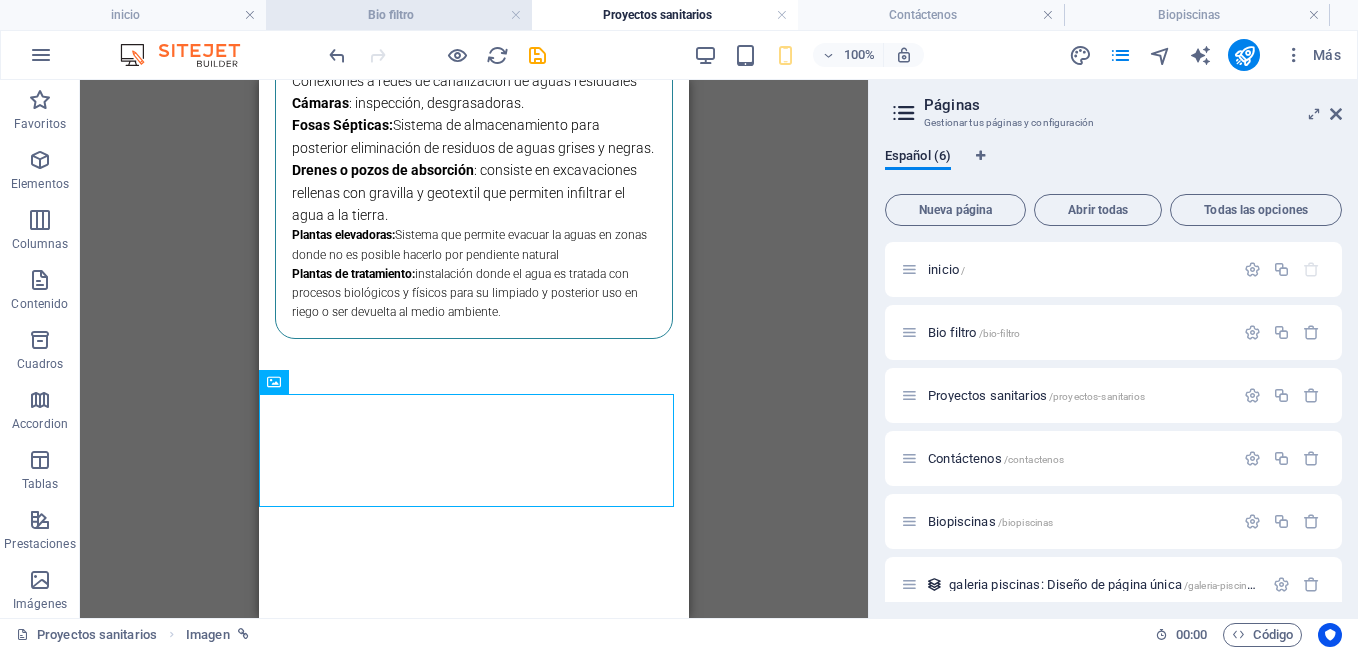 click on "Bio filtro" at bounding box center [399, 15] 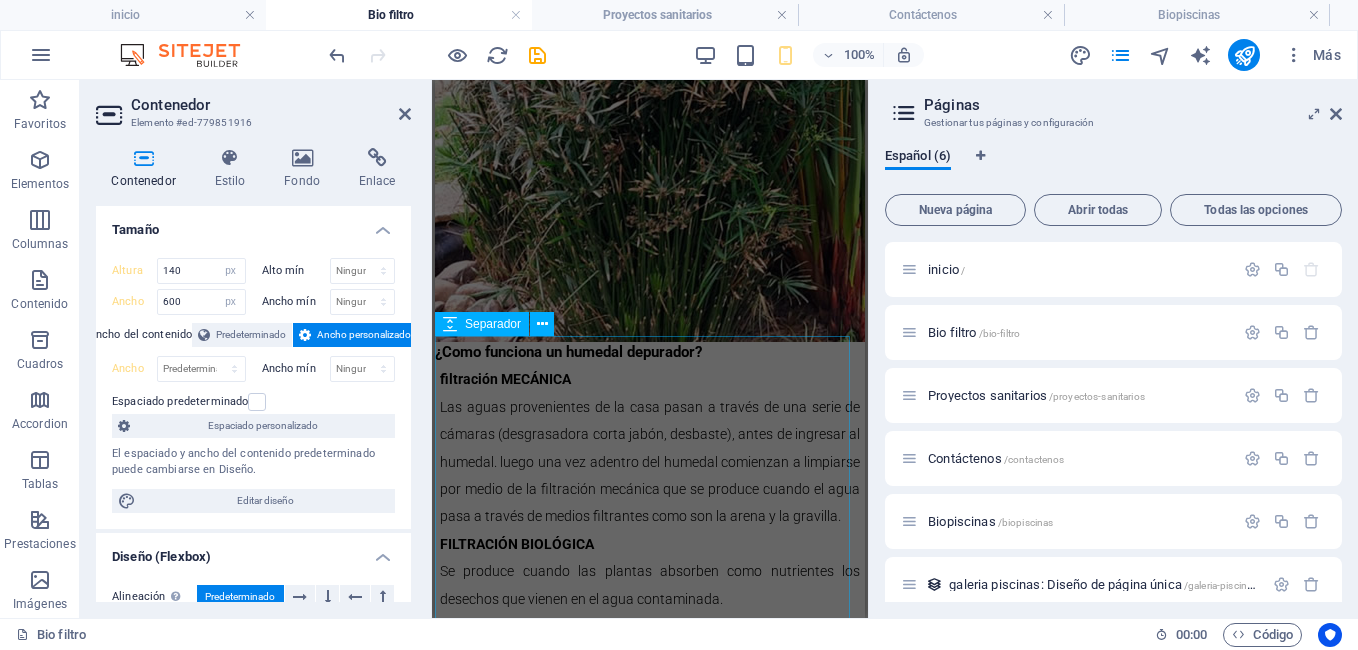 scroll, scrollTop: 4032, scrollLeft: 0, axis: vertical 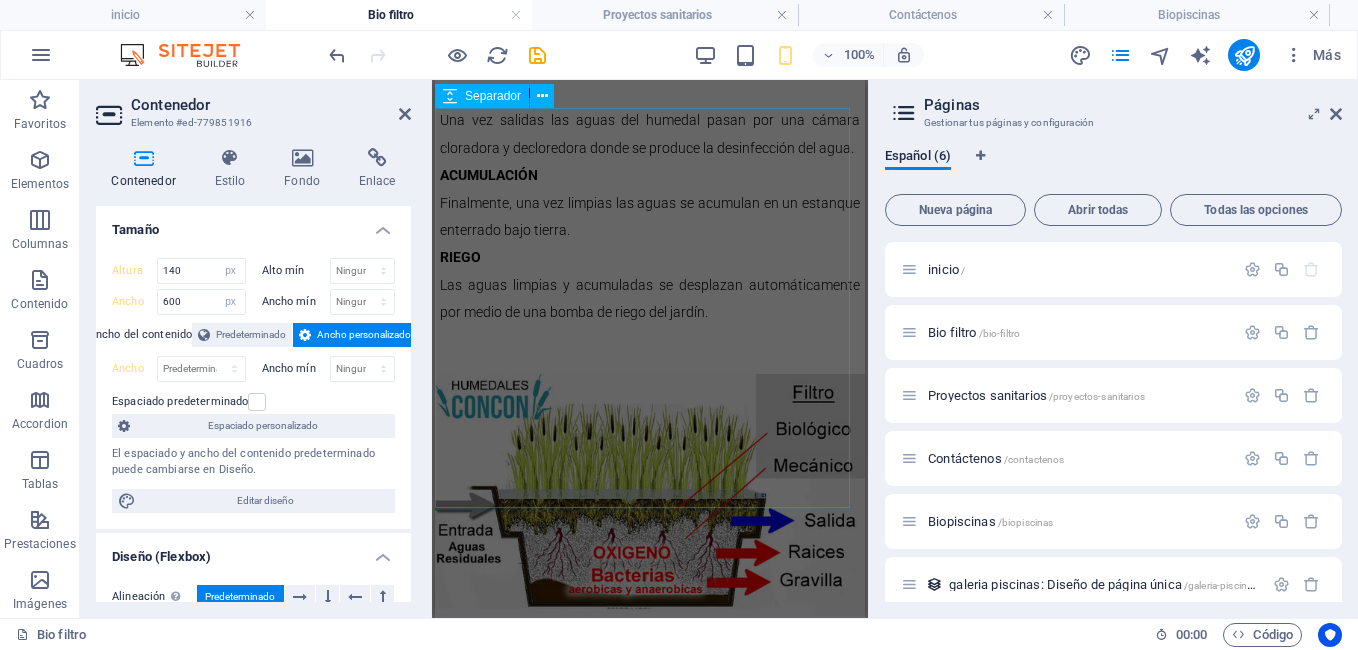 click at bounding box center [650, 1940] 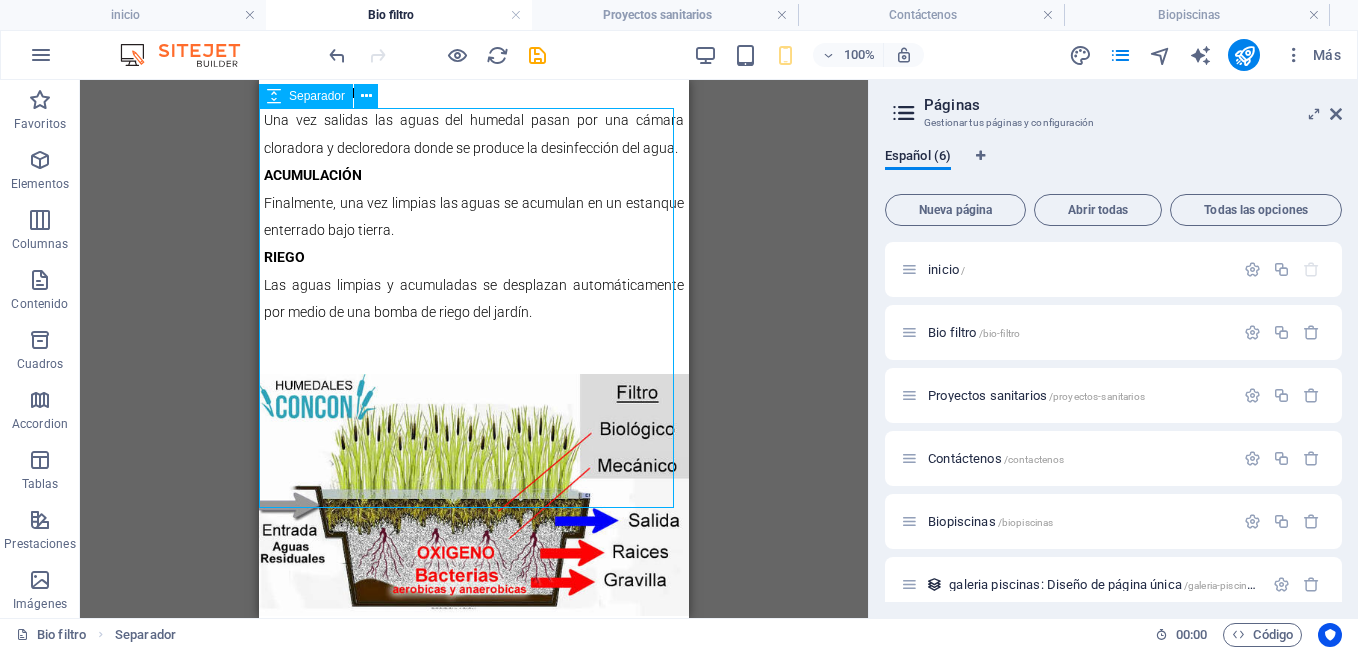 click at bounding box center (474, 1940) 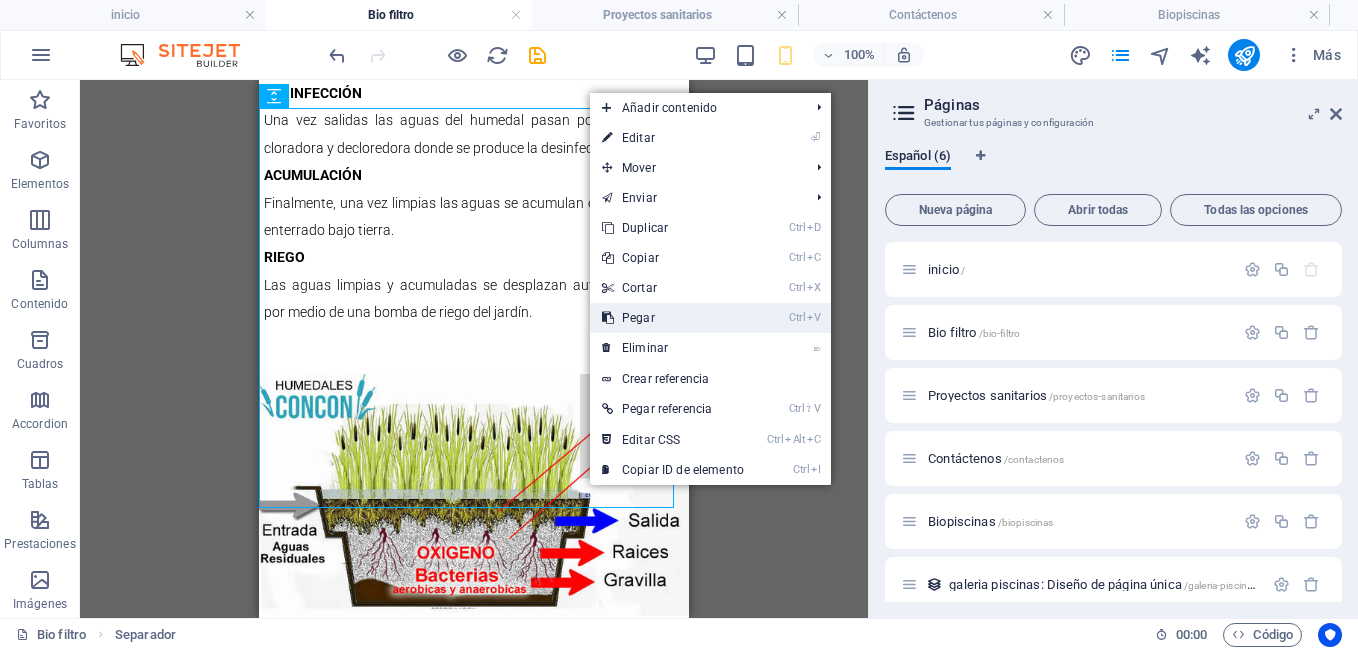 click on "Ctrl V  Pegar" at bounding box center [673, 318] 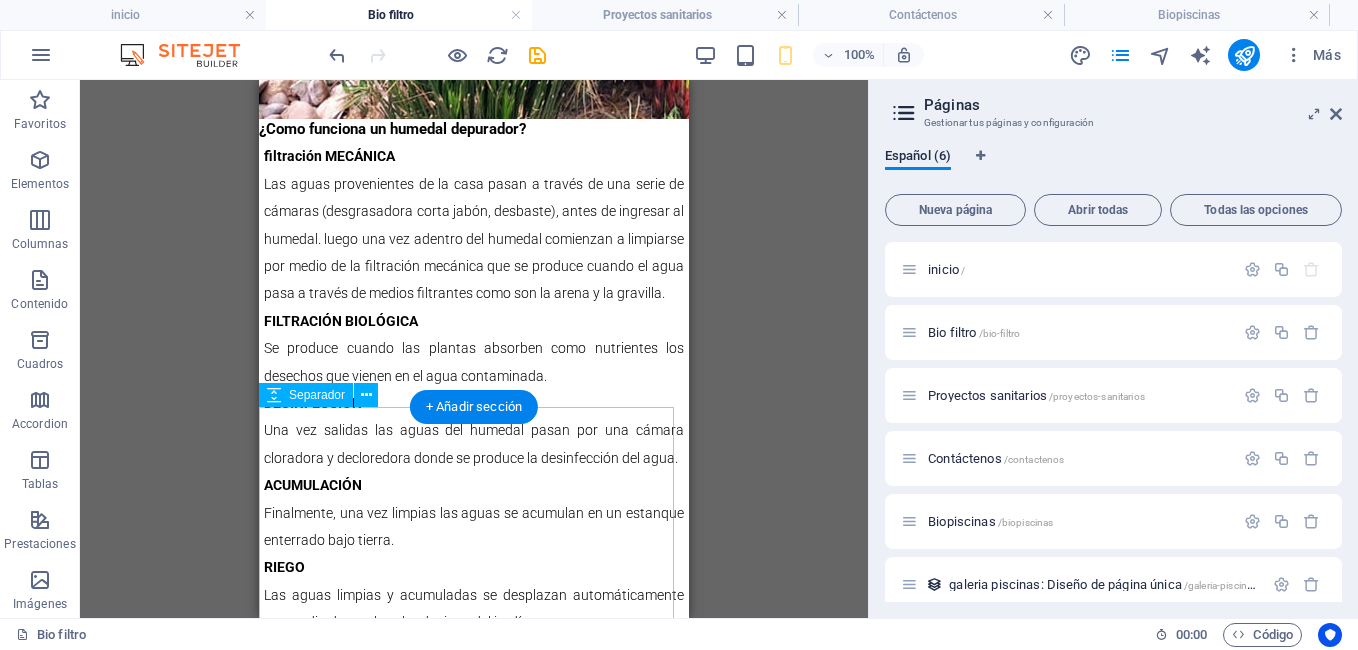 scroll, scrollTop: 4145, scrollLeft: 0, axis: vertical 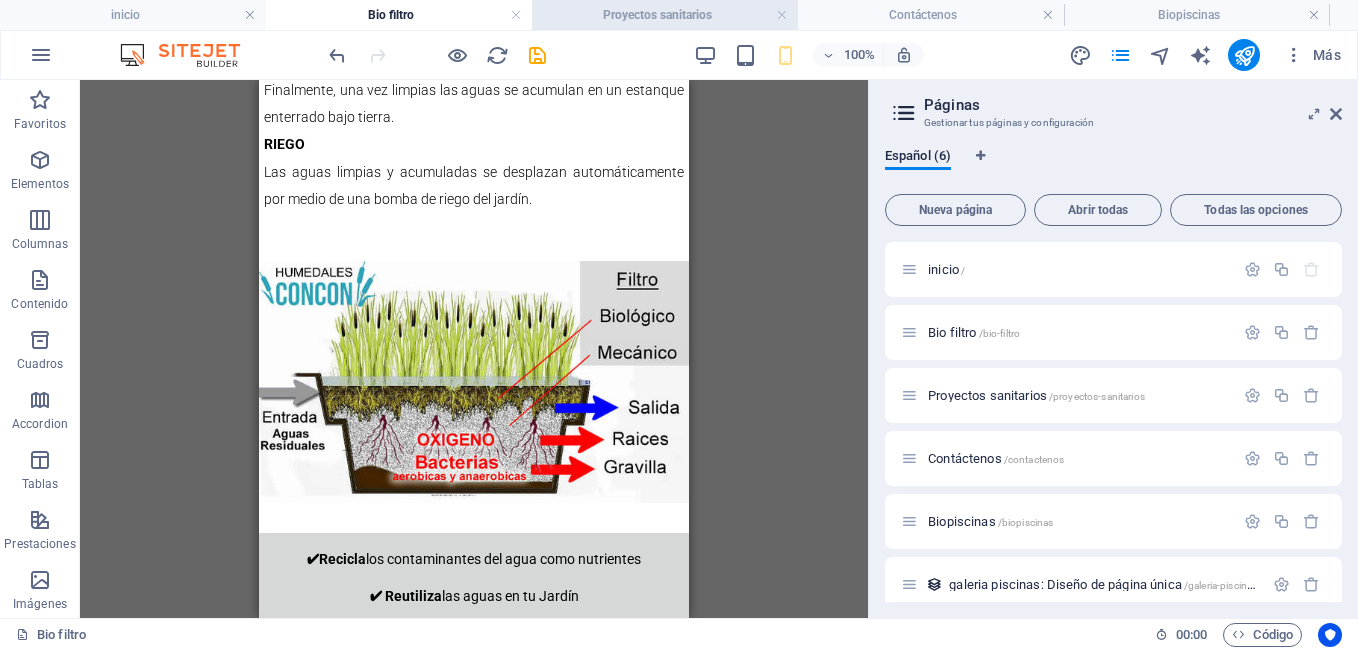 click on "Proyectos sanitarios" at bounding box center [665, 15] 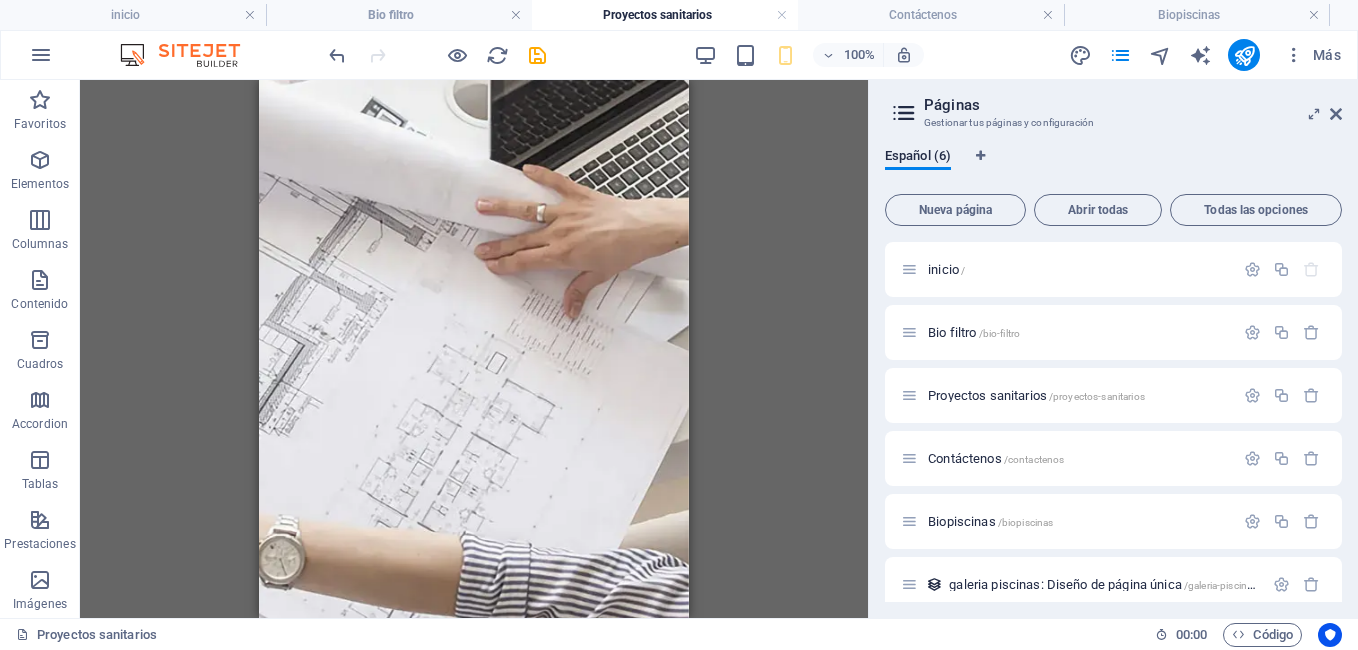 scroll, scrollTop: 3128, scrollLeft: 0, axis: vertical 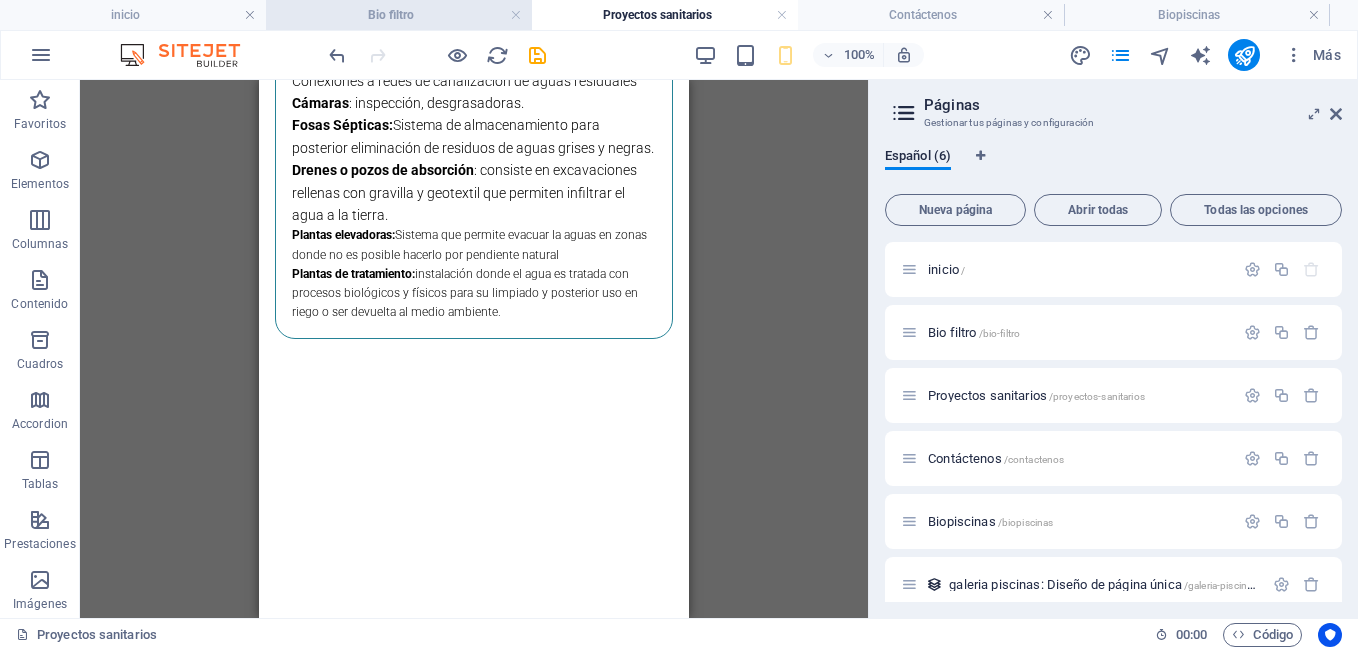 click on "Bio filtro" at bounding box center [399, 15] 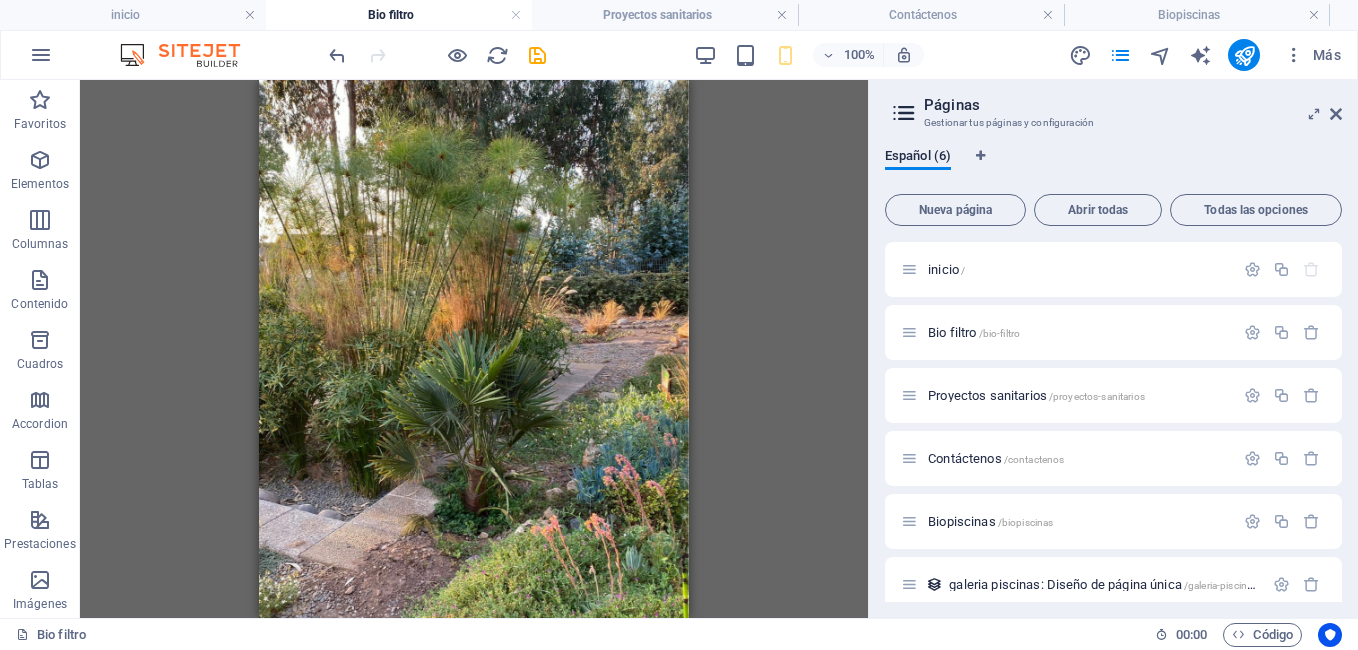 scroll, scrollTop: 0, scrollLeft: 0, axis: both 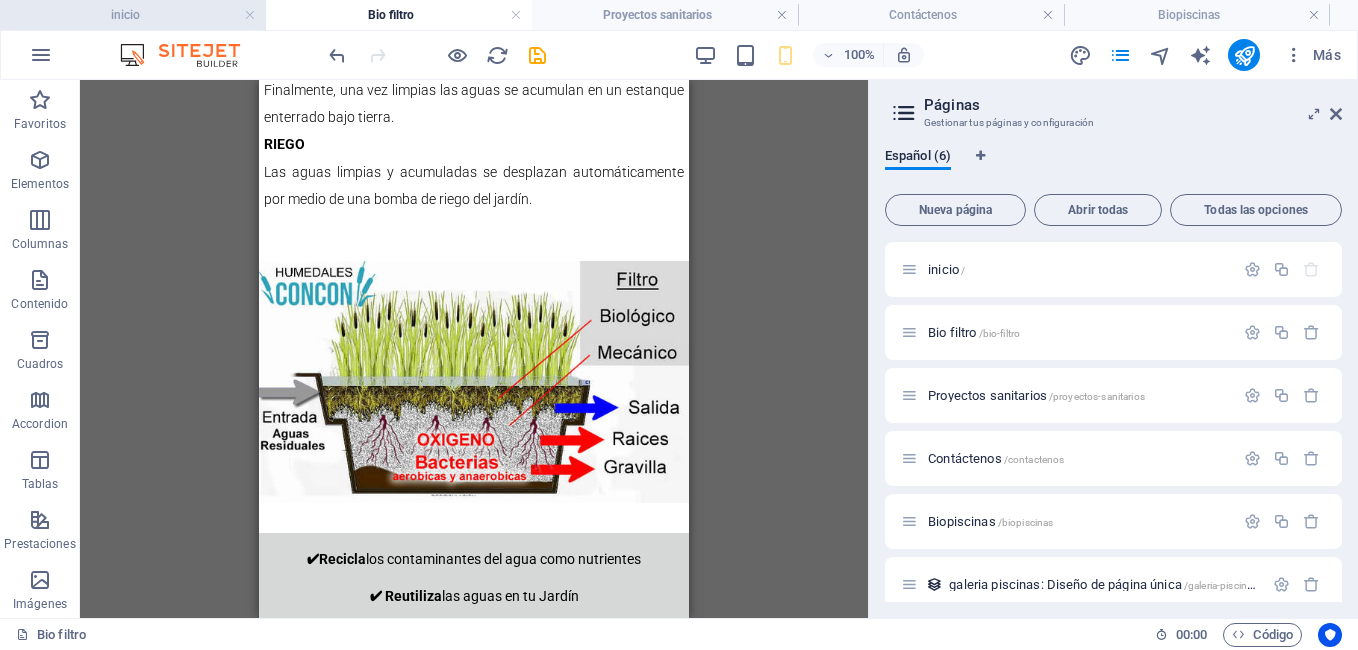 click on "inicio" at bounding box center (133, 15) 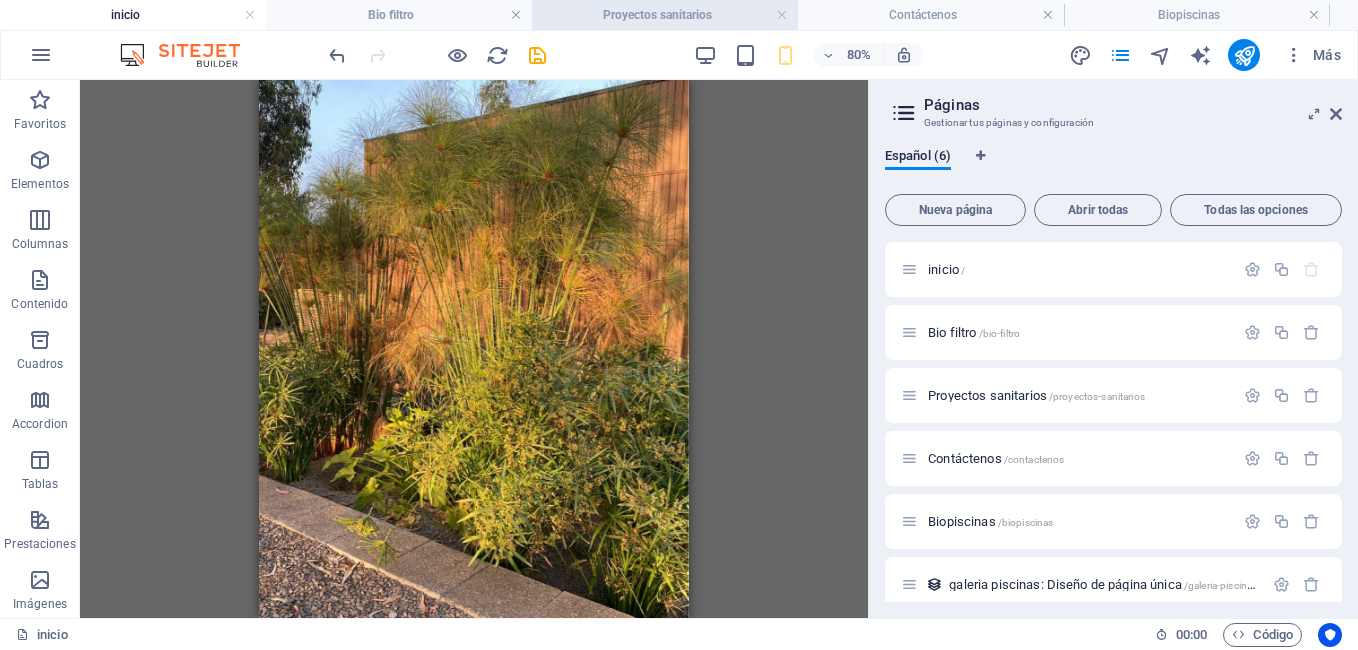 scroll, scrollTop: 0, scrollLeft: 0, axis: both 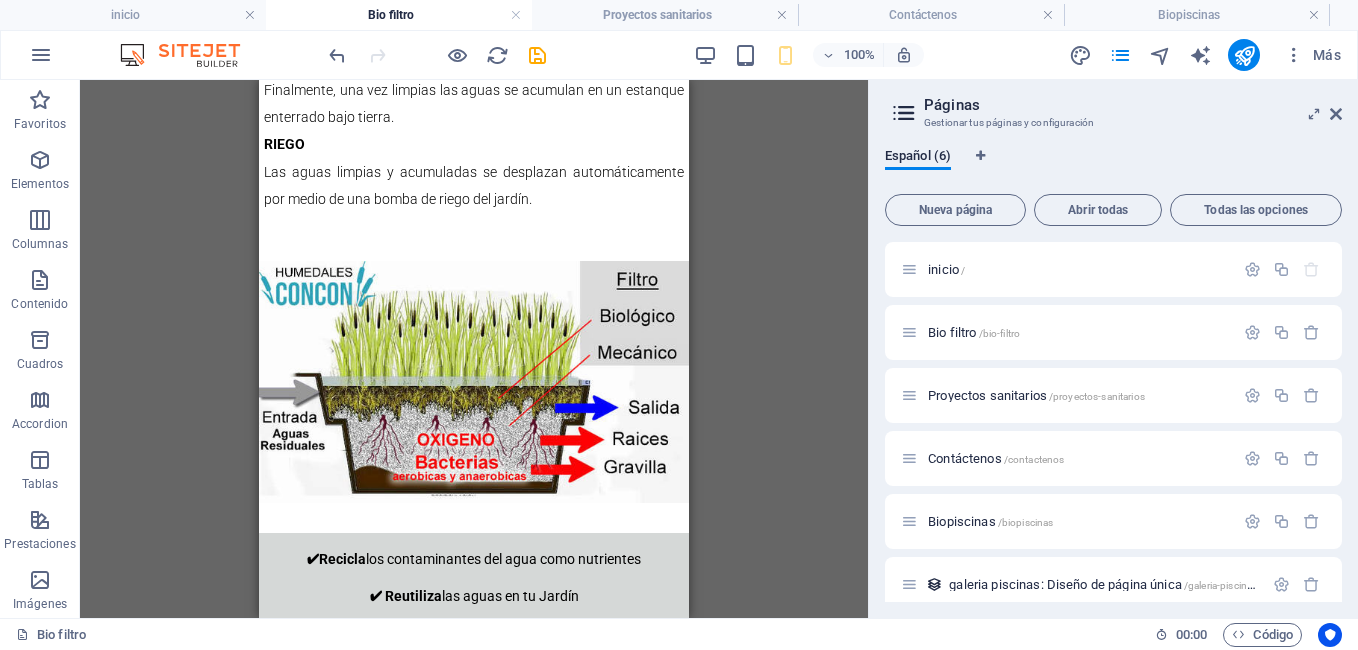 click on "100% Más" at bounding box center (679, 55) 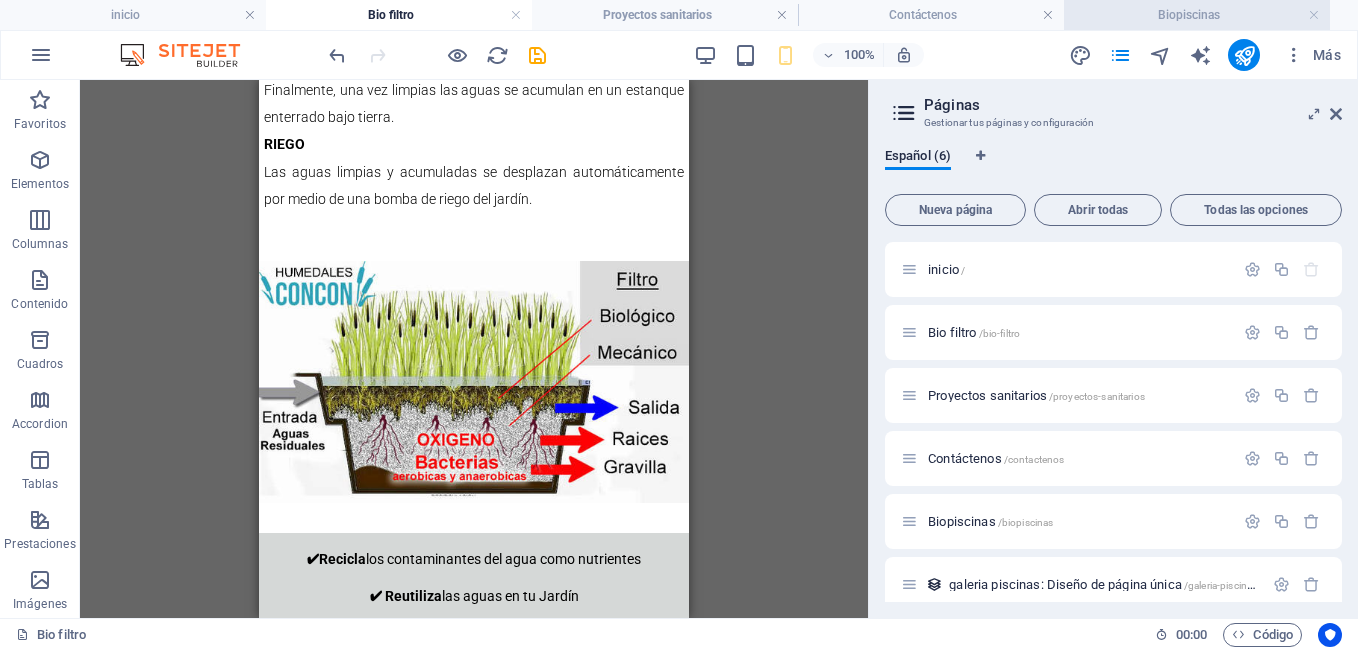 click on "Biopiscinas" at bounding box center [1197, 15] 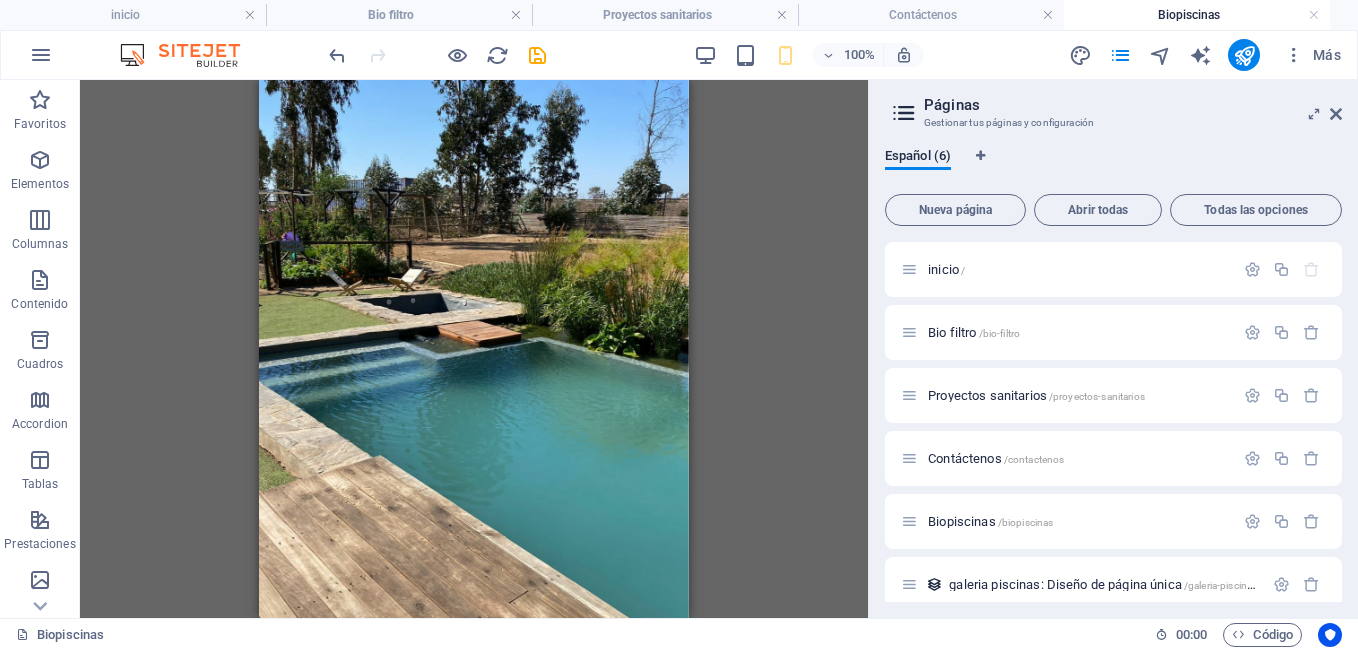 scroll, scrollTop: 7452, scrollLeft: 0, axis: vertical 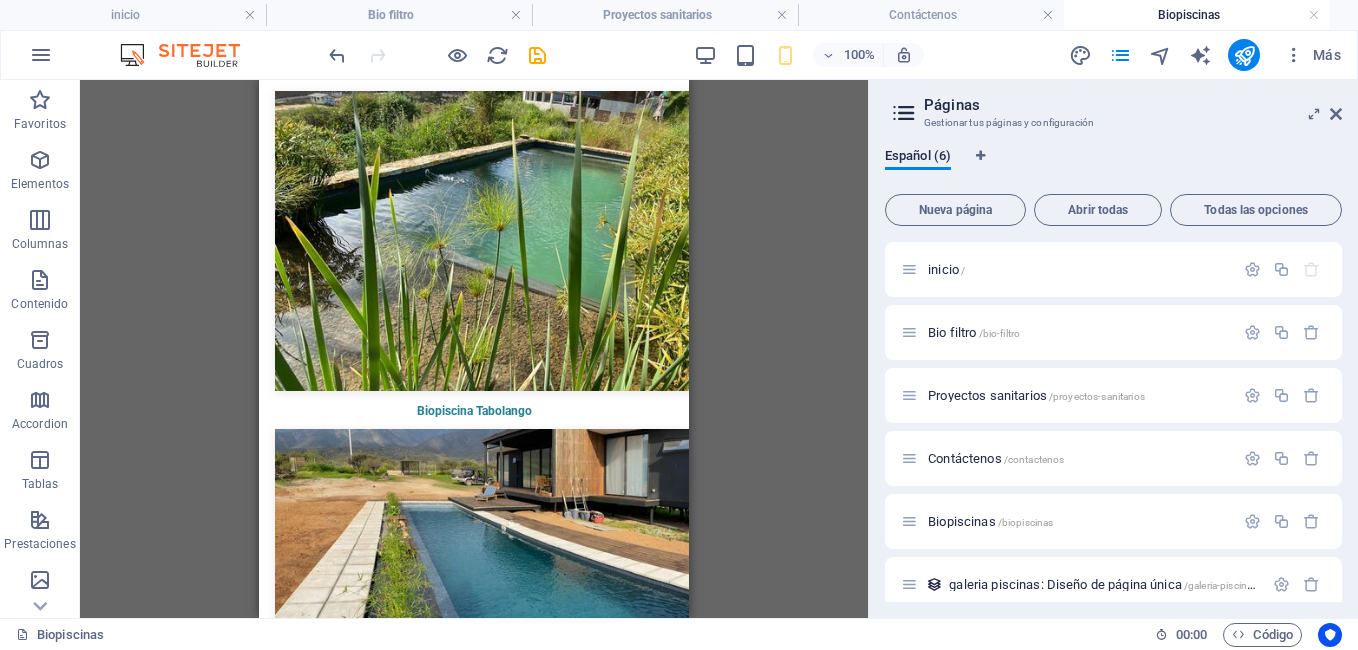 click on "Biopiscinas" at bounding box center [1197, 15] 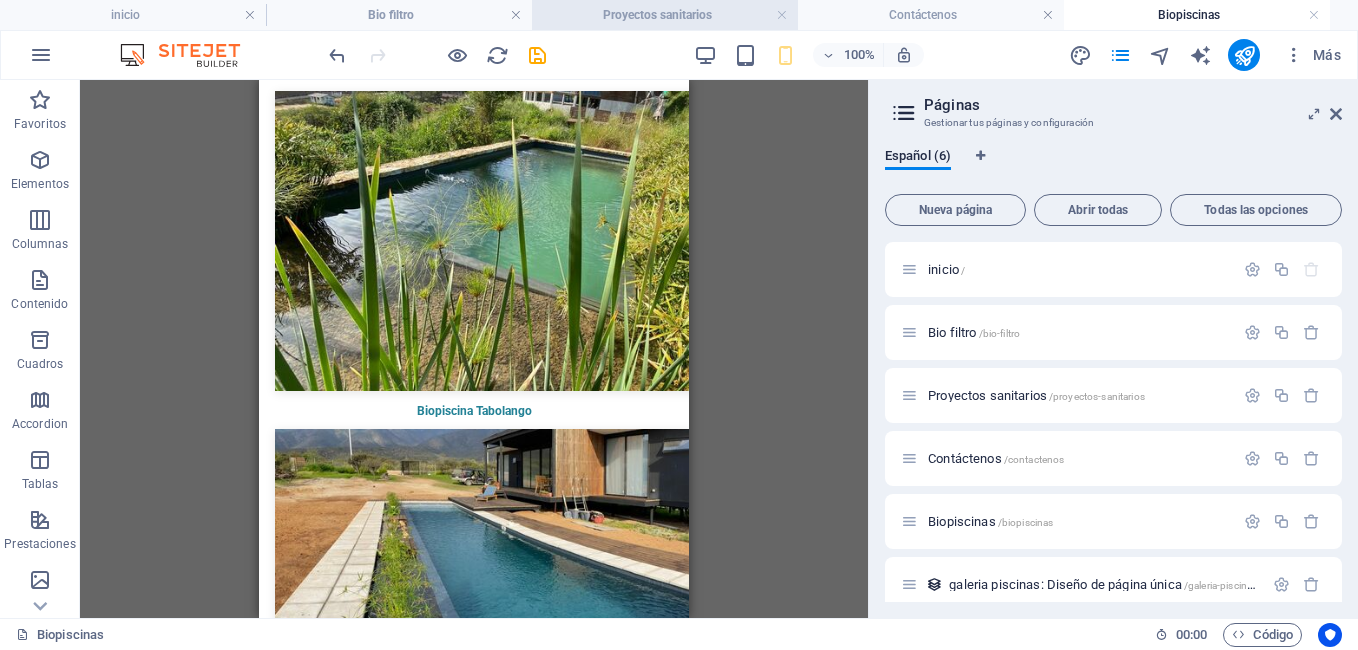 click on "Proyectos sanitarios" at bounding box center [665, 15] 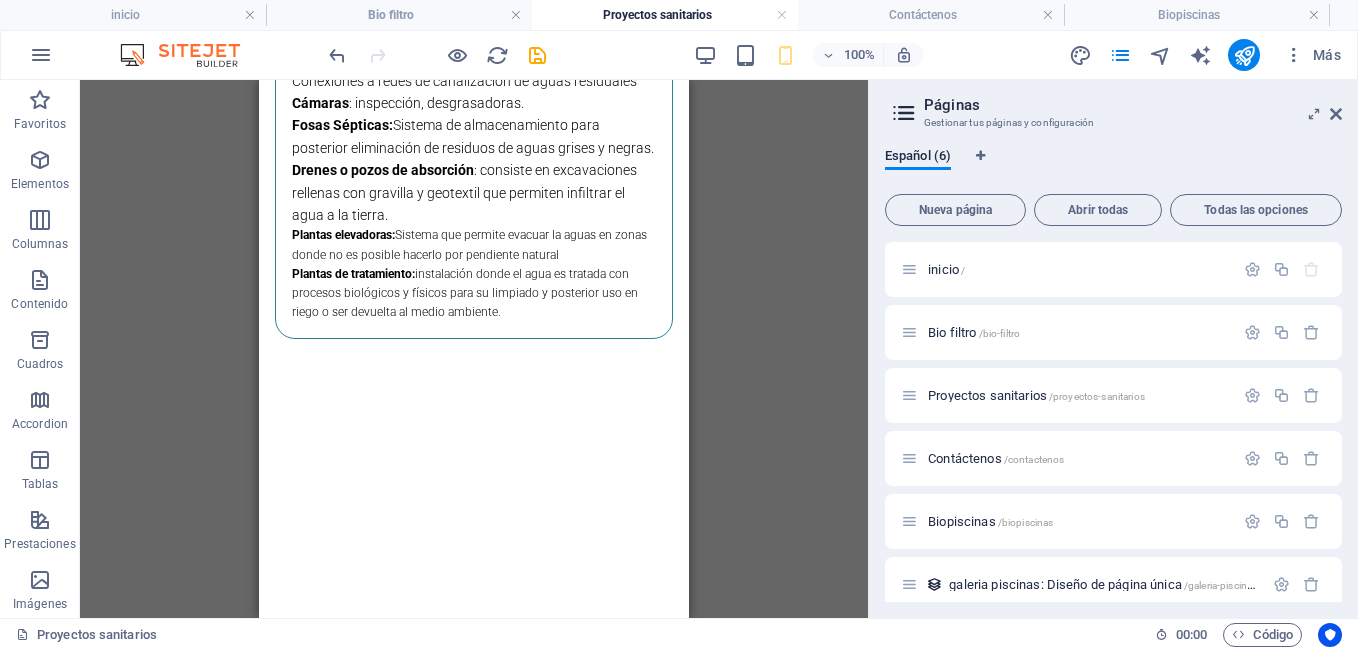 scroll, scrollTop: 0, scrollLeft: 0, axis: both 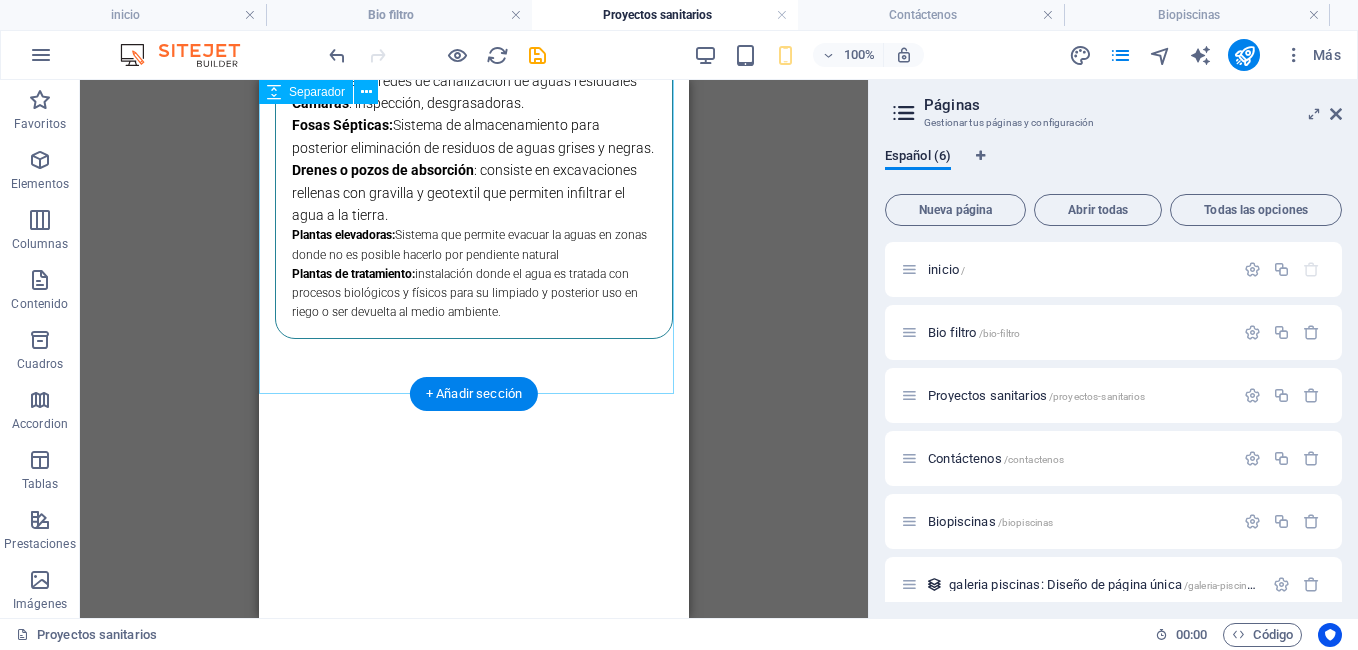 click at bounding box center [474, 603] 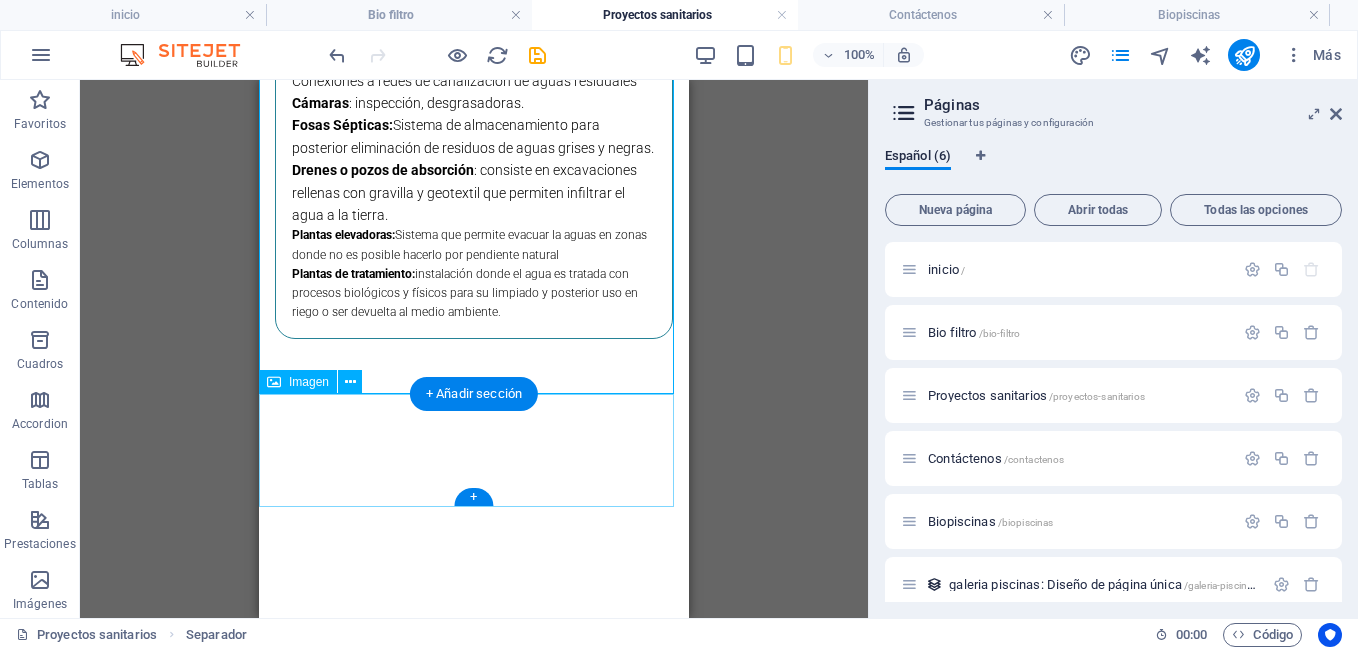 click at bounding box center [474, 859] 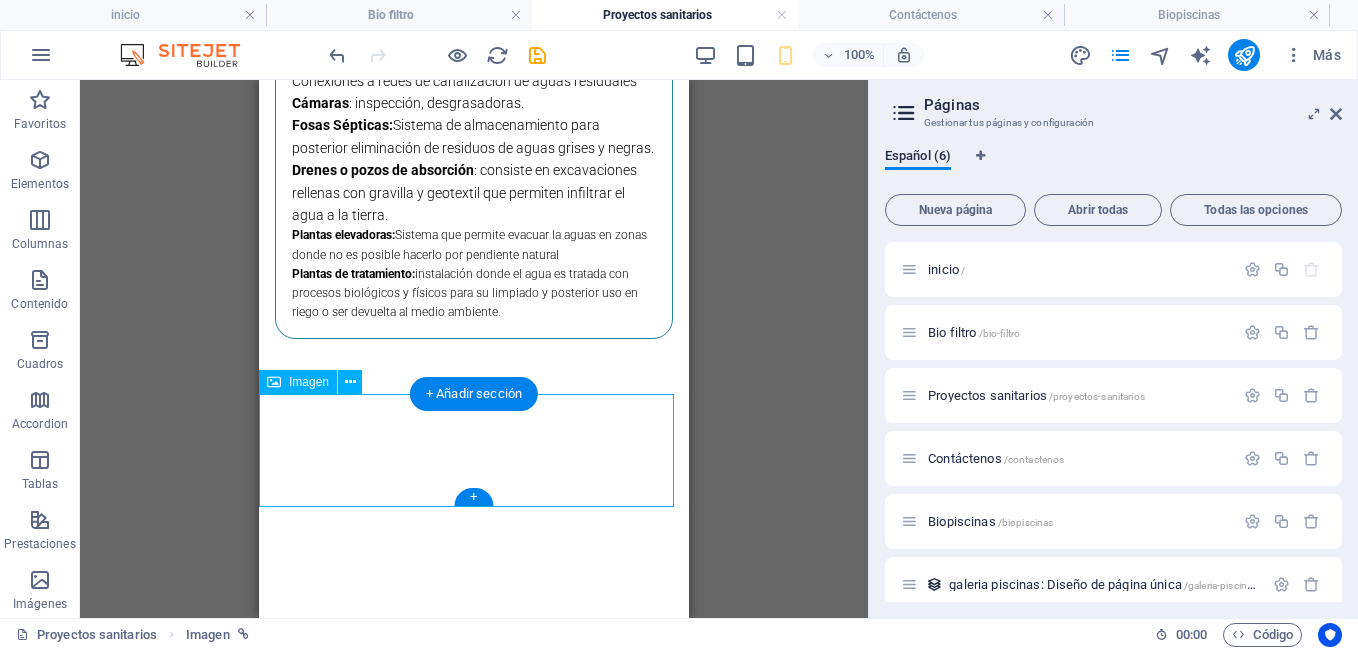 click at bounding box center (474, 859) 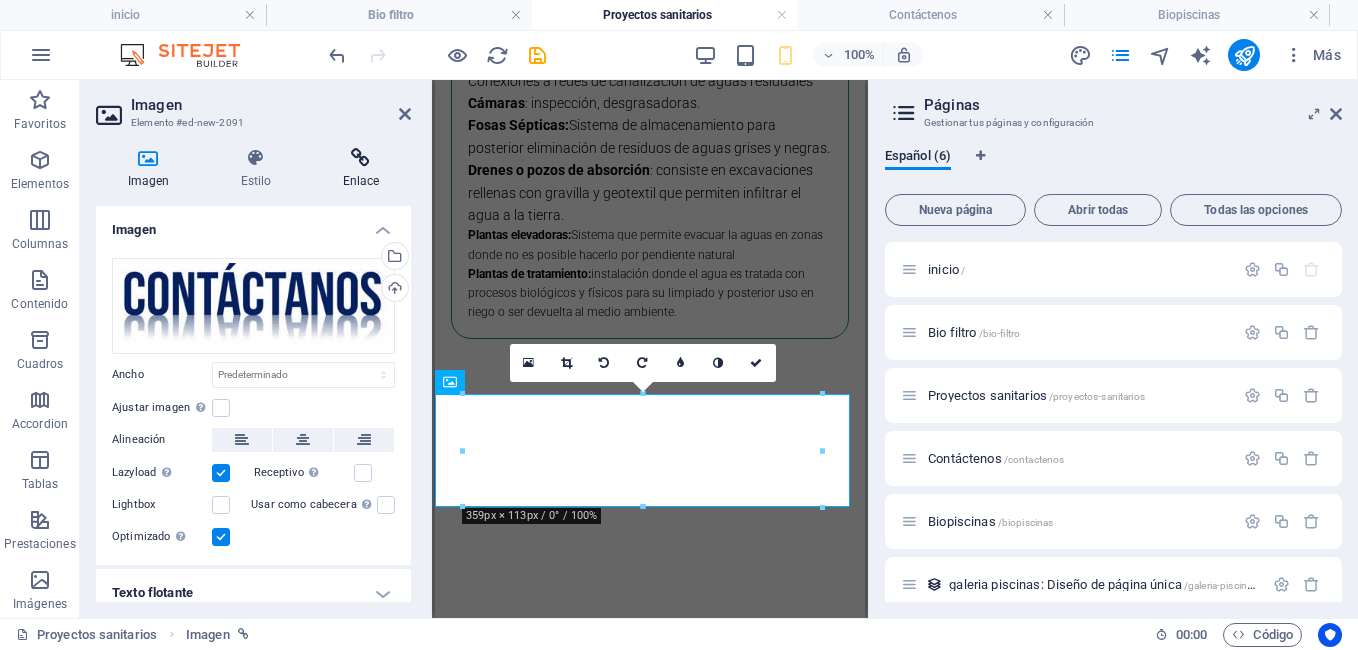 click on "Enlace" at bounding box center (361, 169) 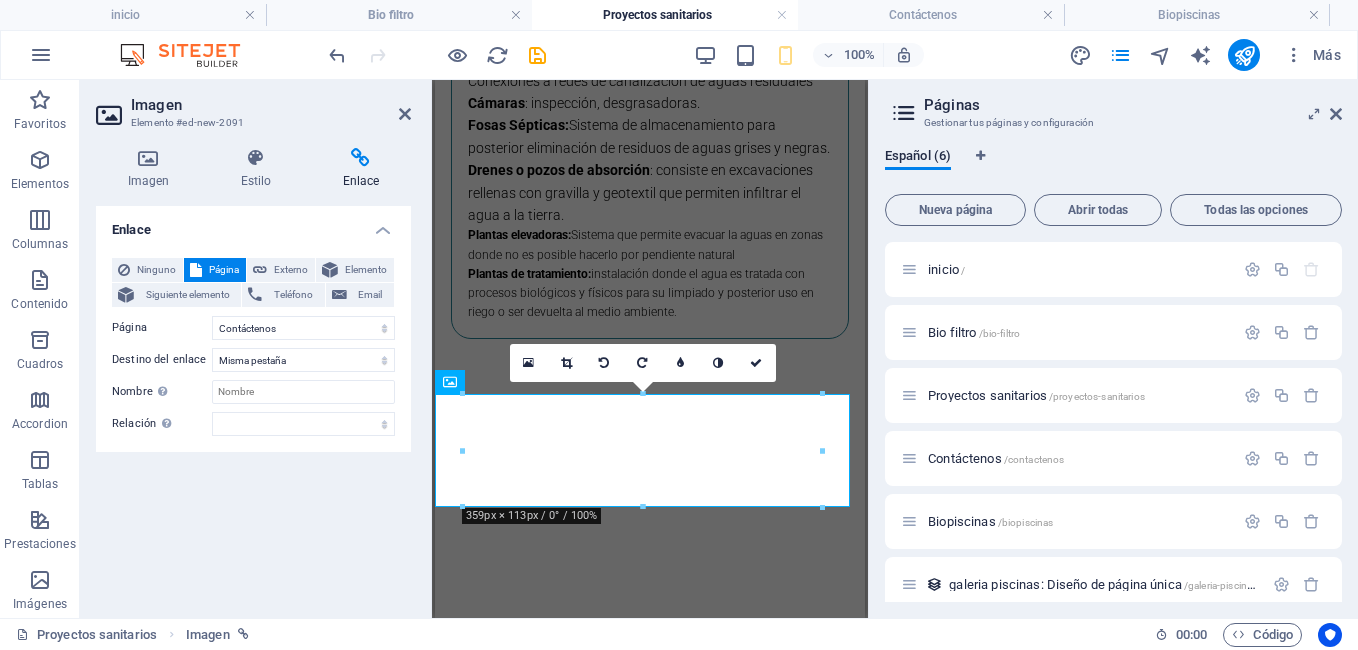 click on "100% Más" at bounding box center (837, 55) 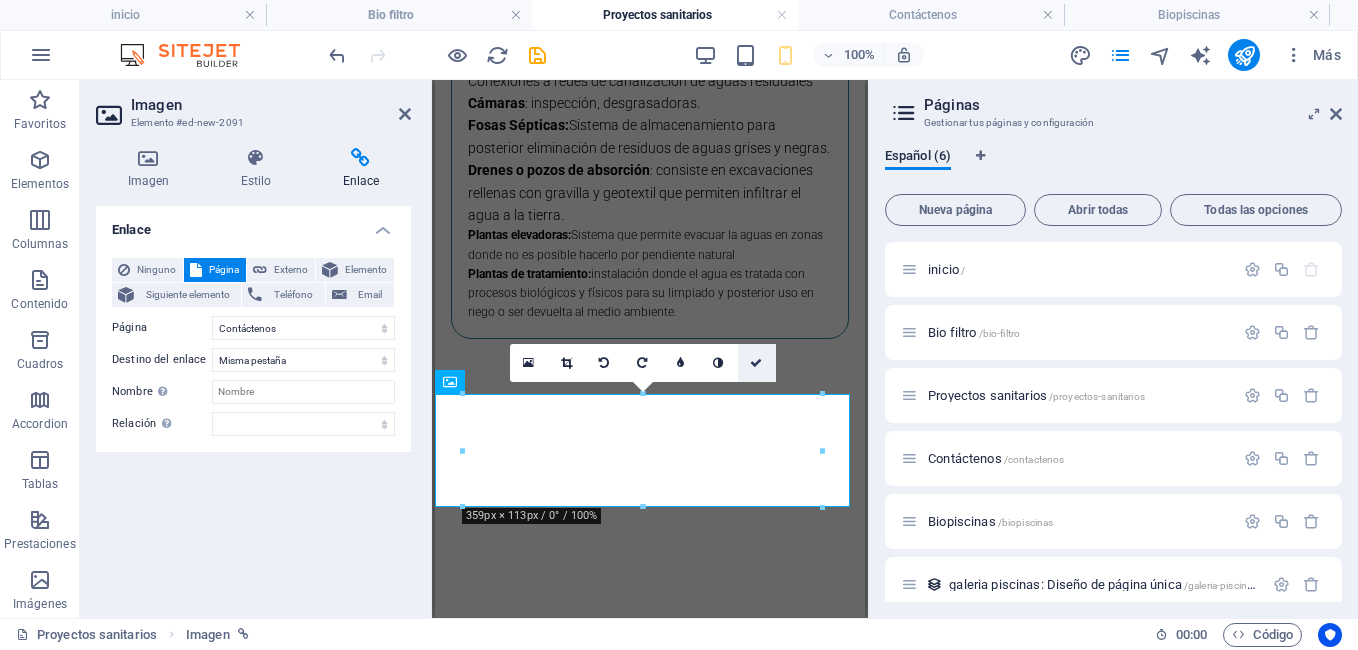 click at bounding box center [756, 363] 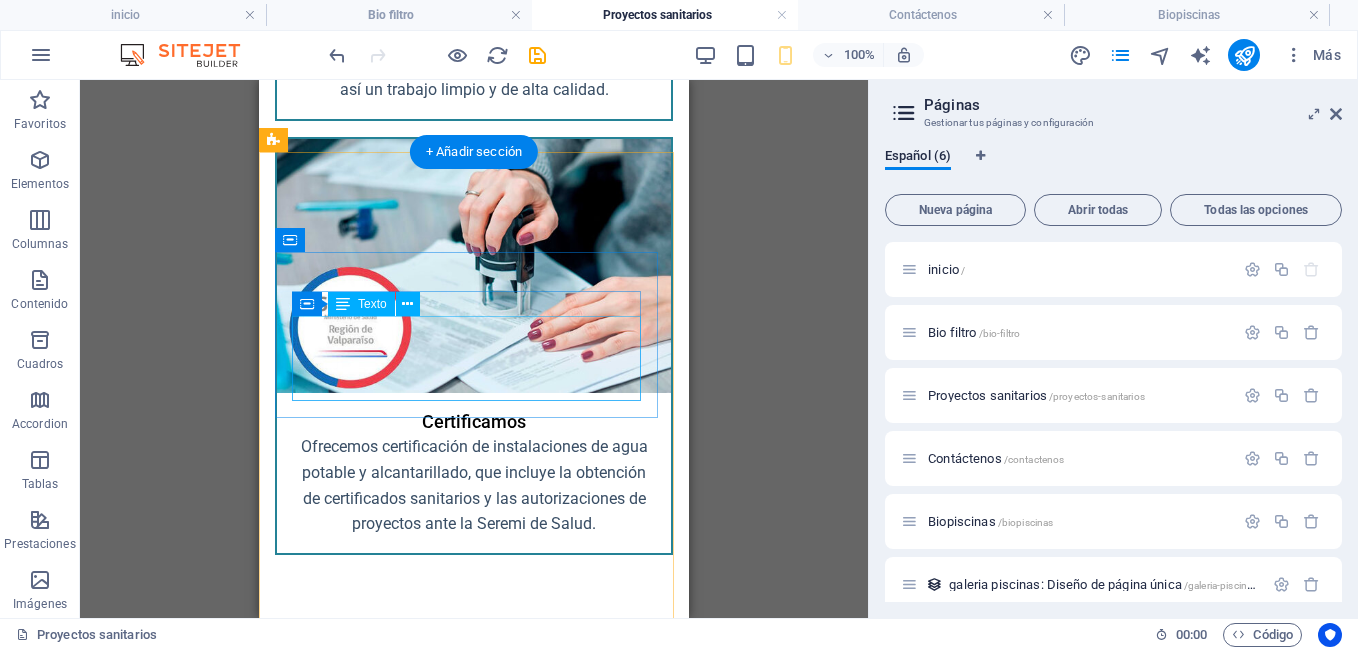 scroll, scrollTop: 2215, scrollLeft: 0, axis: vertical 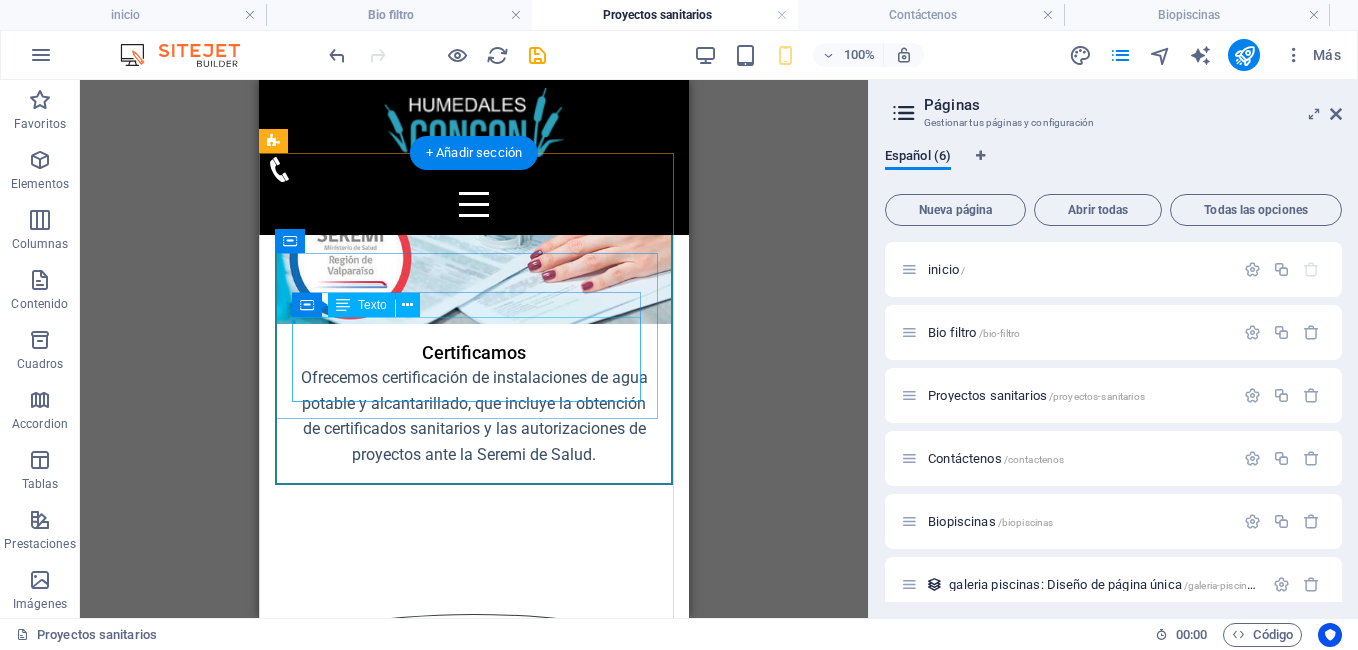 click on "Redes de agua potable:  Sistema de cañerías que recorren una edificación o establecimiento conectadas a una red de agua, cuya función es abastecer todos los puntos de  consumo  Pozos profundos:  Estudio del mejor sector posible para encontrar dotación de agua adecuada según requerimiento del cliente." at bounding box center (474, 747) 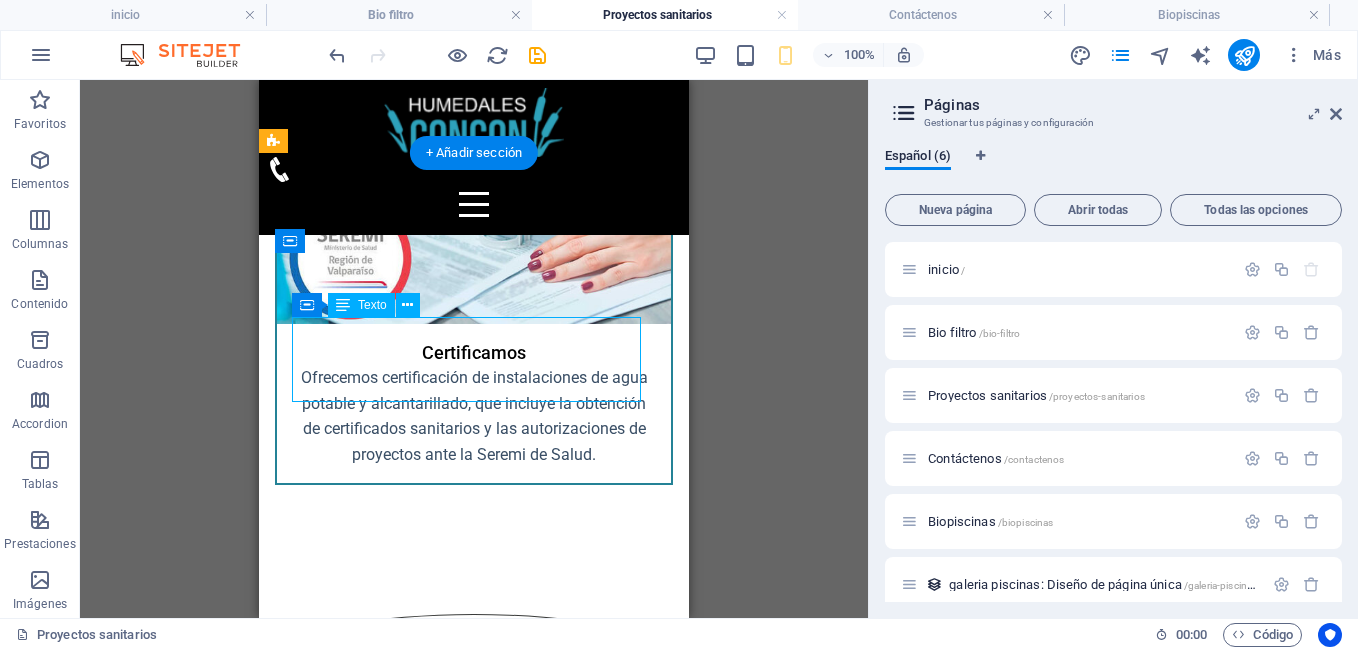 click on "Redes de agua potable:  Sistema de cañerías que recorren una edificación o establecimiento conectadas a una red de agua, cuya función es abastecer todos los puntos de  consumo  Pozos profundos:  Estudio del mejor sector posible para encontrar dotación de agua adecuada según requerimiento del cliente." at bounding box center [474, 747] 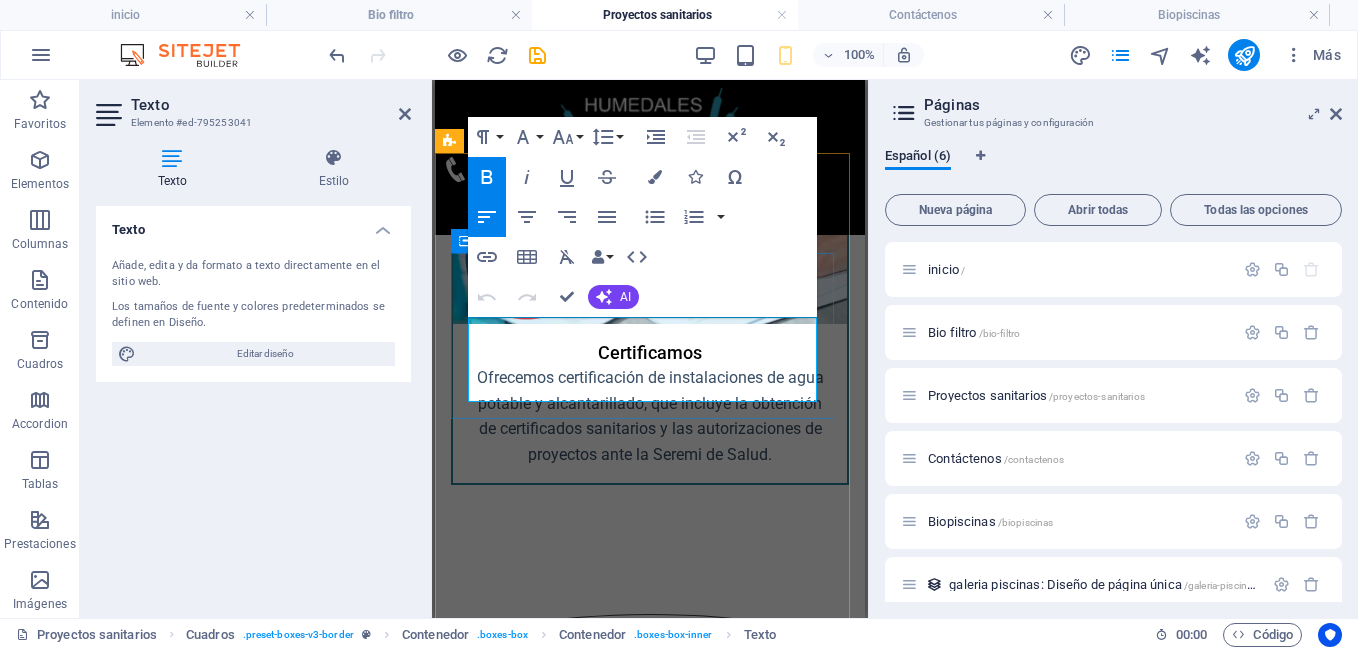drag, startPoint x: 656, startPoint y: 330, endPoint x: 681, endPoint y: 330, distance: 25 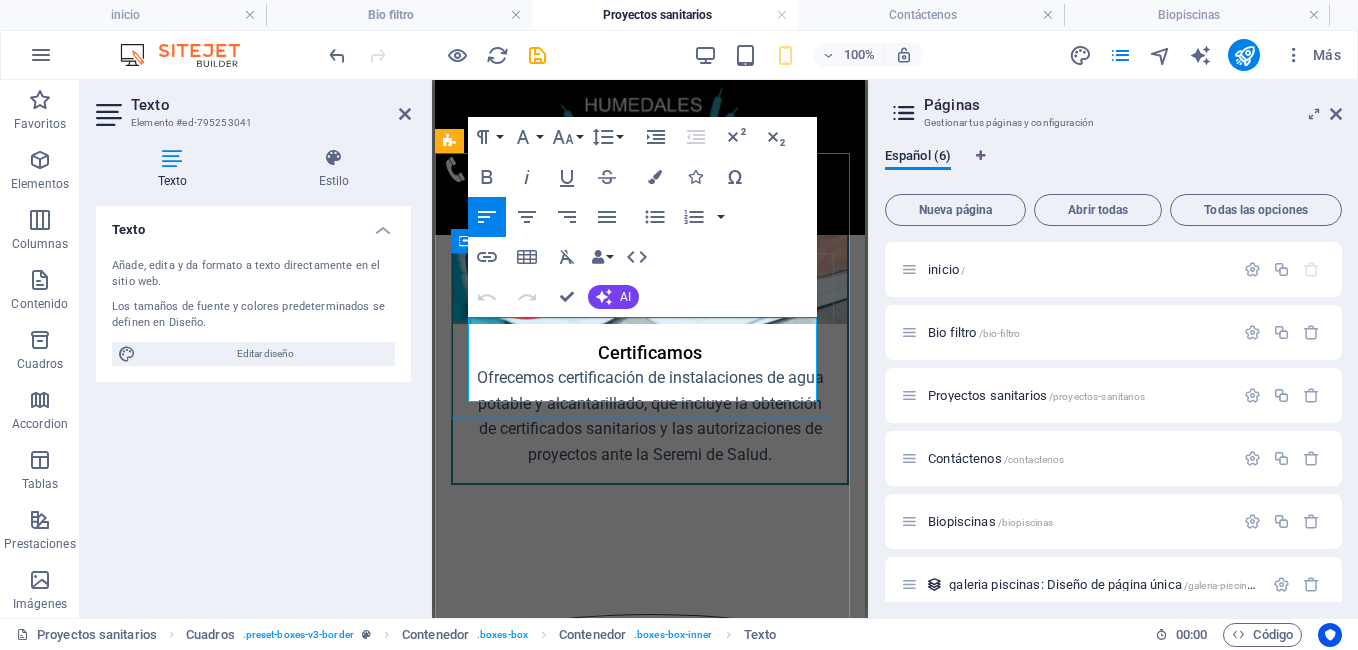 click on "consumo" at bounding box center [737, 726] 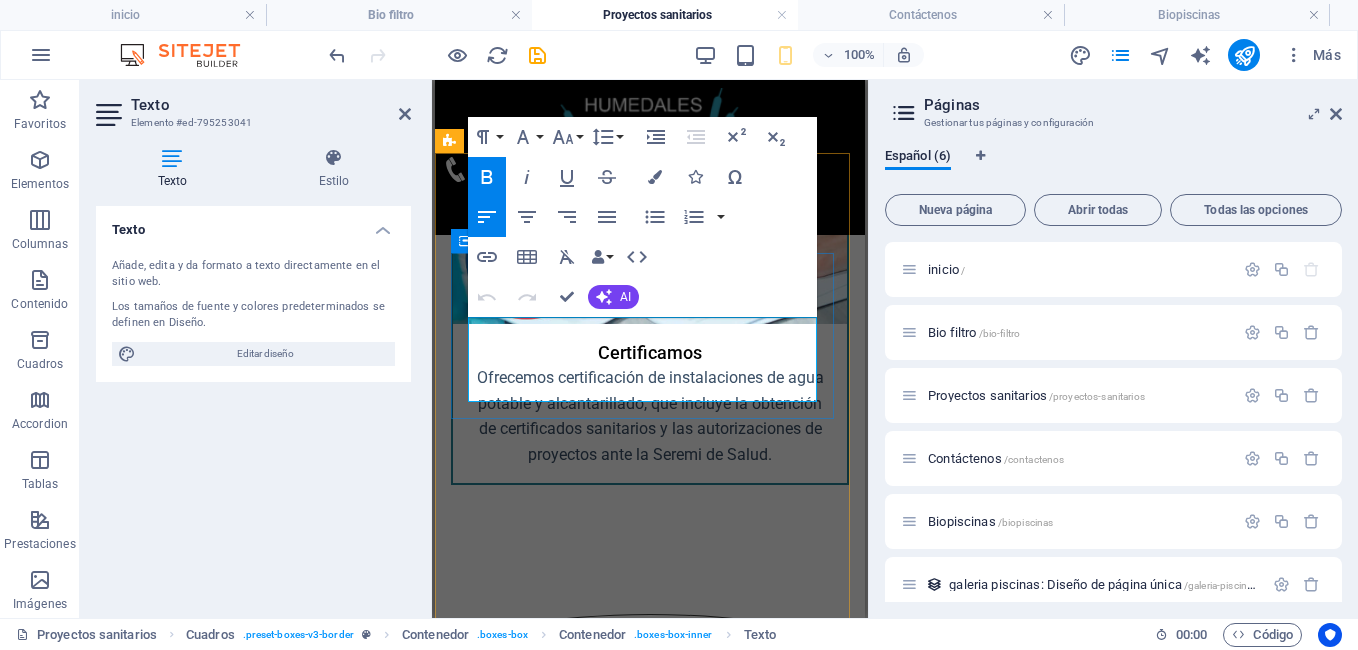 drag, startPoint x: 507, startPoint y: 391, endPoint x: 610, endPoint y: 337, distance: 116.297035 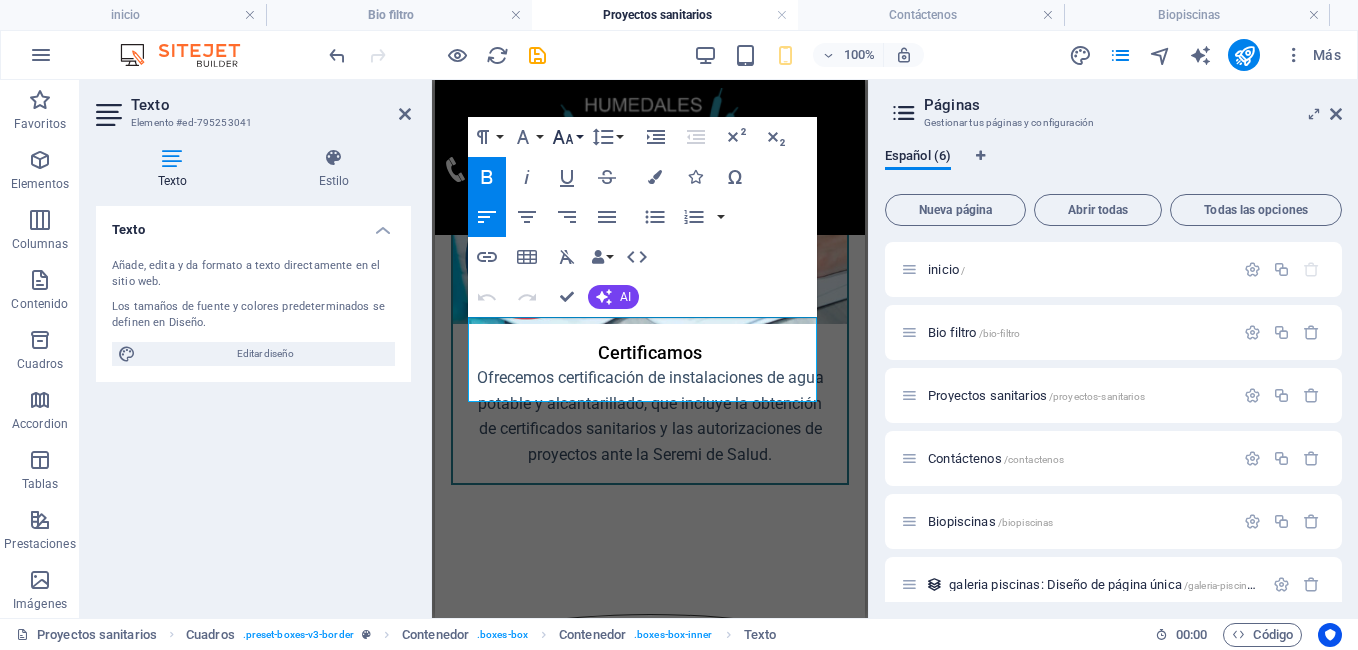 click on "Font Size" at bounding box center [567, 137] 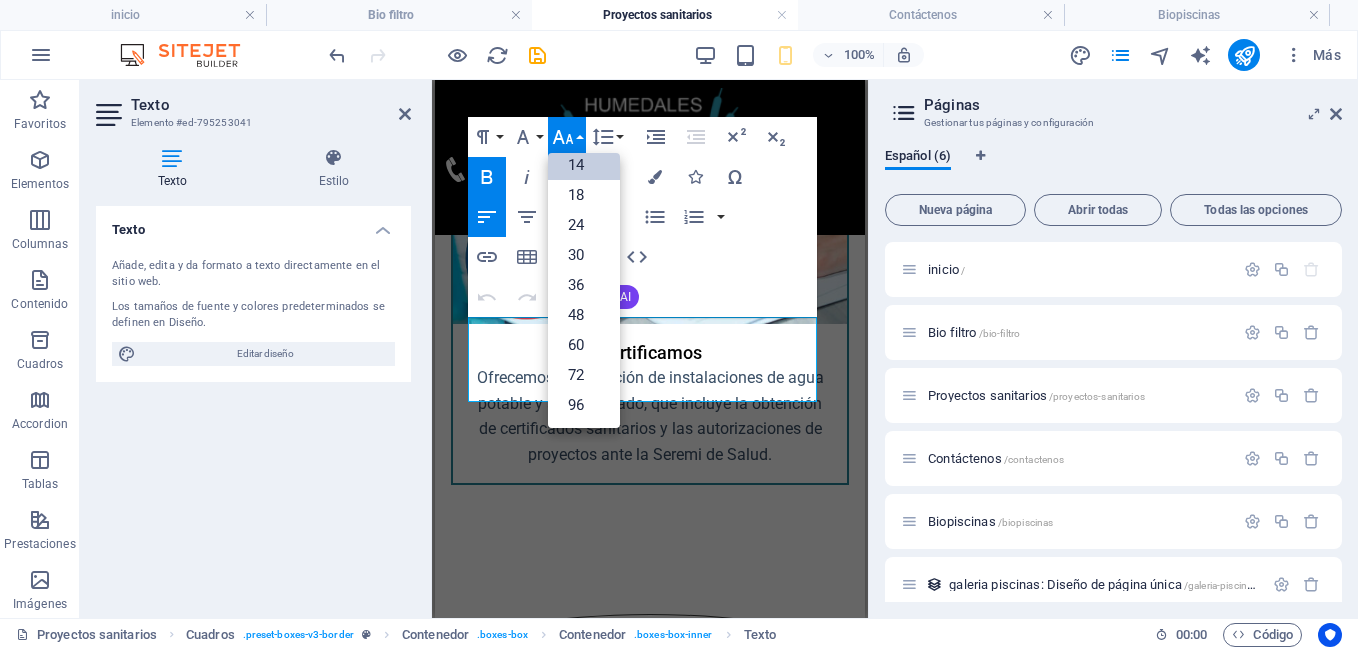 scroll, scrollTop: 161, scrollLeft: 0, axis: vertical 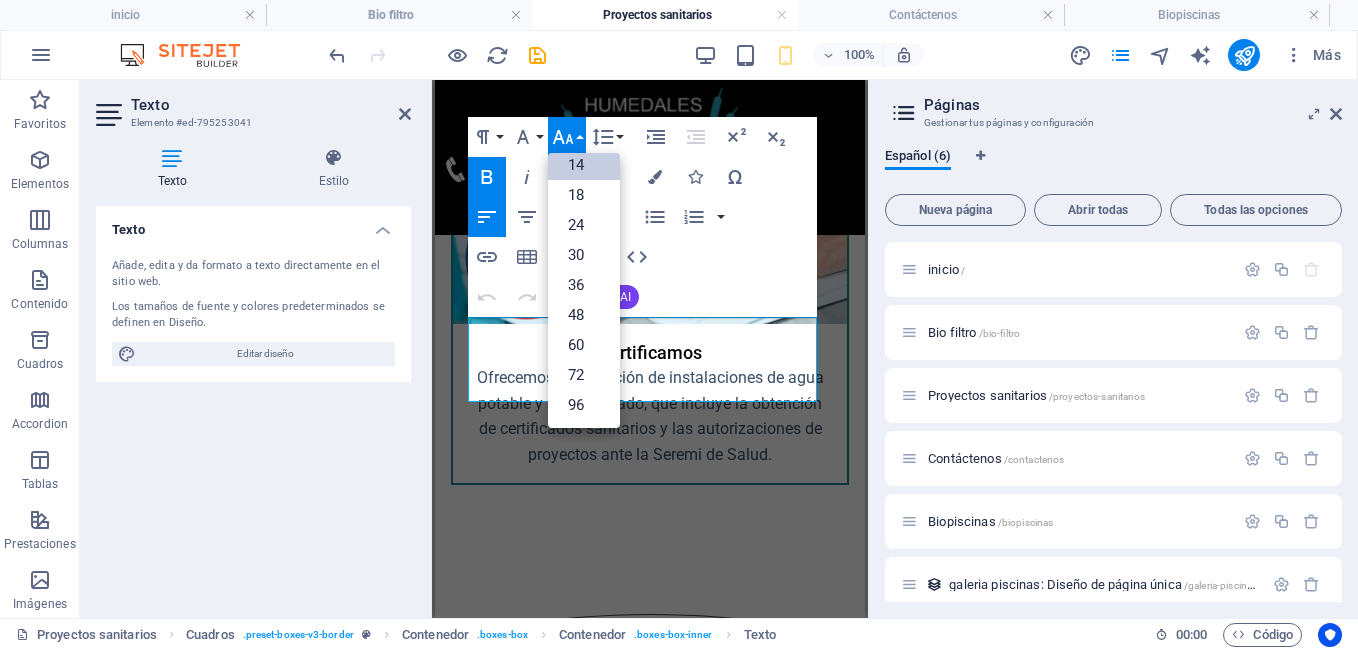 click on "14" at bounding box center [584, 165] 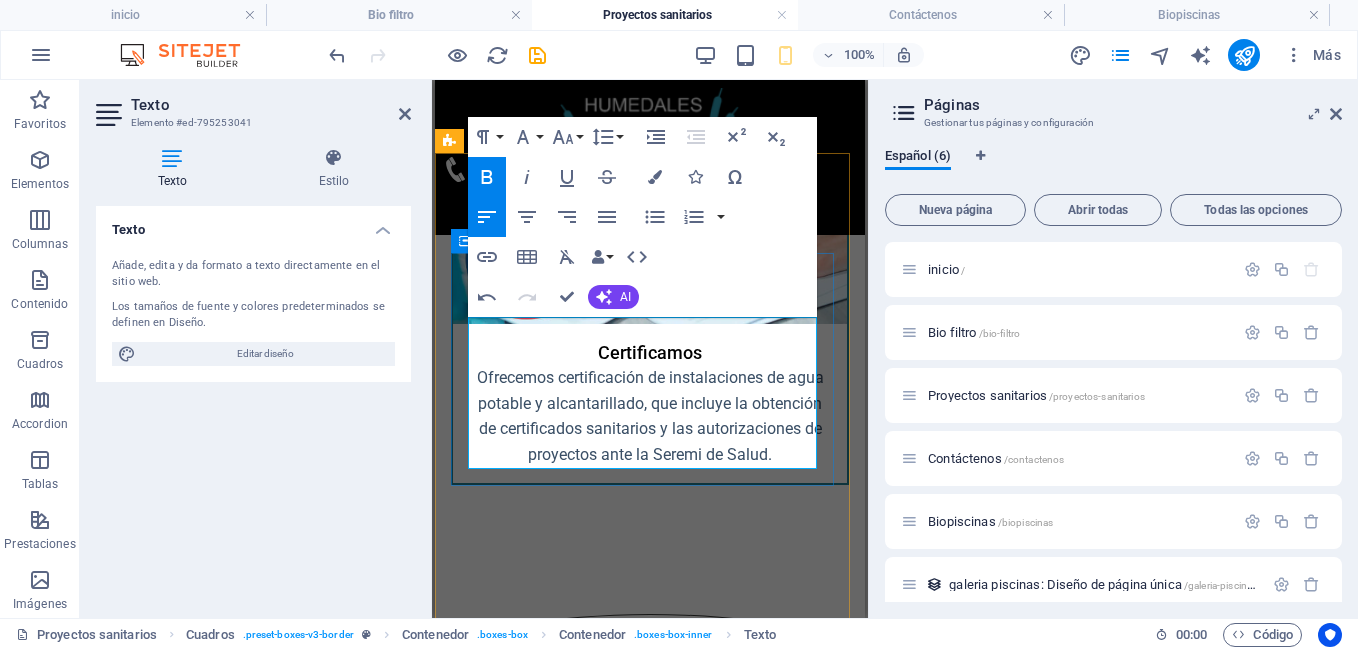 click on "Estudio del mejor sector posible para encontrar dotación de agua adecuada según requerimiento del cliente." at bounding box center [649, 824] 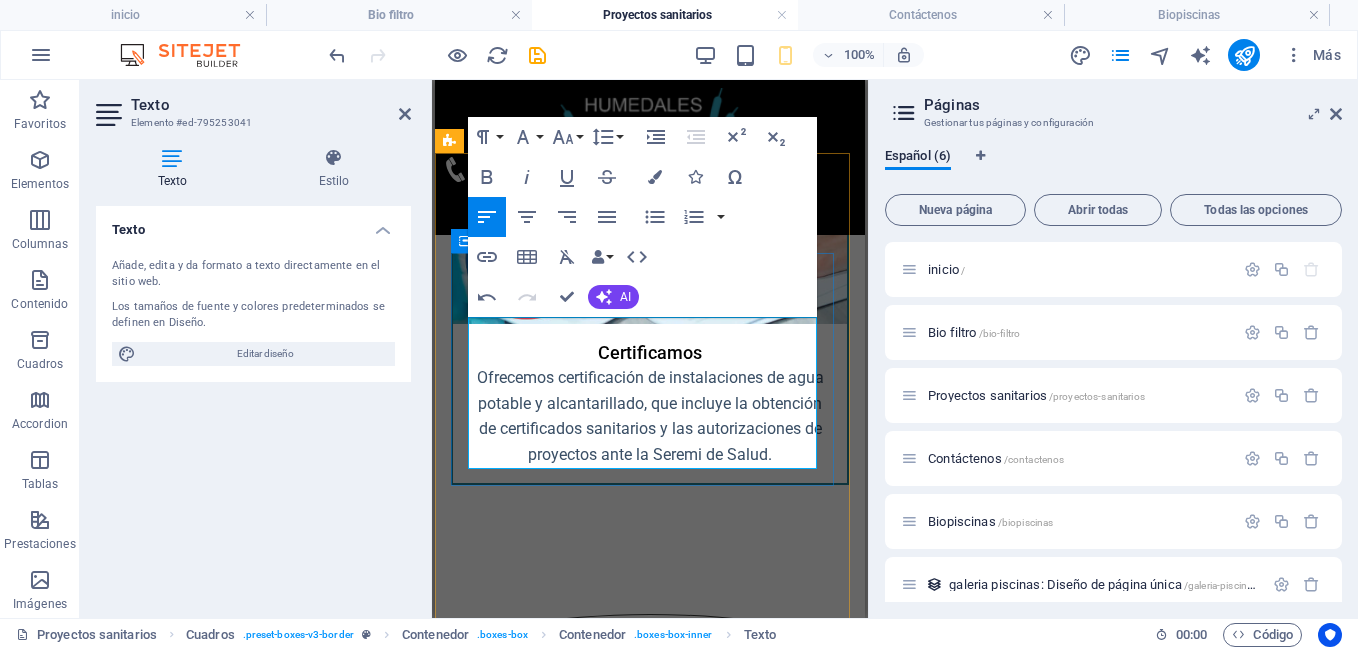 drag, startPoint x: 665, startPoint y: 460, endPoint x: 904, endPoint y: 393, distance: 248.21362 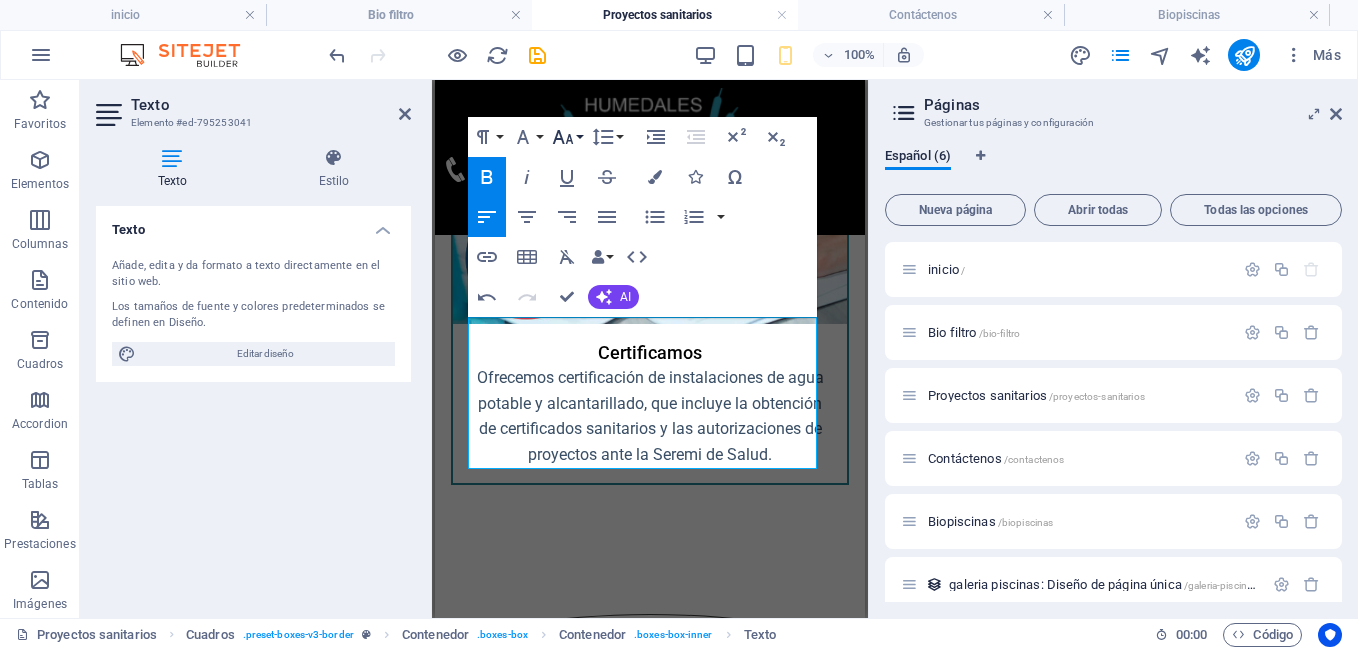 click on "Font Size" at bounding box center [567, 137] 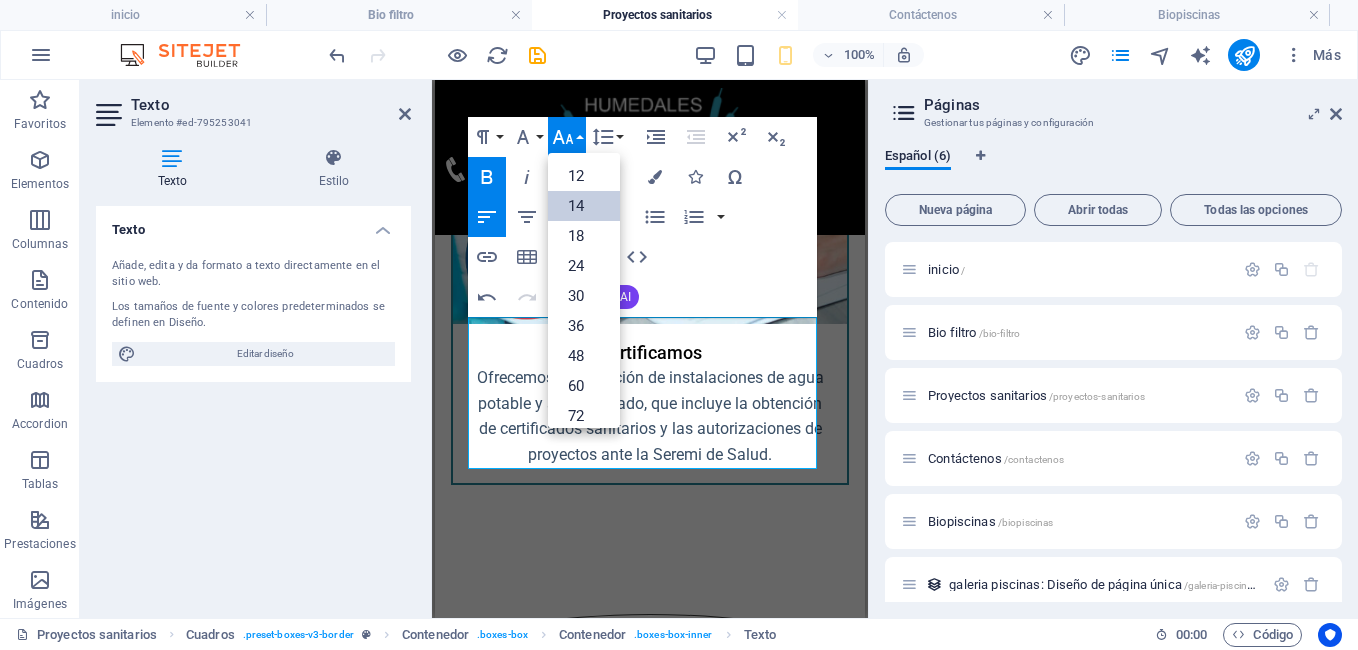 scroll, scrollTop: 121, scrollLeft: 0, axis: vertical 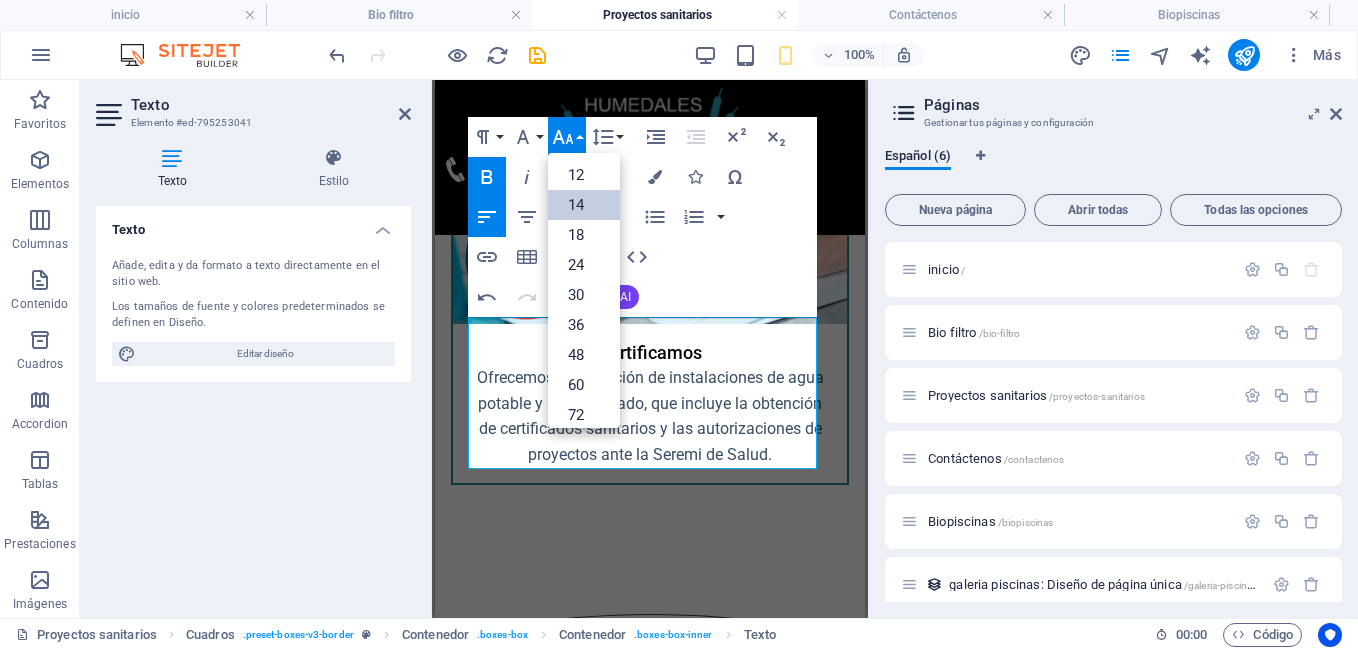 click on "14" at bounding box center [584, 205] 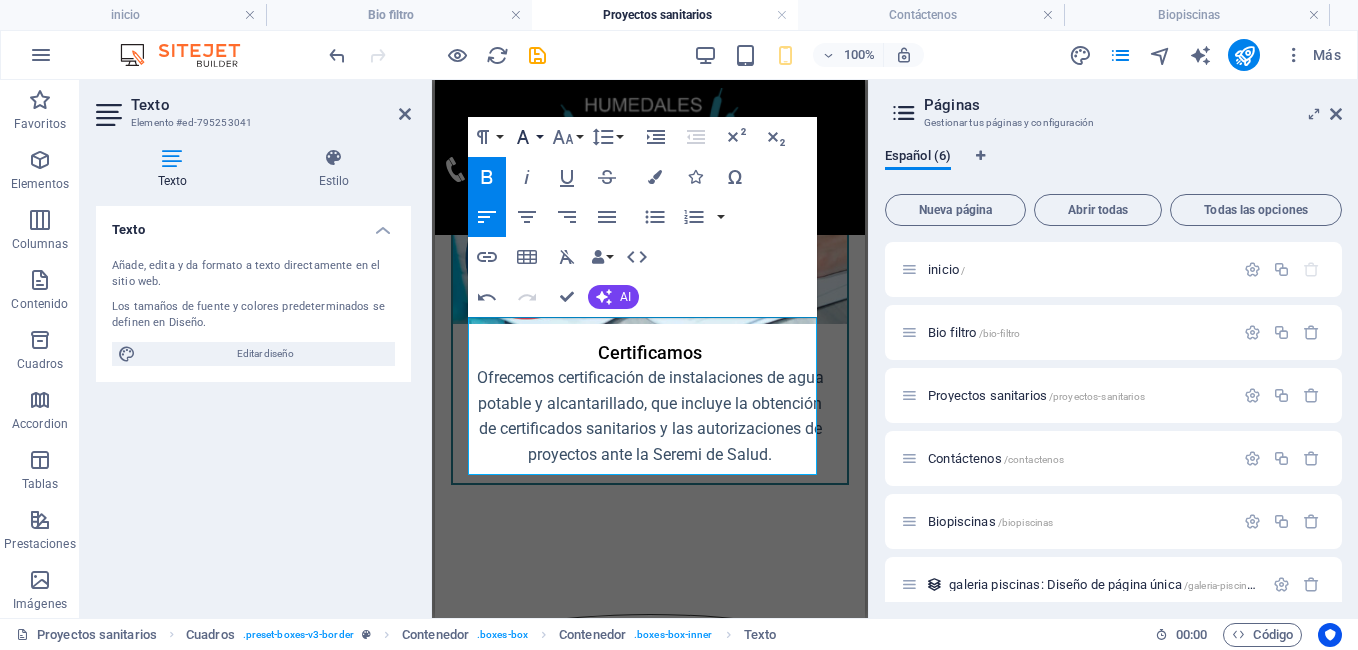 click on "Font Family" at bounding box center (527, 137) 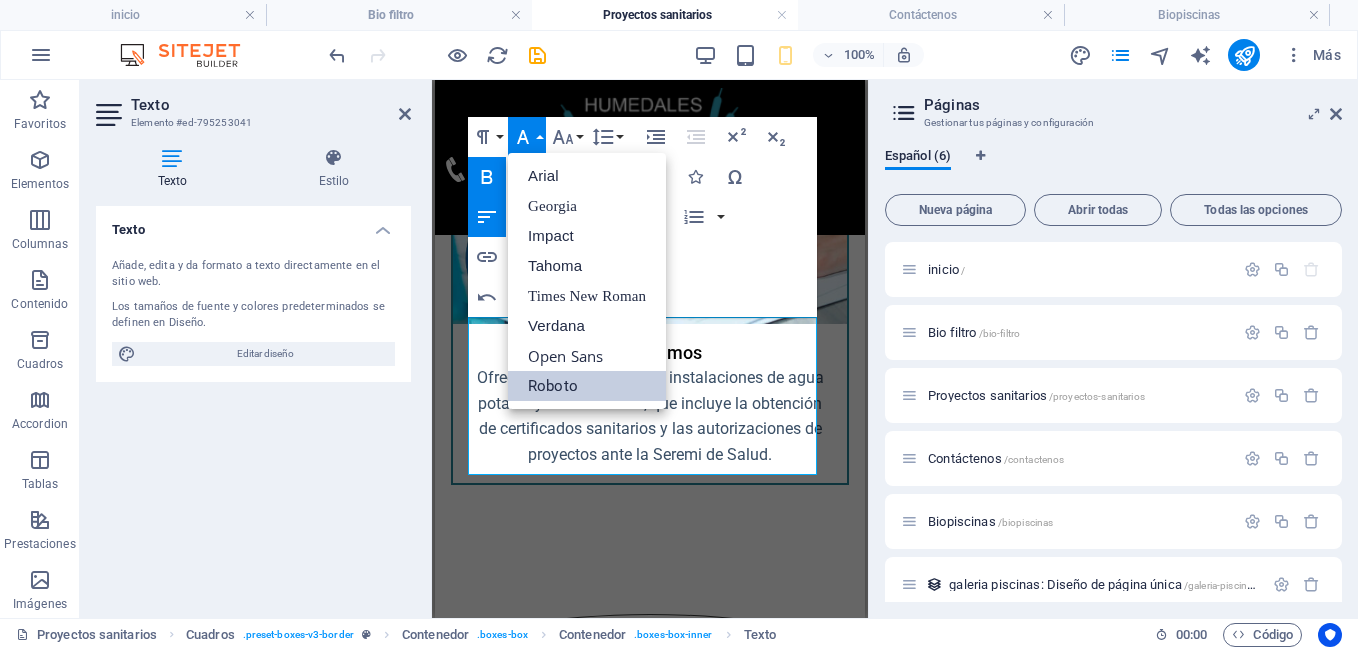 scroll, scrollTop: 0, scrollLeft: 0, axis: both 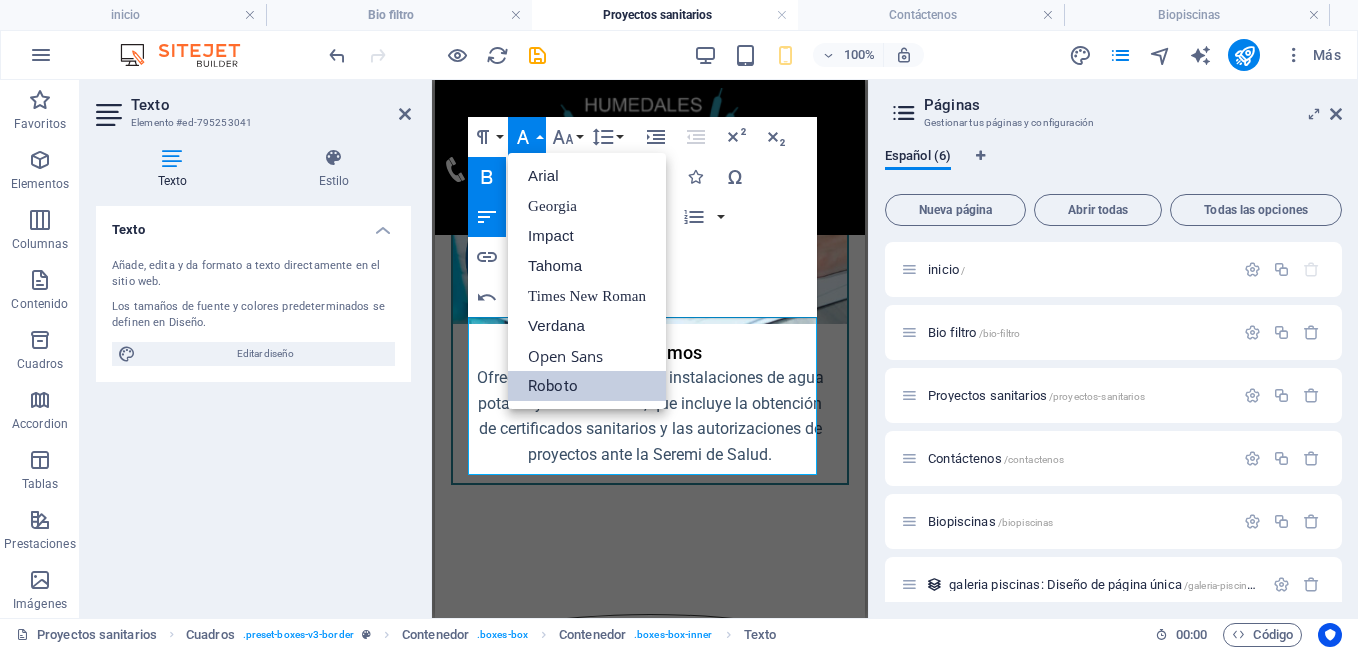 click on "Roboto" at bounding box center [587, 386] 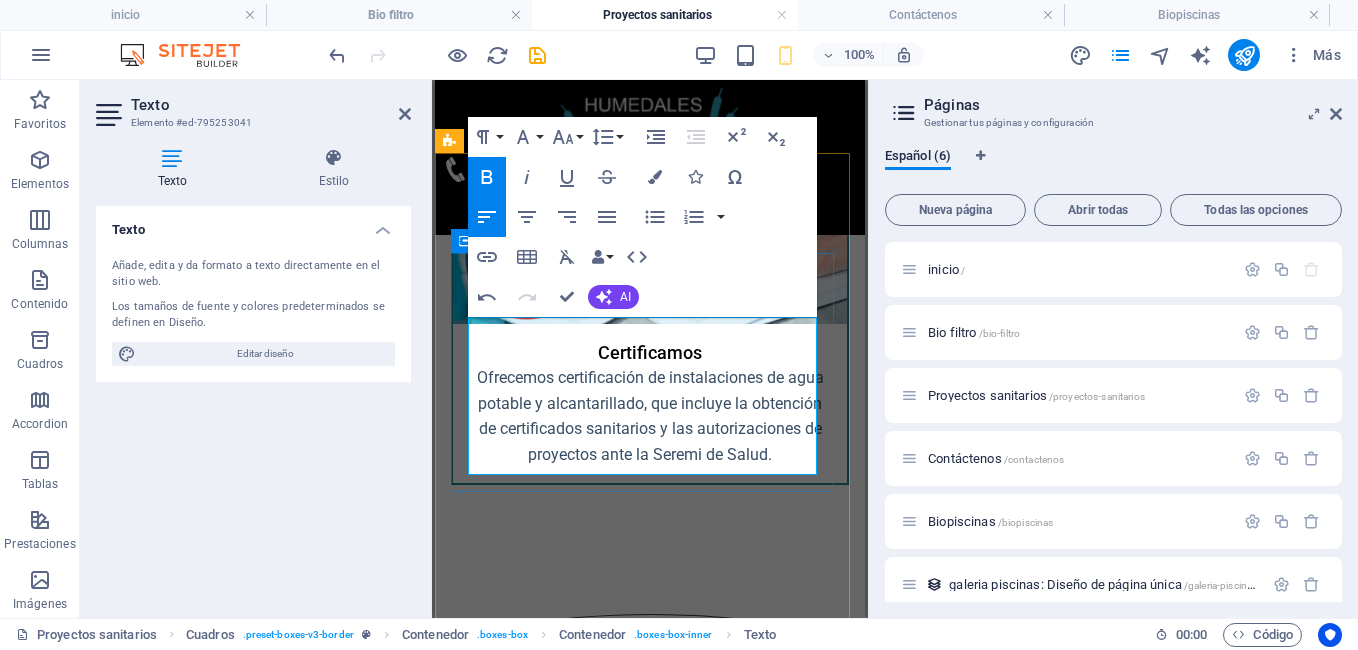 click on "Pozos profundos:  Estudio del mejor sector posible para encontrar dotación de agua adecuada según requerimiento del cliente." at bounding box center [637, 836] 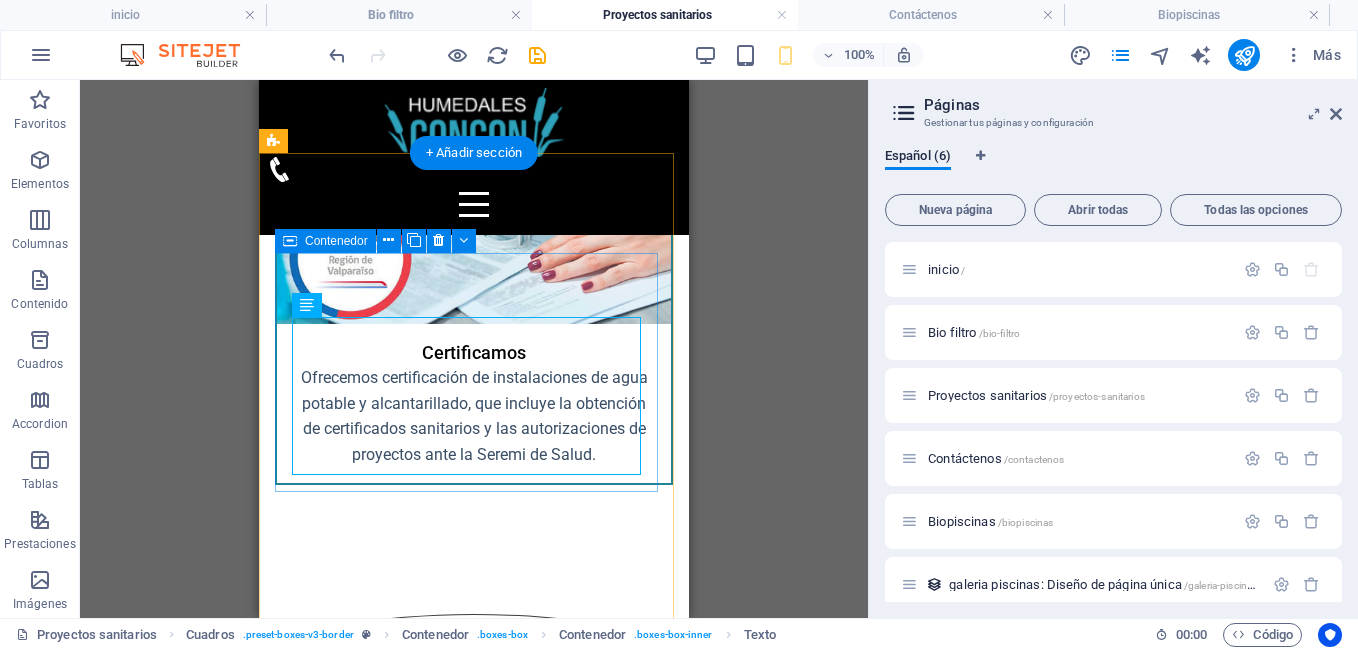 click on ".fa-secondary{opacity:.4} agua potable Redes de agua potable:  Sistema de cañerías que recorren una edificación o establecimiento conectadas a una red de agua, cuya función es abastecer todos los puntos de consumo  Pozos profundos:  Estudio del mejor sector posible para encontrar dotación de agua adecuada según requerimiento del cliente." at bounding box center [474, 769] 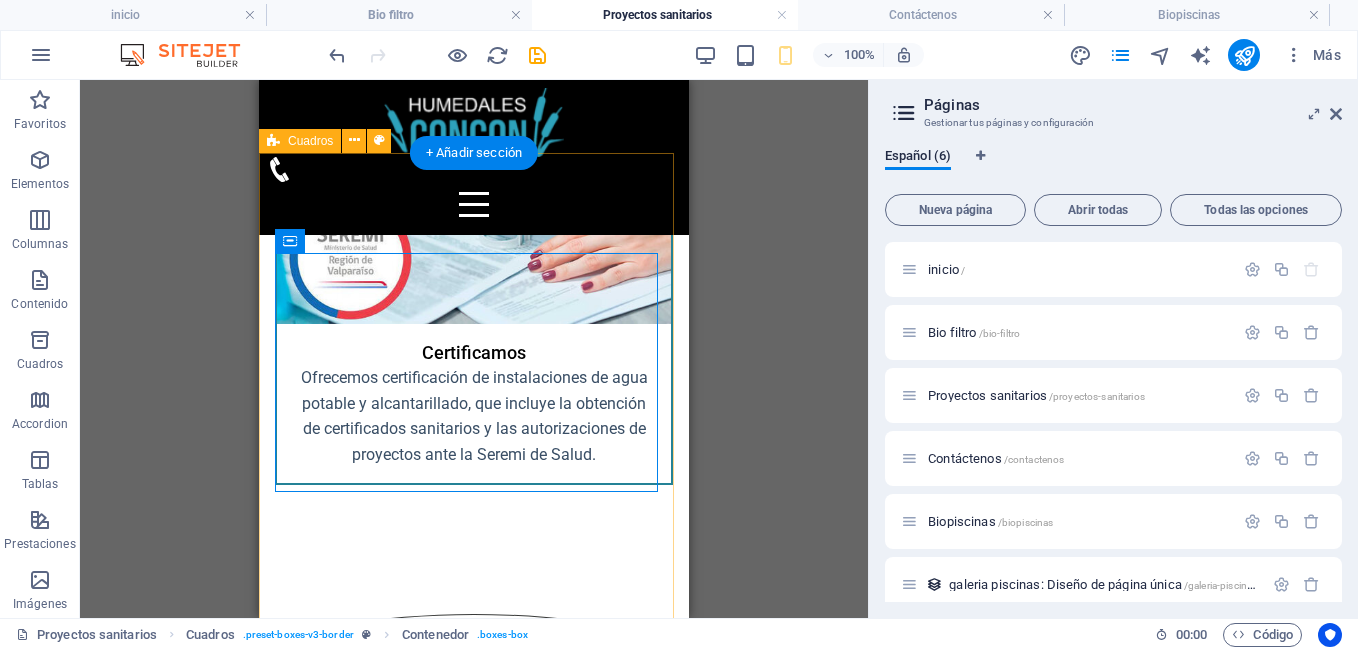 click on ".fa-secondary{opacity:.4} agua potable Redes de agua potable:  Sistema de cañerías que recorren una edificación o establecimiento conectadas a una red de agua, cuya función es abastecer todos los puntos de consumo  Pozos profundos:  Estudio del mejor sector posible para encontrar dotación de agua adecuada según requerimiento del cliente. .fa-secondary{opacity:.4} alcantarillado Conexiones a redes de canalización de aguas residuales Cámaras : inspección, desgrasadoras. Fosas Sépticas:  Sistema de almacenamiento para posterior eliminación de residuos de aguas grises y negras. Drenes o pozos de absorción : consiste en excavaciones rellenas con gravilla y geotextil que permiten infiltrar el agua a la tierra. Plantas elevadoras:  Sistema que permite evacuar la aguas en zonas donde no es posible hacerlo por pendiente natural Plantas de tratamiento:  instalación donde el agua es tratada con procesos biológicos y físicos para su limpiado y posterior uso en riego o ser devuelta al medio ambiente." at bounding box center [474, 943] 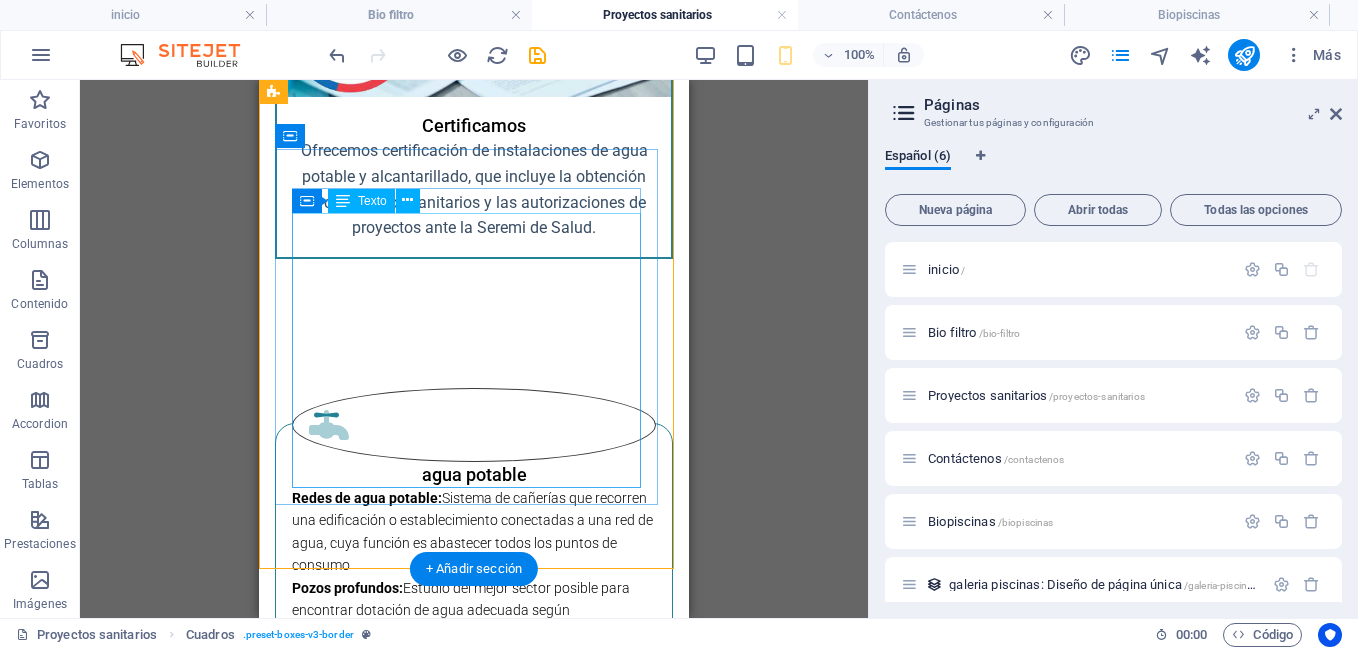 scroll, scrollTop: 2628, scrollLeft: 0, axis: vertical 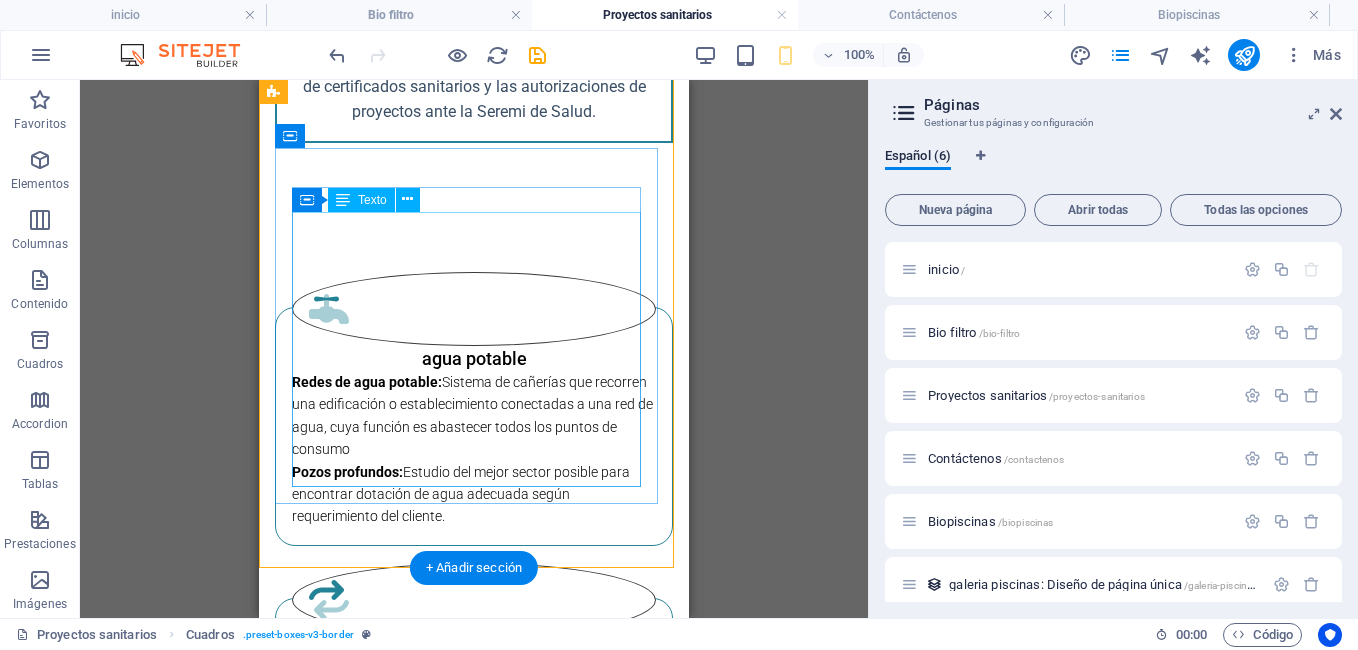 click on "Conexiones a redes de canalización de aguas residuales Cámaras : inspección, desgrasadoras. Fosas Sépticas:  Sistema de almacenamiento para posterior eliminación de residuos de aguas grises y negras. Drenes o pozos de absorción : consiste en excavaciones rellenas con gravilla y geotextil que permiten infiltrar el agua a la tierra. Plantas elevadoras:  Sistema que permite evacuar la aguas en zonas donde no es posible hacerlo por pendiente natural Plantas de tratamiento:  instalación donde el agua es tratada con procesos biológicos y físicos para su limpiado y posterior uso en riego o ser devuelta al medio ambiente." at bounding box center [474, 788] 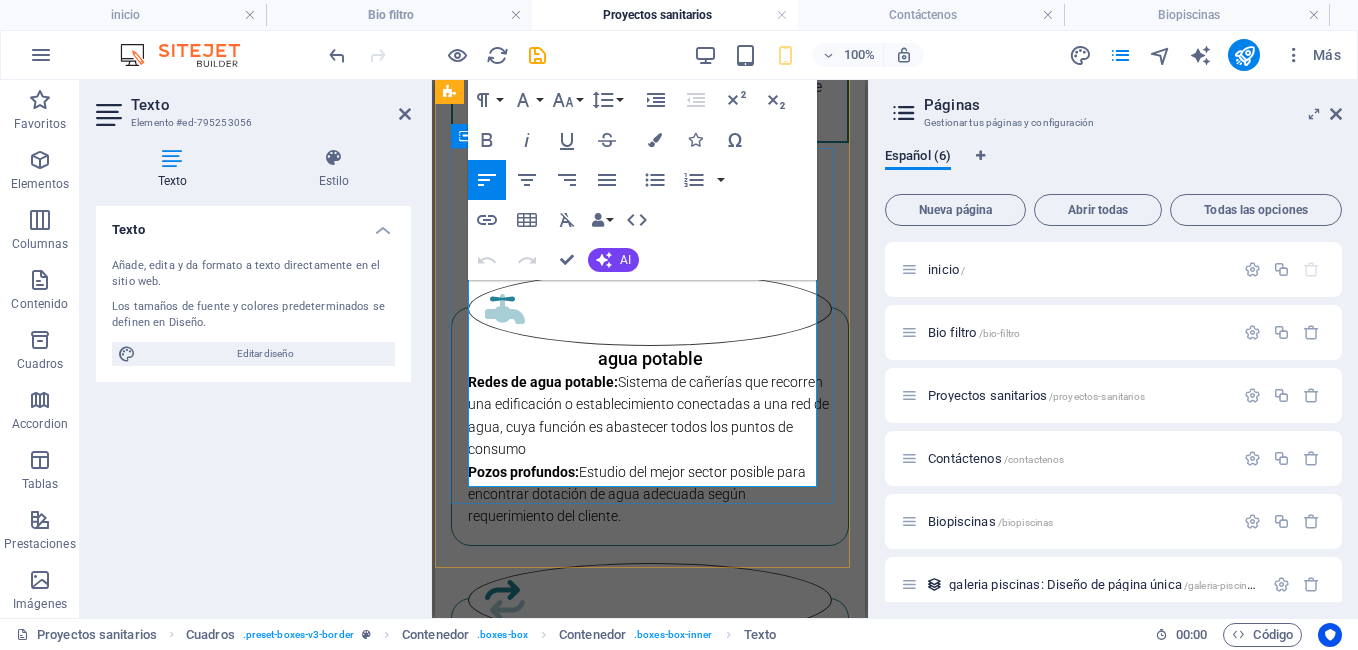 drag, startPoint x: 718, startPoint y: 471, endPoint x: 903, endPoint y: 340, distance: 226.6848 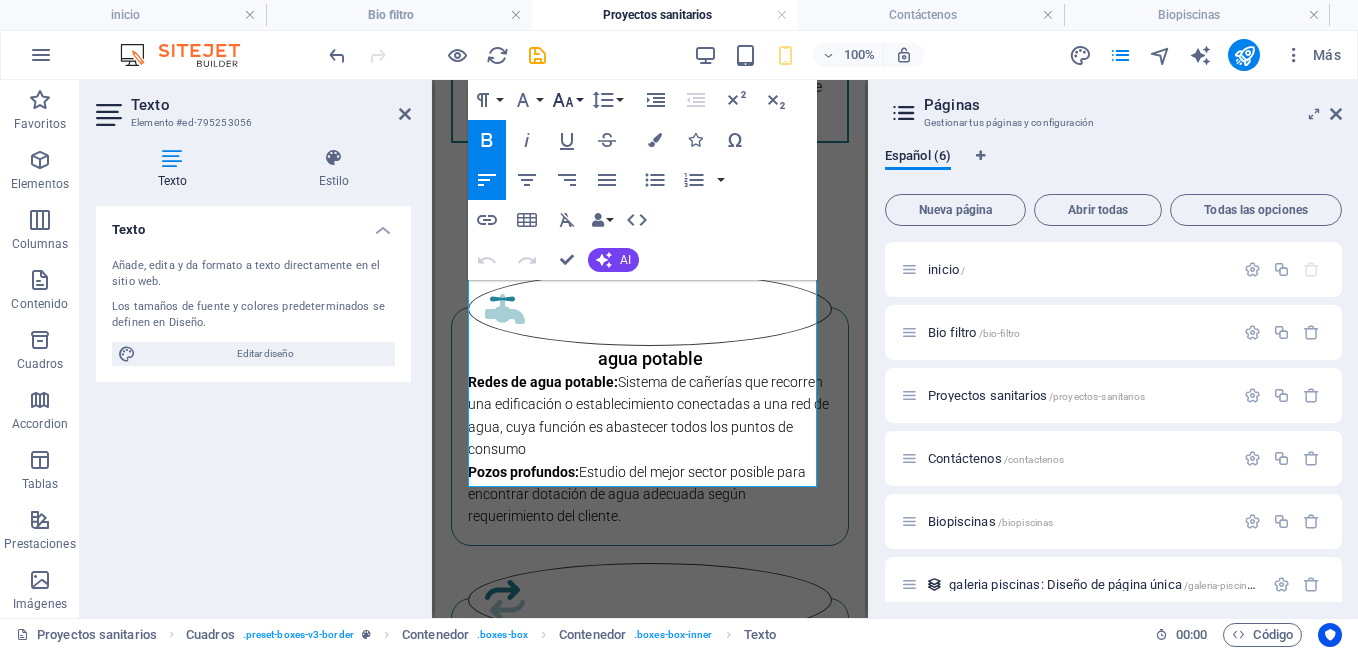 click on "Font Size" at bounding box center (567, 100) 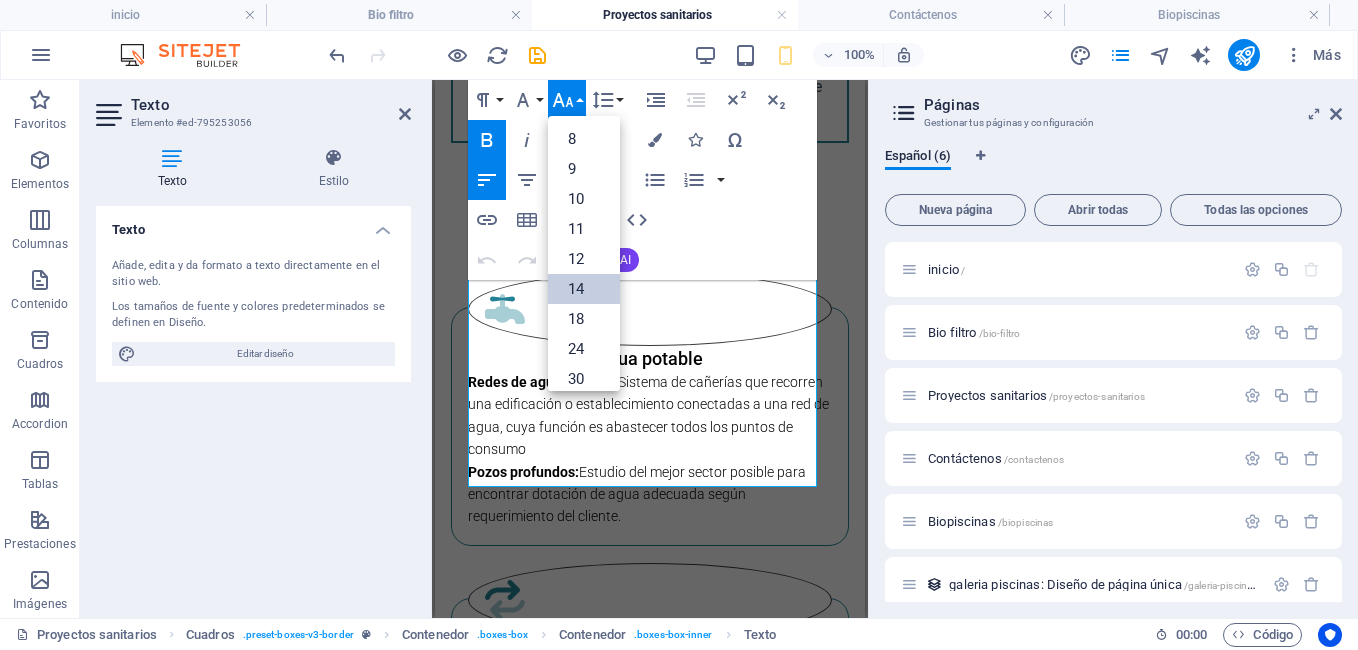 scroll, scrollTop: 161, scrollLeft: 0, axis: vertical 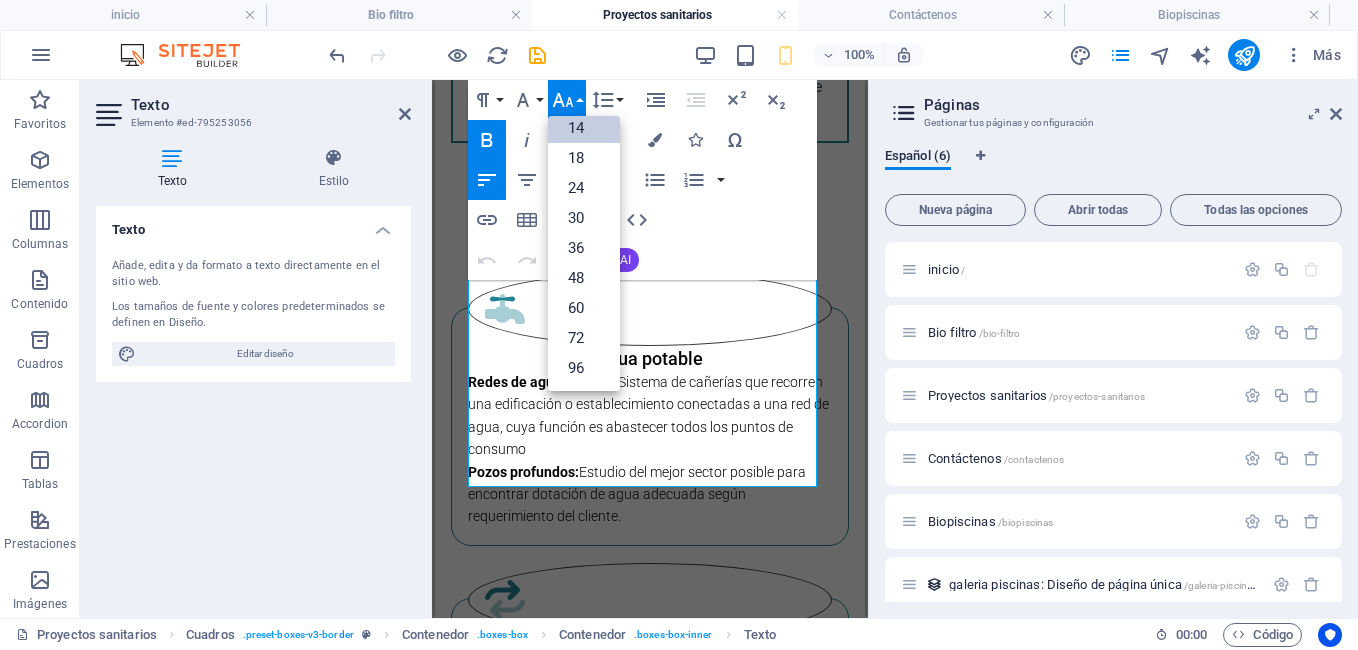 click on "14" at bounding box center (584, 128) 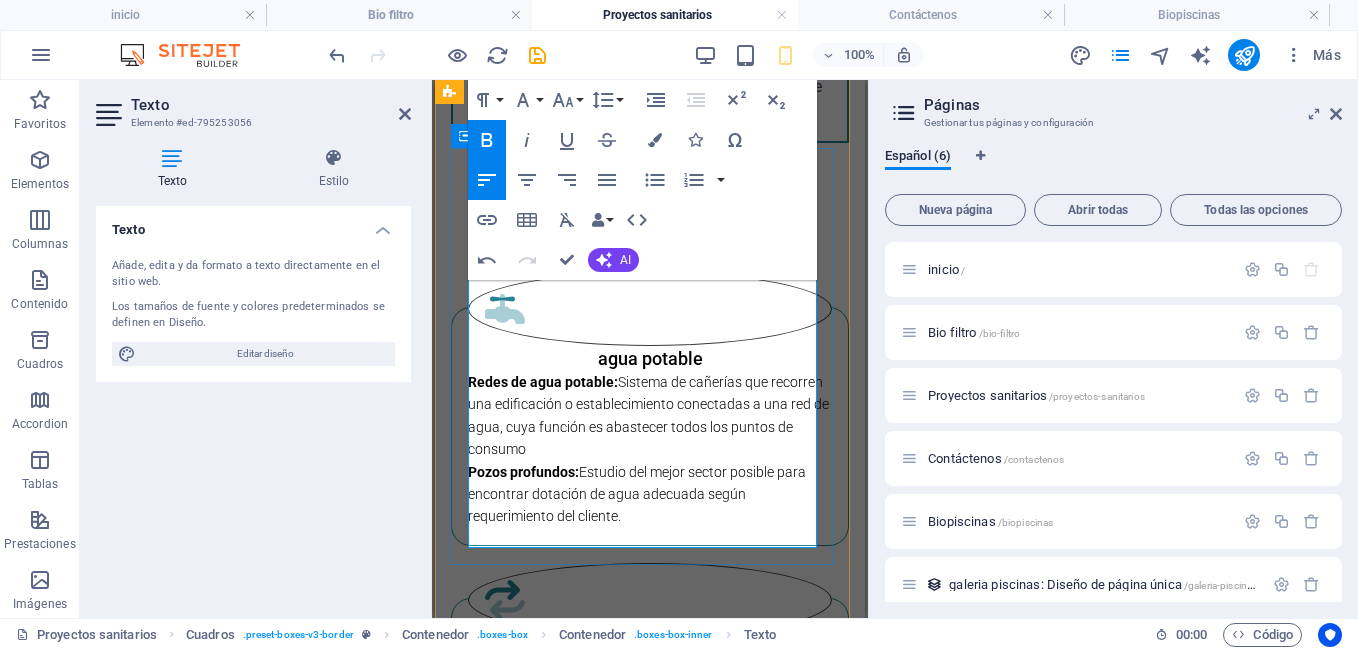 click on "Drenes o pozos de absorción : consiste en excavaciones rellenas con gravilla y geotextil que permiten infiltrar el agua a la tierra." at bounding box center [640, 785] 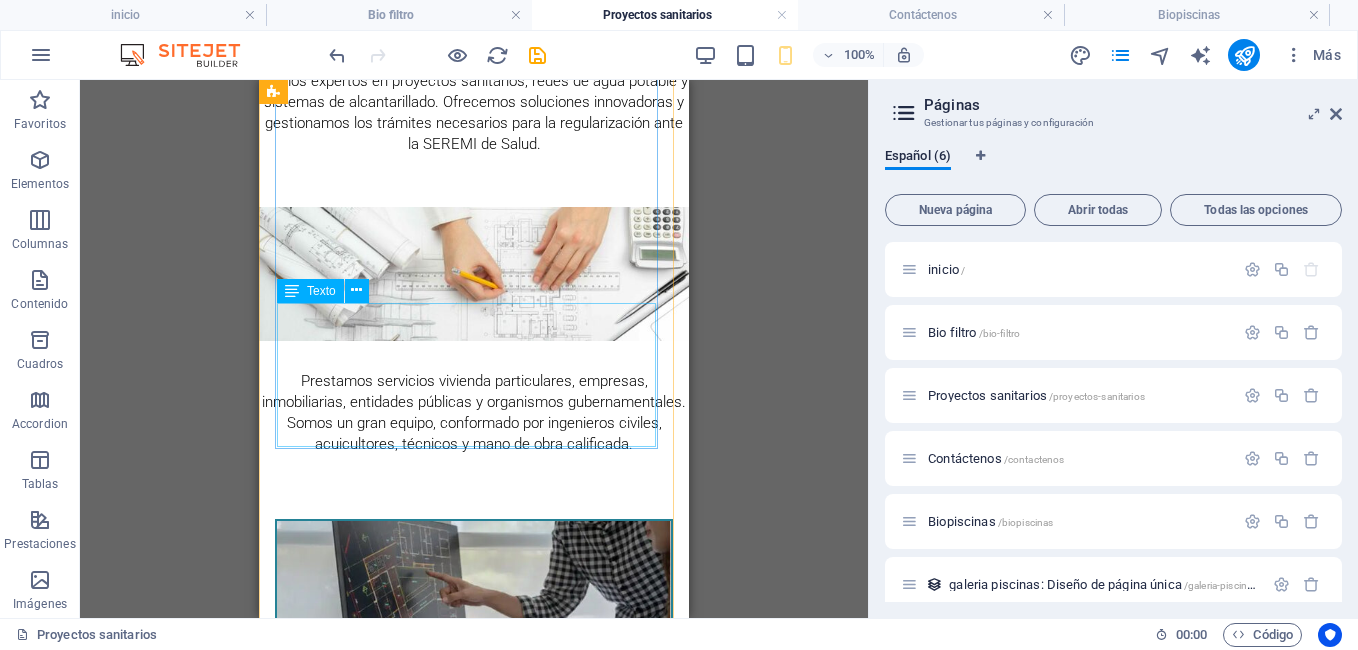 scroll, scrollTop: 958, scrollLeft: 0, axis: vertical 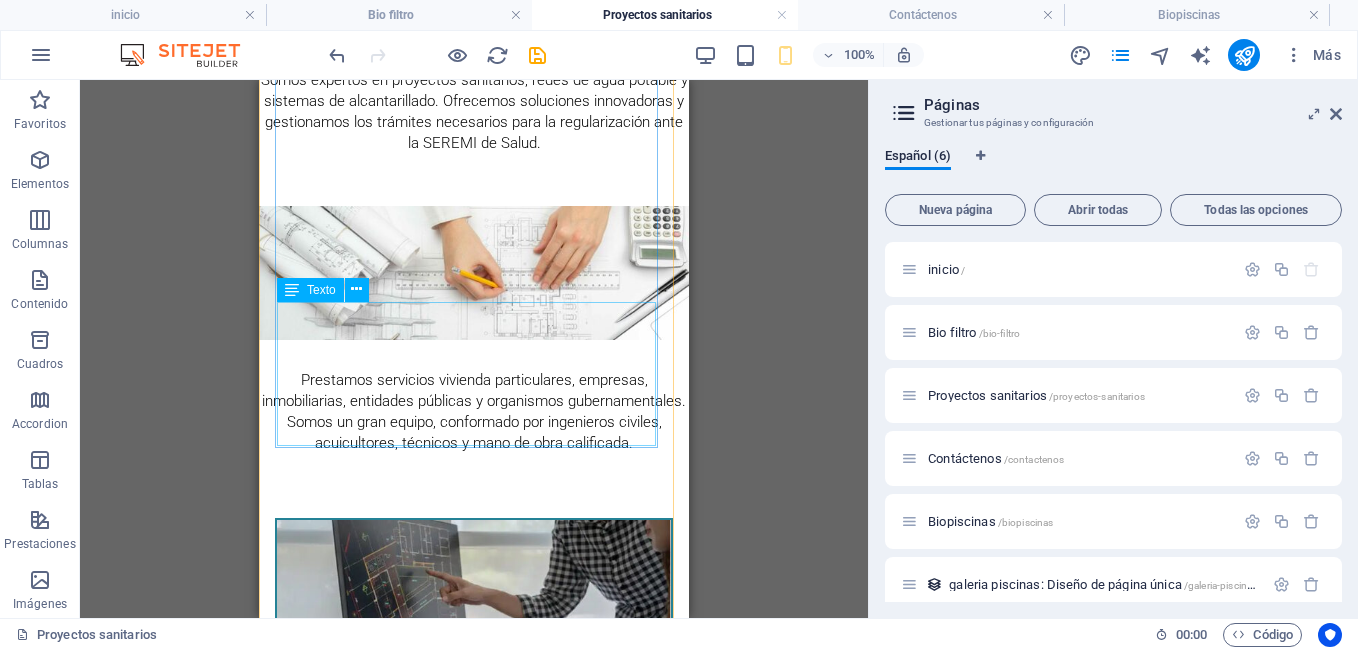 click on "Soluciones de agua potable fría y caliente, así como sistemas de alcantarillado, conforme a normativas como NCh y RIDAA. También ofrecemos soluciones personalizadas para zonas rurales sin acceso a redes públicas." at bounding box center [474, 888] 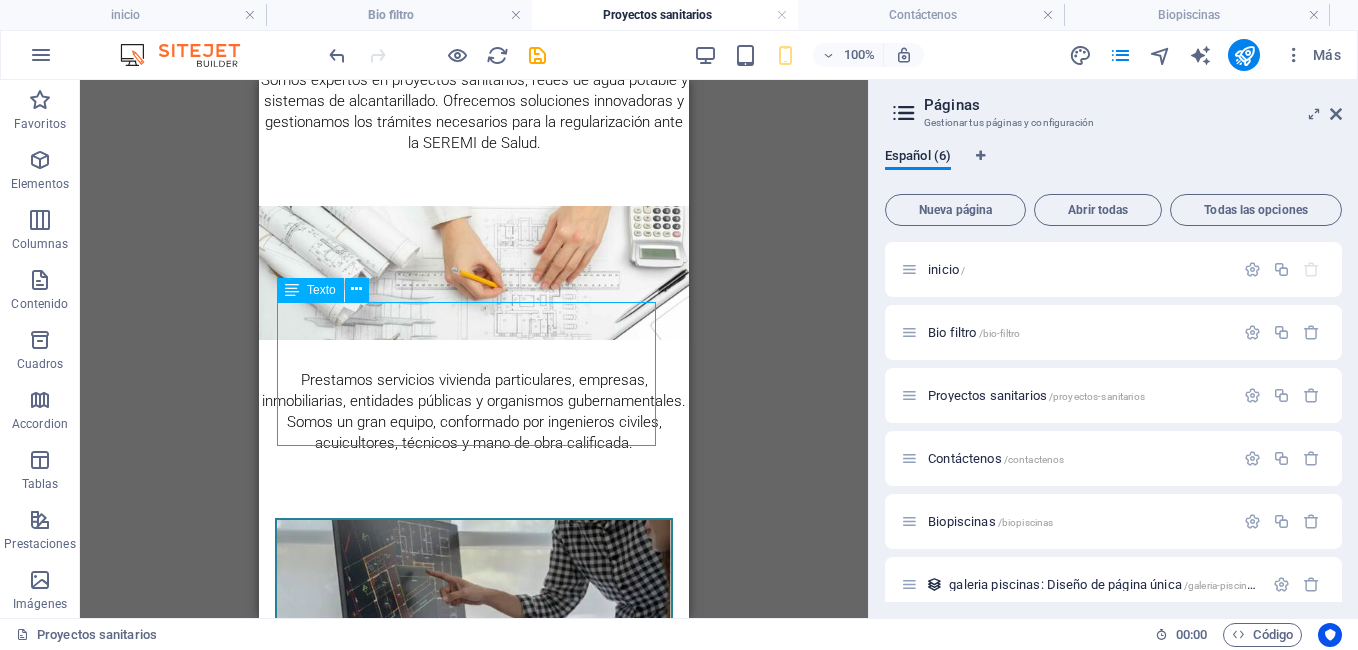 click on "Soluciones de agua potable fría y caliente, así como sistemas de alcantarillado, conforme a normativas como NCh y RIDAA. También ofrecemos soluciones personalizadas para zonas rurales sin acceso a redes públicas." at bounding box center [474, 888] 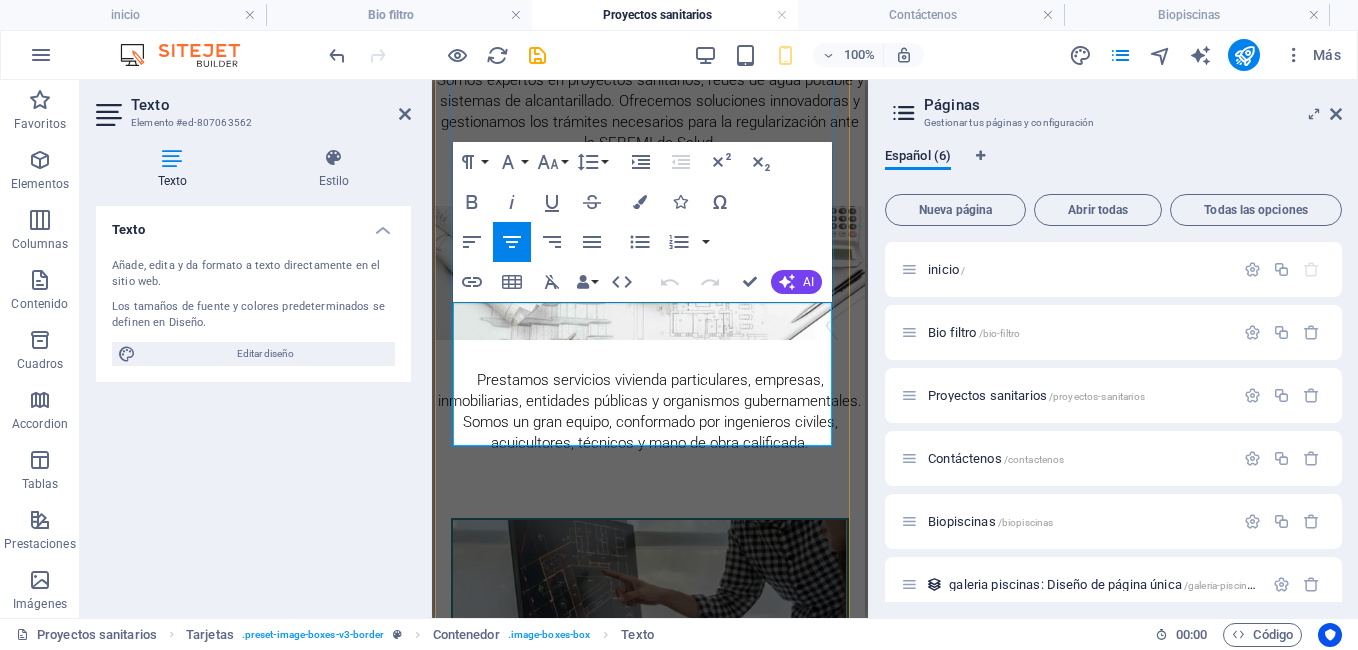 drag, startPoint x: 770, startPoint y: 419, endPoint x: 474, endPoint y: 311, distance: 315.08728 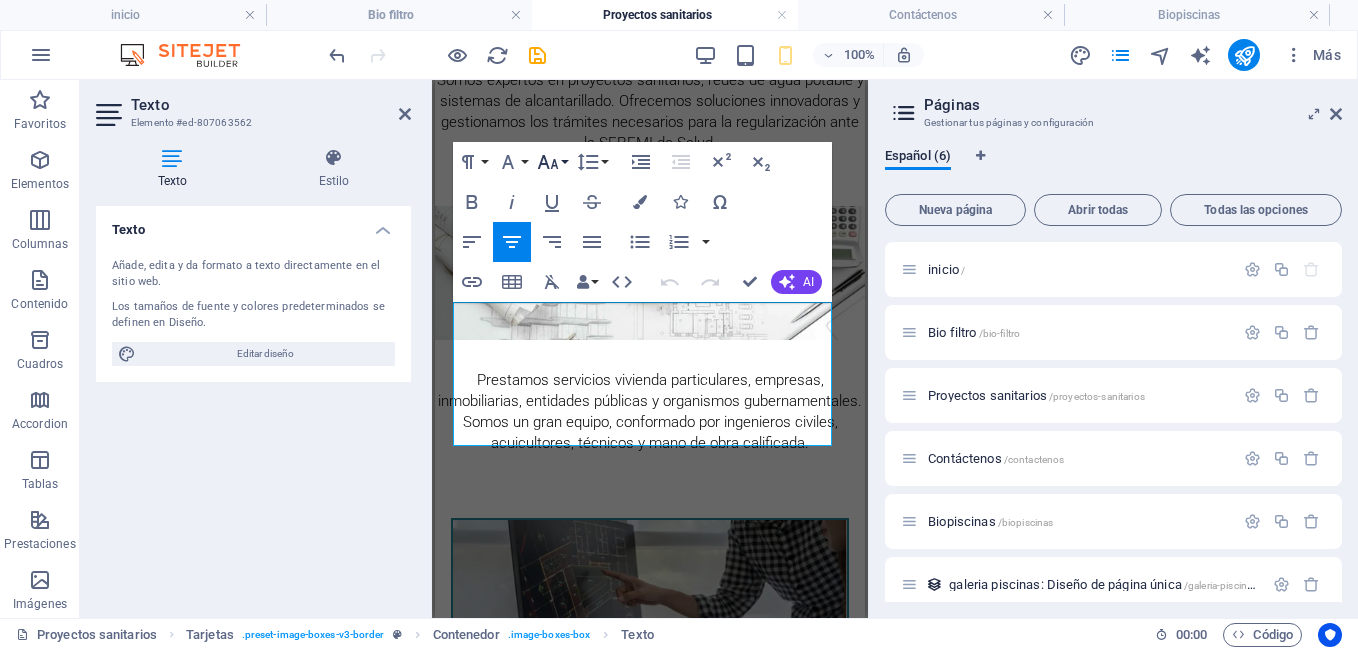 click 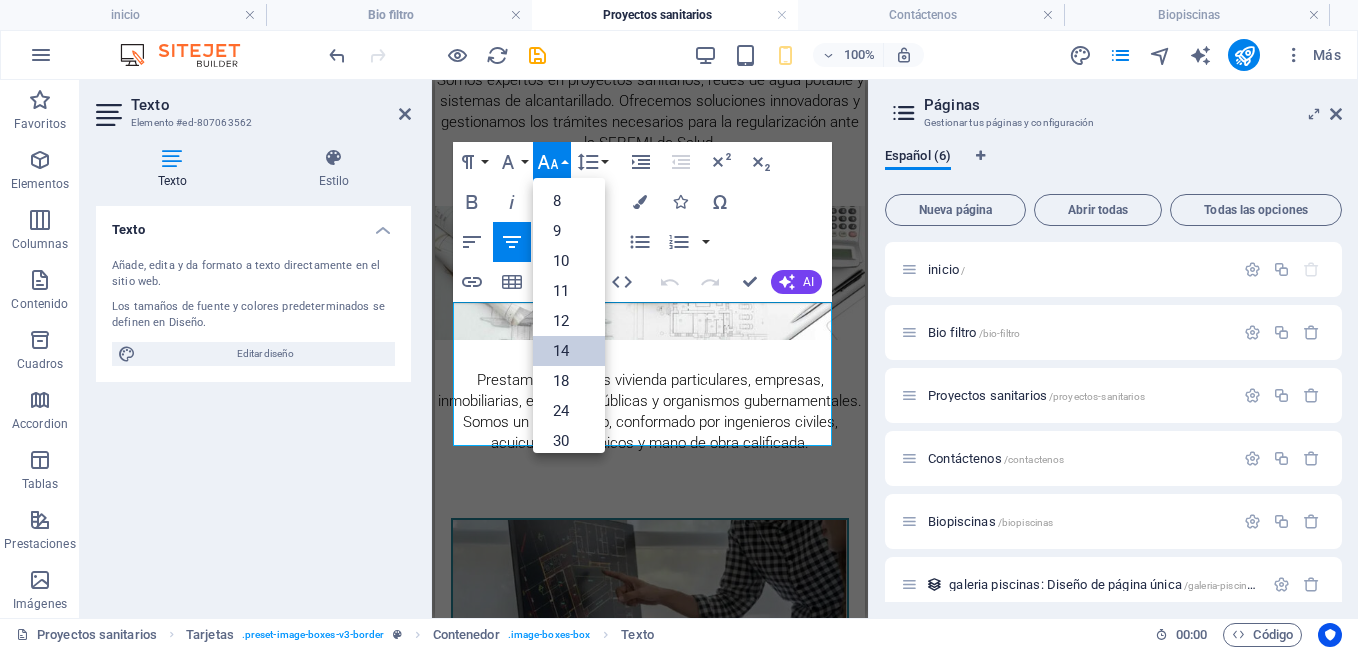click on "14" at bounding box center [569, 351] 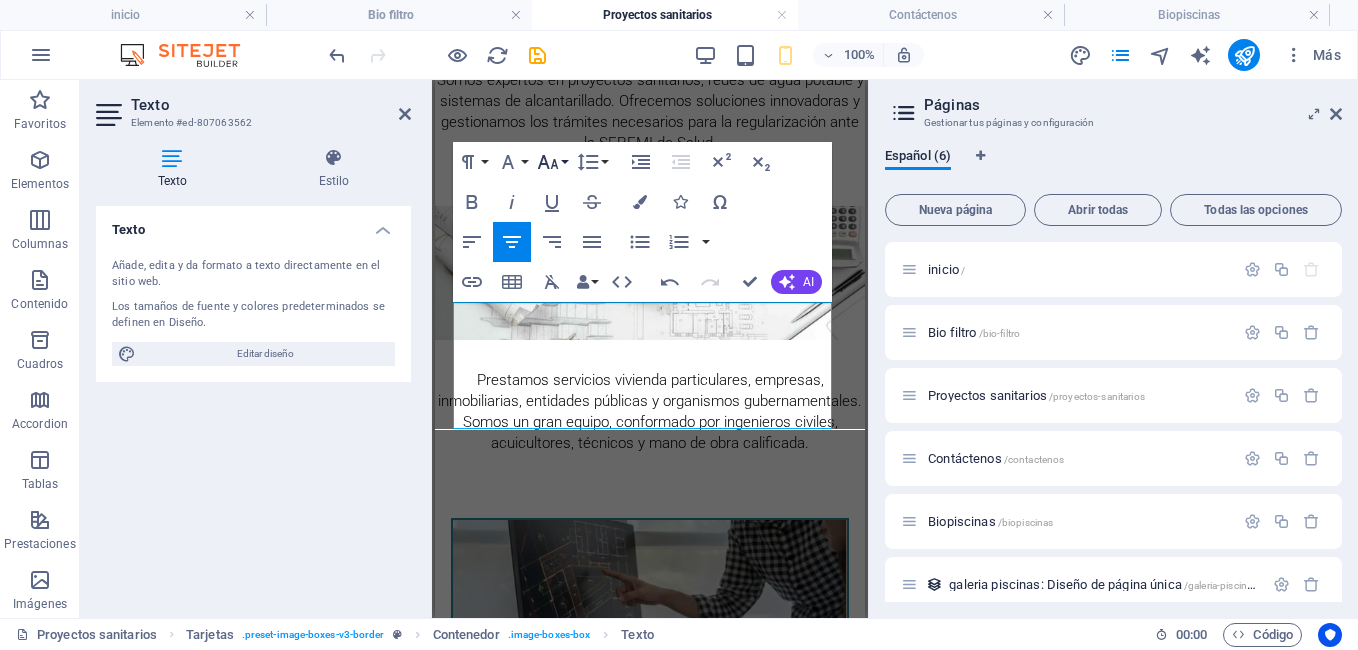 click 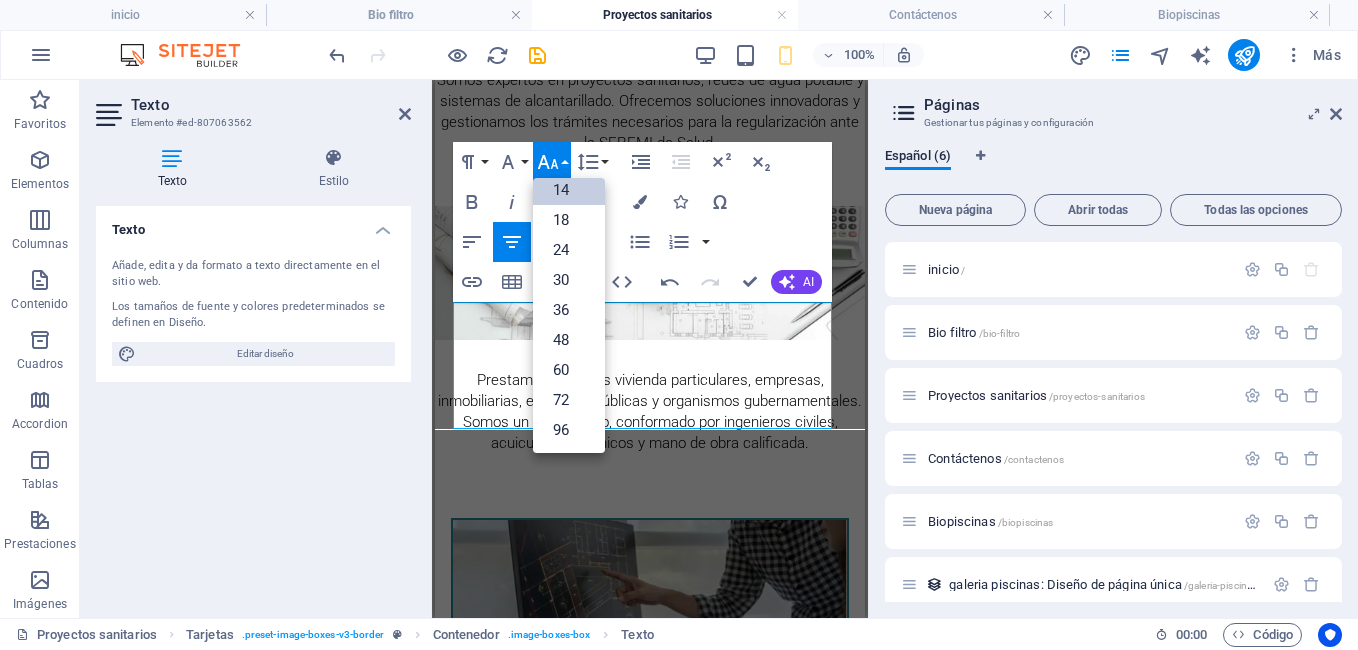 scroll, scrollTop: 161, scrollLeft: 0, axis: vertical 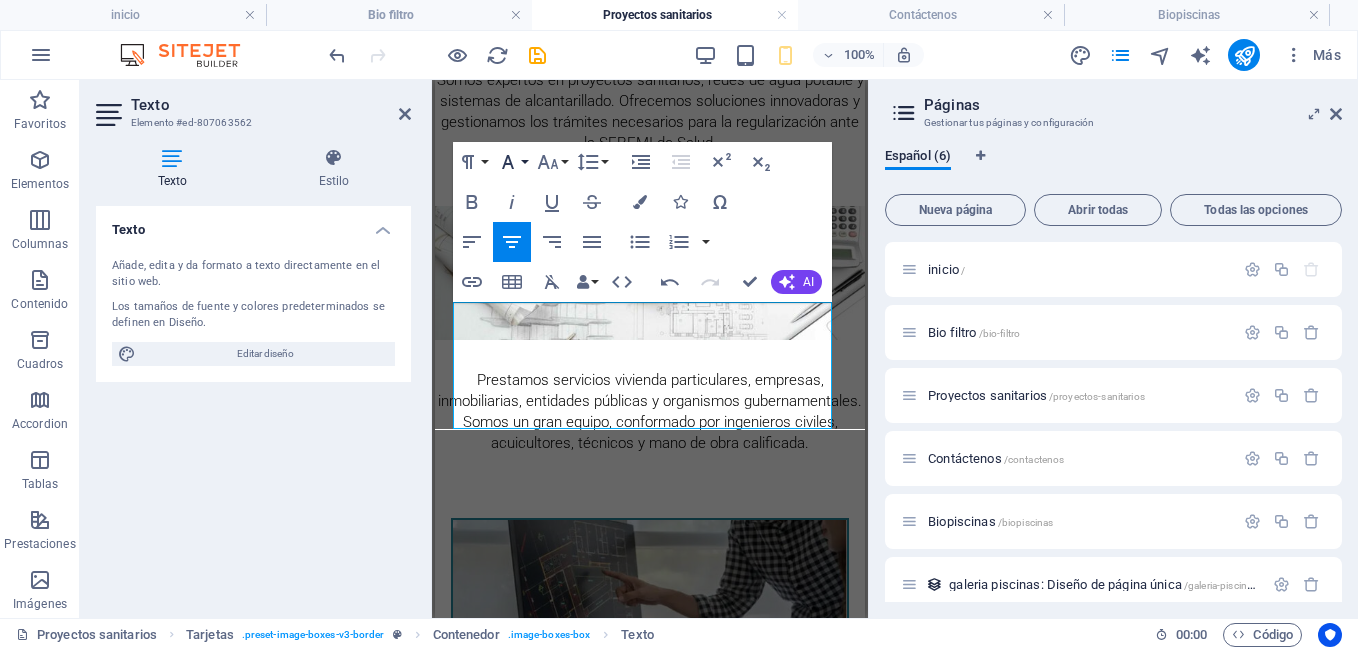 click on "Font Family" at bounding box center (512, 162) 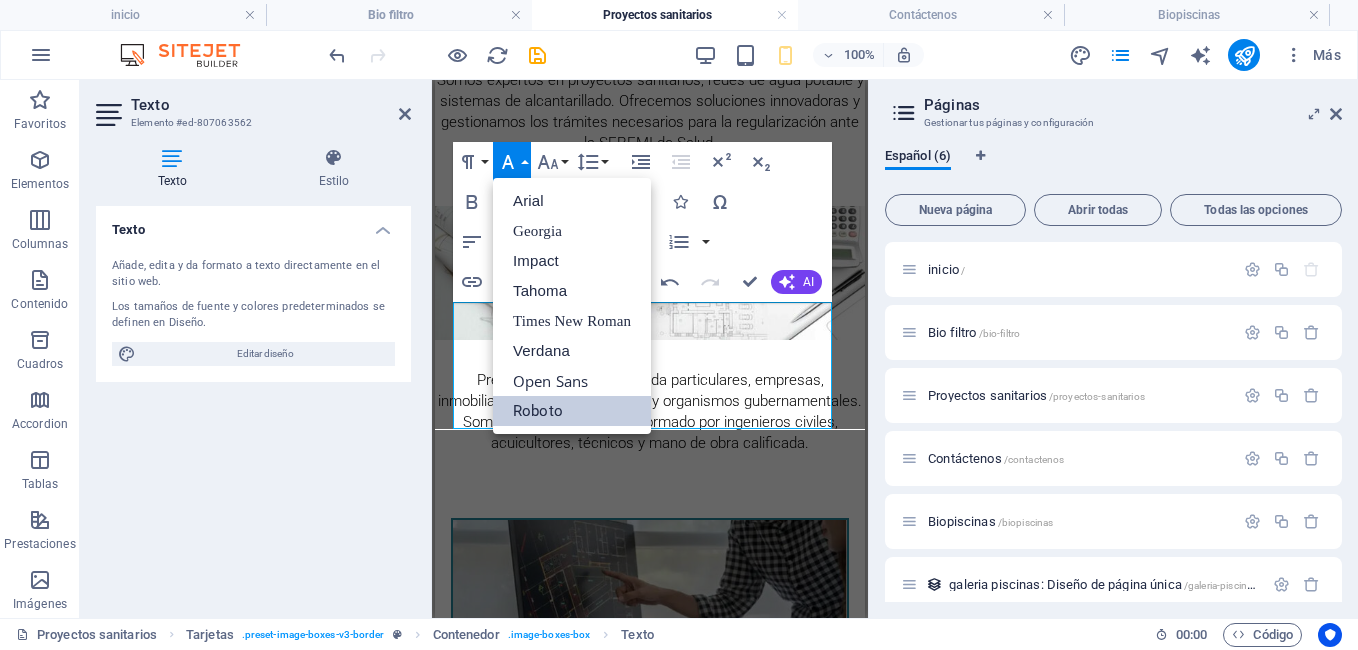scroll, scrollTop: 0, scrollLeft: 0, axis: both 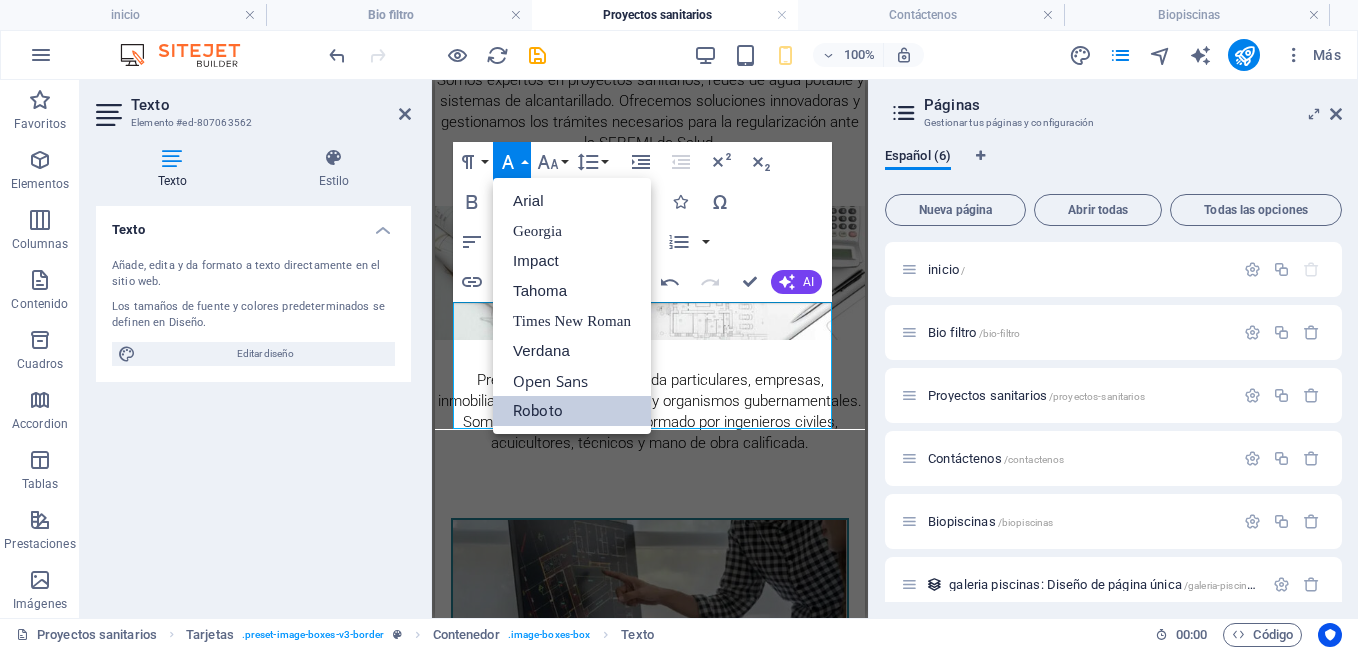 click on "Roboto" at bounding box center (572, 411) 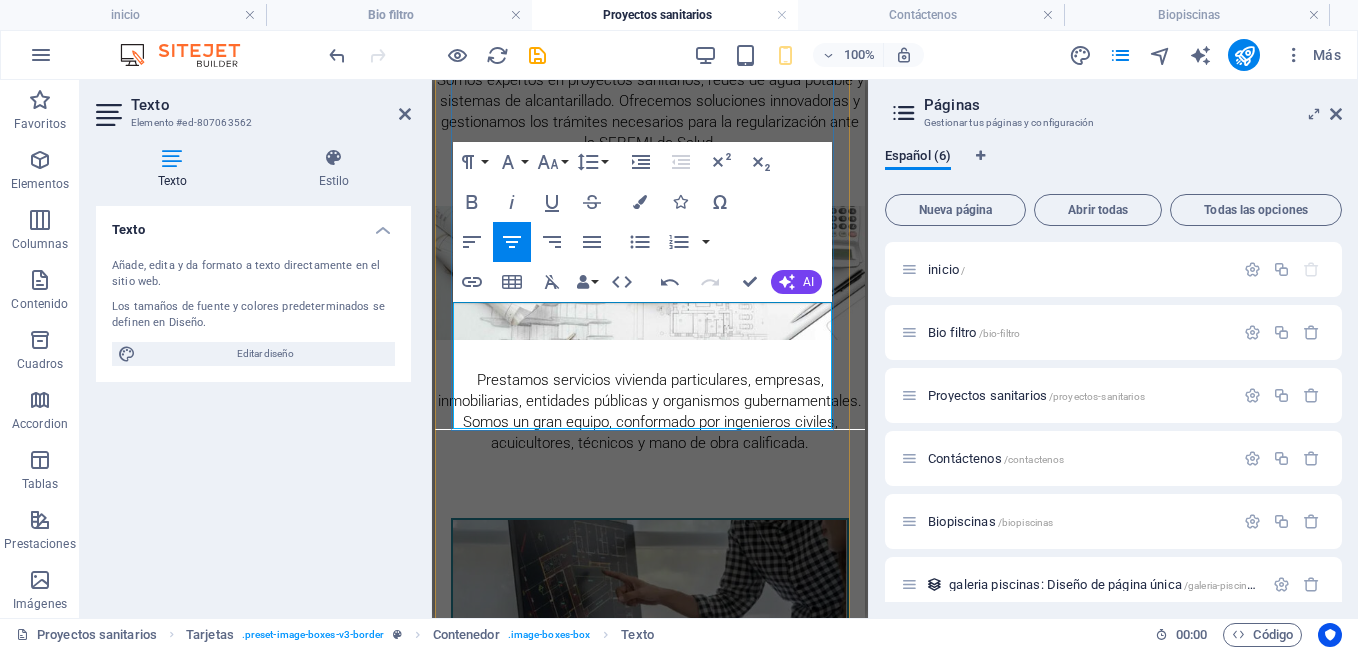 click on "Soluciones de agua potable fría y caliente, así como sistemas de alcantarillado, conforme a normativas como NCh y RIDAA. También ofrecemos soluciones personalizadas para zonas rurales sin acceso a redes públicas." at bounding box center [650, 880] 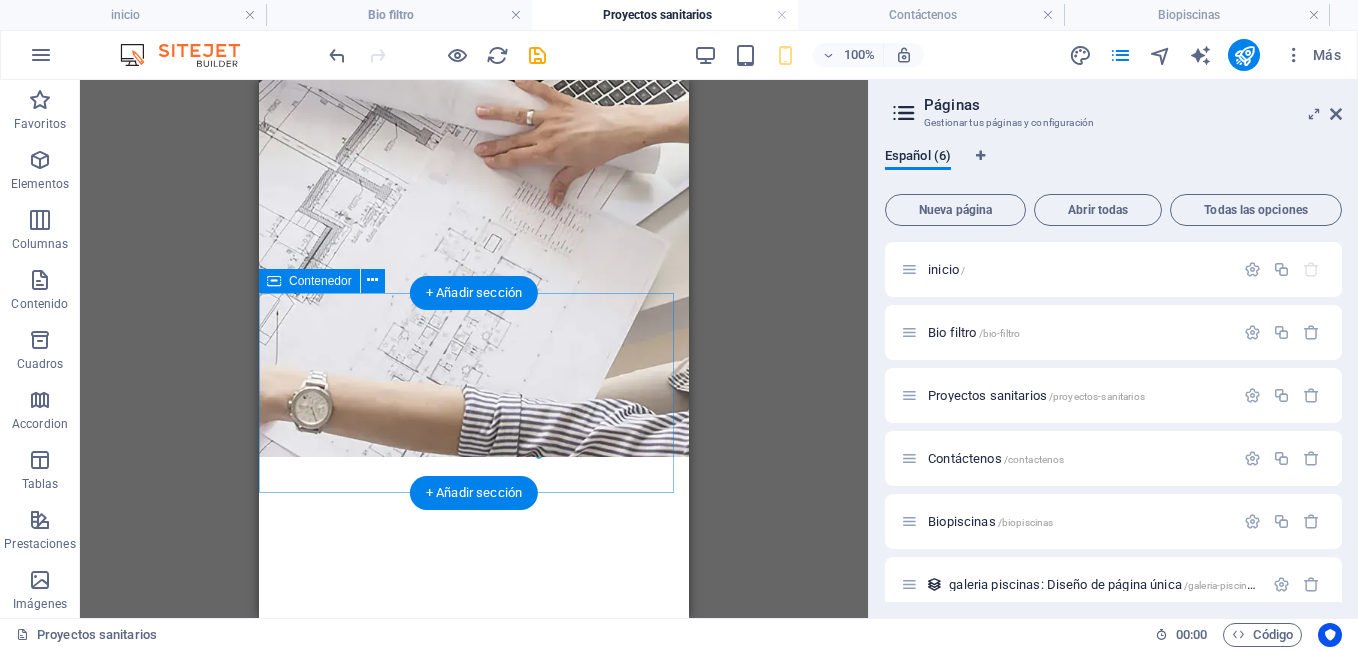scroll, scrollTop: 150, scrollLeft: 0, axis: vertical 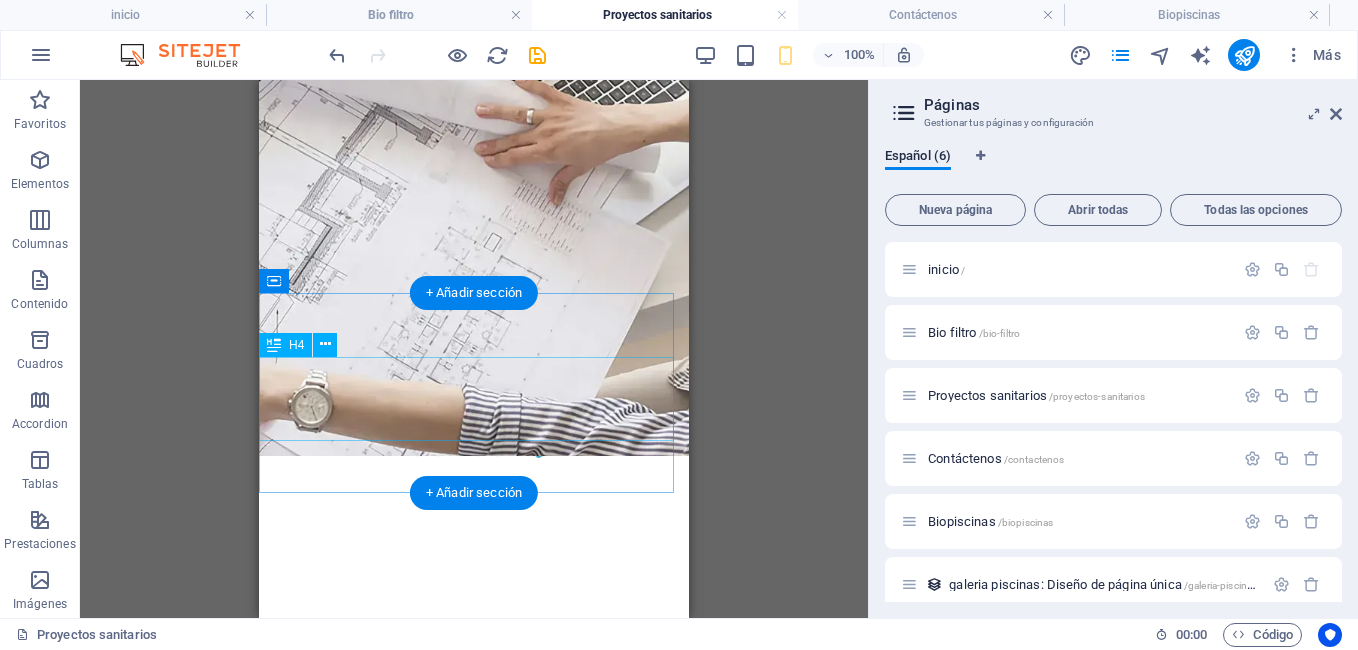click on "Somos expertos en proyectos sanitarios, redes de agua potable y sistemas de alcantarillado. Ofrecemos soluciones innovadoras y gestionamos los trámites necesarios para la regularización ante la SEREMI de Salud." at bounding box center (474, 920) 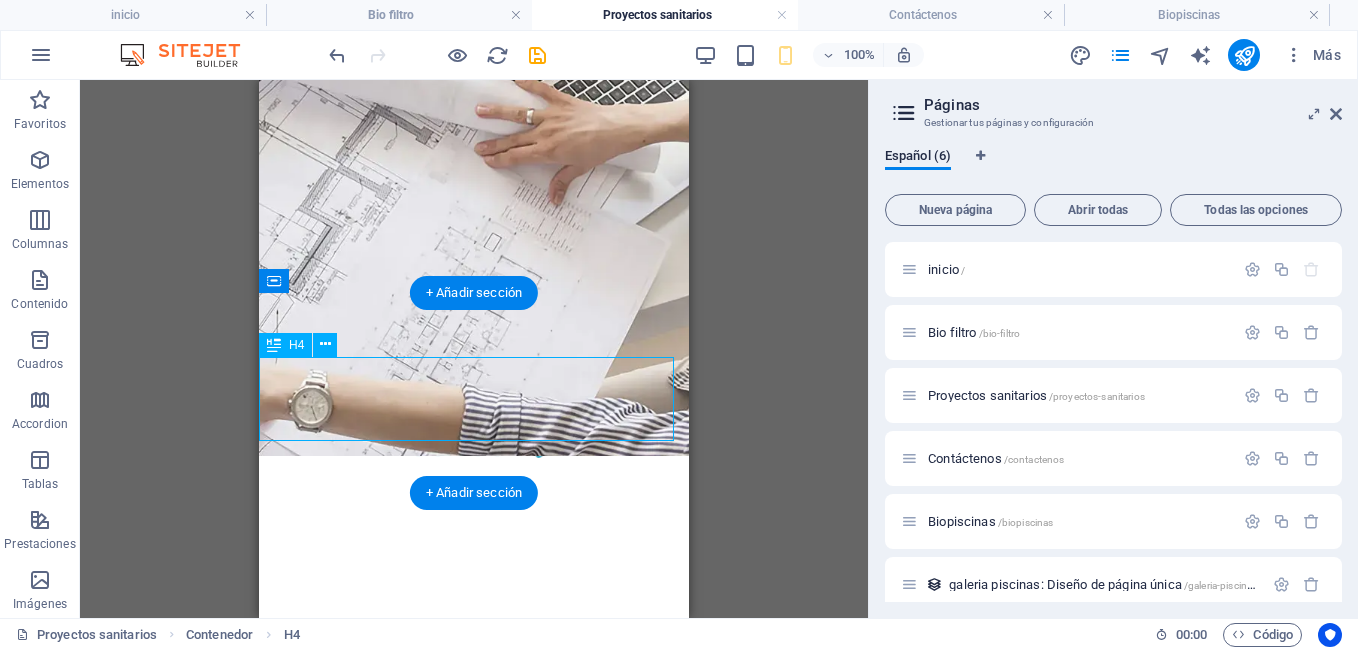 click on "Somos expertos en proyectos sanitarios, redes de agua potable y sistemas de alcantarillado. Ofrecemos soluciones innovadoras y gestionamos los trámites necesarios para la regularización ante la SEREMI de Salud." at bounding box center (474, 920) 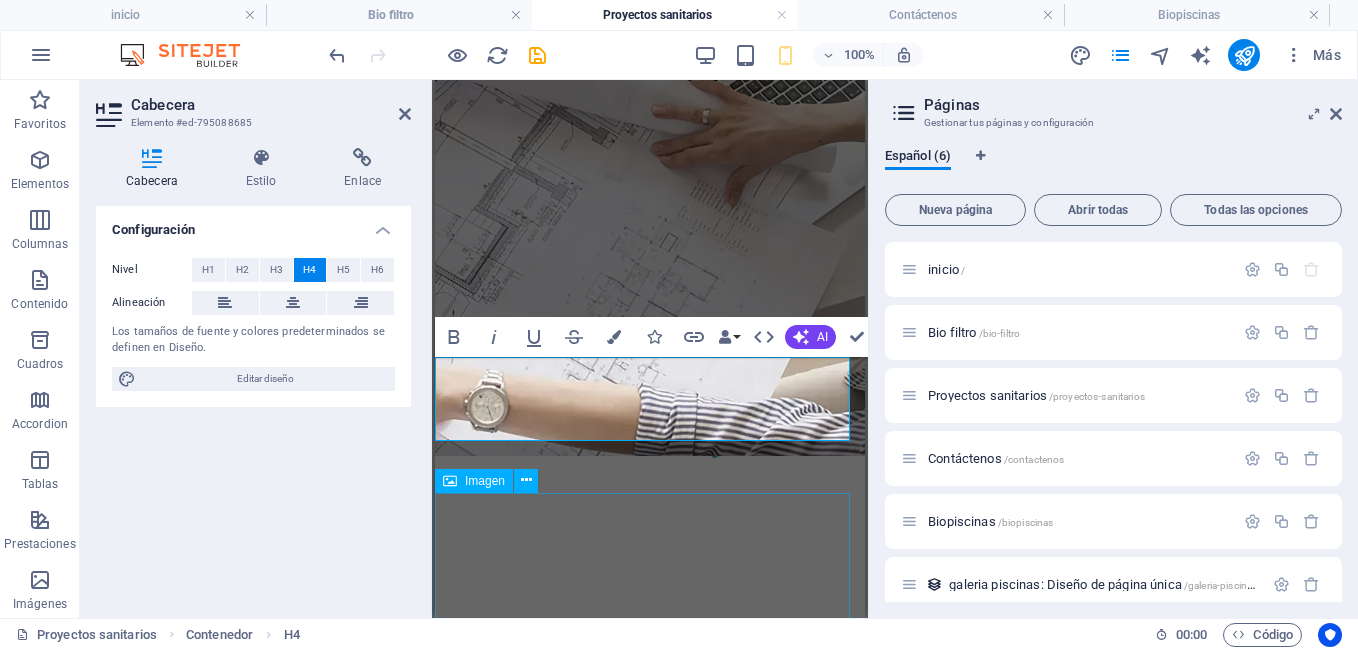 click at bounding box center (650, 1081) 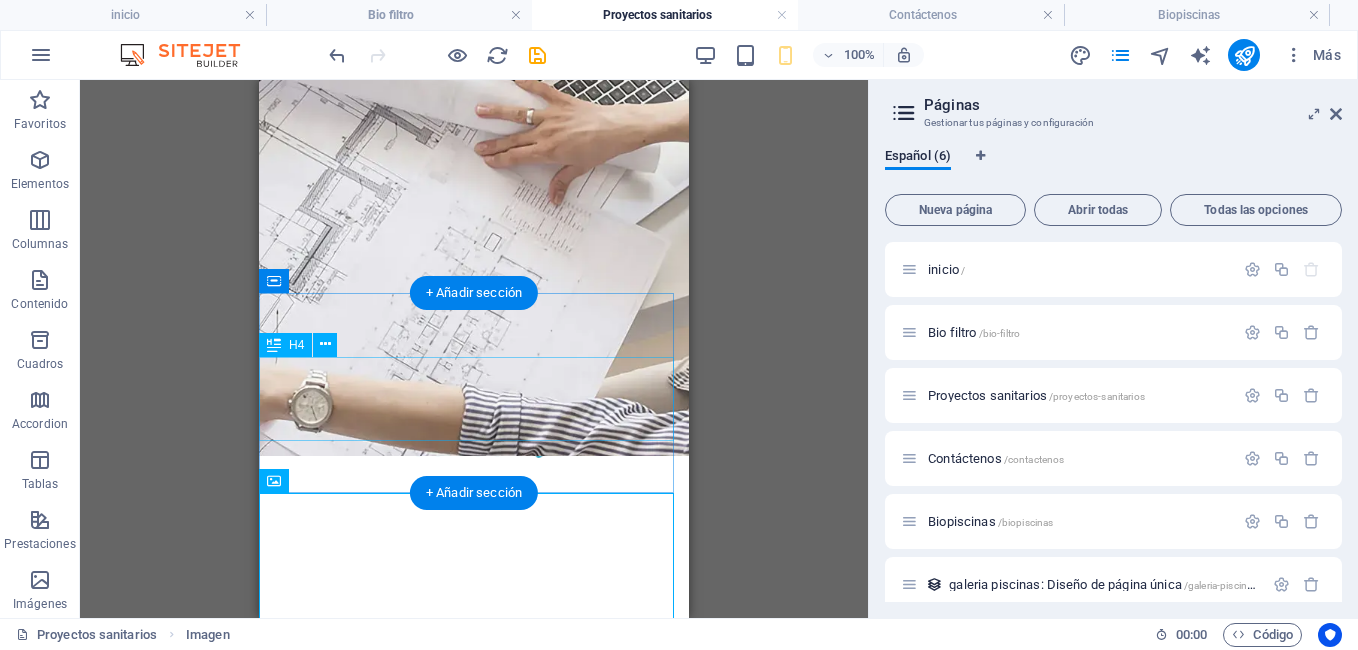 click on "Somos expertos en proyectos sanitarios, redes de agua potable y sistemas de alcantarillado. Ofrecemos soluciones innovadoras y gestionamos los trámites necesarios para la regularización ante la SEREMI de Salud." at bounding box center [474, 920] 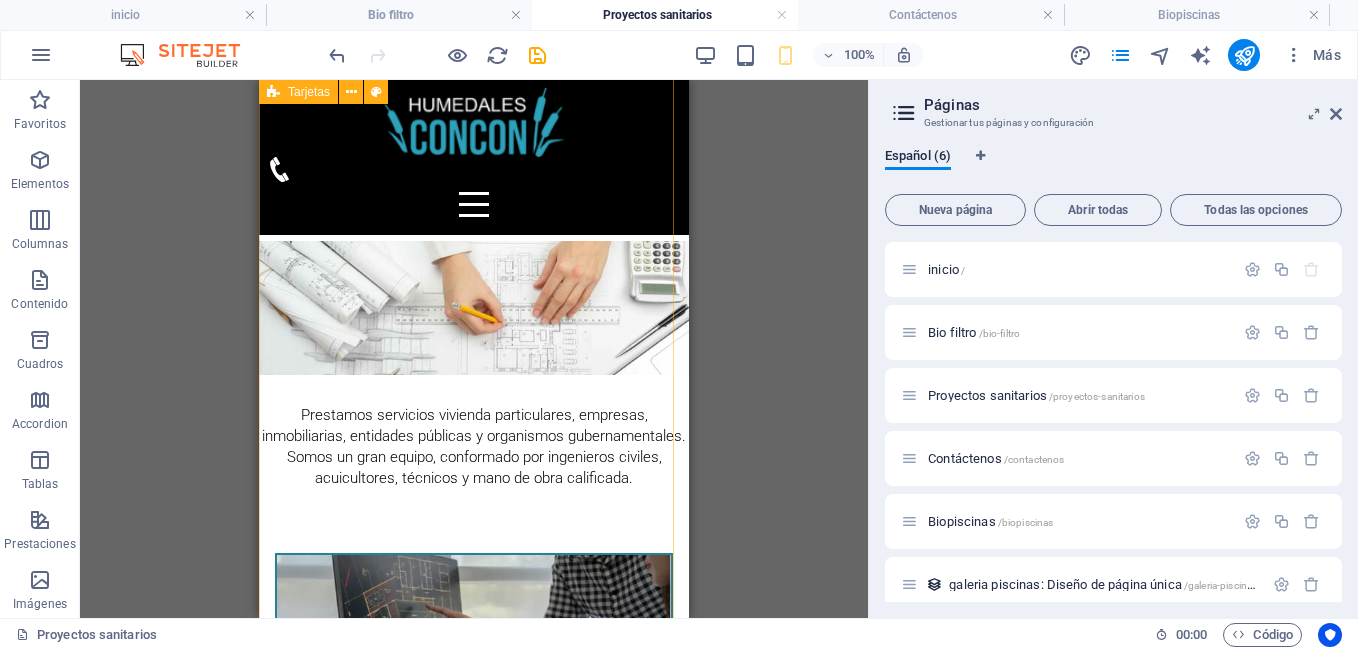 scroll, scrollTop: 849, scrollLeft: 0, axis: vertical 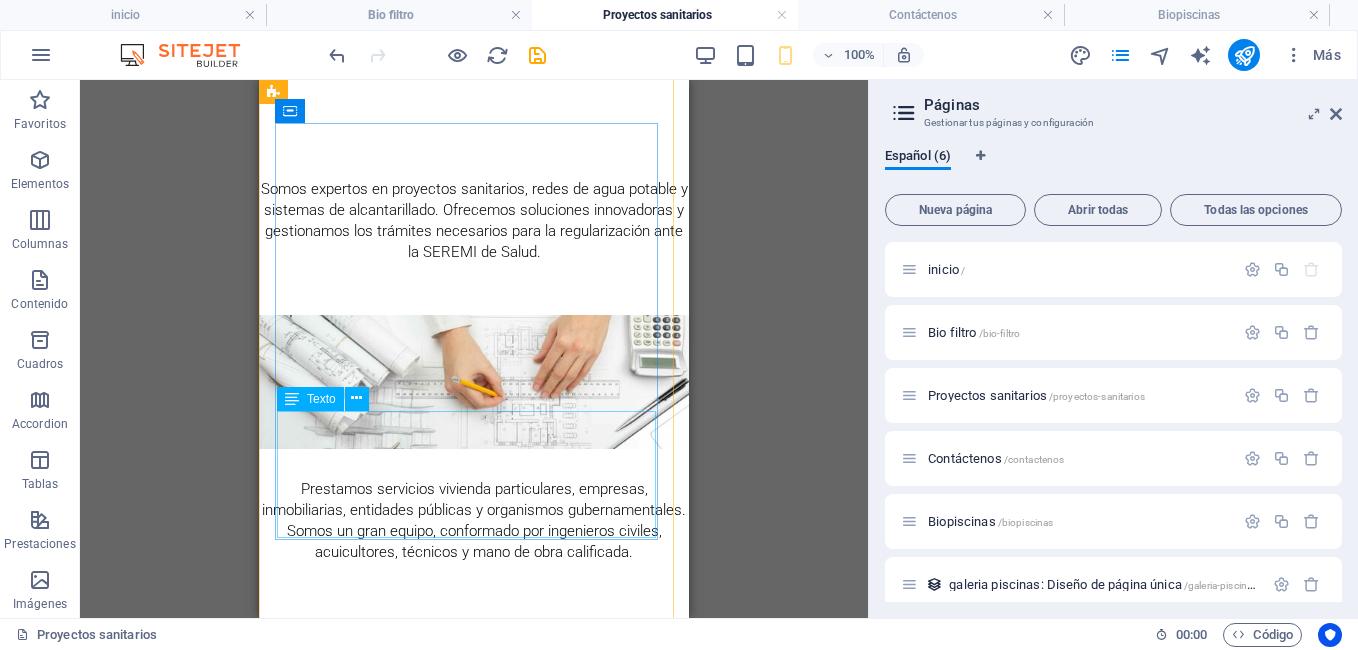 click on "Soluciones de agua potable fría y caliente, así como sistemas de alcantarillado, conforme a normativas como NCh y RIDAA. También ofrecemos soluciones personalizadas para zonas rurales sin acceso a redes públicas." at bounding box center [474, 989] 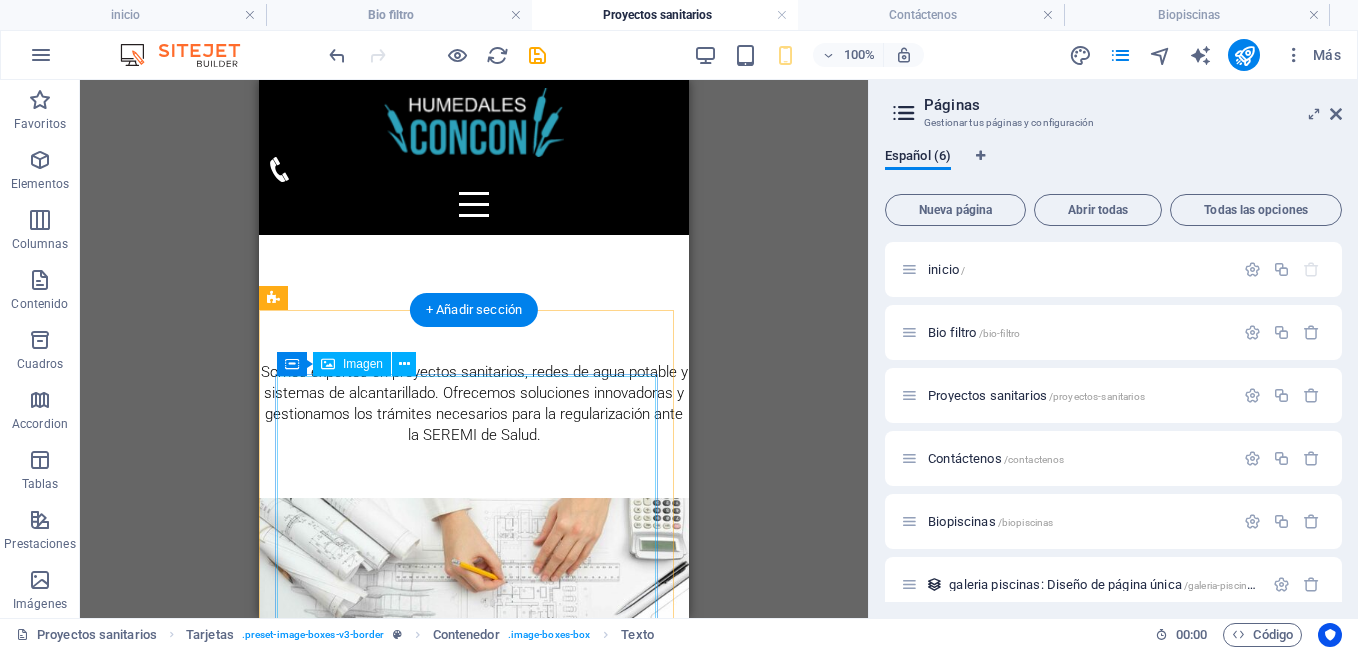 scroll, scrollTop: 591, scrollLeft: 0, axis: vertical 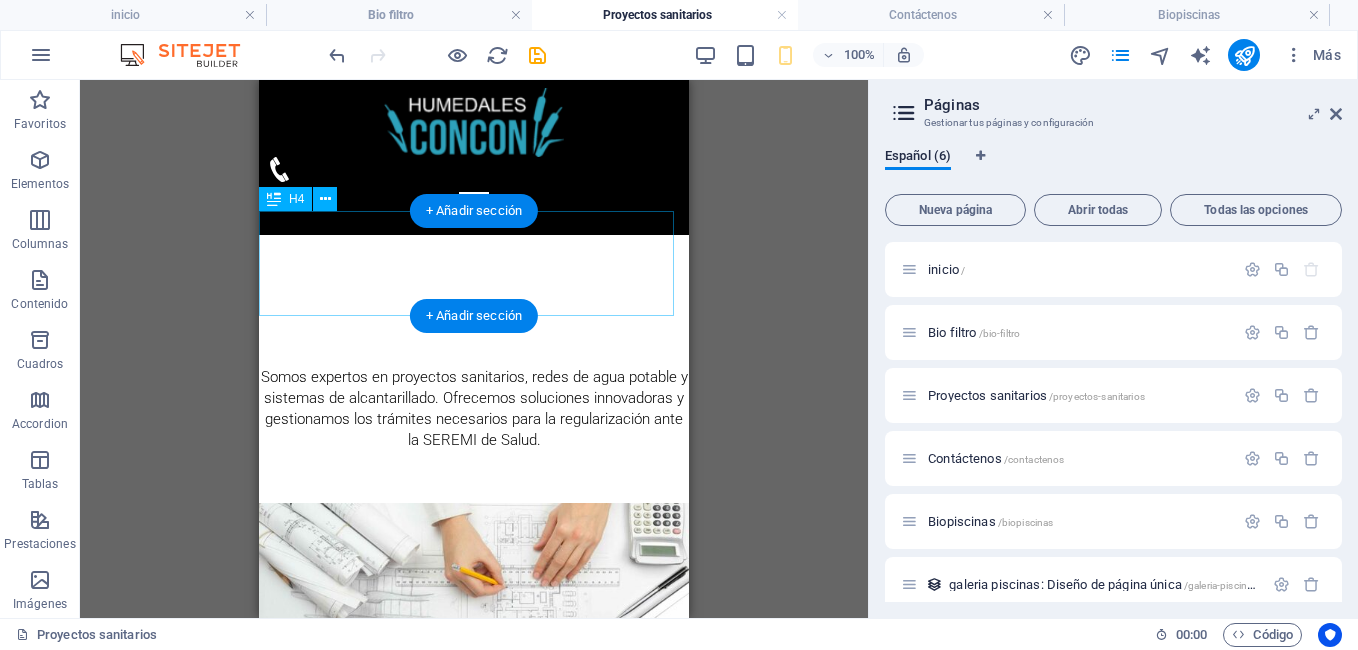 click on "Prestamos servicios vivienda particulares, empresas, inmobiliarias, entidades públicas y organismos gubernamentales. Somos un gran equipo, conformado por ingenieros civiles, acuicultores, técnicos y mano de obra calificada." at bounding box center [474, 709] 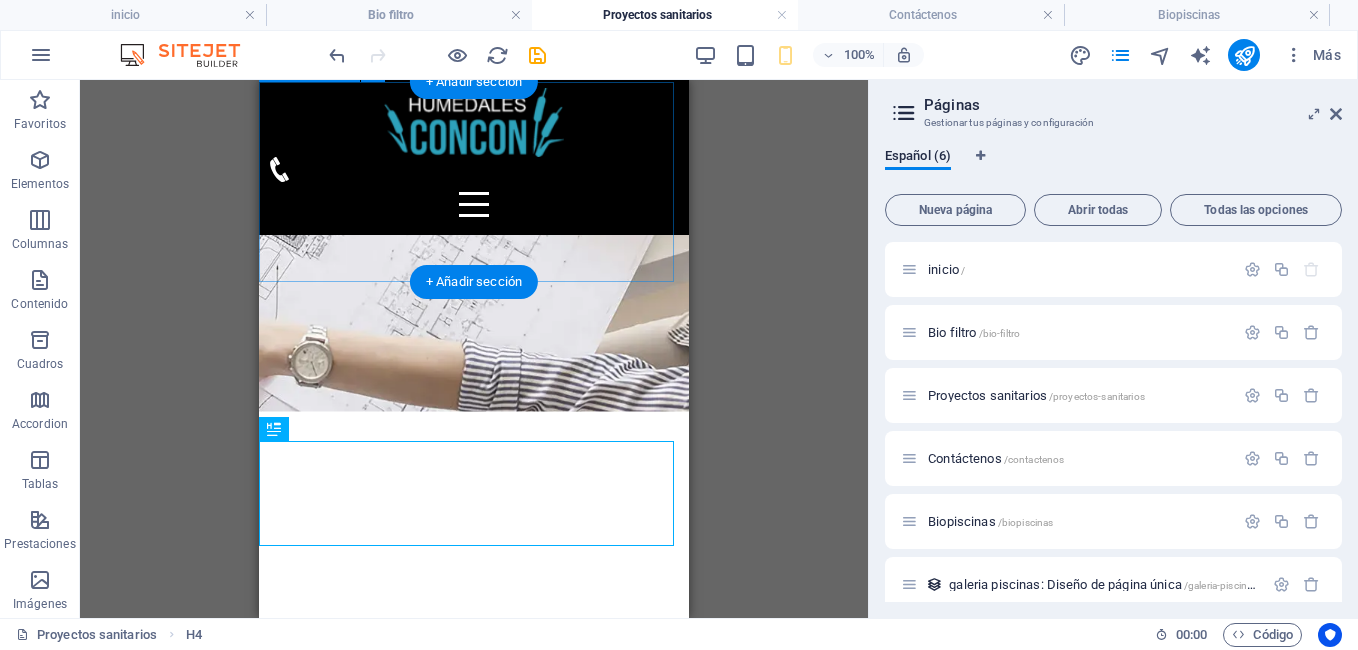 scroll, scrollTop: 290, scrollLeft: 0, axis: vertical 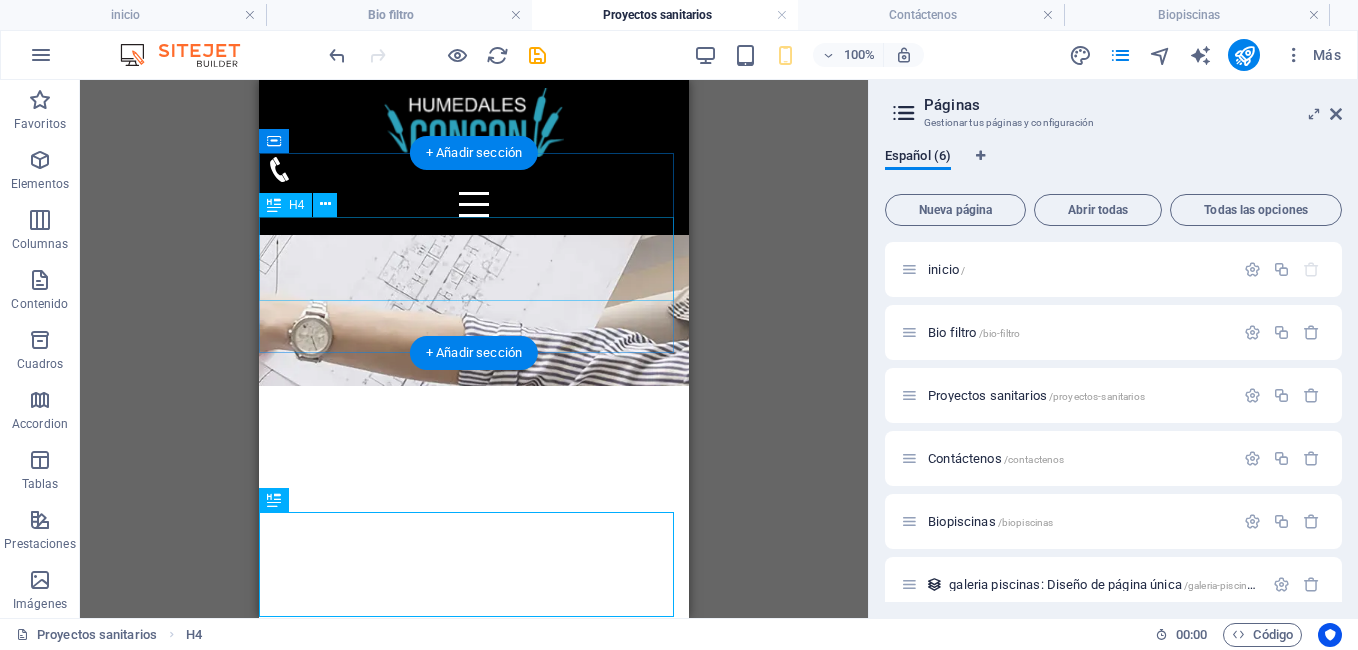 click on "Somos expertos en proyectos sanitarios, redes de agua potable y sistemas de alcantarillado. Ofrecemos soluciones innovadoras y gestionamos los trámites necesarios para la regularización ante la SEREMI de Salud." at bounding box center [474, 710] 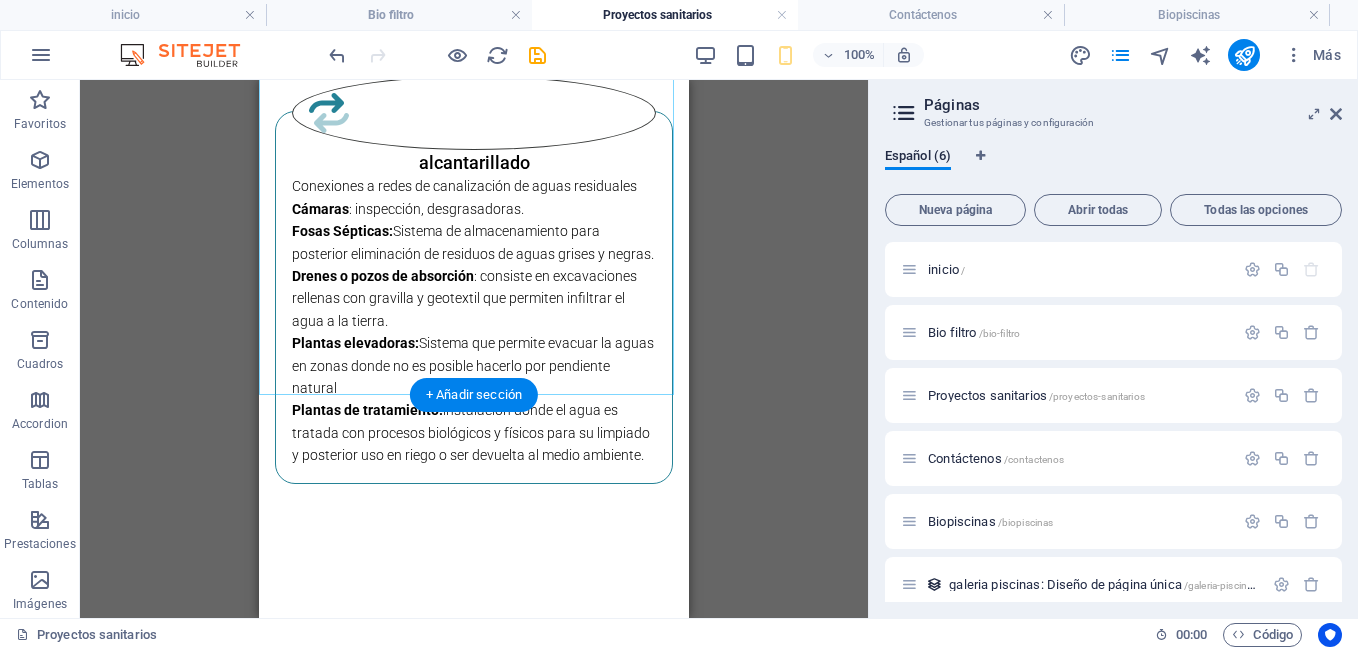 scroll, scrollTop: 3246, scrollLeft: 0, axis: vertical 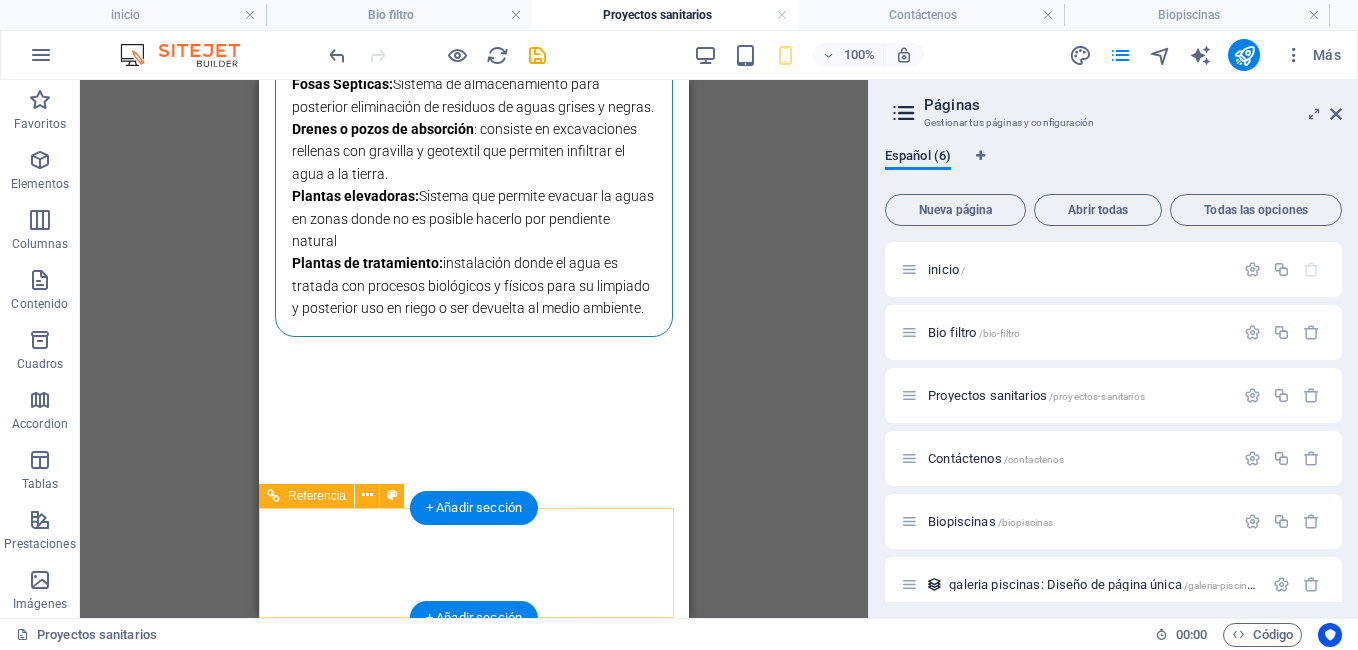 click at bounding box center [474, 967] 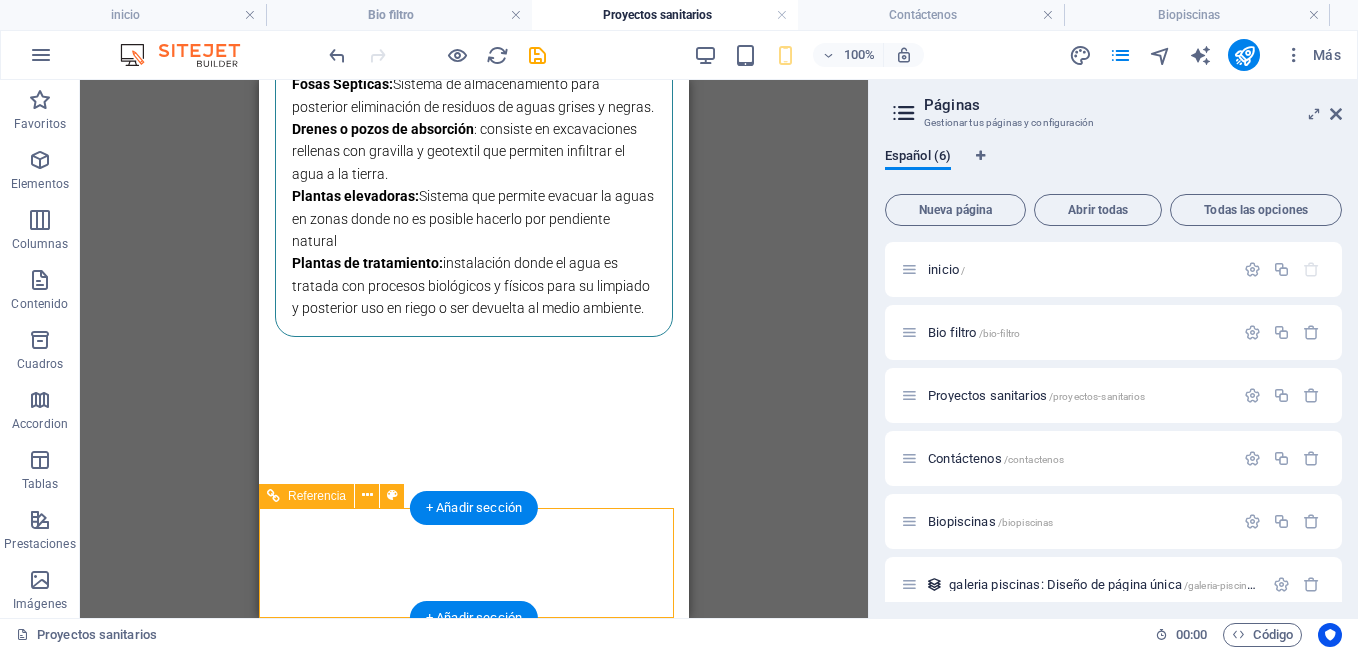 click at bounding box center (474, 967) 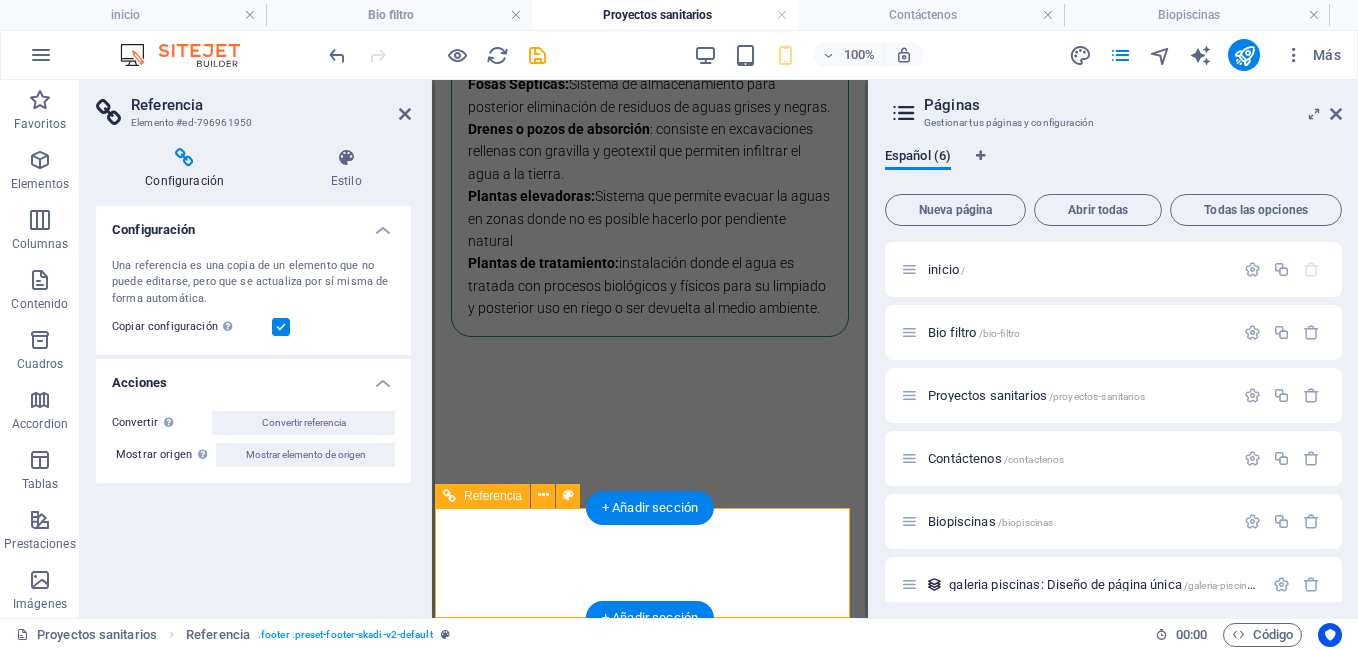 click at bounding box center [650, 967] 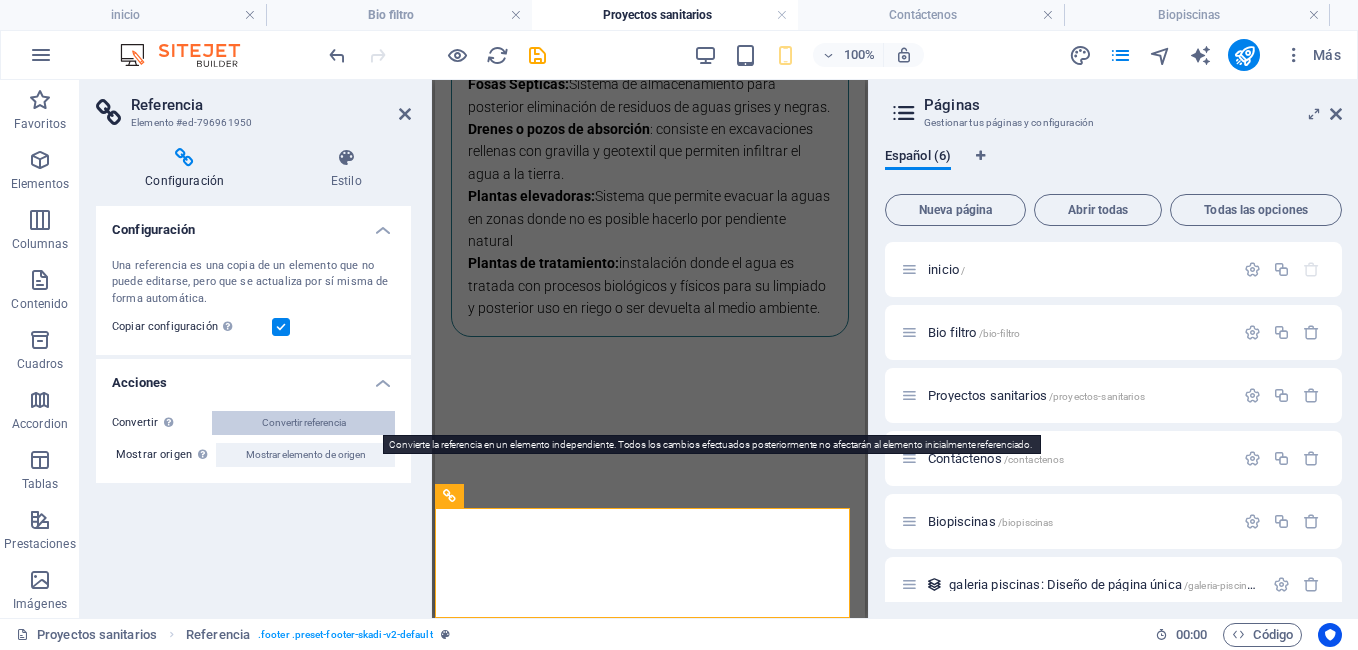 click on "Convertir referencia" at bounding box center [303, 423] 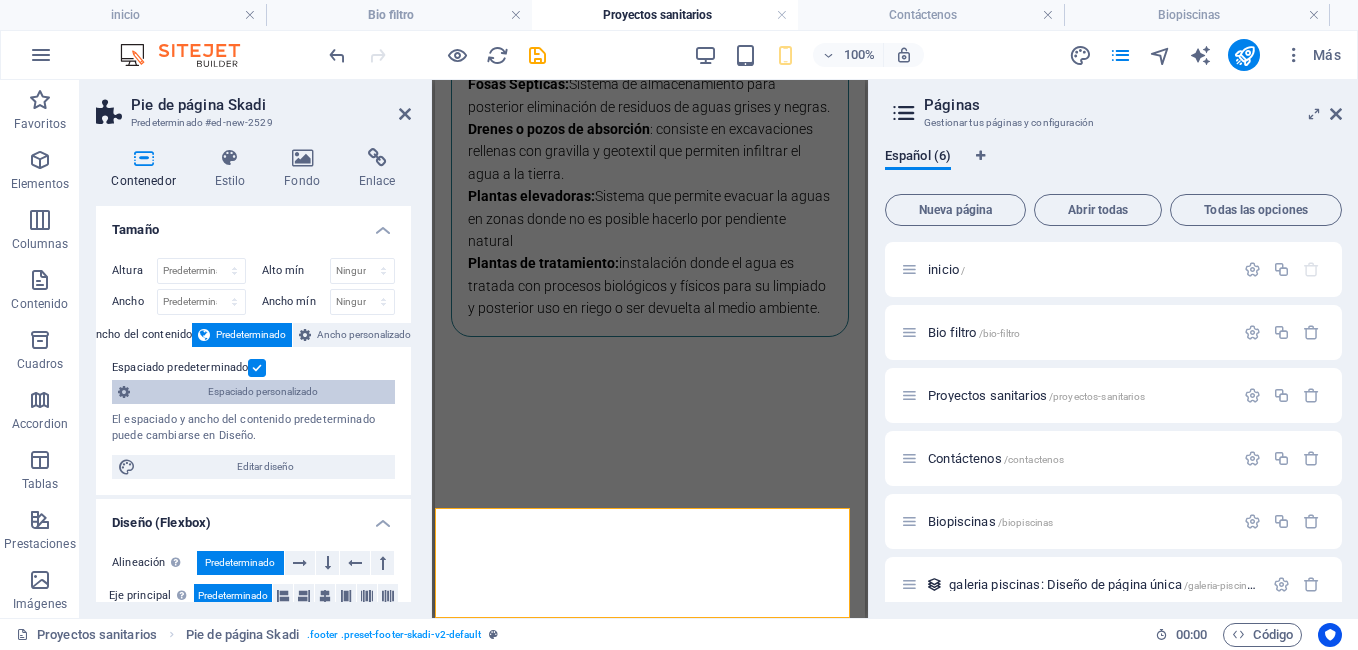 click on "Espaciado personalizado" at bounding box center (262, 392) 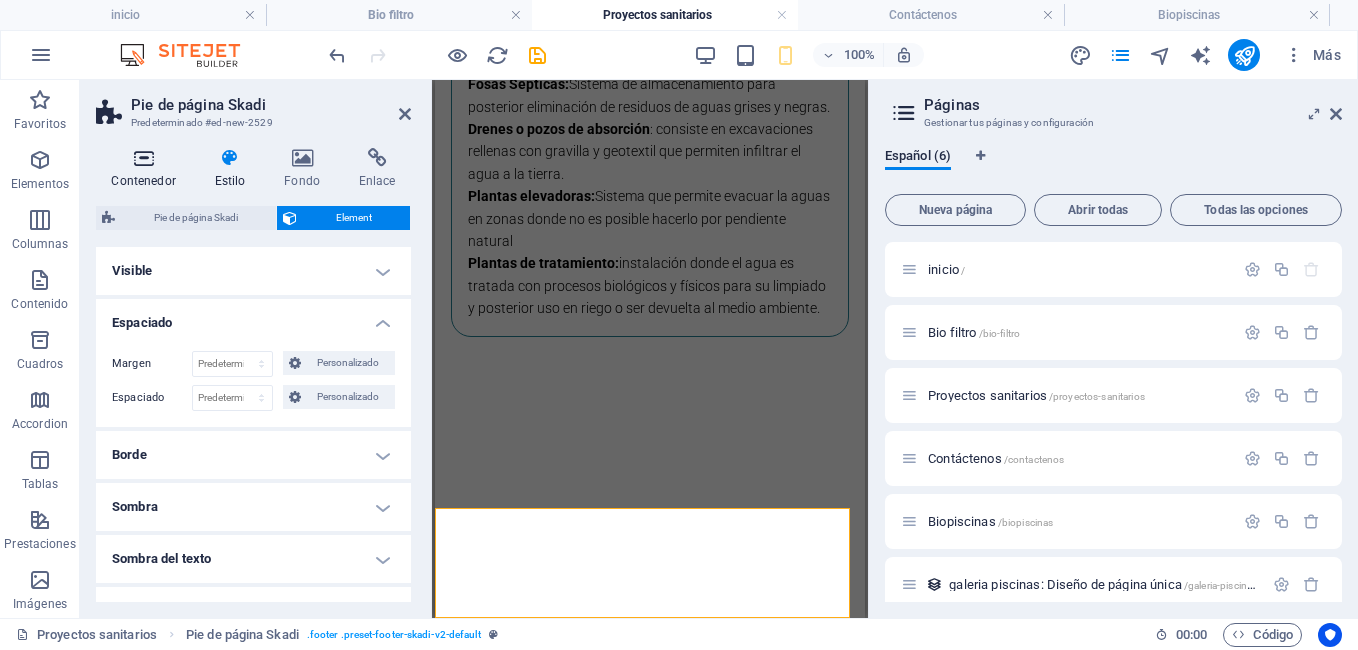 click at bounding box center (143, 158) 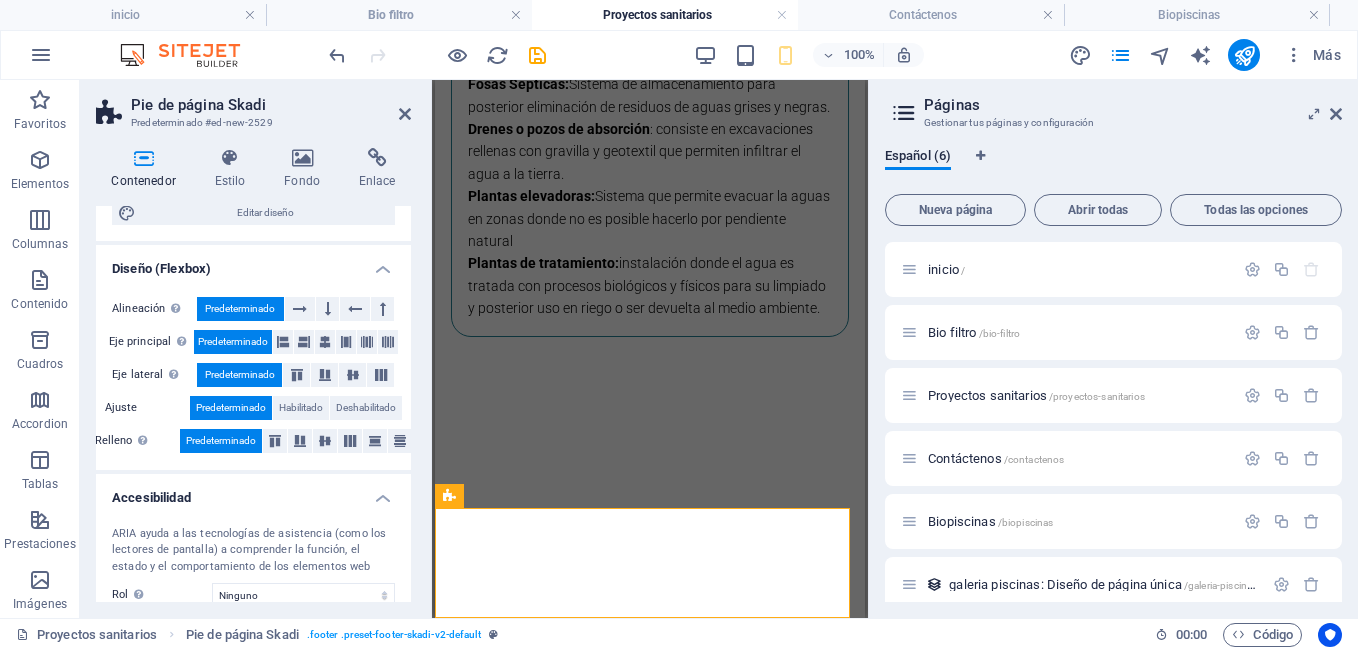 scroll, scrollTop: 96, scrollLeft: 0, axis: vertical 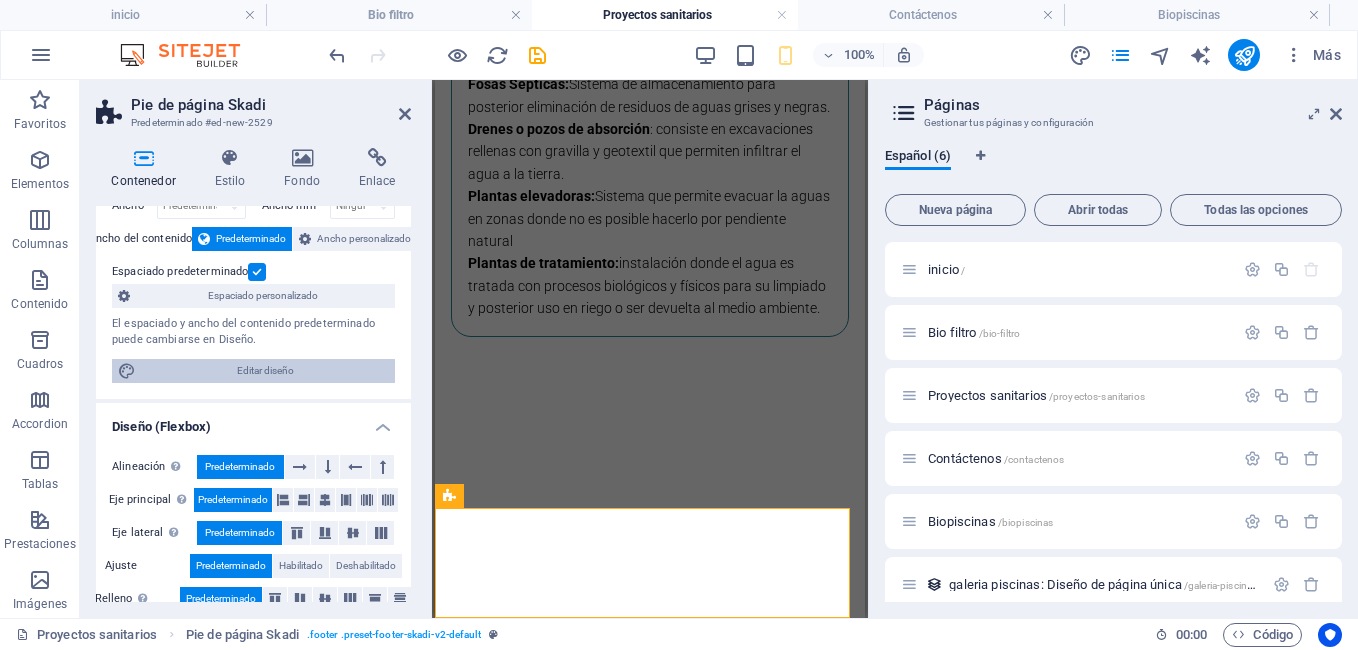 click on "Editar diseño" at bounding box center (265, 371) 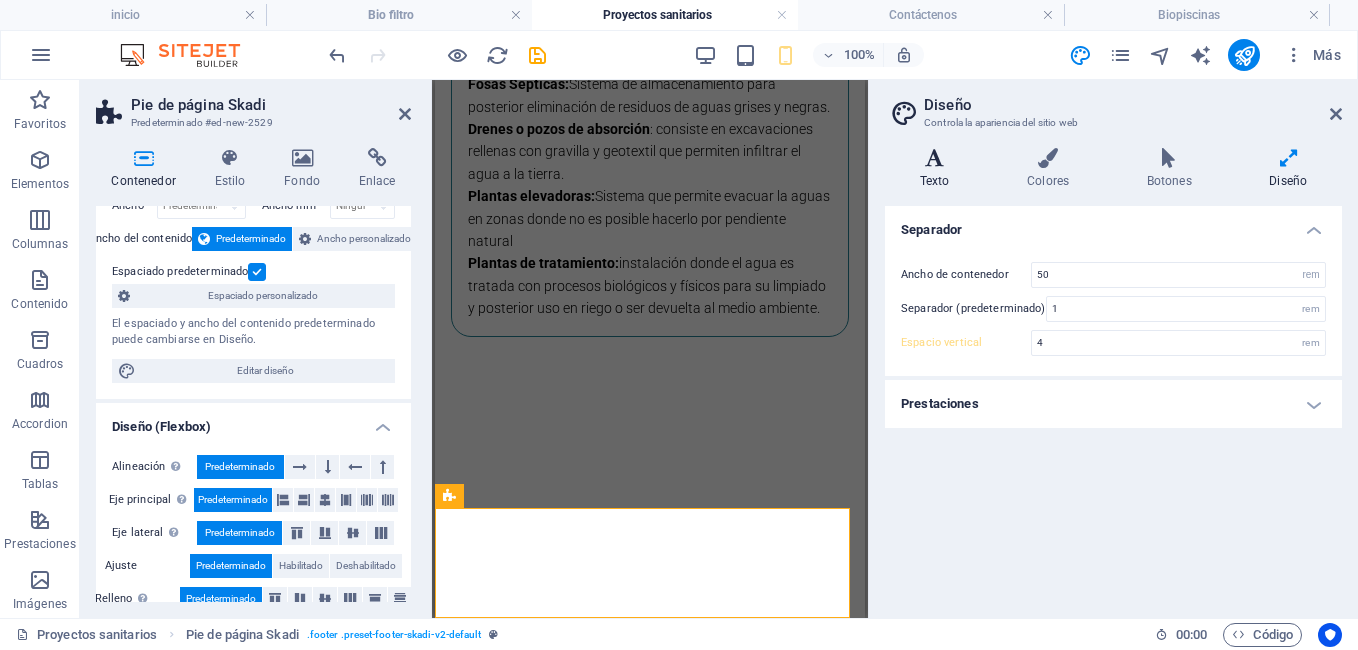 click on "Texto" at bounding box center [938, 169] 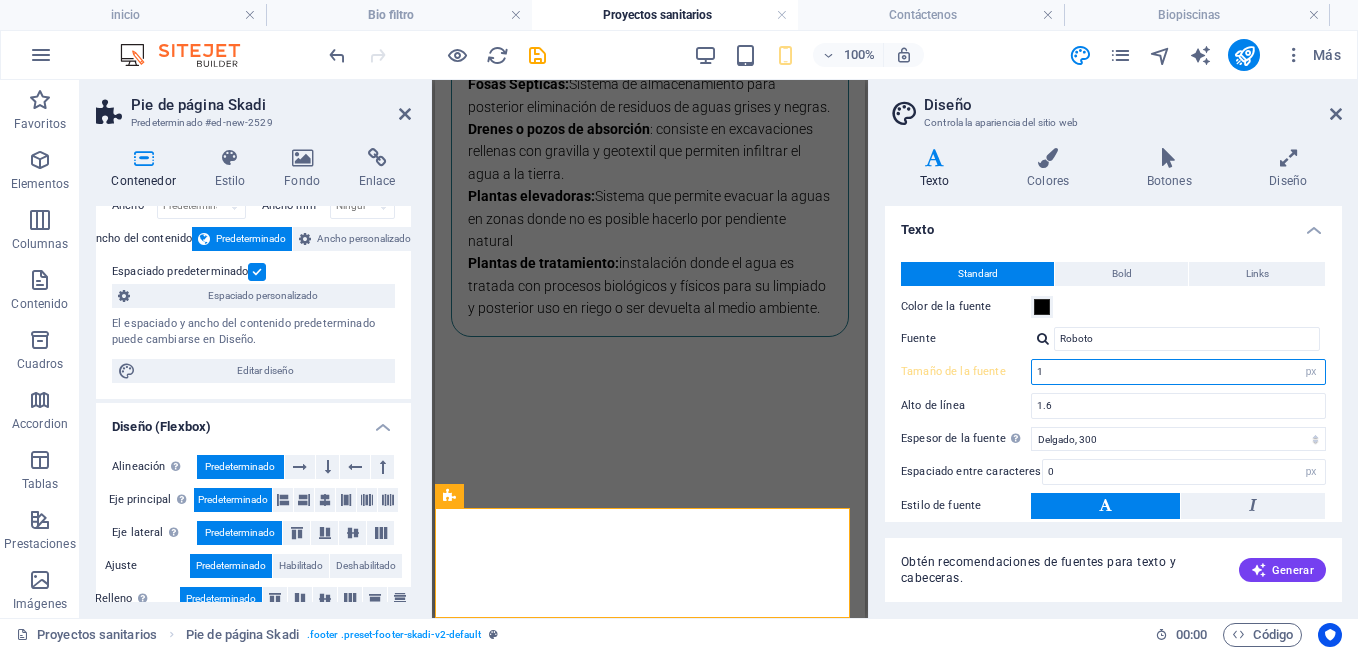 click on "1" at bounding box center (1178, 372) 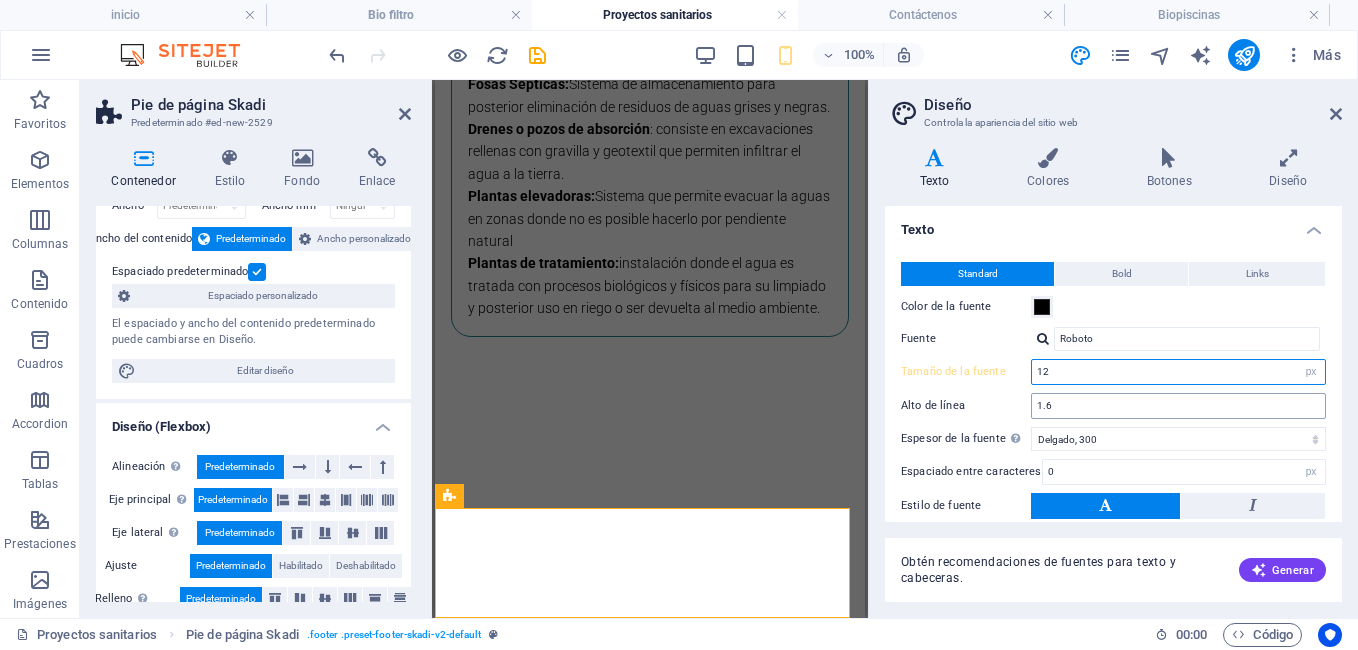 type on "12" 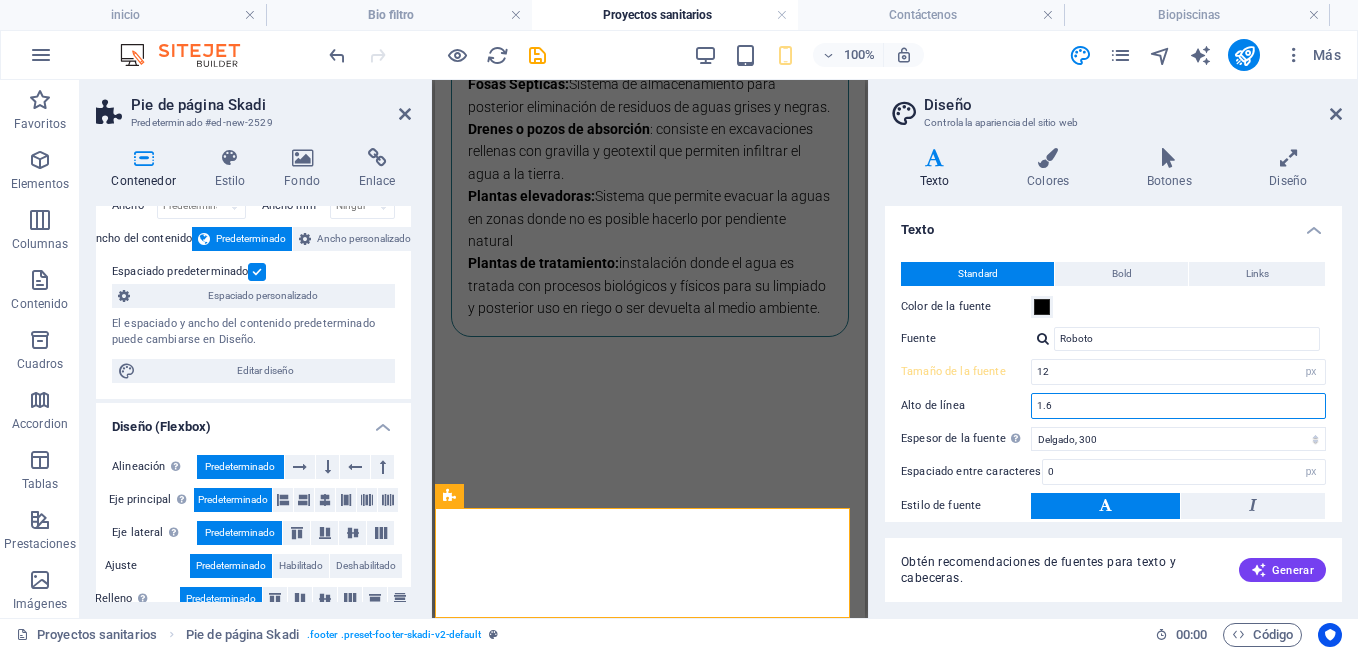 click on "1.6" at bounding box center (1178, 406) 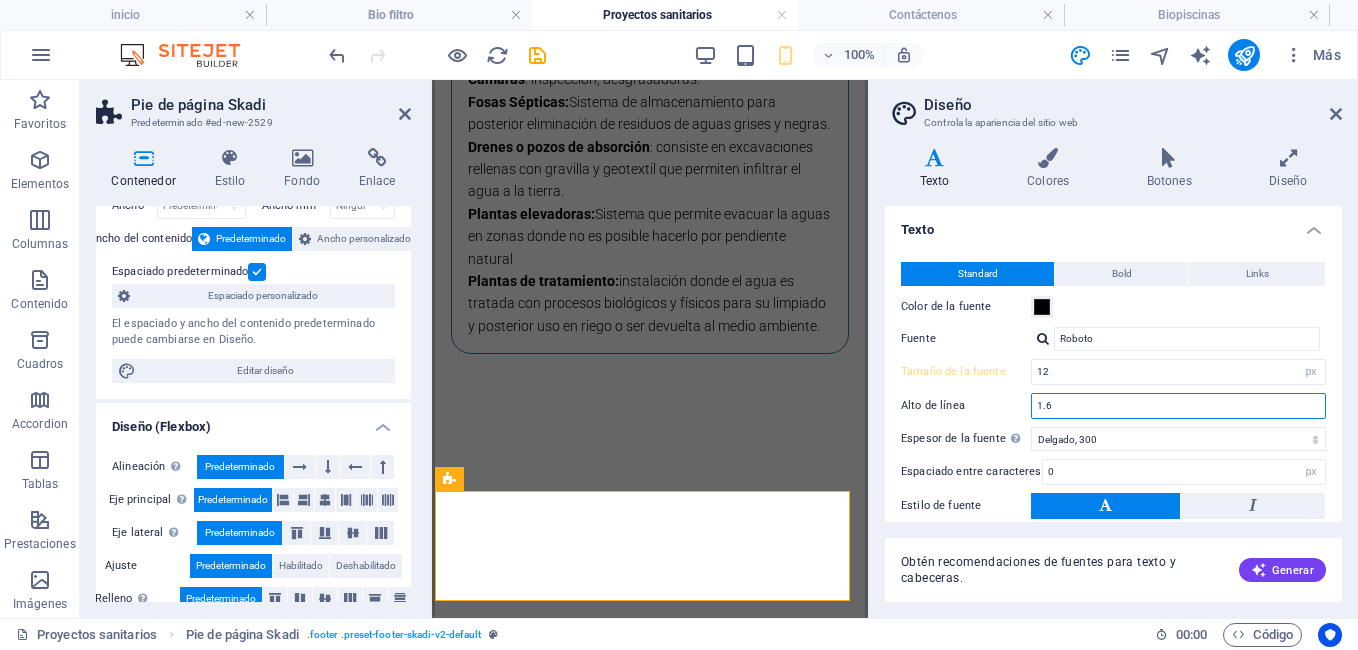 scroll, scrollTop: 3263, scrollLeft: 0, axis: vertical 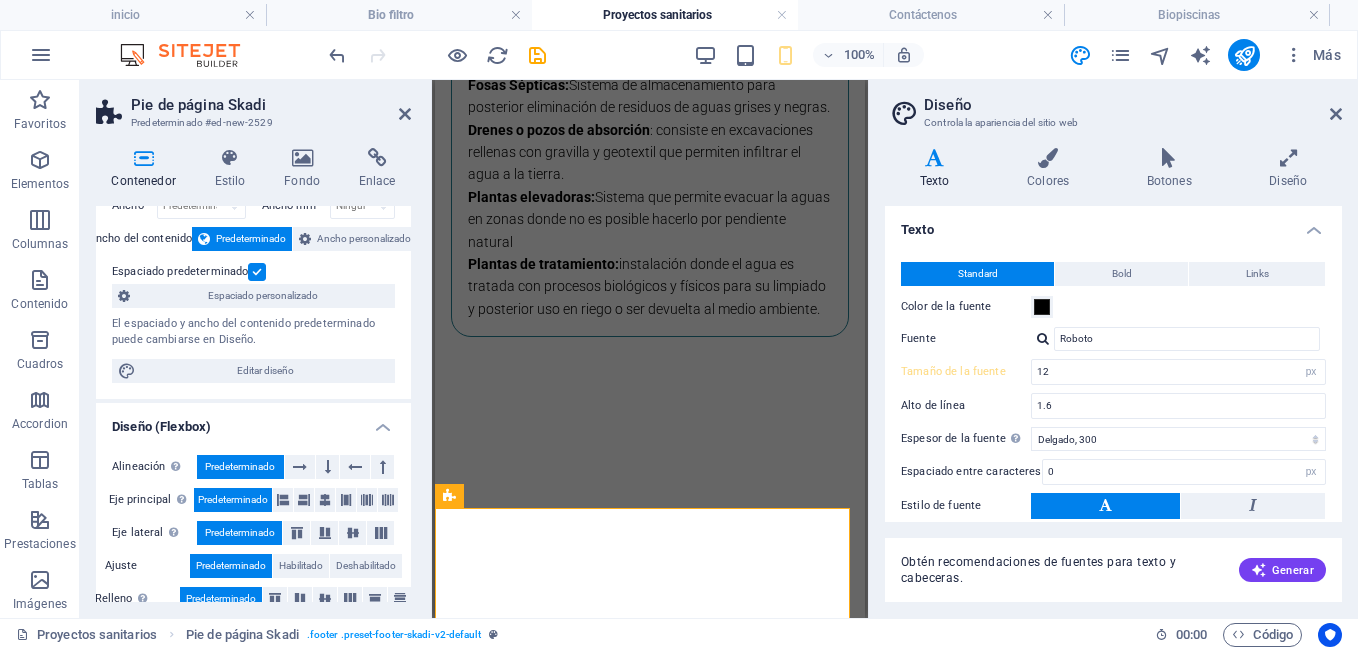 click on "Standard Bold Links Color de la fuente Fuente Roboto Tamaño de la fuente 12 rem px Alto de línea 1.6 Espesor de la fuente Para mostrar el espesor de la fuente correctamente, puede que deba activarse.  Gestionar fuentes Fino, 100 Extra delgado, 200 Delgado, 300 Normal, 400 Medio, 500 Seminegrita, 600 Negrita, 700 Extra negrita, 800 Negro, 900 Espaciado entre caracteres 0 rem px Estilo de fuente Transformación del texto Tt TT tt Alineación del texto Espesor de la fuente Para mostrar el espesor de la fuente correctamente, puede que deba activarse.  Gestionar fuentes Fino, 100 Extra delgado, 200 Delgado, 300 Normal, 400 Medio, 500 Seminegrita, 600 Negrita, 700 Extra negrita, 800 Negro, 900 Default Hover / Active Color de la fuente Color de la fuente Decoración Decoración Duración de la transición 0.3 s Función de la transición Lentitud Entrada lenta Salida lenta Entrada/salida lenta Lineal" at bounding box center (1113, 426) 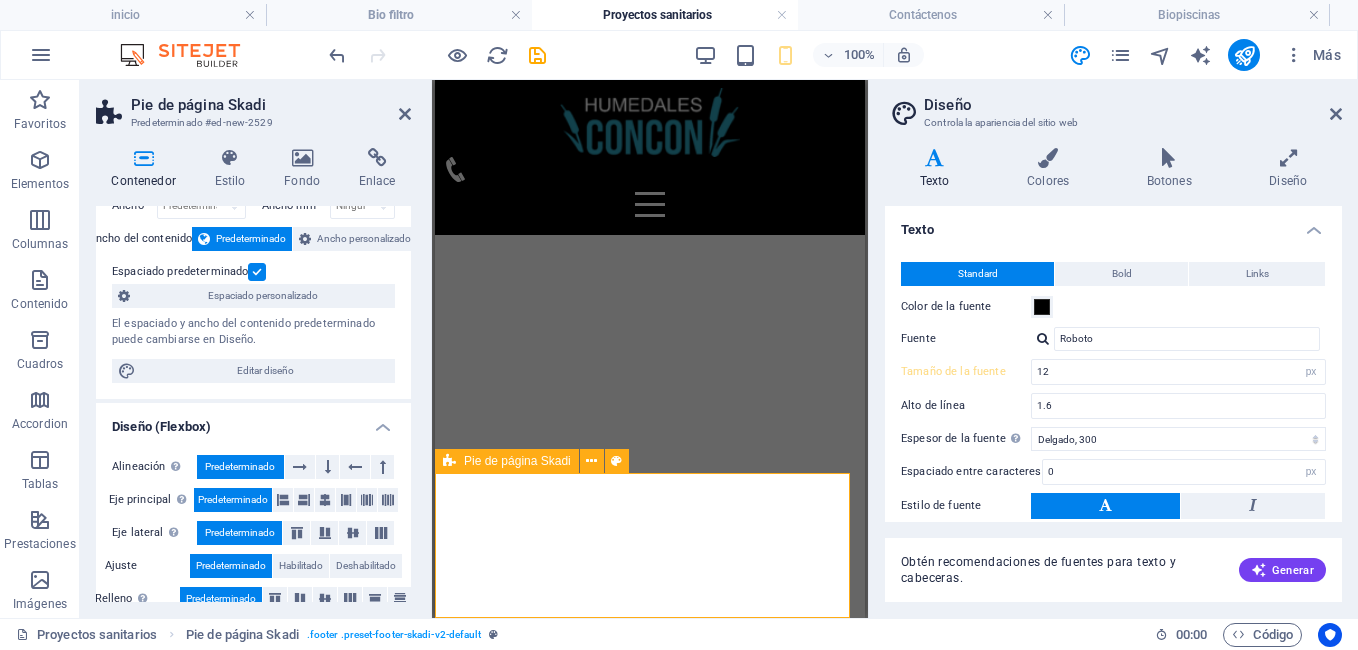 scroll, scrollTop: 3298, scrollLeft: 0, axis: vertical 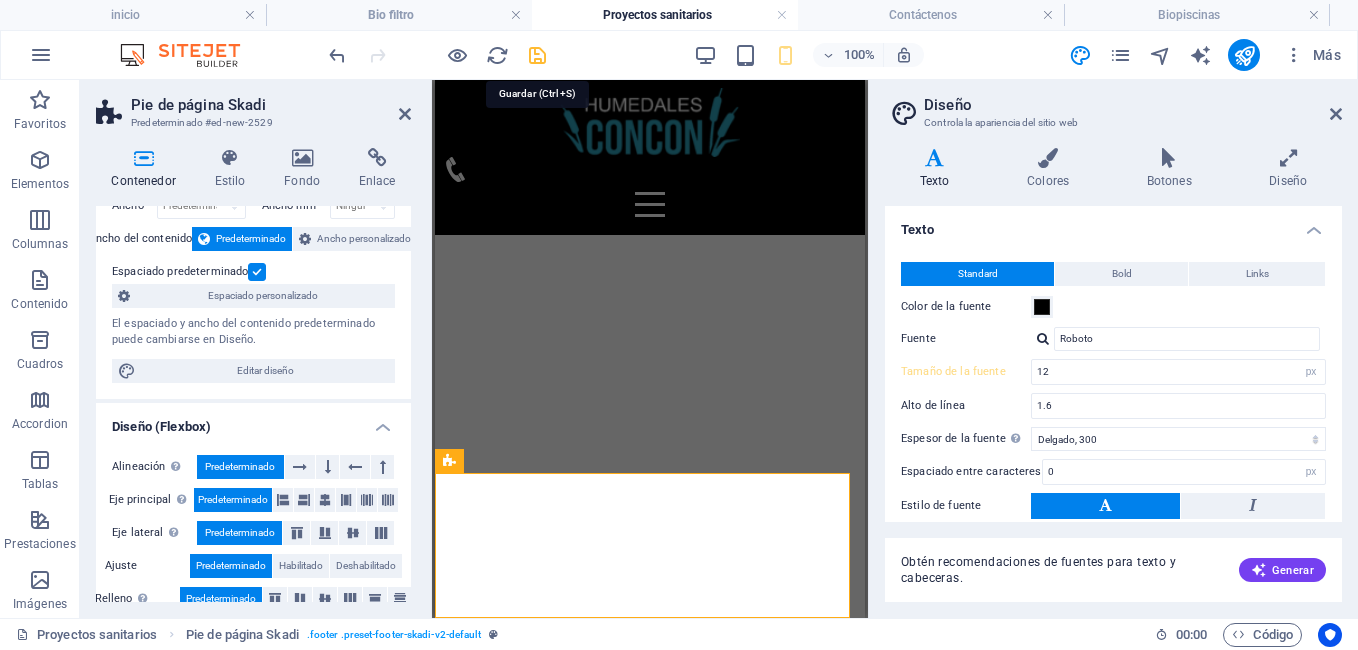 click at bounding box center [537, 55] 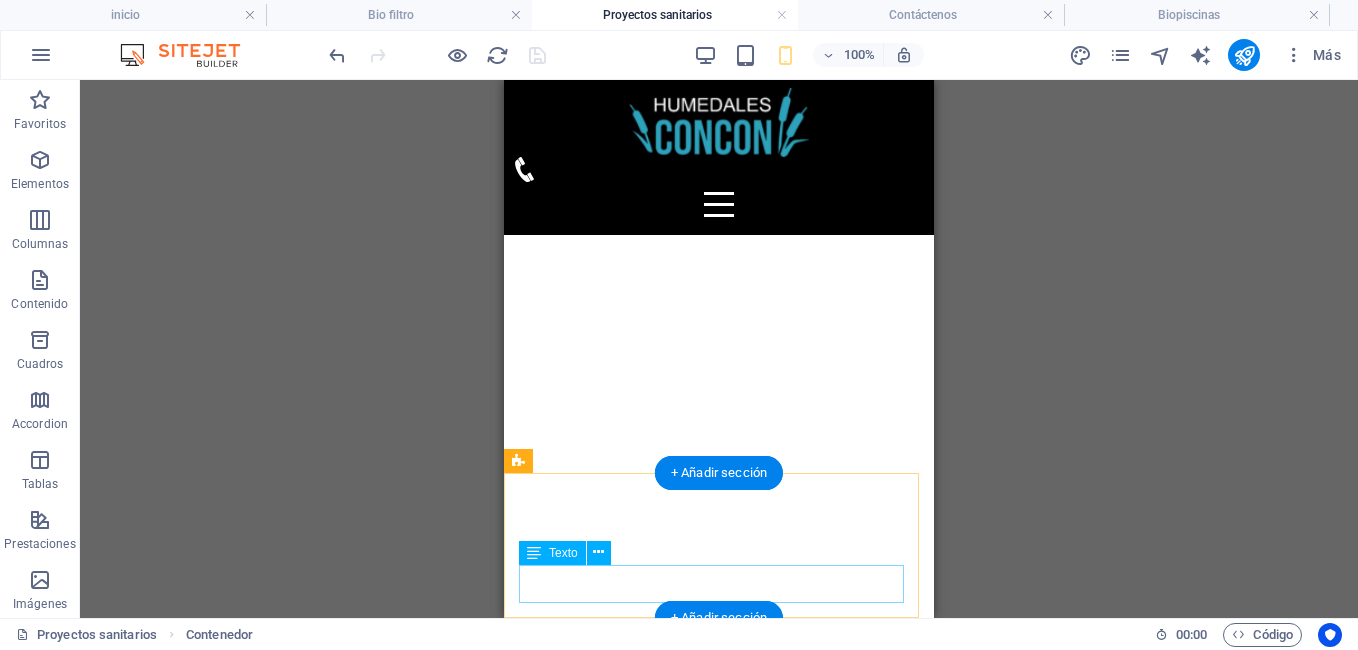 click on "Fono: +56993382058  Email:  info@humedalesconcon.cl @DerechosReservados 2021" at bounding box center [719, 920] 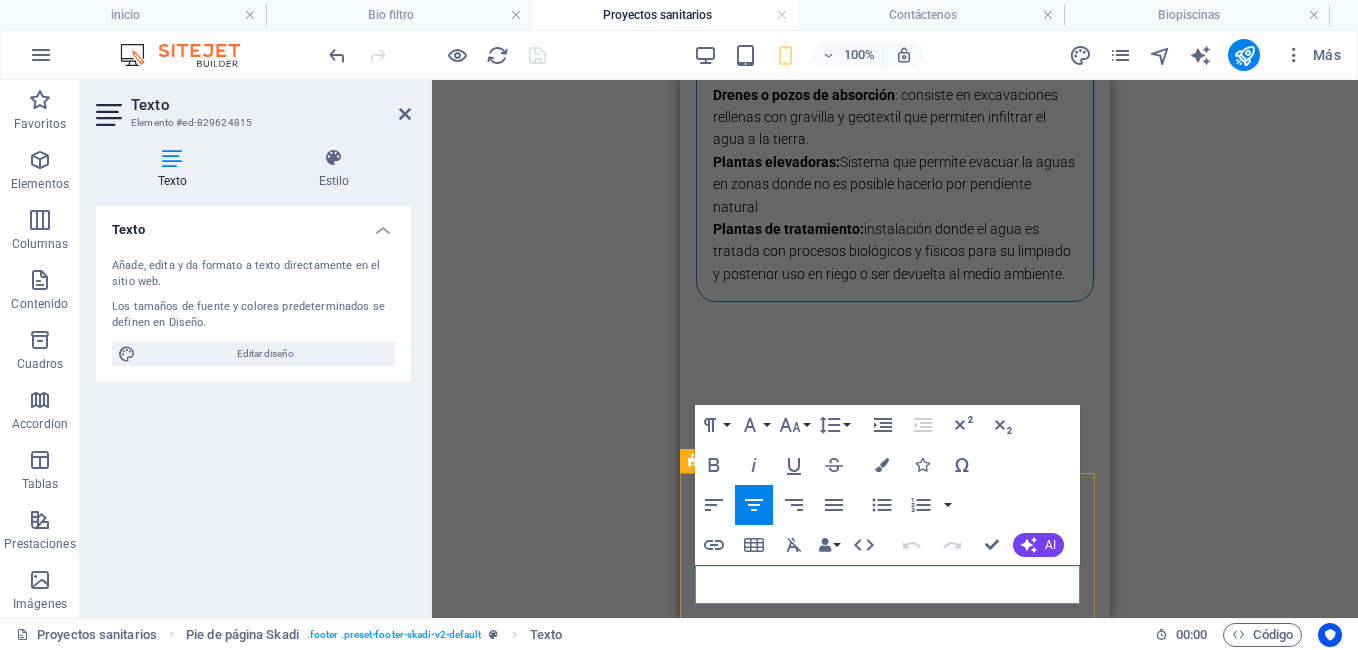 drag, startPoint x: 735, startPoint y: 570, endPoint x: 1054, endPoint y: 576, distance: 319.05643 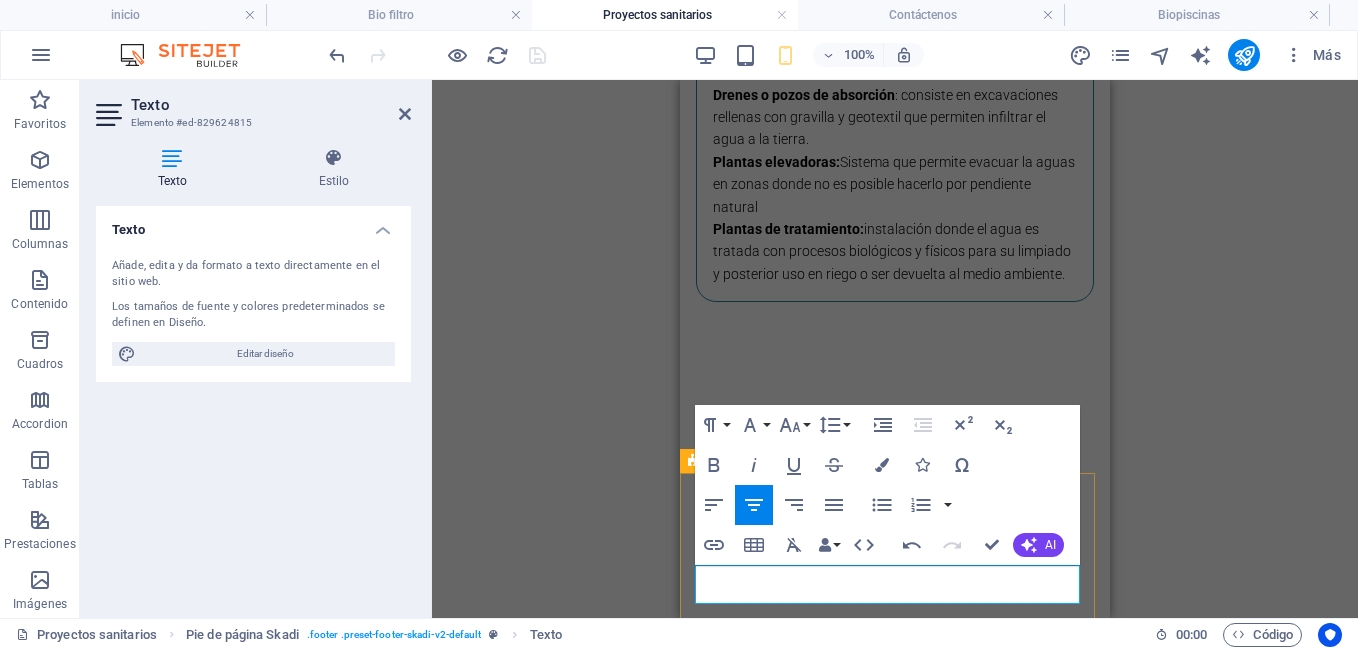 click on "@DerechosReservados 2021" at bounding box center (895, 999) 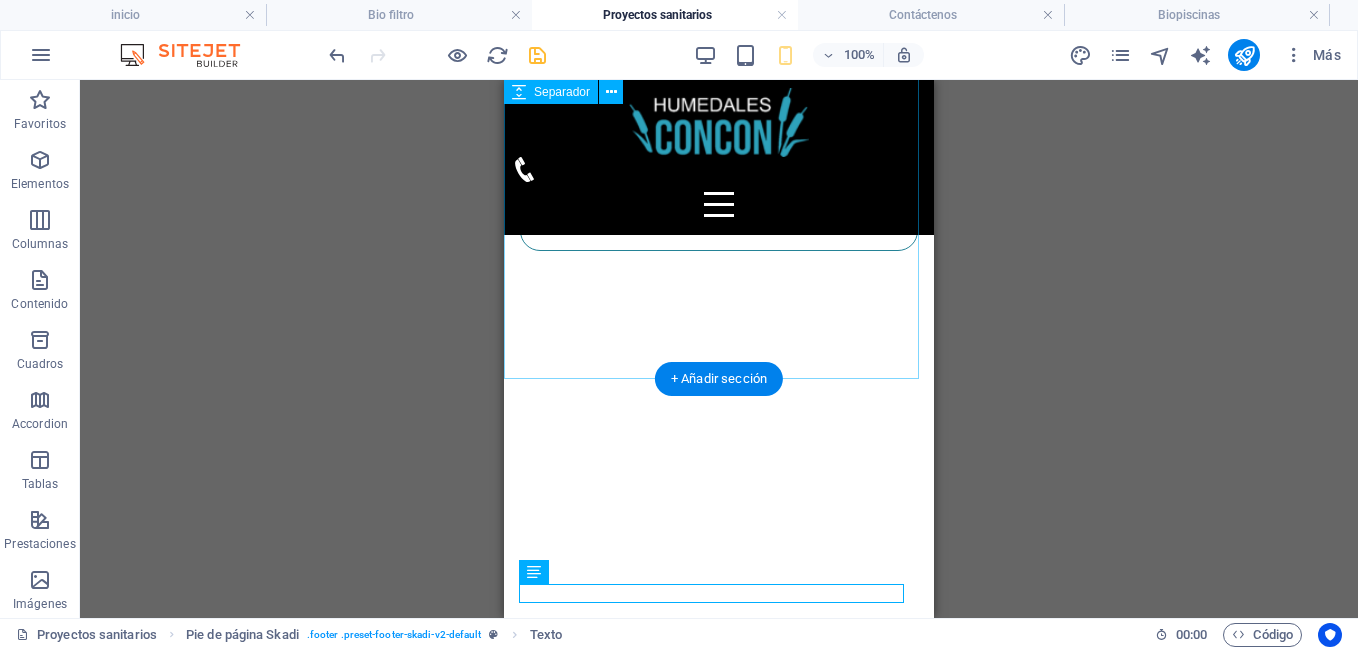 click at bounding box center (719, 515) 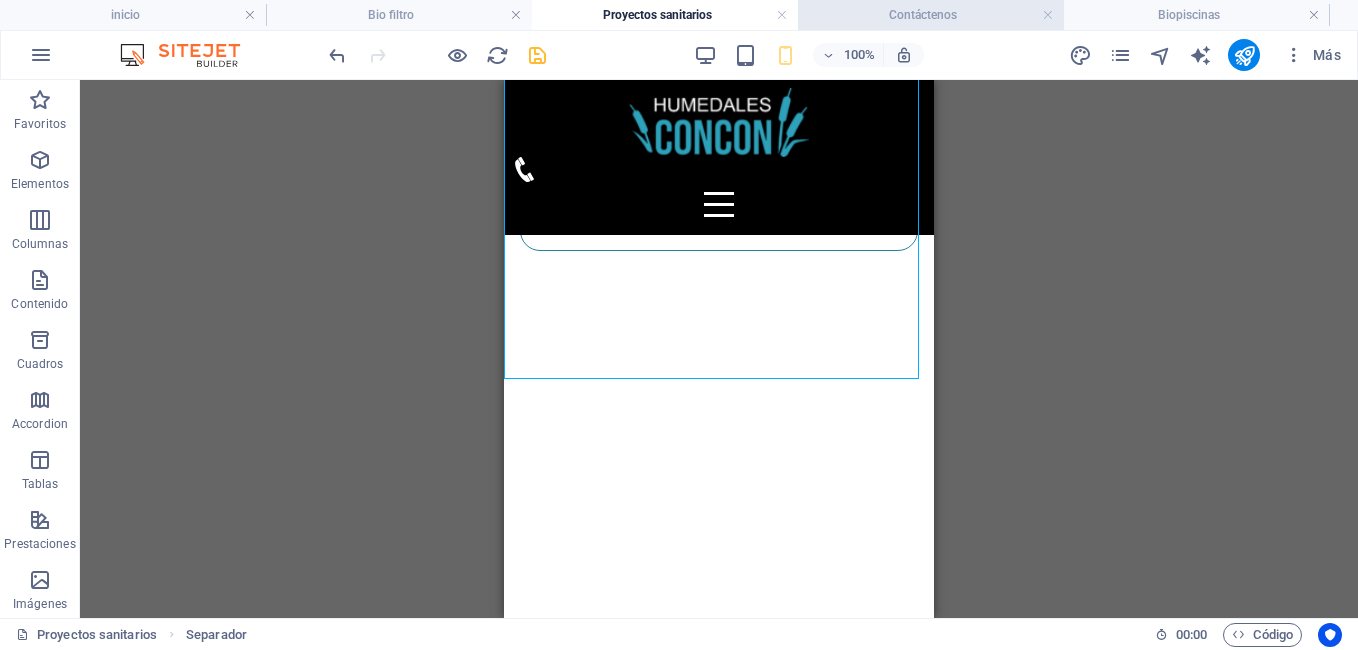 click on "Contáctenos" at bounding box center (931, 15) 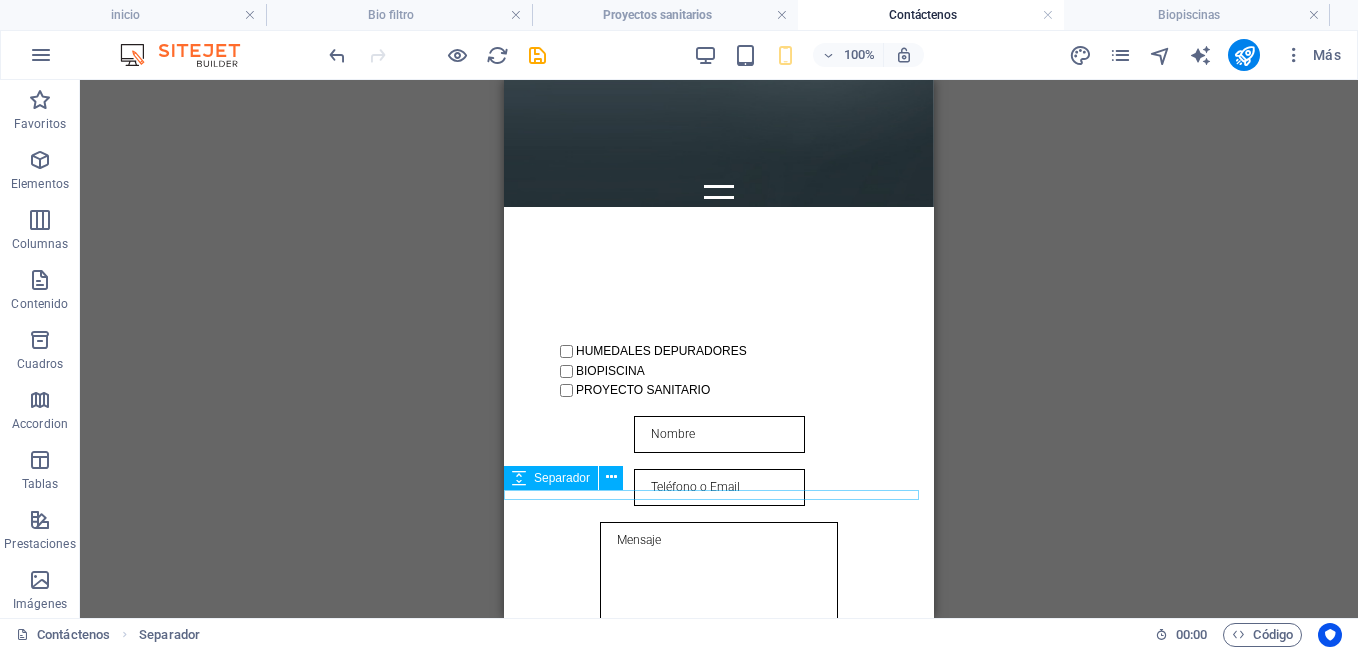 scroll, scrollTop: 547, scrollLeft: 0, axis: vertical 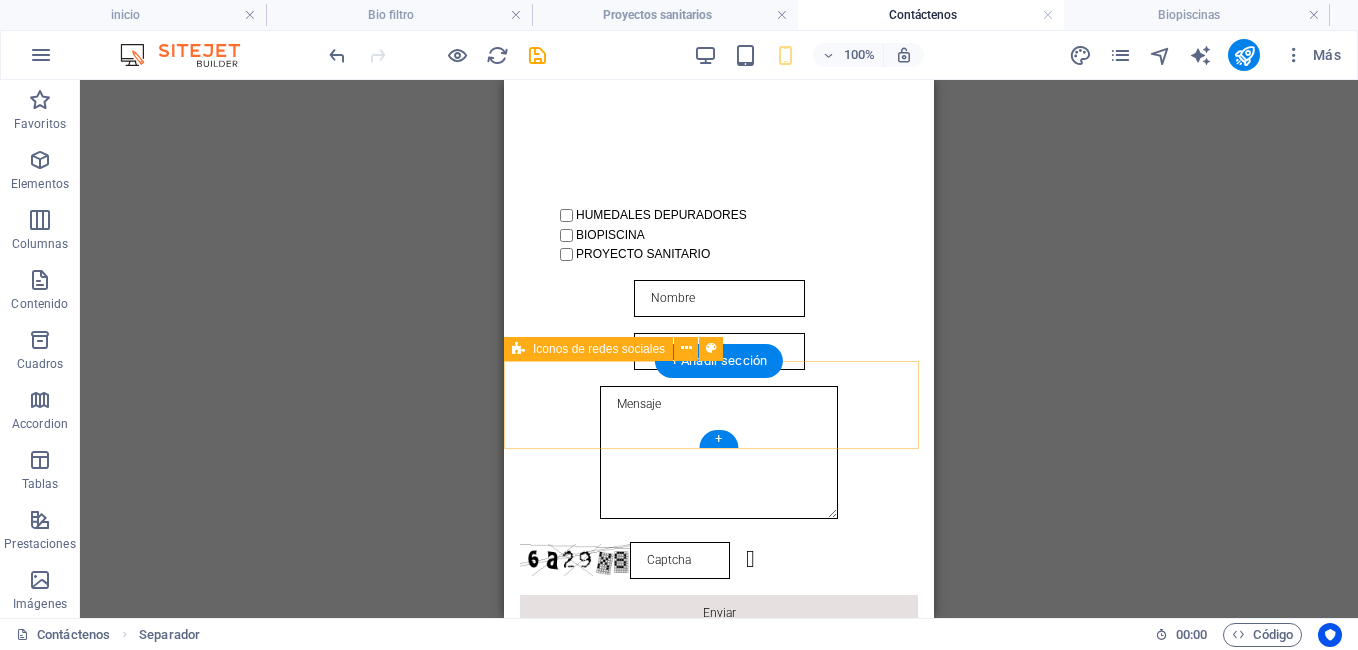 click at bounding box center [719, 836] 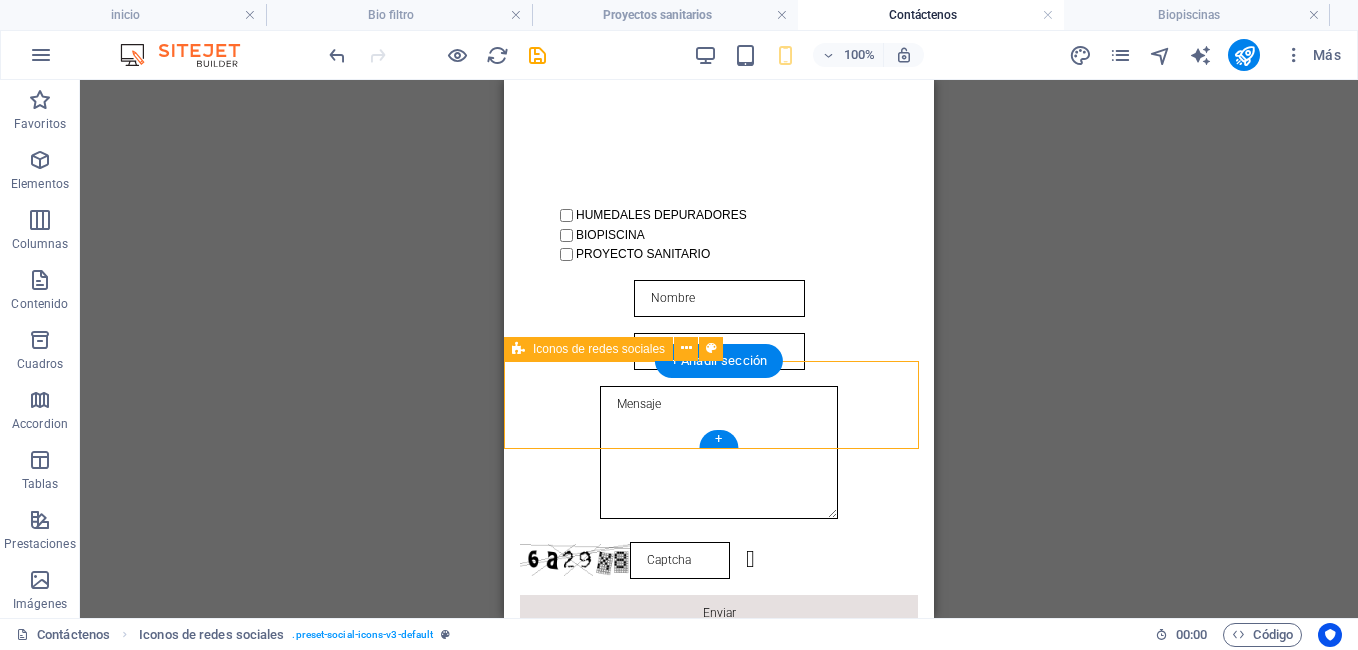 click at bounding box center [719, 836] 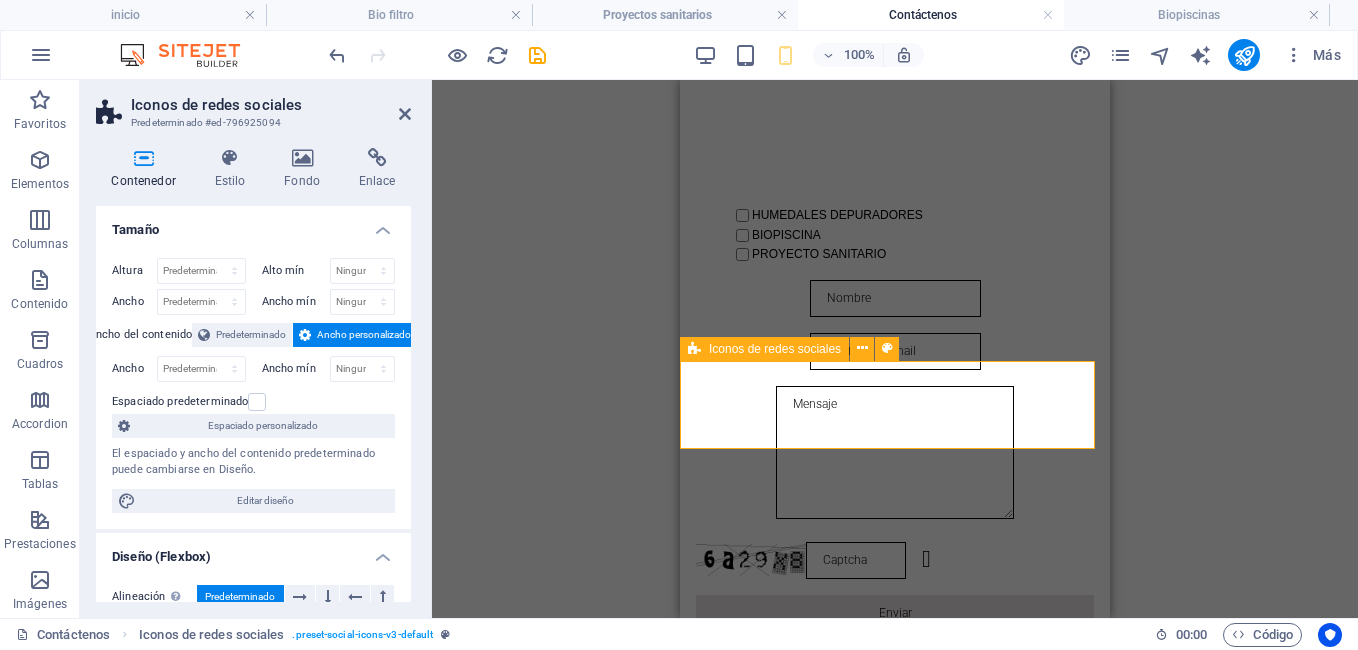 click at bounding box center (895, 836) 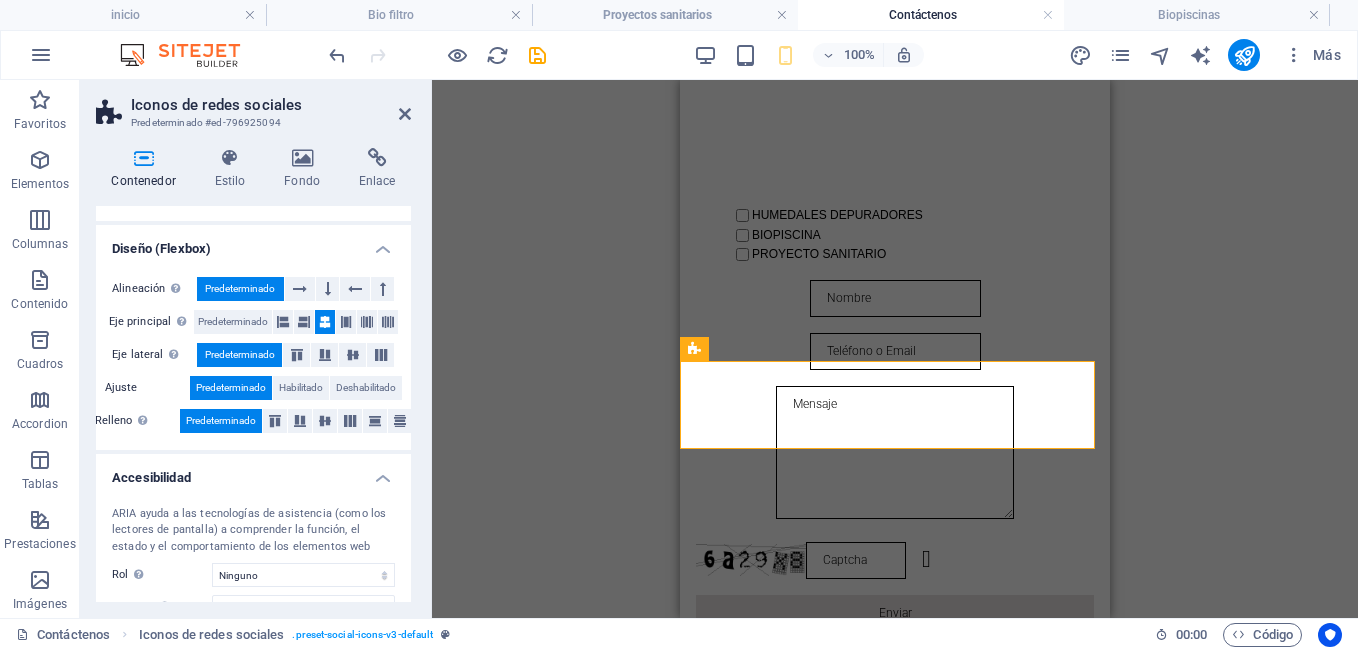 scroll, scrollTop: 117, scrollLeft: 0, axis: vertical 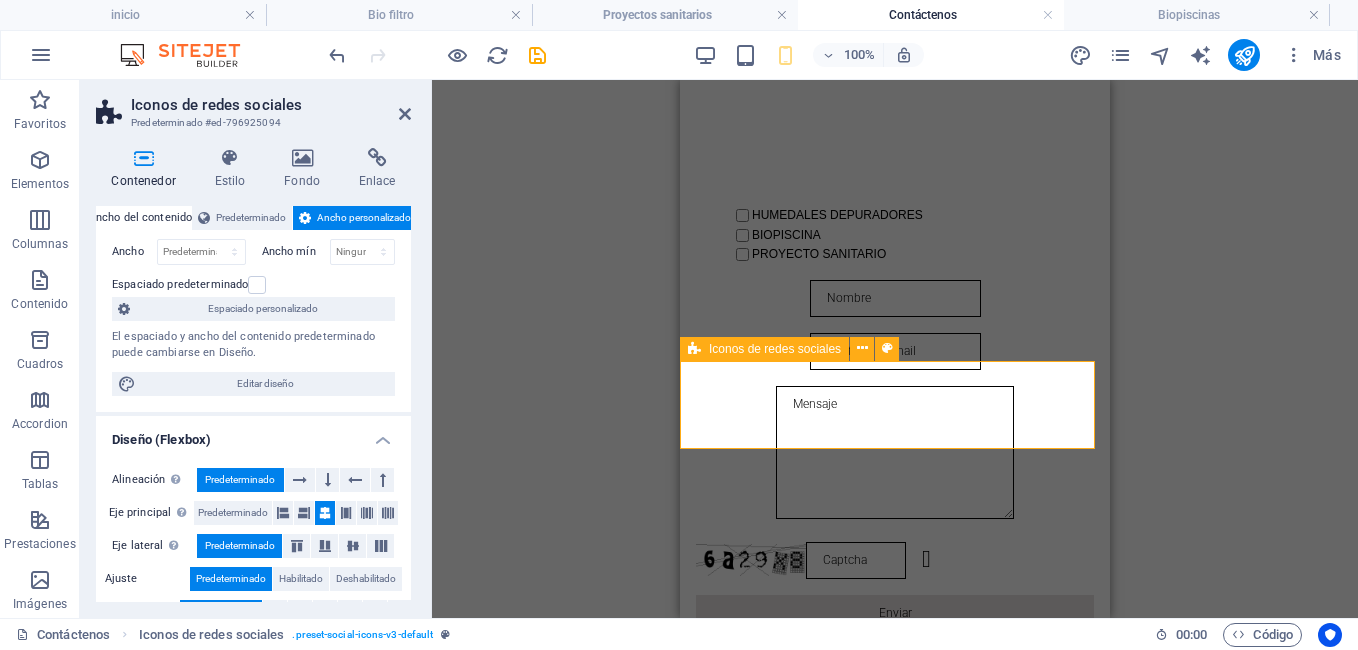 click at bounding box center (694, 349) 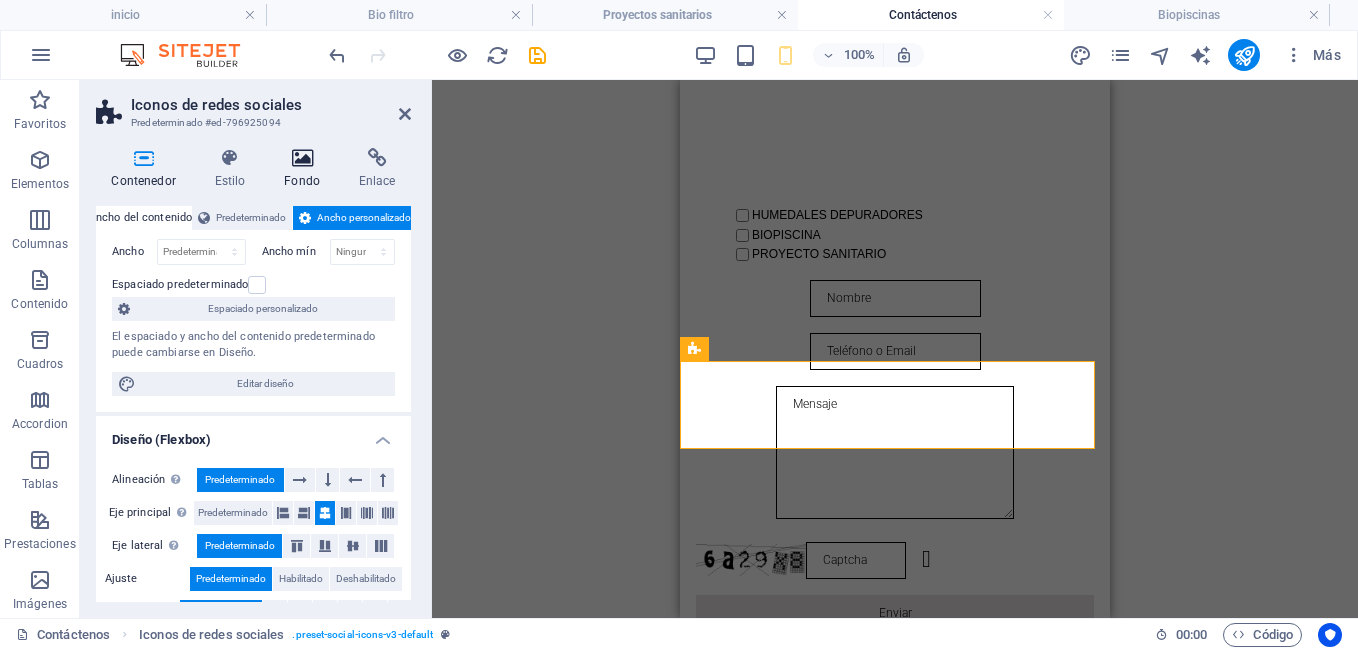 click on "Fondo" at bounding box center (306, 169) 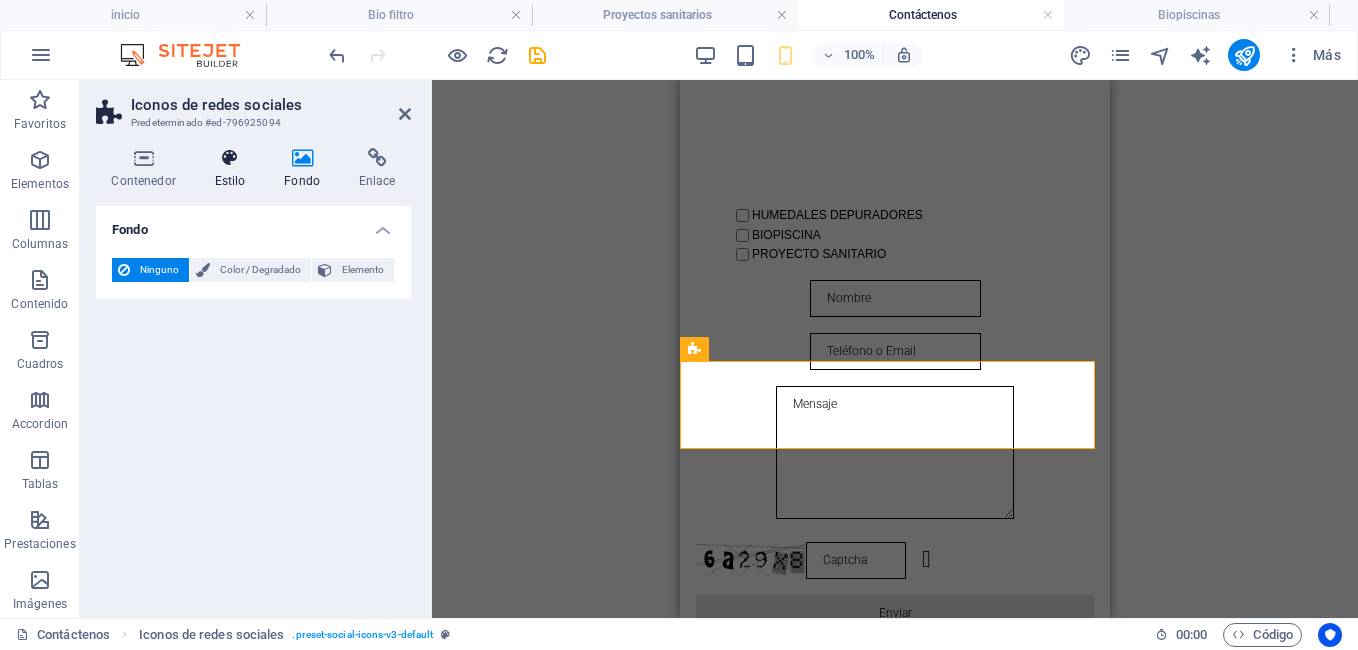 click on "Estilo" at bounding box center (234, 169) 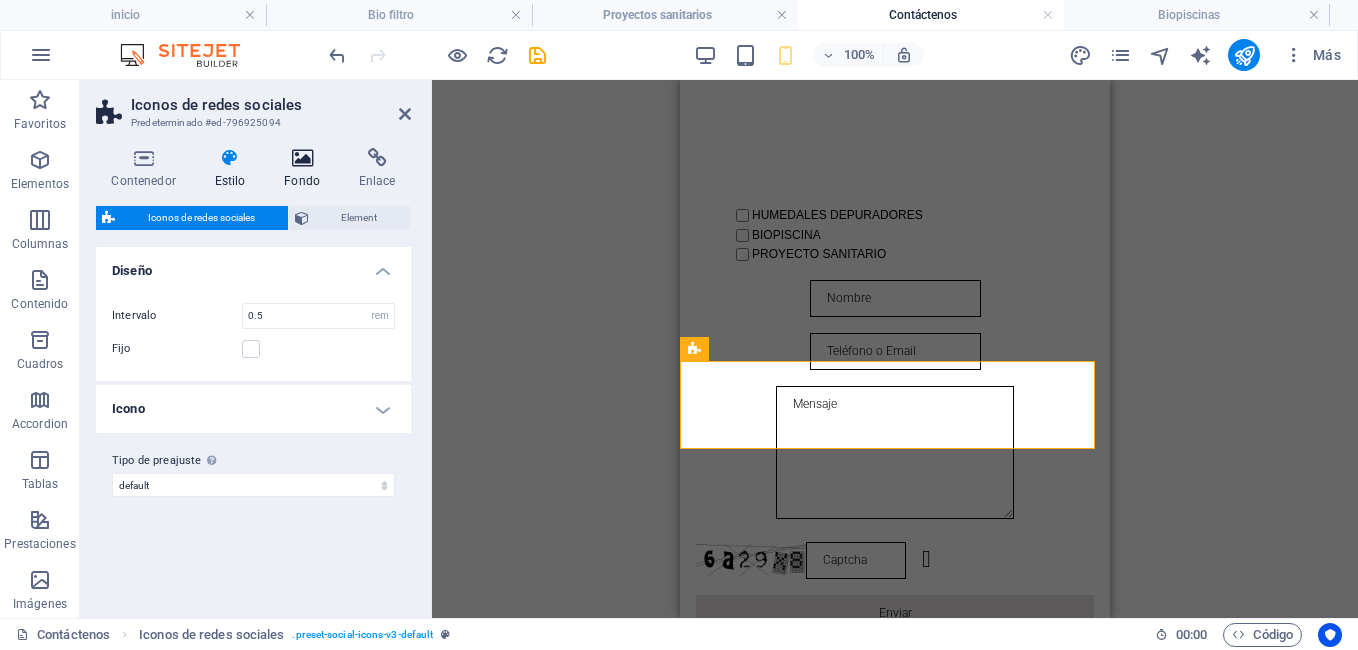 click on "Fondo" at bounding box center (306, 169) 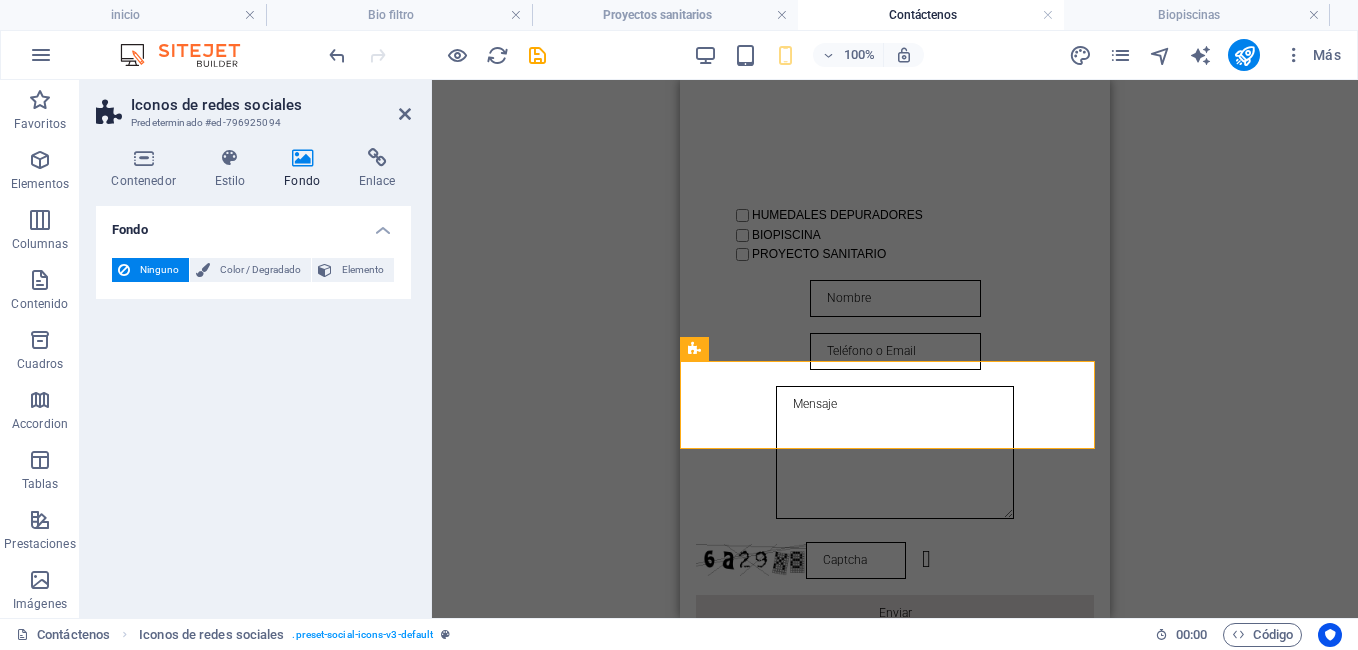 click on "H1   Banner   Contenedor   Formulario de contacto   Entrada   Formulario   Área de texto   Botón formulario   Separador   Formulario de contacto   Entrada   Captcha   Icono   Iconos de redes sociales   Separador   Pie de página Skadi   Icono" at bounding box center [895, 349] 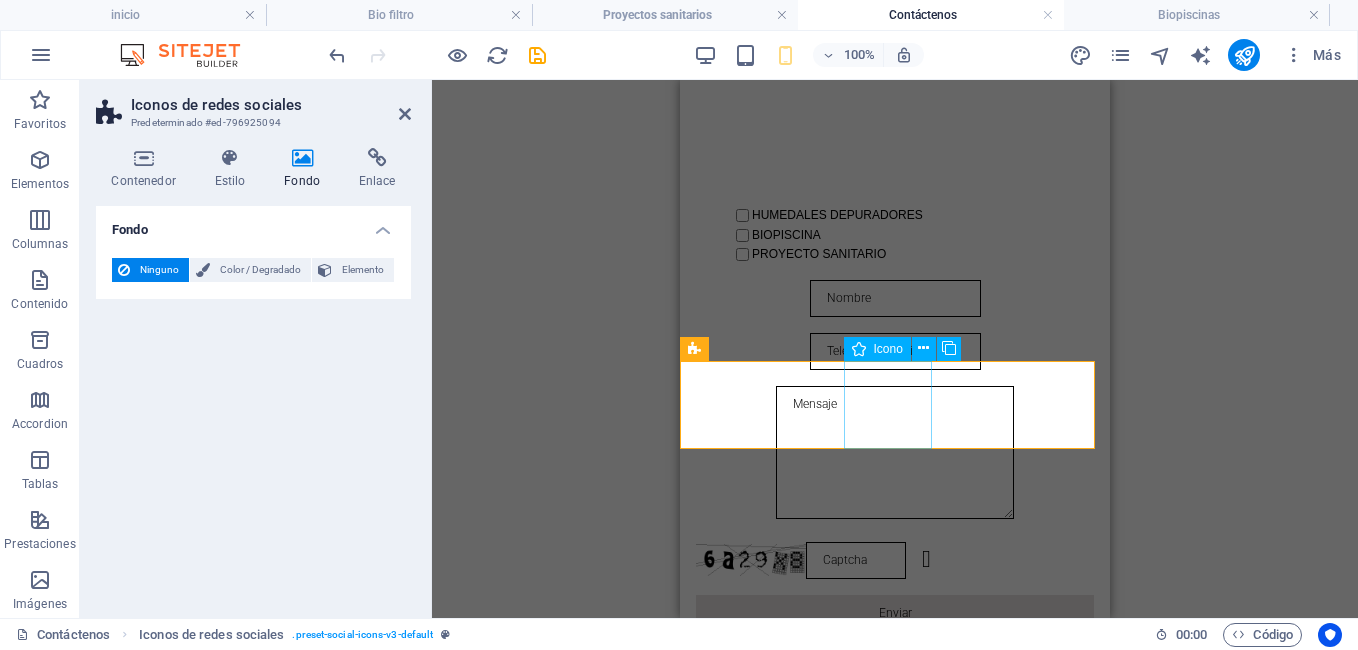 click at bounding box center (895, 836) 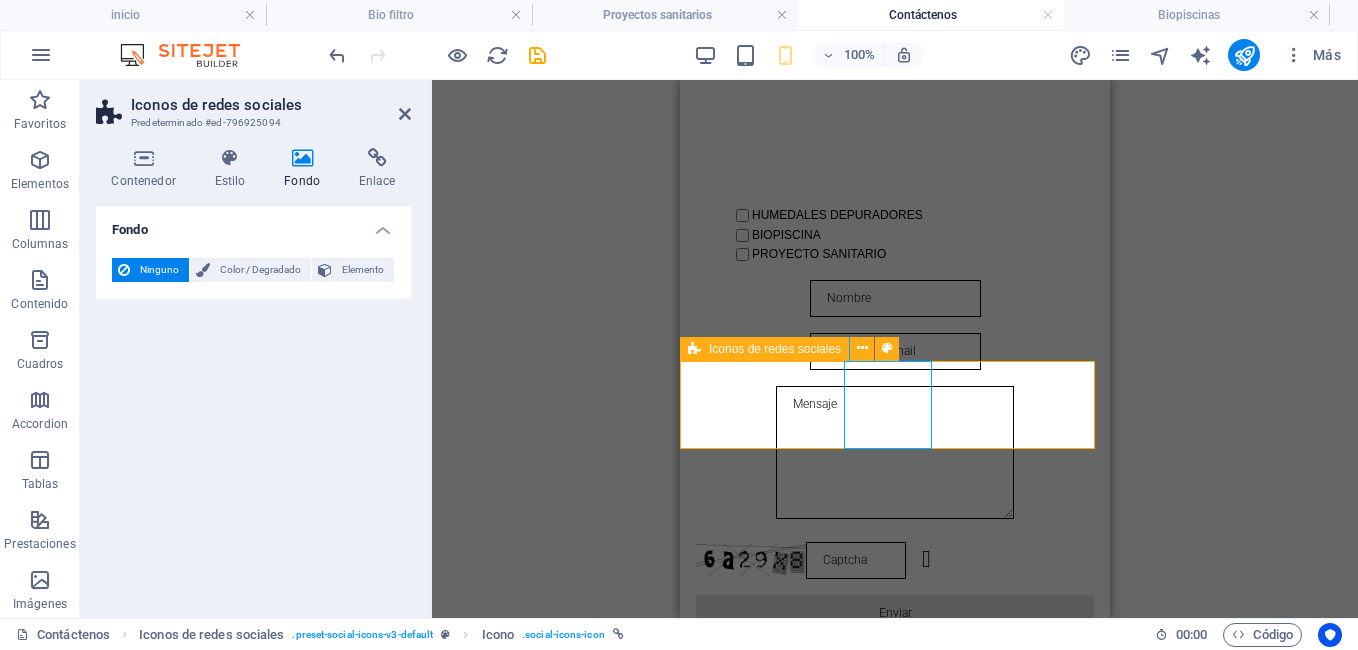 click at bounding box center (895, 836) 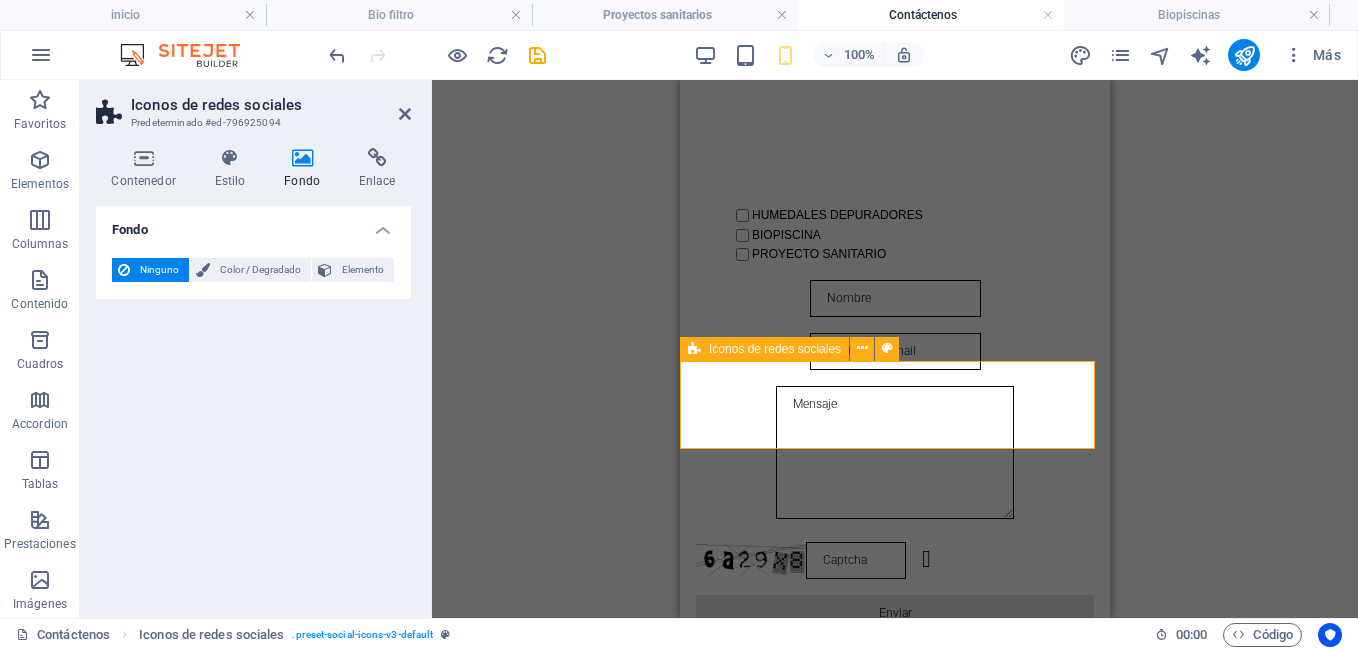 click at bounding box center [895, 836] 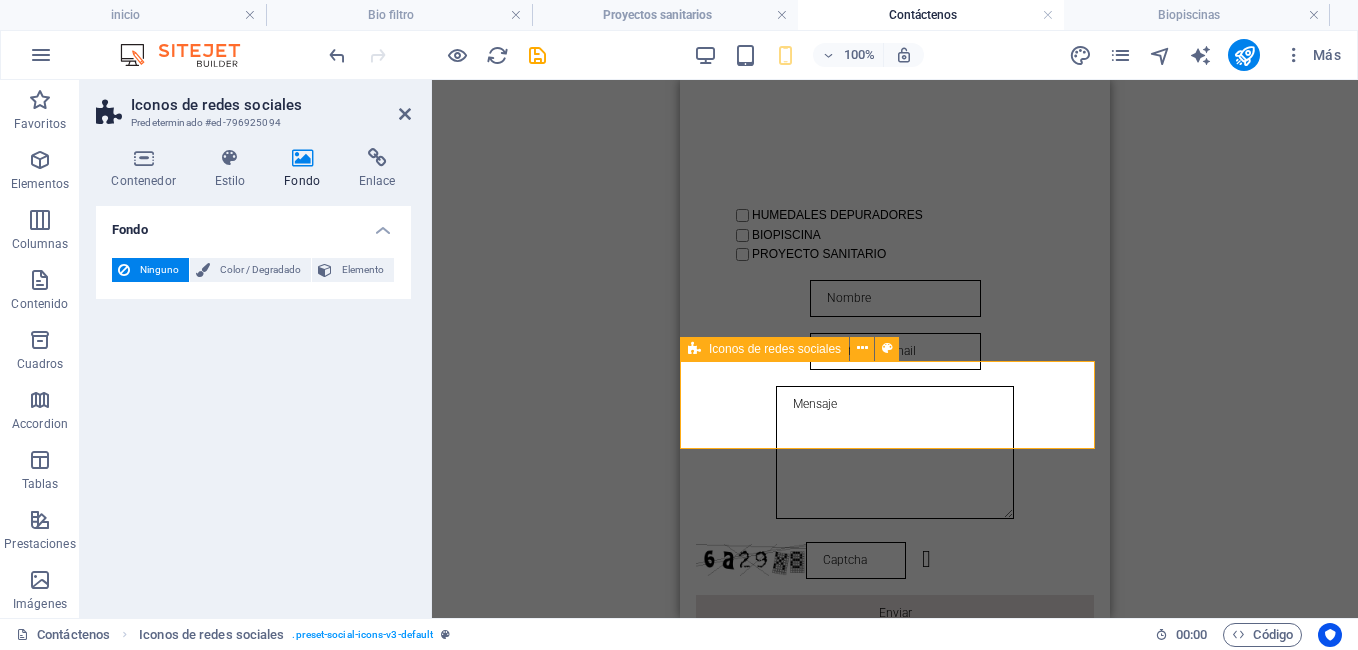 click at bounding box center [895, 836] 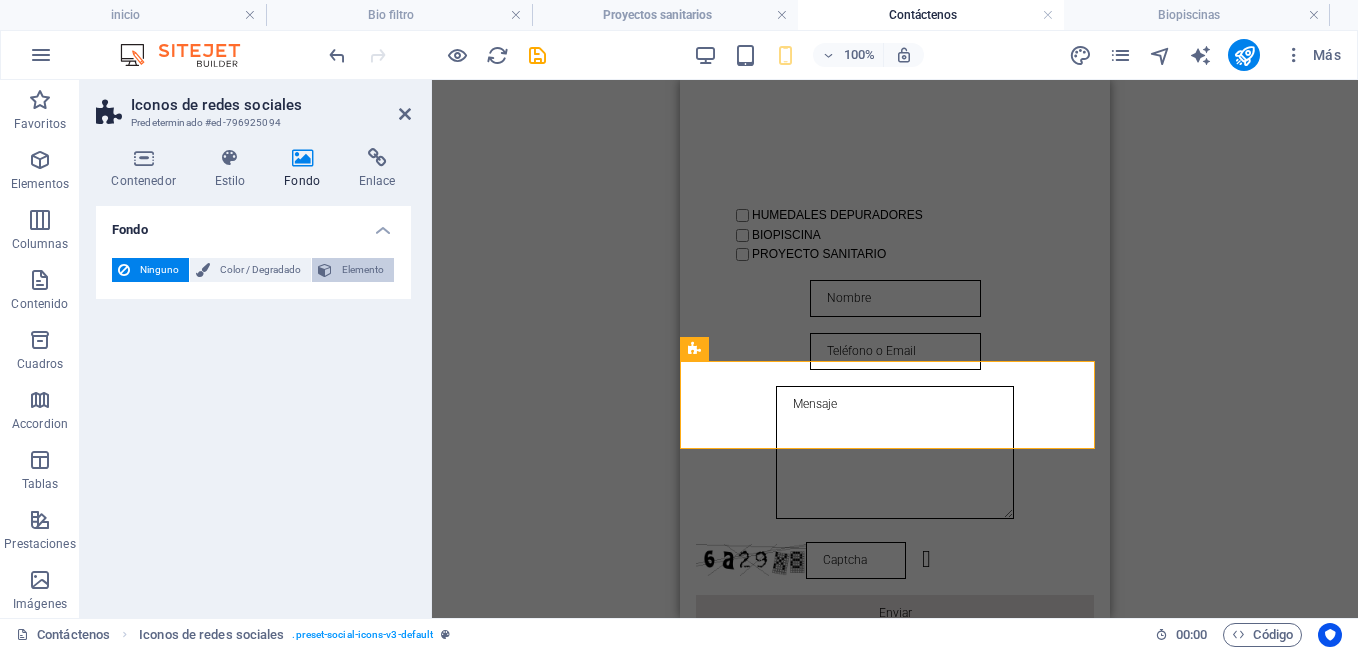 click on "Elemento" at bounding box center (363, 270) 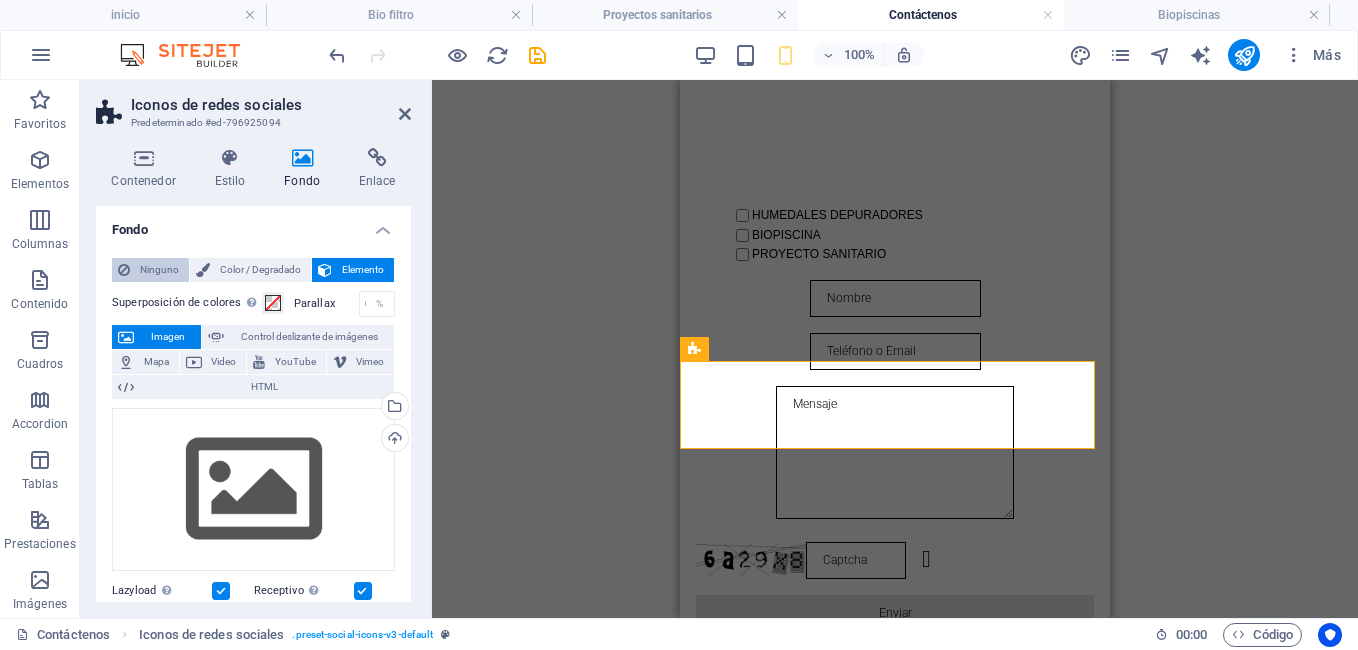 click on "Ninguno" at bounding box center (159, 270) 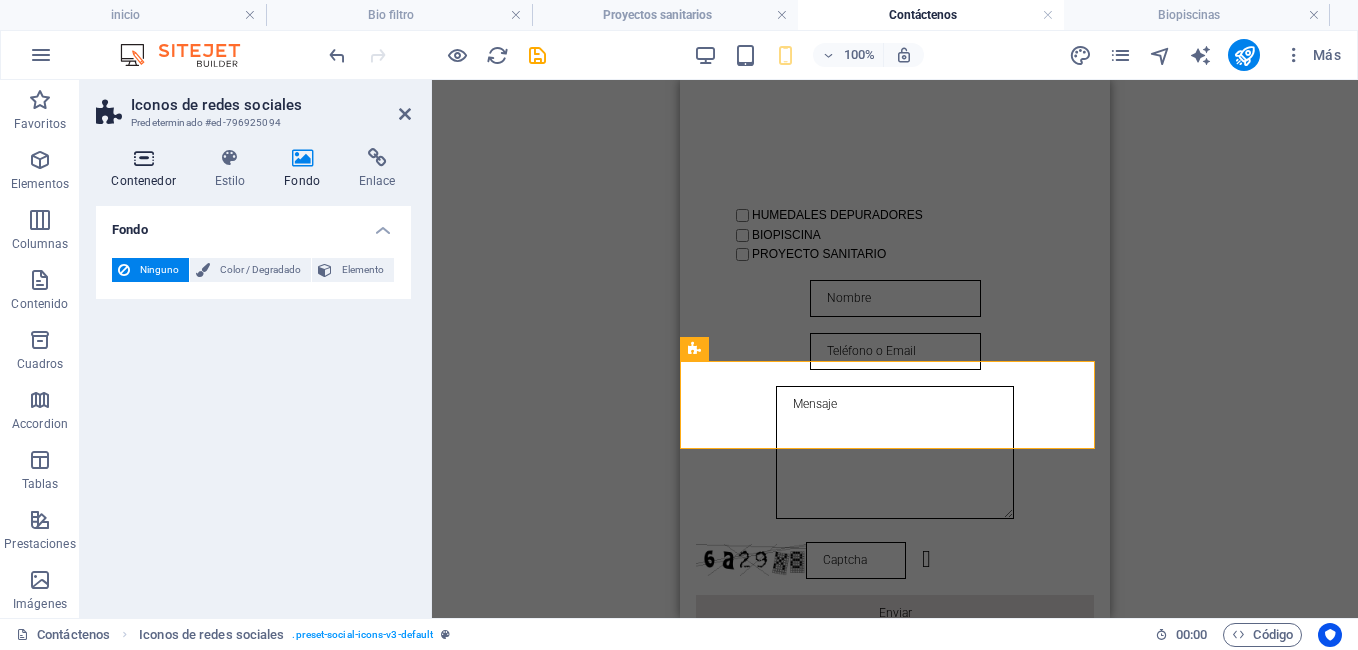 click at bounding box center (143, 158) 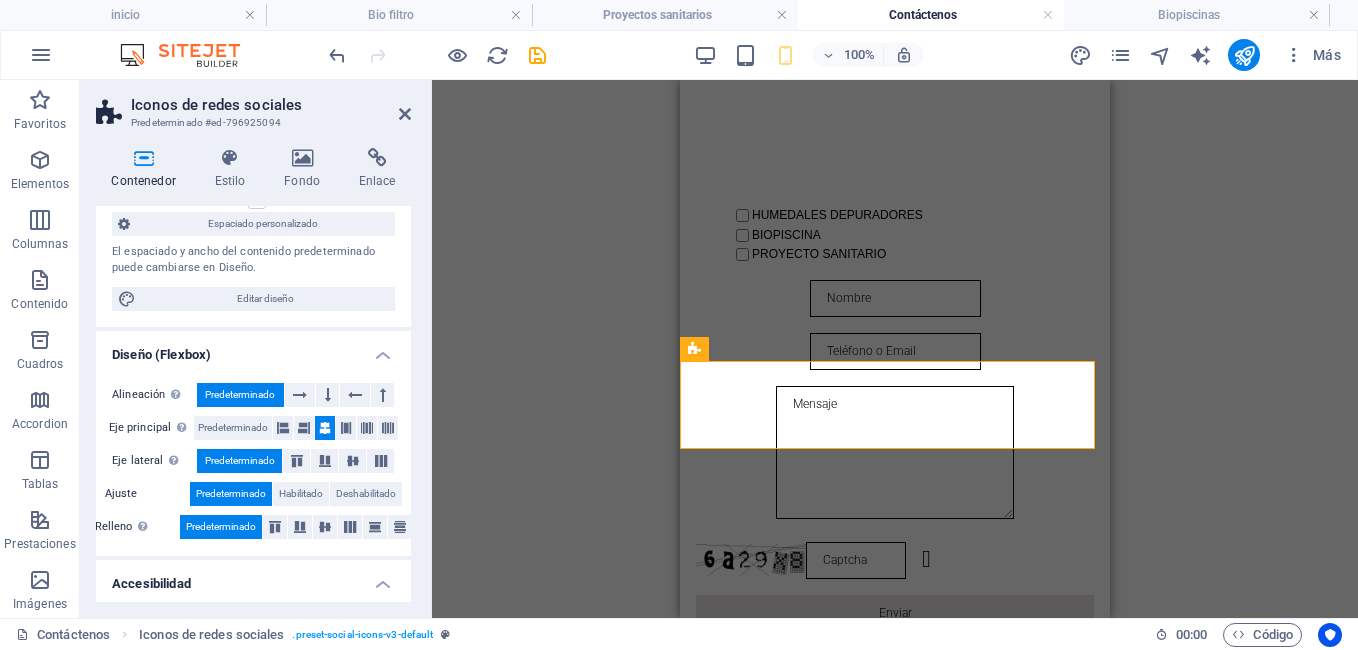 scroll, scrollTop: 202, scrollLeft: 0, axis: vertical 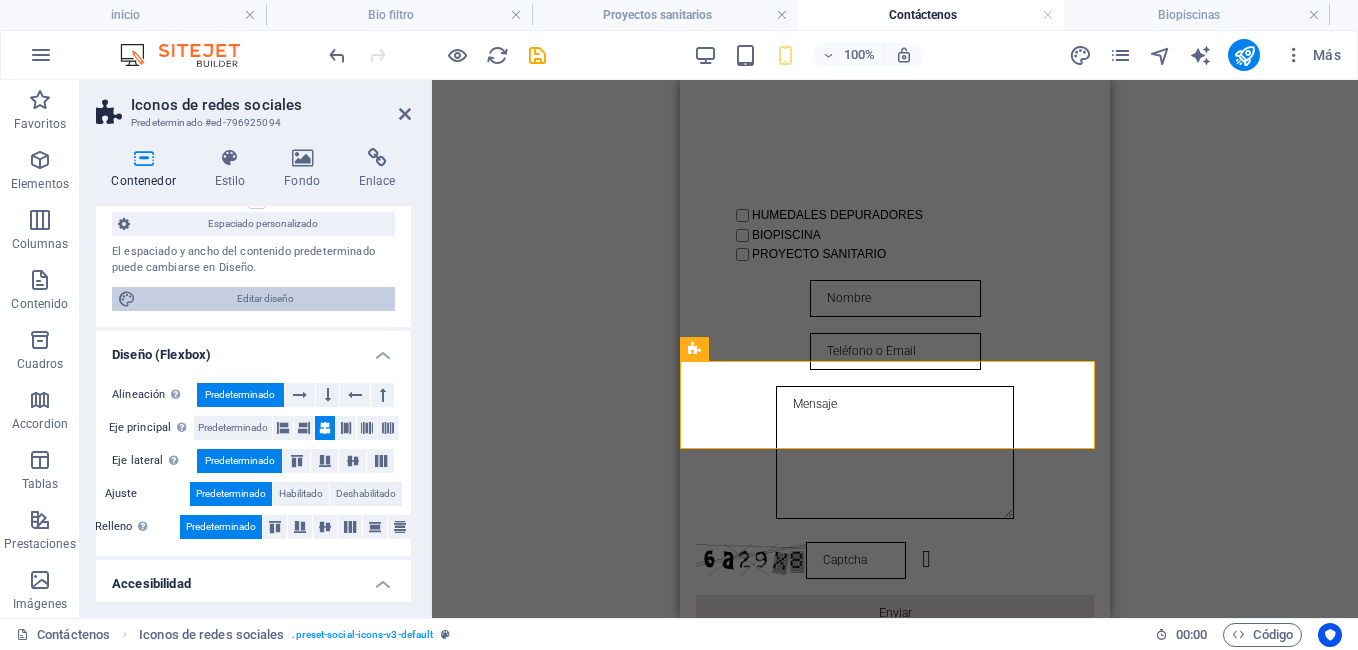 click on "Editar diseño" at bounding box center (265, 299) 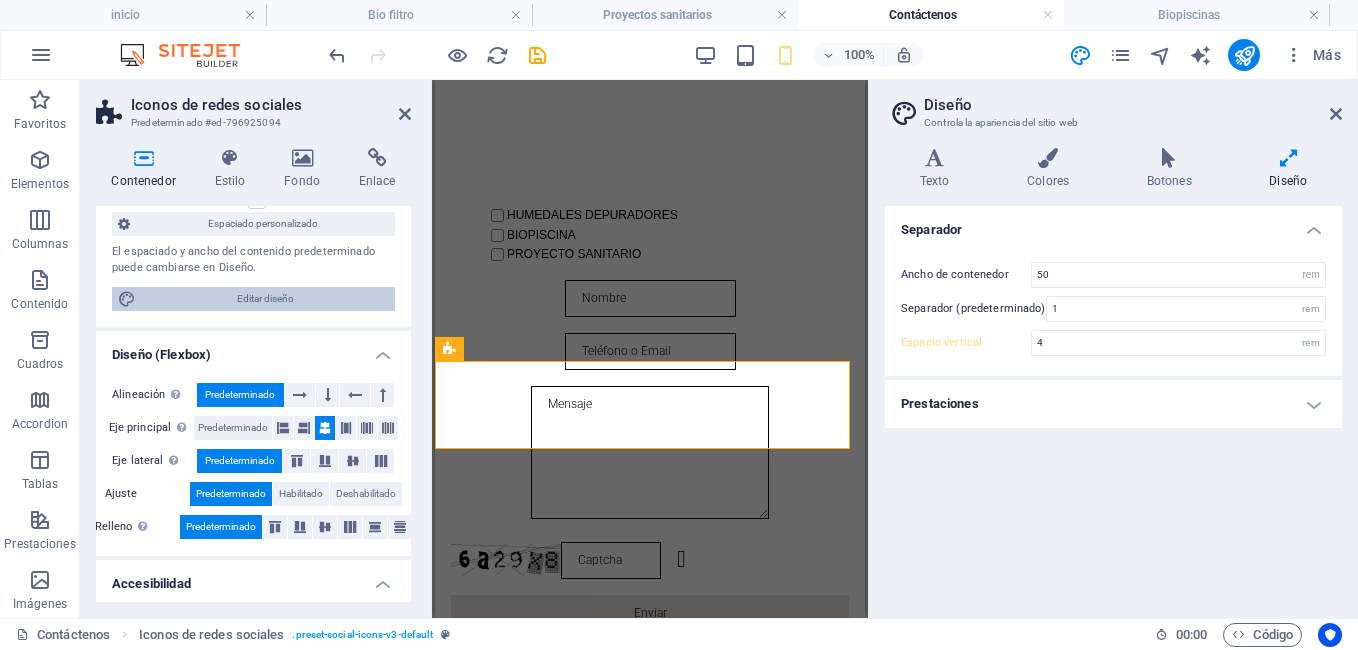 click on "Editar diseño" at bounding box center (265, 299) 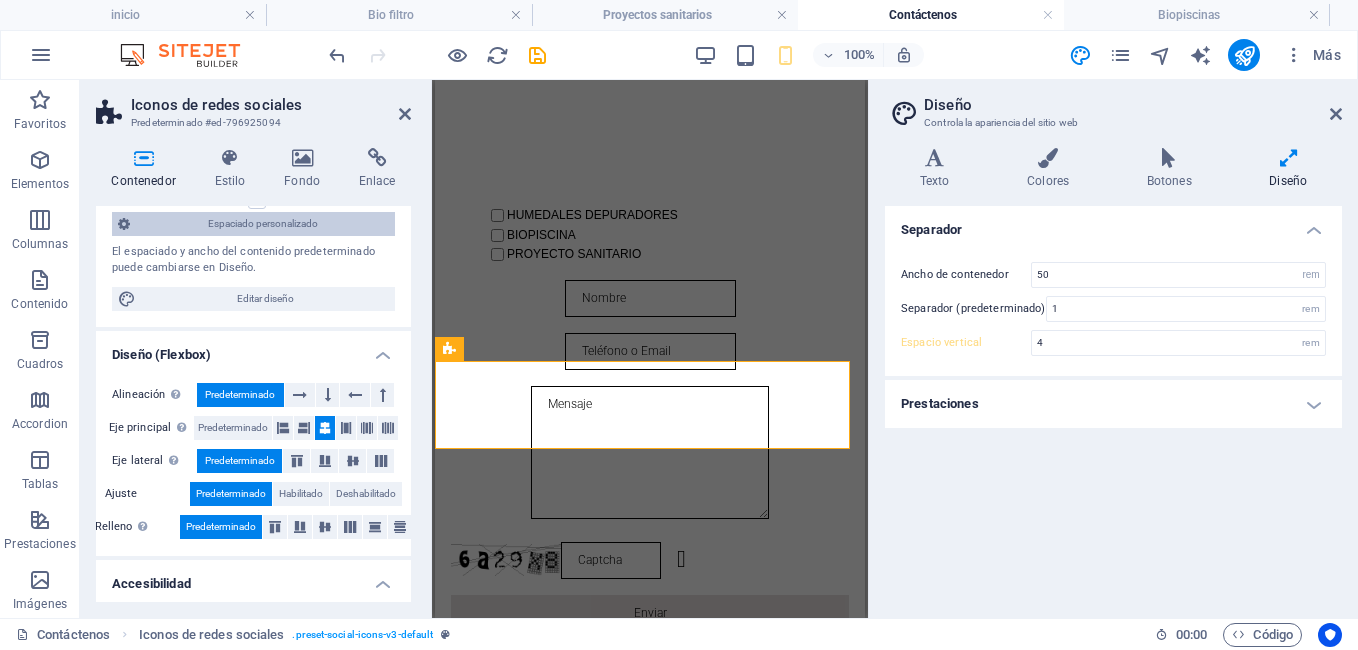 click on "Espaciado personalizado" at bounding box center [262, 224] 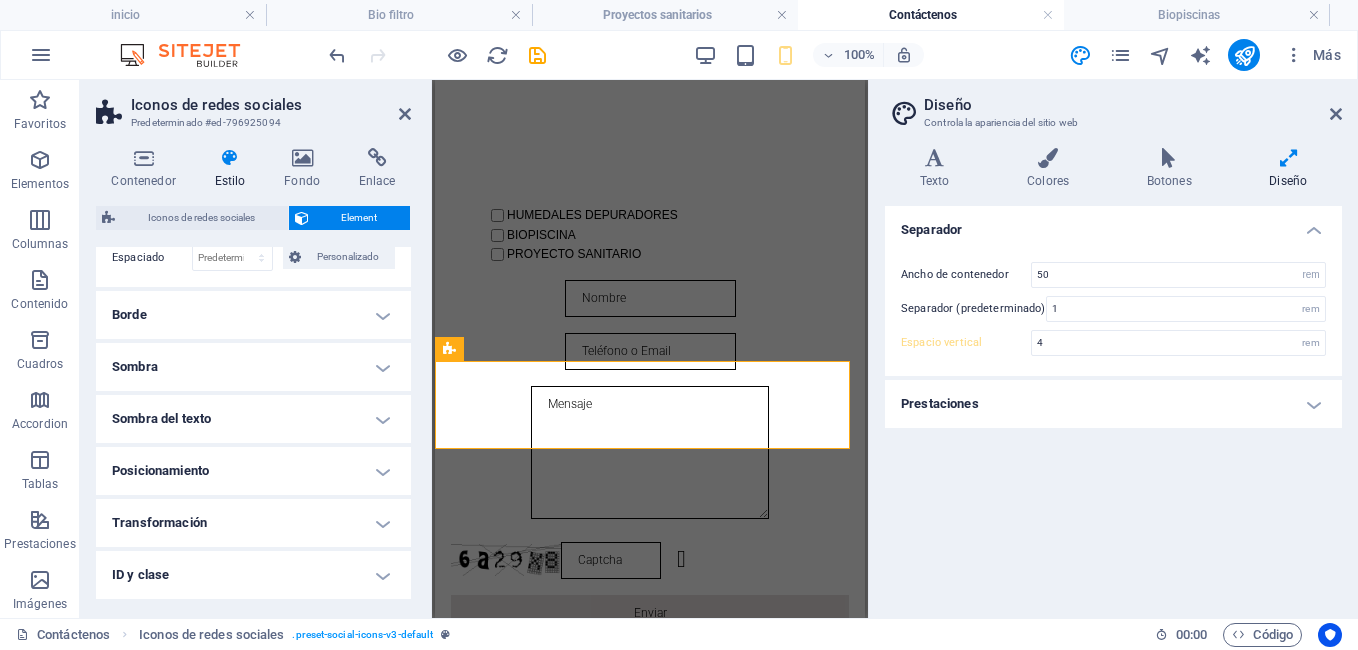 scroll, scrollTop: 241, scrollLeft: 0, axis: vertical 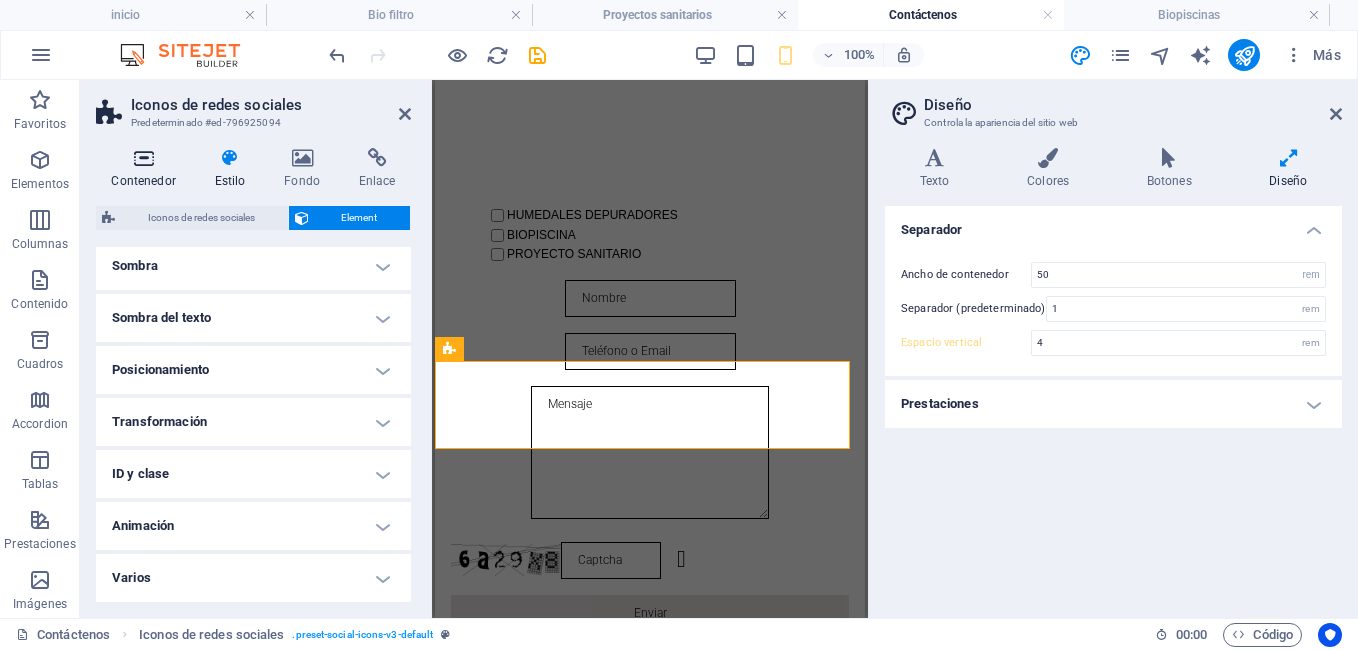 click at bounding box center [143, 158] 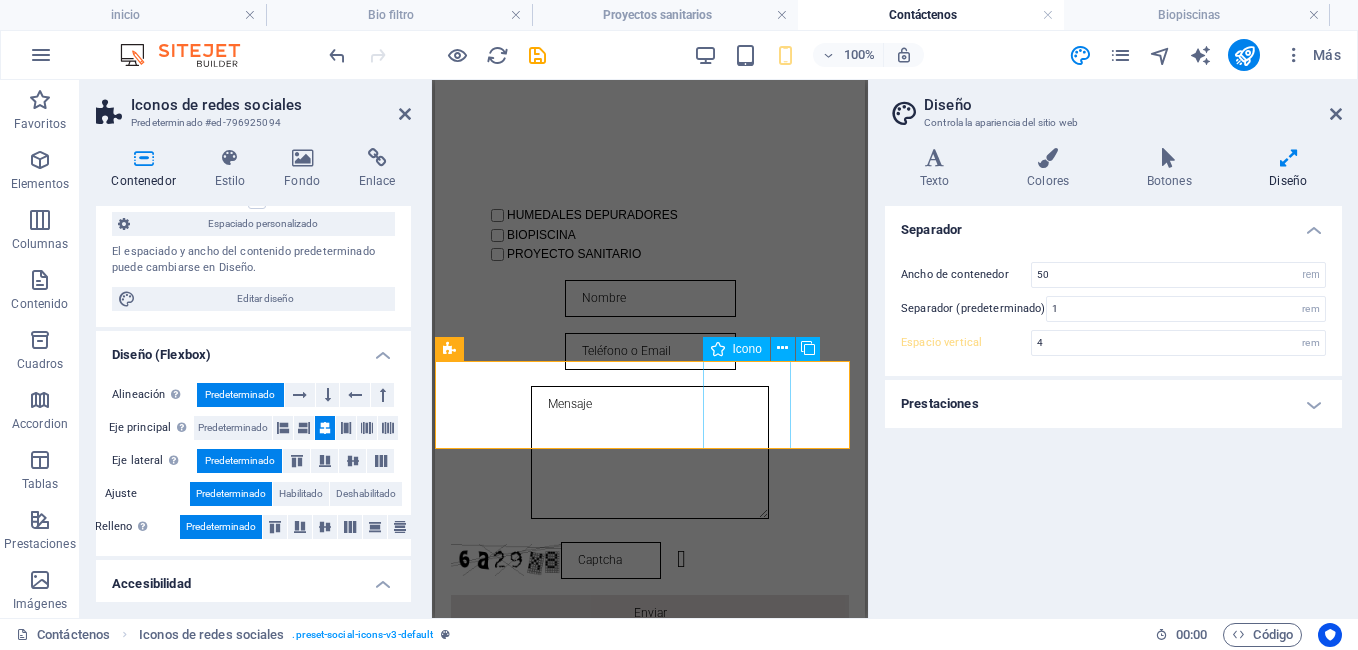 click at bounding box center [650, 932] 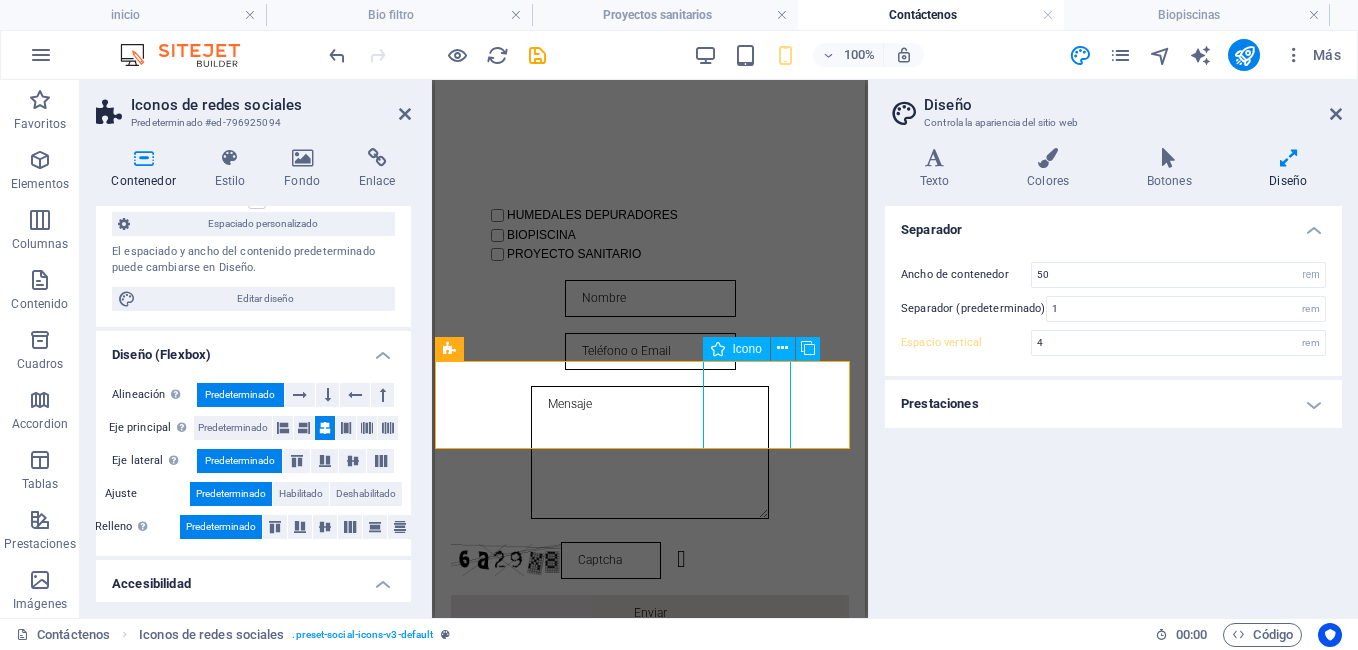 click at bounding box center (650, 932) 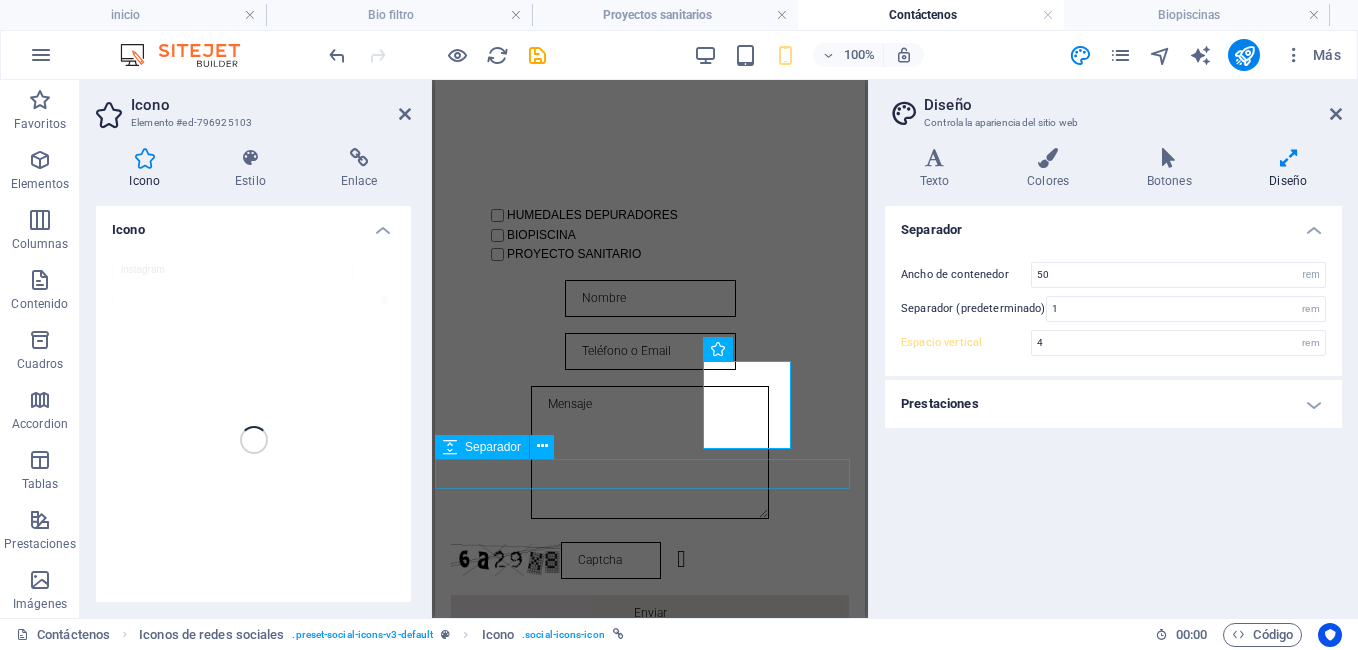 click at bounding box center [650, 1001] 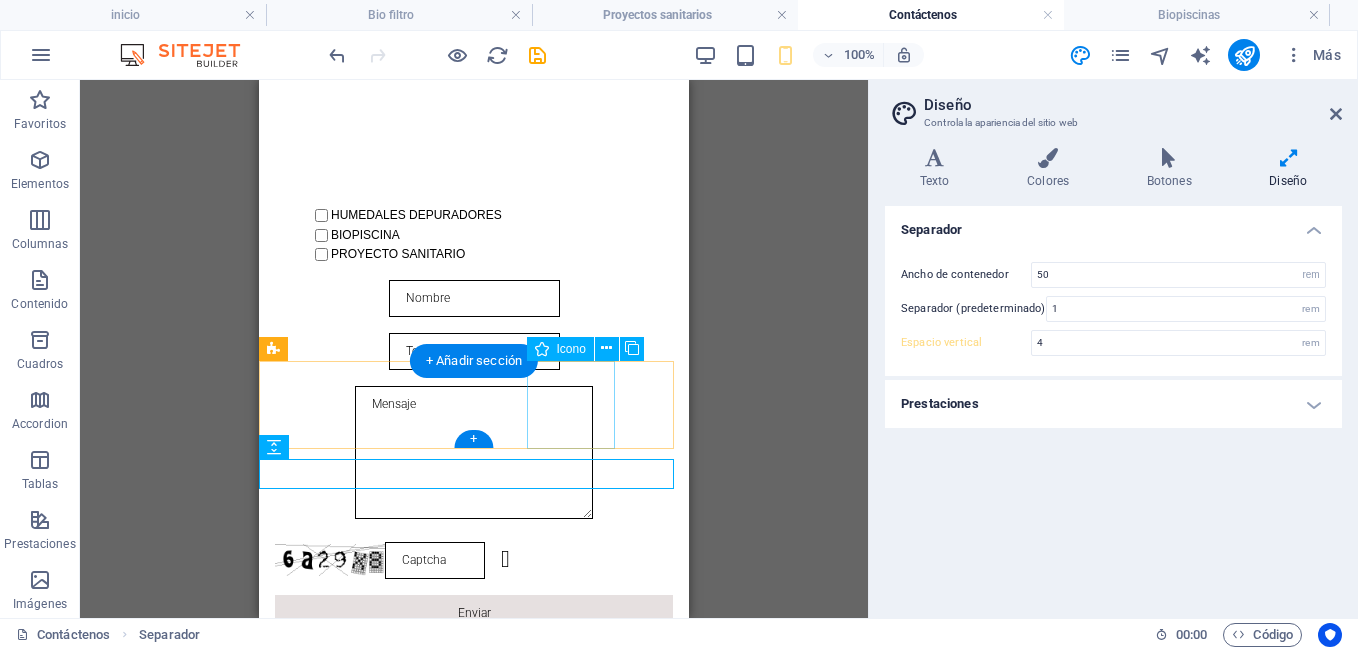 click at bounding box center (474, 932) 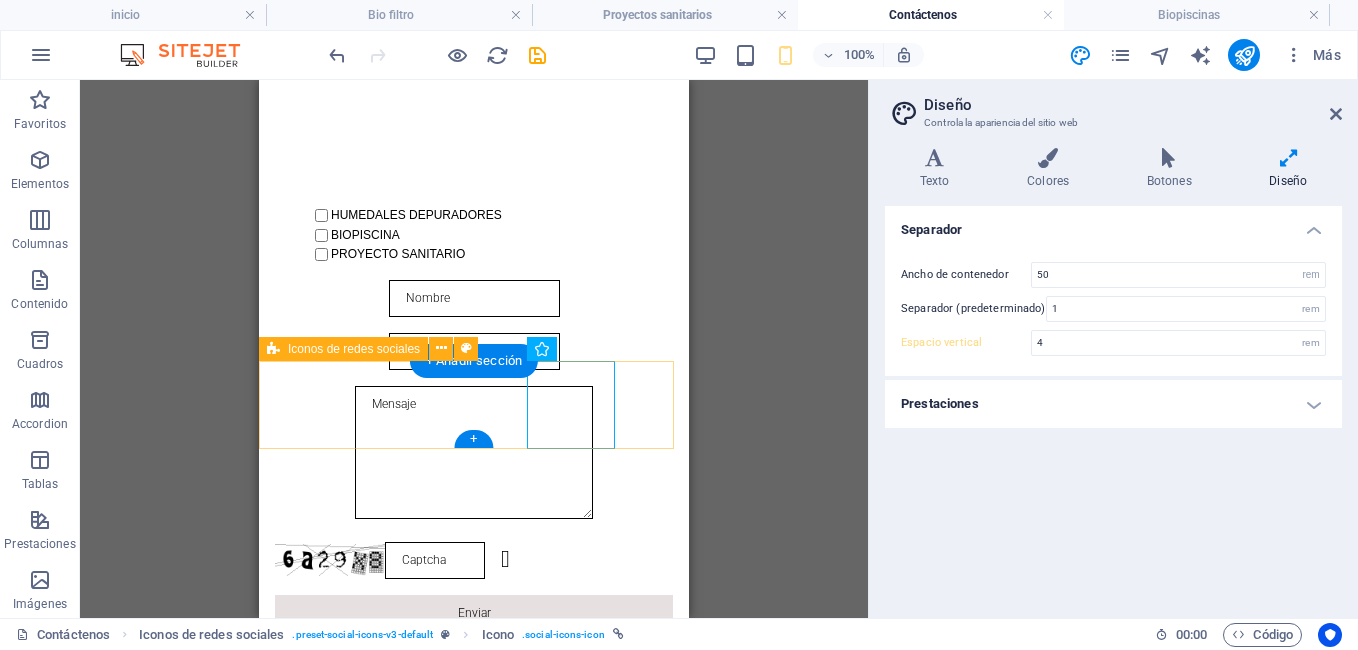 scroll, scrollTop: 578, scrollLeft: 0, axis: vertical 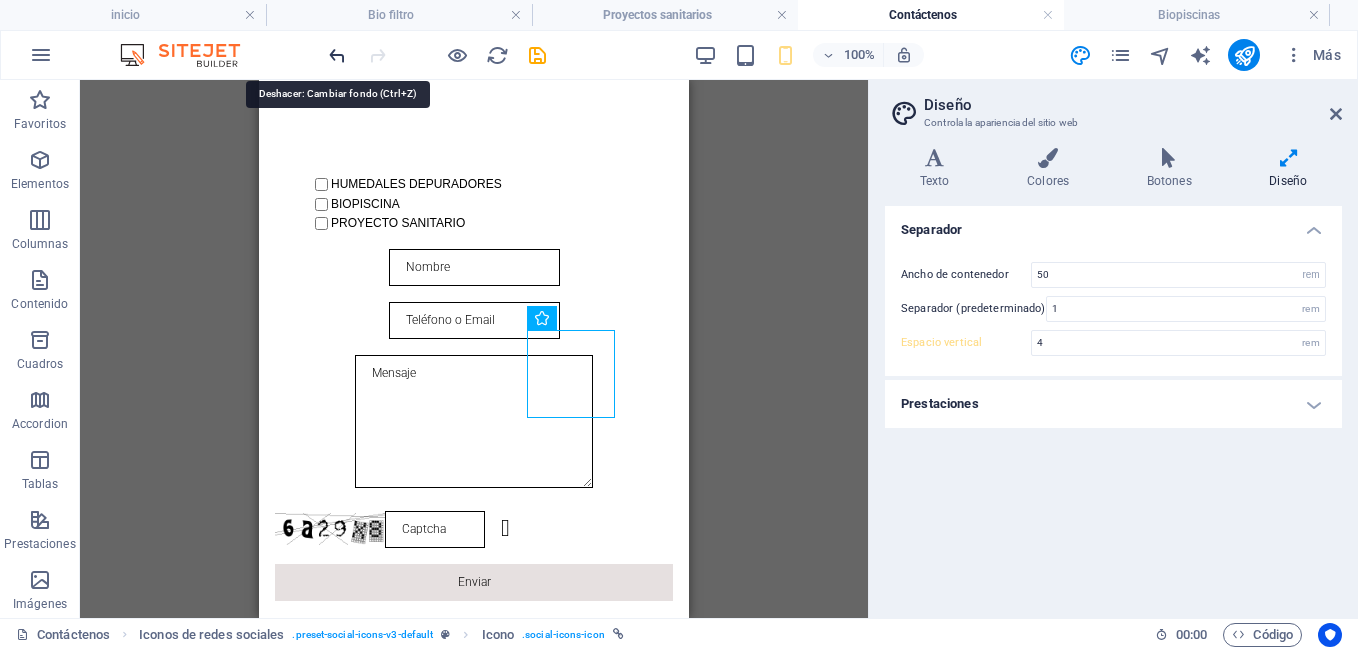 click at bounding box center [337, 55] 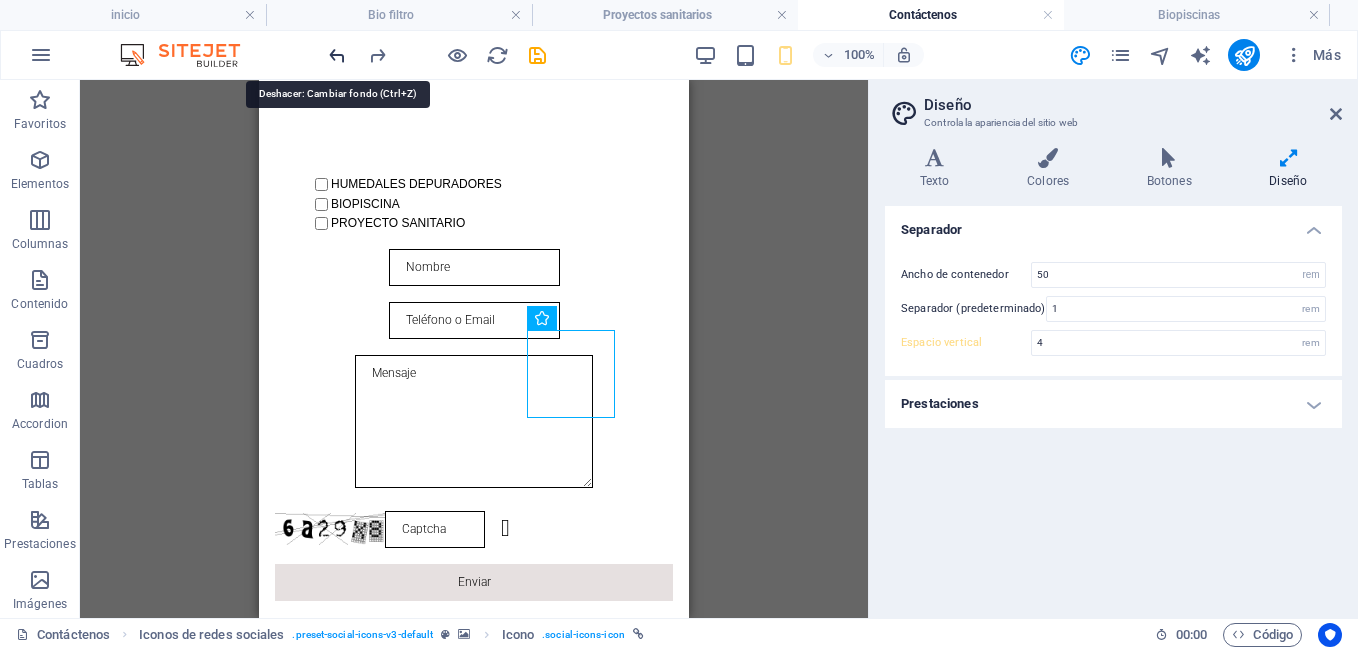 click at bounding box center (337, 55) 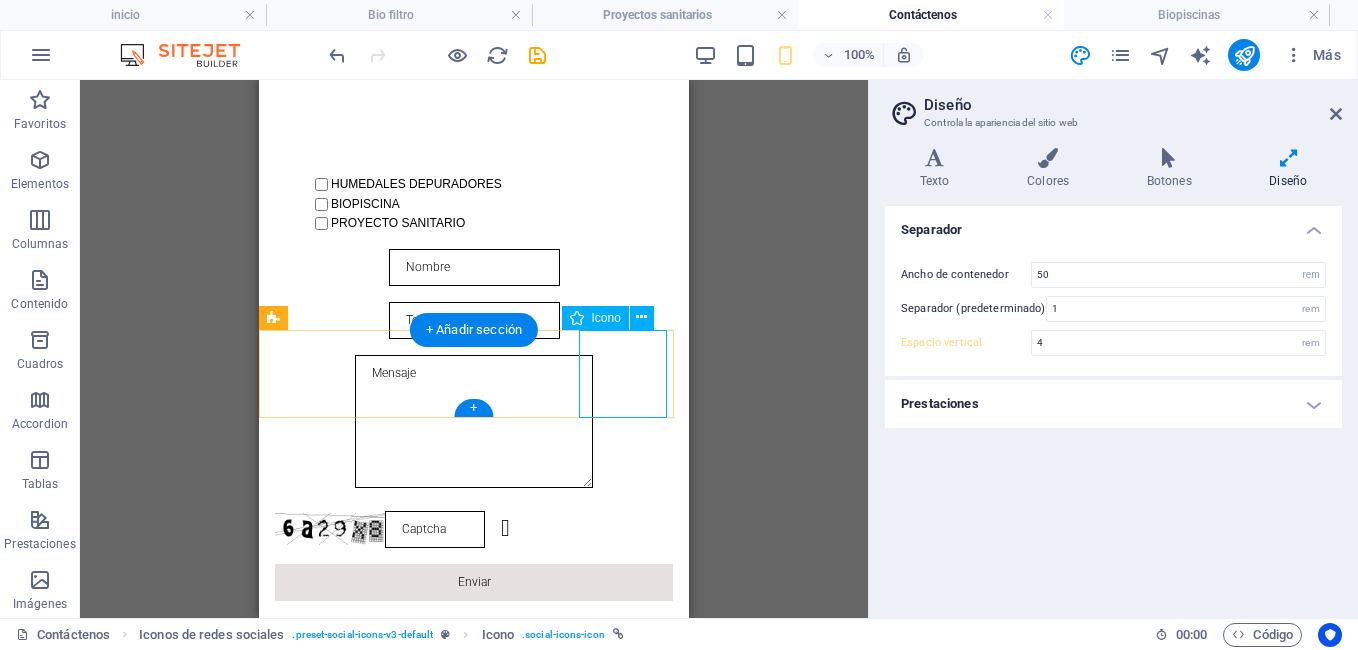 click at bounding box center [474, 997] 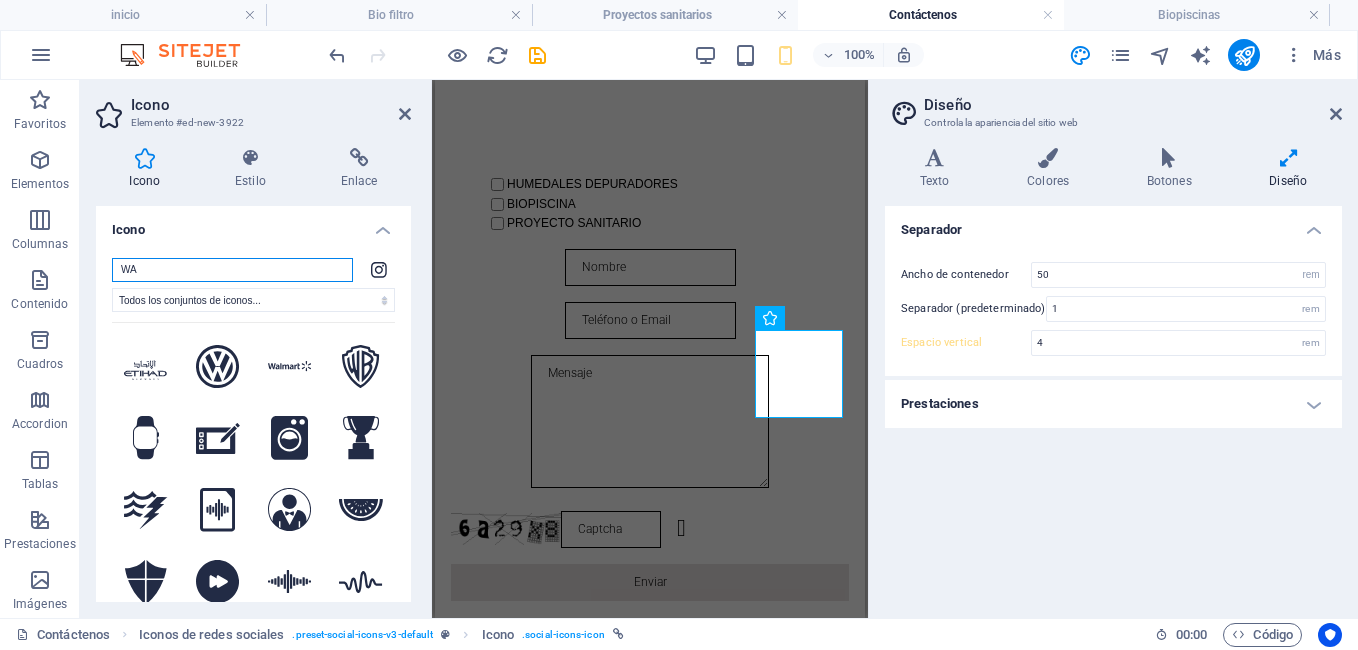 type on "W" 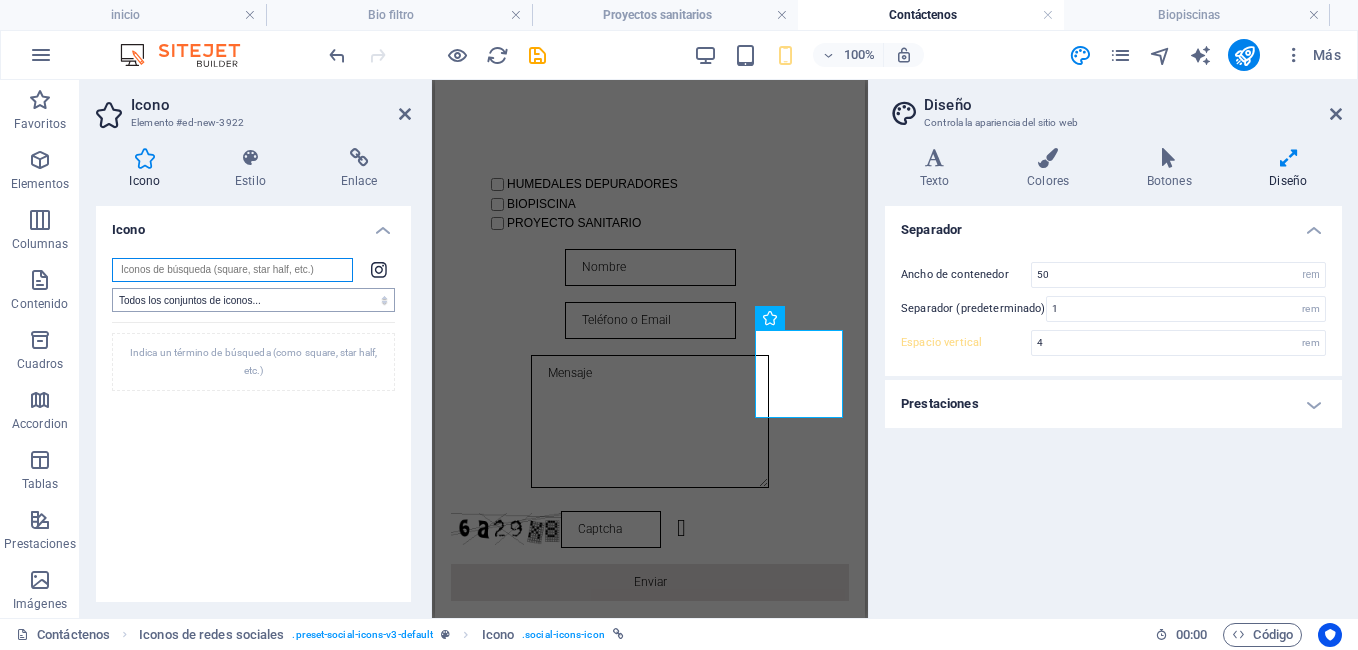 type 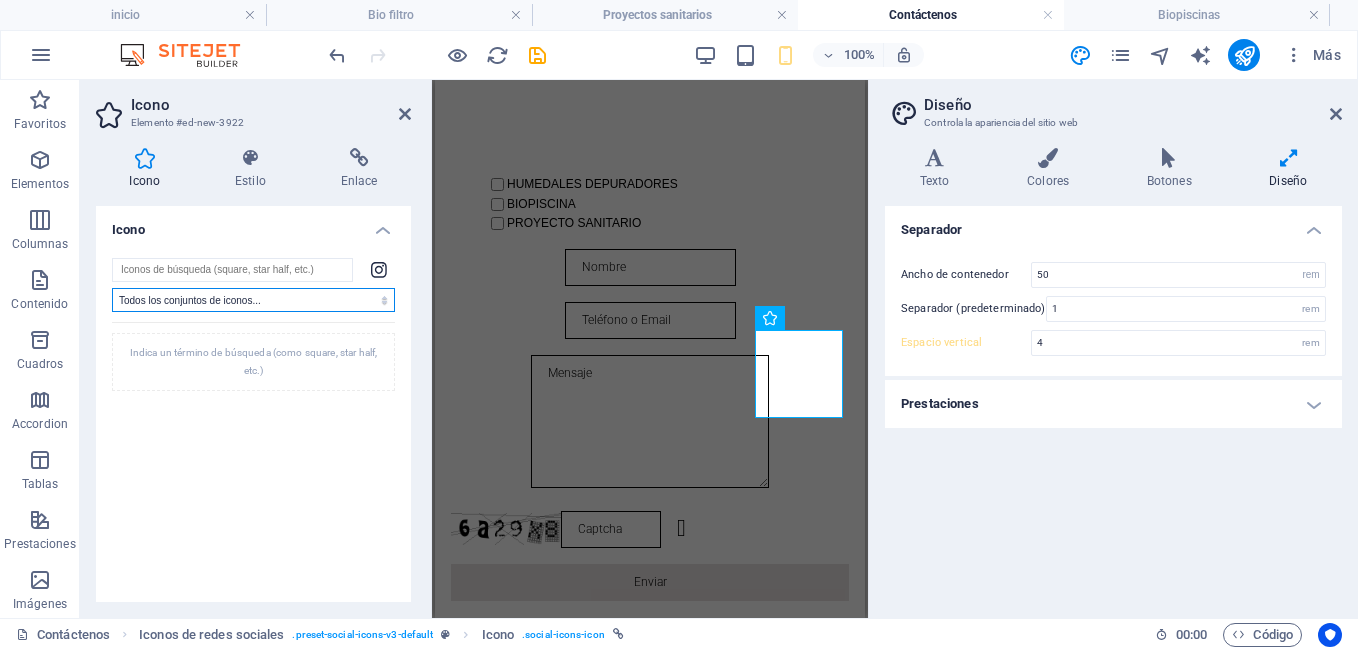 click on "Todos los conjuntos de iconos... IcoFont Ionicons FontAwesome Brands FontAwesome Duotone FontAwesome Solid FontAwesome Regular FontAwesome Light FontAwesome Thin FontAwesome Sharp Solid FontAwesome Sharp Regular FontAwesome Sharp Light FontAwesome Sharp Thin" at bounding box center (253, 300) 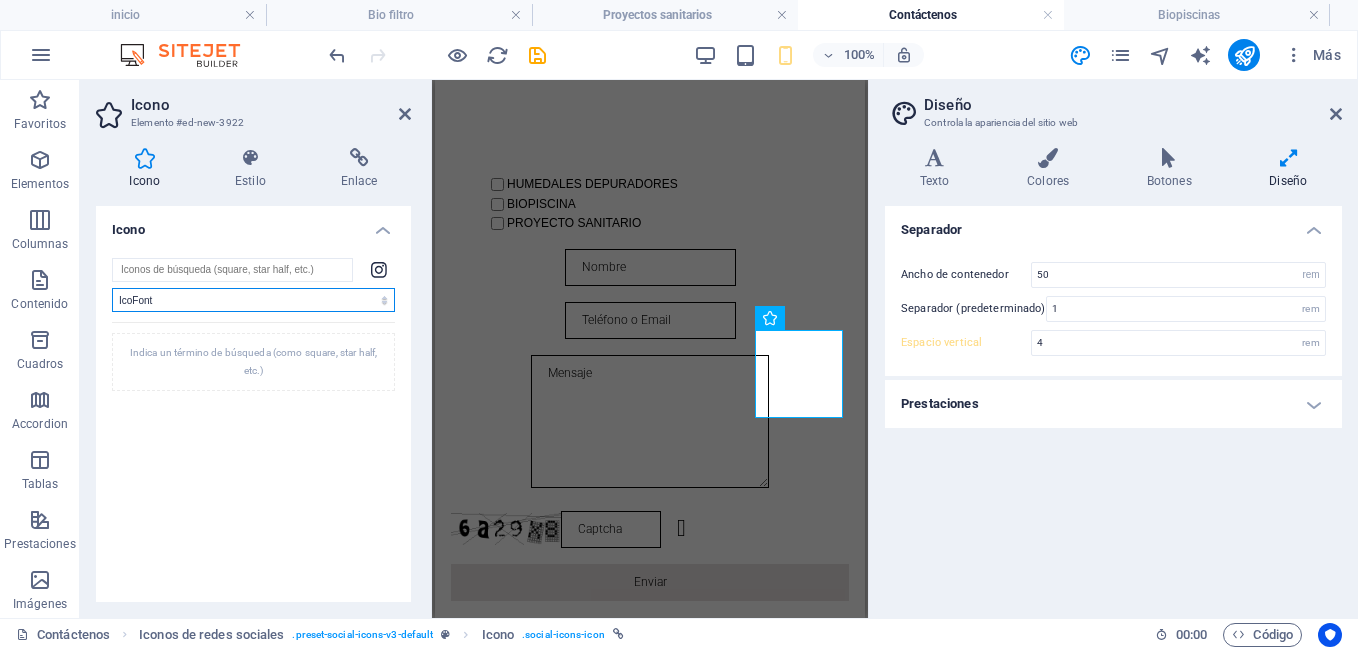 click on "Todos los conjuntos de iconos... IcoFont Ionicons FontAwesome Brands FontAwesome Duotone FontAwesome Solid FontAwesome Regular FontAwesome Light FontAwesome Thin FontAwesome Sharp Solid FontAwesome Sharp Regular FontAwesome Sharp Light FontAwesome Sharp Thin" at bounding box center (253, 300) 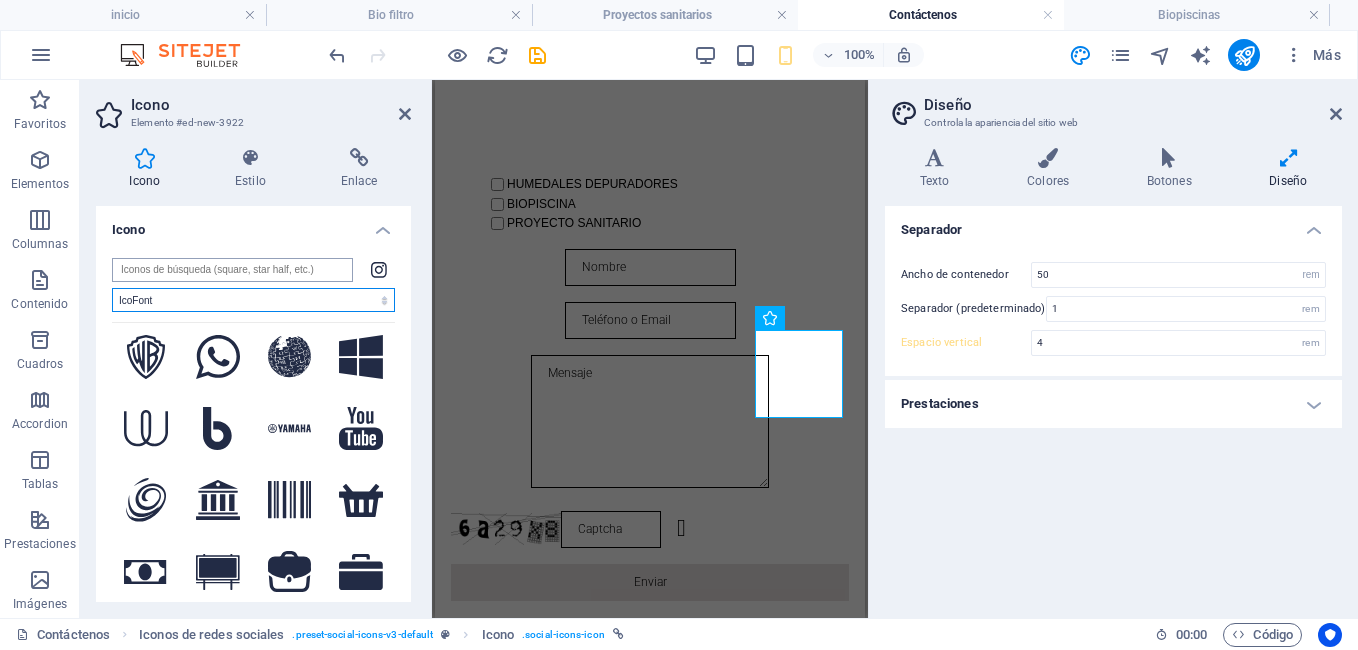 scroll, scrollTop: 6251, scrollLeft: 0, axis: vertical 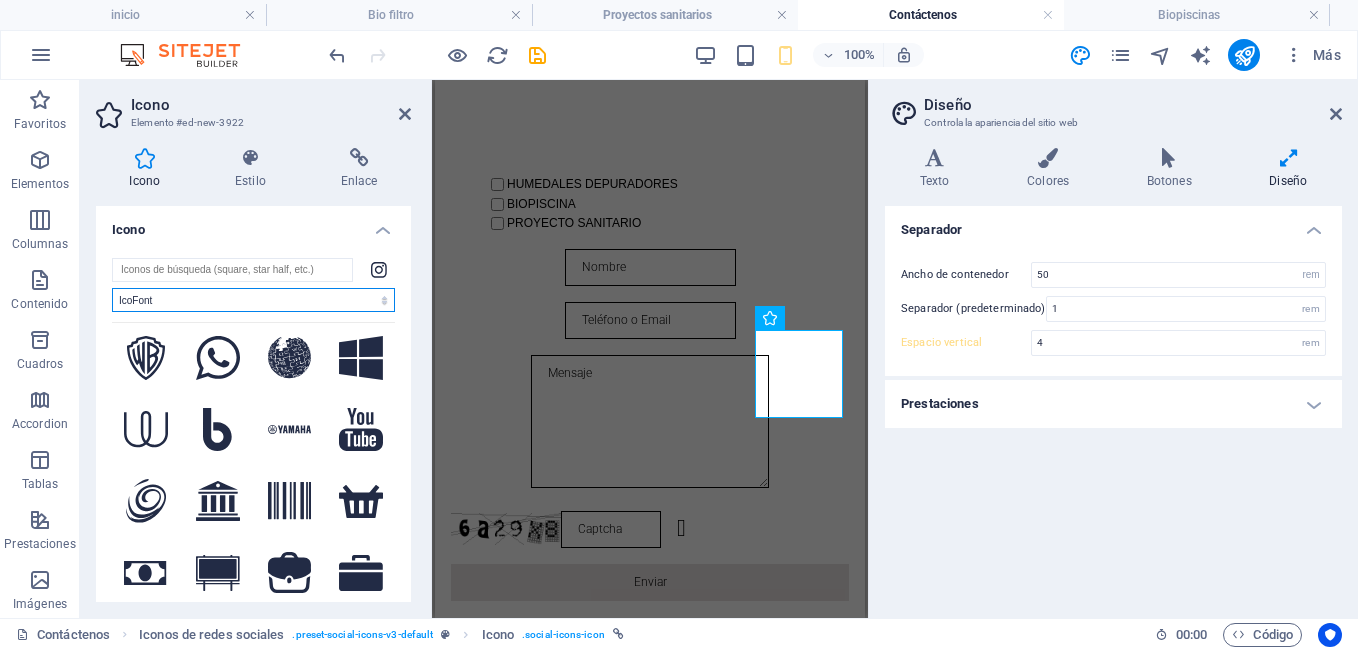 click on "Todos los conjuntos de iconos... IcoFont Ionicons FontAwesome Brands FontAwesome Duotone FontAwesome Solid FontAwesome Regular FontAwesome Light FontAwesome Thin FontAwesome Sharp Solid FontAwesome Sharp Regular FontAwesome Sharp Light FontAwesome Sharp Thin" at bounding box center (253, 300) 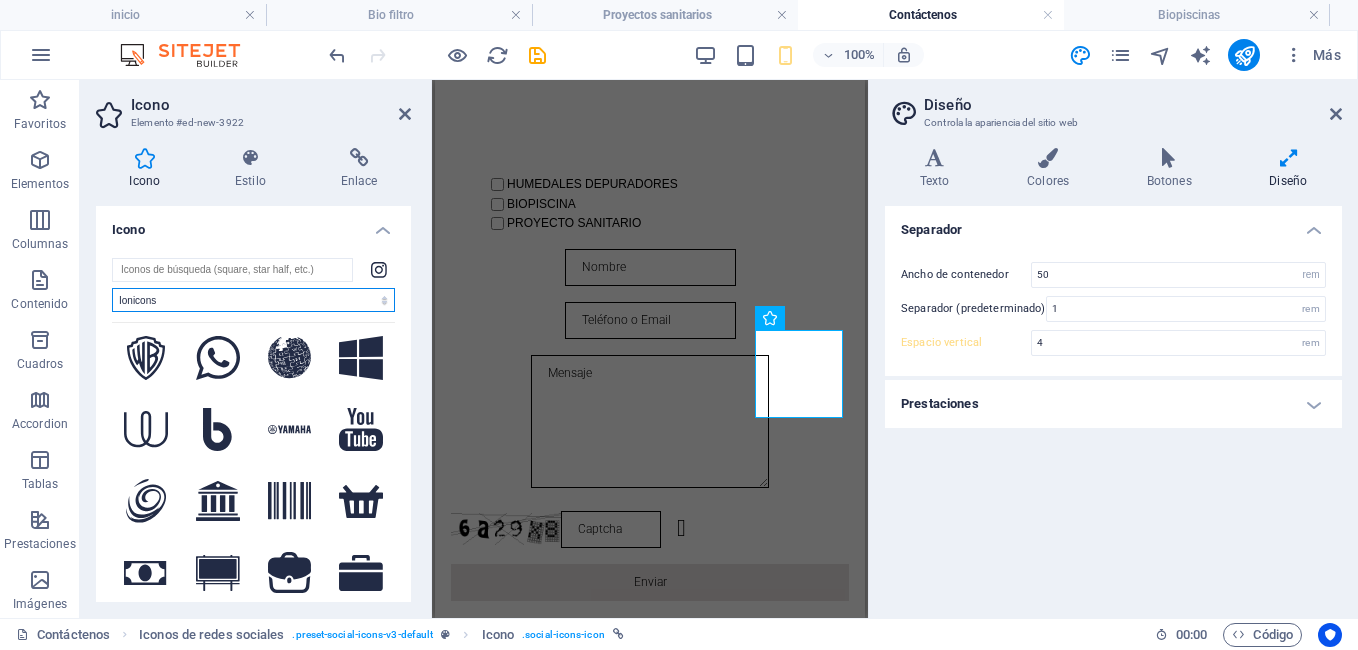 click on "Todos los conjuntos de iconos... IcoFont Ionicons FontAwesome Brands FontAwesome Duotone FontAwesome Solid FontAwesome Regular FontAwesome Light FontAwesome Thin FontAwesome Sharp Solid FontAwesome Sharp Regular FontAwesome Sharp Light FontAwesome Sharp Thin" at bounding box center (253, 300) 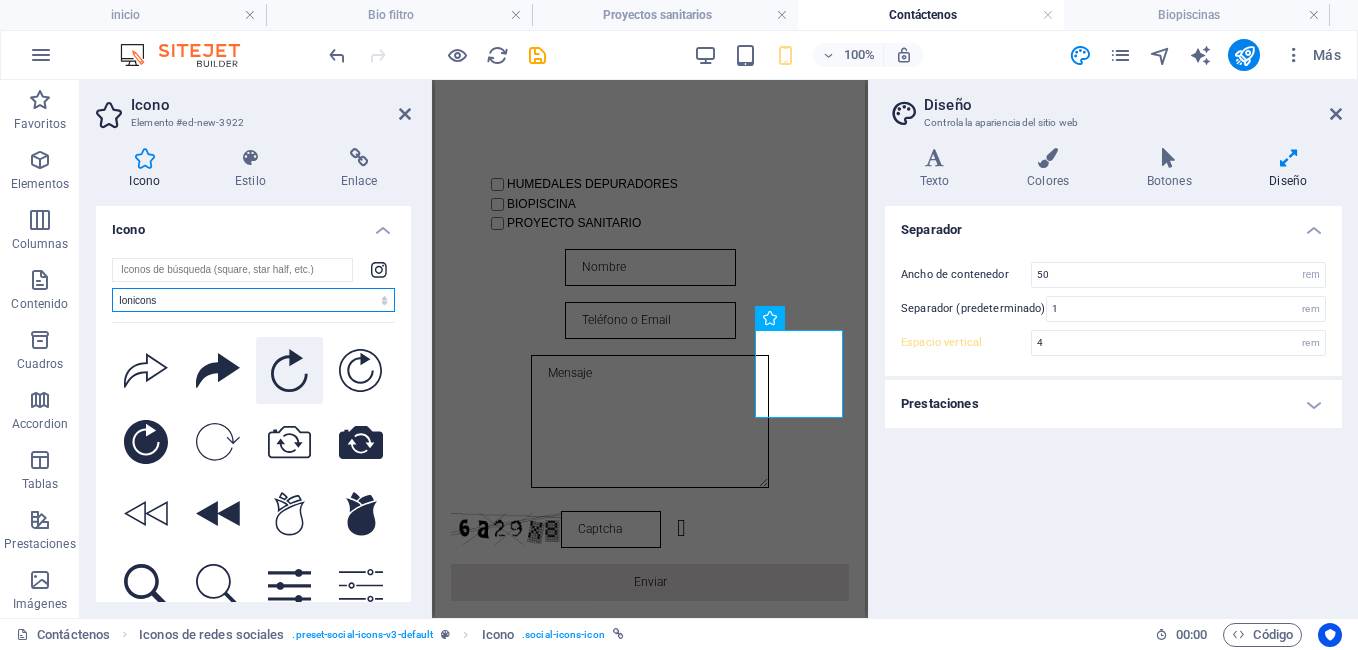 scroll, scrollTop: 8507, scrollLeft: 0, axis: vertical 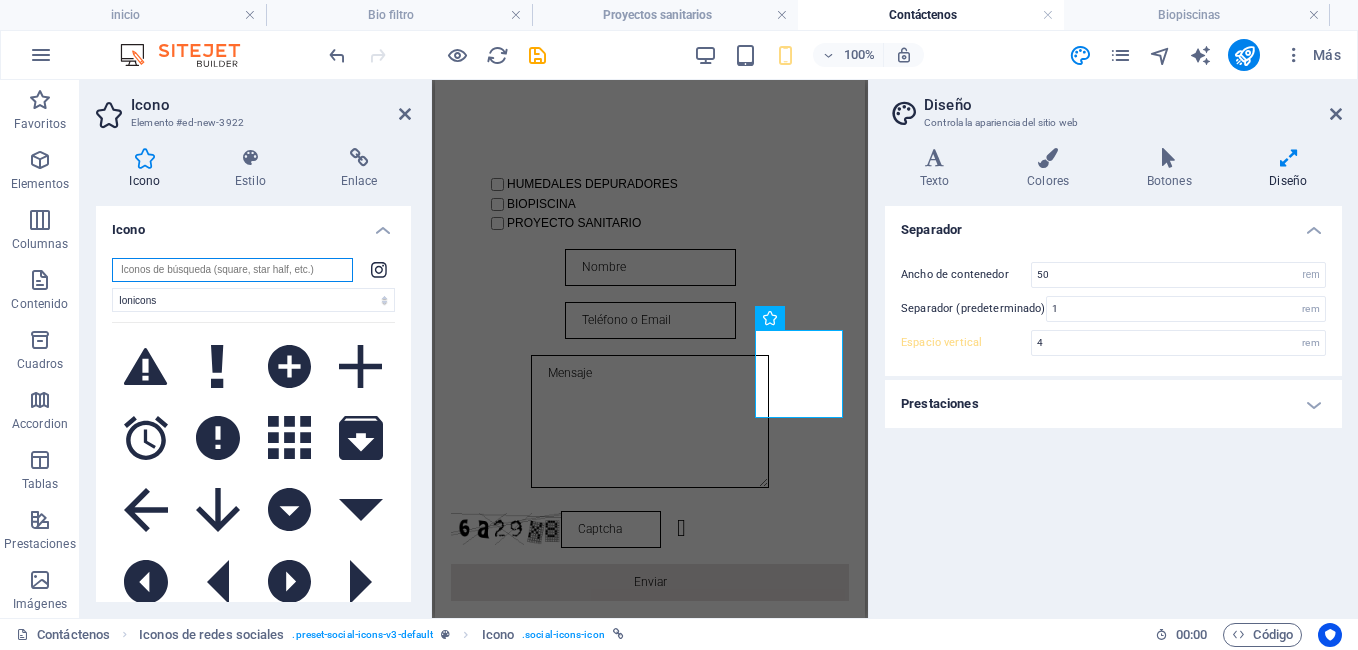 click at bounding box center (232, 270) 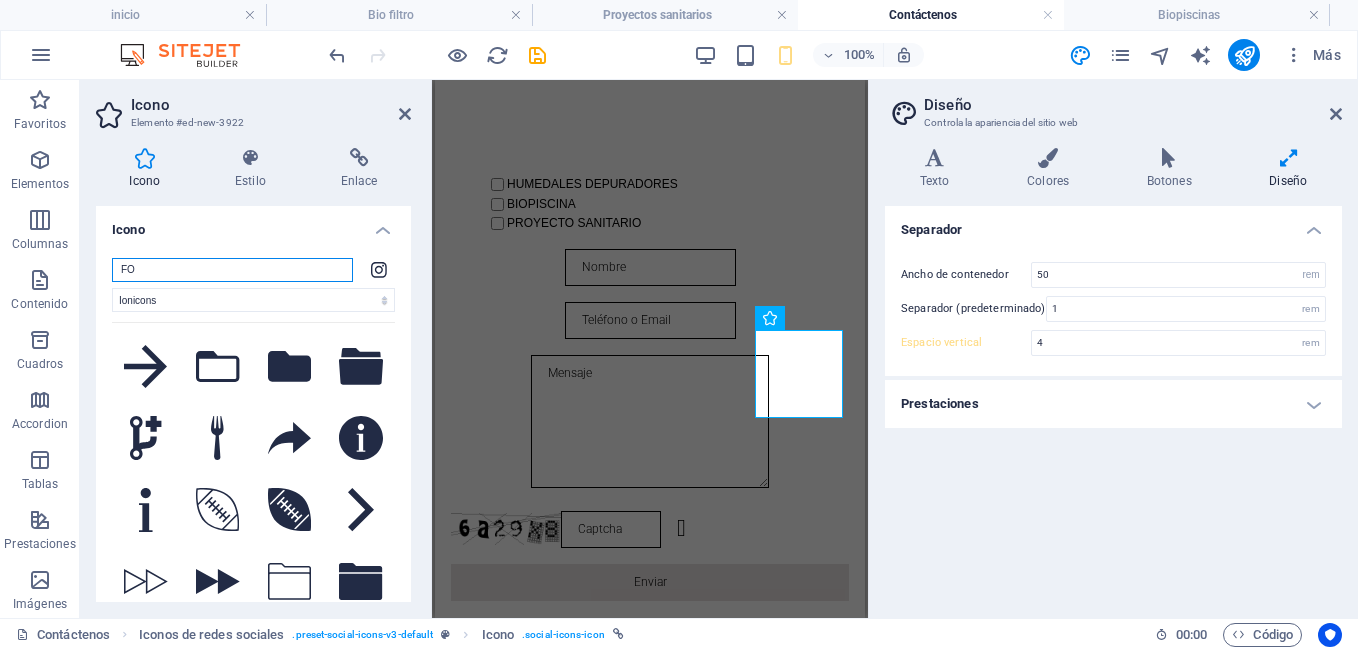 type on "F" 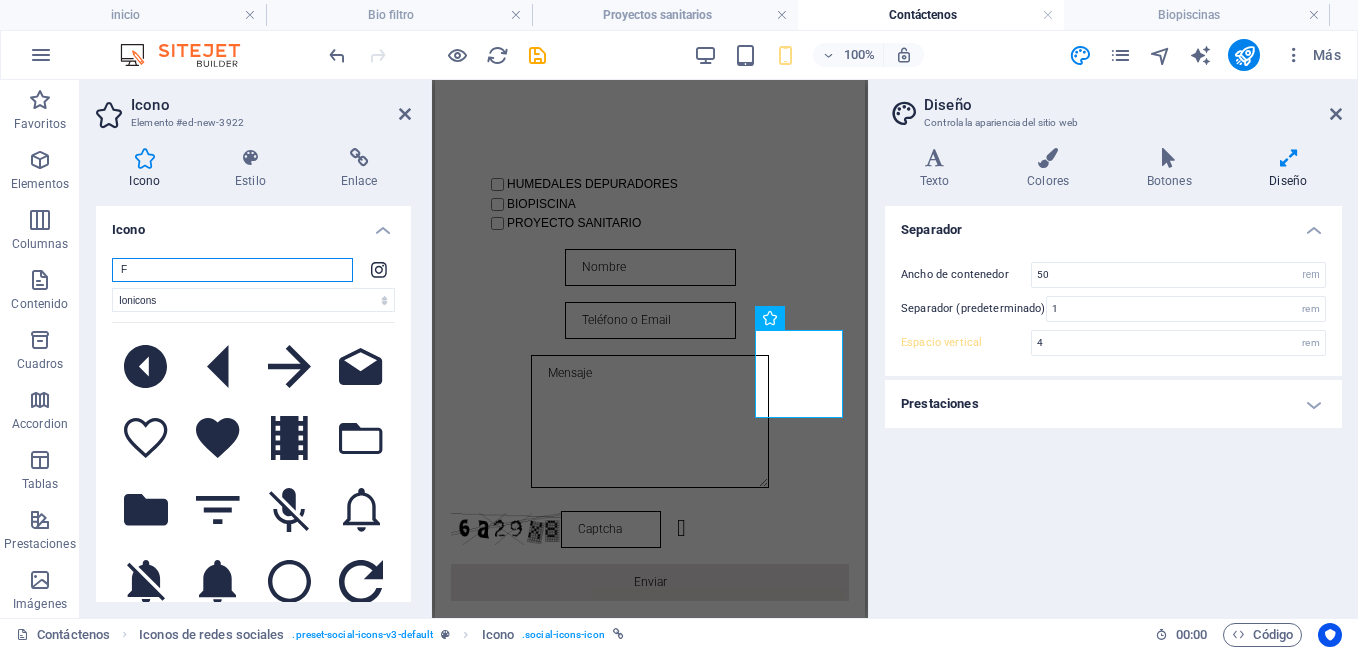 type 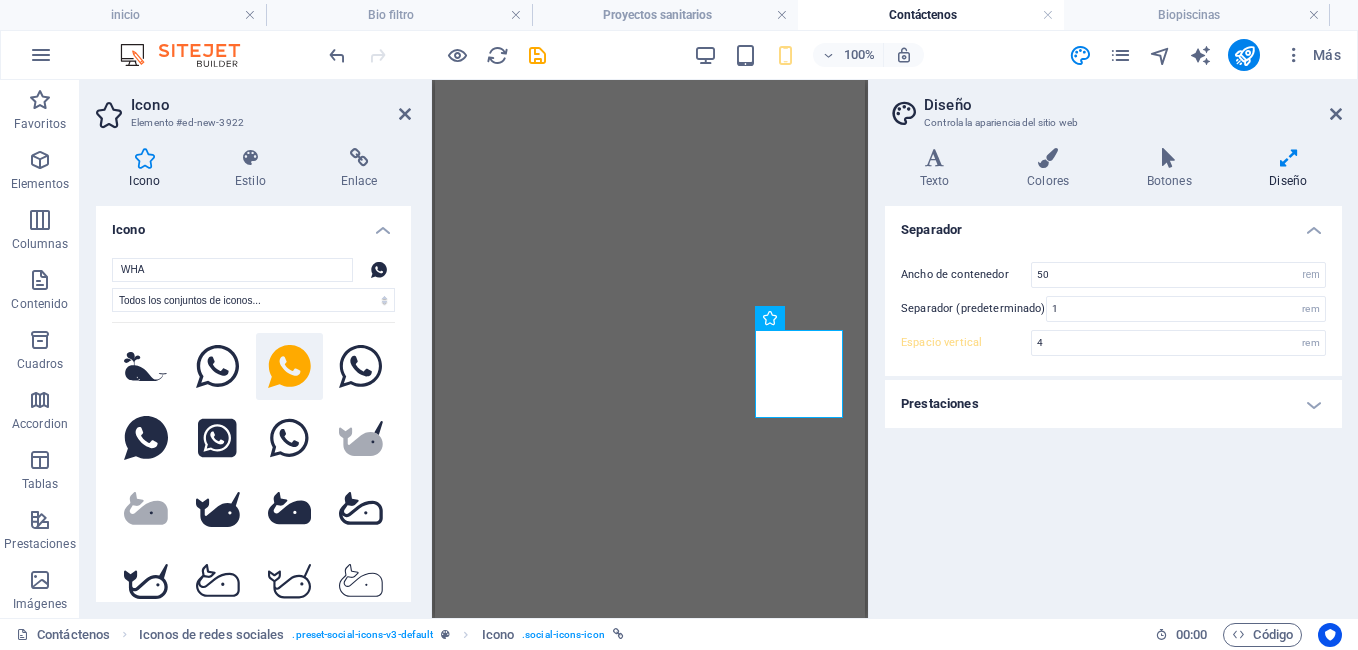 select on "xMidYMid" 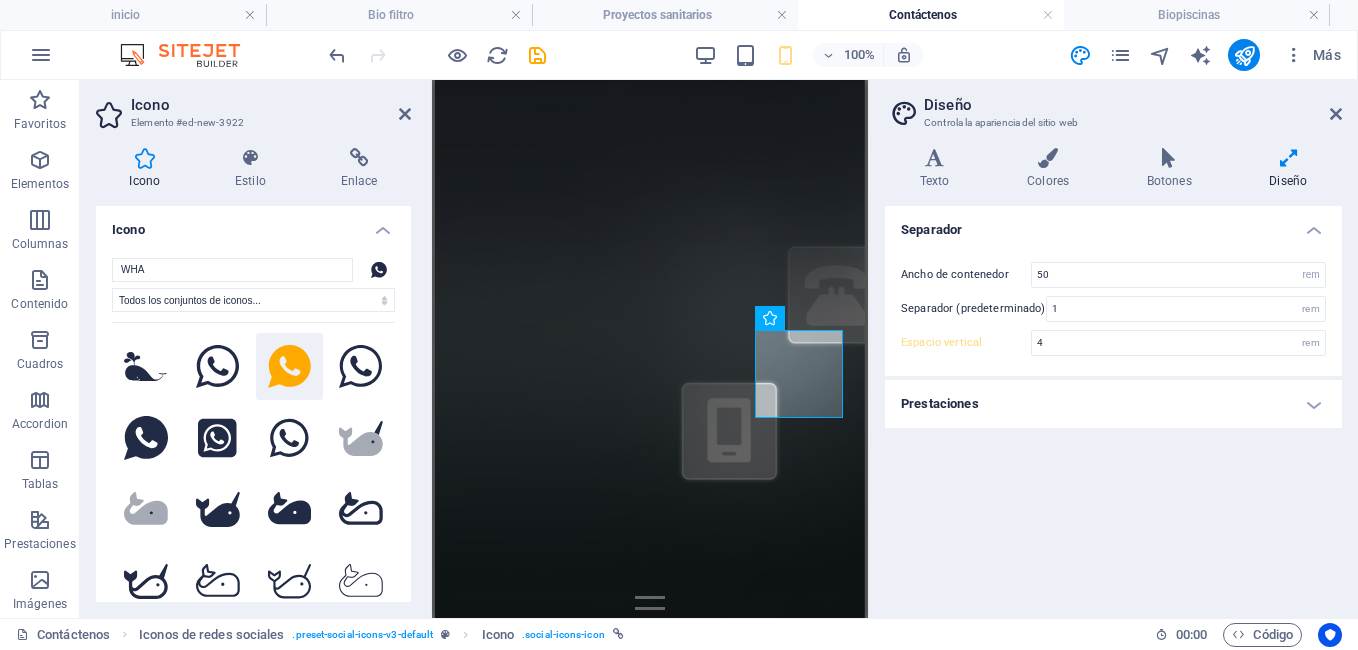 scroll, scrollTop: 0, scrollLeft: 0, axis: both 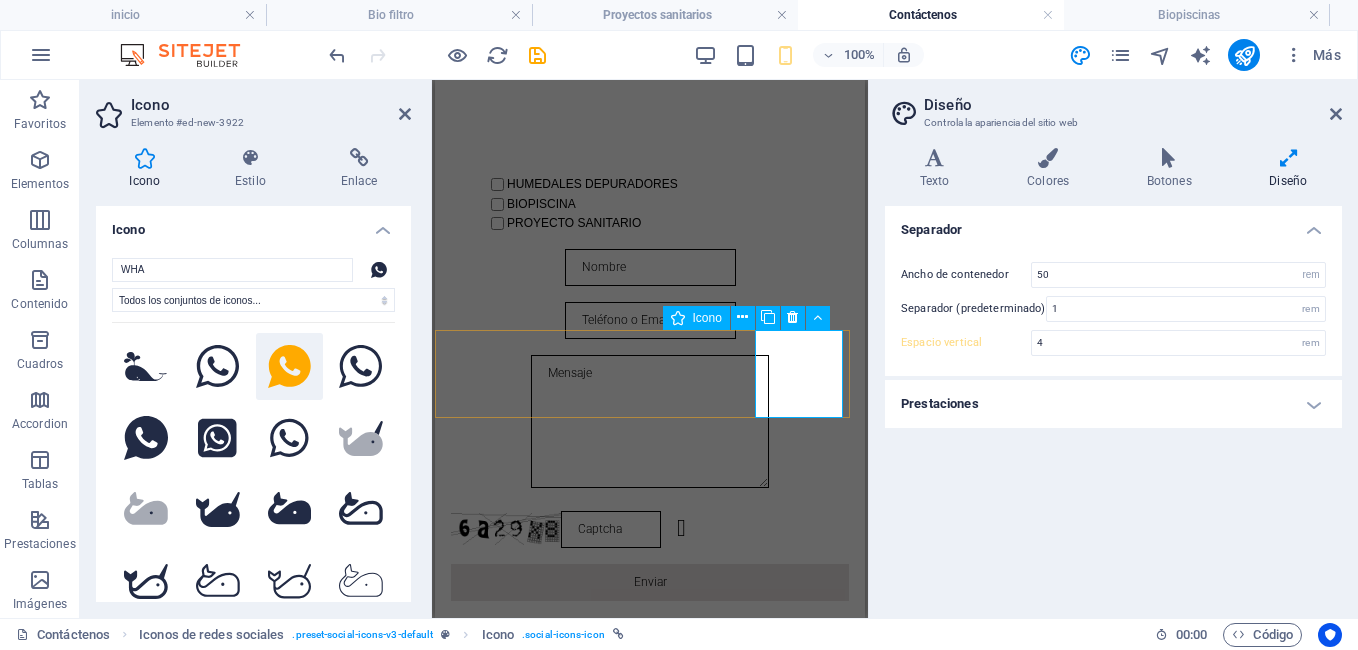 click at bounding box center (650, 997) 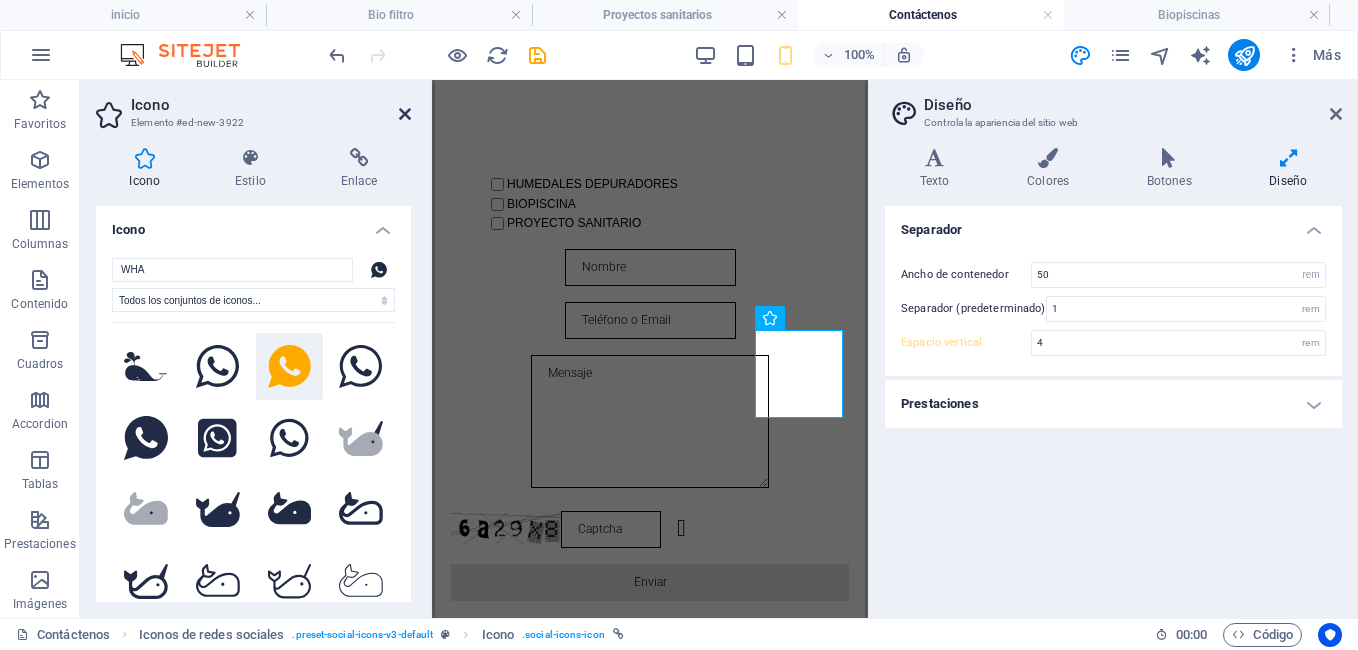 click at bounding box center [405, 114] 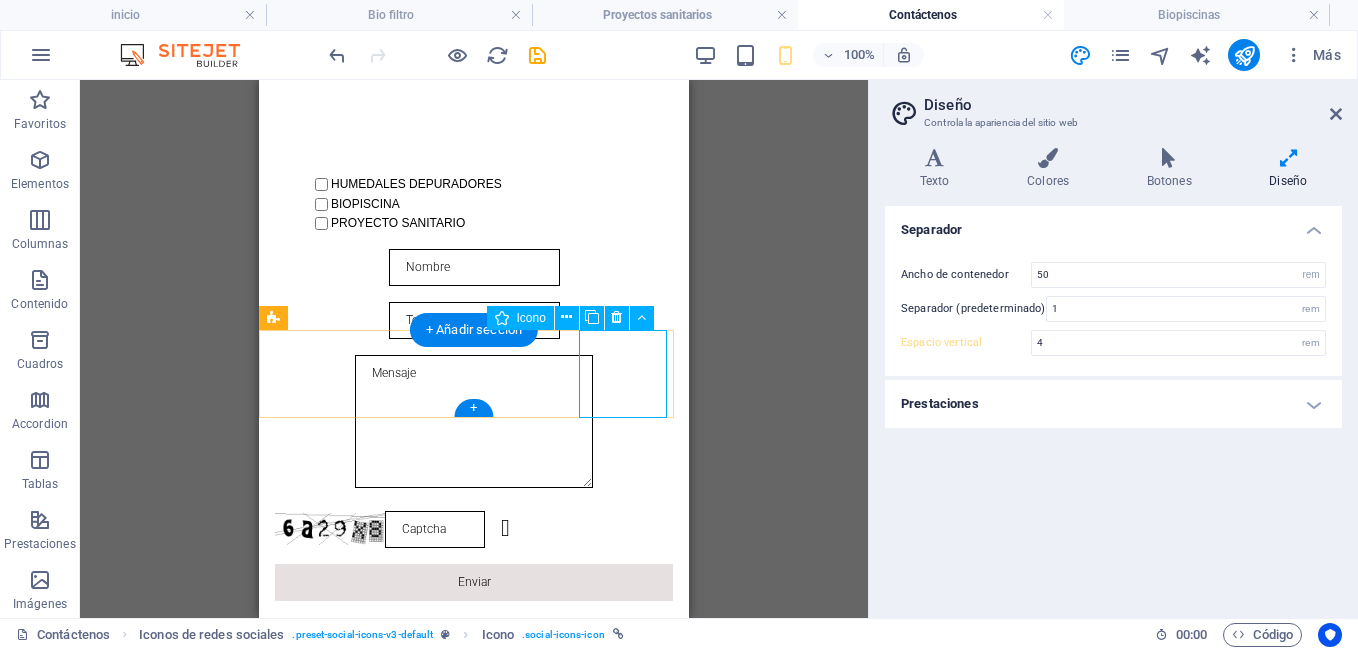 click at bounding box center (474, 997) 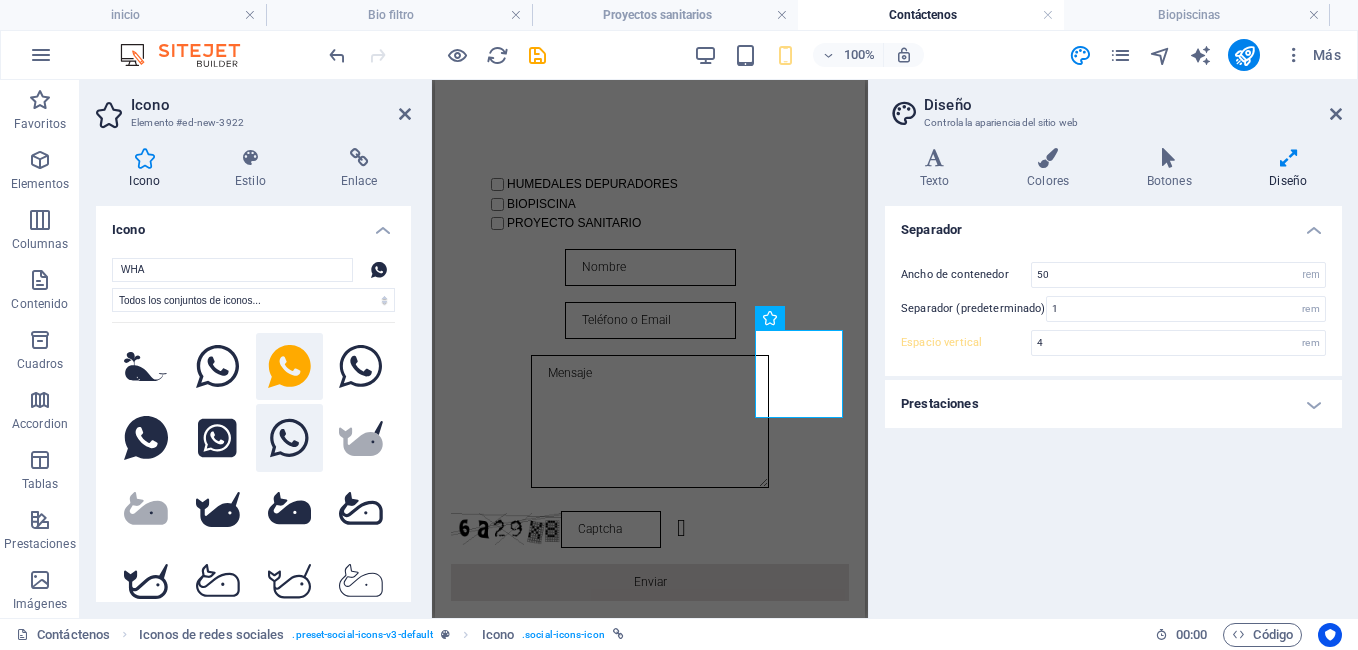 click 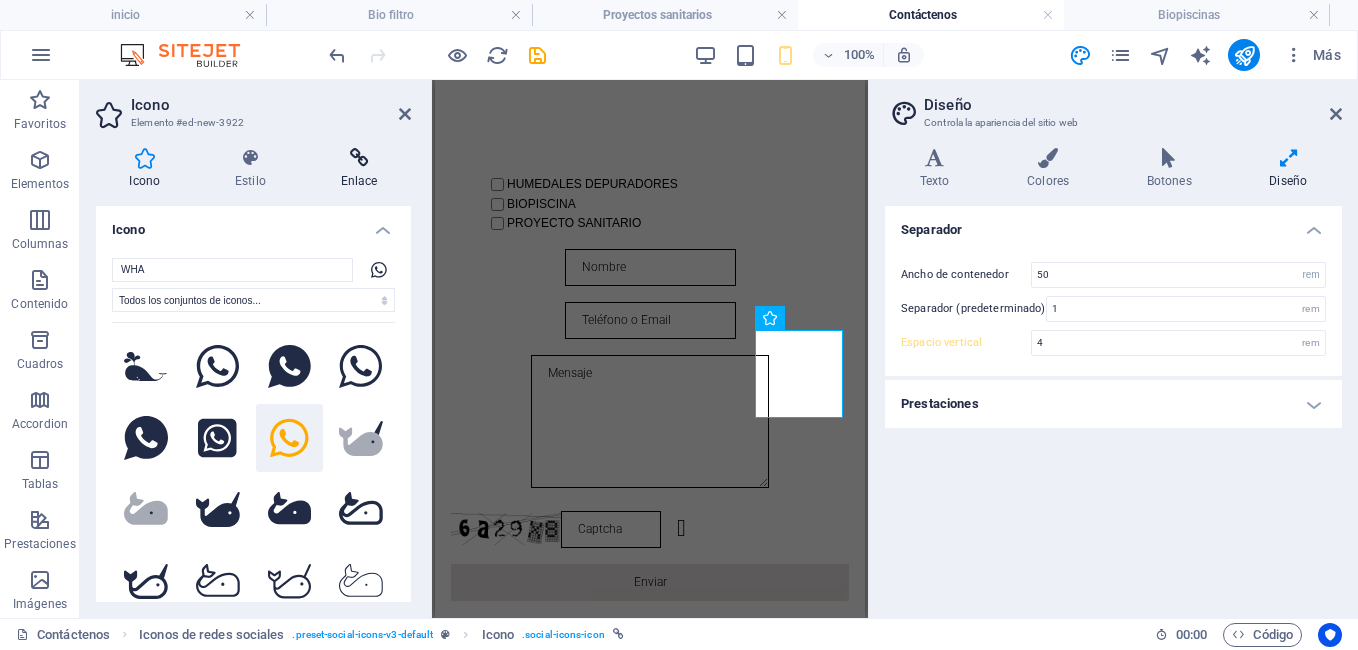 click on "Enlace" at bounding box center [359, 169] 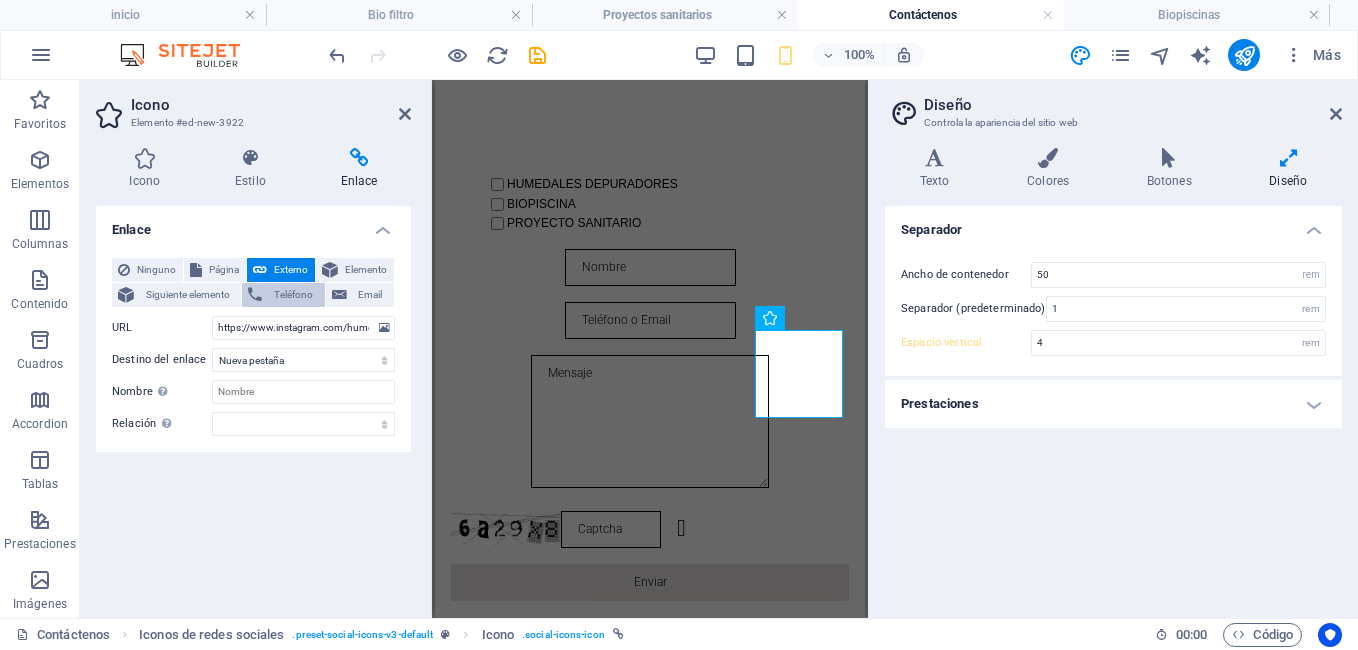 click on "Teléfono" at bounding box center (293, 295) 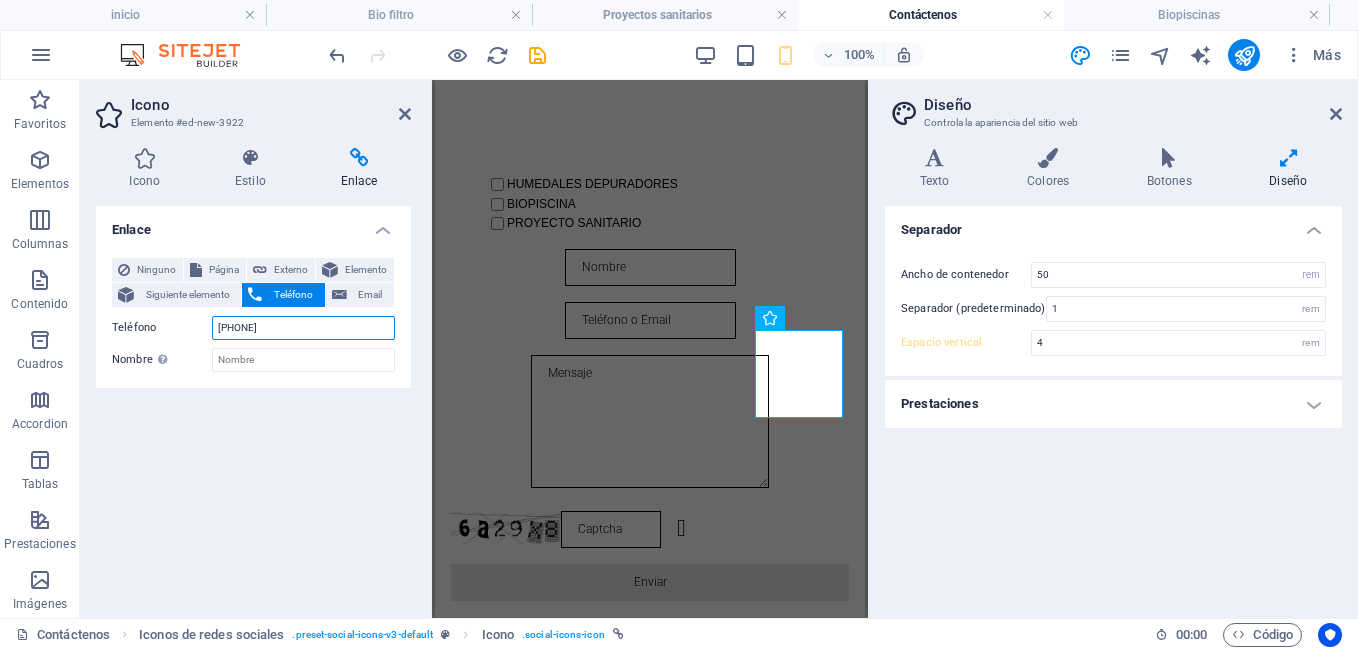 type on "+56993382058" 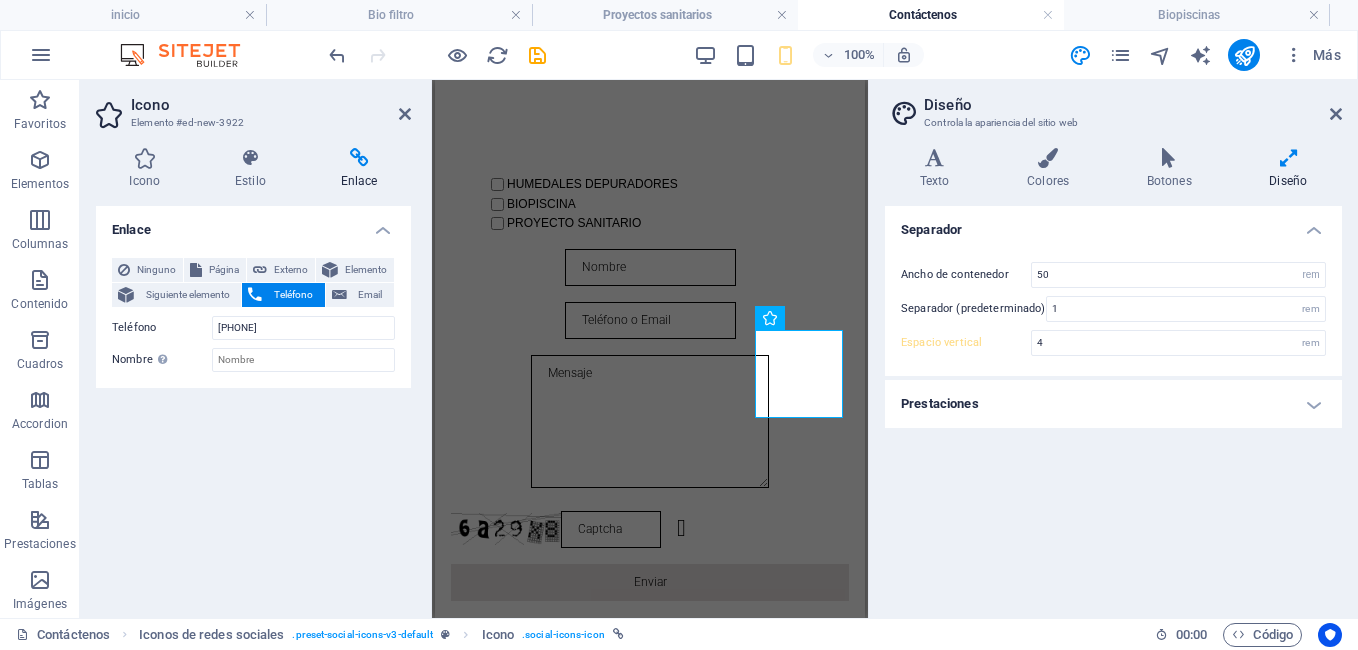 click on "Enlace Ninguno Página Externo Elemento Siguiente elemento Teléfono Email Página inicio Bio filtro Proyectos sanitarios Contáctenos Biopiscinas Elemento
URL https://www.instagram.com/humedalesconcon Teléfono +56993382058 Email Destino del enlace Nueva pestaña Misma pestaña Superposición Nombre Una descripción adicional del enlace no debería ser igual al texto del enlace. El título suele mostrarse como un texto de información cuando se mueve el ratón por encima del elemento. Déjalo en blanco en caso de dudas. Relación Define la  relación de este enlace con el destino del enlace . Por ejemplo, el valor "nofollow" indica a los buscadores que no sigan al enlace. Puede dejarse vacío. alternativo autor marcador externo ayuda licencia siguiente nofollow noreferrer noopener ant buscar etiqueta" at bounding box center (253, 404) 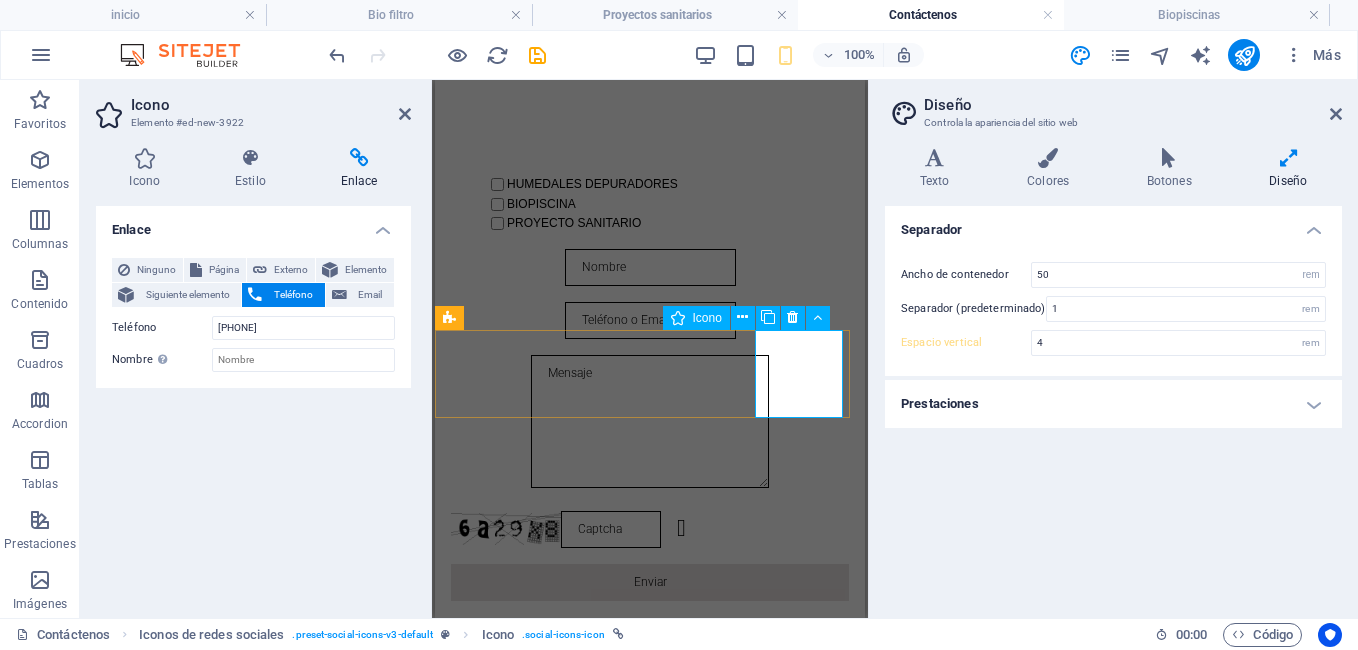click at bounding box center (650, 997) 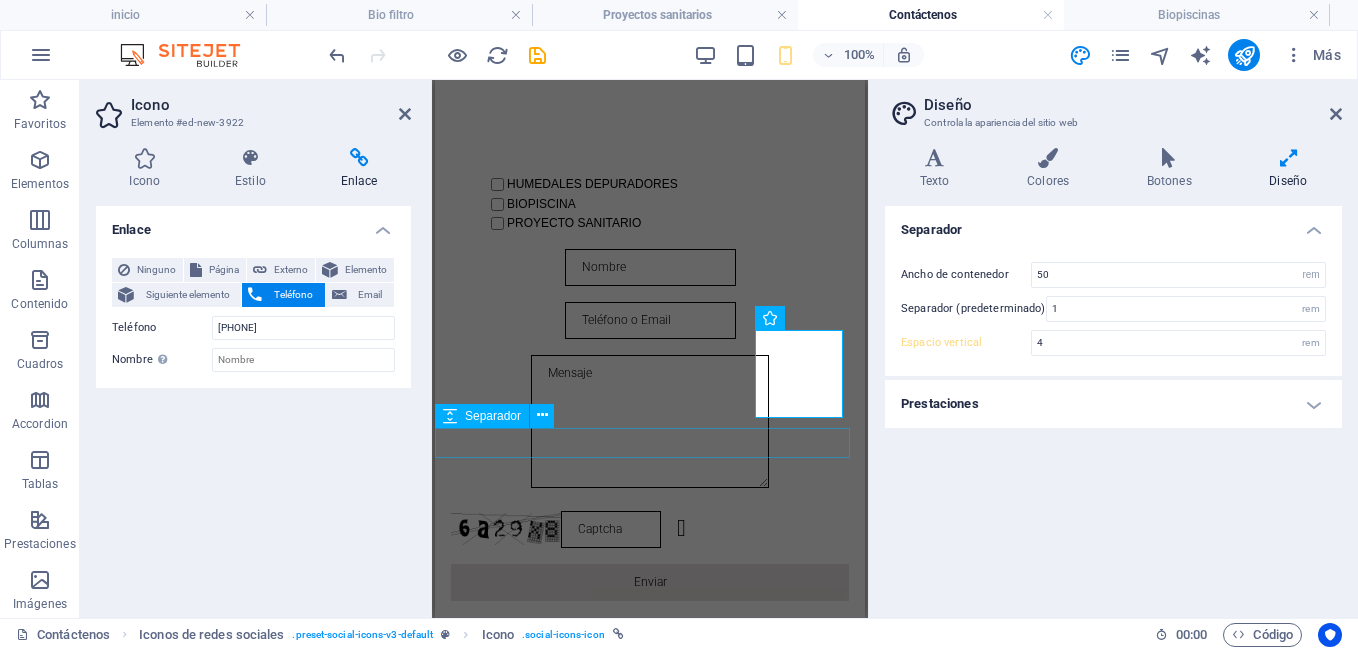 click at bounding box center [650, 1066] 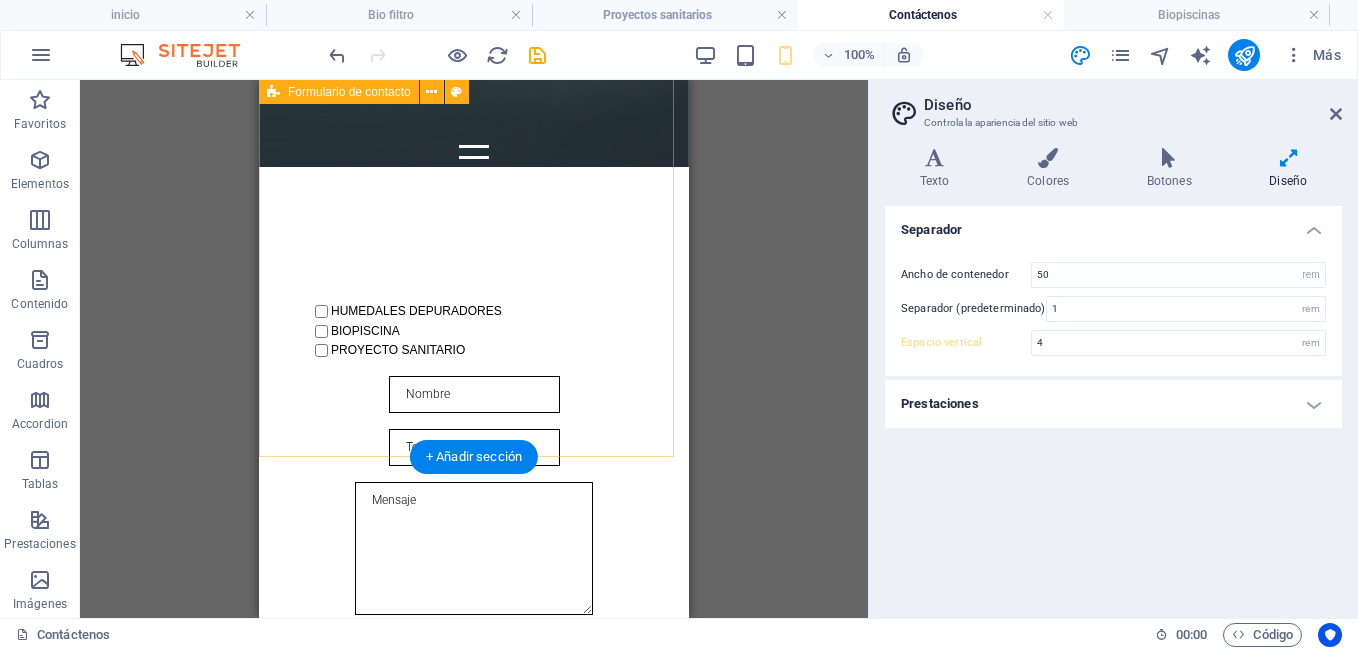 scroll, scrollTop: 578, scrollLeft: 0, axis: vertical 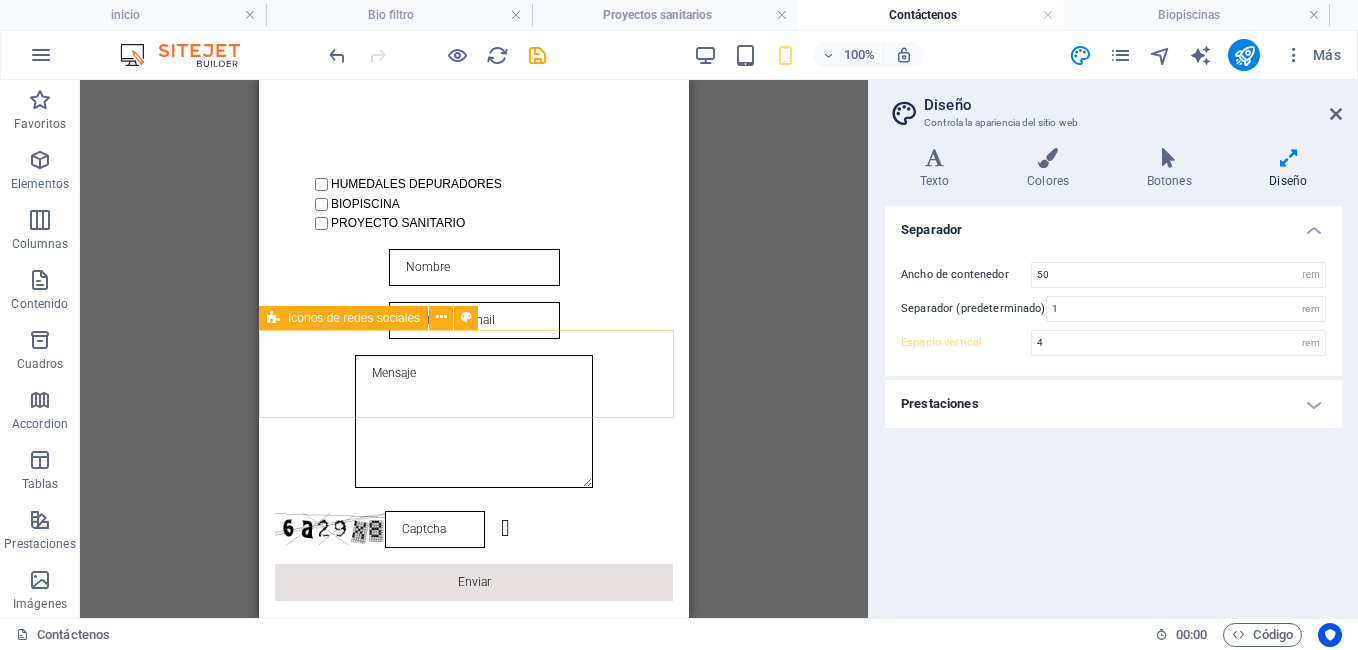 click on "Iconos de redes sociales" at bounding box center (354, 318) 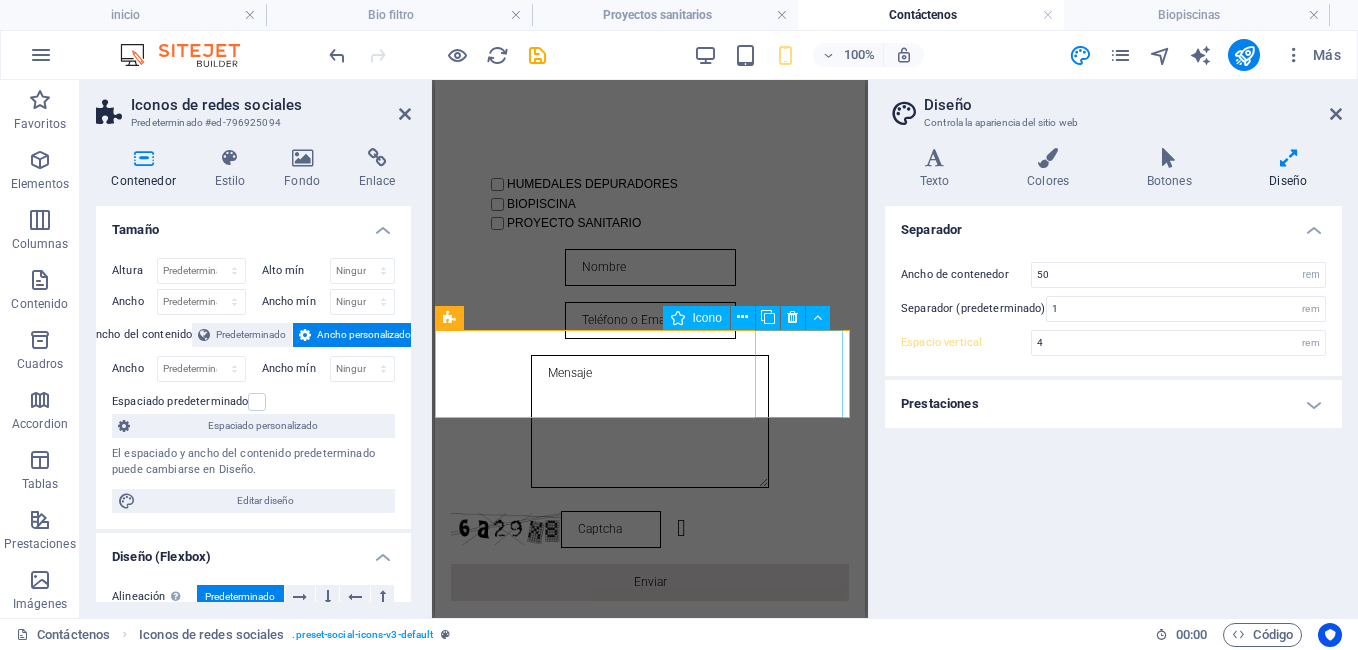 click at bounding box center (650, 997) 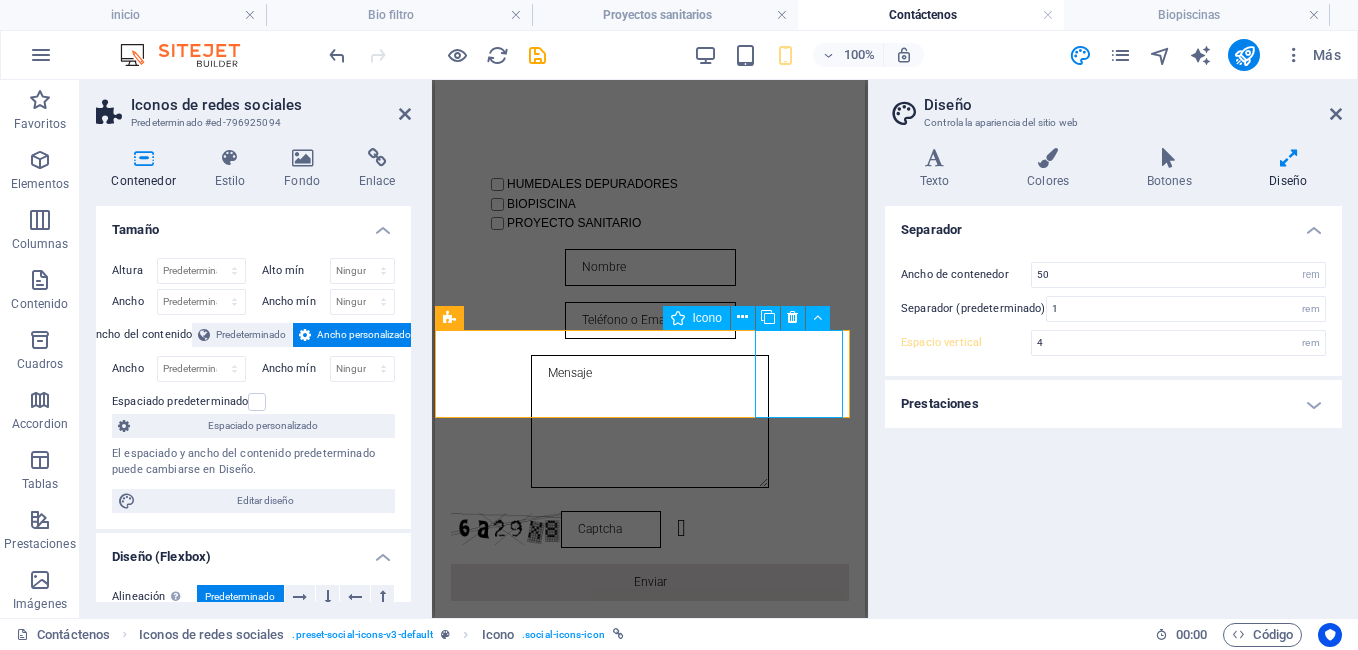 click at bounding box center (650, 997) 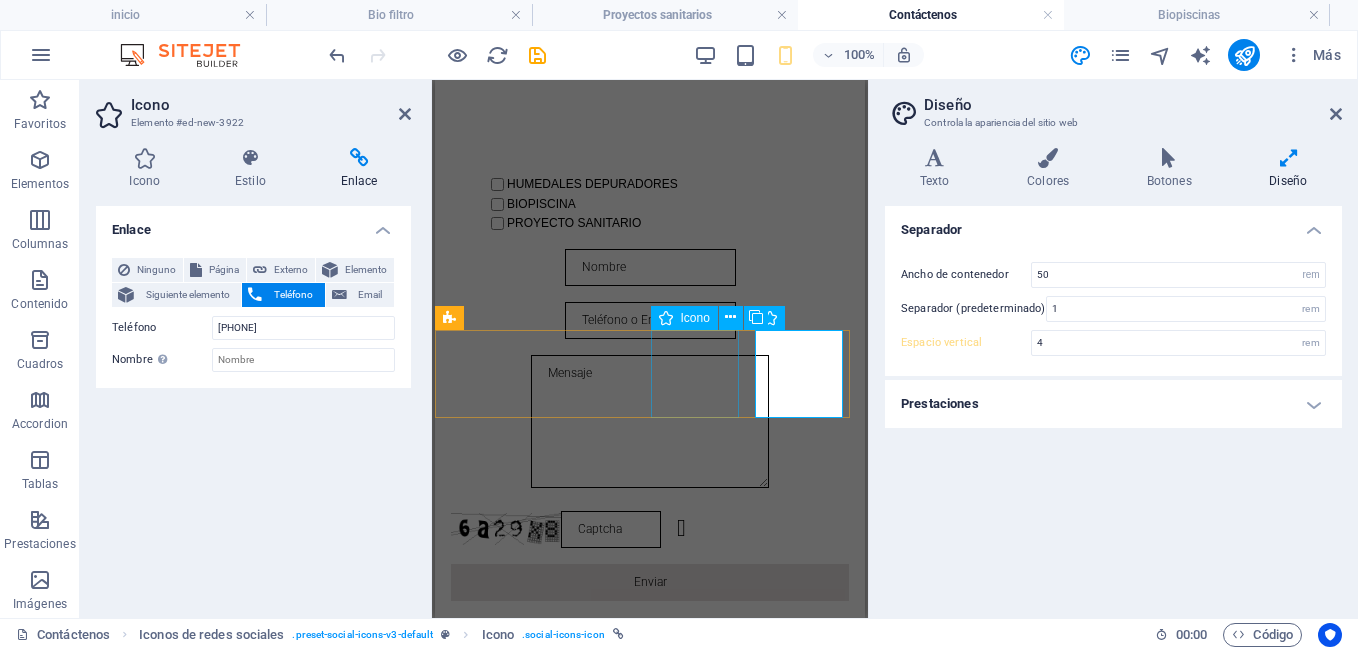 click at bounding box center [650, 901] 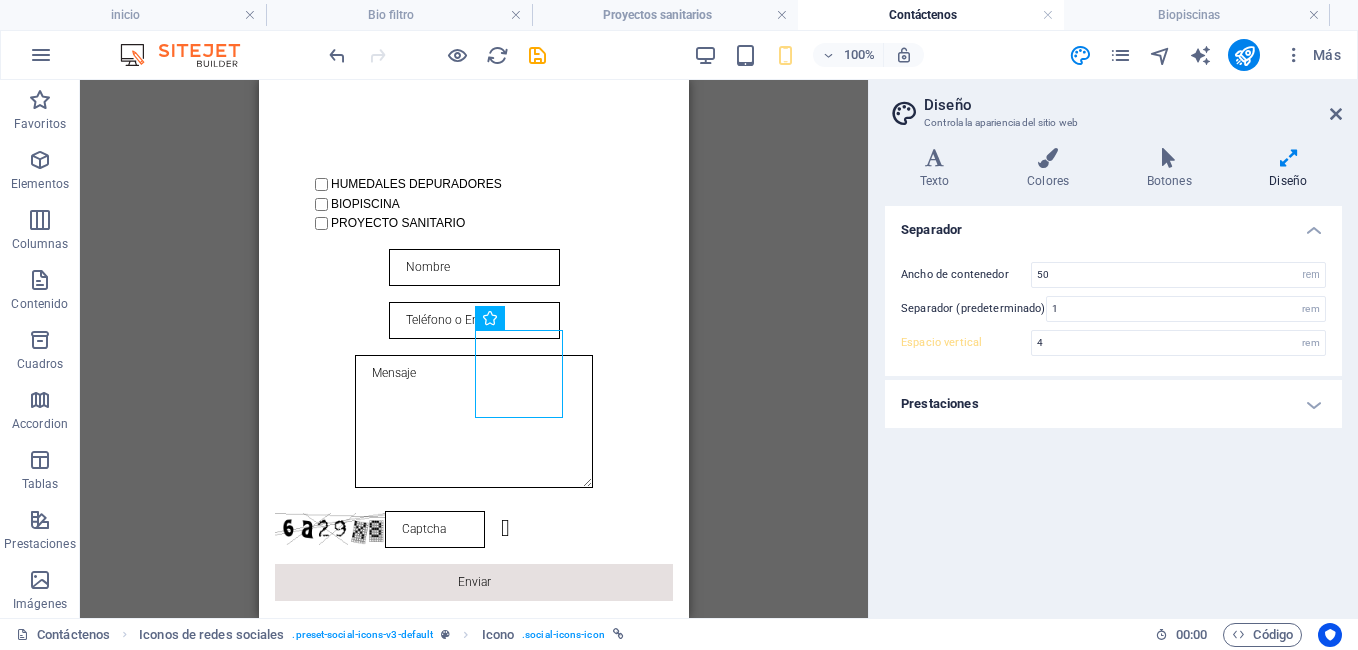 click on "H1   Banner   Contenedor   Formulario de contacto   Entrada   Formulario   Área de texto   Botón formulario   Separador   Formulario de contacto   Entrada   Captcha   Iconos de redes sociales   Icono   Iconos de redes sociales   Separador   Pie de página Skadi   Icono   Icono   Icono   Casilla" at bounding box center [474, 349] 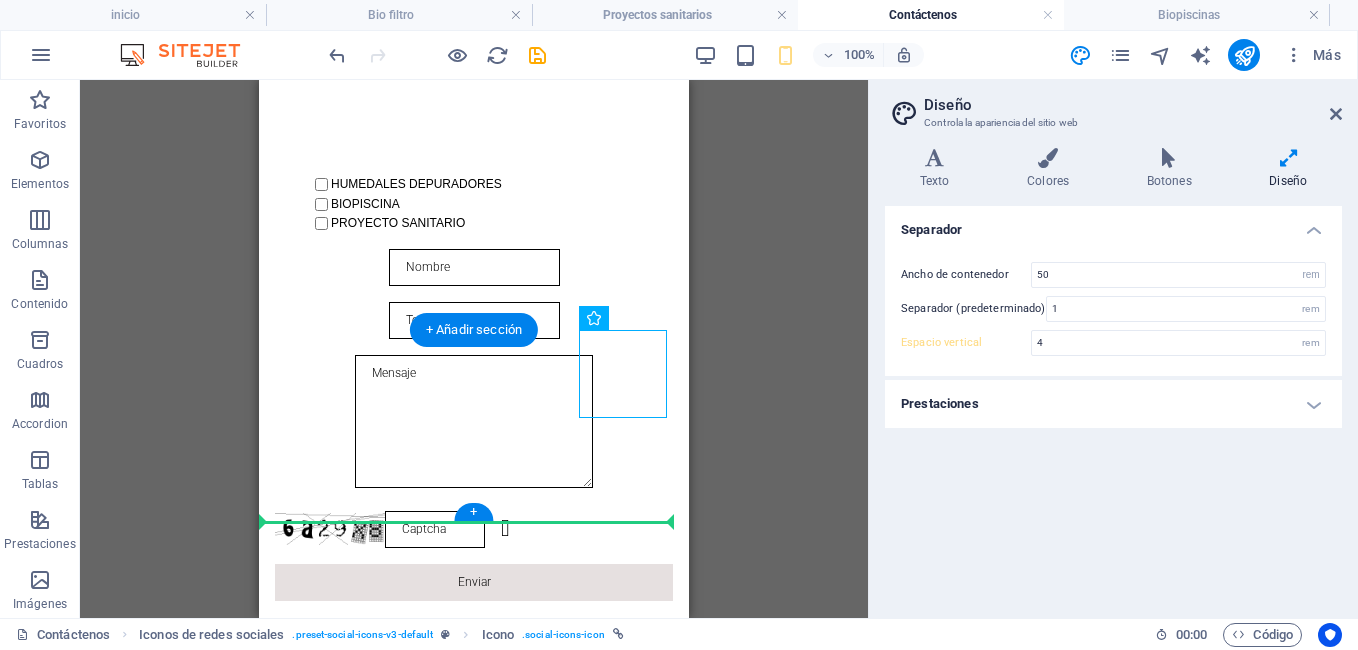 drag, startPoint x: 638, startPoint y: 394, endPoint x: 597, endPoint y: 488, distance: 102.55243 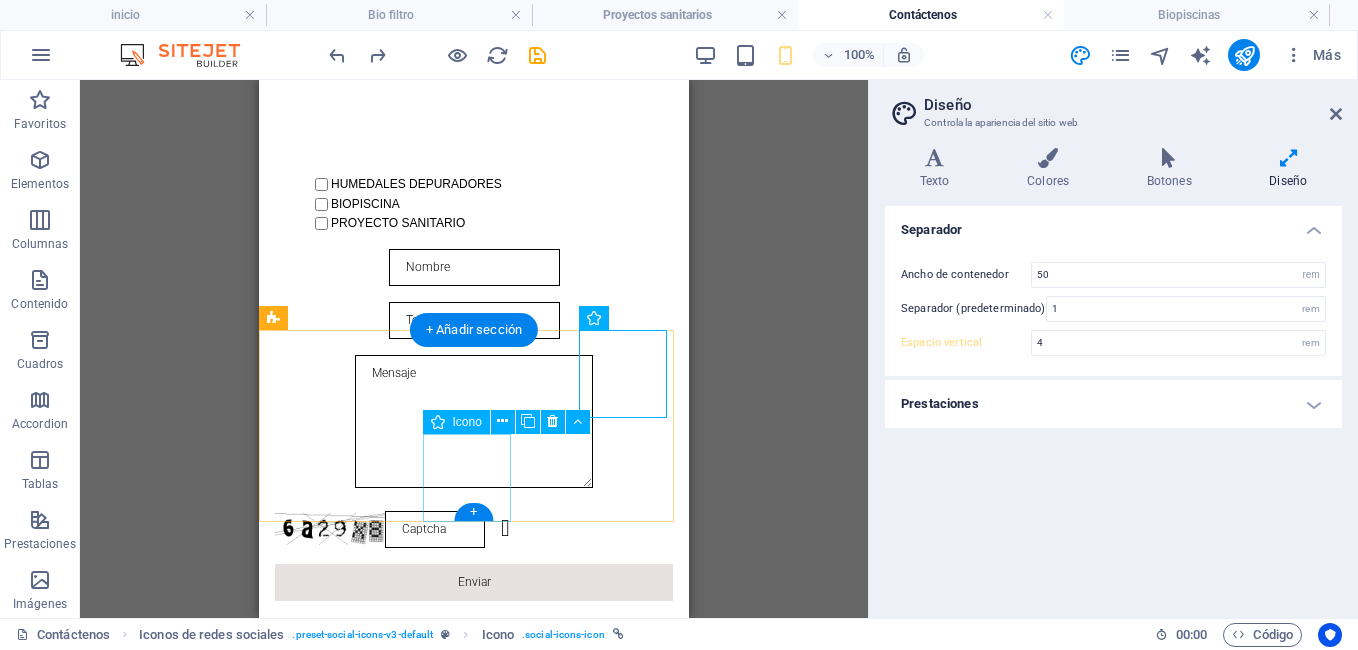 click at bounding box center [474, 1093] 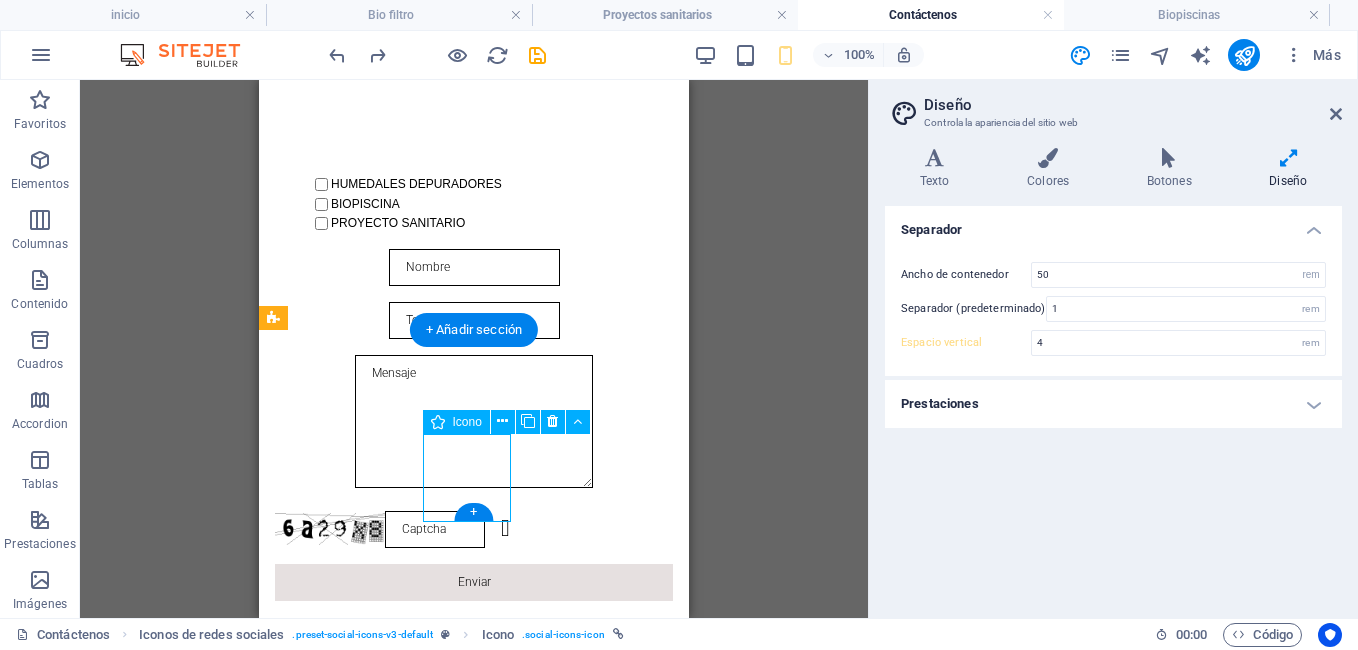 click at bounding box center [474, 1093] 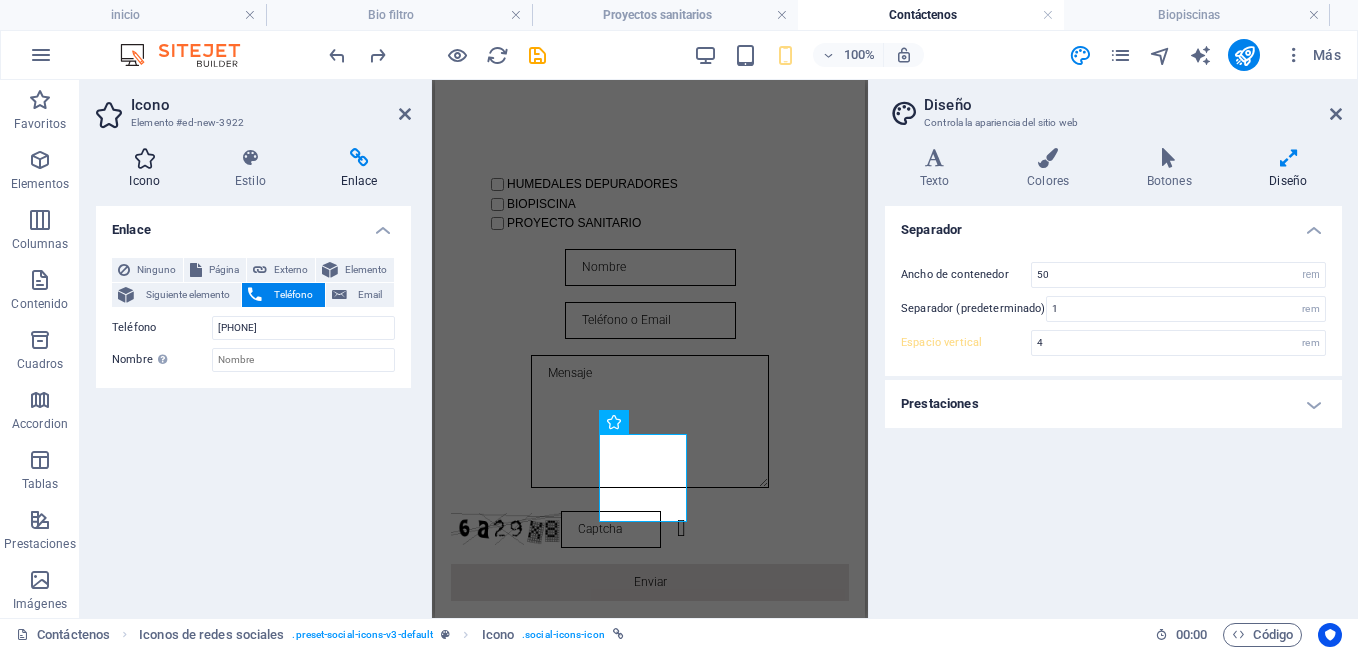 click at bounding box center [145, 158] 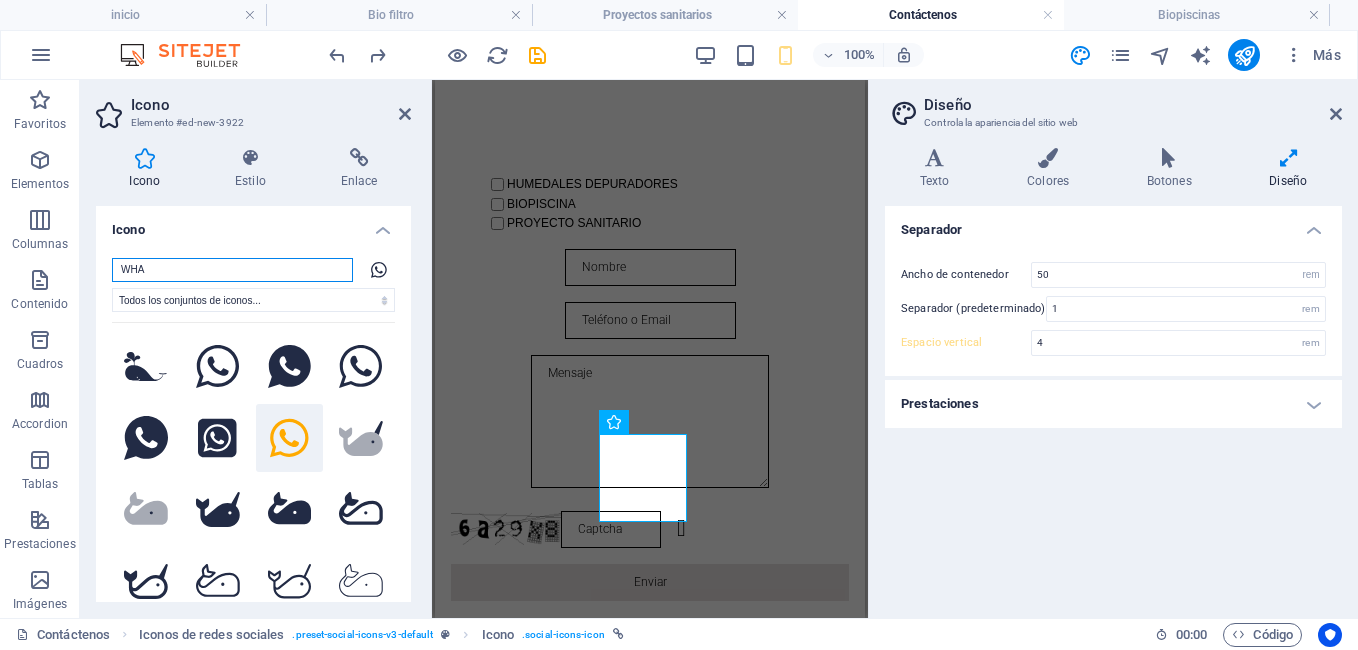 click on "WHA" at bounding box center (232, 270) 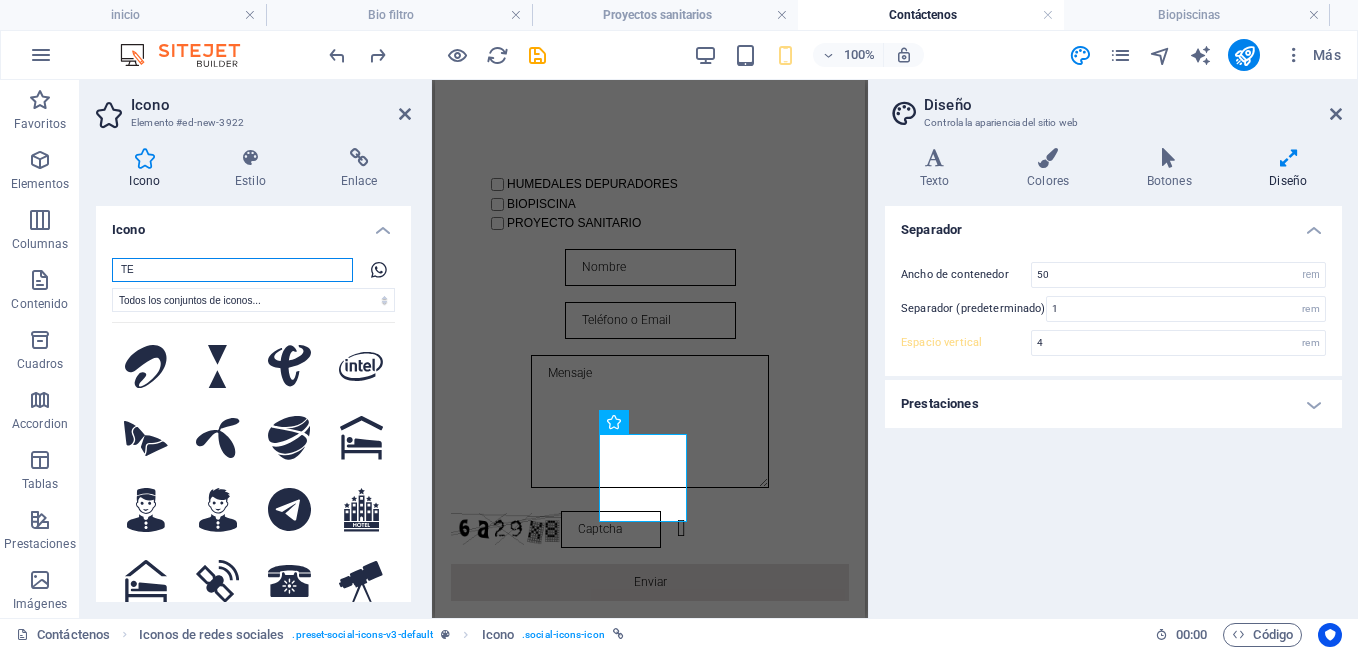type on "T" 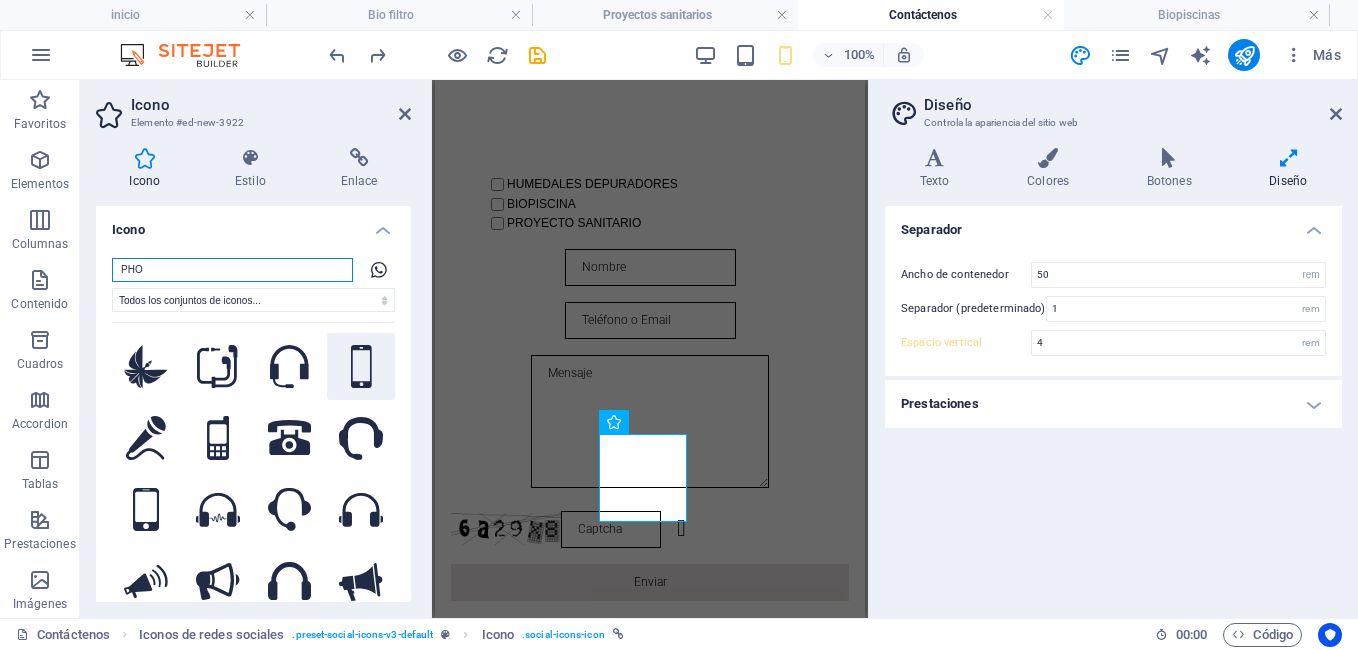 type on "PHO" 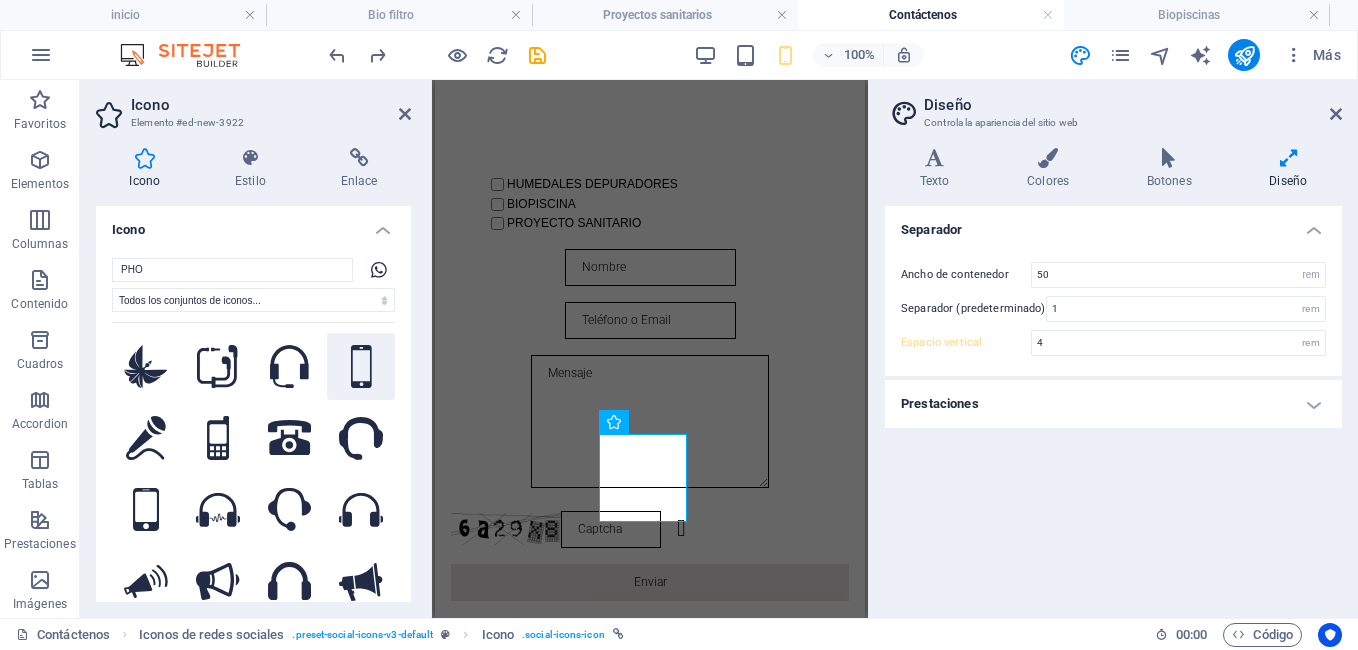 click 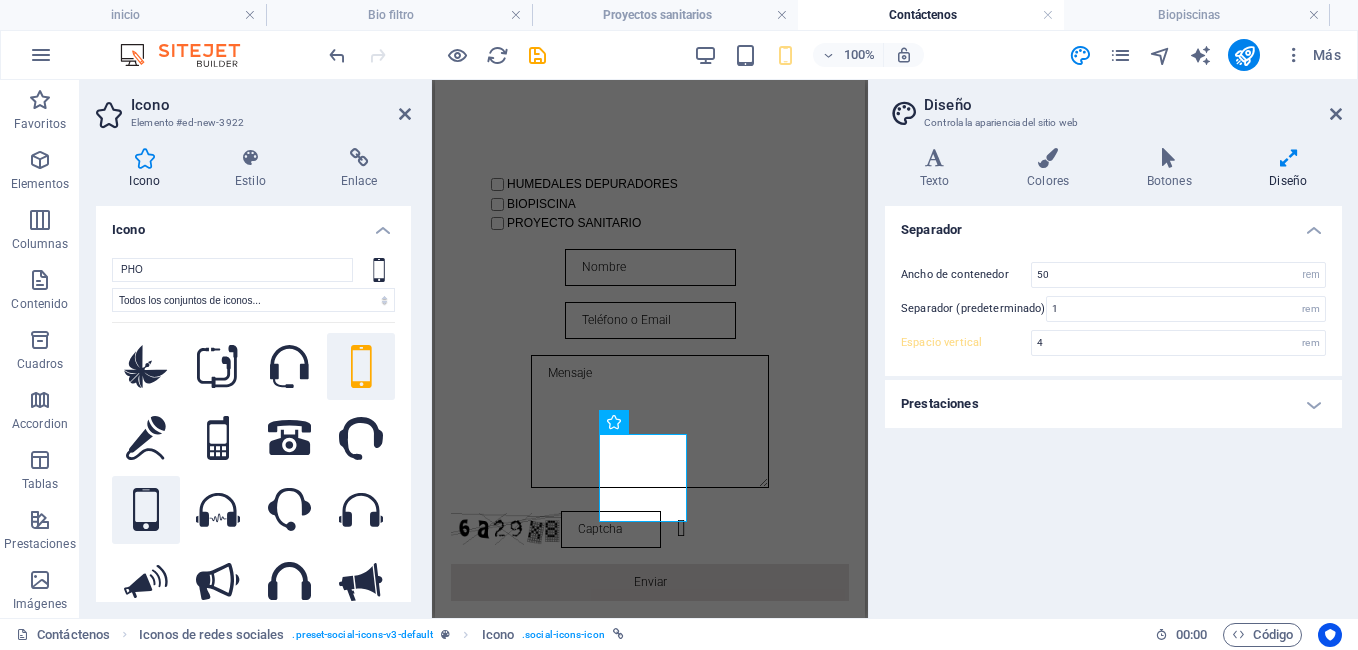 click 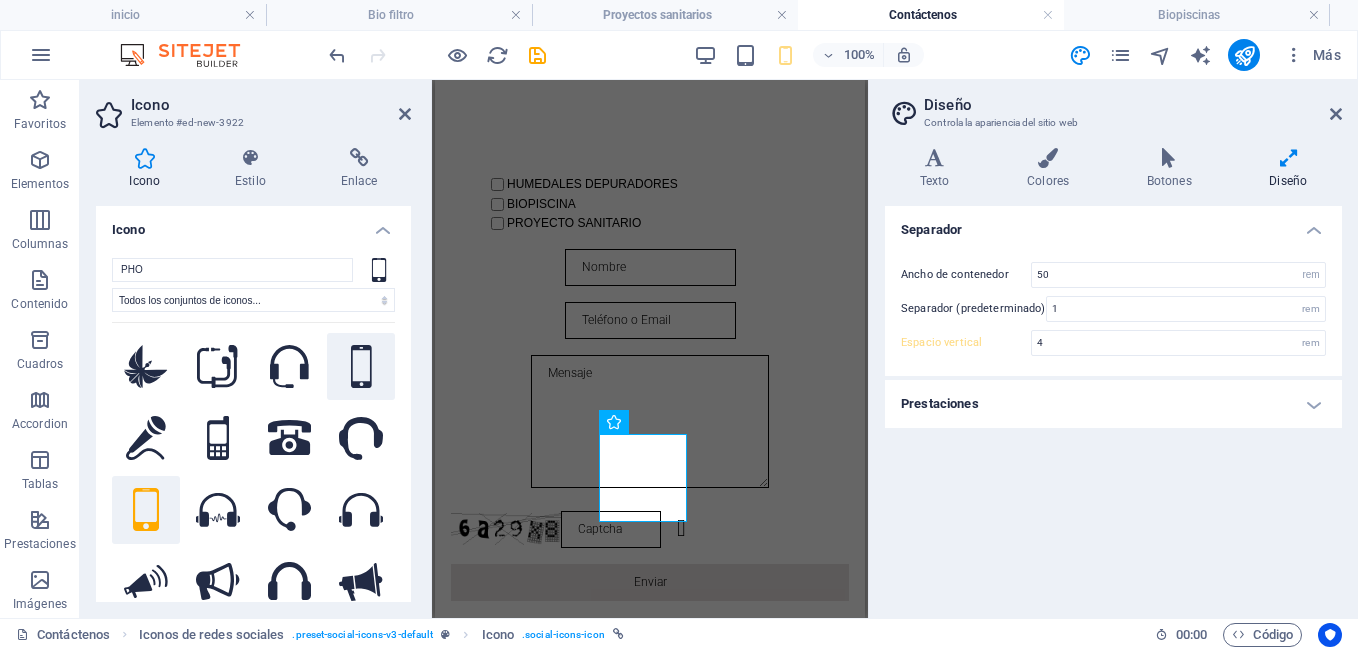 click 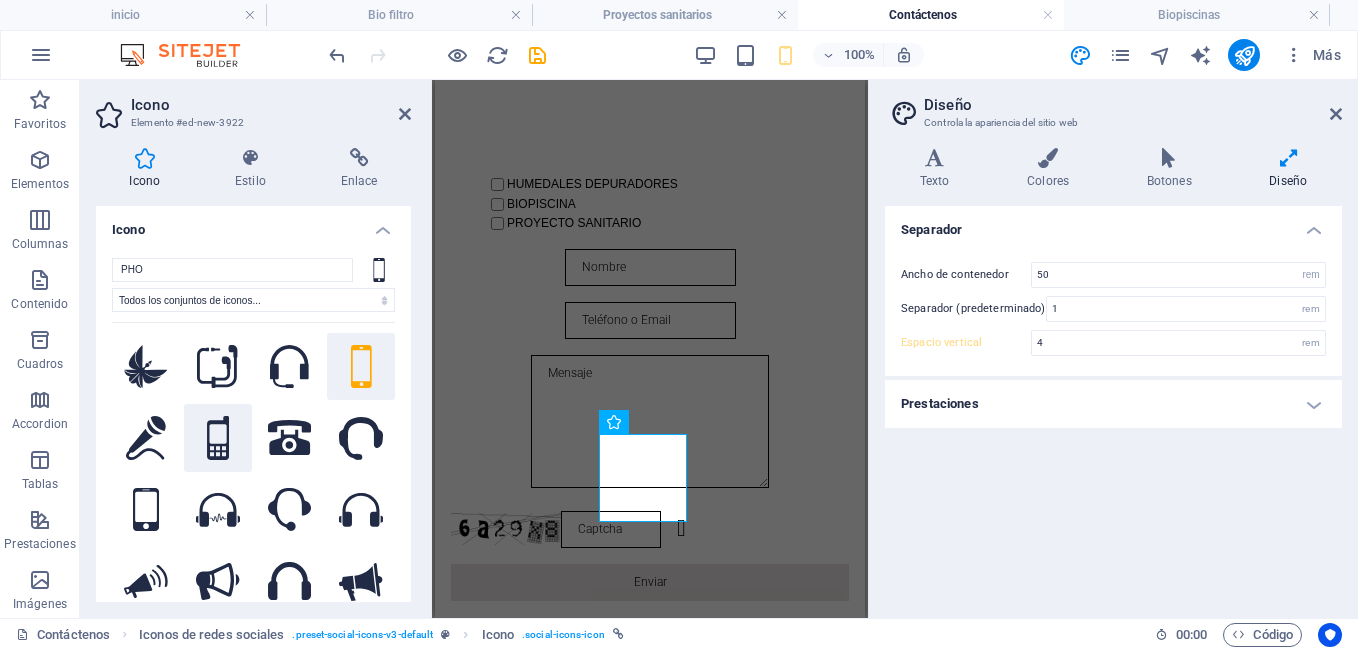 click 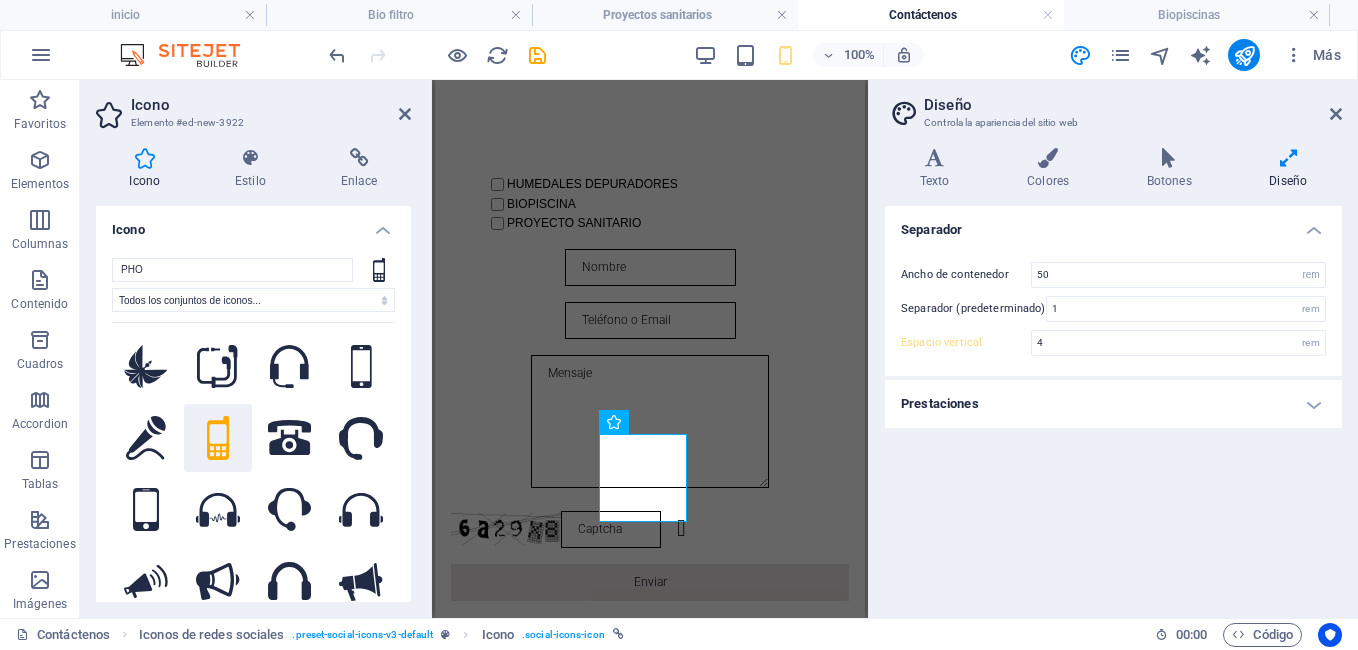 click 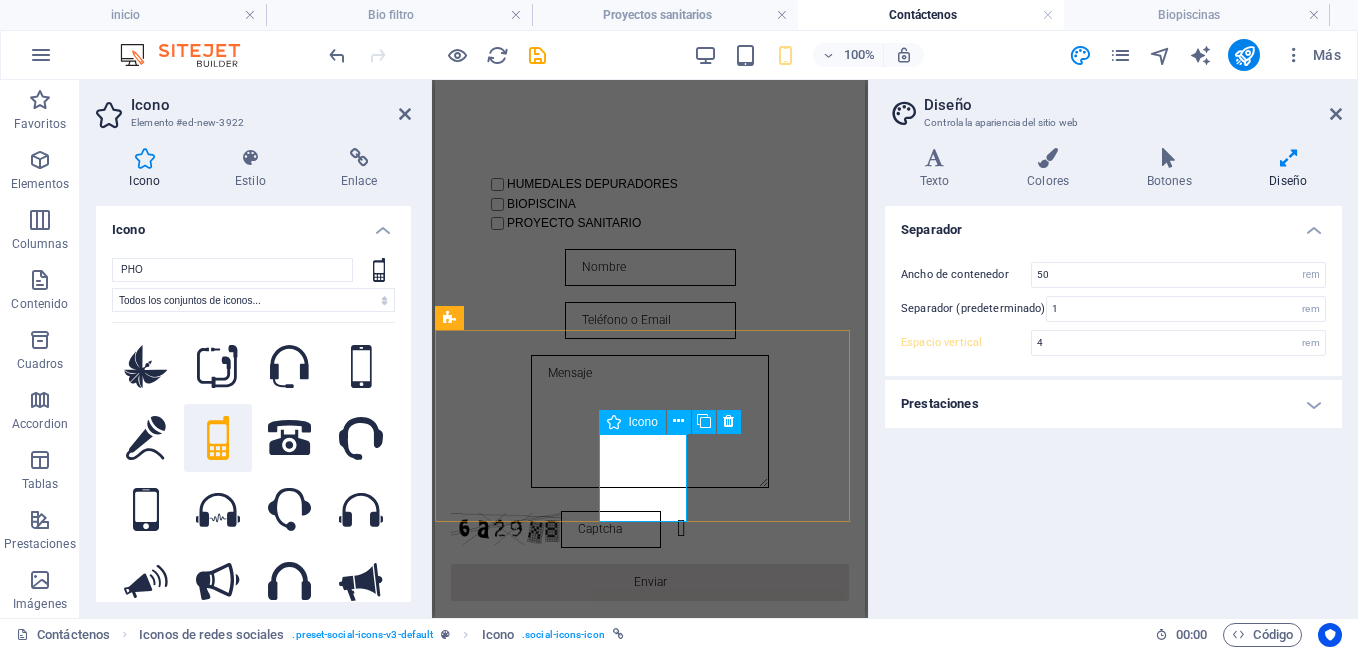 click at bounding box center (650, 1093) 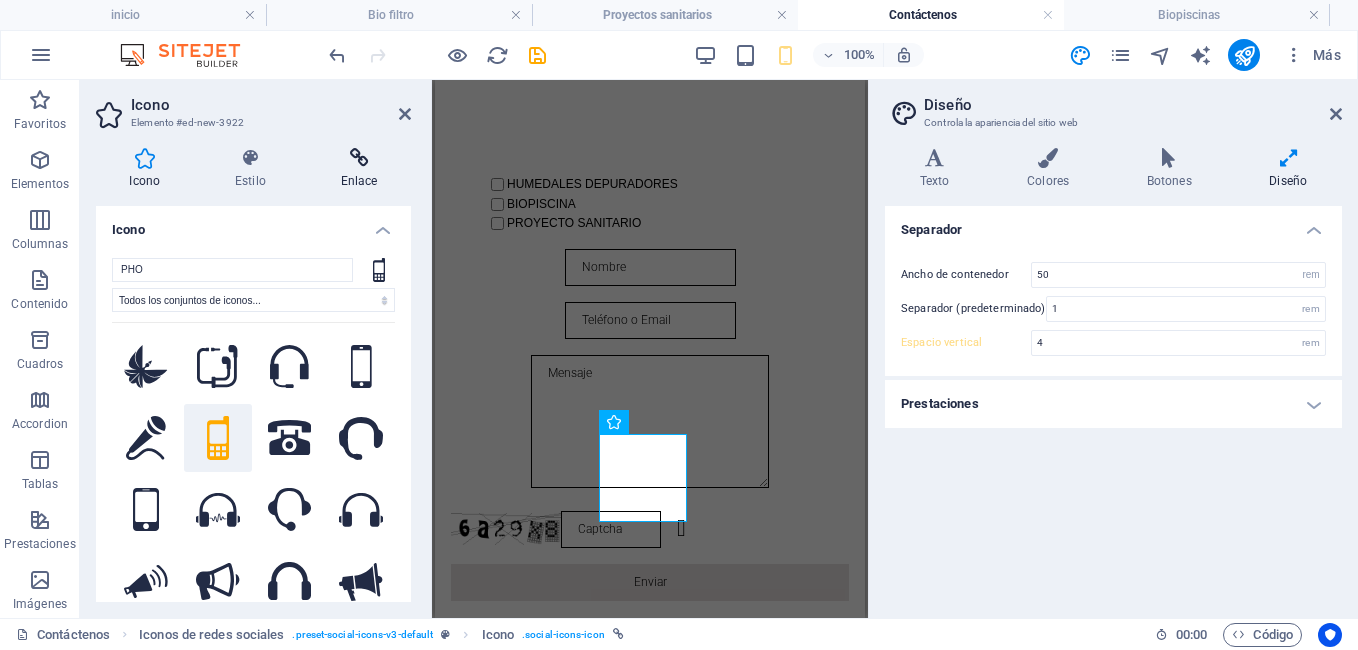 click at bounding box center (359, 158) 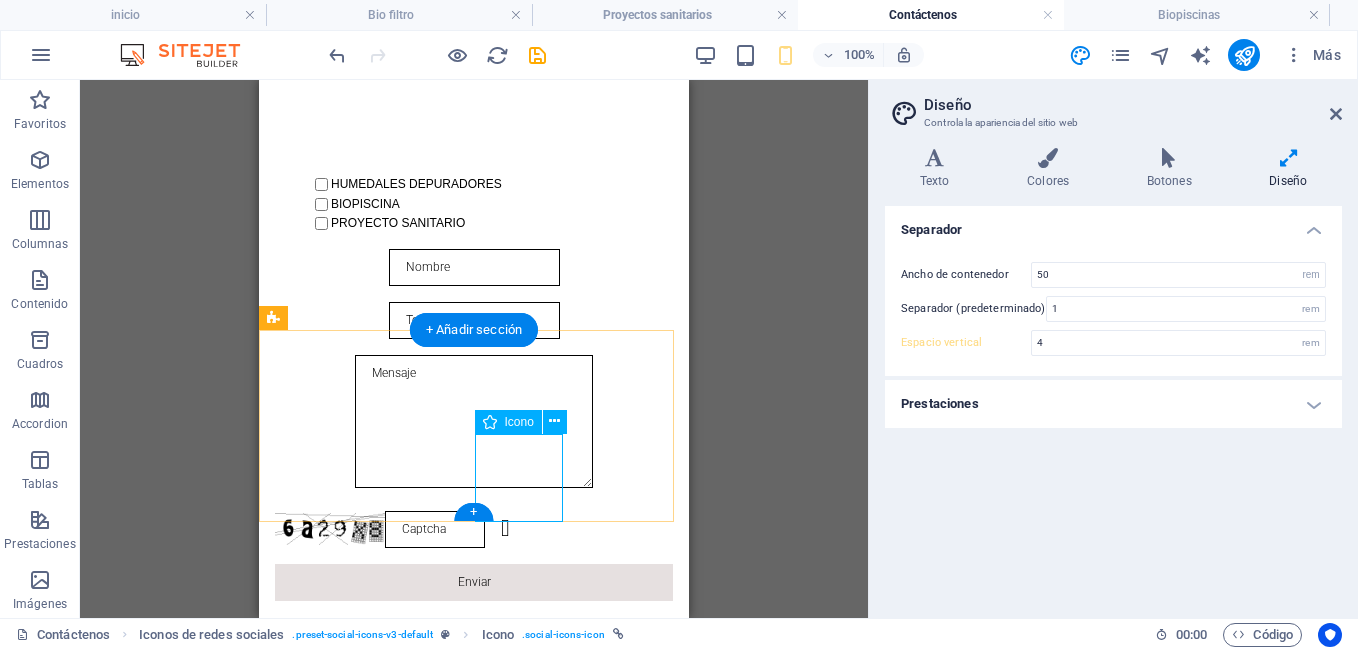 click at bounding box center [474, 1189] 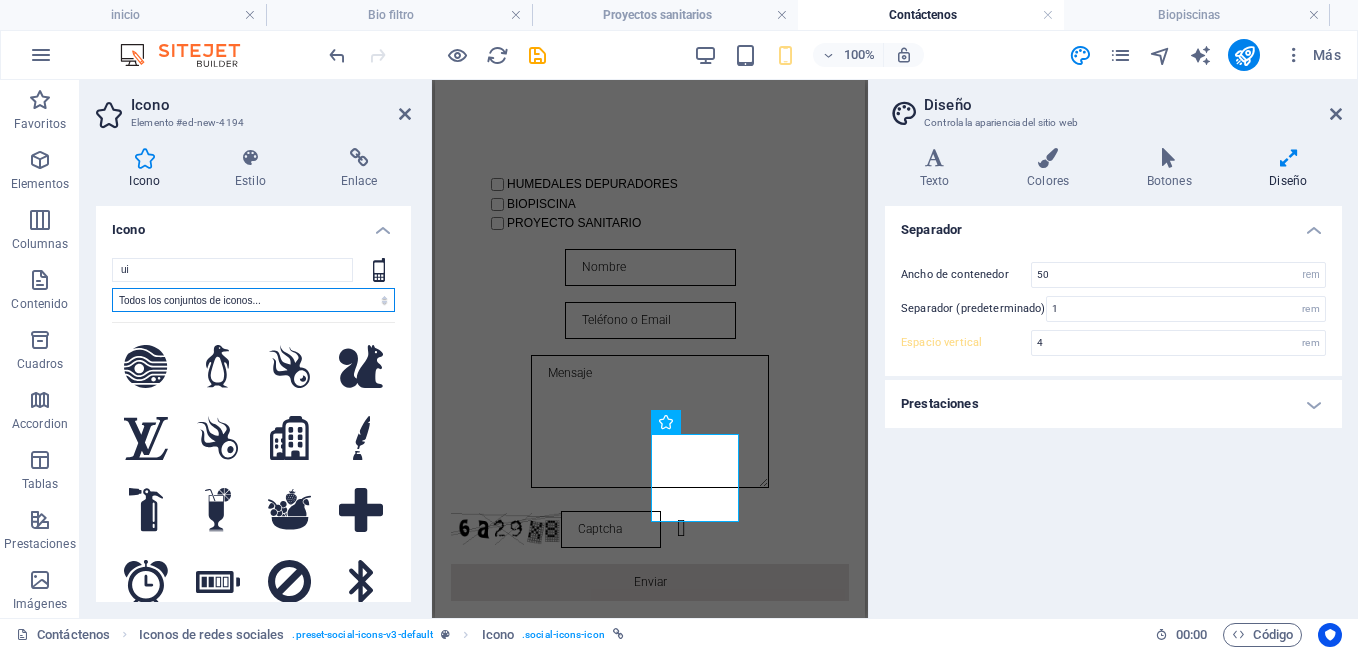 click on "Todos los conjuntos de iconos... IcoFont Ionicons FontAwesome Brands FontAwesome Duotone FontAwesome Solid FontAwesome Regular FontAwesome Light FontAwesome Thin FontAwesome Sharp Solid FontAwesome Sharp Regular FontAwesome Sharp Light FontAwesome Sharp Thin" at bounding box center (253, 300) 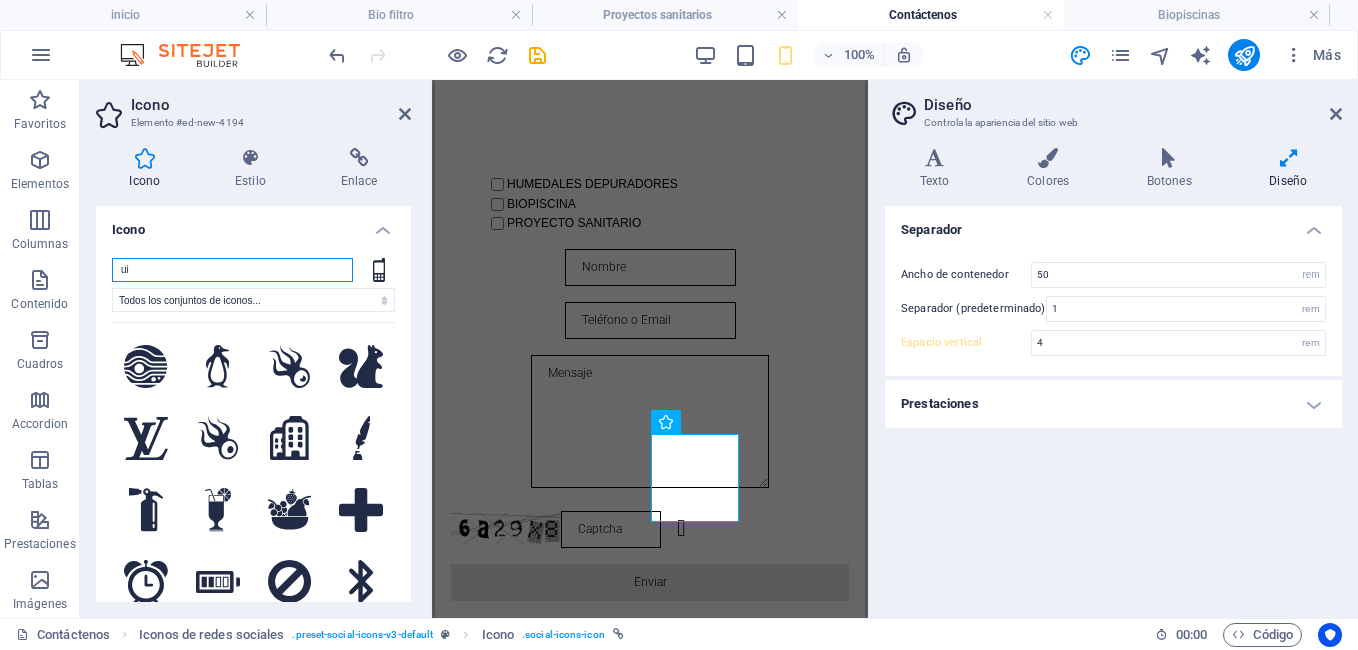 click on "ui" at bounding box center [232, 270] 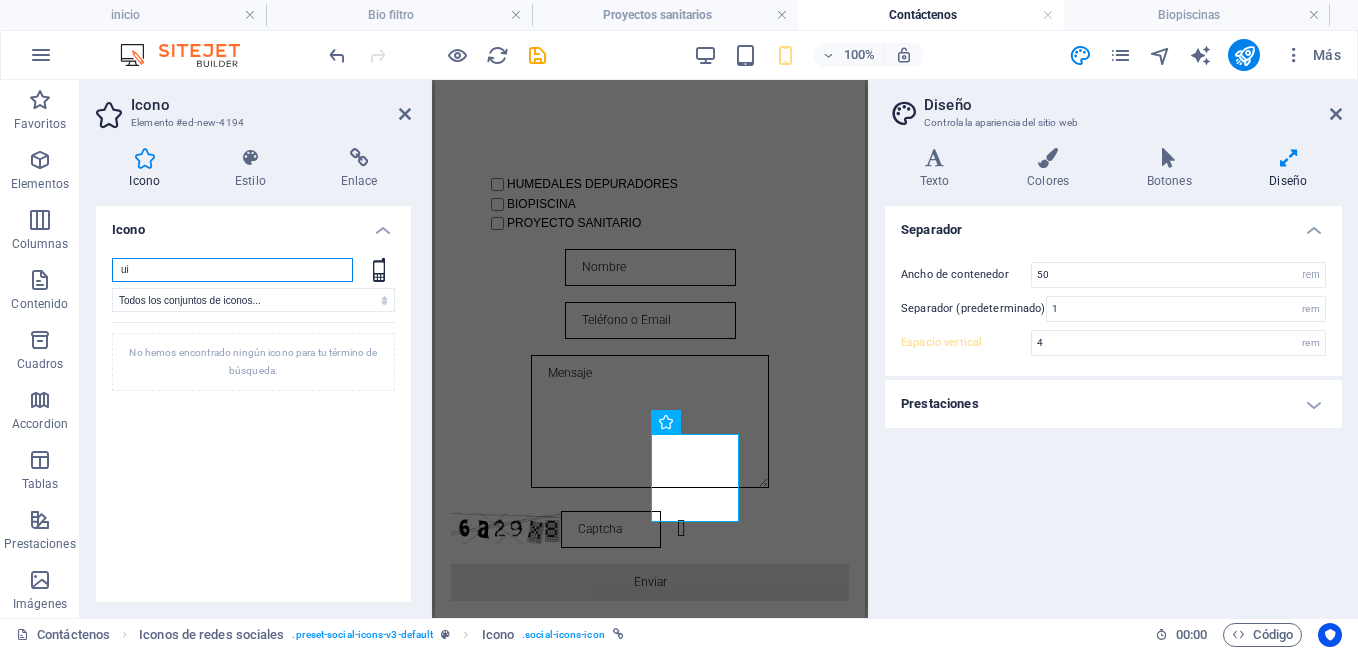 type on "u" 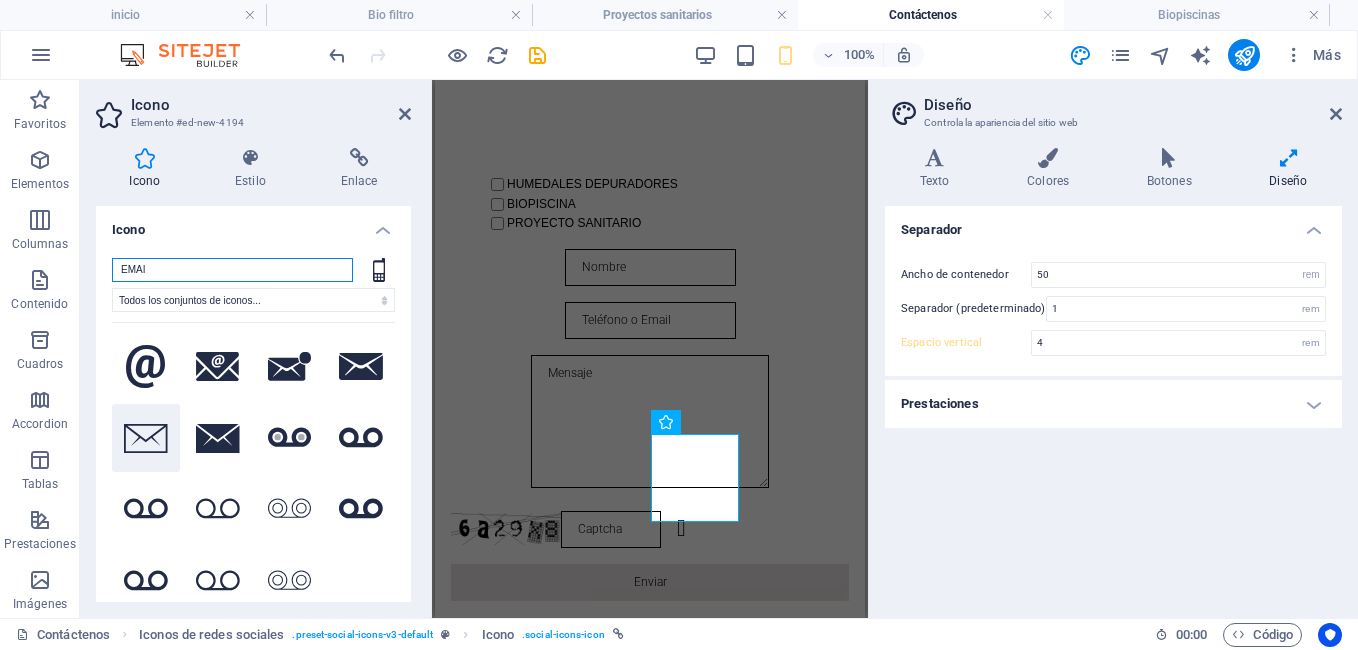 type on "EMAI" 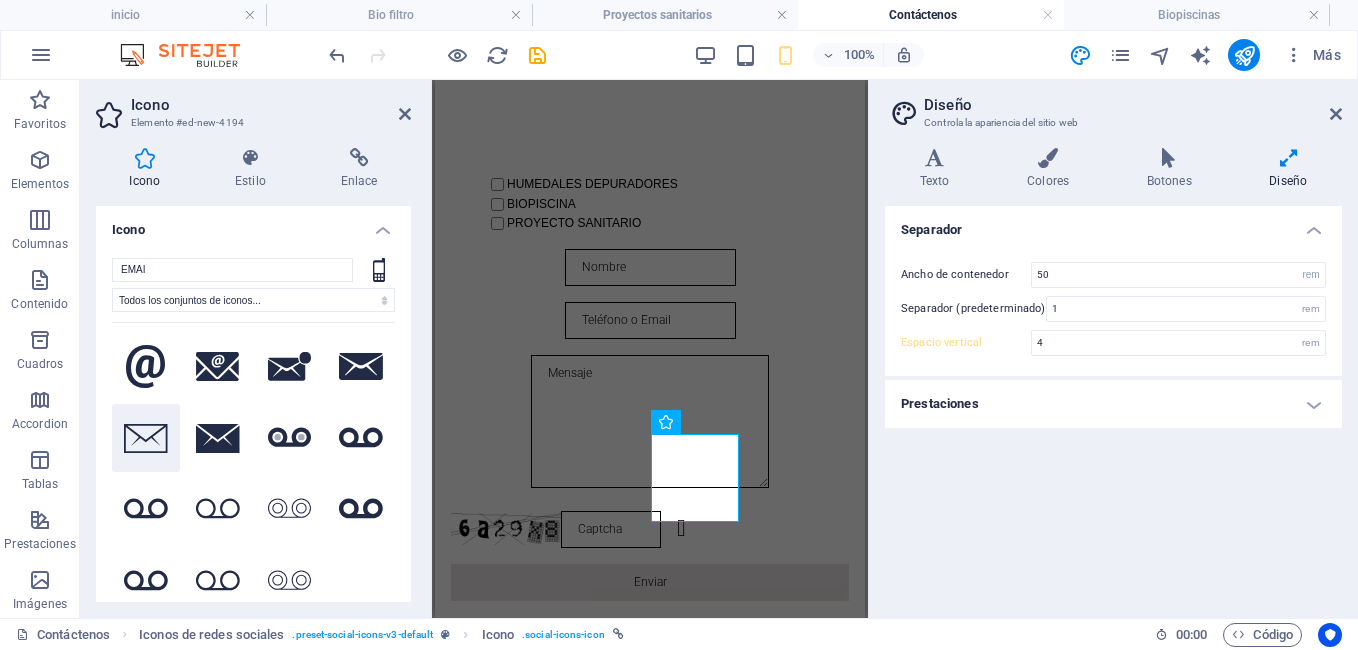 click 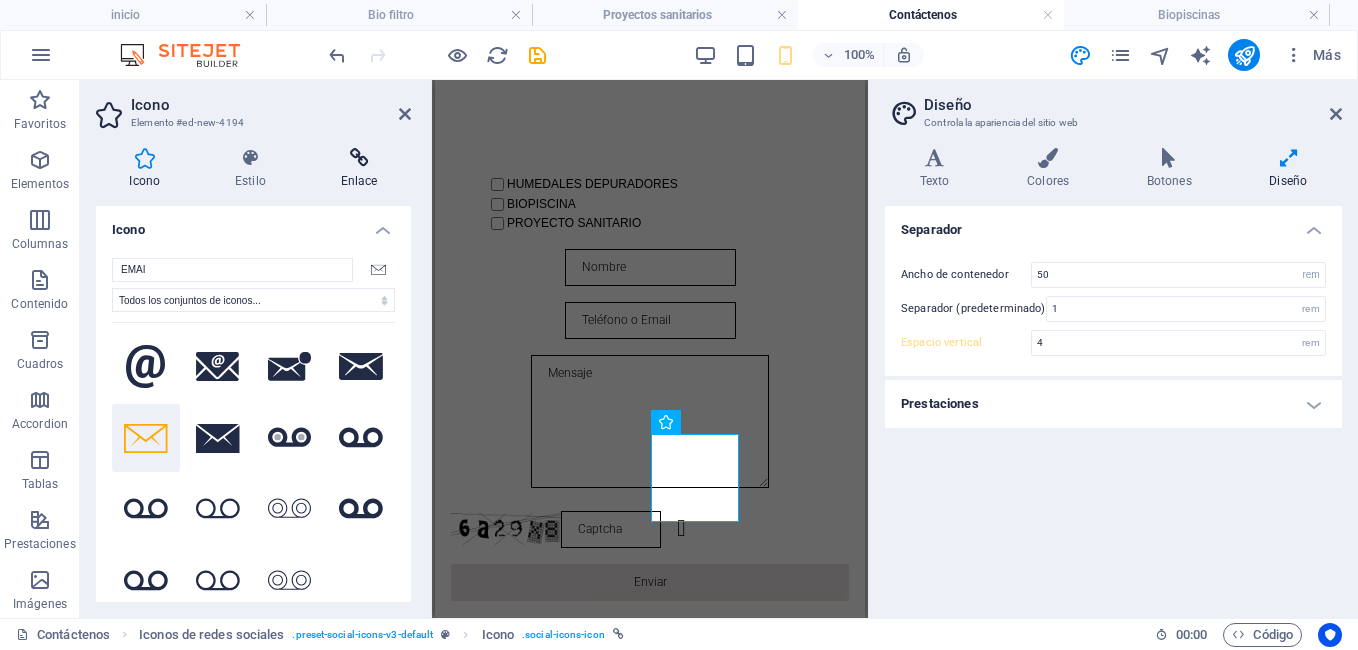 click at bounding box center (359, 158) 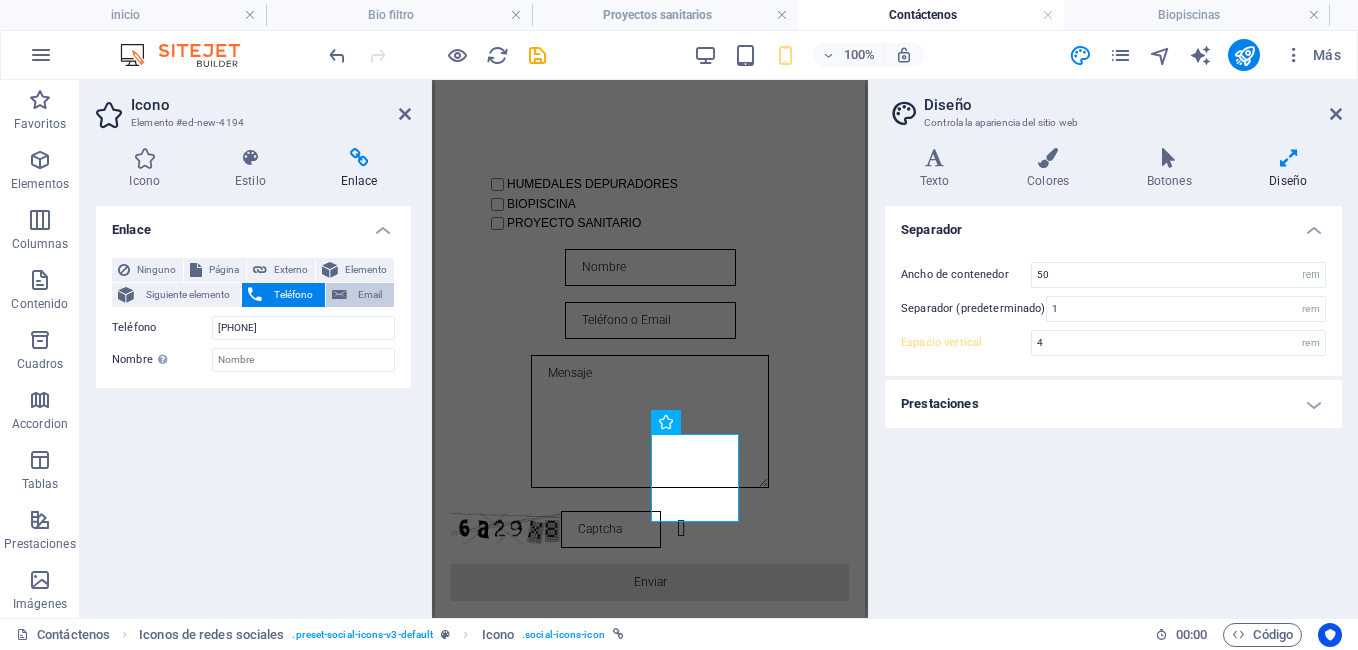 click on "Email" at bounding box center [370, 295] 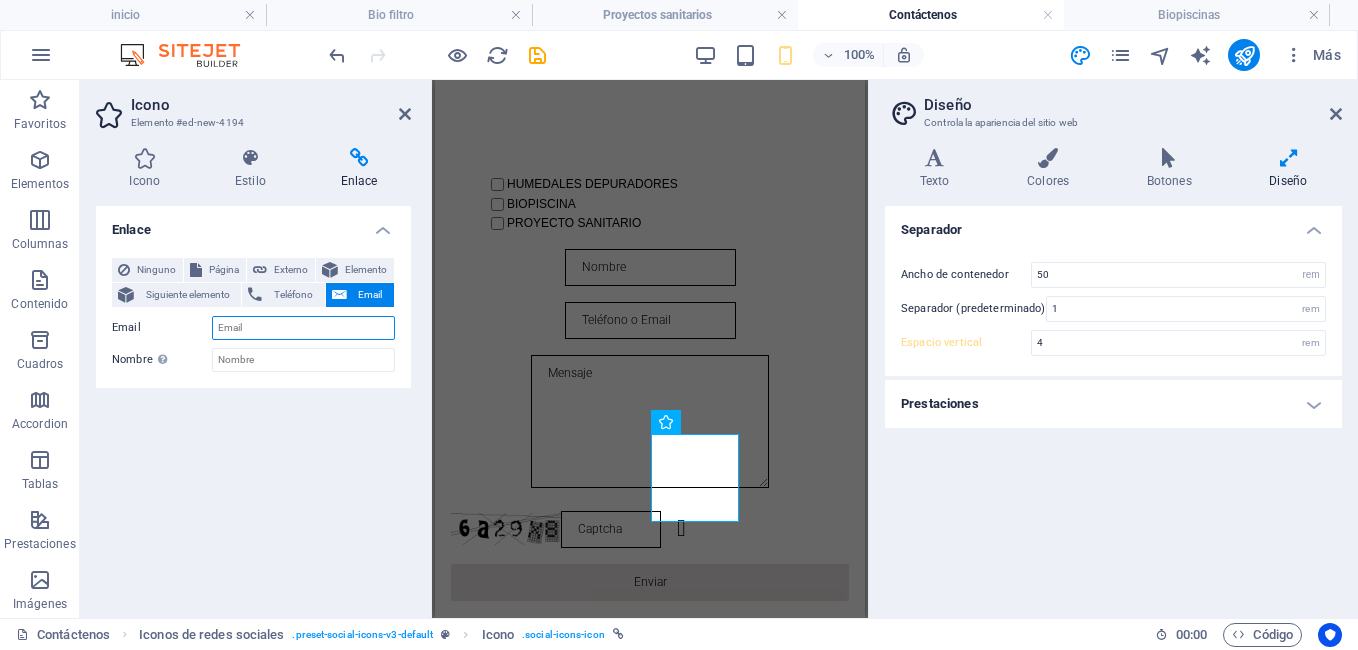 click on "Email" at bounding box center [303, 328] 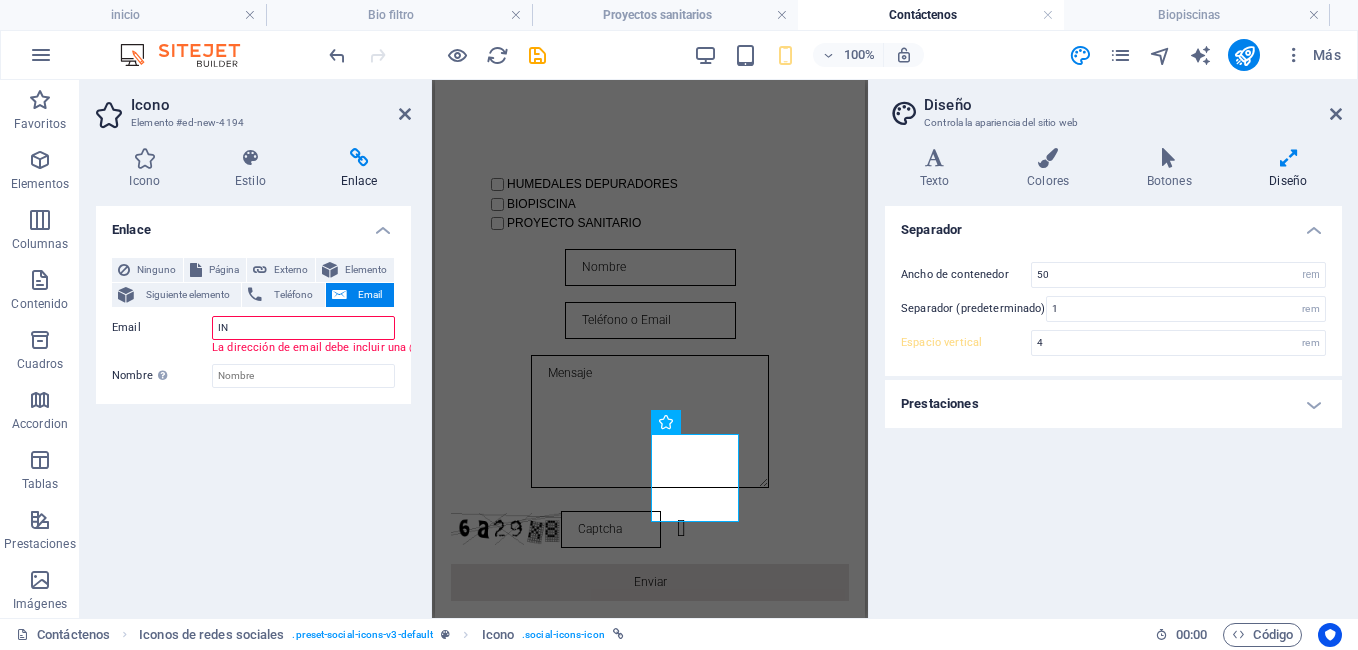 type on "I" 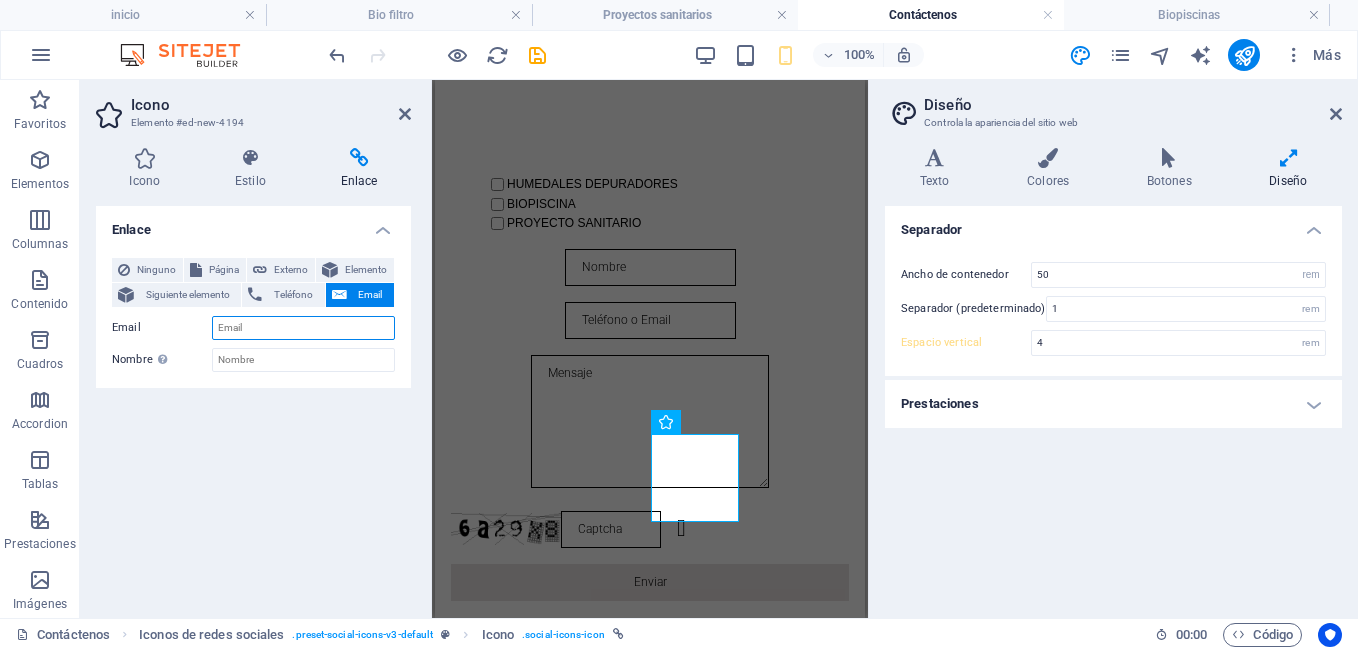 type on "o" 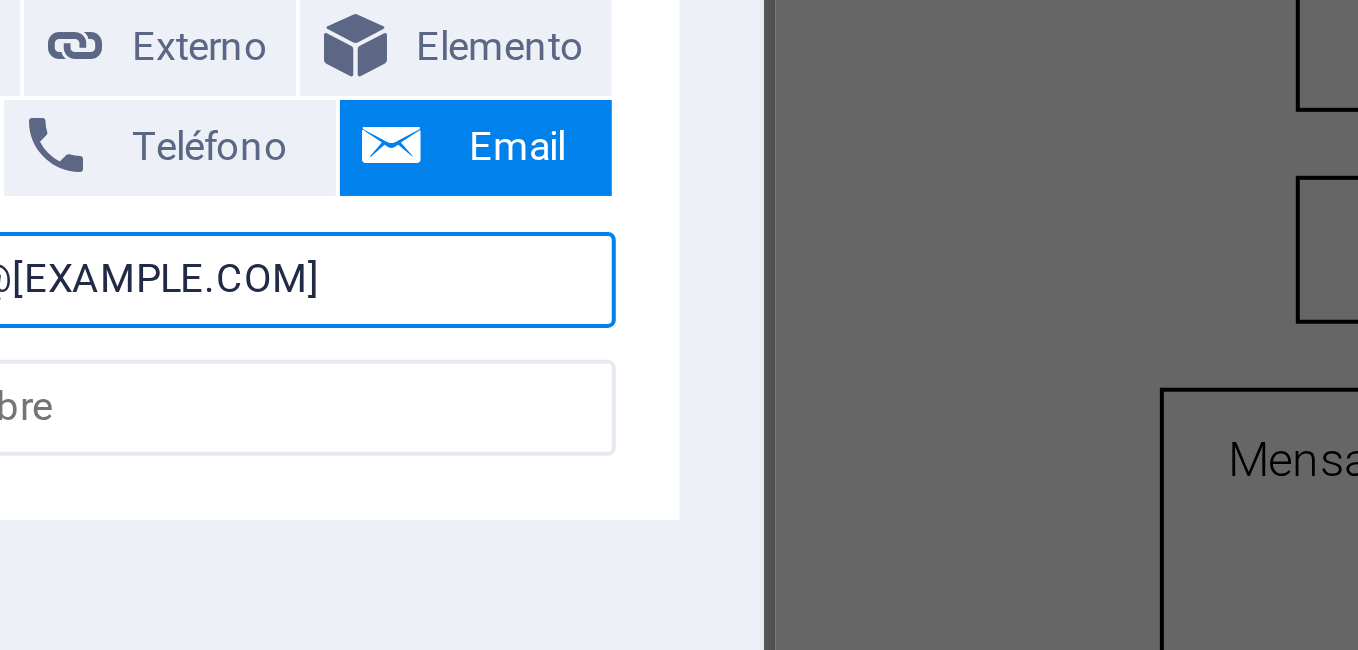 click on "info@humedalesconconc.cl" at bounding box center (303, 328) 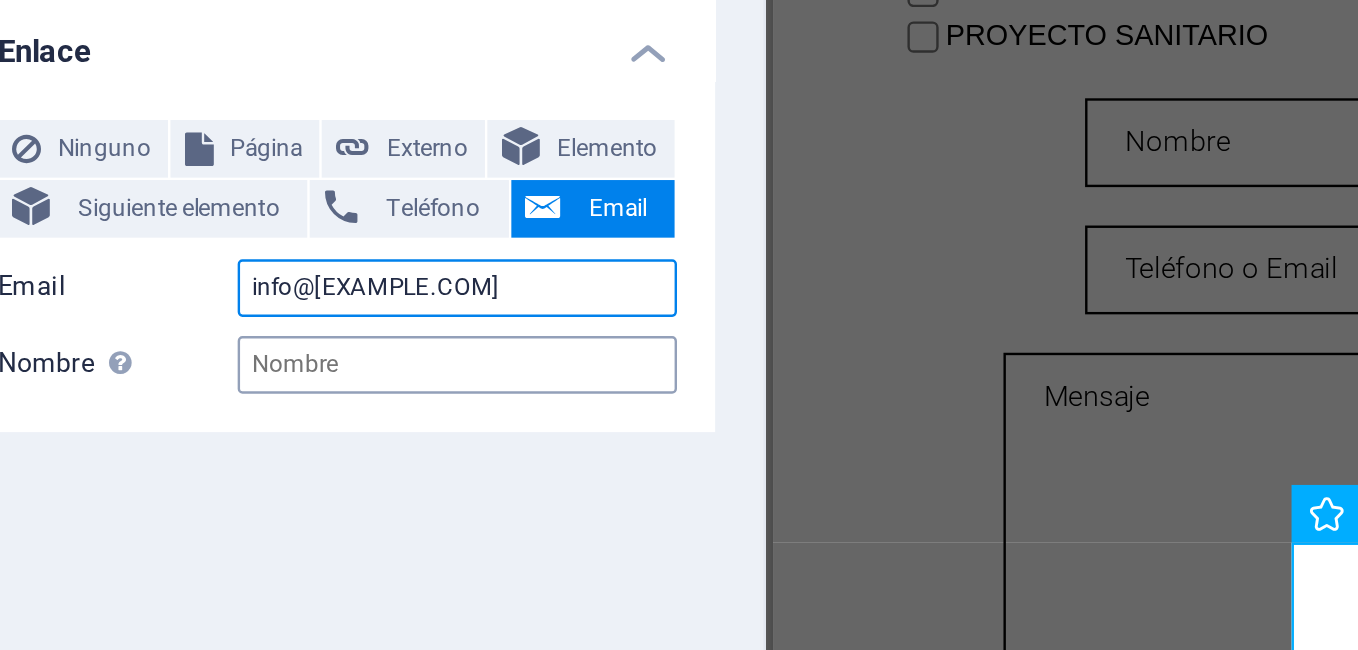 type on "info@humedalesconcon.cl" 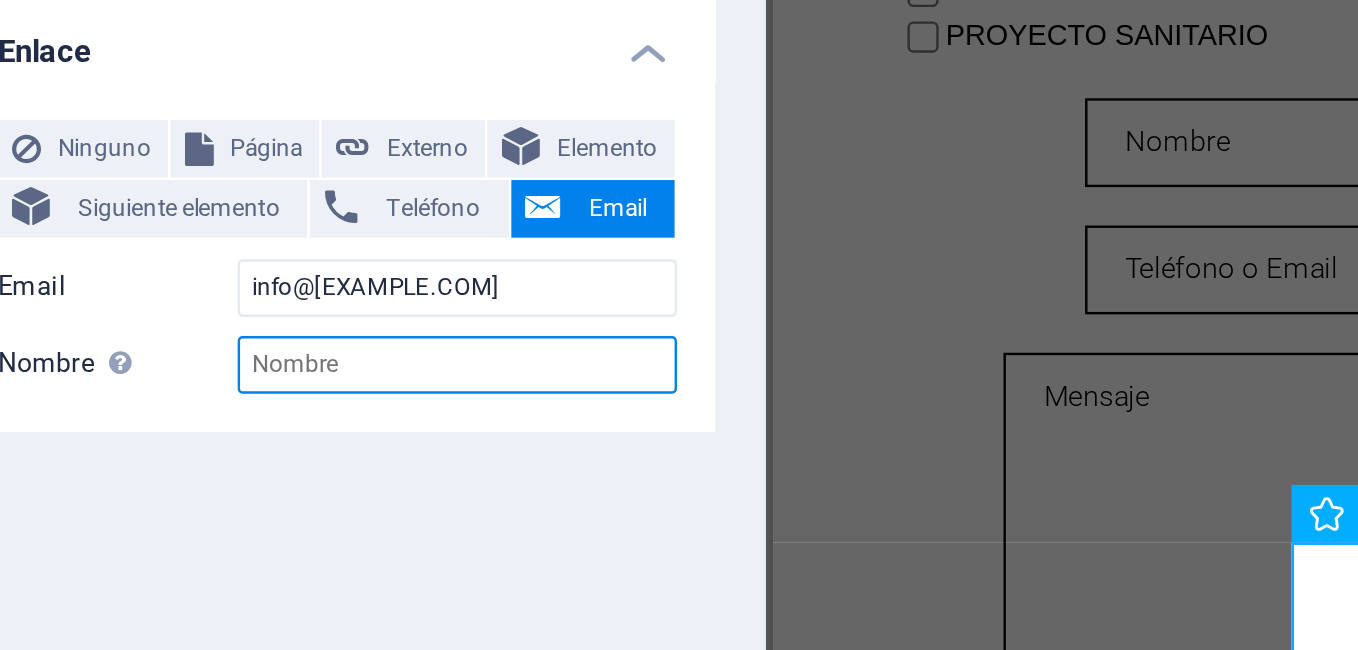 click on "Nombre Una descripción adicional del enlace no debería ser igual al texto del enlace. El título suele mostrarse como un texto de información cuando se mueve el ratón por encima del elemento. Déjalo en blanco en caso de dudas." at bounding box center [303, 360] 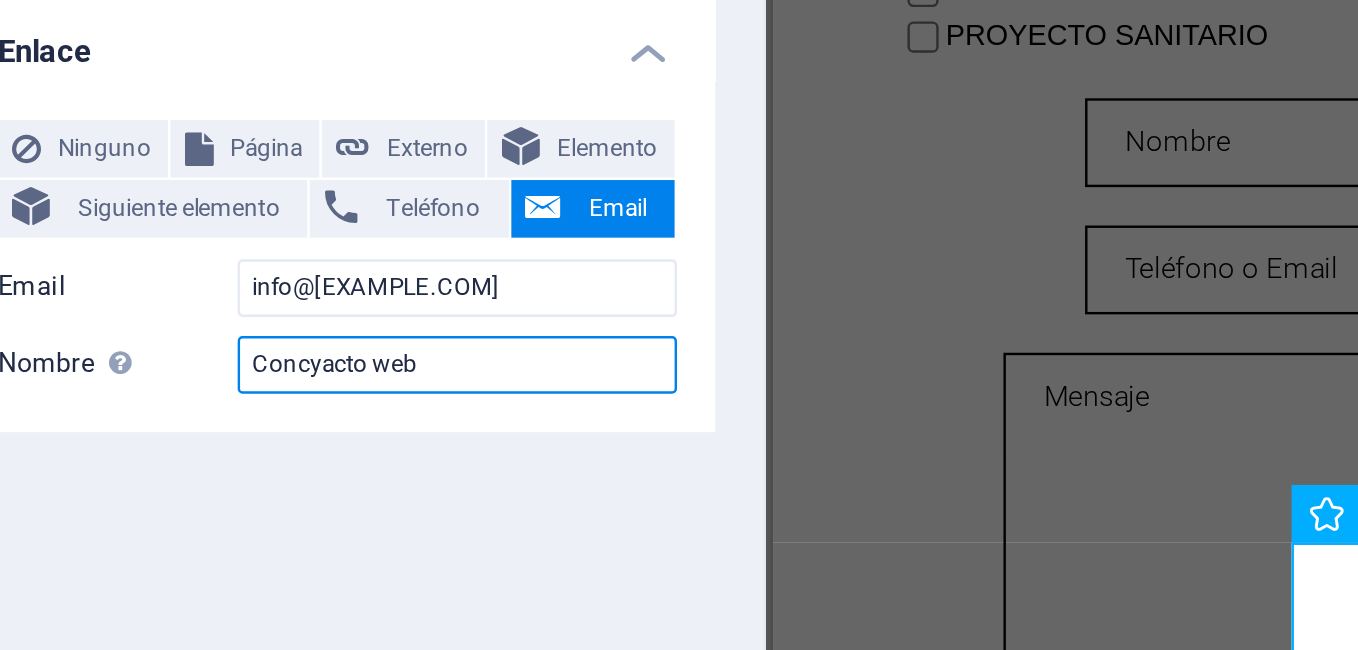 click on "Concyacto web" at bounding box center (303, 360) 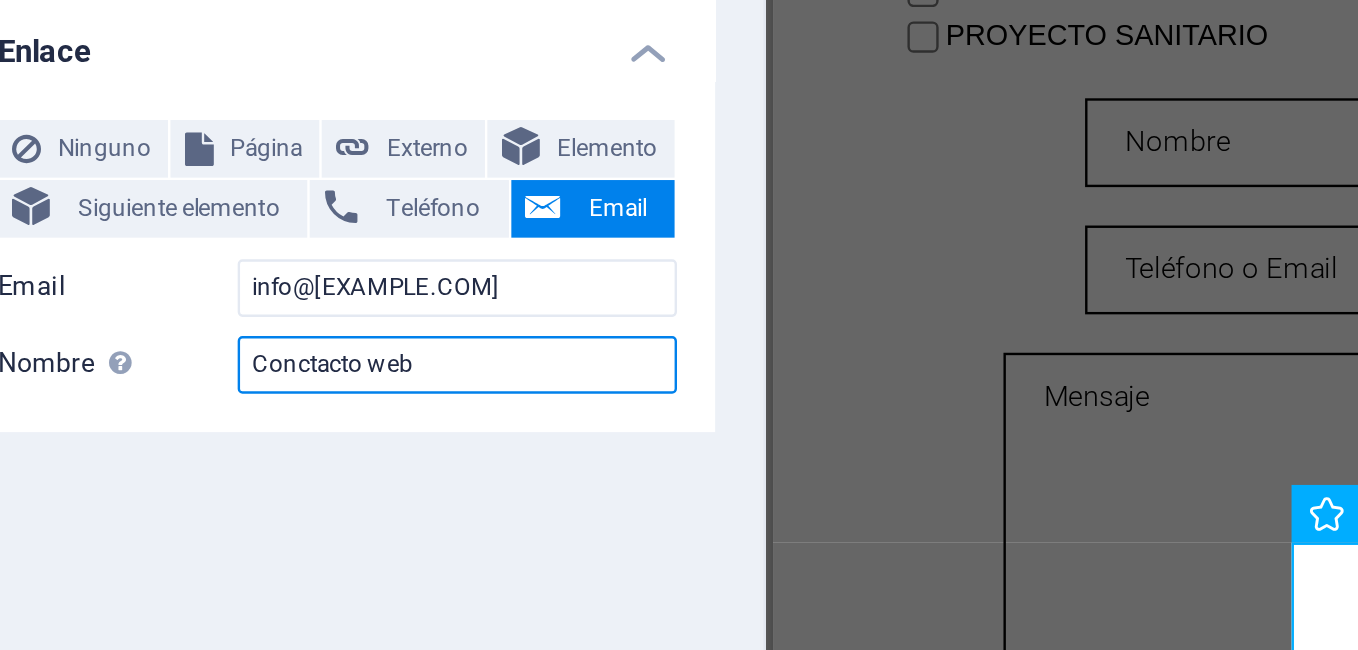 type on "Conctacto web" 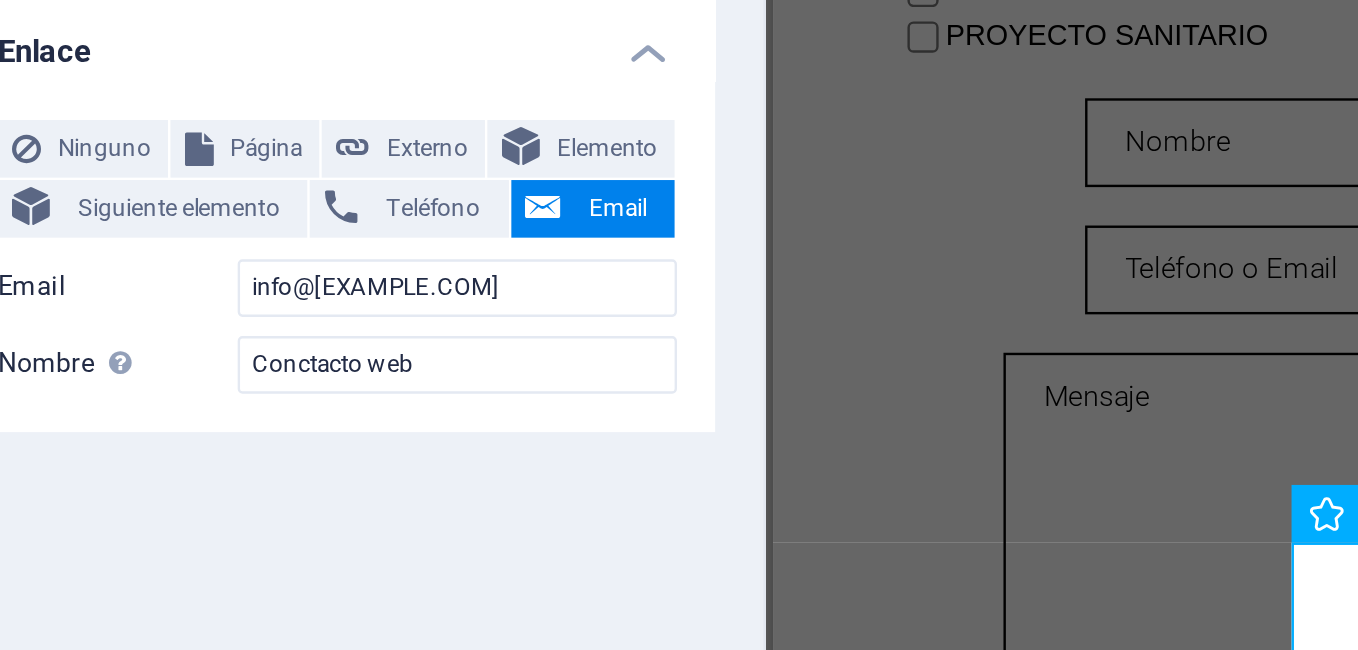 click on "Enlace Ninguno Página Externo Elemento Siguiente elemento Teléfono Email Página inicio Bio filtro Proyectos sanitarios Contáctenos Biopiscinas Elemento
URL Teléfono +56993382058 Email info@humedalesconcon.cl Dirección de email no válida. Destino del enlace Nueva pestaña Misma pestaña Superposición Nombre Una descripción adicional del enlace no debería ser igual al texto del enlace. El título suele mostrarse como un texto de información cuando se mueve el ratón por encima del elemento. Déjalo en blanco en caso de dudas. Conctacto web Relación Define la  relación de este enlace con el destino del enlace . Por ejemplo, el valor "nofollow" indica a los buscadores que no sigan al enlace. Puede dejarse vacío. alternativo autor marcador externo ayuda licencia siguiente nofollow noreferrer noopener ant buscar etiqueta" at bounding box center [253, 404] 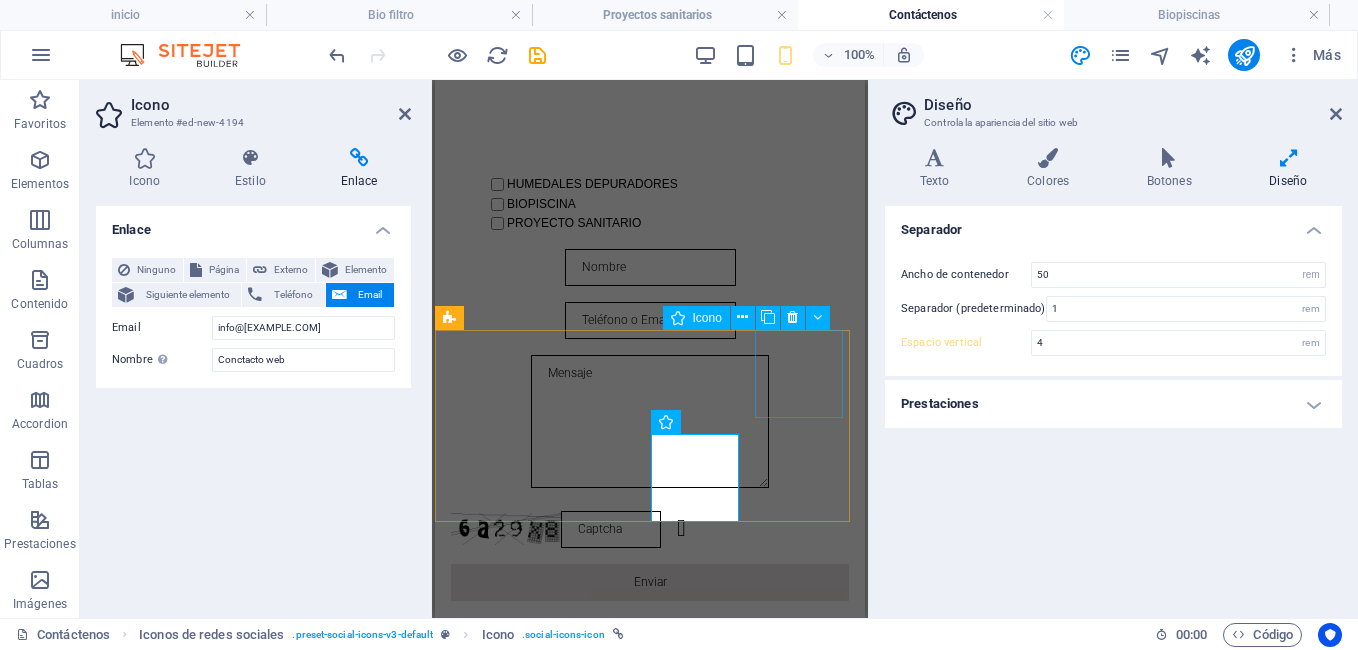 click at bounding box center [650, 997] 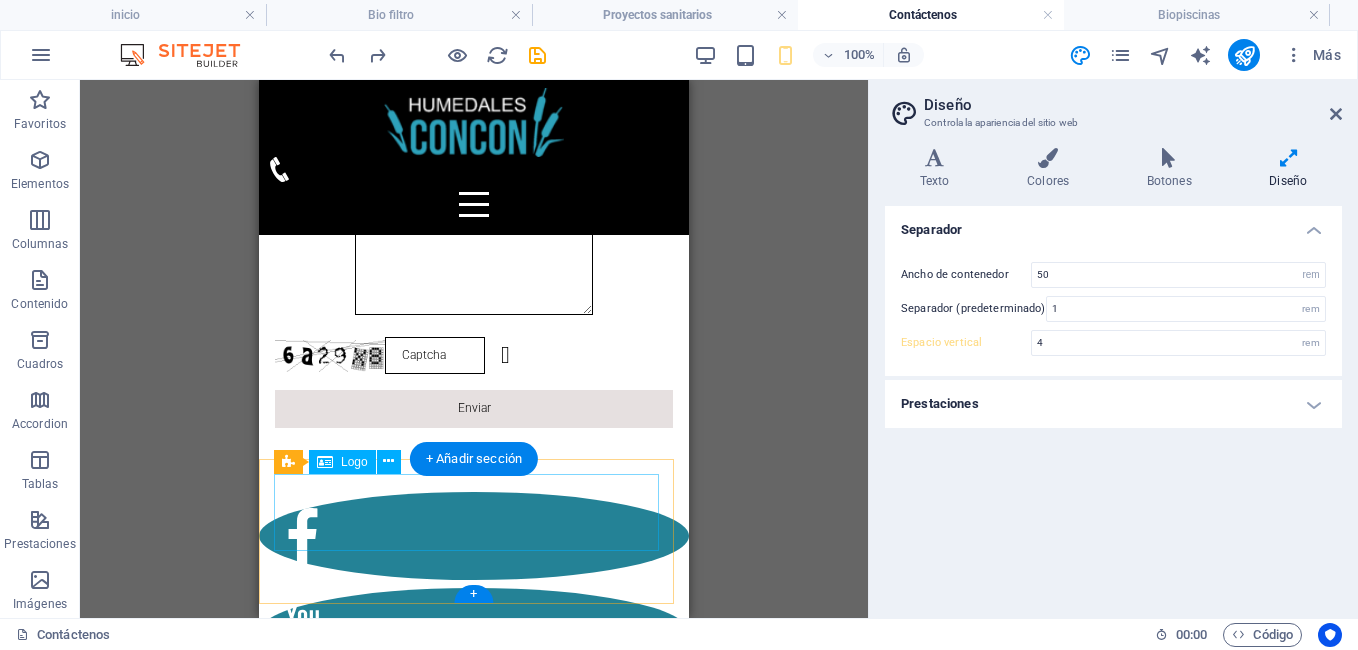 scroll, scrollTop: 682, scrollLeft: 0, axis: vertical 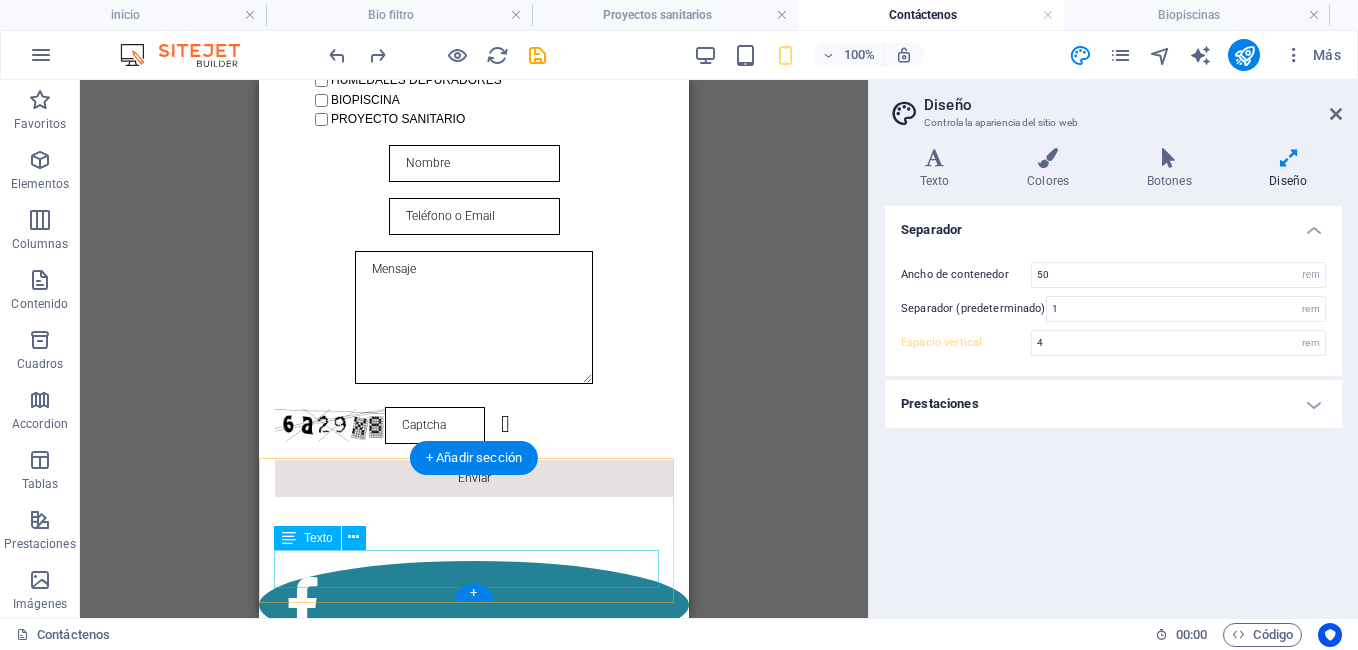 click on "Fono: +56993382058  Email:  info@humedalesconcon.cl @DerechosReservados 2021" at bounding box center [474, 1280] 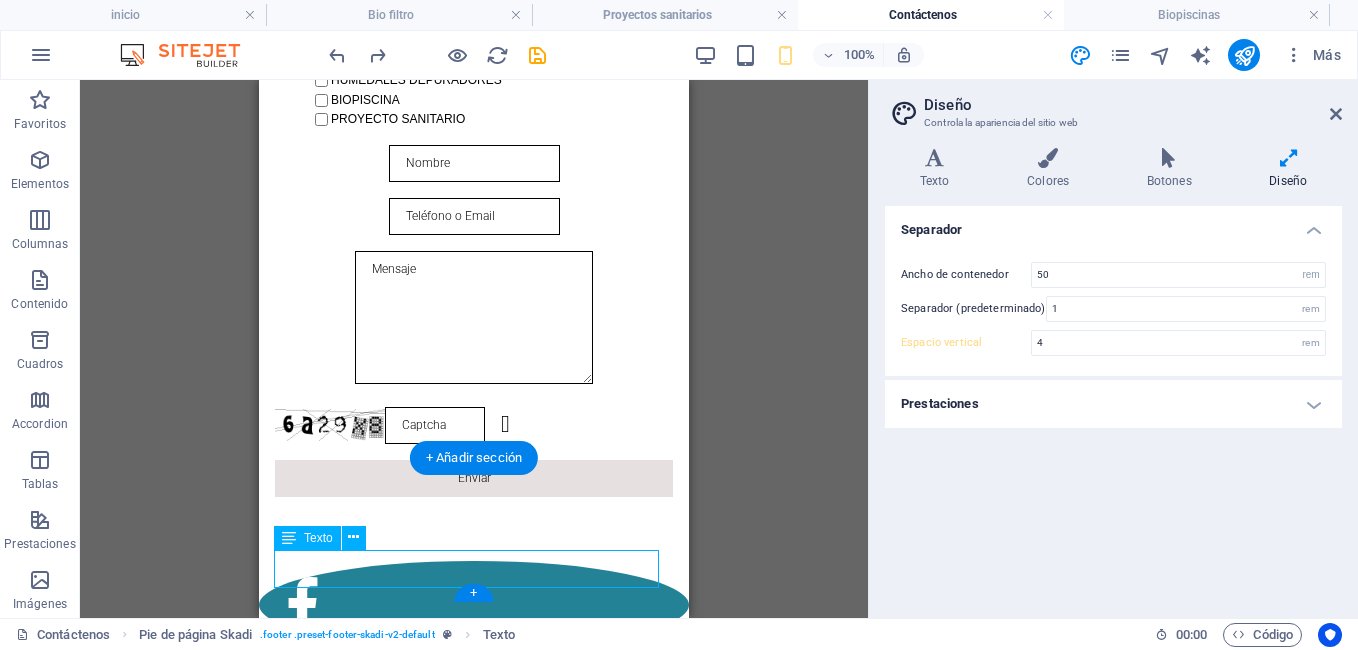 click on "Fono: +56993382058  Email:  info@humedalesconcon.cl @DerechosReservados 2021" at bounding box center (474, 1280) 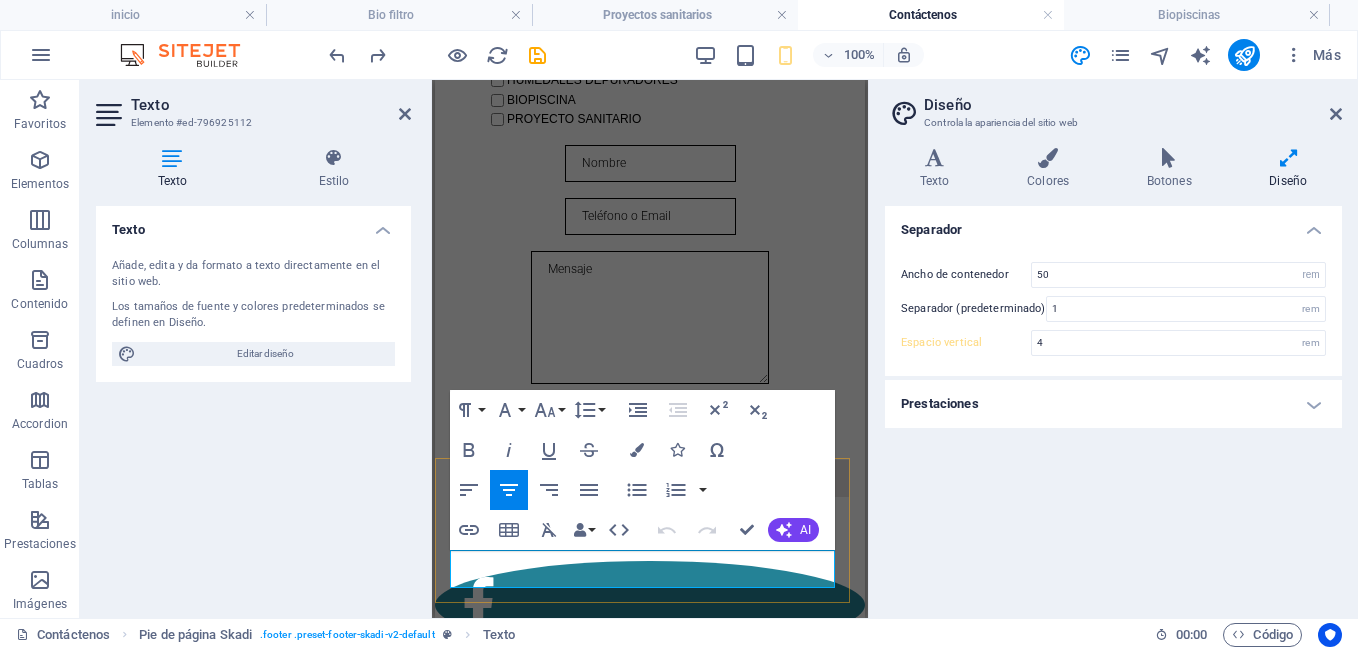 drag, startPoint x: 798, startPoint y: 556, endPoint x: 484, endPoint y: 567, distance: 314.19263 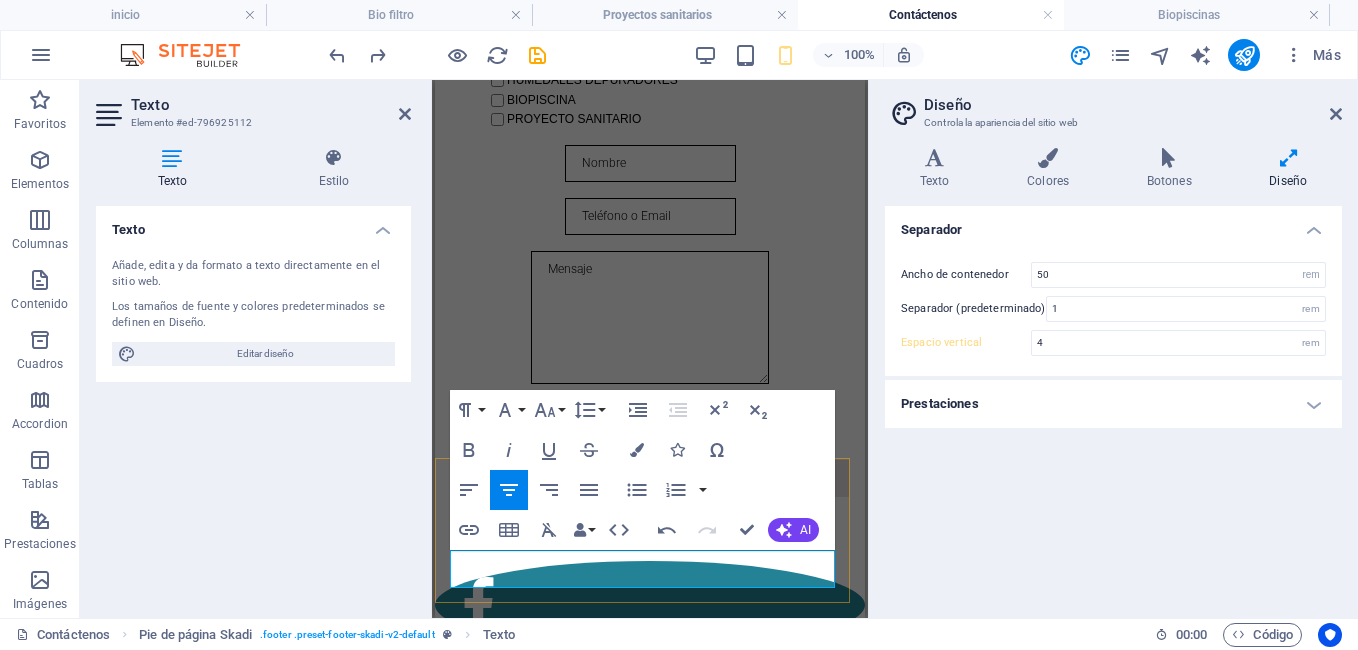 click on "@DerechosReservados 2021" at bounding box center [650, 1289] 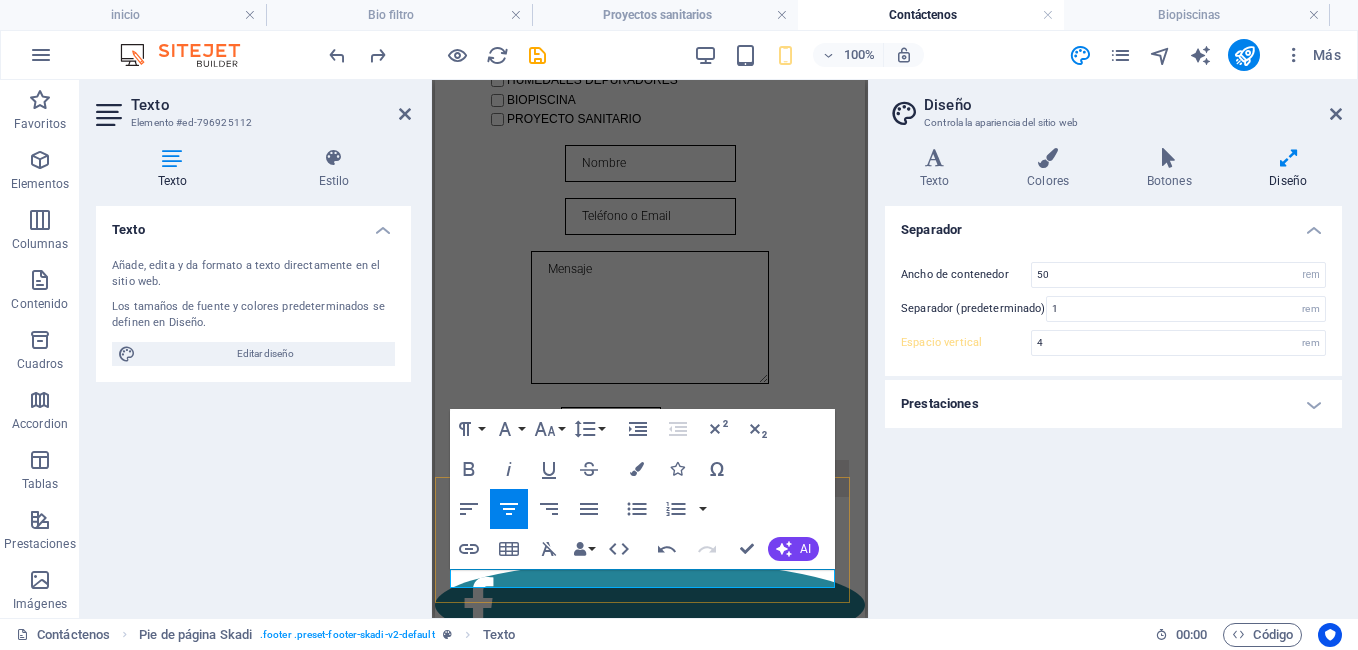 scroll, scrollTop: 663, scrollLeft: 0, axis: vertical 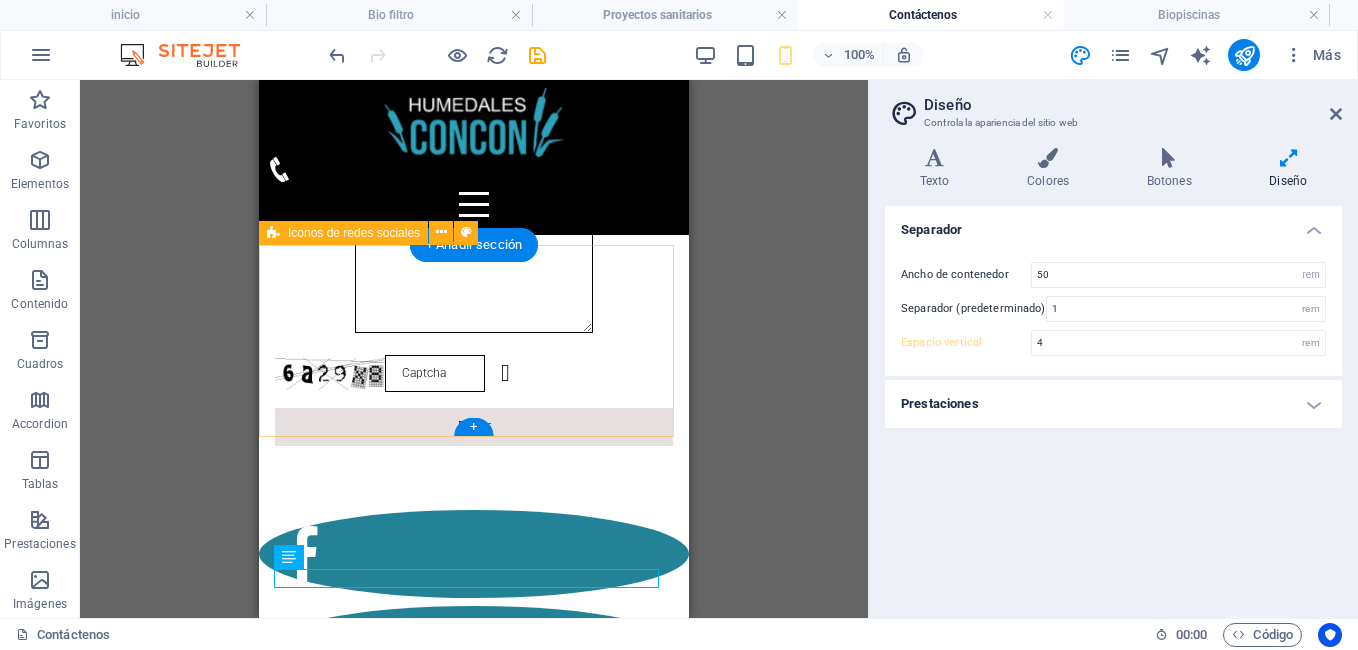 click at bounding box center (474, 794) 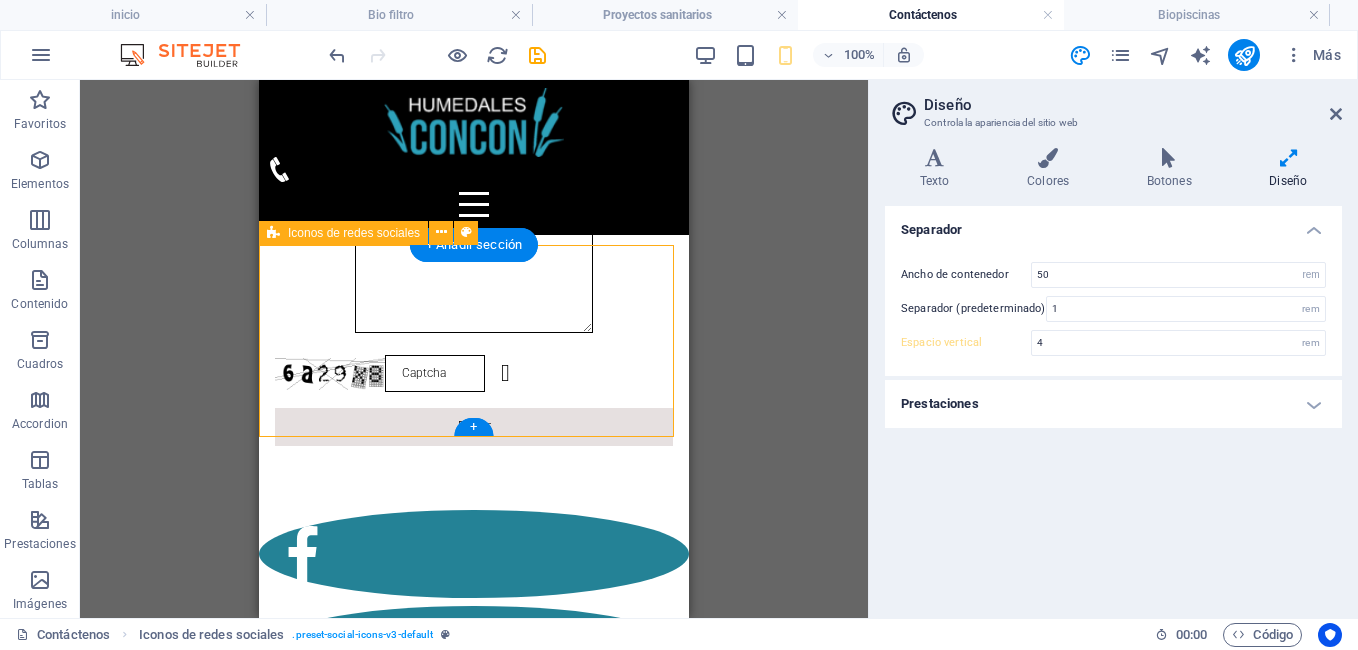 click at bounding box center (474, 794) 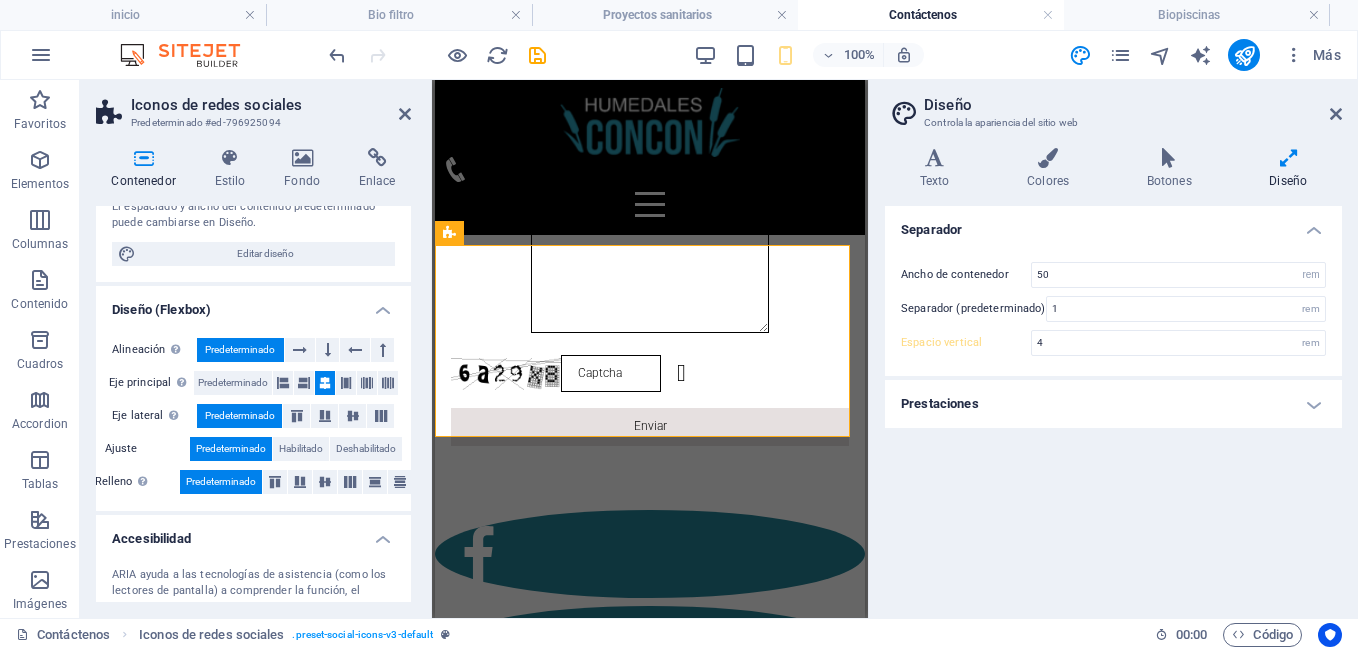 scroll, scrollTop: 246, scrollLeft: 0, axis: vertical 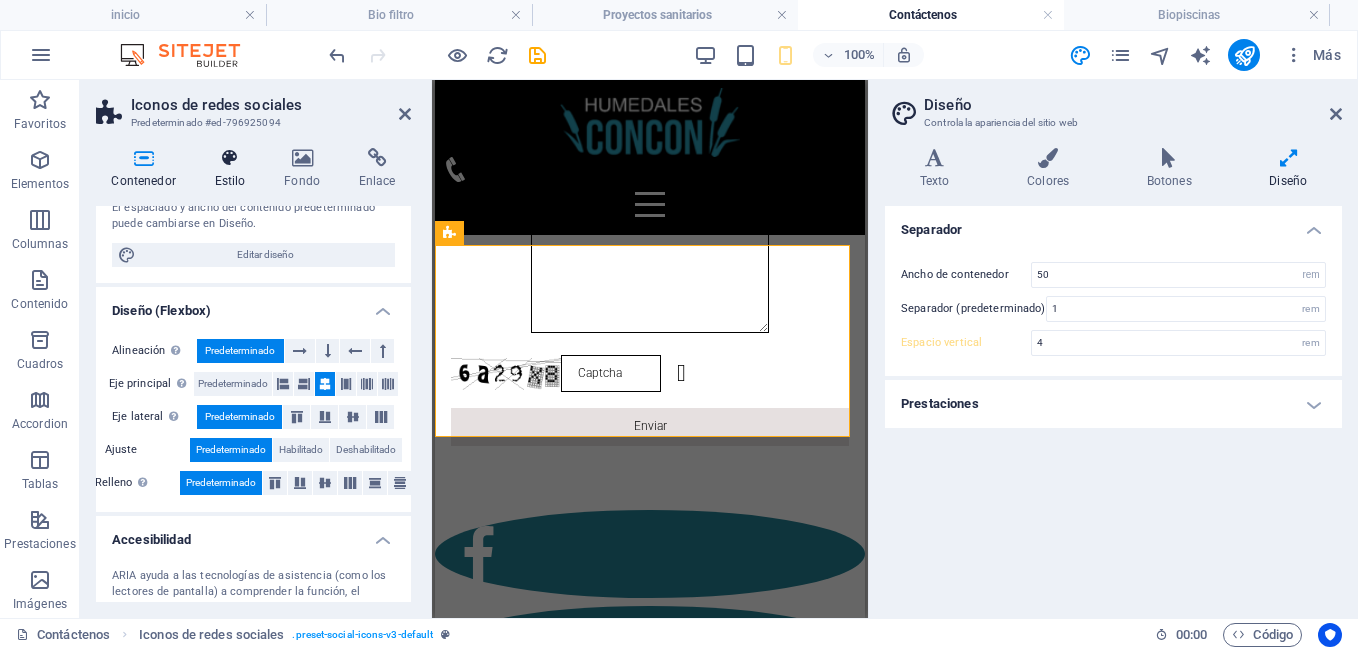 click on "Estilo" at bounding box center [234, 169] 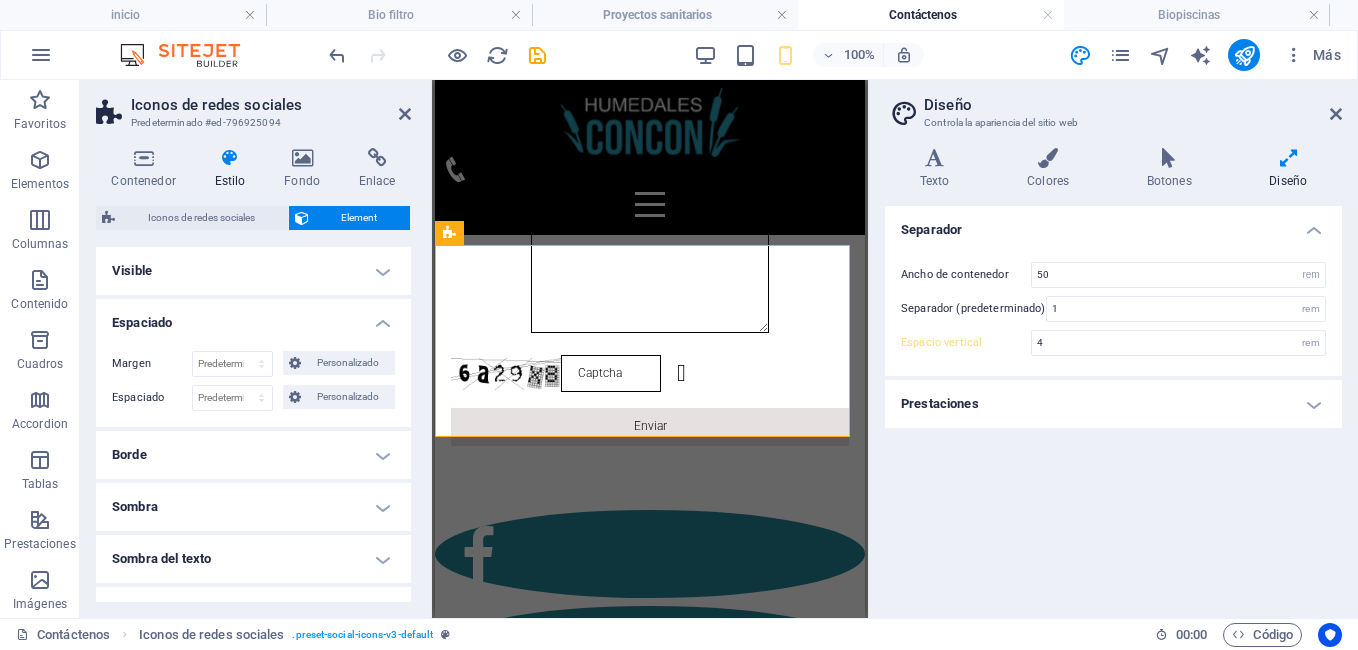 scroll, scrollTop: 241, scrollLeft: 0, axis: vertical 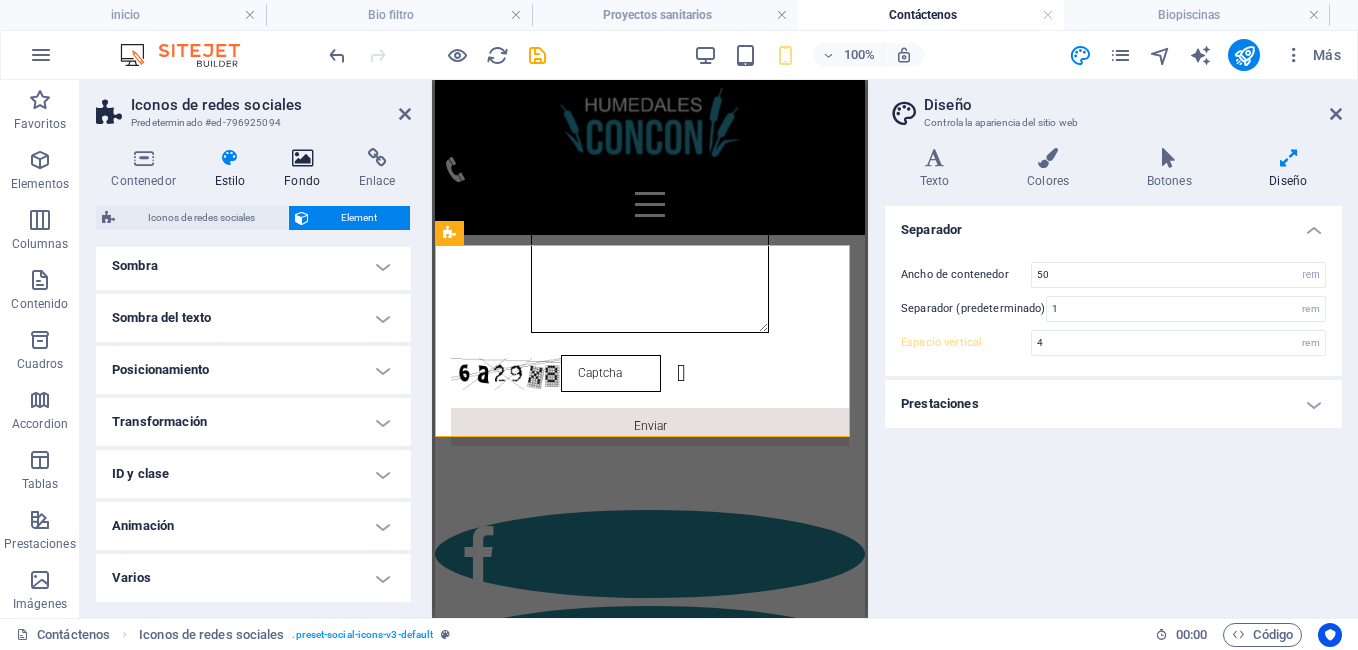 click on "Fondo" at bounding box center (306, 169) 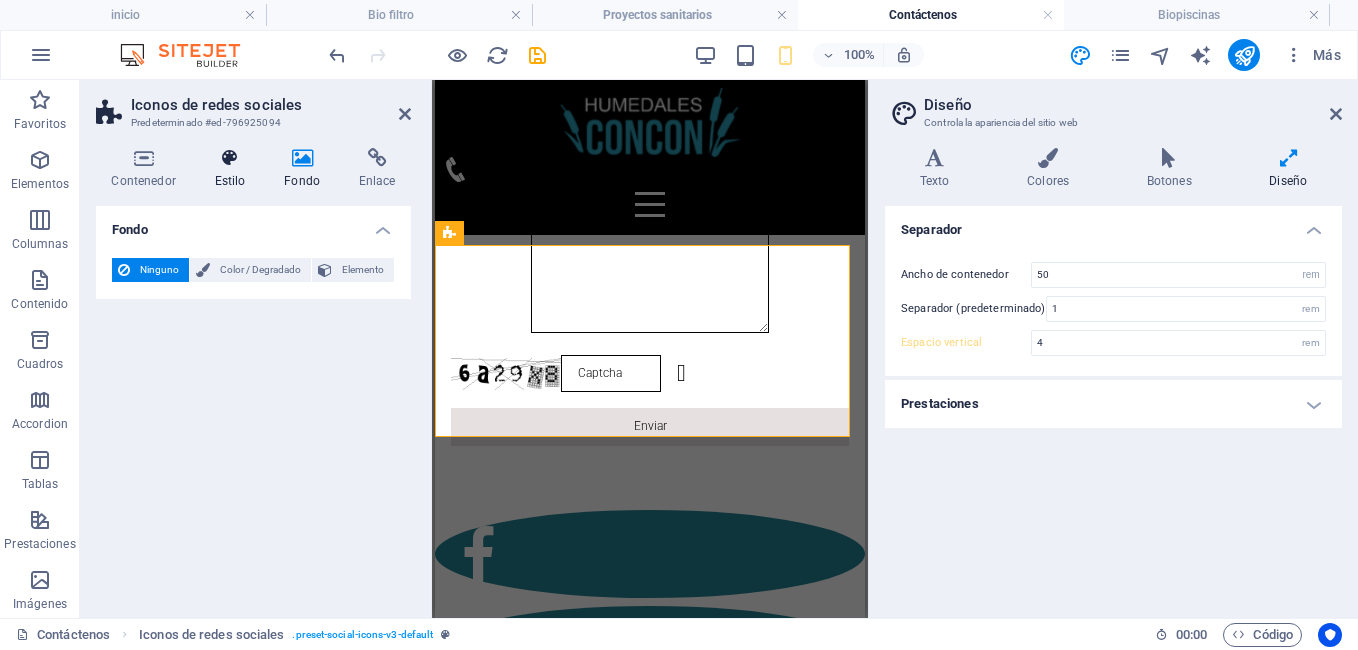 click on "Estilo" at bounding box center [234, 169] 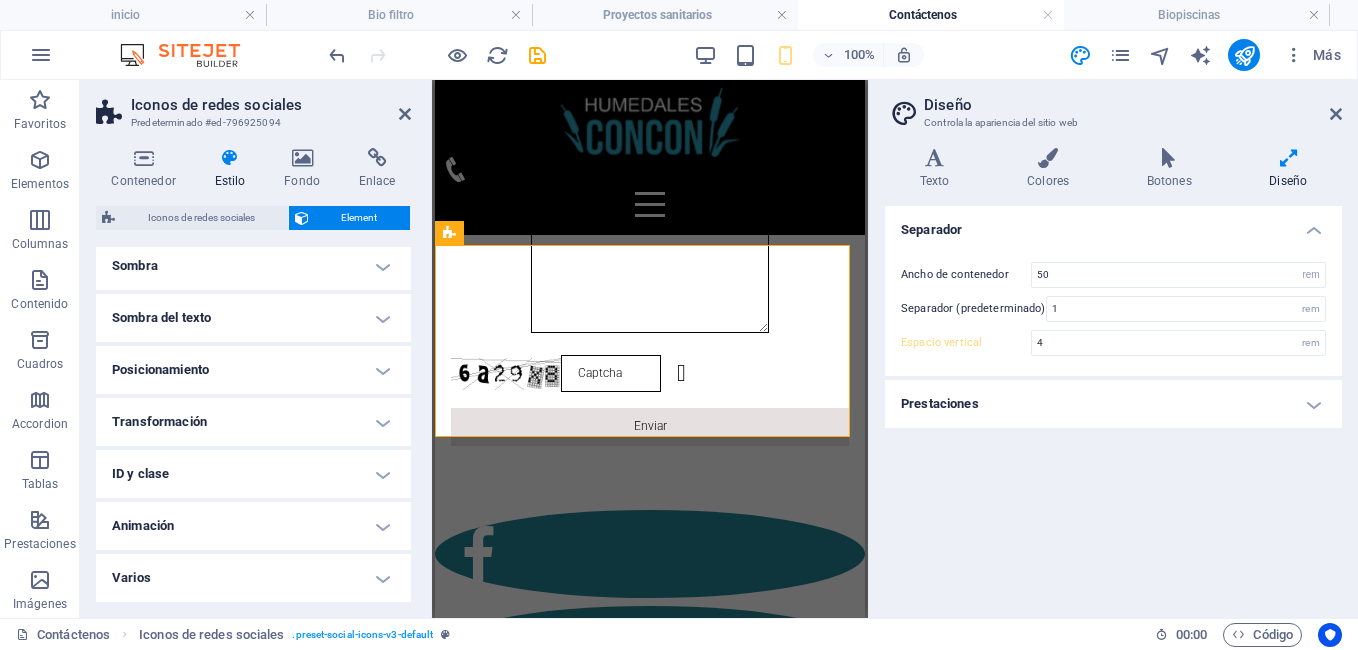 click on "Posicionamiento" at bounding box center [253, 370] 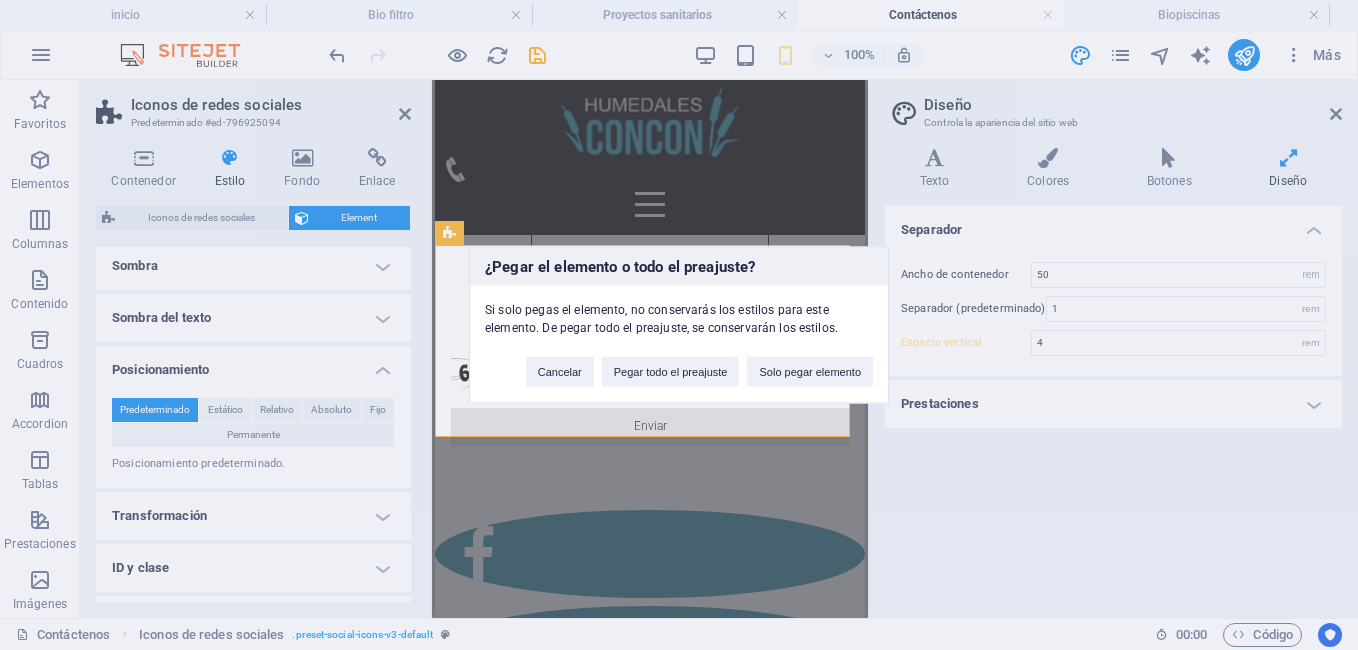 type 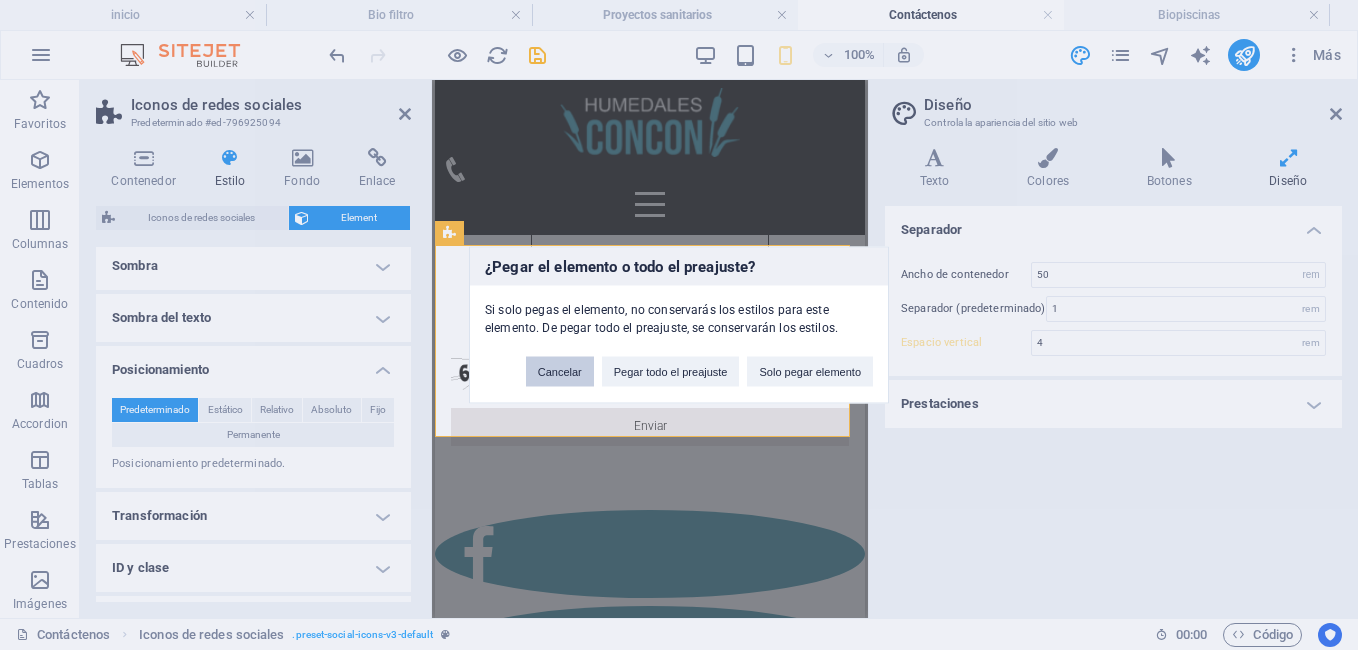 click on "Cancelar" at bounding box center [560, 372] 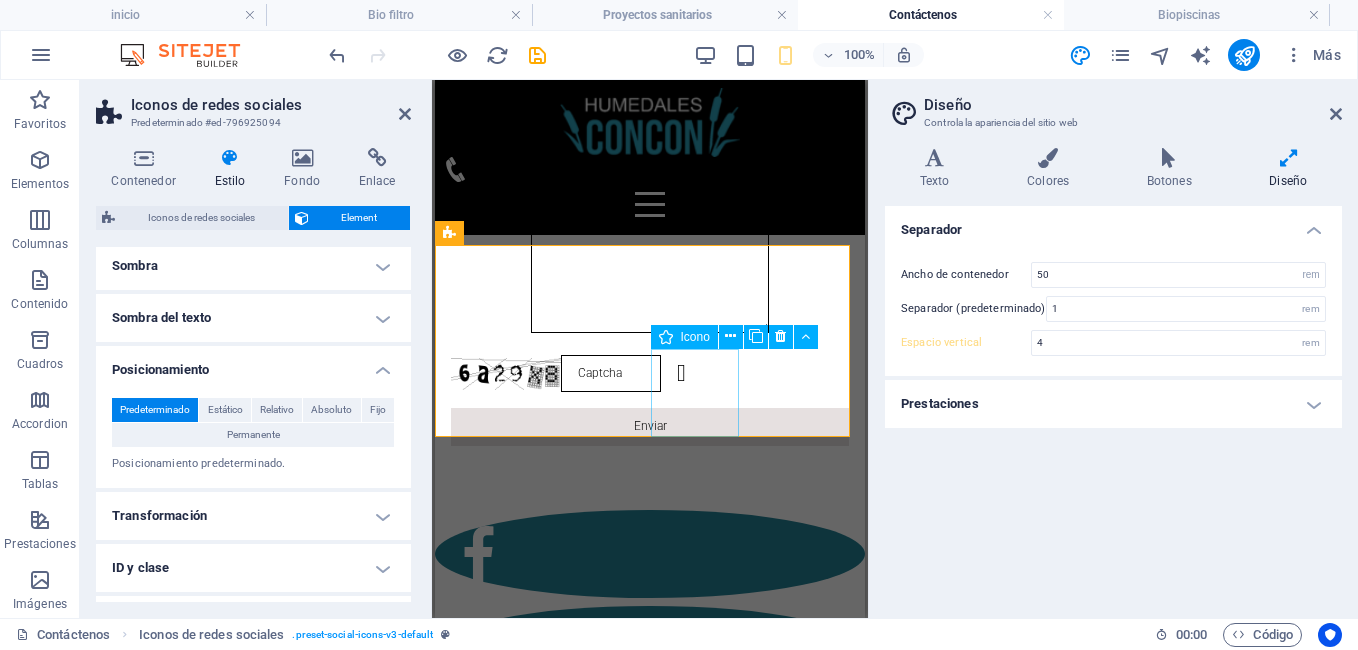 click at bounding box center [650, 1034] 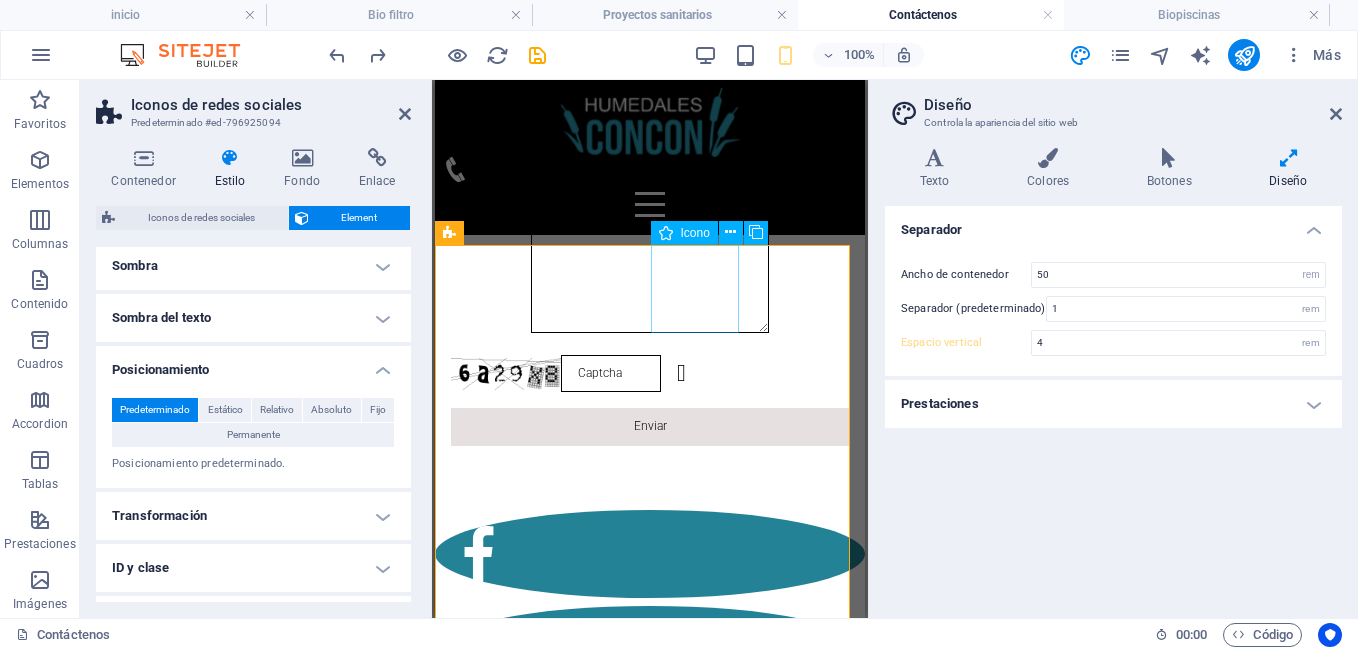 click at bounding box center (650, 746) 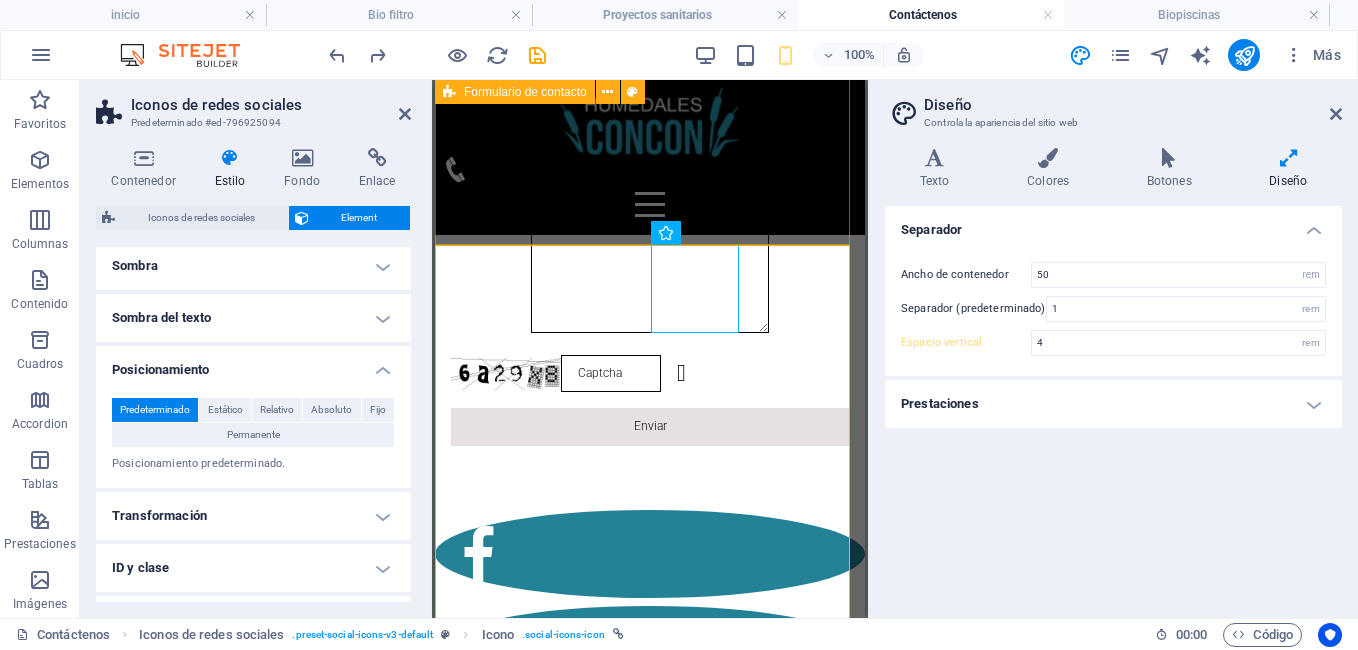 click on "HUMEDALES DEPURADORES
BIOPISCINA
PROYECTO SANITARIO ¿Ilegible? Cargar nuevo Enviar" at bounding box center [650, 233] 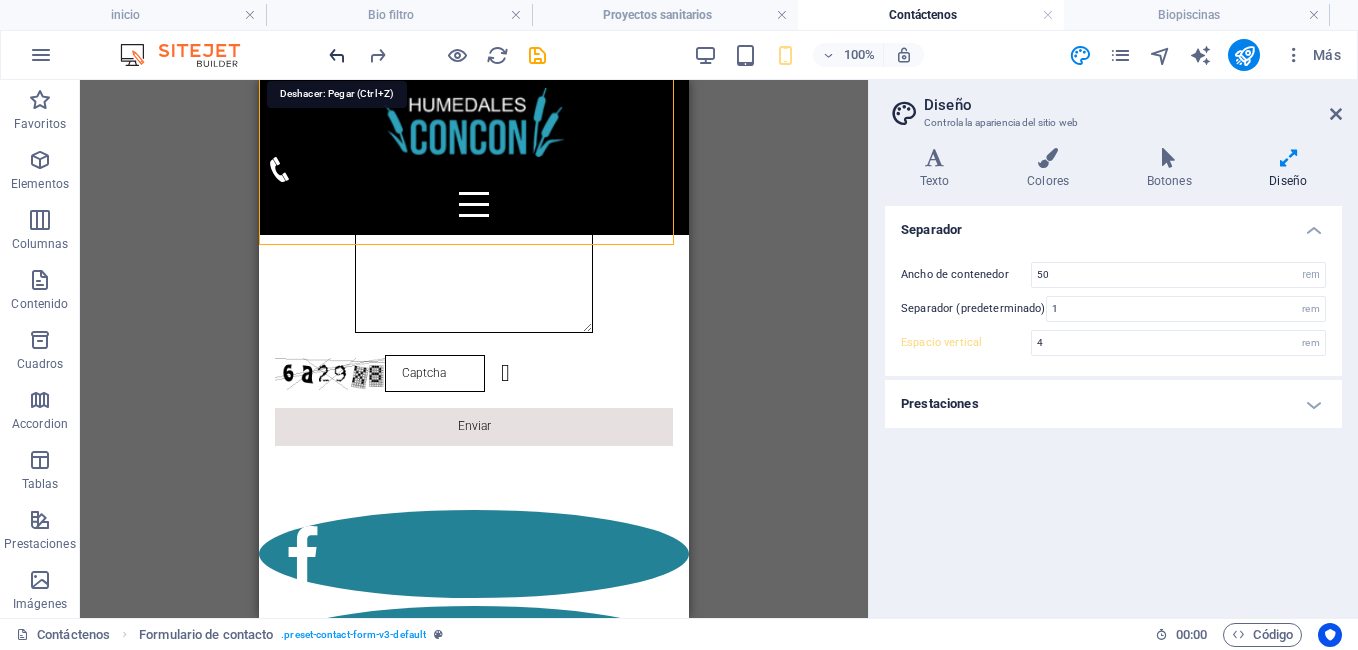 click at bounding box center [337, 55] 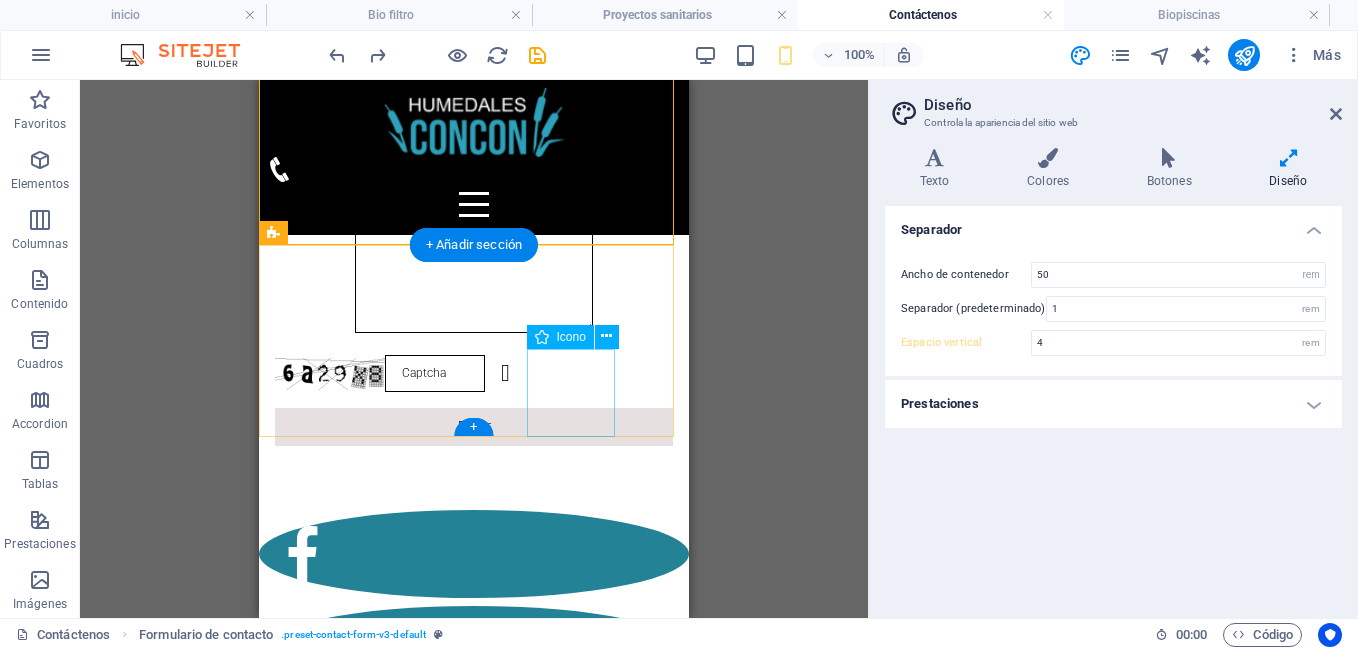 click at bounding box center (474, 1130) 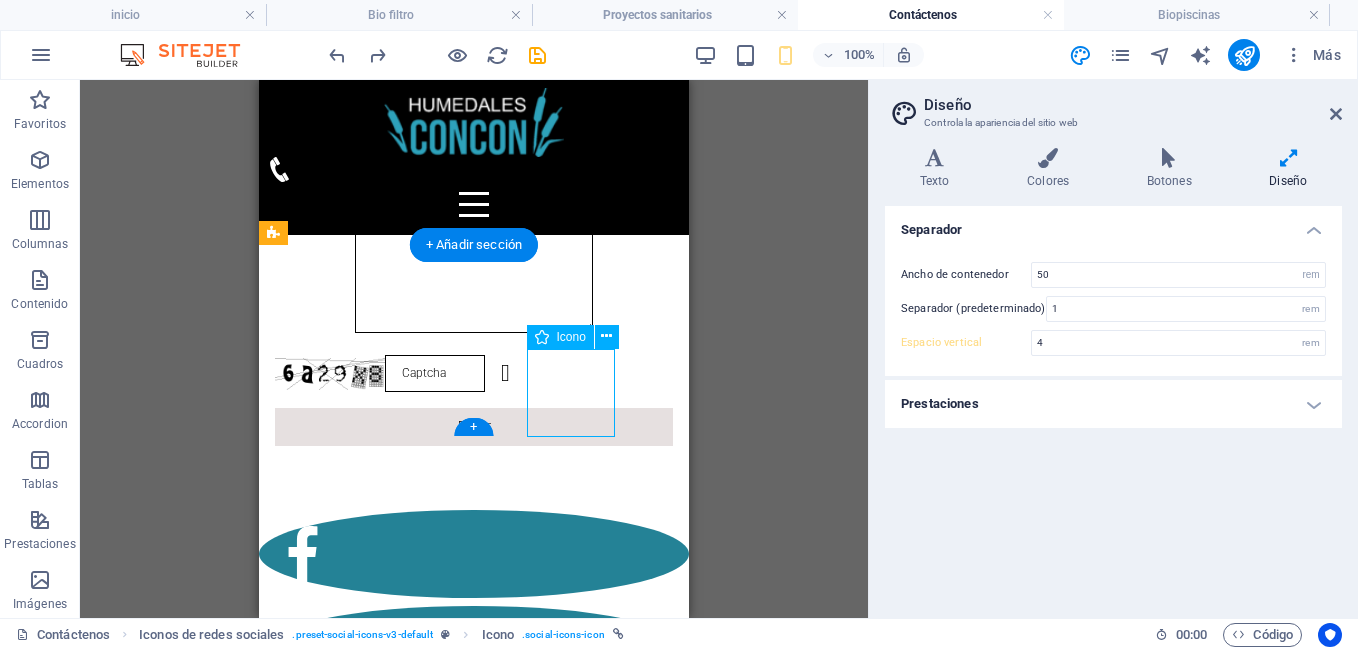 click at bounding box center (474, 1130) 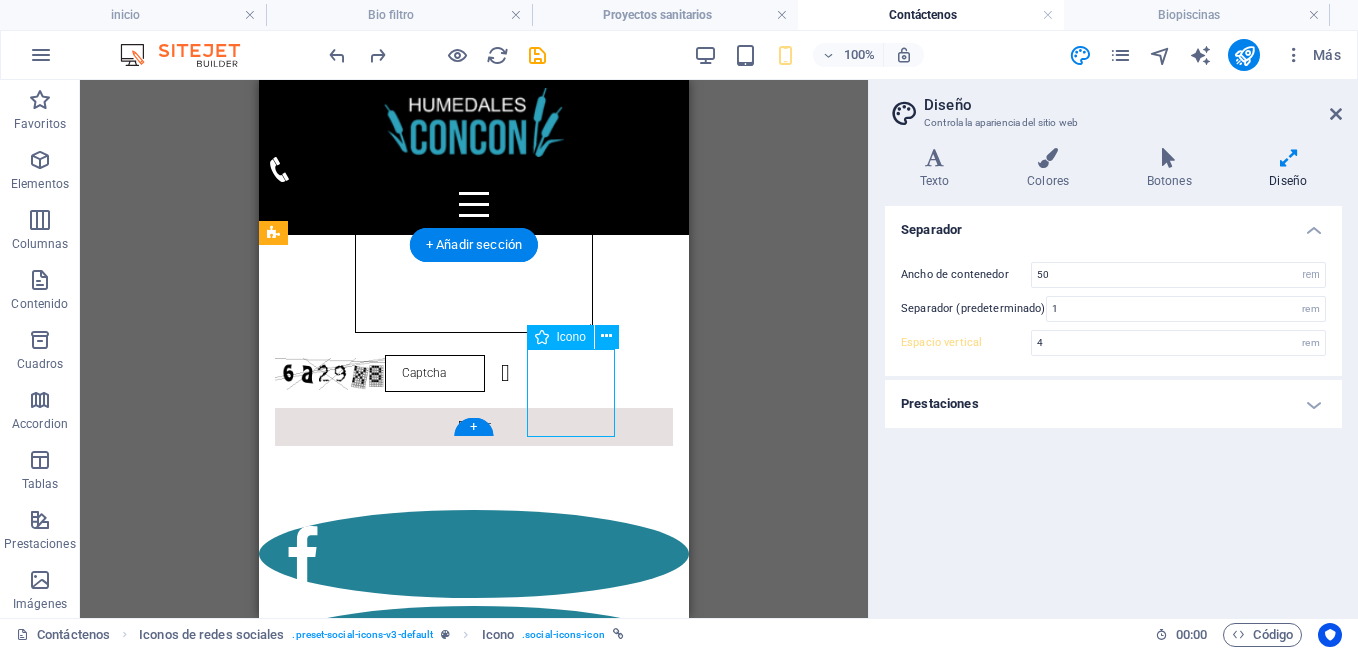 click at bounding box center [474, 1130] 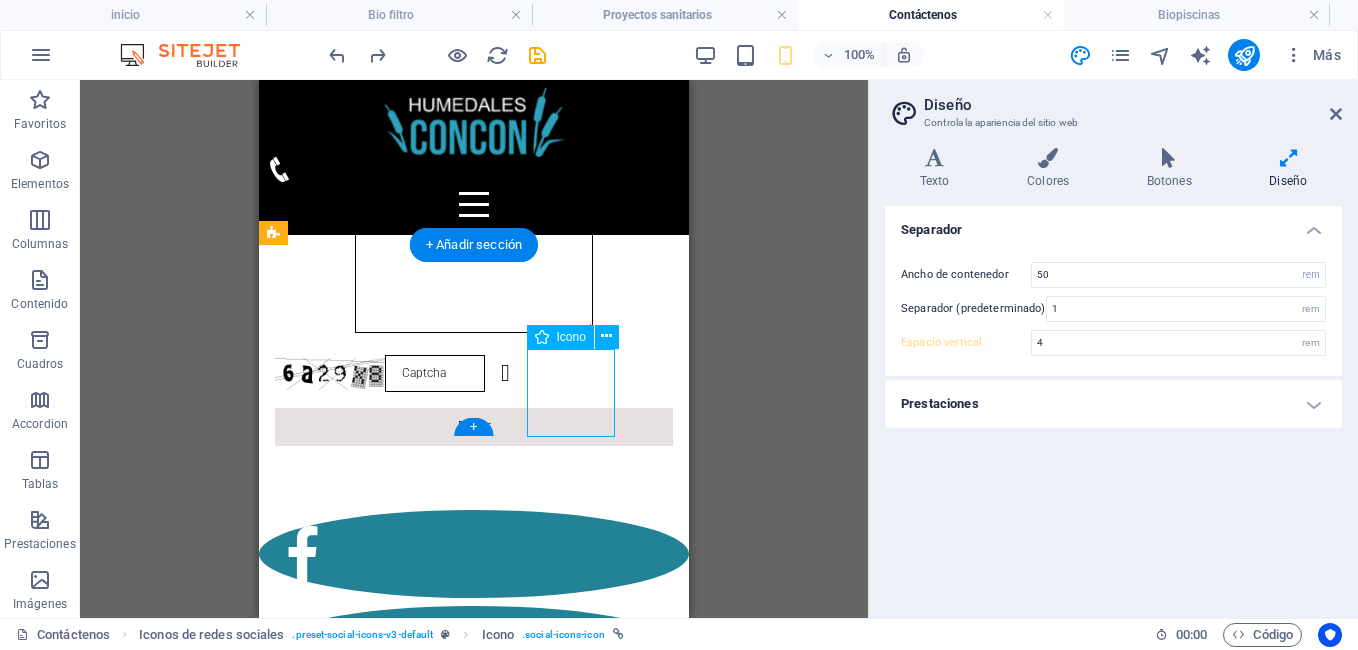 select on "px" 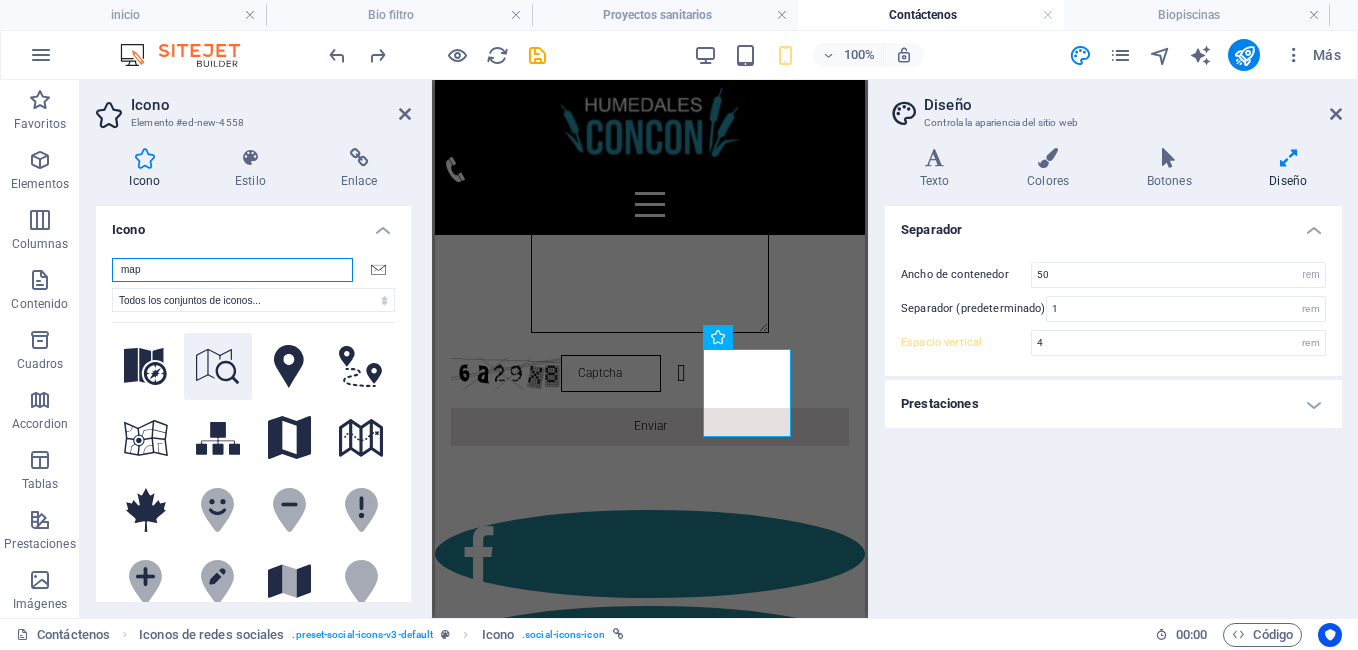type on "map" 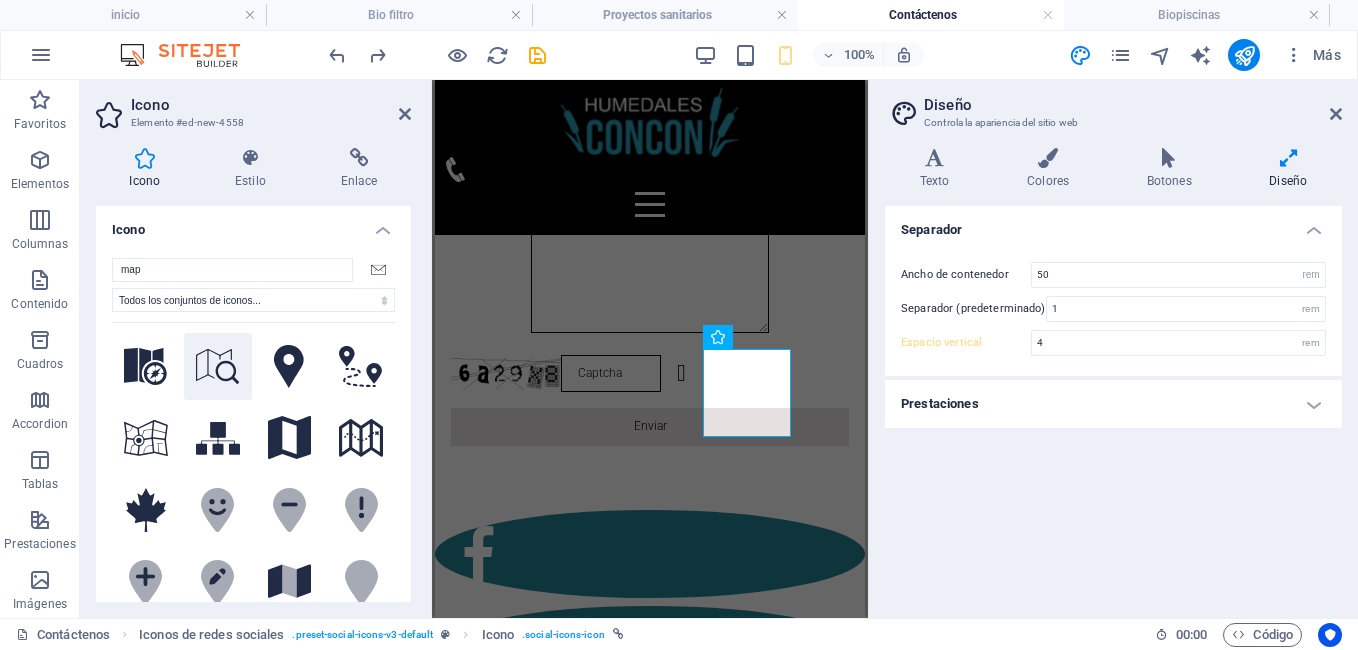 click 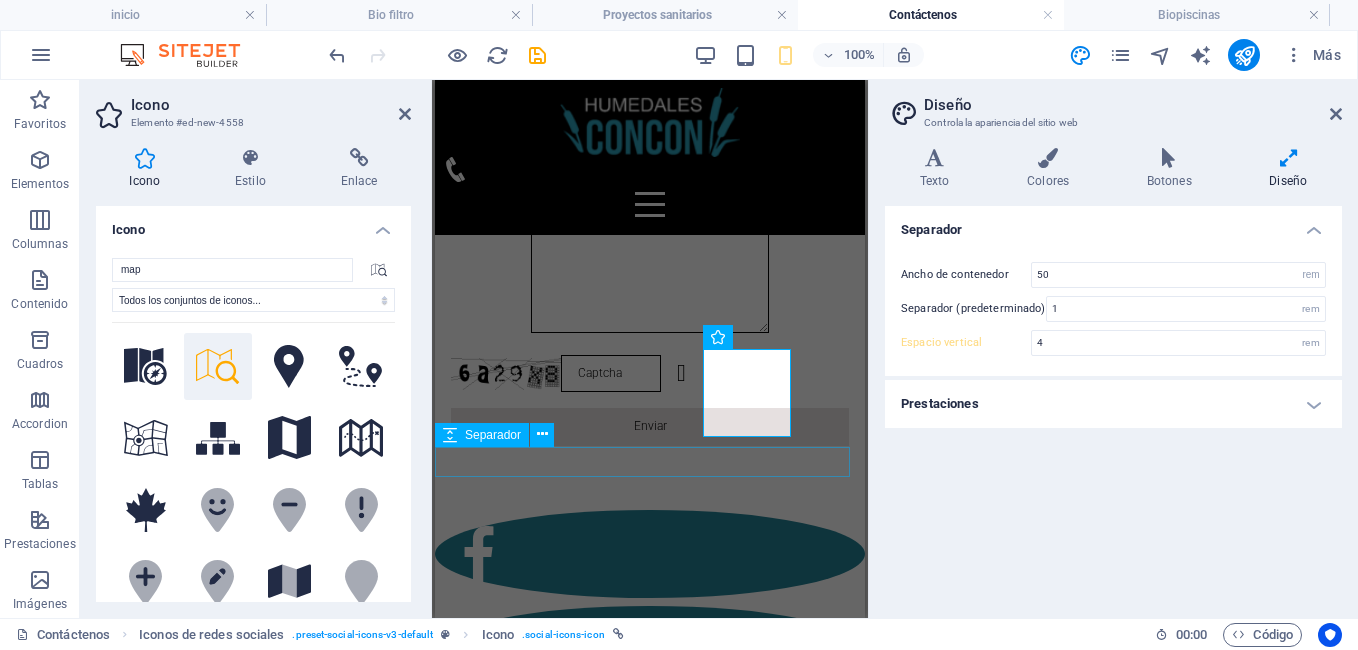 click at bounding box center (650, 1199) 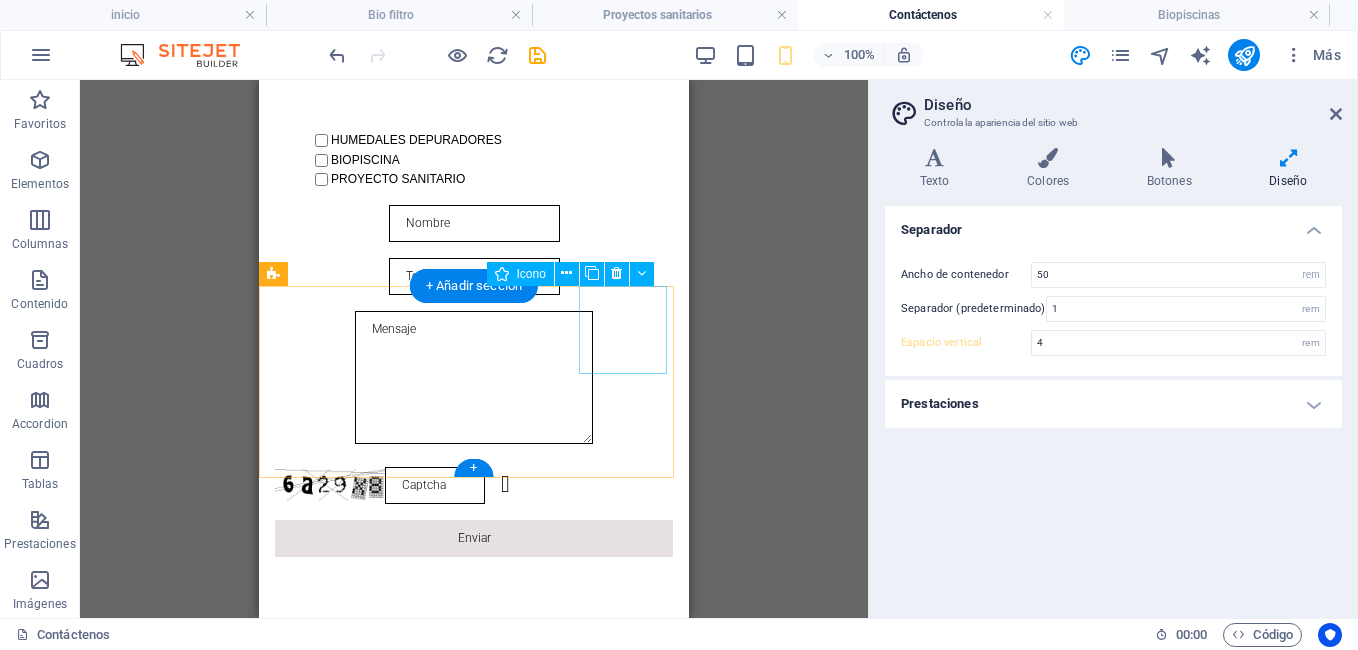 scroll, scrollTop: 652, scrollLeft: 0, axis: vertical 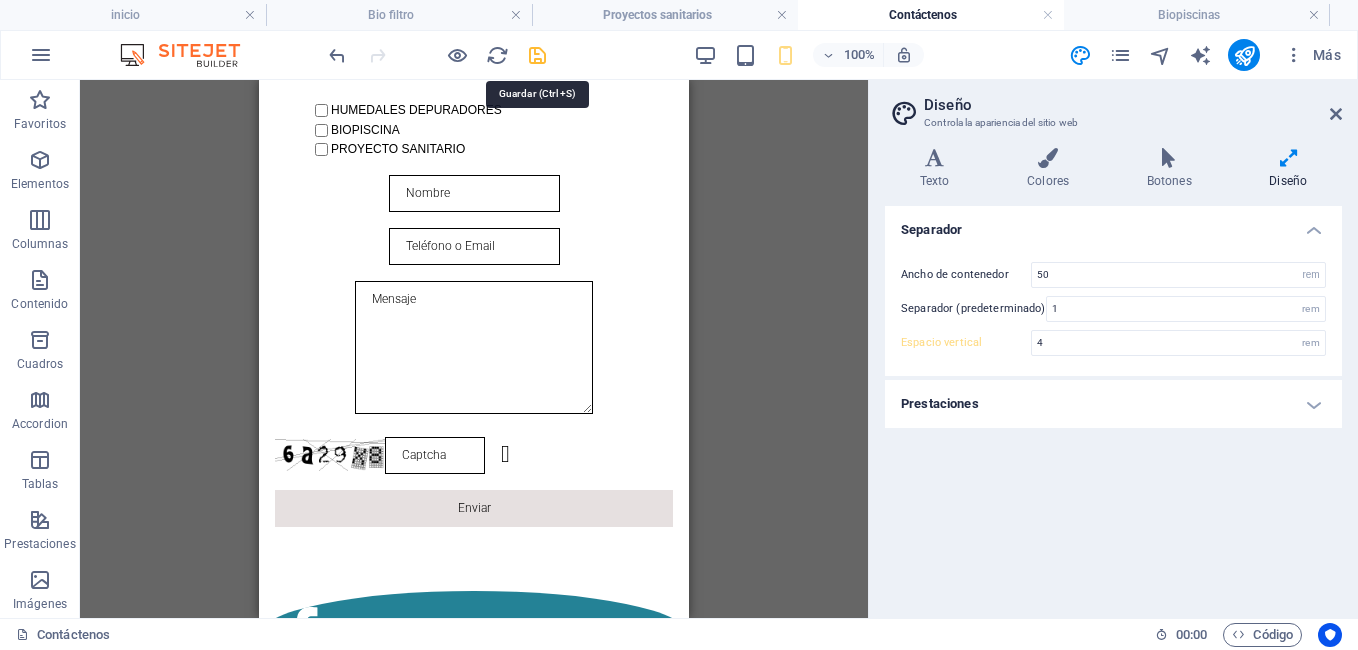click at bounding box center [537, 55] 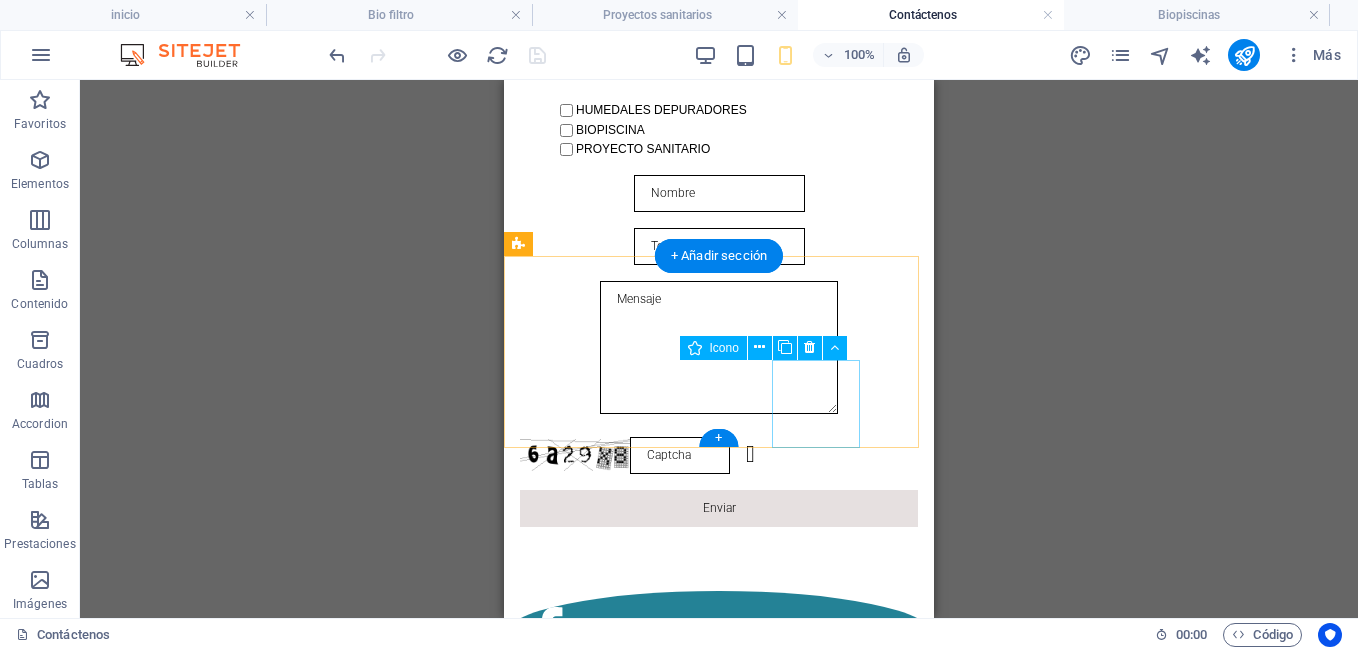 click at bounding box center [719, 1211] 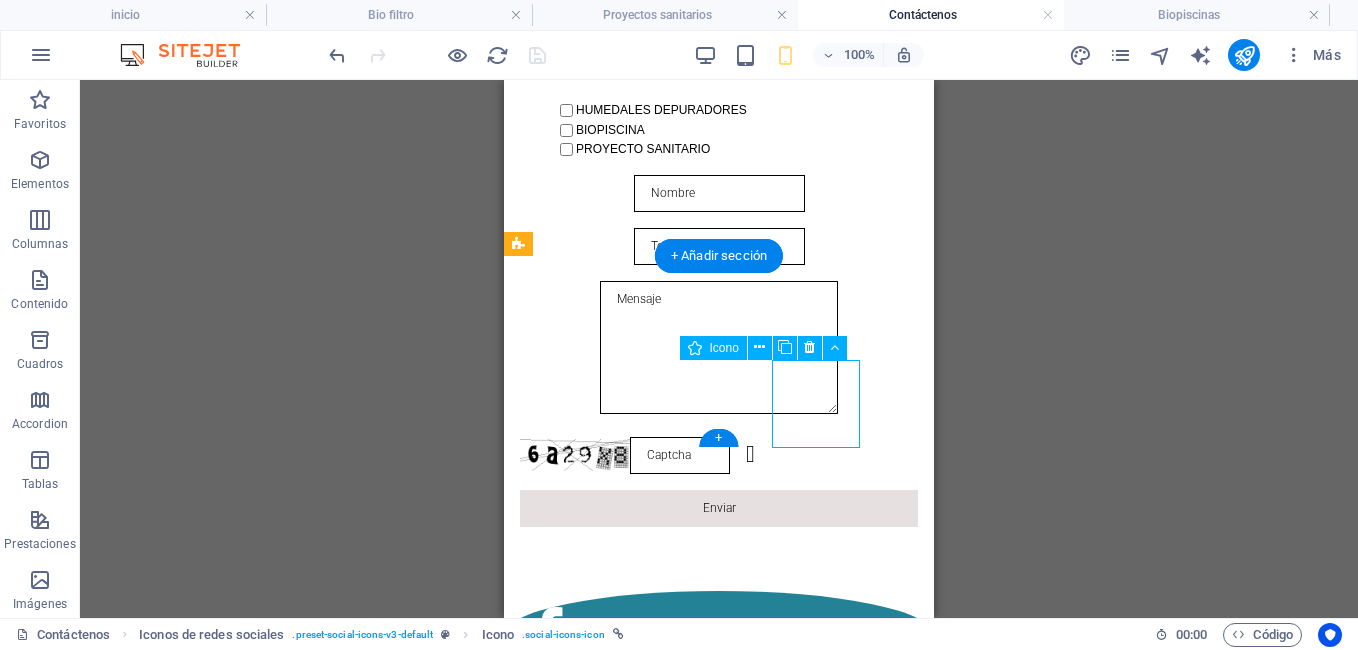click at bounding box center [719, 1211] 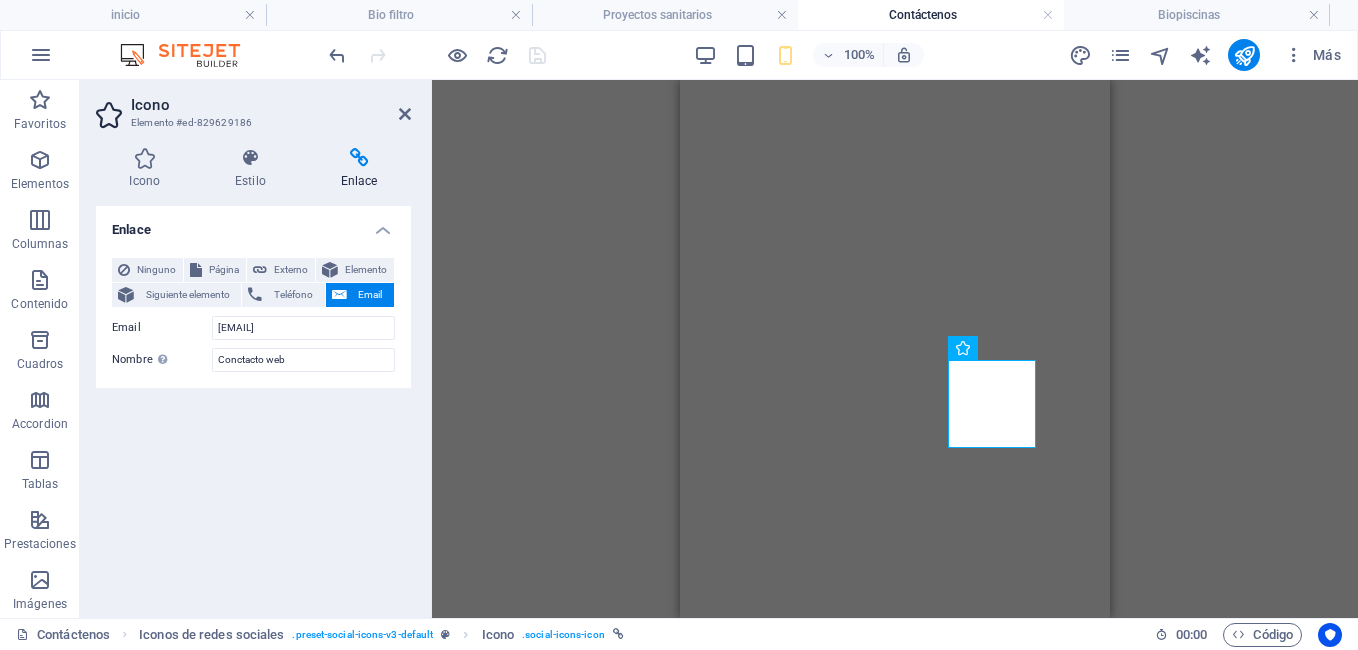 scroll, scrollTop: 0, scrollLeft: 0, axis: both 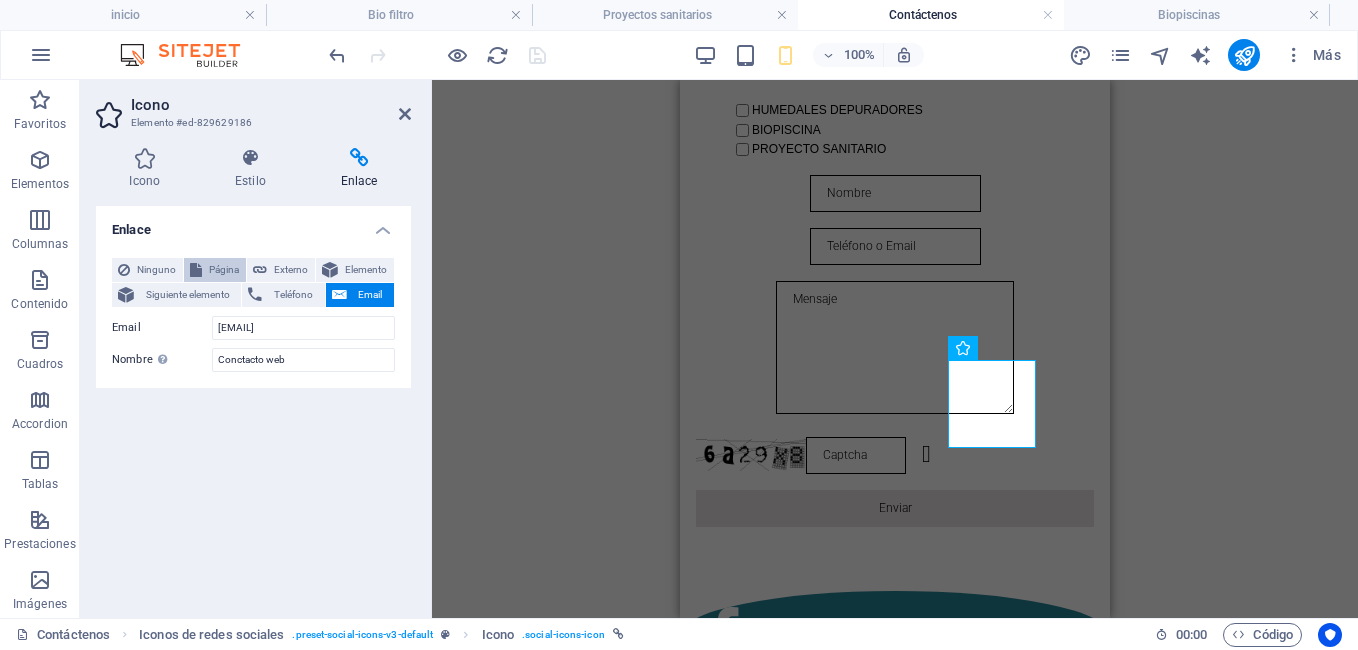 click on "Página" at bounding box center [224, 270] 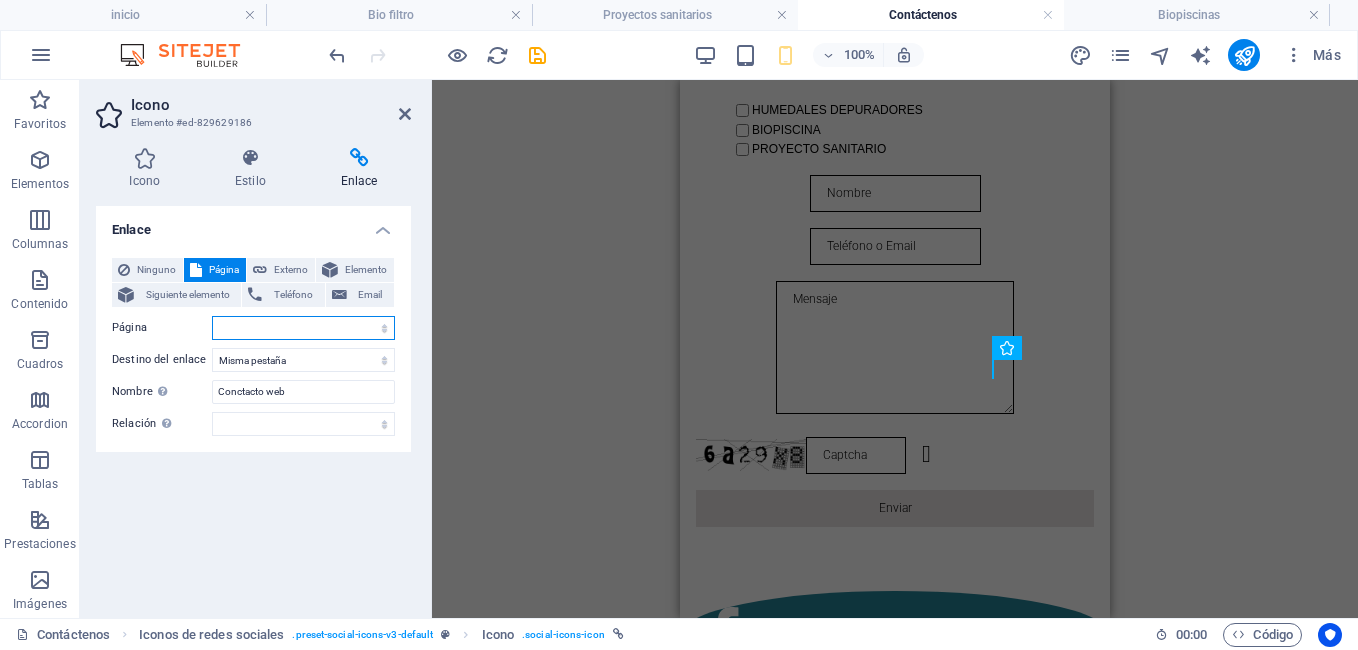 click on "inicio Bio filtro Proyectos sanitarios Contáctenos Biopiscinas" at bounding box center (303, 328) 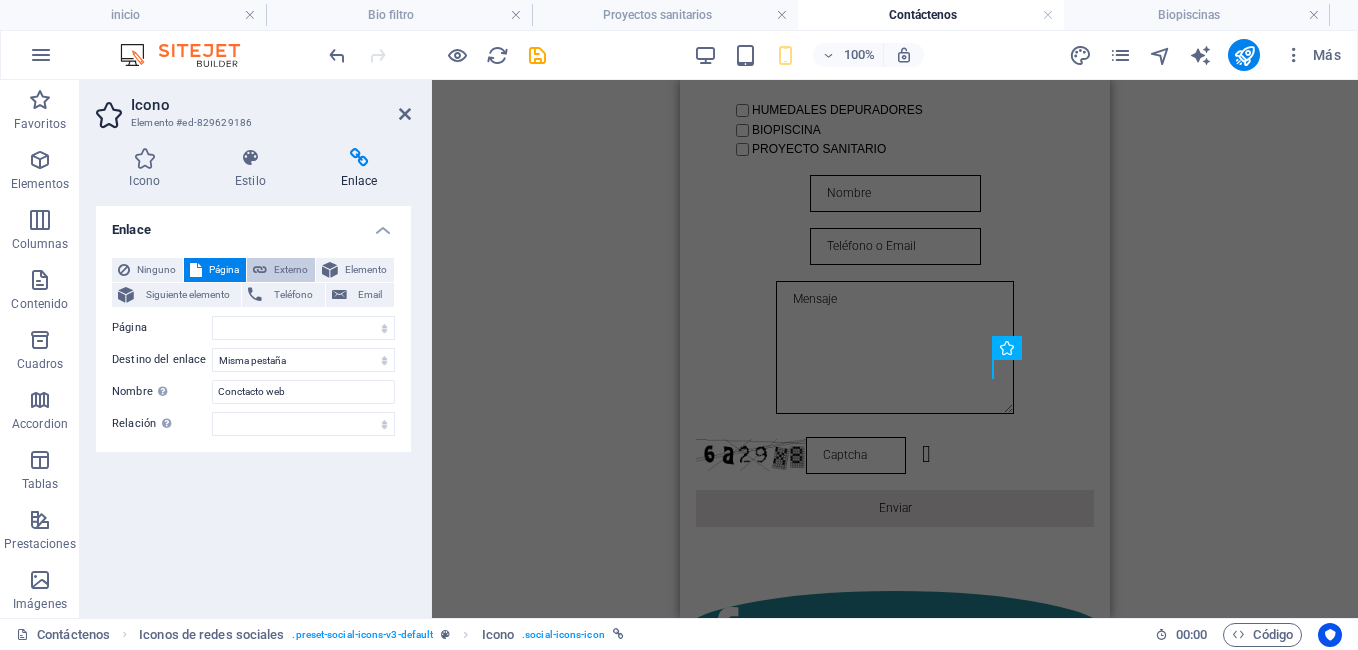 click on "Externo" at bounding box center (291, 270) 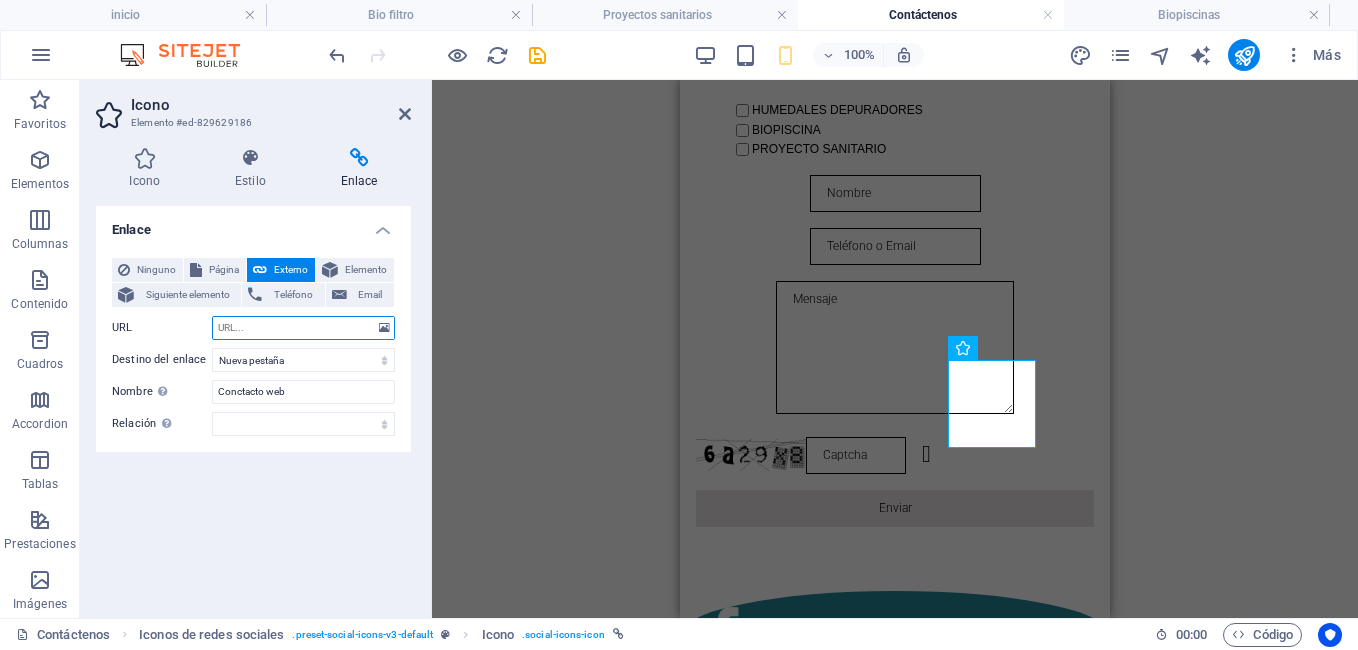 click on "URL" at bounding box center [303, 328] 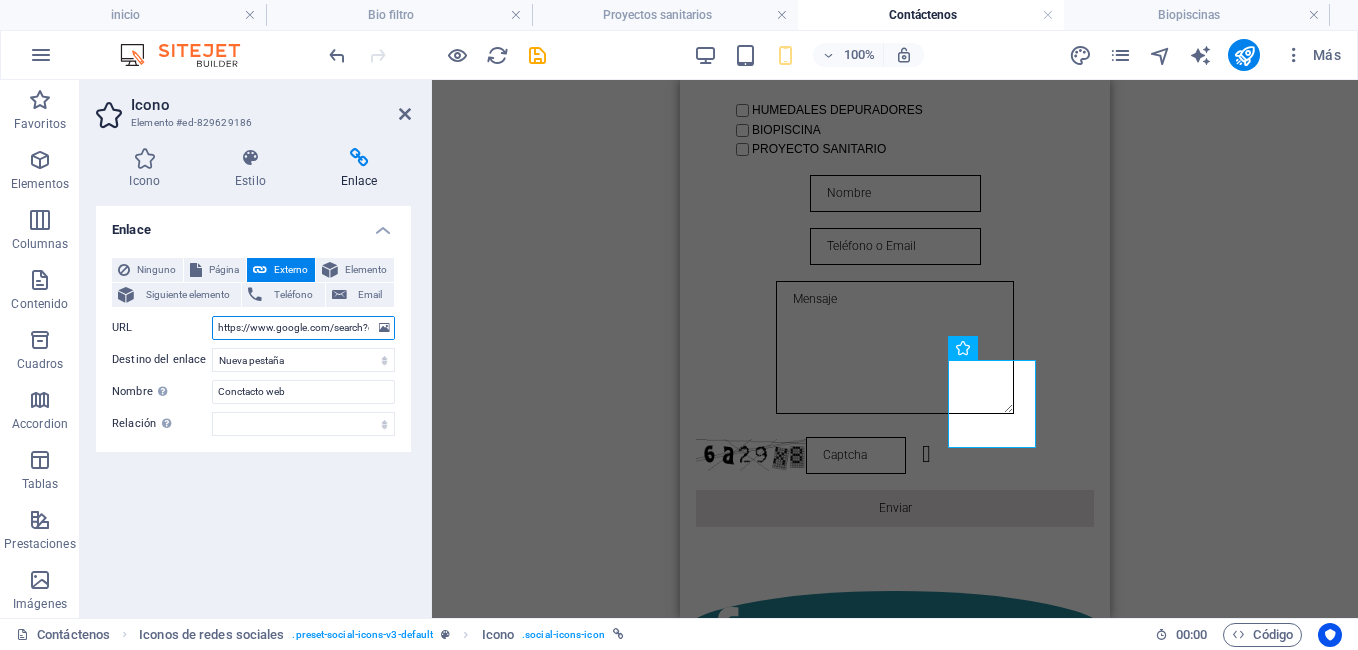 scroll, scrollTop: 0, scrollLeft: 1664, axis: horizontal 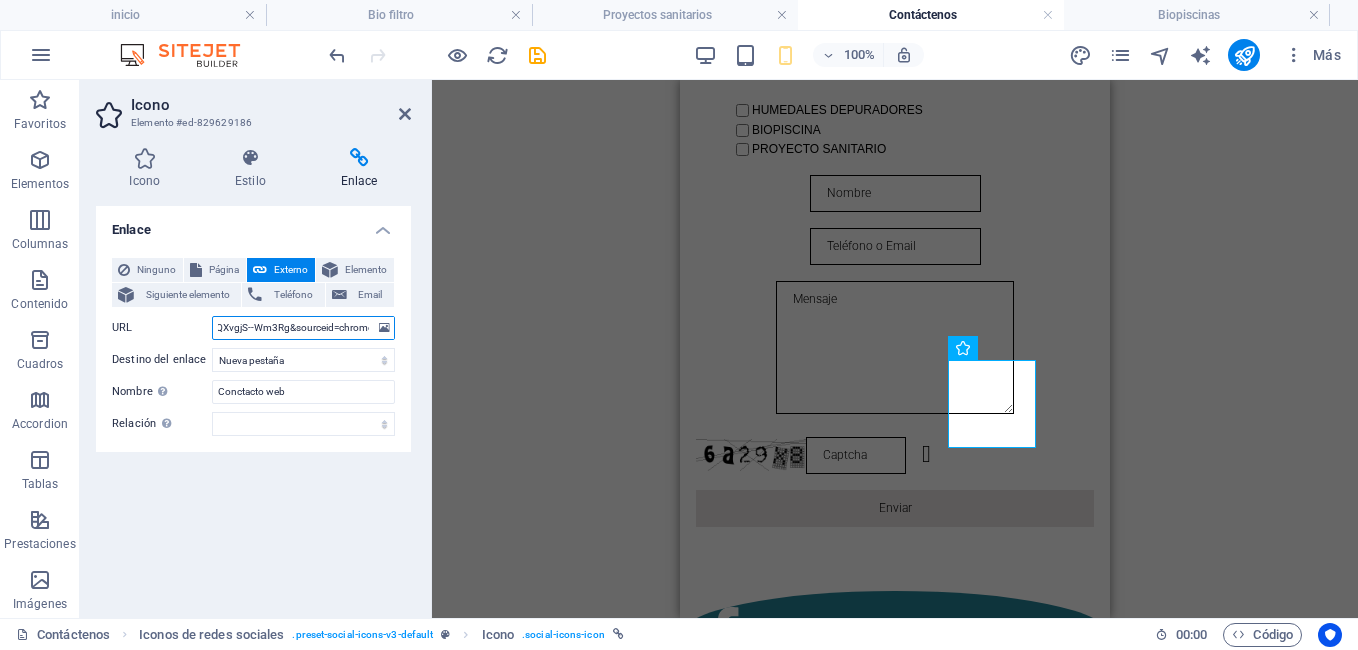 type on "https://www.google.com/search?q=humedales+concon&oq=humeda&gs_lcrp=EgZjaHJvbWUqDAgBECMYJxiABBiKBTIGCAAQRRg5MgwIARAjGCcYgAQYigUyDggCEEUYJxg7GIAEGIoFMgYIAxBFGDsyBwgEEC4YgAQyBwgFEAAYgAQyDQgGEAAYkgMYgAQYigUyDQgHEAAYkgMYgAQYigUyBwgIEAAYjwIyBwgJEAAYjwLSAQk0OTY0ajBqMTWoAgiwAgHxBe-CNL75abdG8QXvgjS--Wm3Rg&sourceid=chrome&ie=UTF-8" 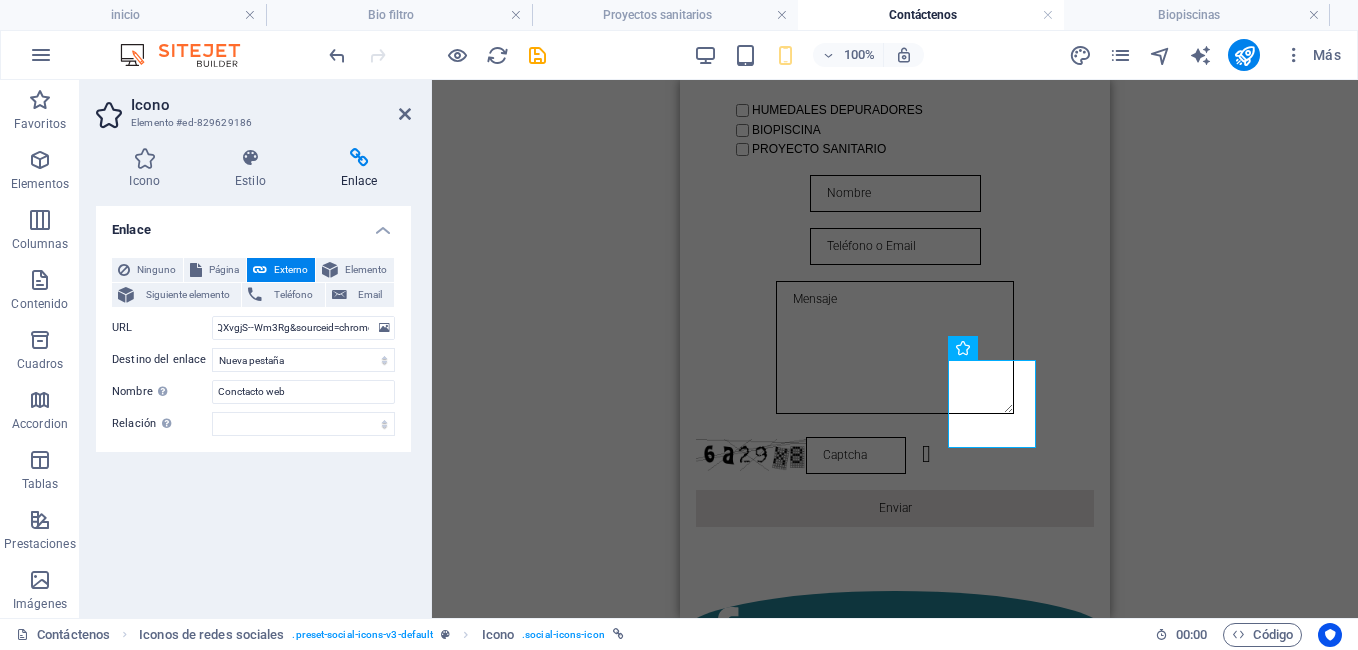 scroll, scrollTop: 0, scrollLeft: 0, axis: both 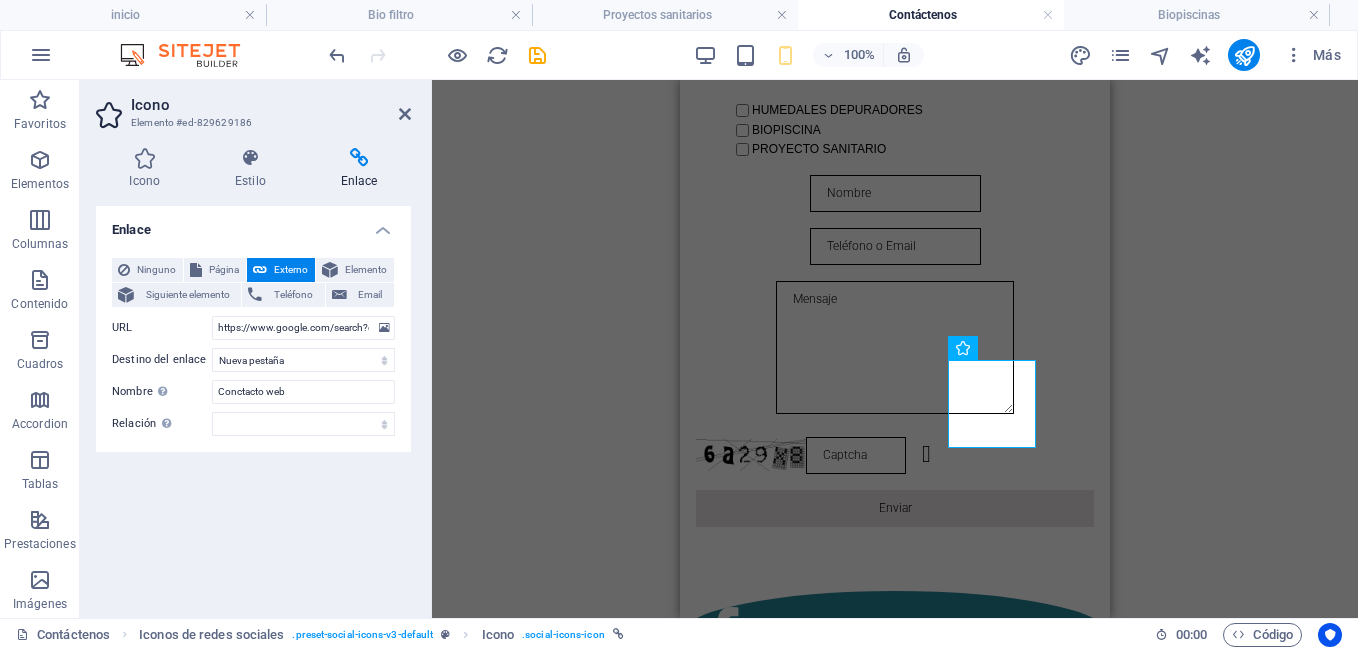click on "H1   Banner   Contenedor   Formulario de contacto   Entrada   Formulario   Área de texto   Botón formulario   Separador   Entrada   Captcha   Icono   Iconos de redes sociales   Separador   Pie de página Skadi   Iconos de redes sociales   Icono   Icono   Icono   Casilla   Icono   Icono   Logo   Texto   Icono   Icono   Iconos de redes sociales   Icono   Iconos de redes sociales   Icono   Iconos de redes sociales   Icono   Iconos de redes sociales   Referencia   Icono   Icono" at bounding box center [895, 349] 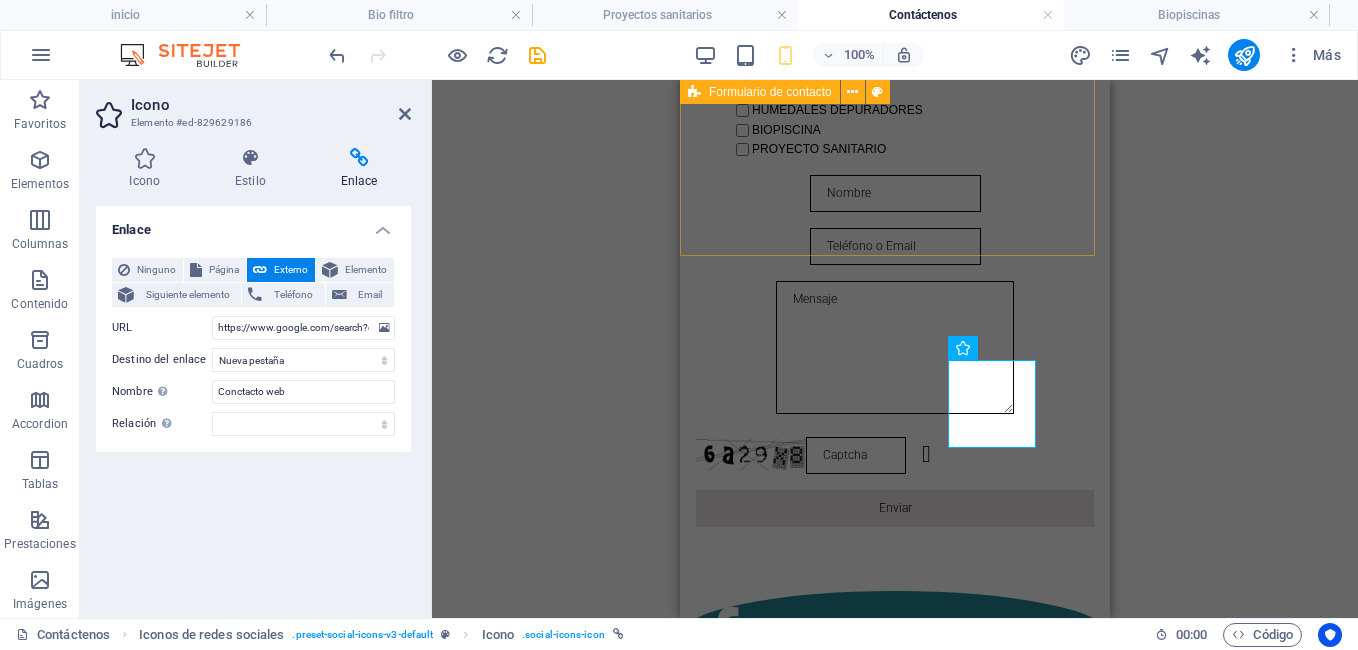 click on "100% Más" at bounding box center (837, 55) 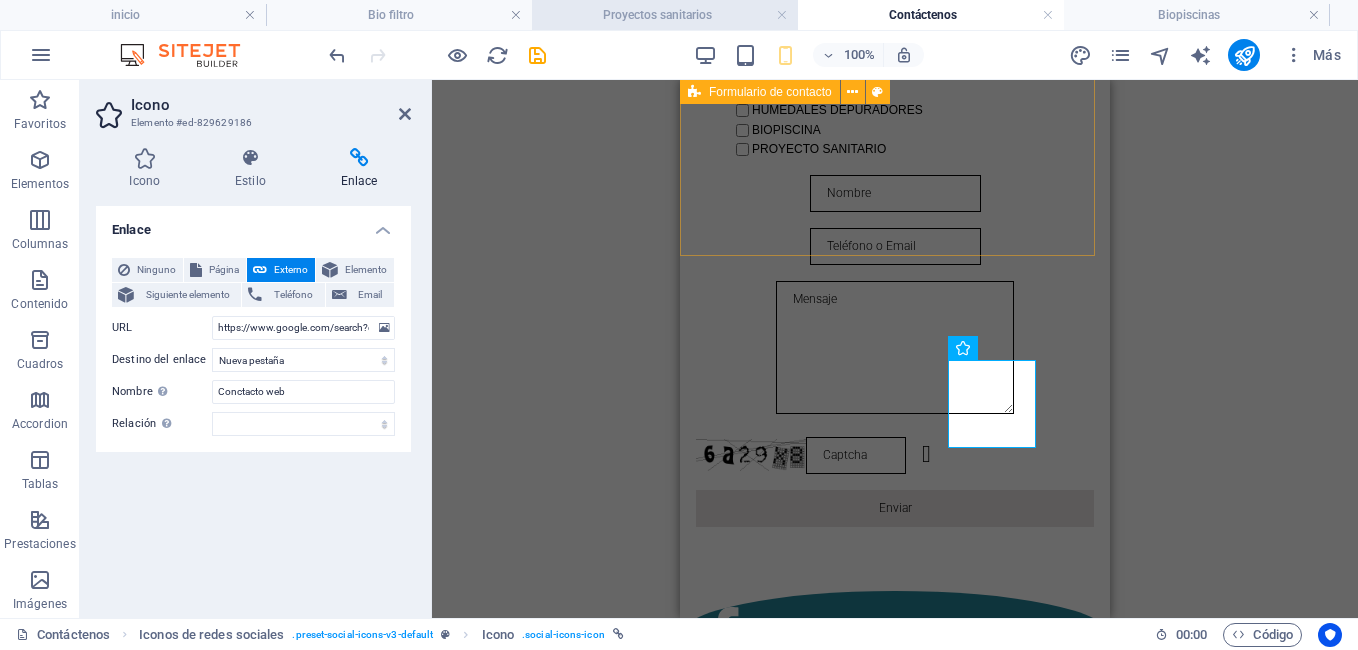 click on "Proyectos sanitarios" at bounding box center (665, 15) 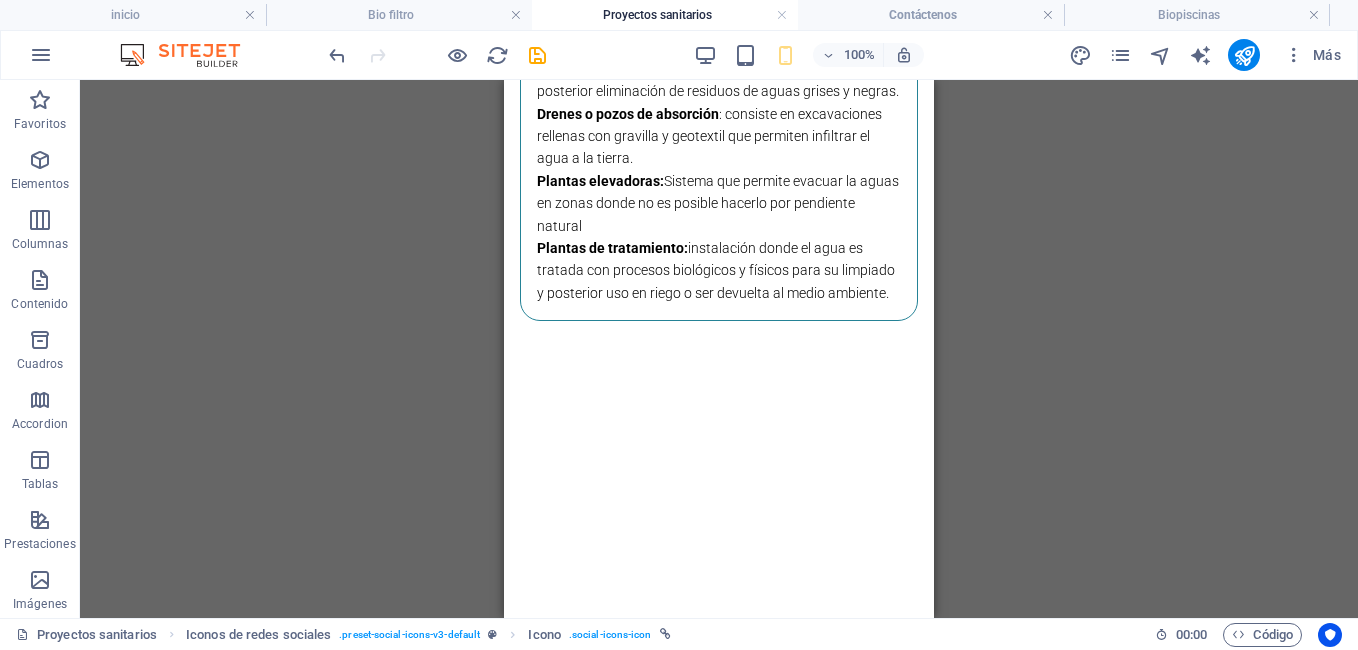 scroll, scrollTop: 0, scrollLeft: 0, axis: both 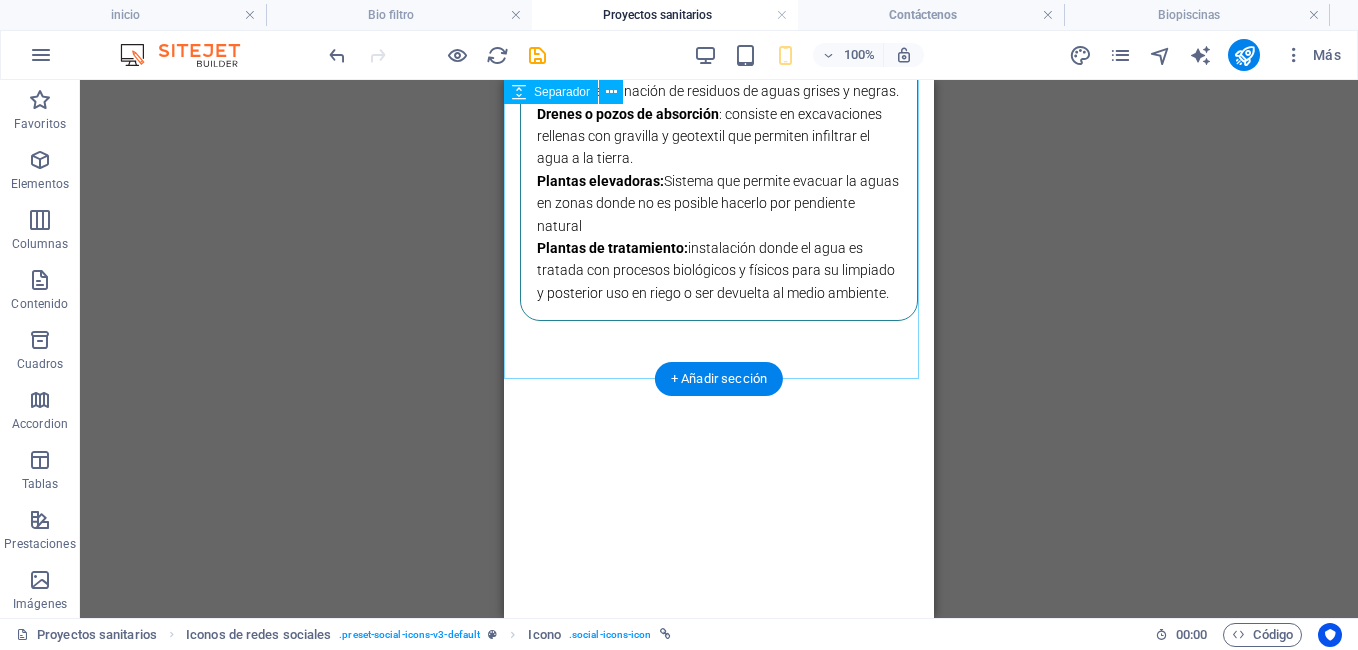 click at bounding box center (719, 585) 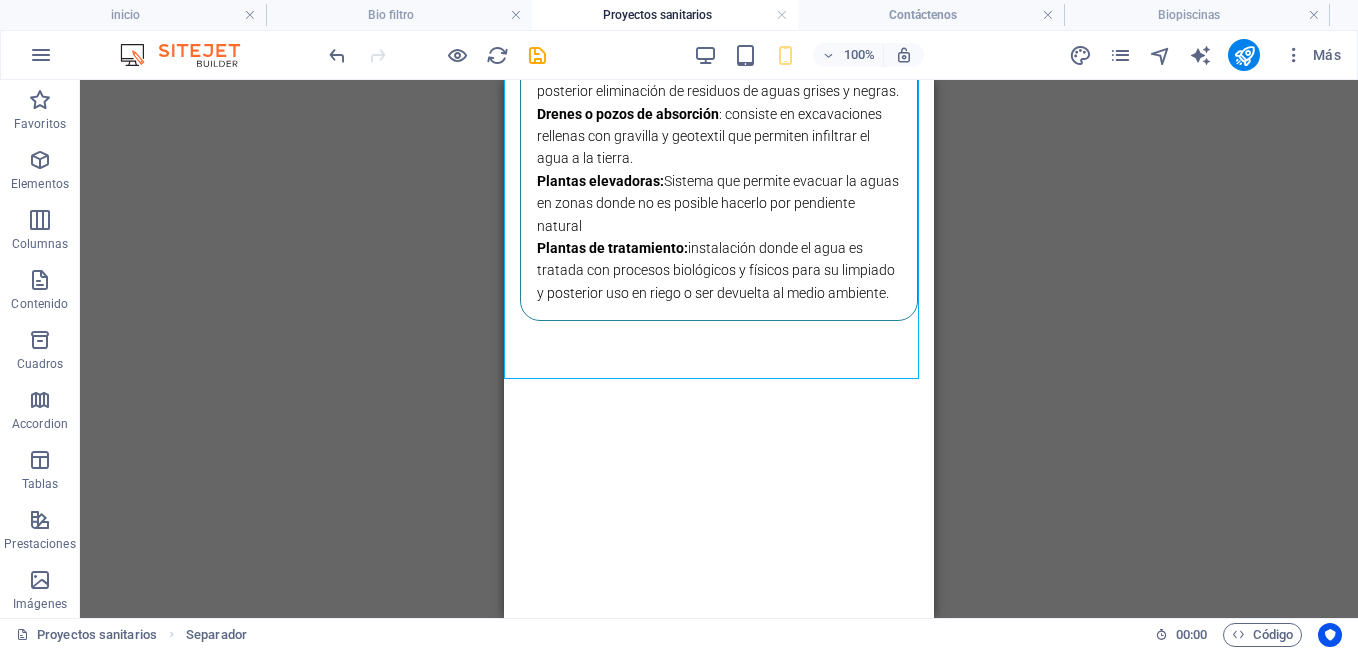 click on "100% Más" at bounding box center [837, 55] 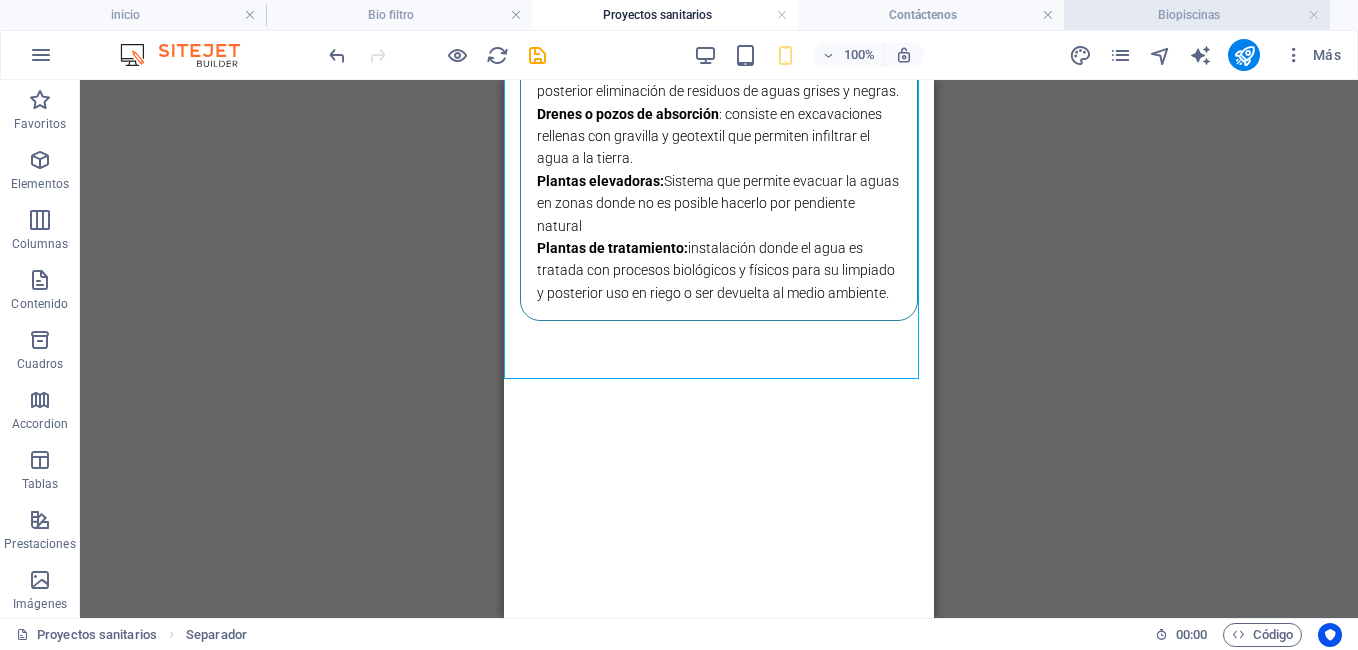 click on "Biopiscinas" at bounding box center (1197, 15) 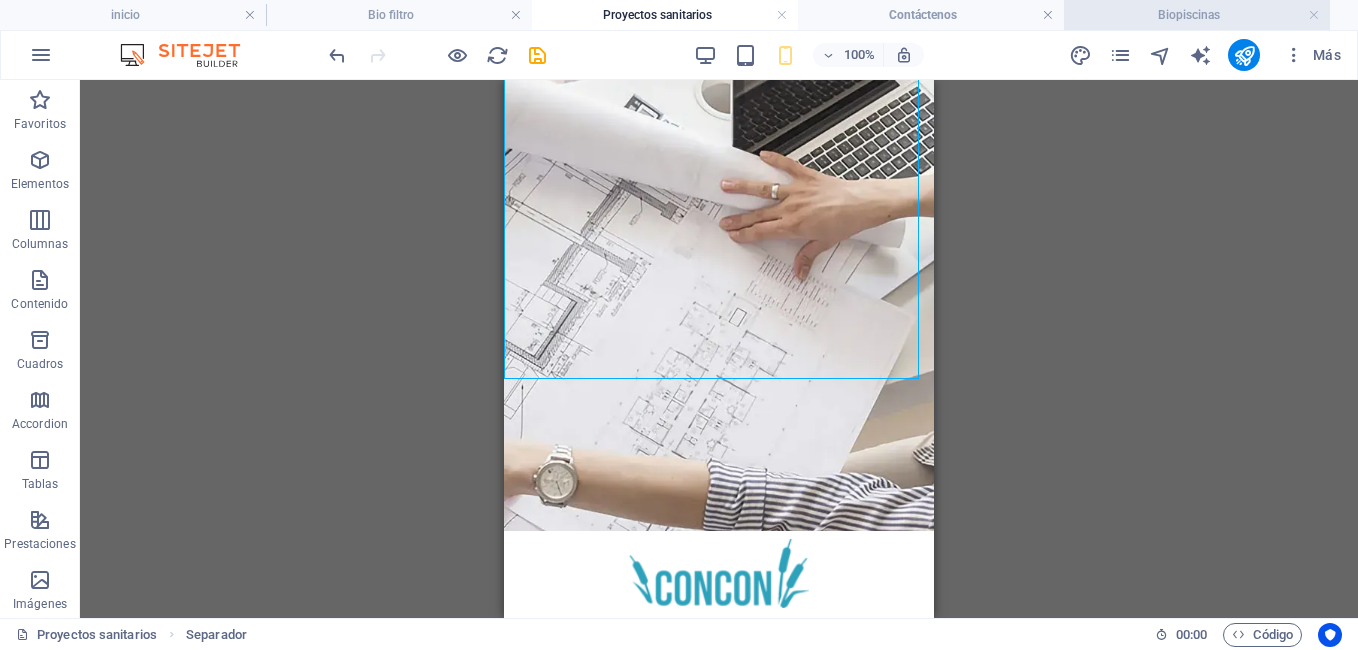 scroll, scrollTop: 7378, scrollLeft: 0, axis: vertical 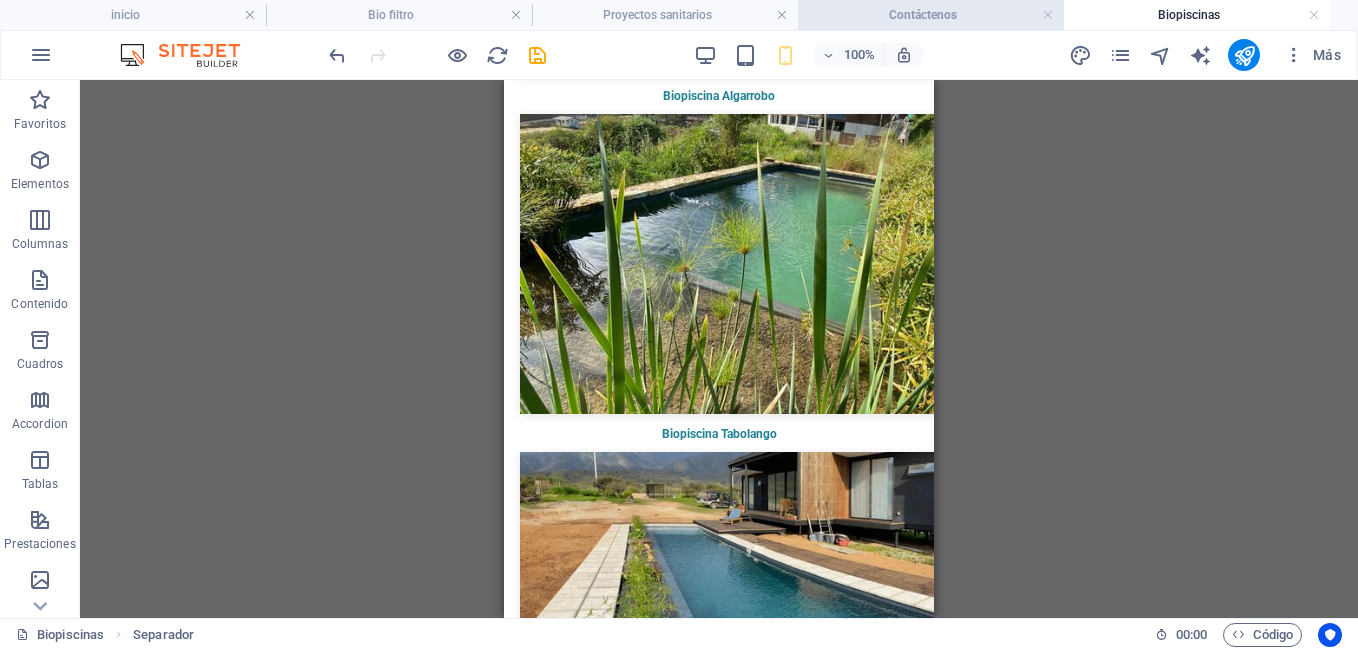 click on "Contáctenos" at bounding box center (931, 15) 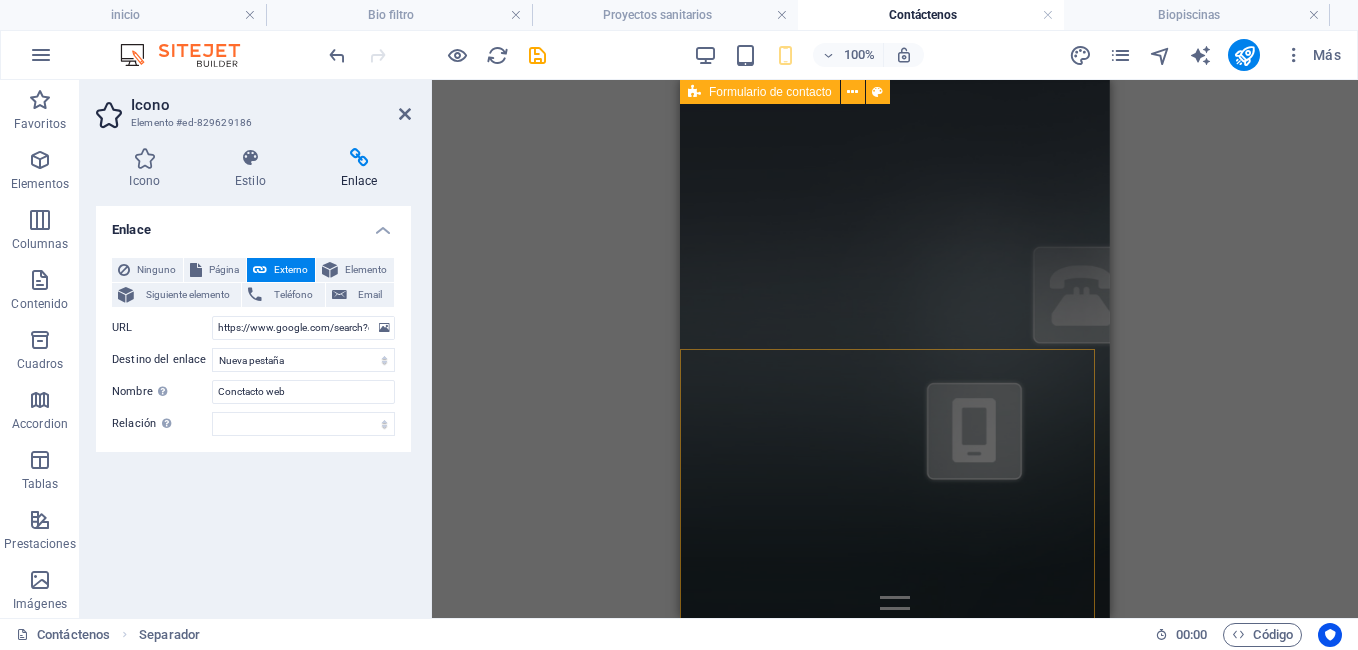 scroll, scrollTop: 0, scrollLeft: 0, axis: both 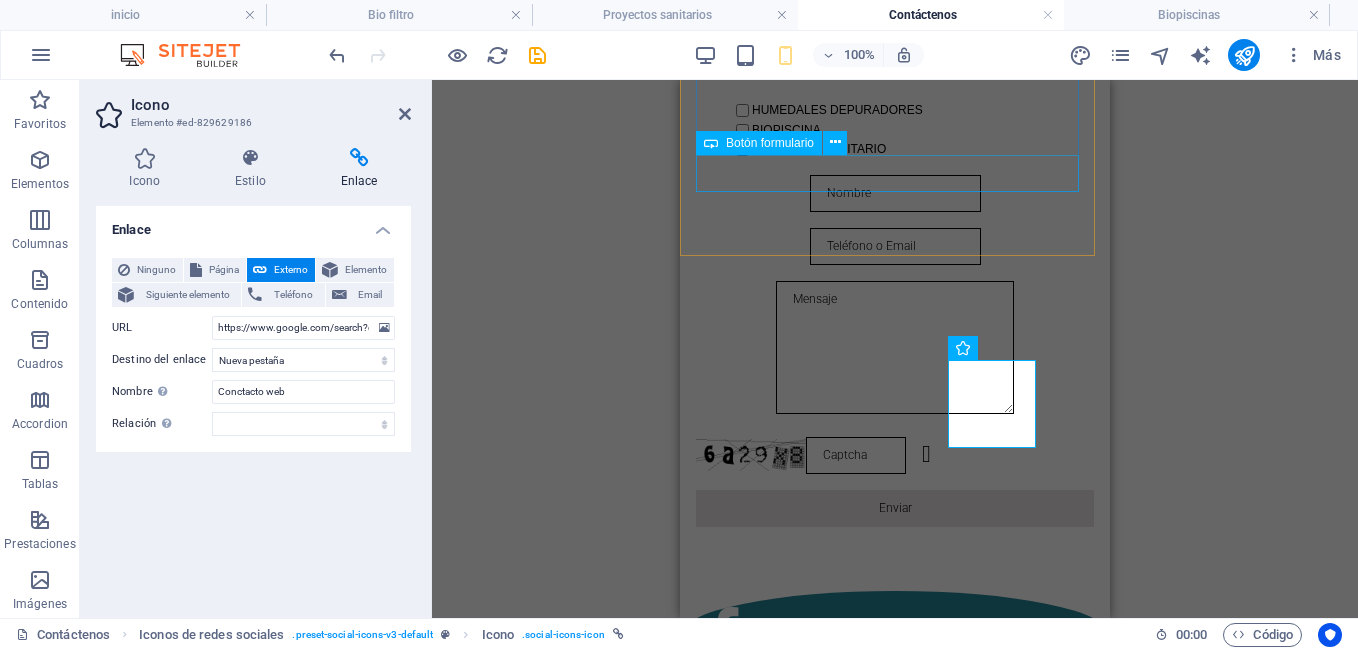 click on "Enviar" at bounding box center [895, 508] 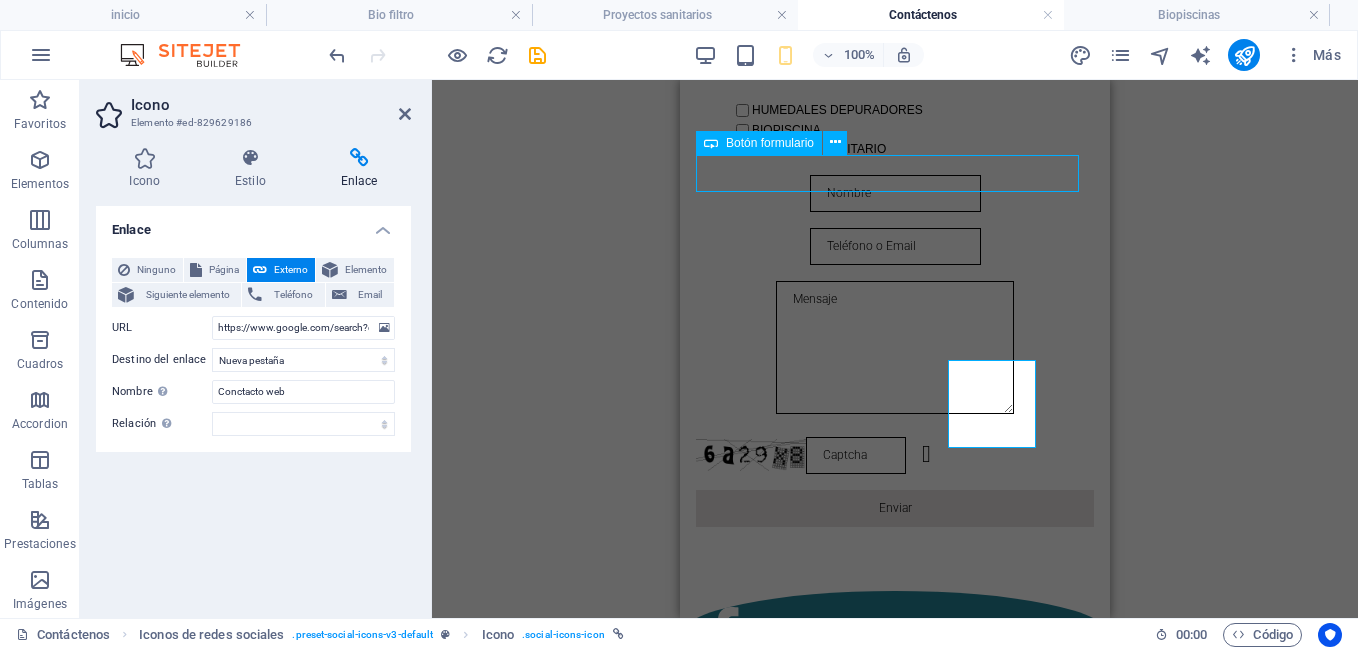 scroll, scrollTop: 663, scrollLeft: 0, axis: vertical 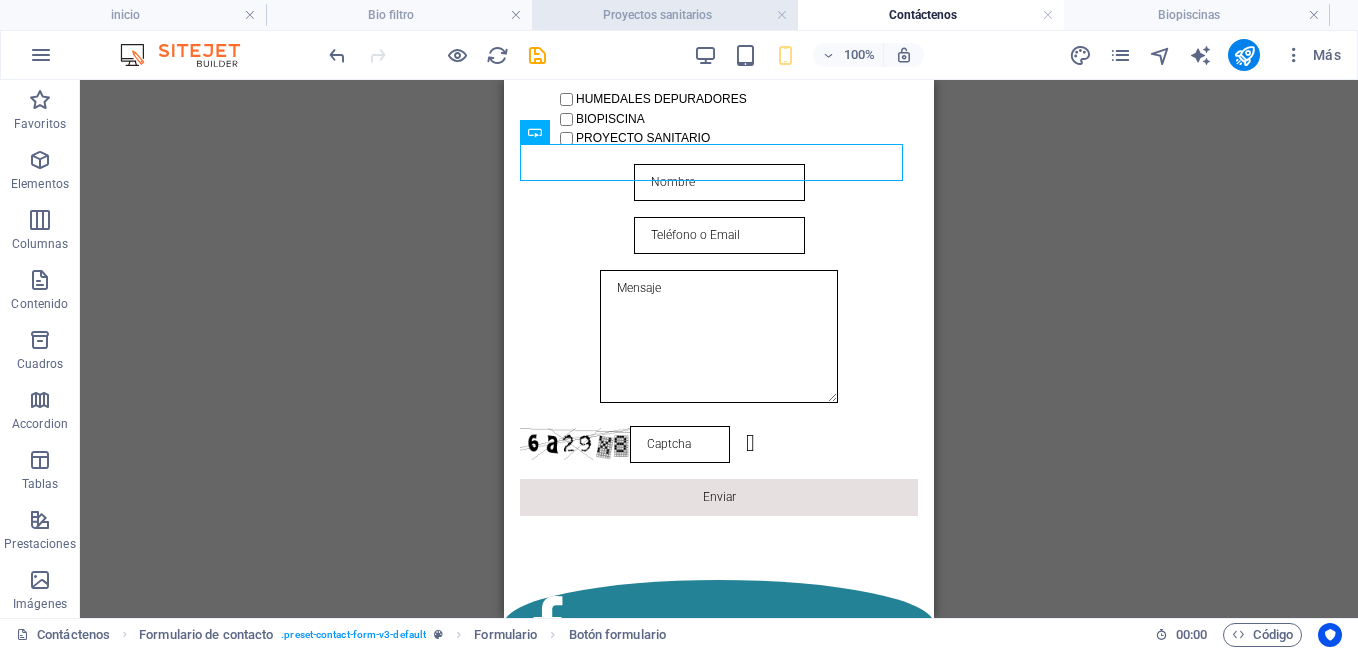 click on "Proyectos sanitarios" at bounding box center [665, 15] 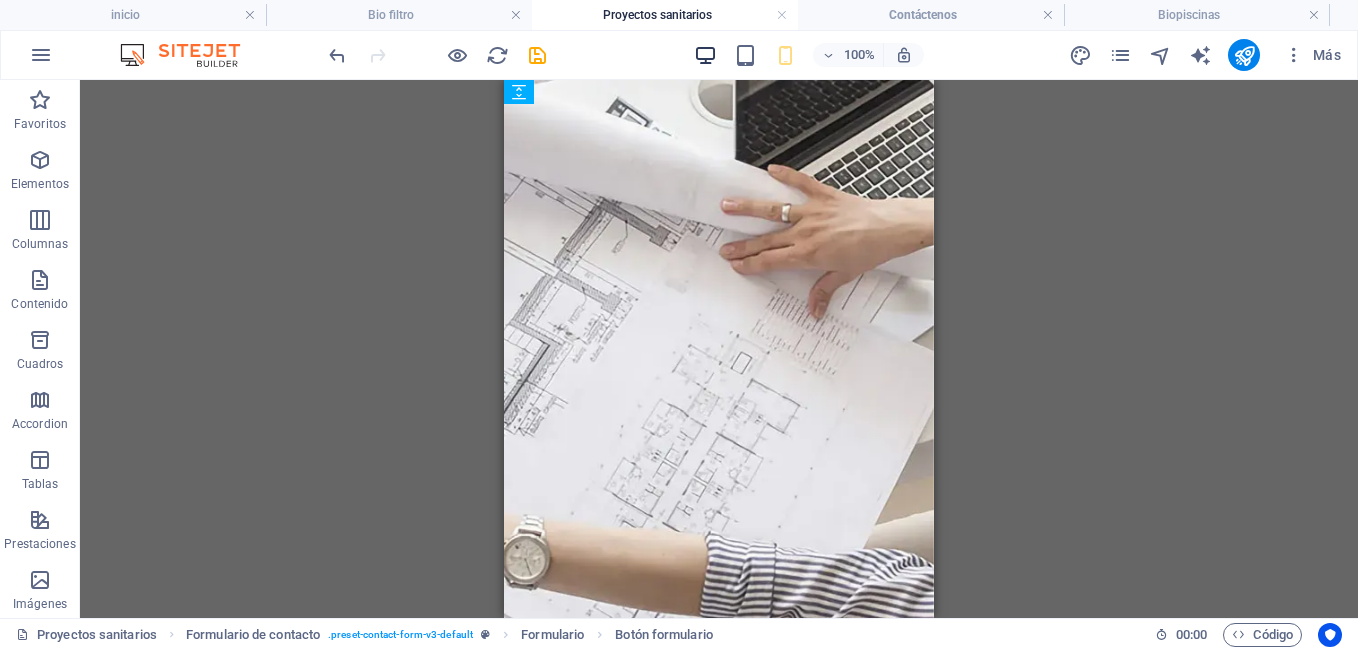 scroll, scrollTop: 3279, scrollLeft: 0, axis: vertical 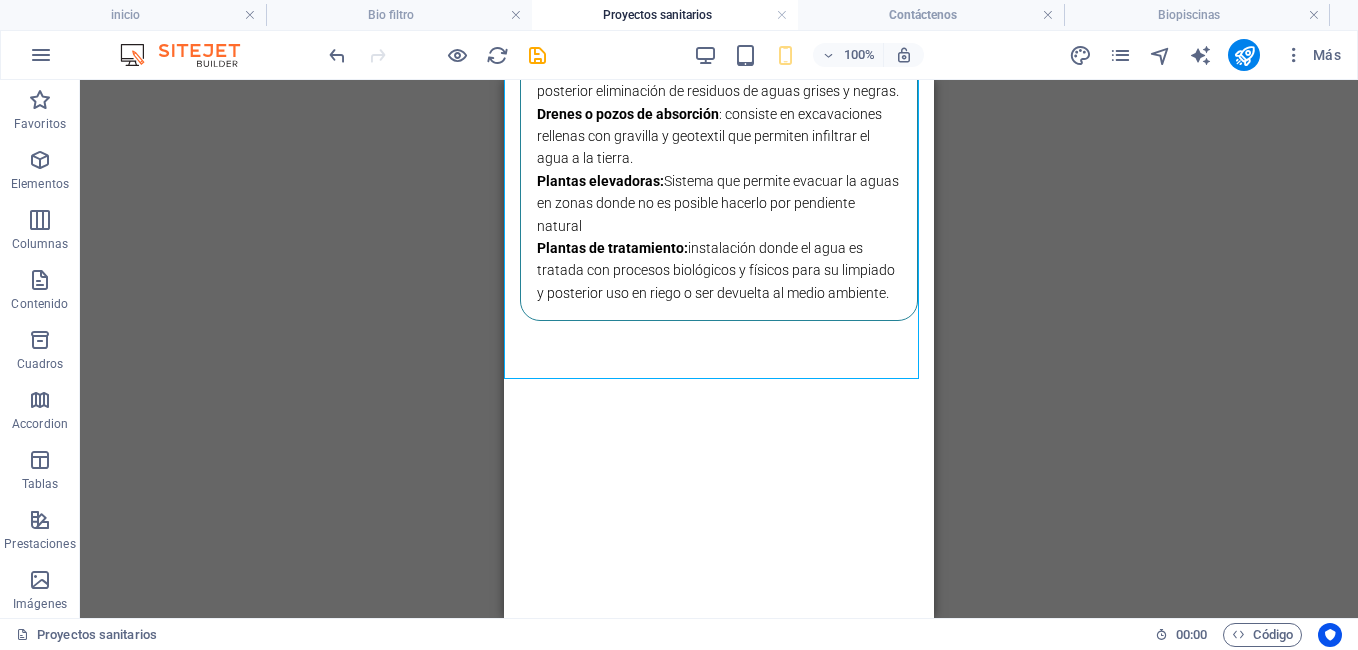 click on "H1   Banner   Banner   Contenedor   Separador   Separador   Separador   Contenedor   H2   Separador   H2   H4   Imagen   Separador   H4   Contenedor   Imagen   Tarjetas   Tarjetas   Contenedor   H3   Texto   Cuadros   Contenedor   H3   Imagen   Contenedor   Contenedor   Imagen   Texto   H3   Texto   Contenedor   Texto   Contenedor   Contenedor   Contenedor   H3   Contenedor   Contenedor   H3   Contenedor   Contenedor   Texto   Separador   Cuadros   Contenedor   Contenedor   Contenedor   Texto   Contenedor   Cuadros   Contenedor   Contenedor   H3   Referencia   Separador   Icono   Icono   Referencia   Icono   Imagen   Pie de página Skadi   Logo   Imagen   Pie de página Skadi   Logo   Texto" at bounding box center (719, 349) 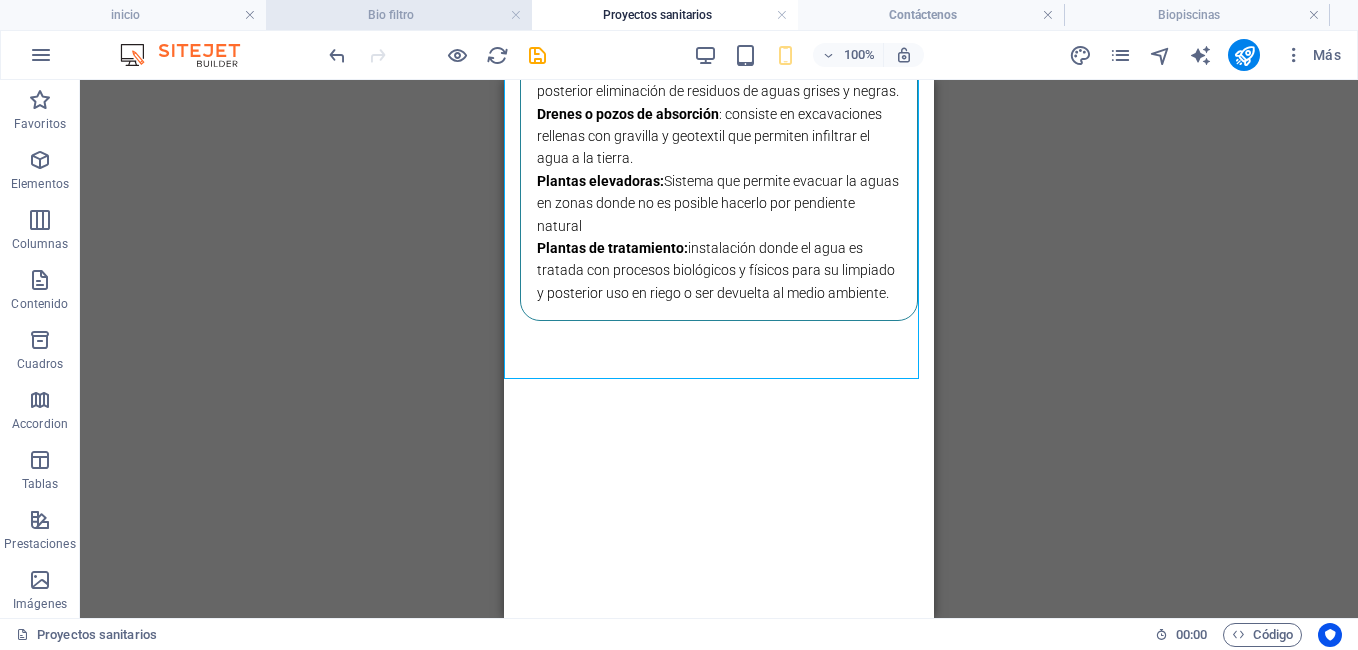 click on "Bio filtro" at bounding box center (399, 15) 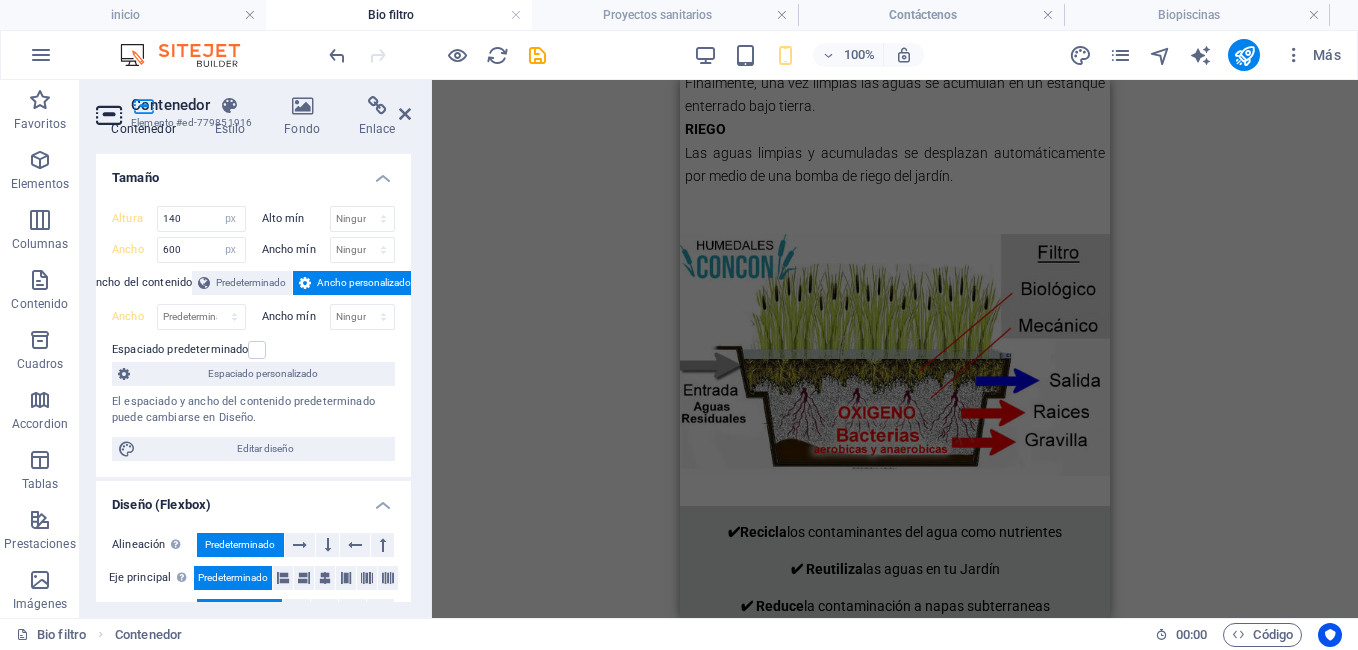 scroll, scrollTop: 0, scrollLeft: 0, axis: both 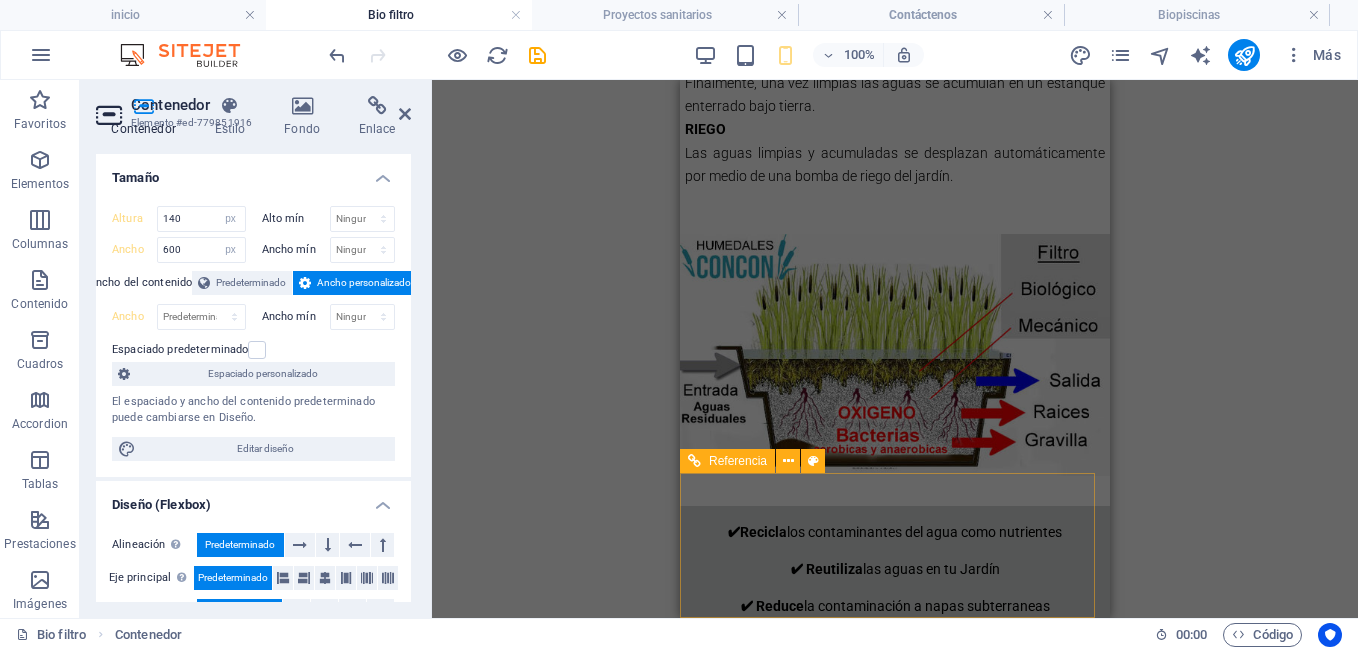 click on "Fono: [PHONE]  Email:  [EMAIL] @DerechosReservados 2021" at bounding box center [895, 2224] 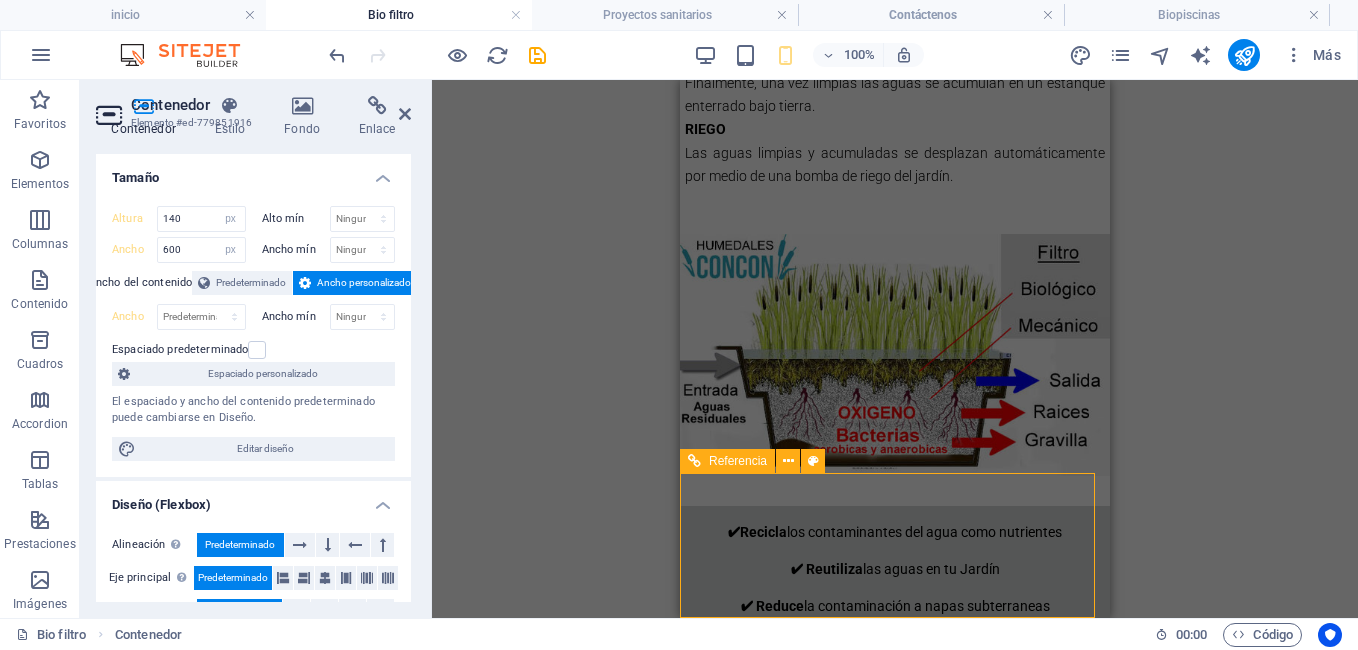 click on "Fono: [PHONE]  Email:  [EMAIL] @DerechosReservados 2021" at bounding box center [895, 2224] 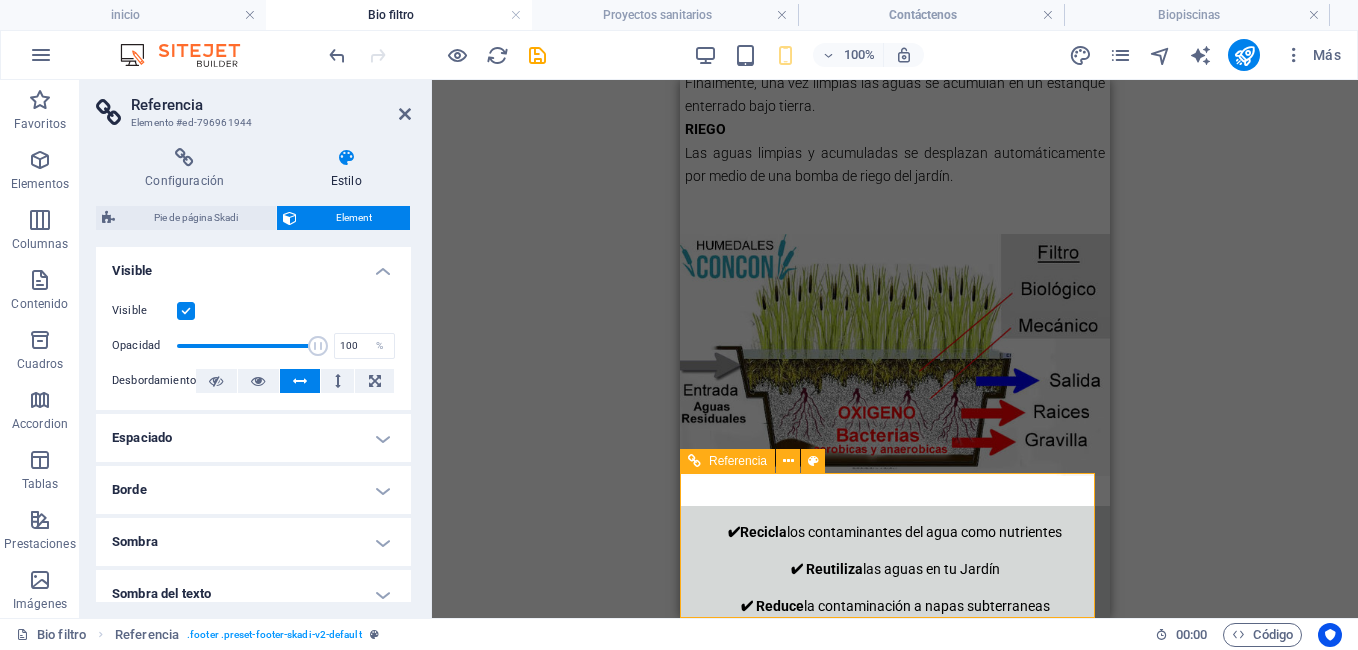 click on "Fono: [PHONE]  Email:  [EMAIL] @DerechosReservados 2021" at bounding box center [895, 2224] 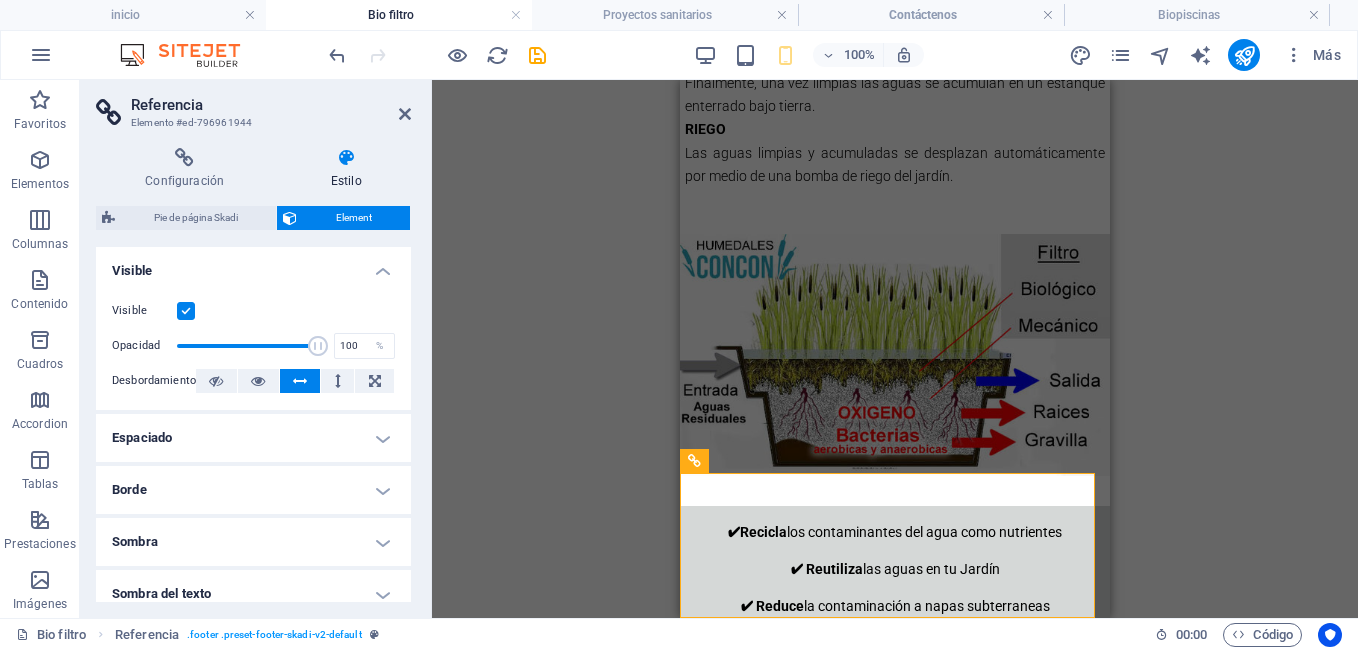 click on "Arrastra aquí para reemplazar el contenido existente. Si quieres crear un elemento nuevo, pulsa “Ctrl”.
H1   Banner   Contenedor   Separador   Separador   Separador   H2   Separador   Imagen   Separador   Contenedor   H5   Cuadrícula   Contenedor   Contenedor   Separador   YouTube   Predeterminado   Contenedor   Imagen   Imagen   Separador   H5   Separador   Imagen   Texto   Imagen   Separador   Contenedor   H5   Contenedor   Separador   Separador   Imagen   Imagen   Imagen   Separador   Texto   Separador   Contenedor   H4   Banner   Referencia   Separador   Cuadrícula   Contenedor   H4   H5   H5   Separador   Separador   Separador   Contenedor   Separador   Referencia   Separador   Contenedor   H5   Contenedor   H2   Separador   Contenedor   Contenedor   H5   Contenedor   Imagen   Imagen" at bounding box center (895, 349) 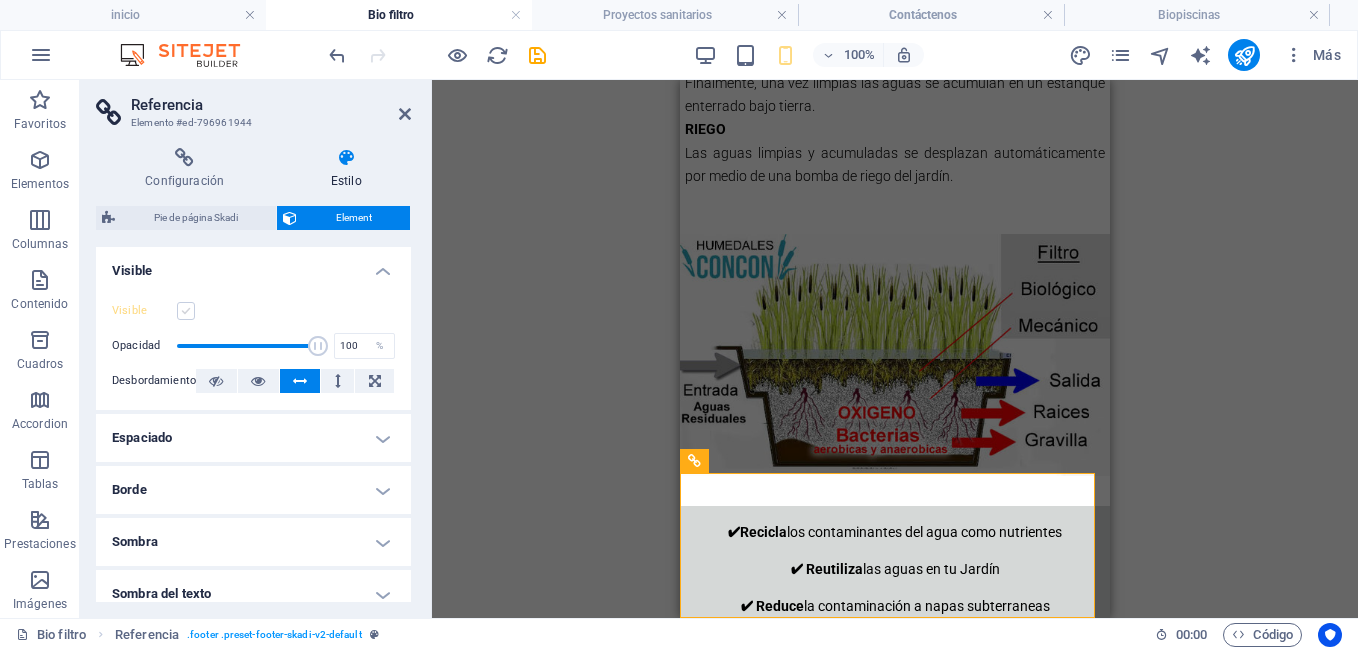 click at bounding box center (186, 311) 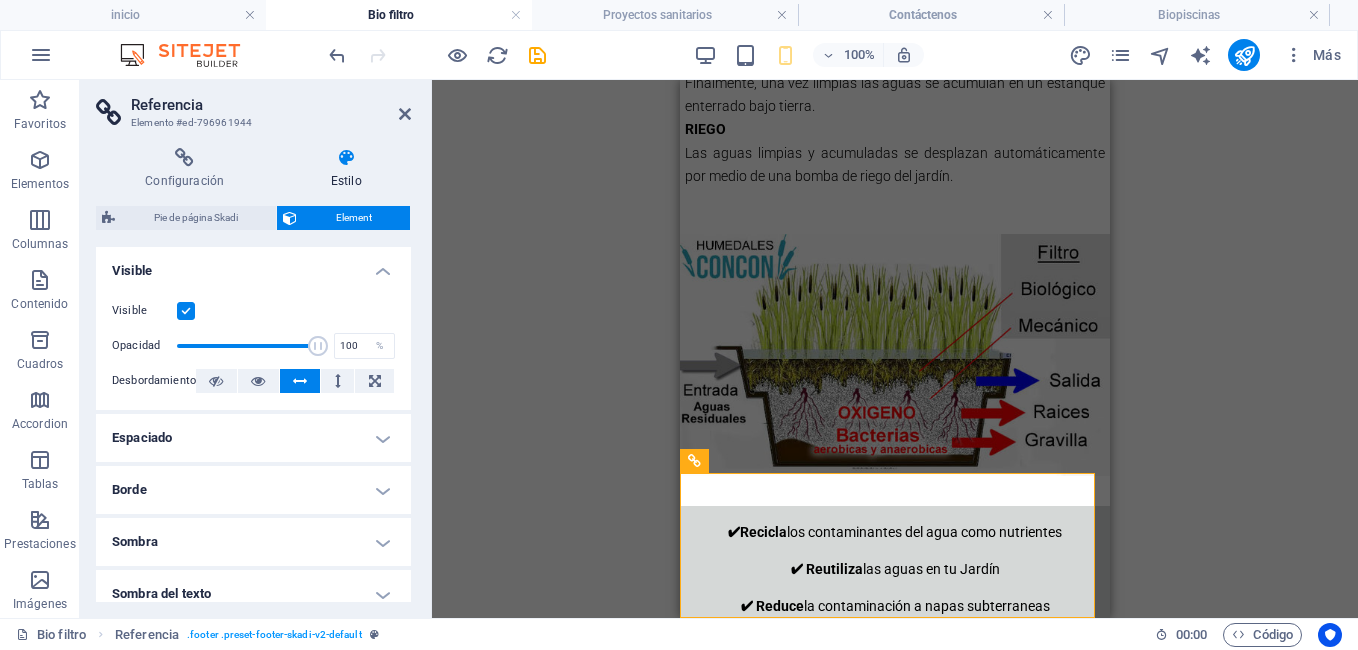 click on "Arrastra aquí para reemplazar el contenido existente. Si quieres crear un elemento nuevo, pulsa “Ctrl”.
H1   Banner   Contenedor   Separador   Separador   Separador   H2   Separador   Imagen   Separador   Contenedor   H5   Cuadrícula   Contenedor   Contenedor   Separador   YouTube   Predeterminado   Contenedor   Imagen   Imagen   Separador   H5   Separador   Imagen   Texto   Imagen   Separador   Contenedor   H5   Contenedor   Separador   Separador   Imagen   Imagen   Imagen   Separador   Texto   Separador   Contenedor   H4   Banner   Referencia   Separador   Cuadrícula   Contenedor   H4   H5   H5   Separador   Separador   Separador   Contenedor   Separador   Referencia   Separador   Contenedor   H5   Contenedor   H2   Separador   Contenedor   Contenedor   H5   Contenedor   Imagen   Imagen" at bounding box center (895, 349) 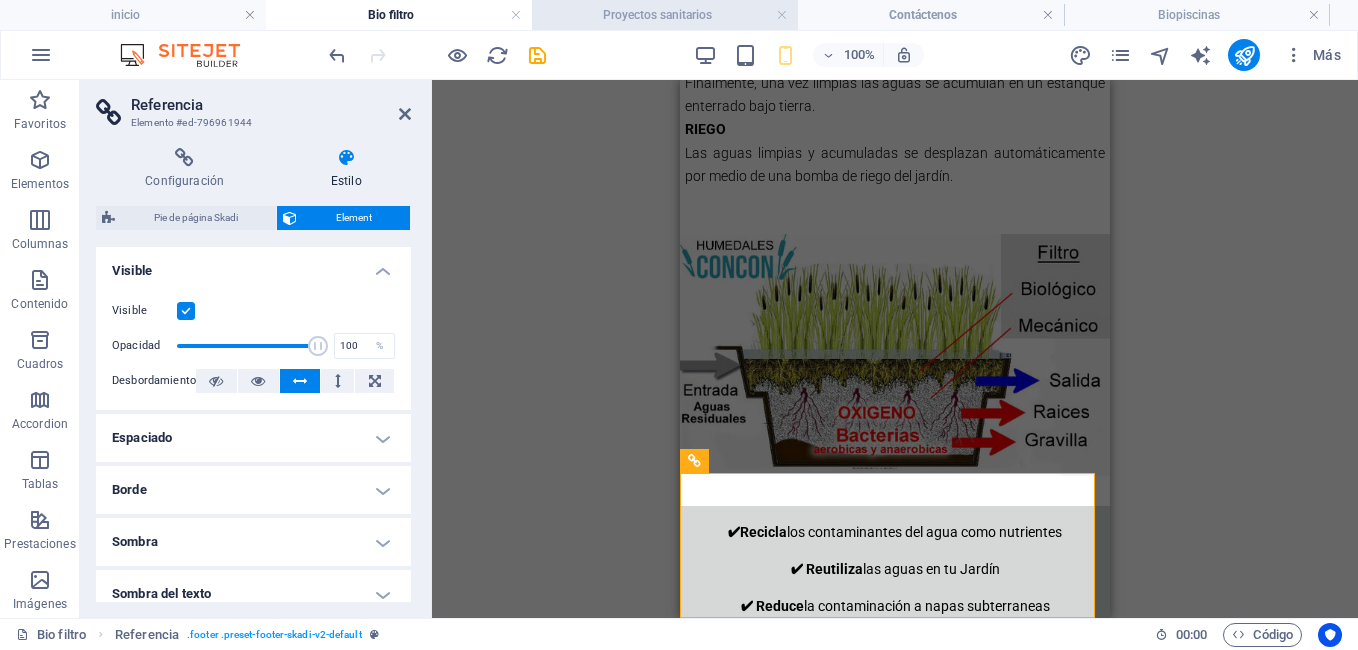 click on "Proyectos sanitarios" at bounding box center [665, 15] 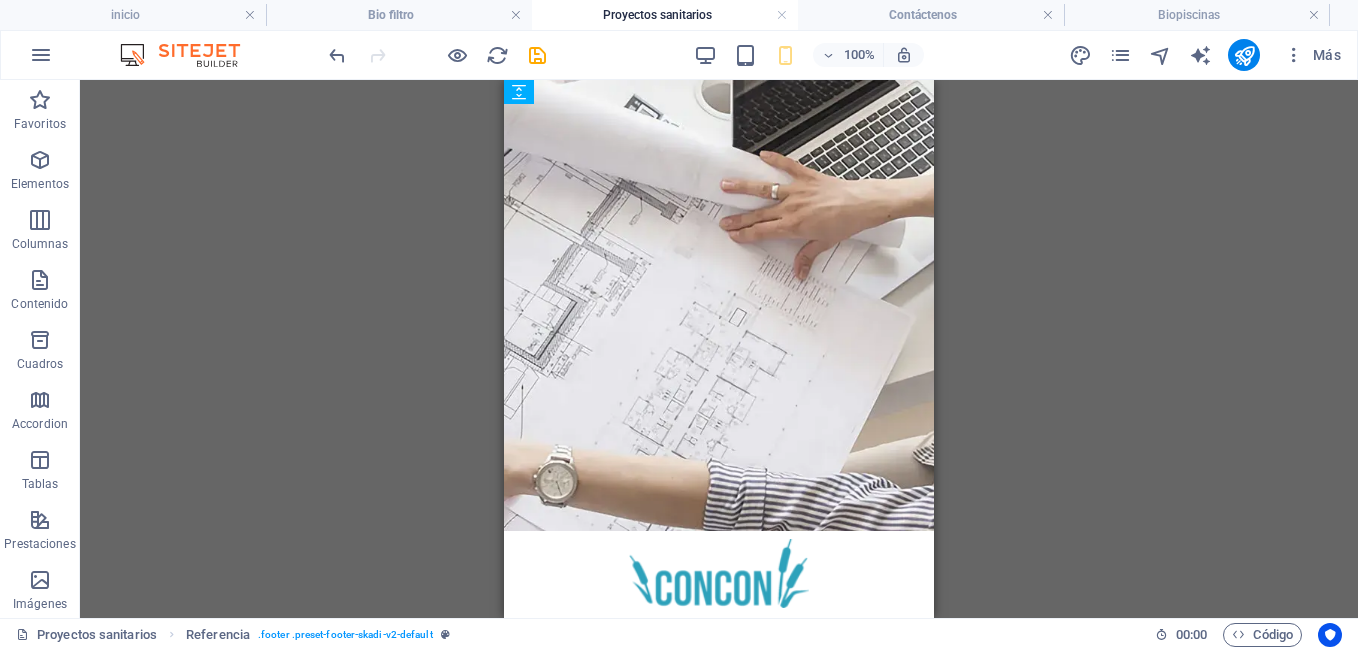 scroll, scrollTop: 3279, scrollLeft: 0, axis: vertical 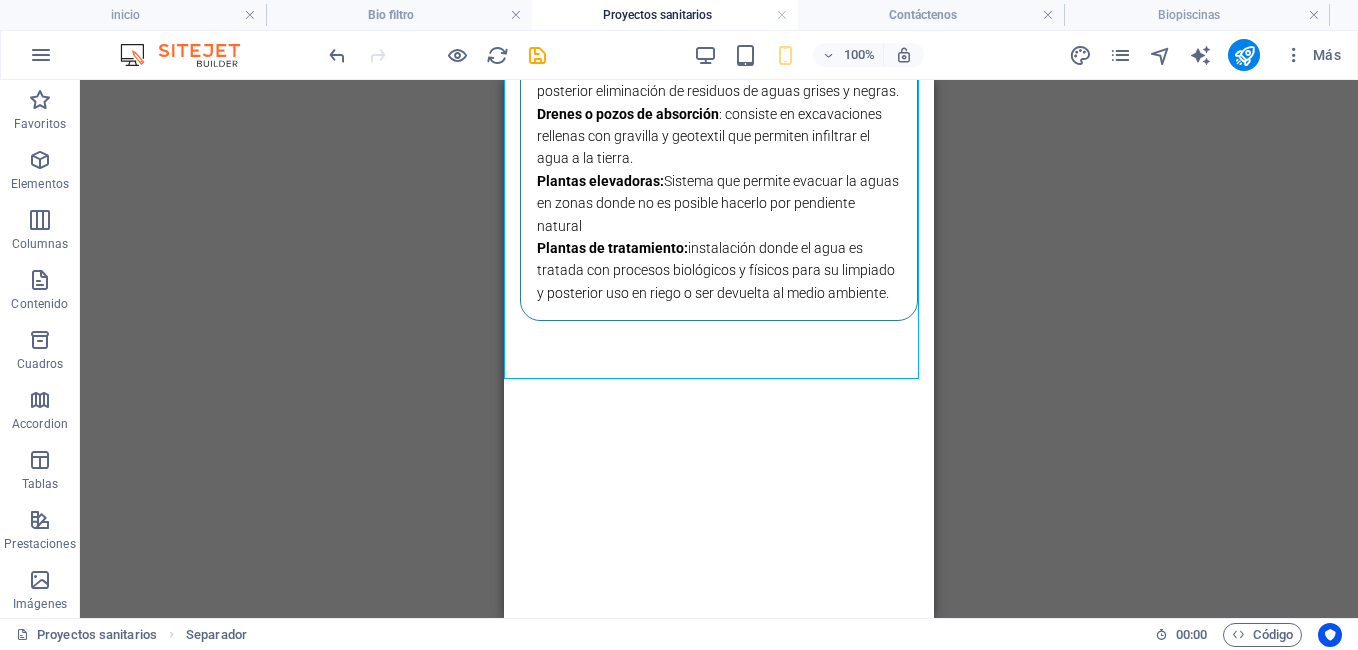 click on "100% Más" at bounding box center [679, 55] 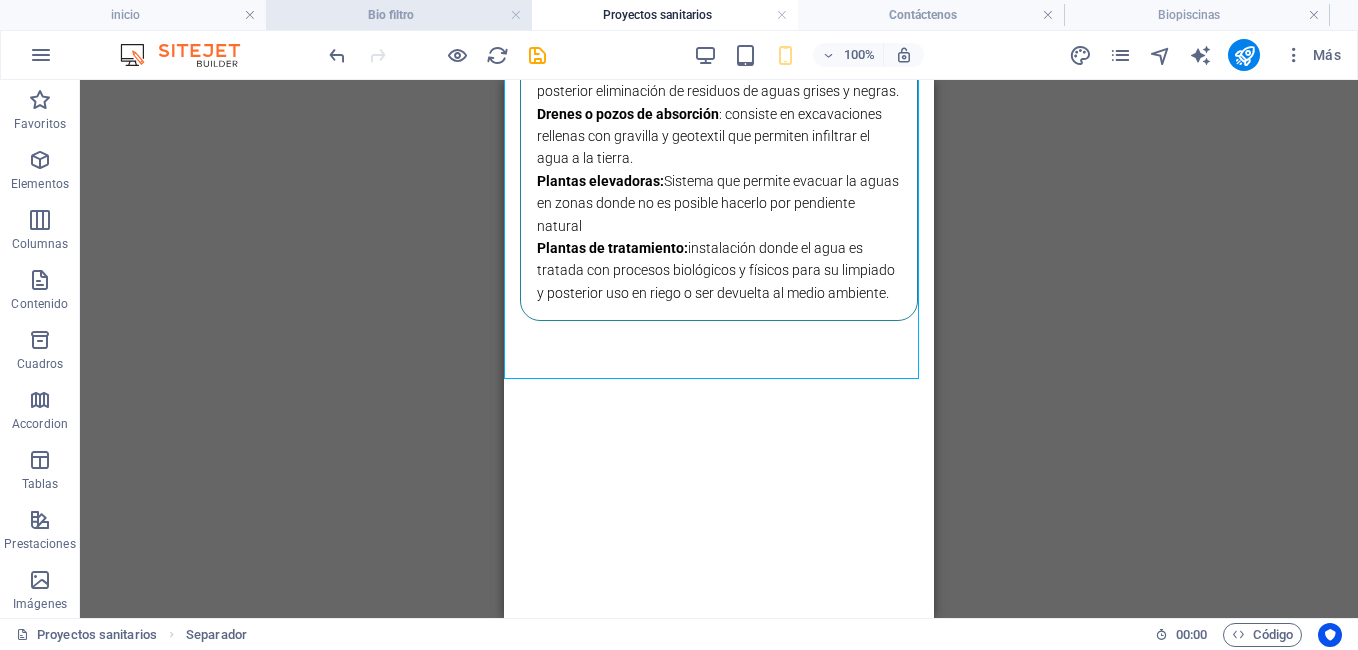 click on "Bio filtro" at bounding box center (399, 15) 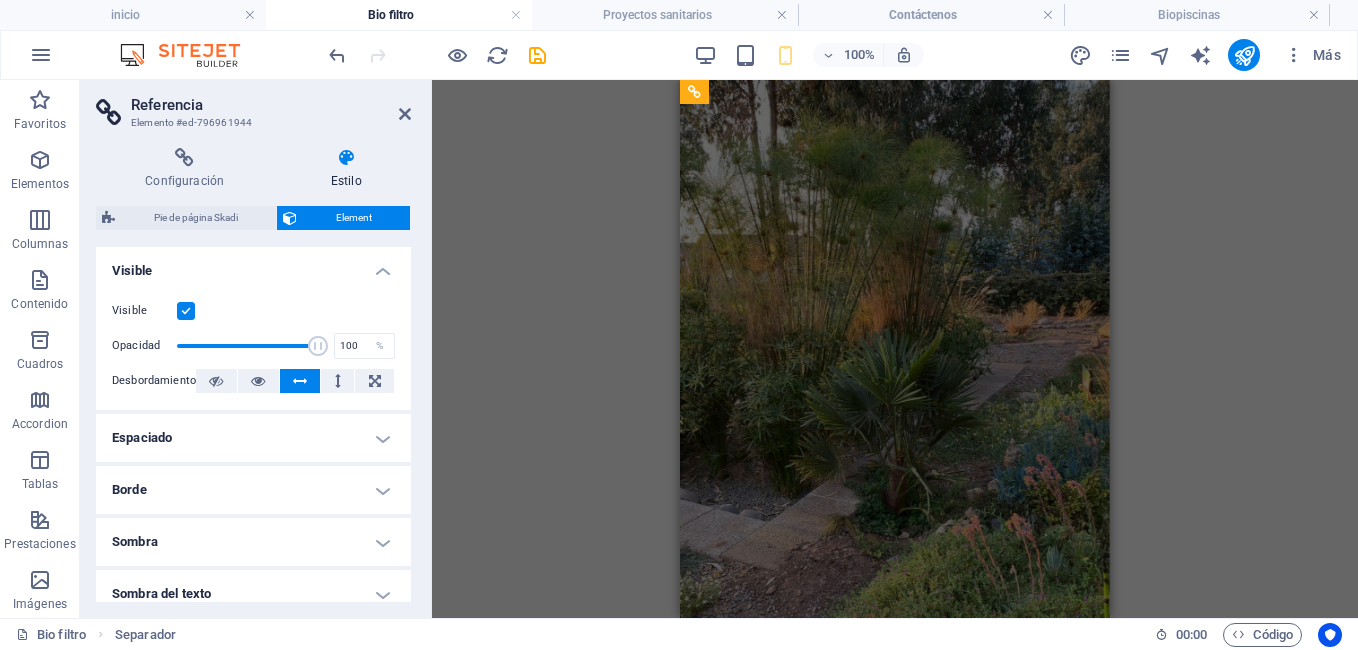 scroll, scrollTop: 4100, scrollLeft: 0, axis: vertical 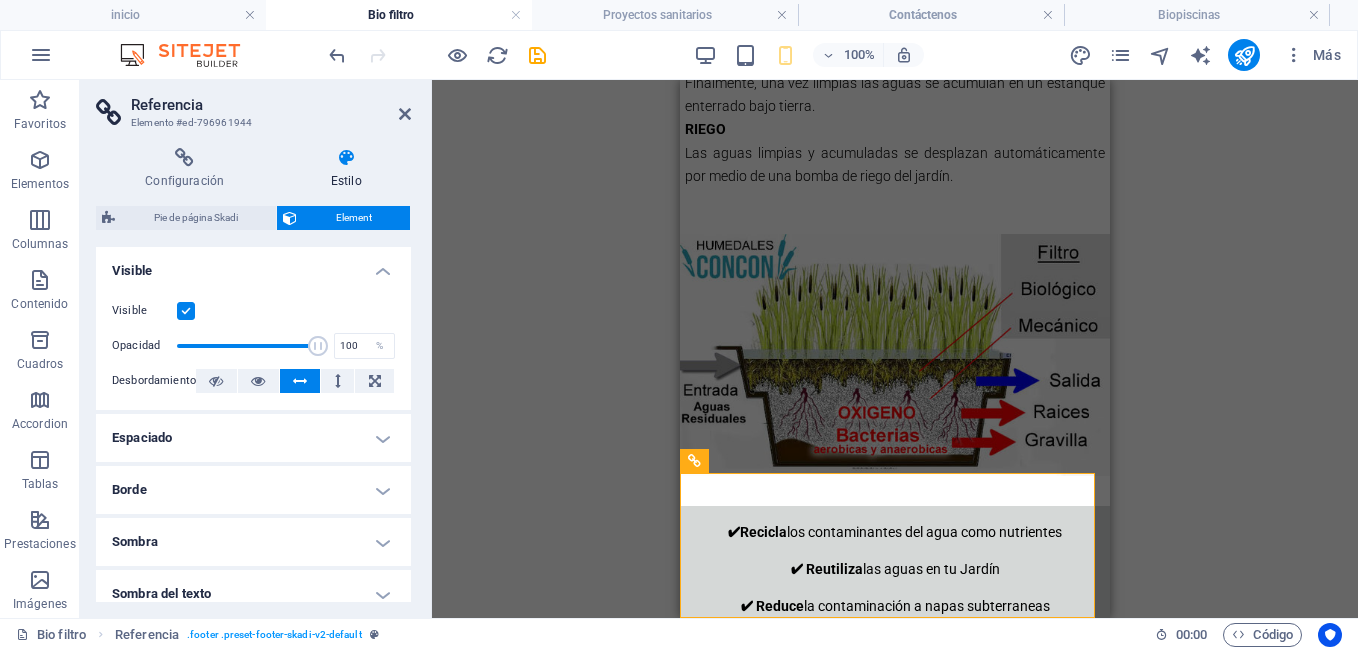 click on "Arrastra aquí para reemplazar el contenido existente. Si quieres crear un elemento nuevo, pulsa “Ctrl”.
H1   Banner   Contenedor   Separador   Separador   Separador   H2   Separador   Imagen   Separador   Contenedor   H5   Cuadrícula   Contenedor   Contenedor   Separador   YouTube   Predeterminado   Contenedor   Imagen   Imagen   Separador   H5   Separador   Imagen   Texto   Imagen   Separador   Contenedor   H5   Contenedor   Separador   Separador   Imagen   Imagen   Imagen   Separador   Texto   Separador   Contenedor   H4   Banner   Referencia   Separador   Cuadrícula   Contenedor   H4   H5   H5   Separador   Separador   Separador   Contenedor   Separador   Referencia   Separador   Contenedor   H5   Contenedor   H2   Separador   Contenedor   Contenedor   H5   Contenedor   Imagen   Imagen" at bounding box center [895, 349] 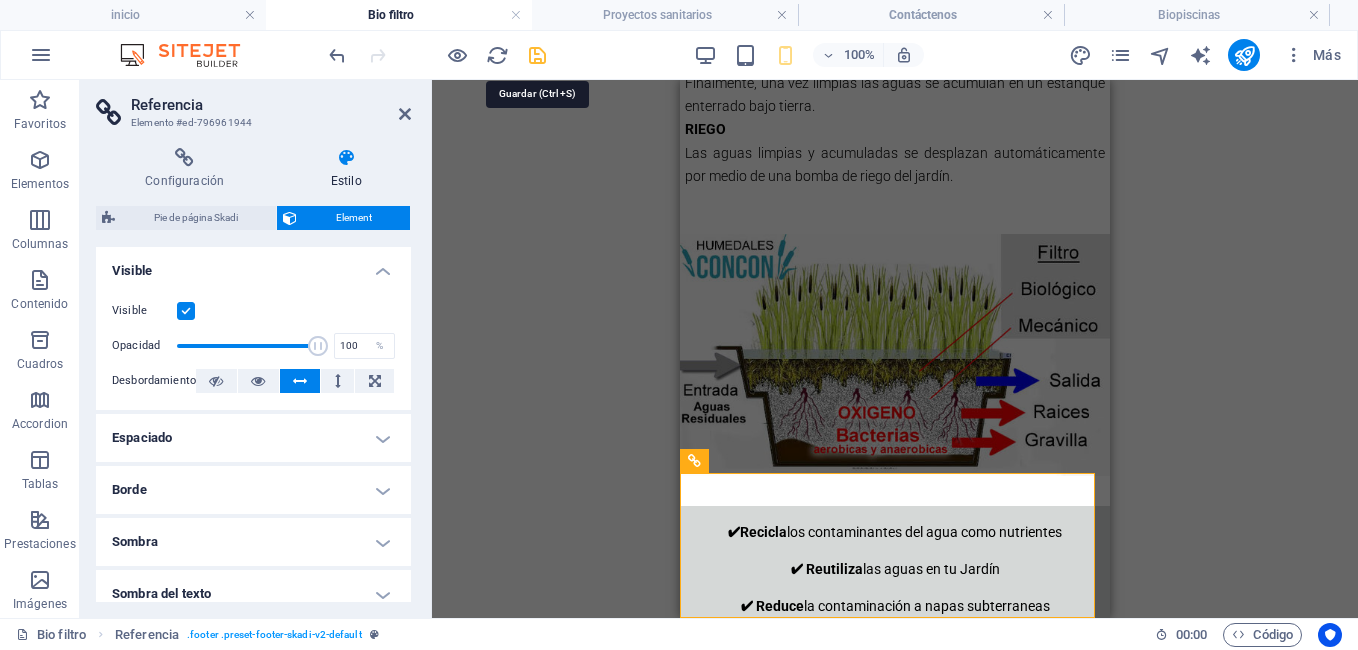 click at bounding box center (537, 55) 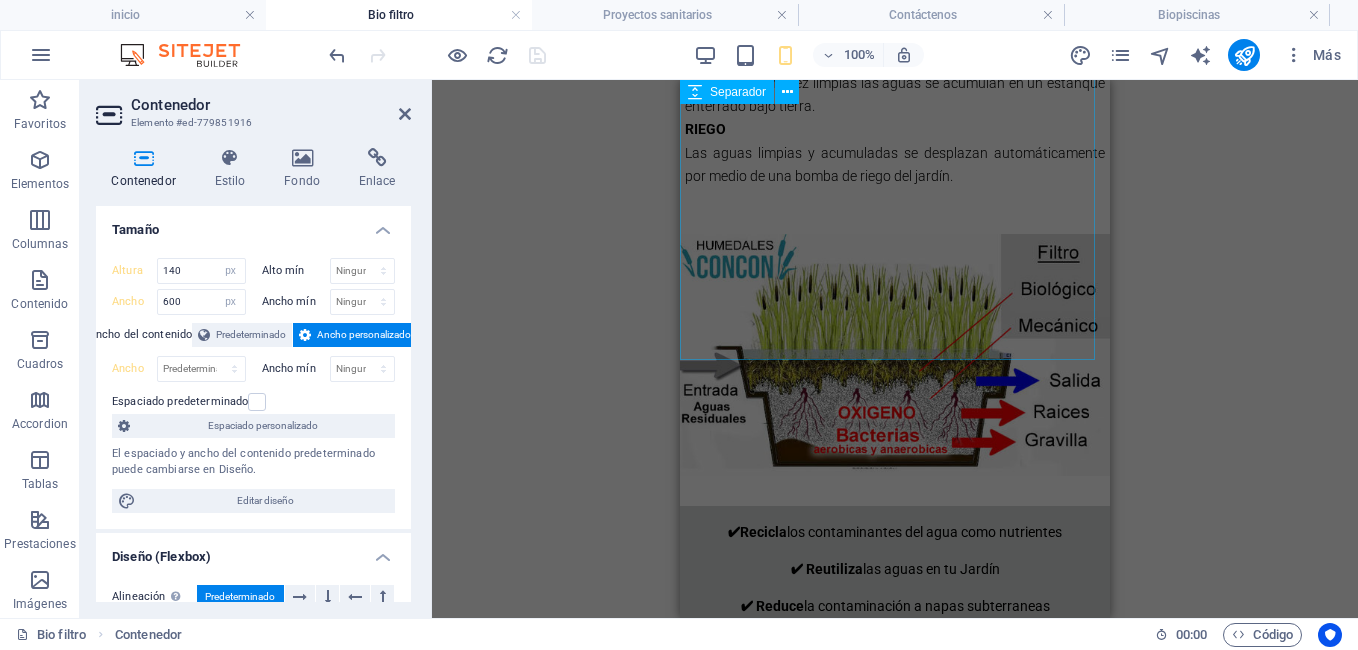 click at bounding box center [895, 1800] 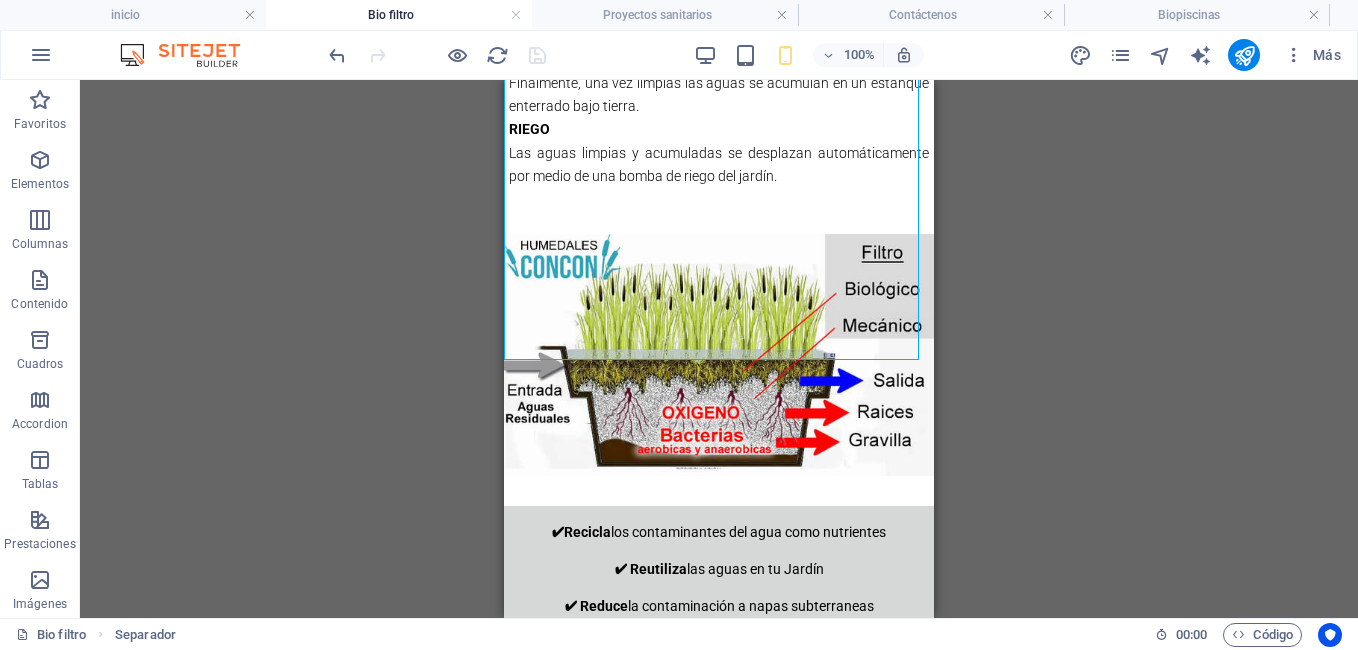 click on "100% Más" at bounding box center (679, 55) 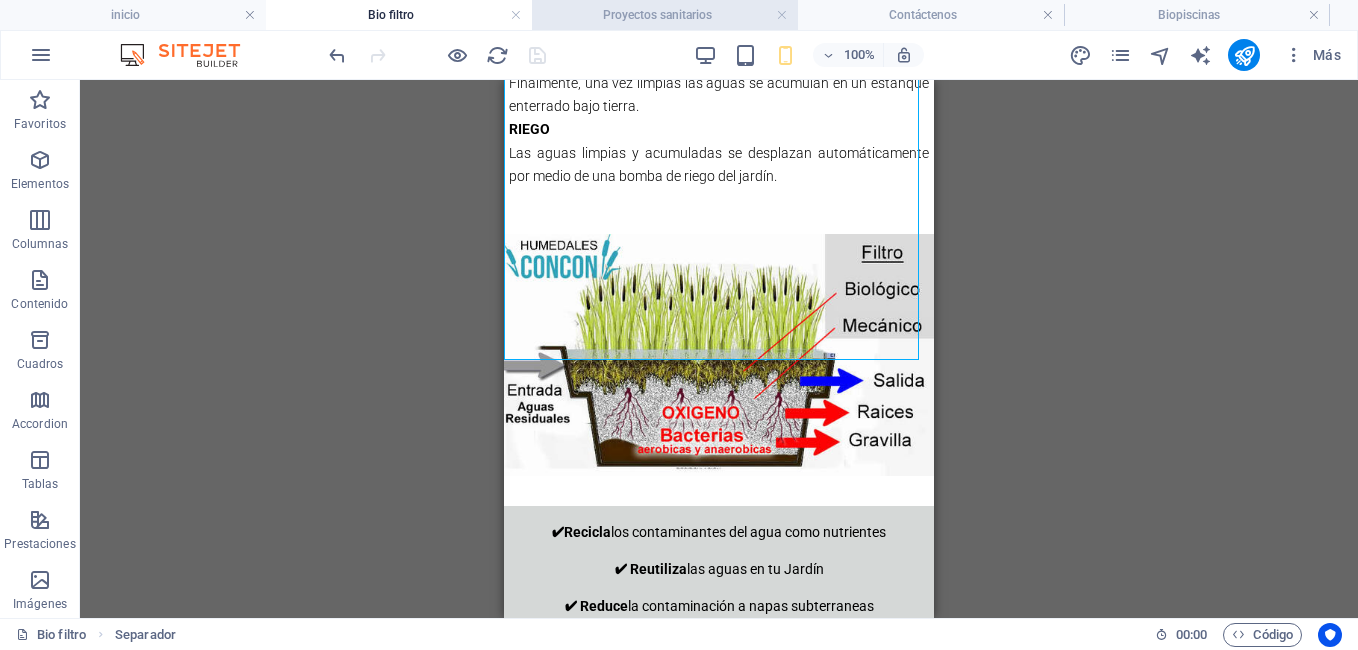 click on "Proyectos sanitarios" at bounding box center (665, 15) 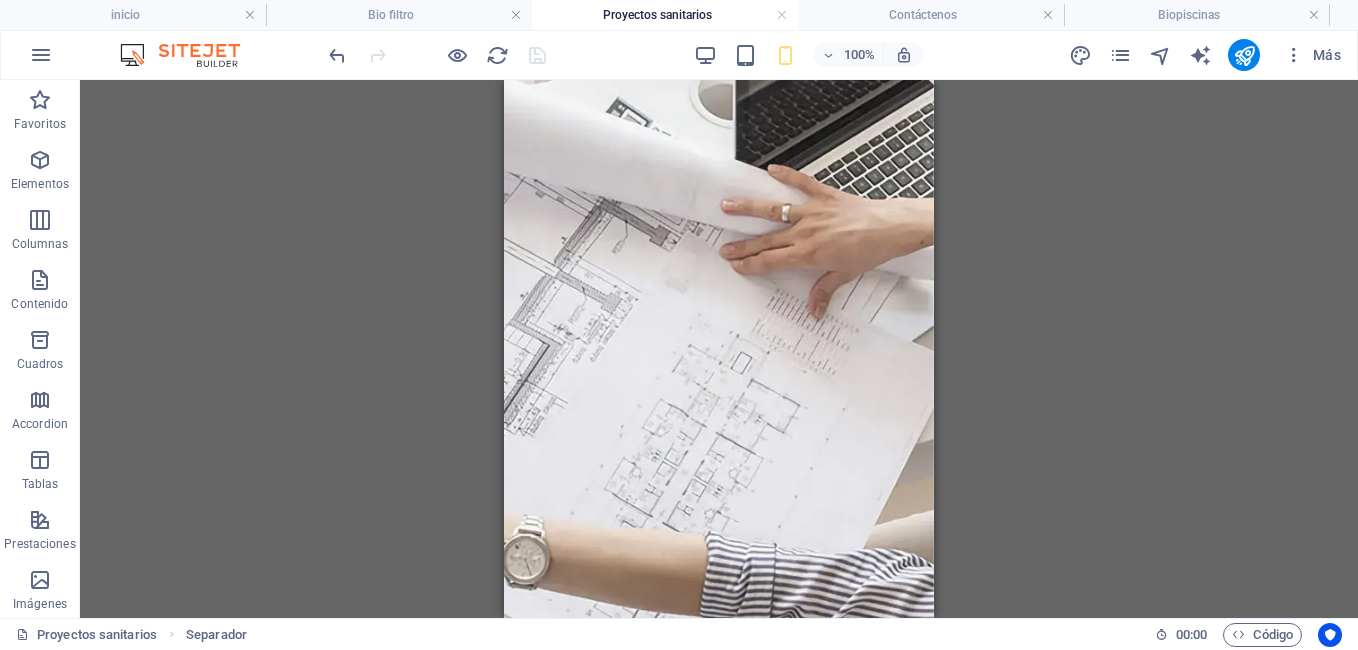 scroll, scrollTop: 3279, scrollLeft: 0, axis: vertical 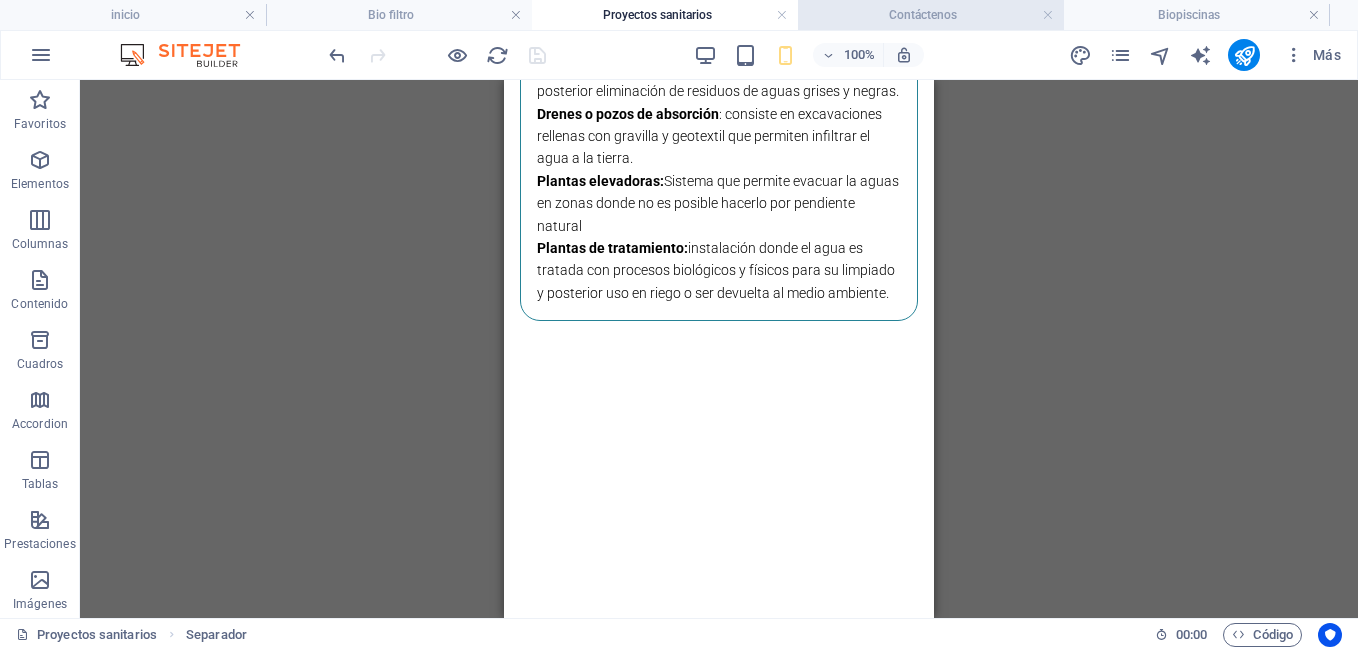 click on "Contáctenos" at bounding box center (931, 15) 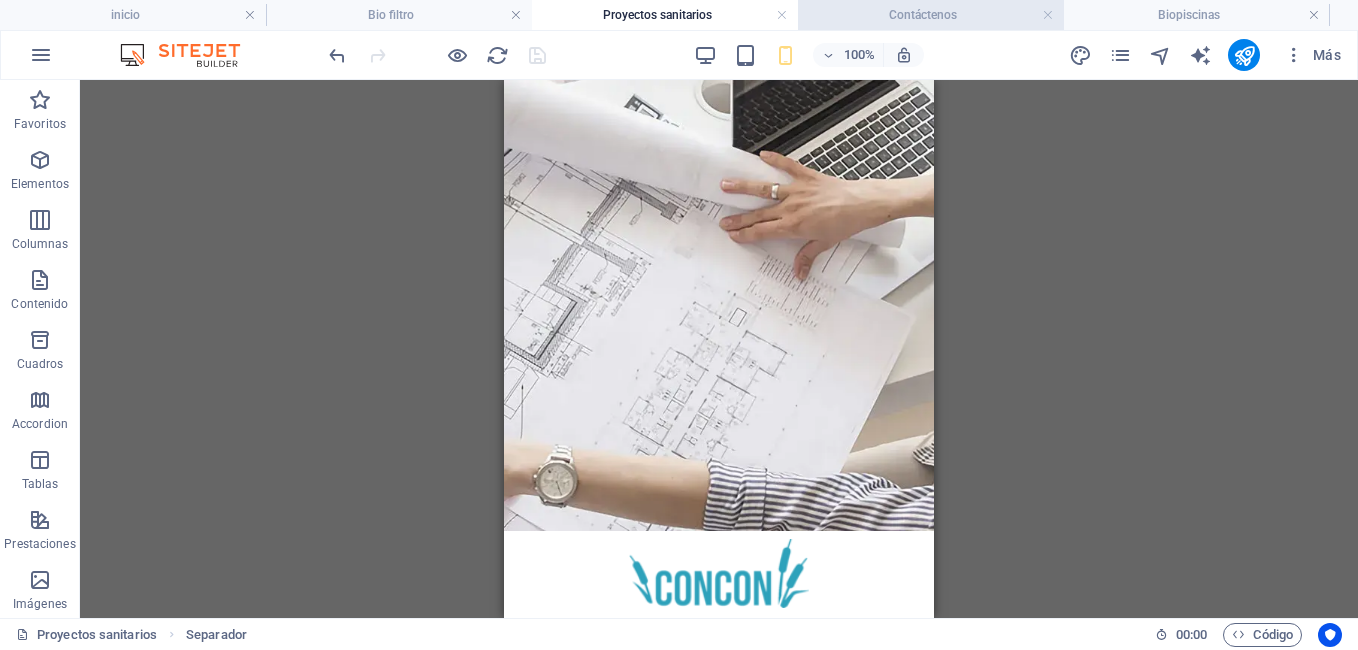scroll, scrollTop: 663, scrollLeft: 0, axis: vertical 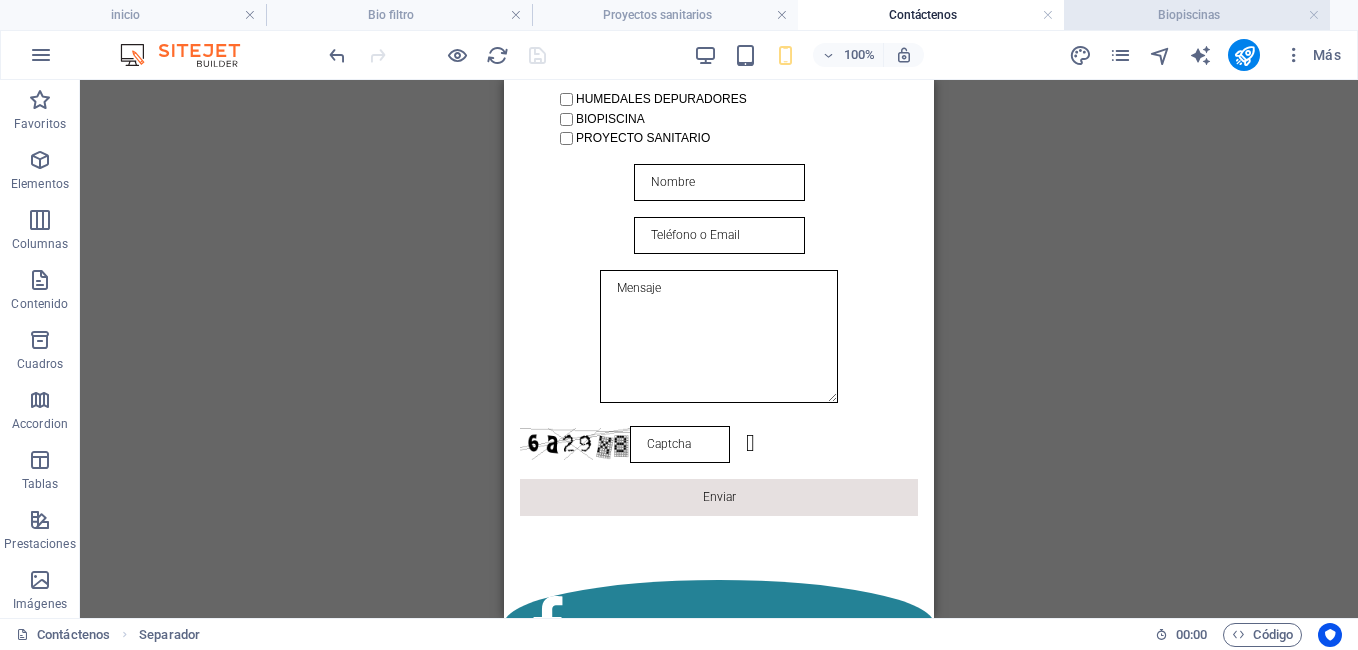 click on "Biopiscinas" at bounding box center (1197, 15) 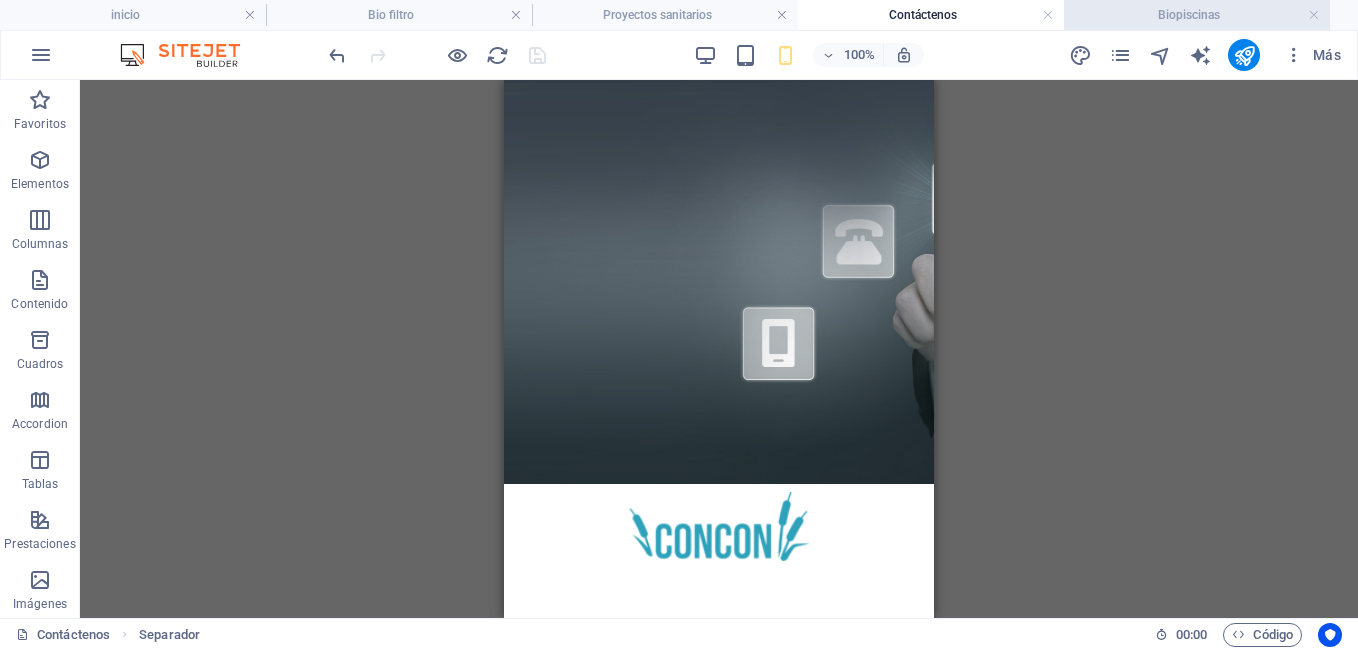 scroll, scrollTop: 7378, scrollLeft: 0, axis: vertical 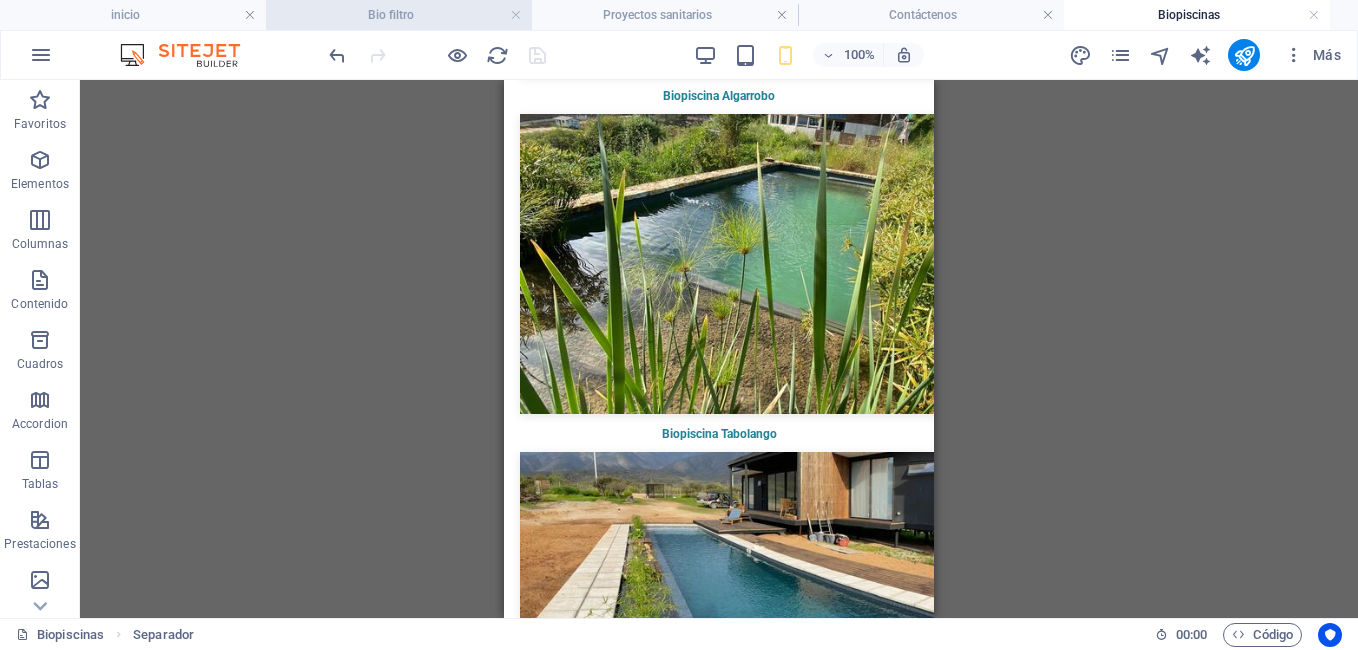 click on "Bio filtro" at bounding box center (399, 15) 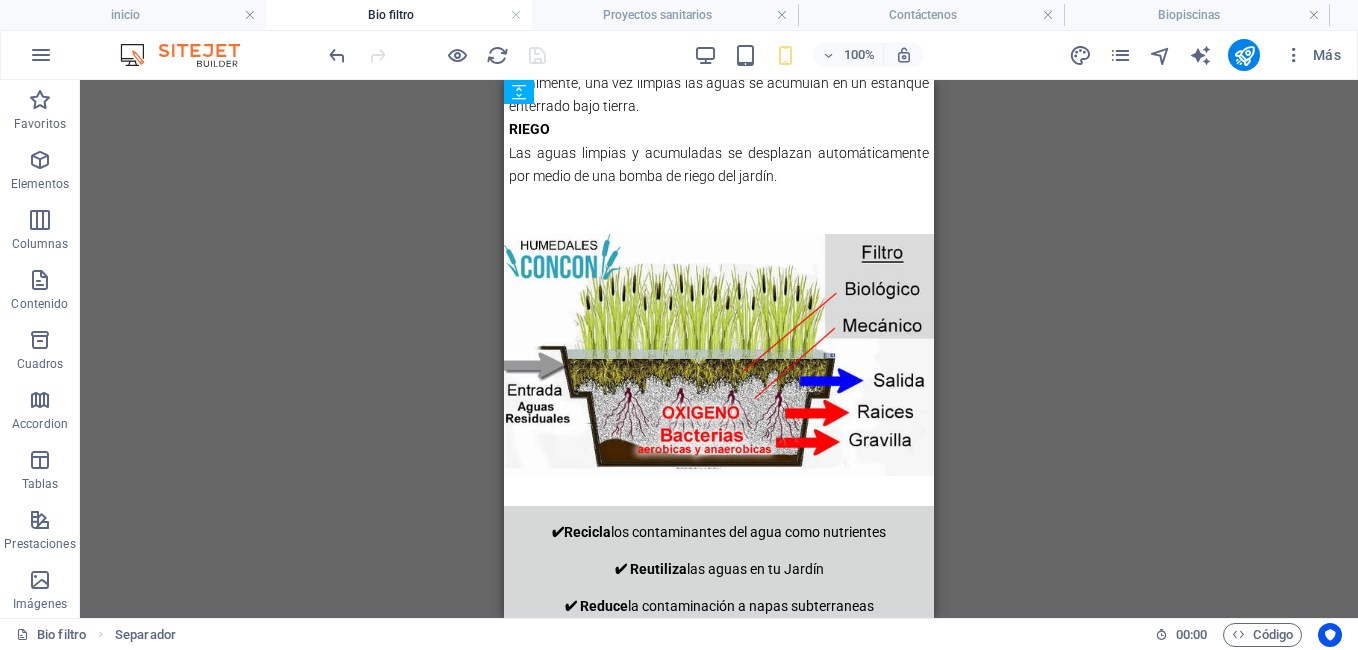 scroll, scrollTop: 0, scrollLeft: 0, axis: both 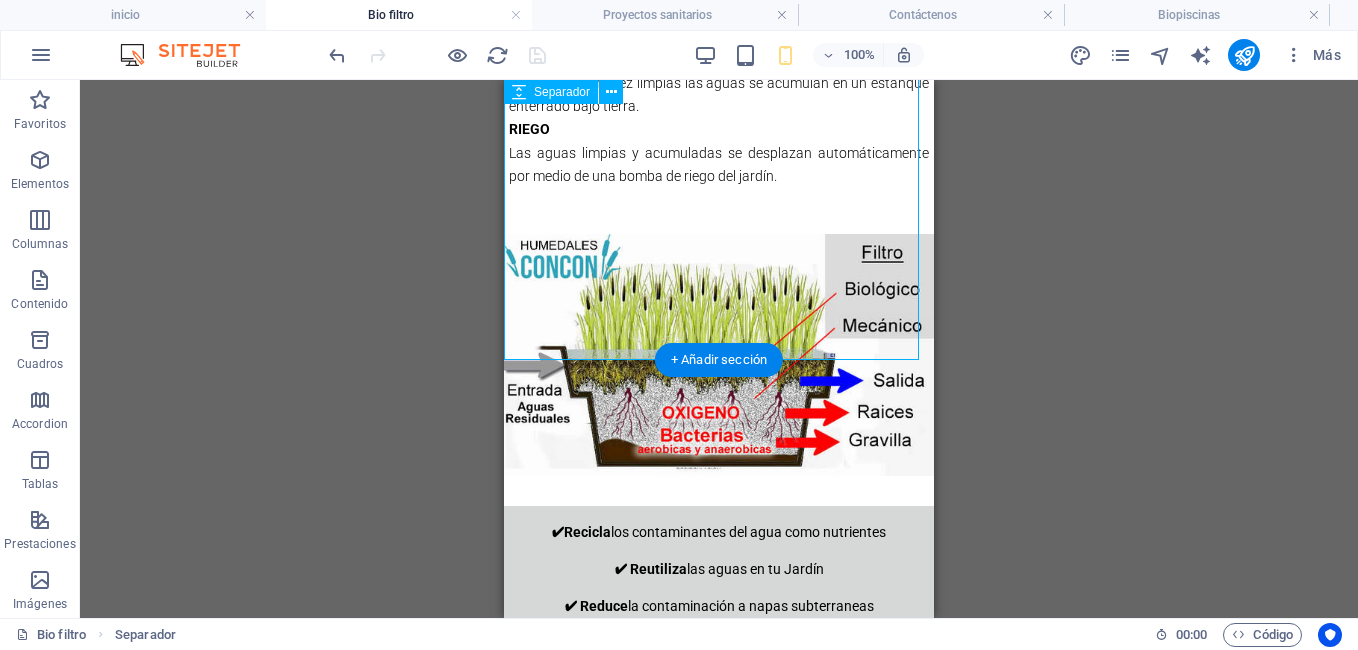 click at bounding box center (719, 1800) 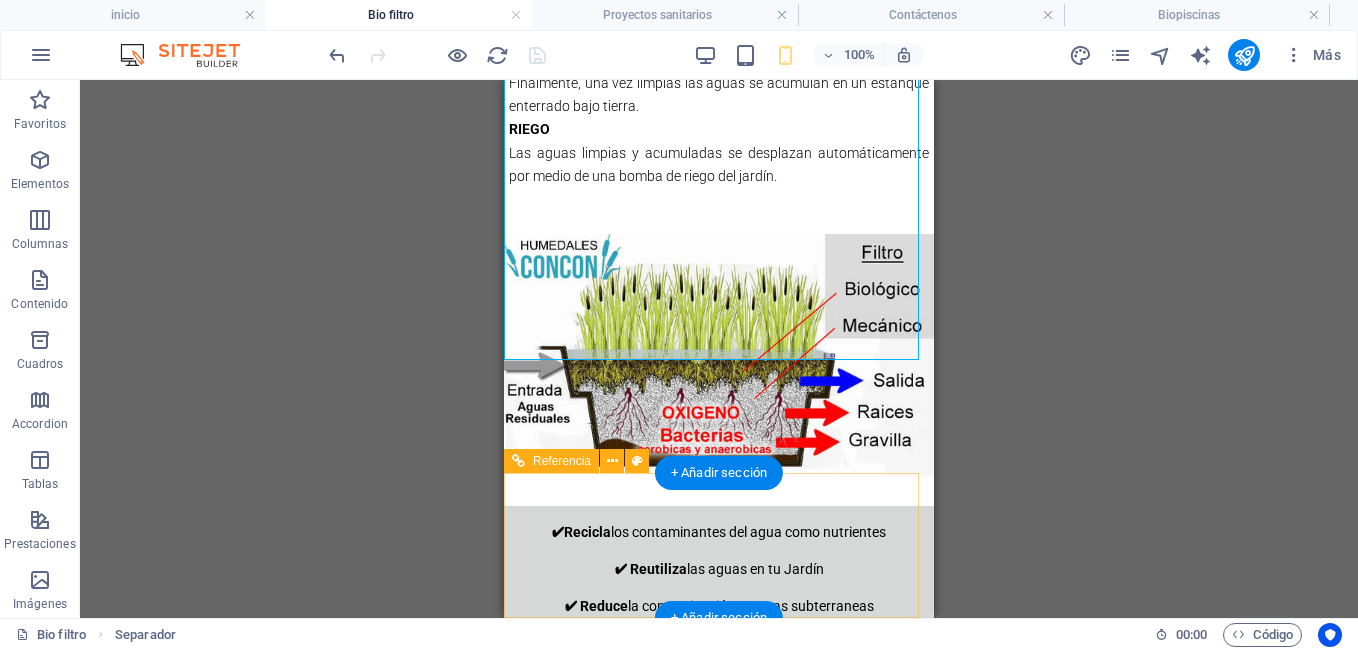 click at bounding box center [719, 2166] 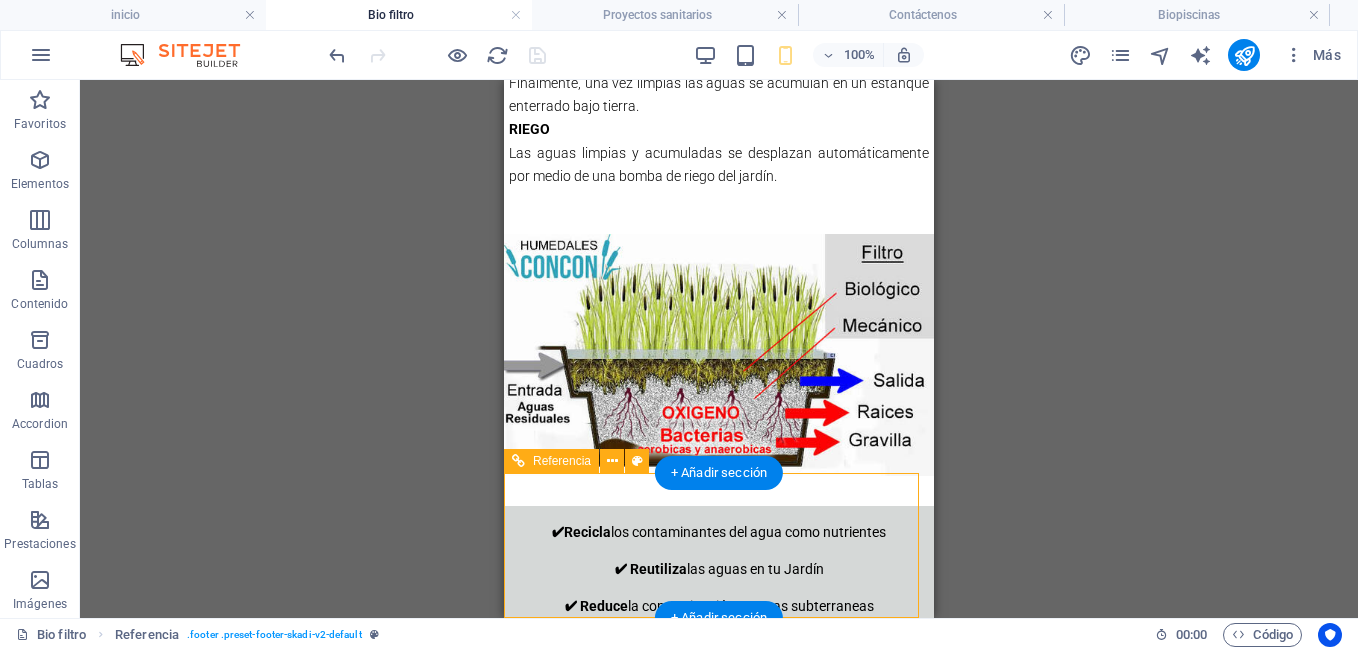 click at bounding box center [719, 2166] 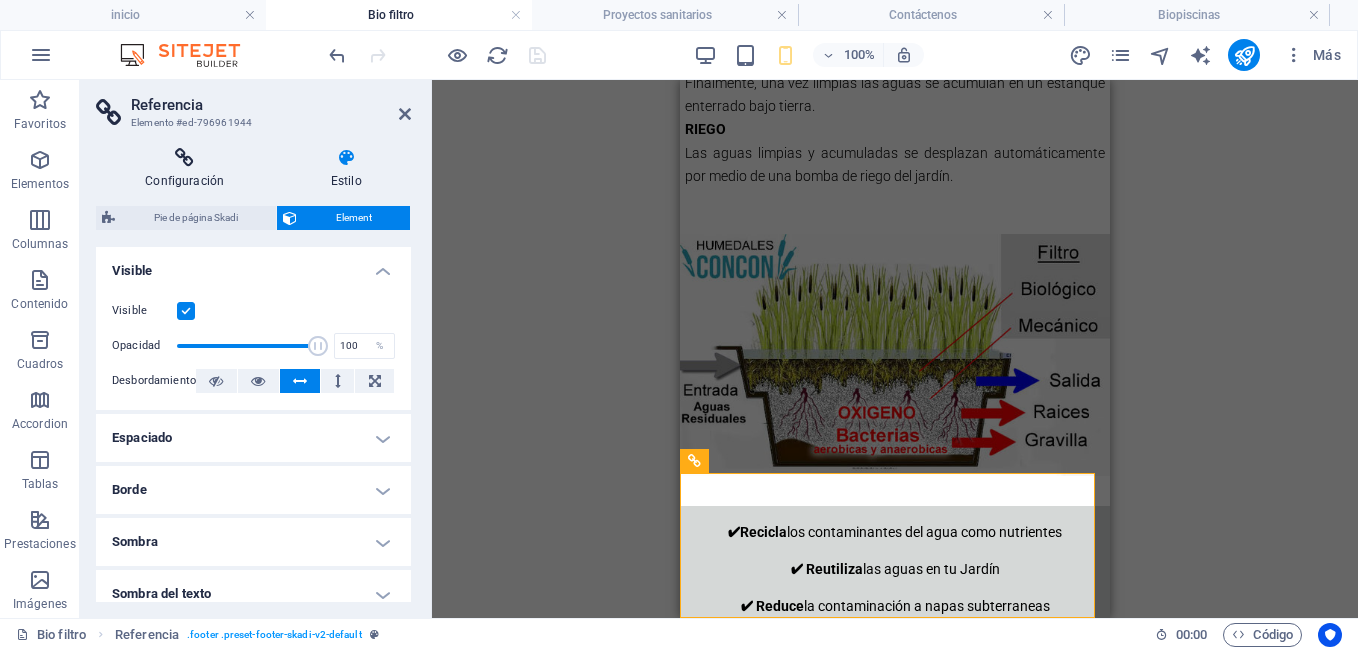 click at bounding box center (184, 158) 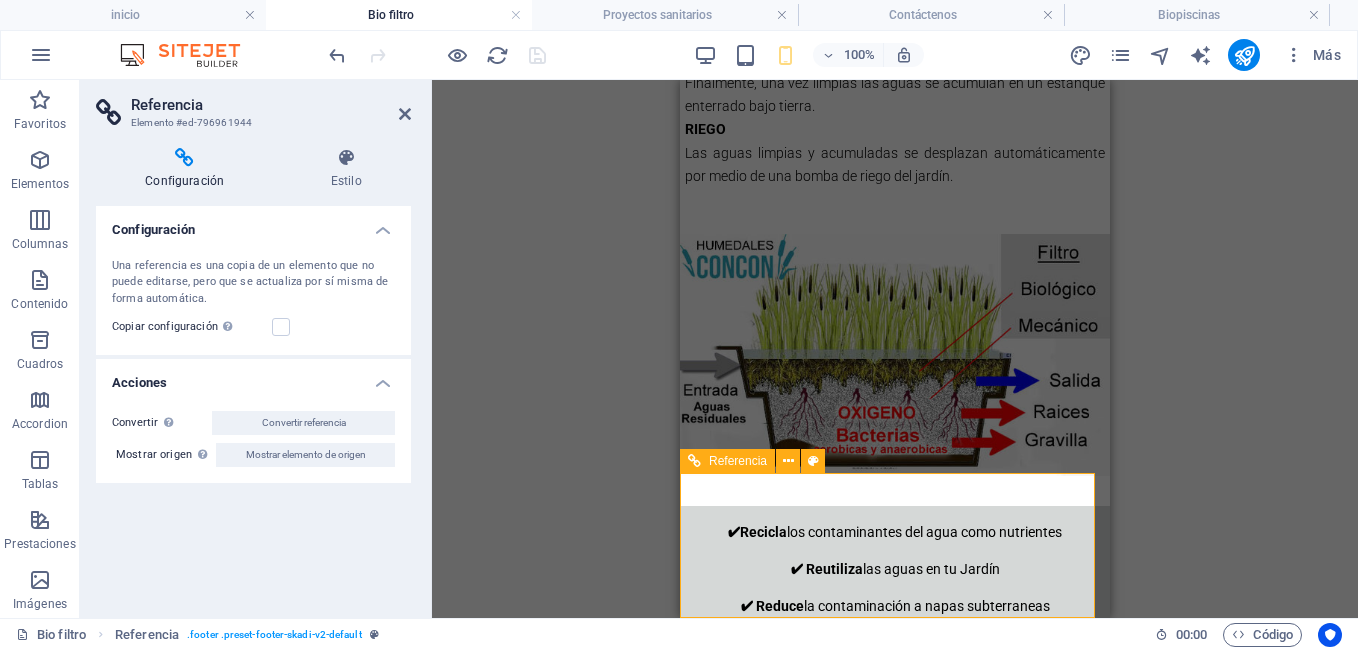 click on "Fono: [PHONE]  Email:  [EMAIL] @DerechosReservados 2021" at bounding box center [895, 2224] 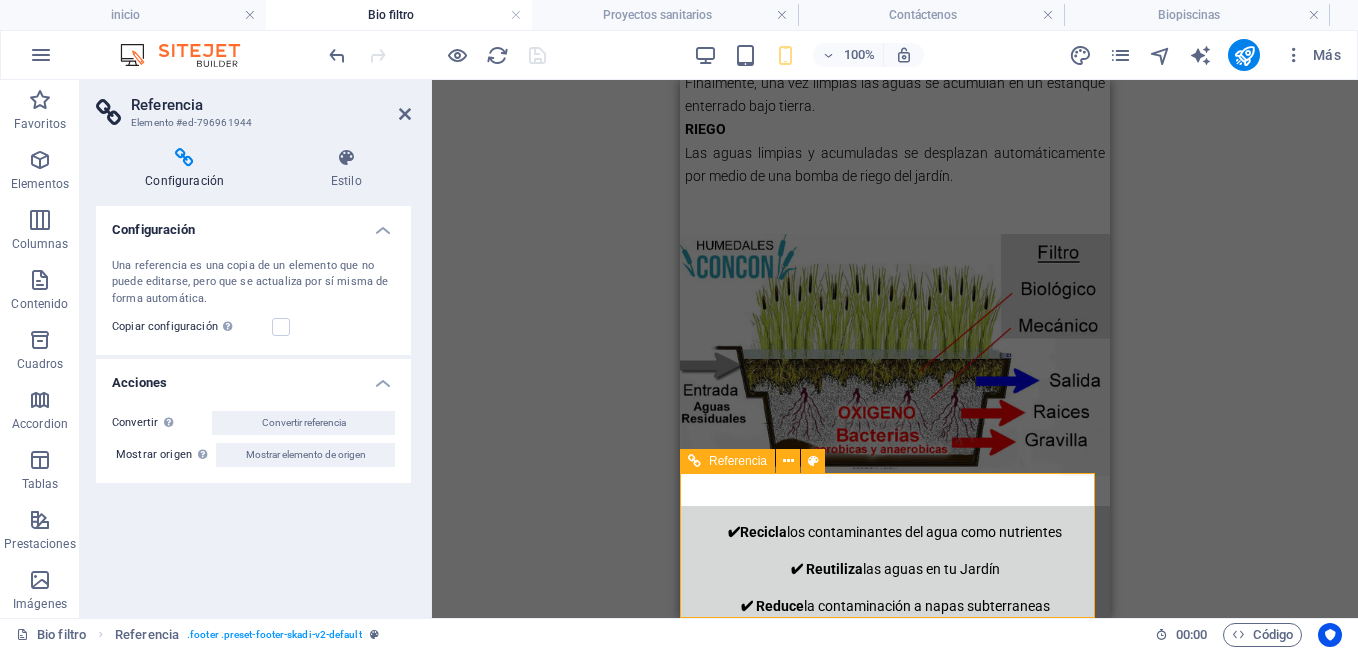 click on "Fono: [PHONE]  Email:  [EMAIL] @DerechosReservados 2021" at bounding box center [895, 2224] 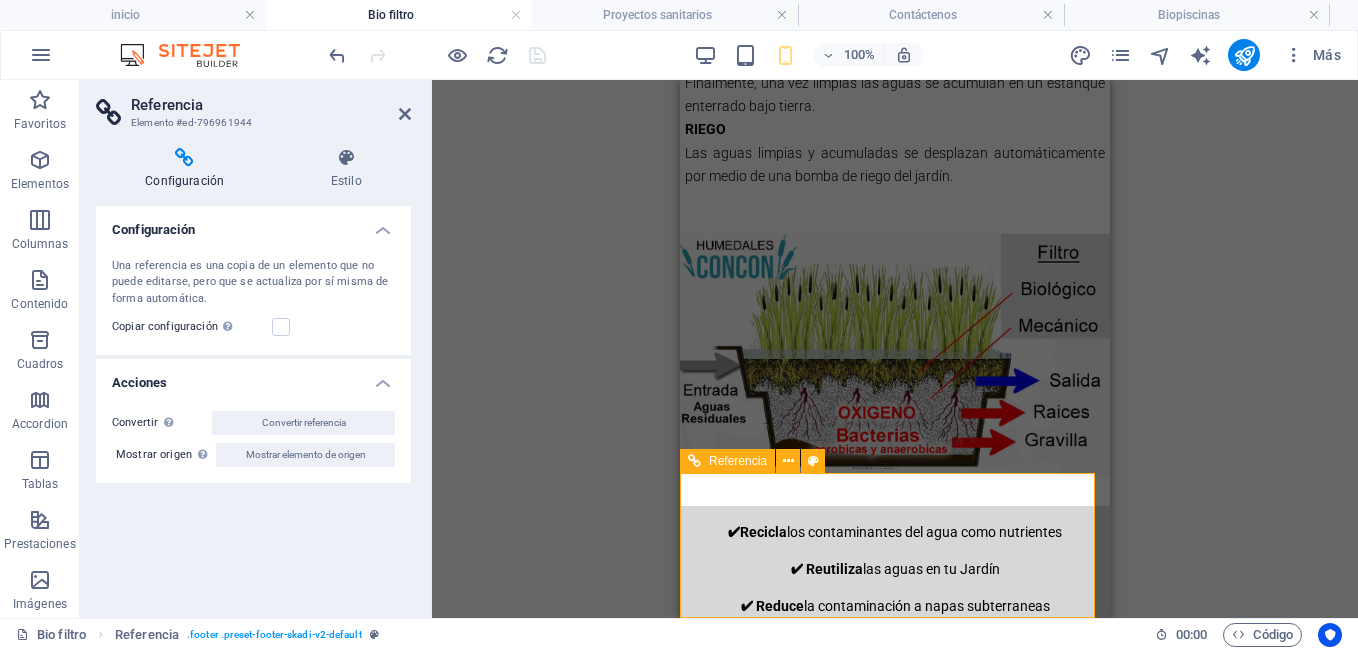 click on "Fono: [PHONE]  Email:  [EMAIL] @DerechosReservados 2021" at bounding box center [895, 2224] 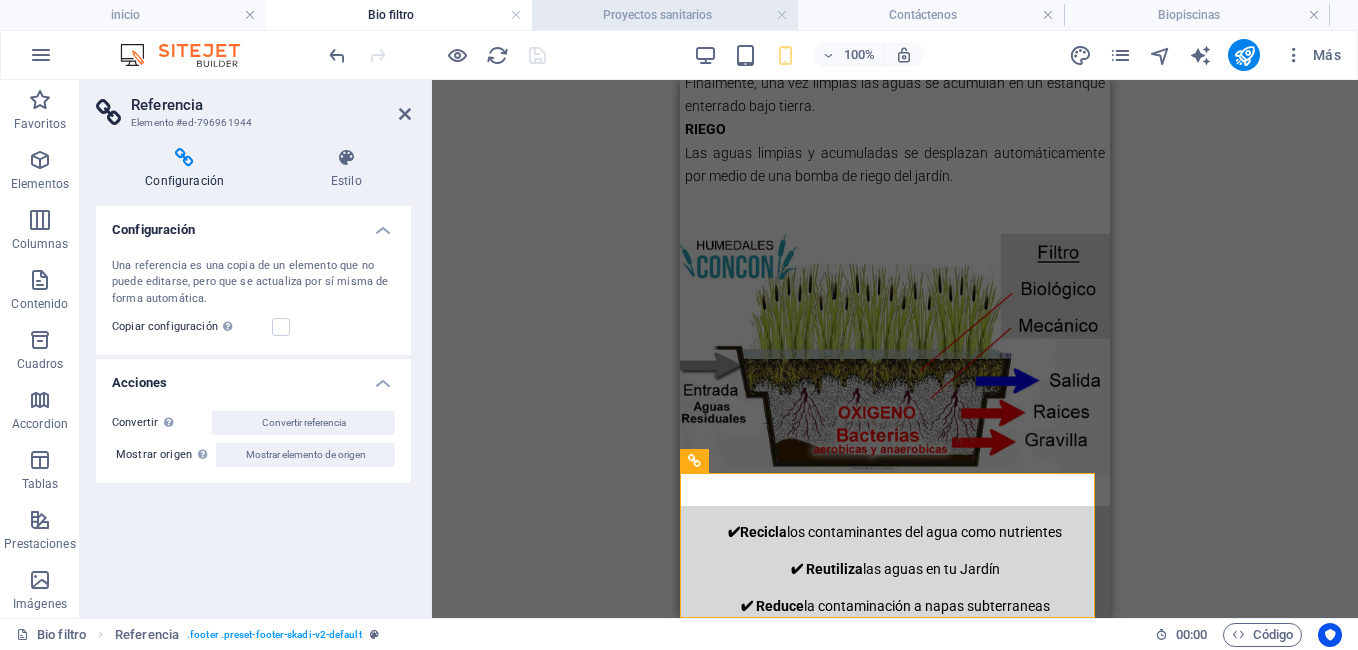 click on "Proyectos sanitarios" at bounding box center [665, 15] 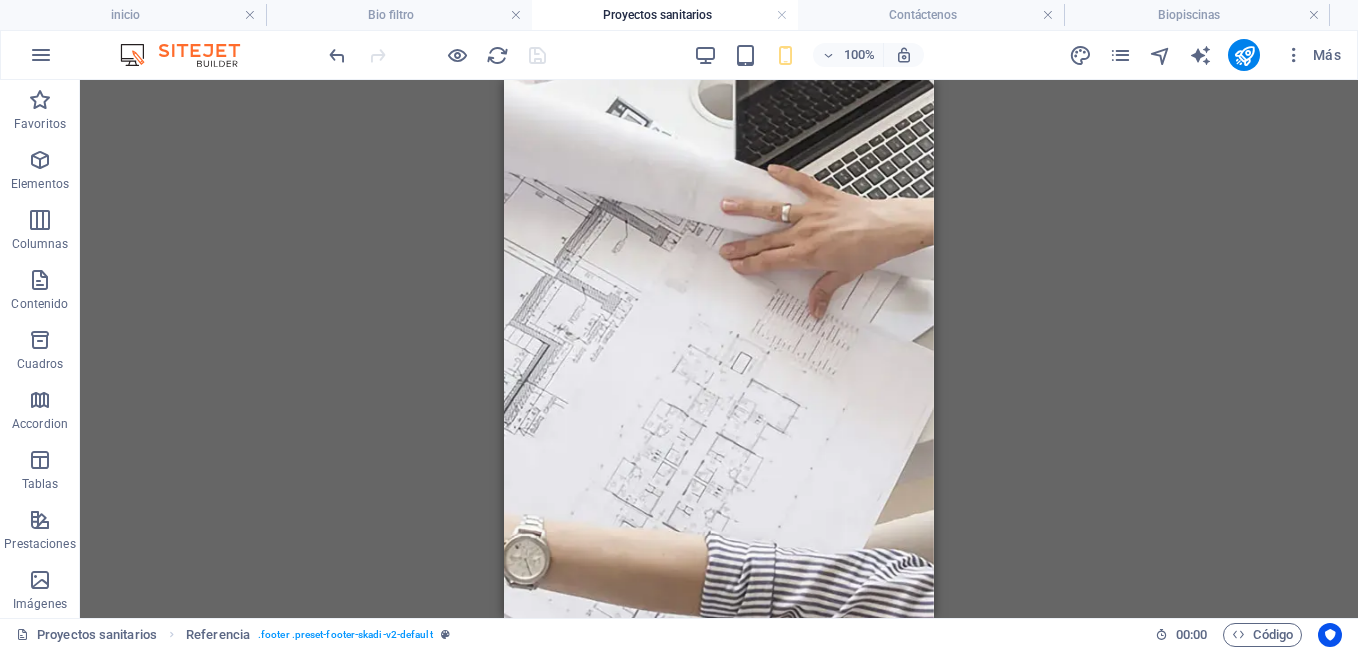 scroll, scrollTop: 3279, scrollLeft: 0, axis: vertical 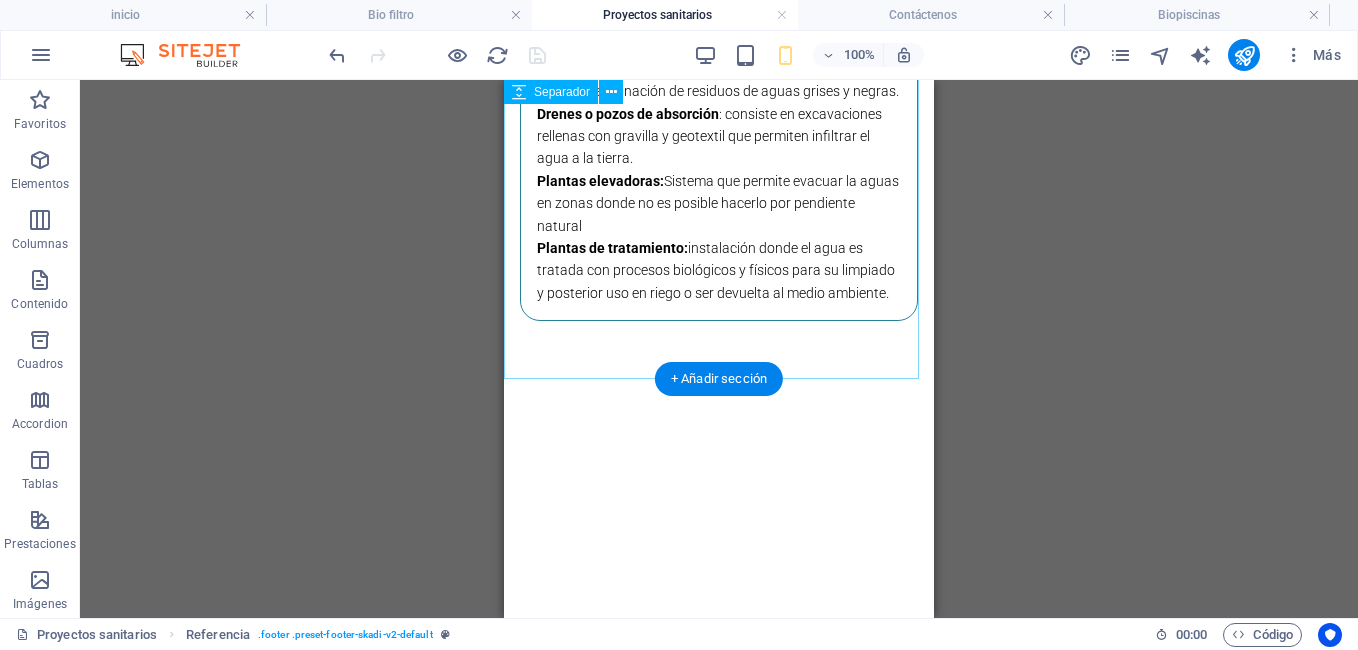 click at bounding box center [719, 585] 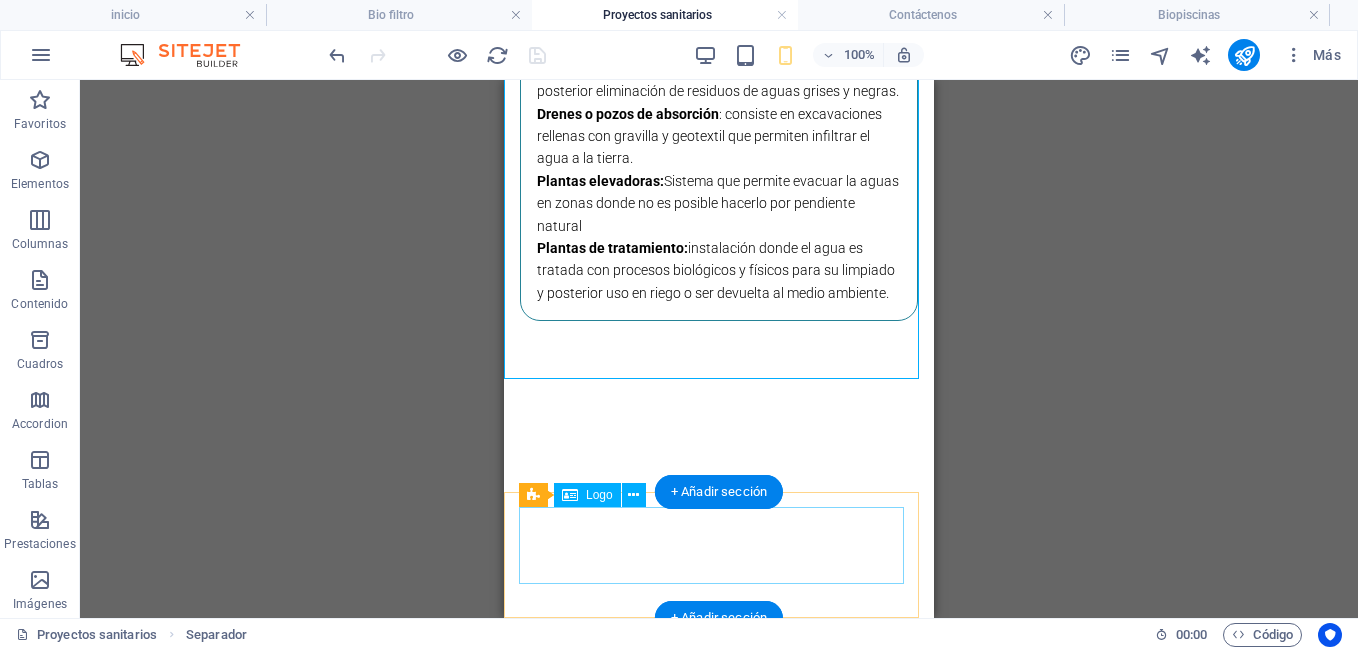 click at bounding box center [719, 951] 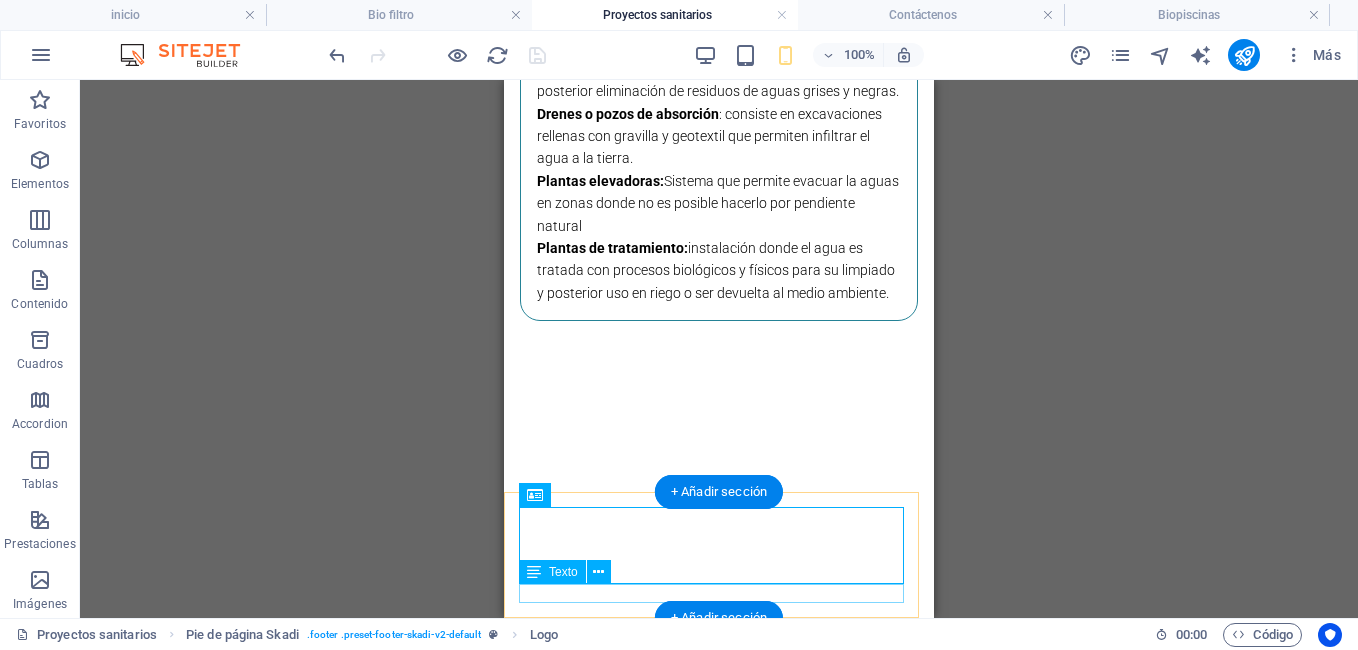 click on "@DerechosReservados 2021" at bounding box center (719, 999) 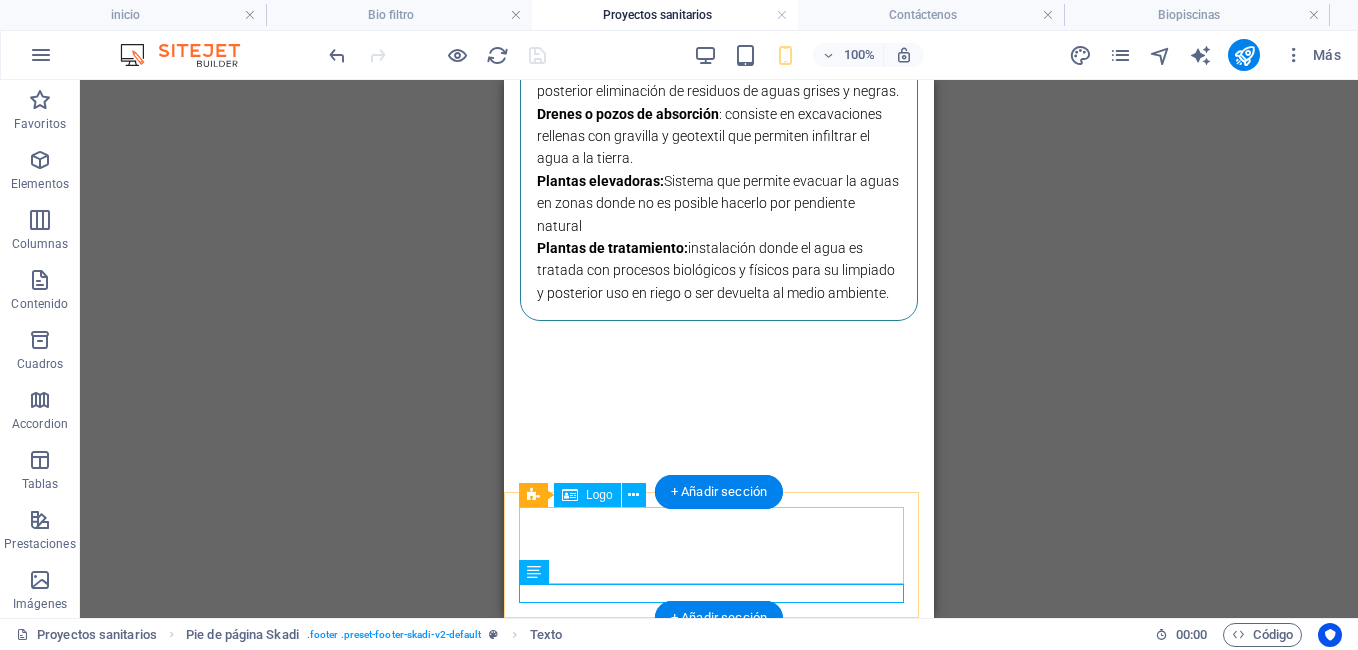 click at bounding box center [719, 951] 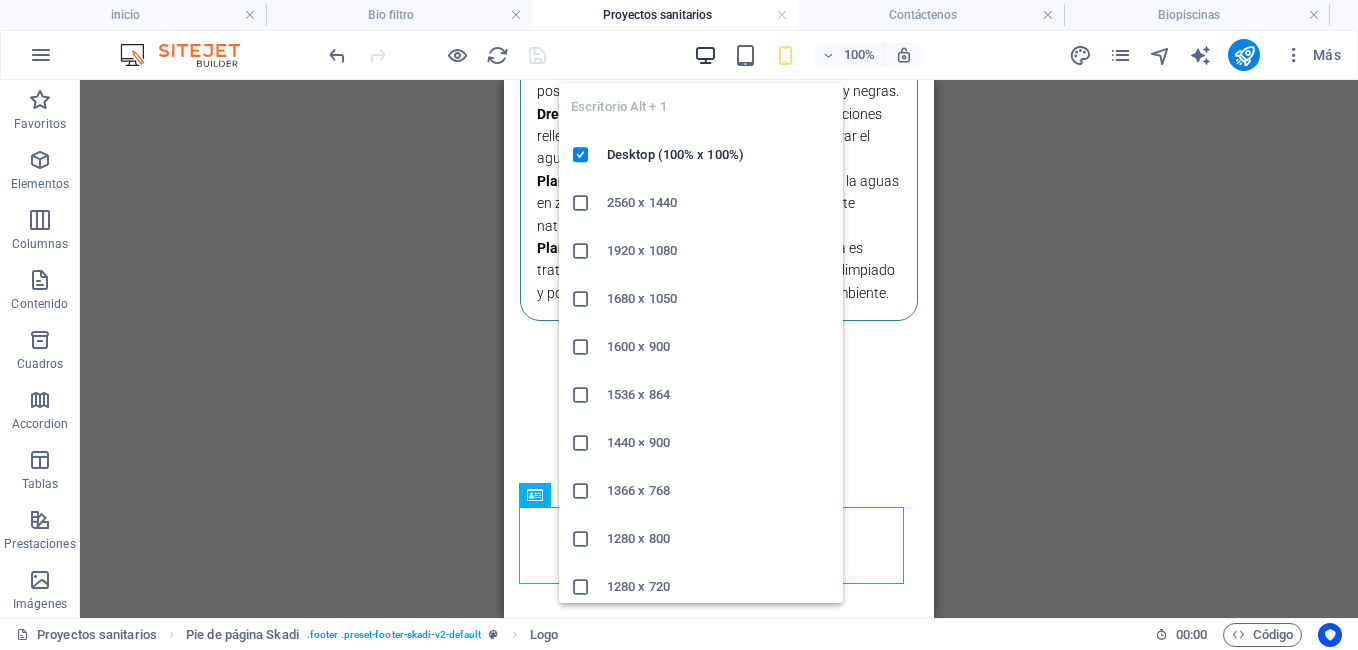 click at bounding box center (705, 55) 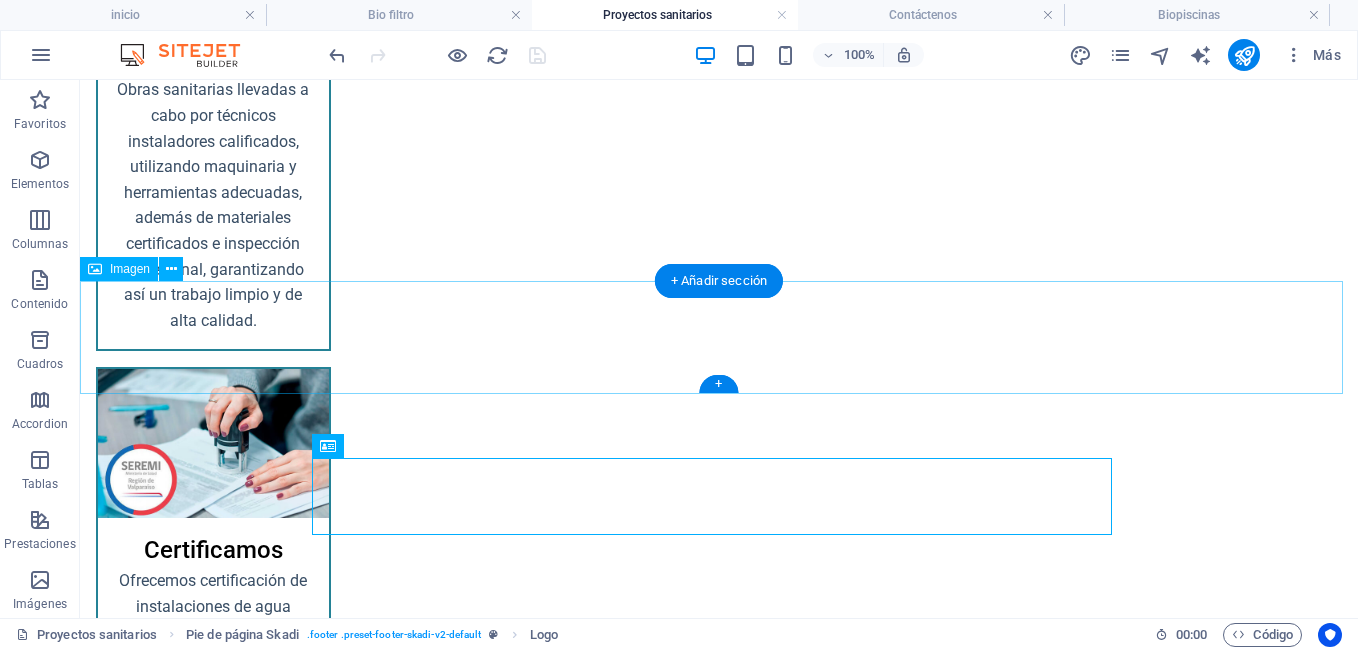 scroll, scrollTop: 2496, scrollLeft: 0, axis: vertical 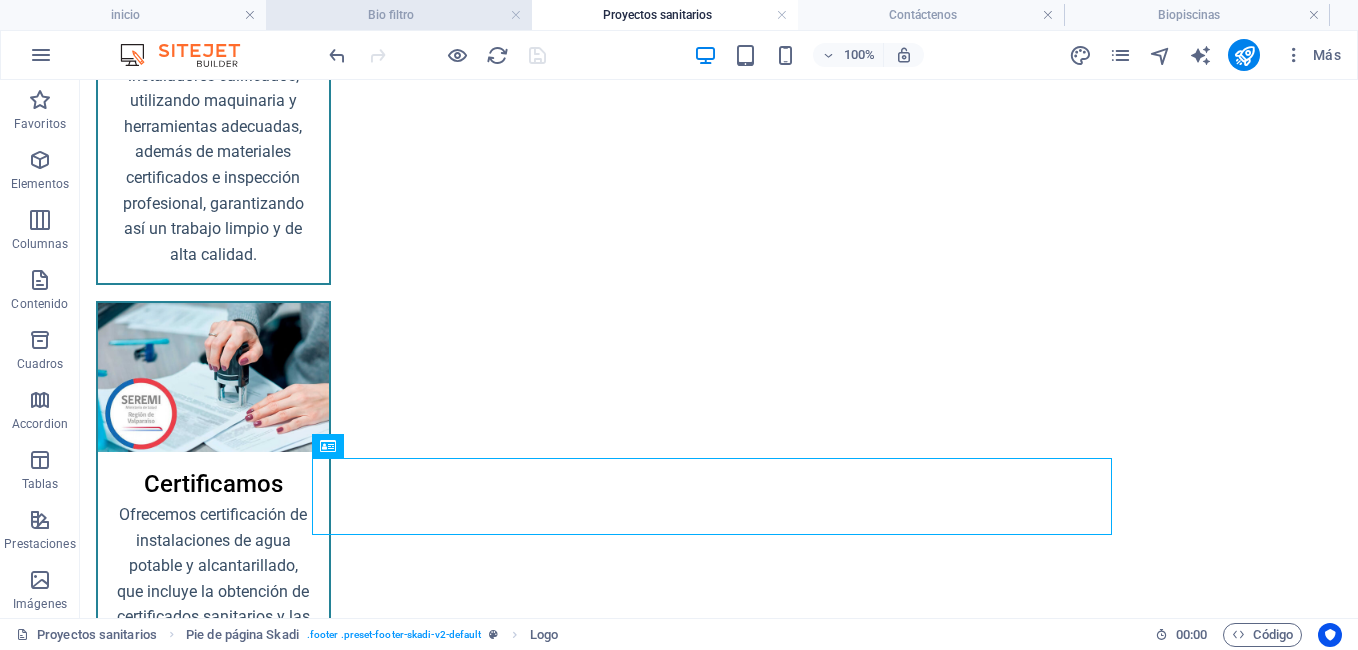 click on "Bio filtro" at bounding box center [399, 15] 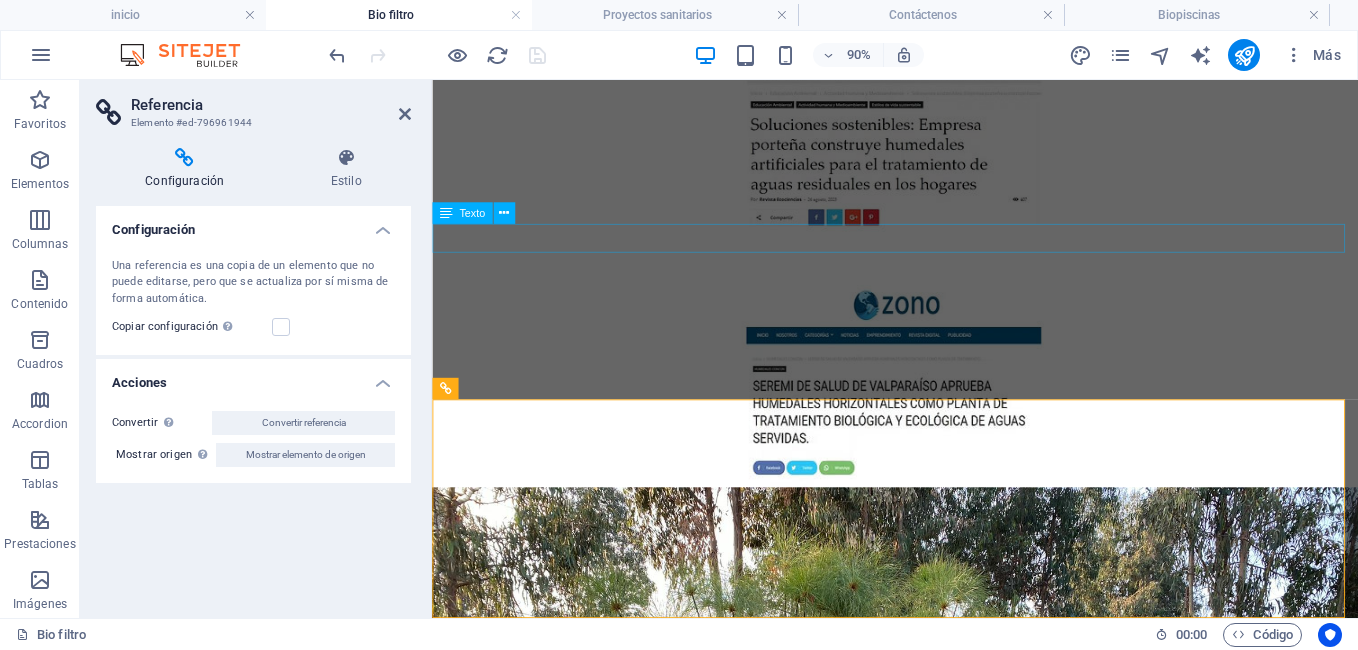 click on "Construimos y asesoramos la implementación de humedales ecológicos para reutilización de aguas residuales" at bounding box center [946, 1371] 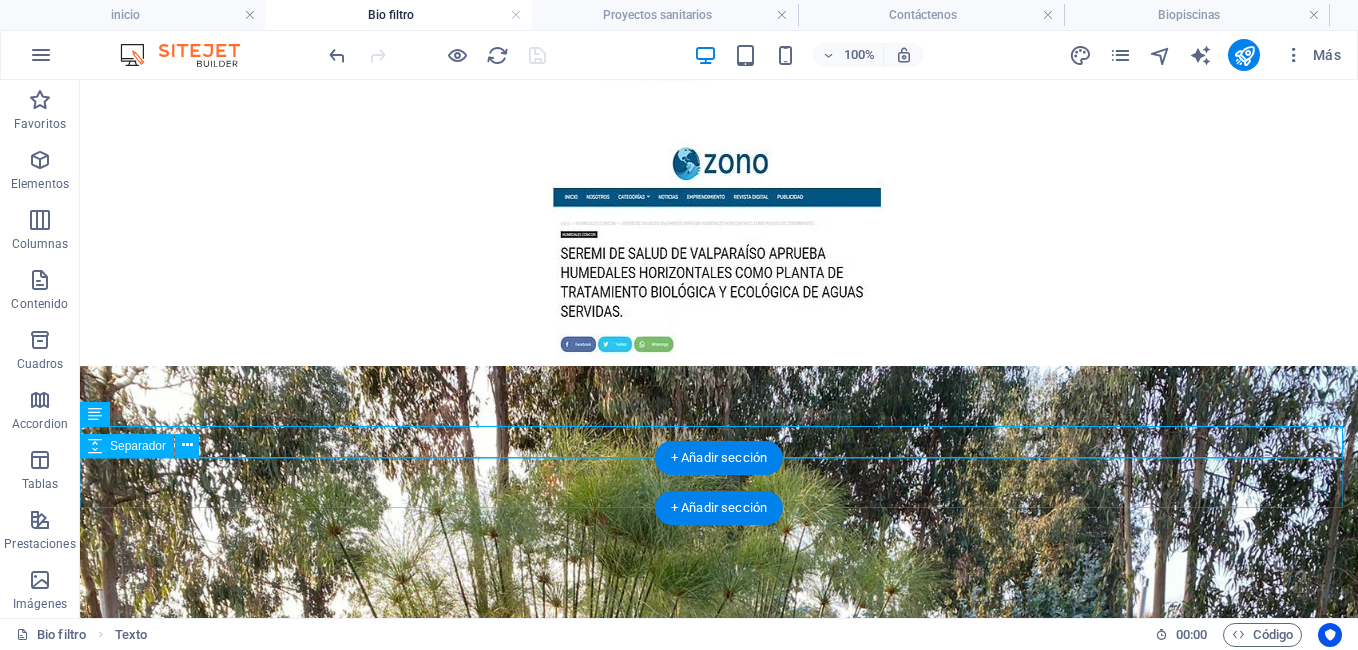 scroll, scrollTop: 7225, scrollLeft: 0, axis: vertical 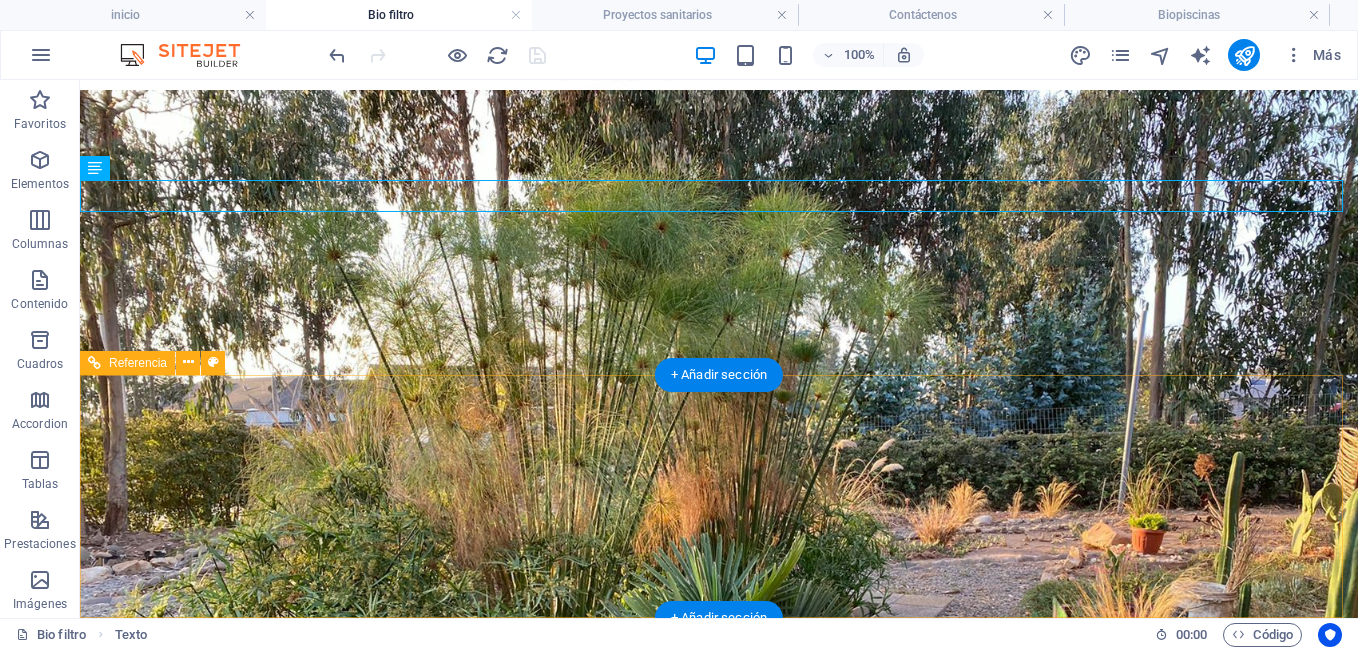 drag, startPoint x: 811, startPoint y: 522, endPoint x: 817, endPoint y: 503, distance: 19.924858 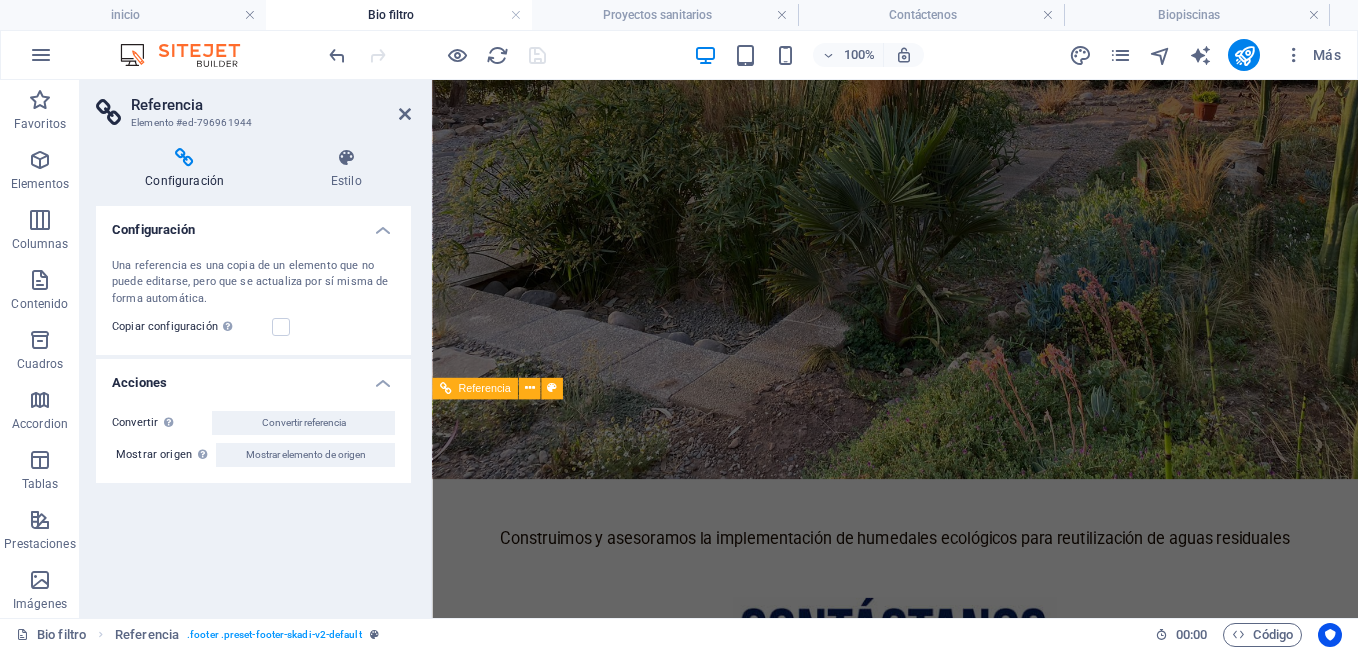 scroll, scrollTop: 6444, scrollLeft: 0, axis: vertical 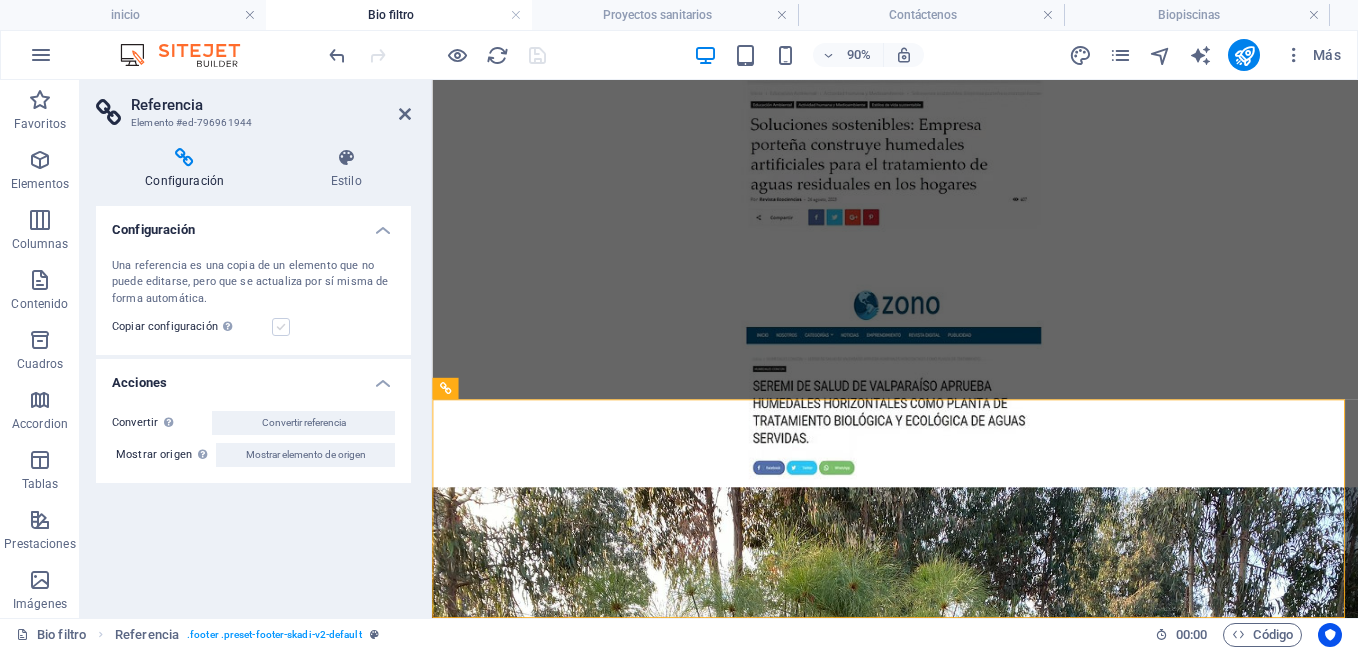 click at bounding box center [281, 327] 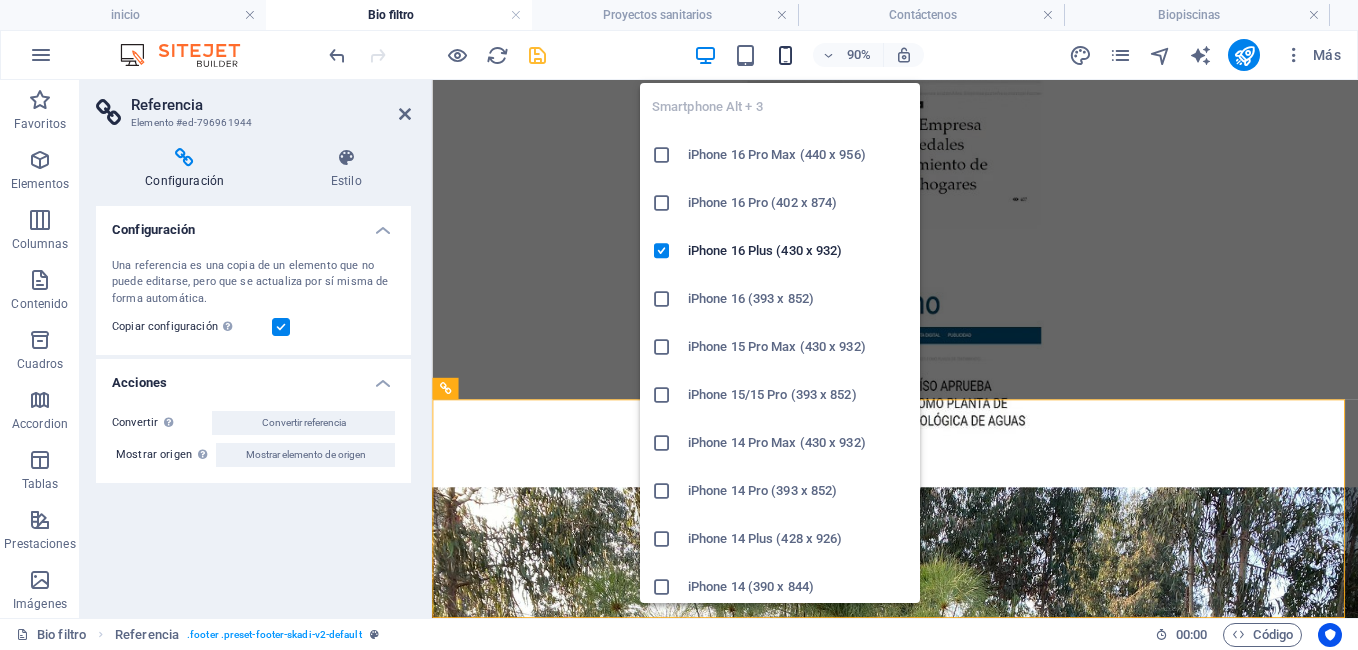 click at bounding box center (785, 55) 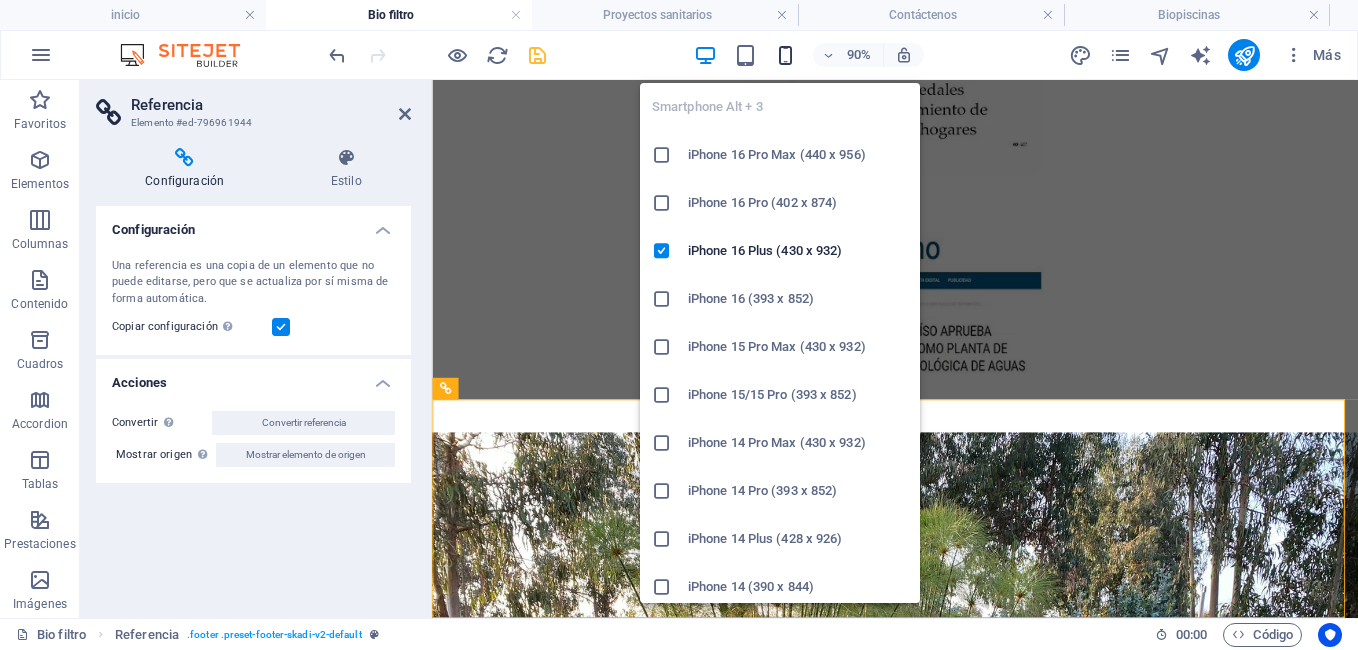 scroll, scrollTop: 4100, scrollLeft: 0, axis: vertical 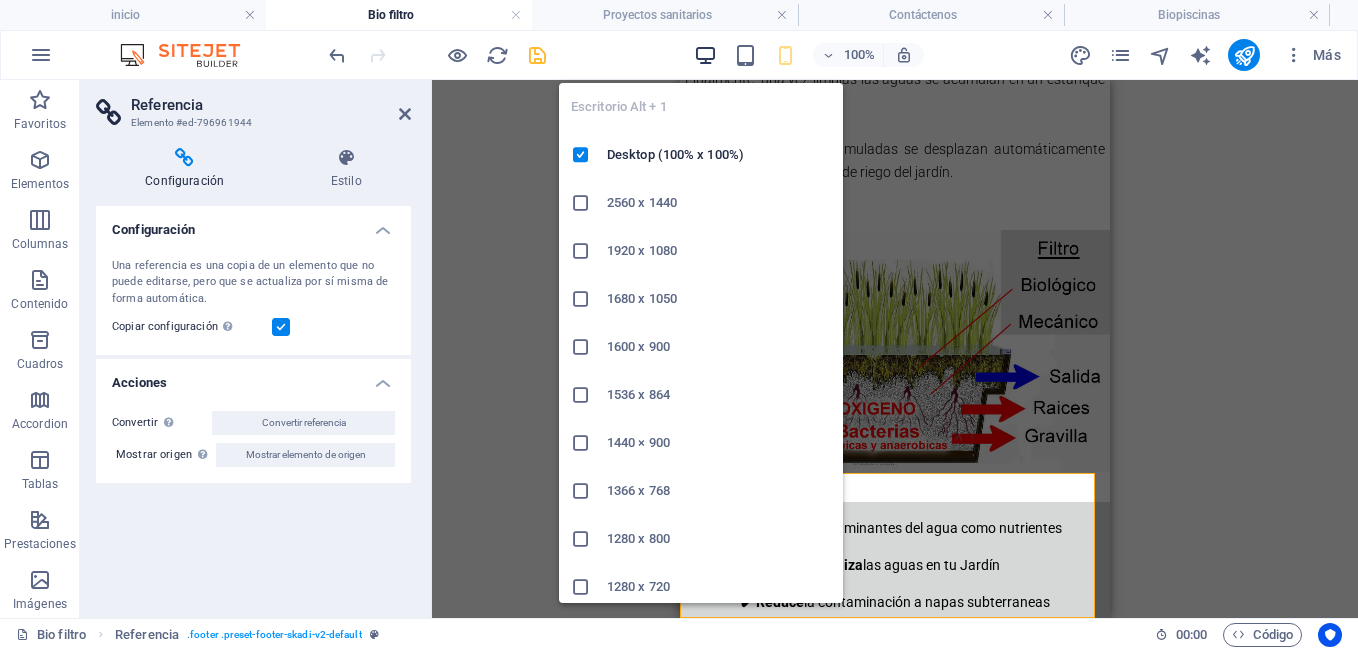 click at bounding box center [705, 55] 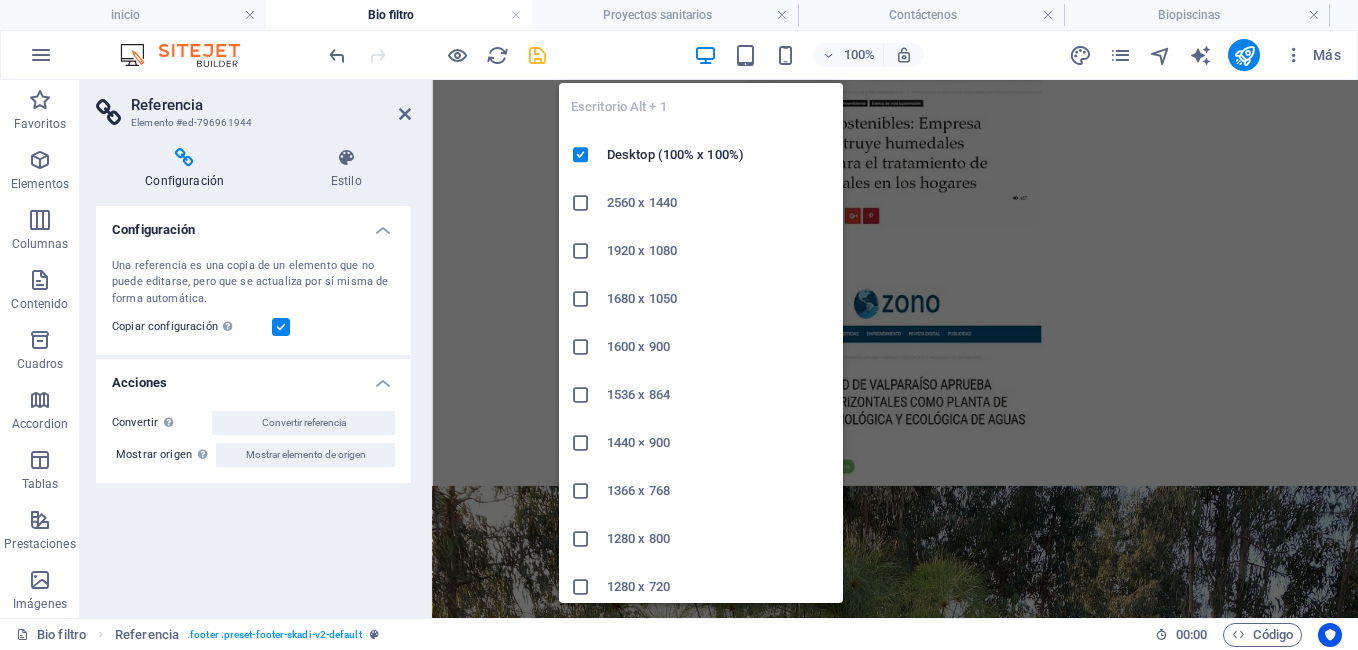 scroll, scrollTop: 6444, scrollLeft: 0, axis: vertical 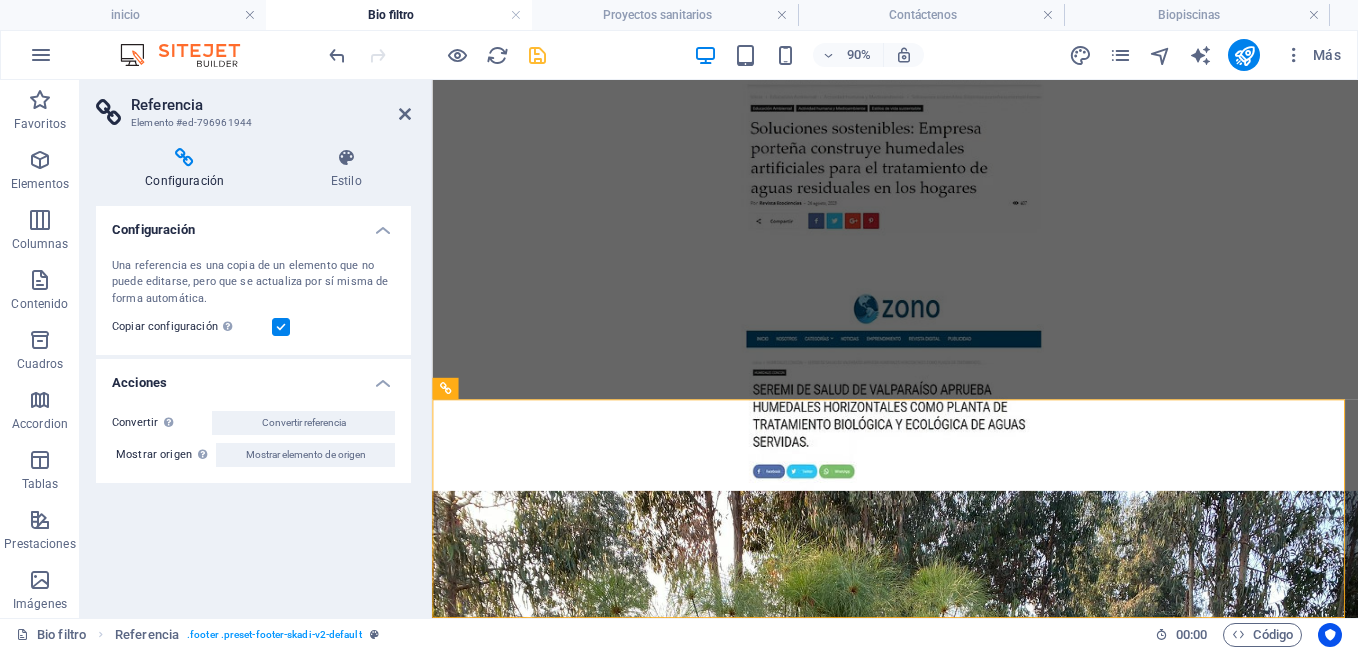 click at bounding box center (281, 327) 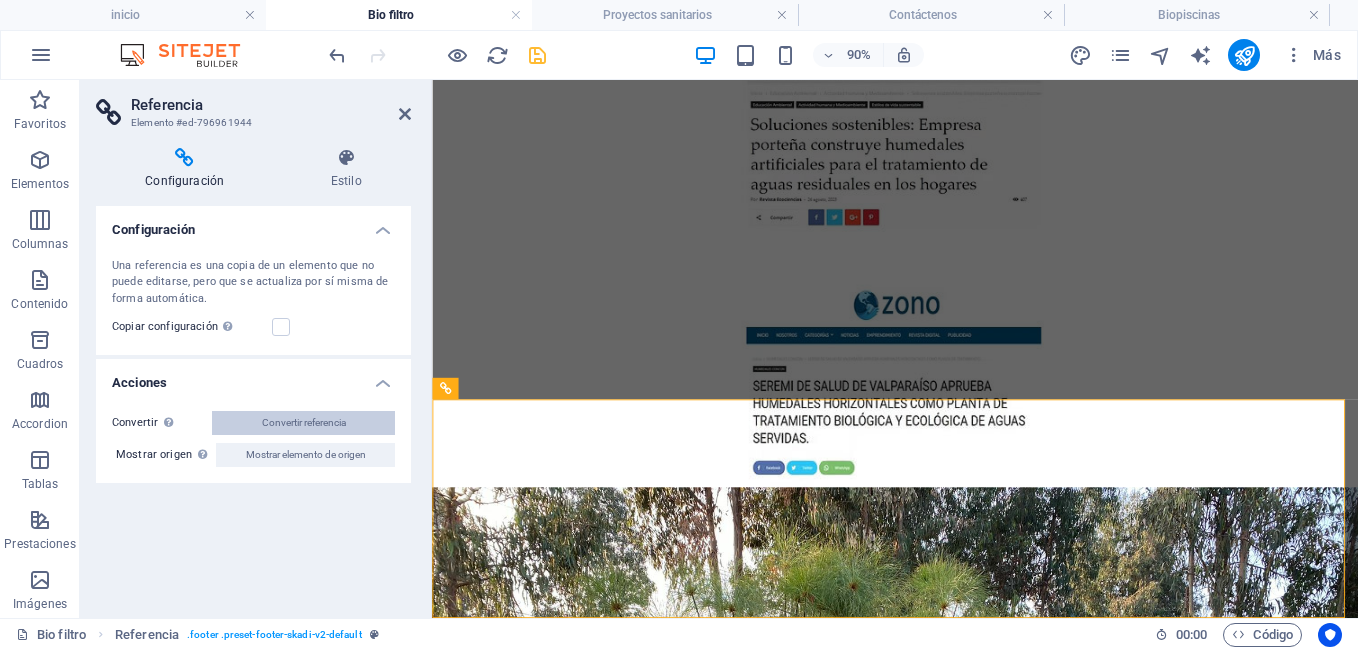 click on "Convertir referencia" at bounding box center (304, 423) 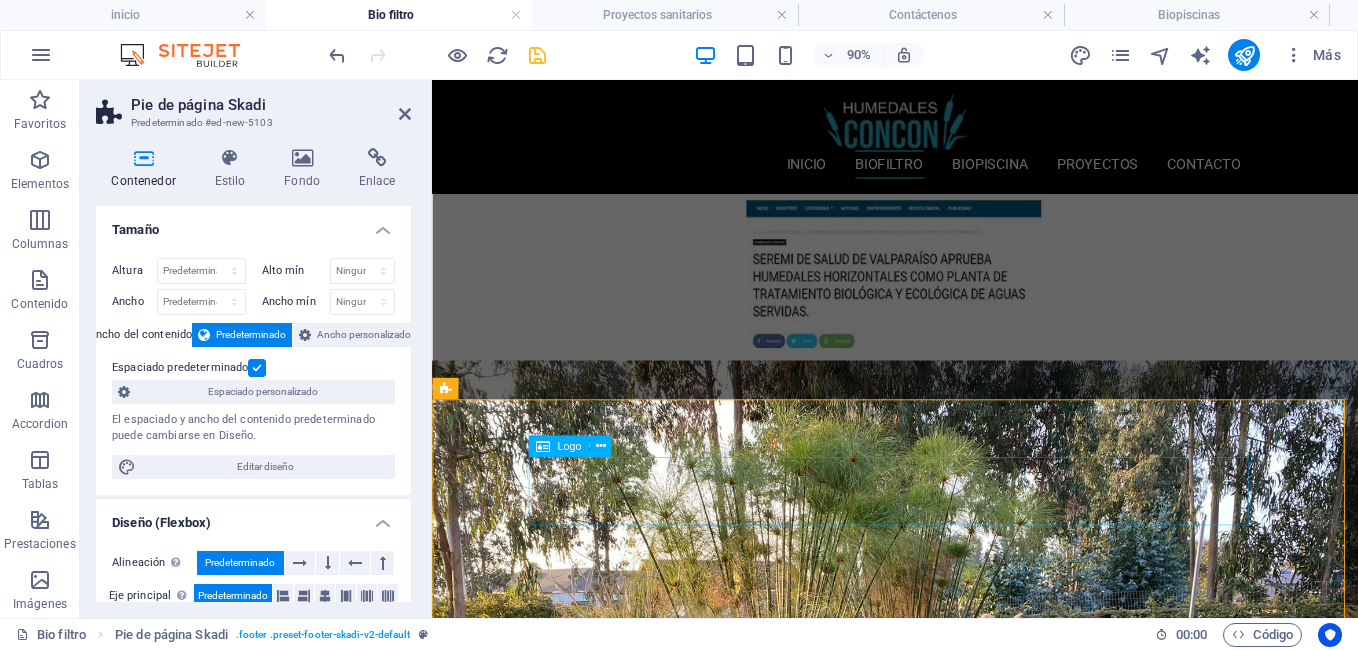 scroll, scrollTop: 6444, scrollLeft: 0, axis: vertical 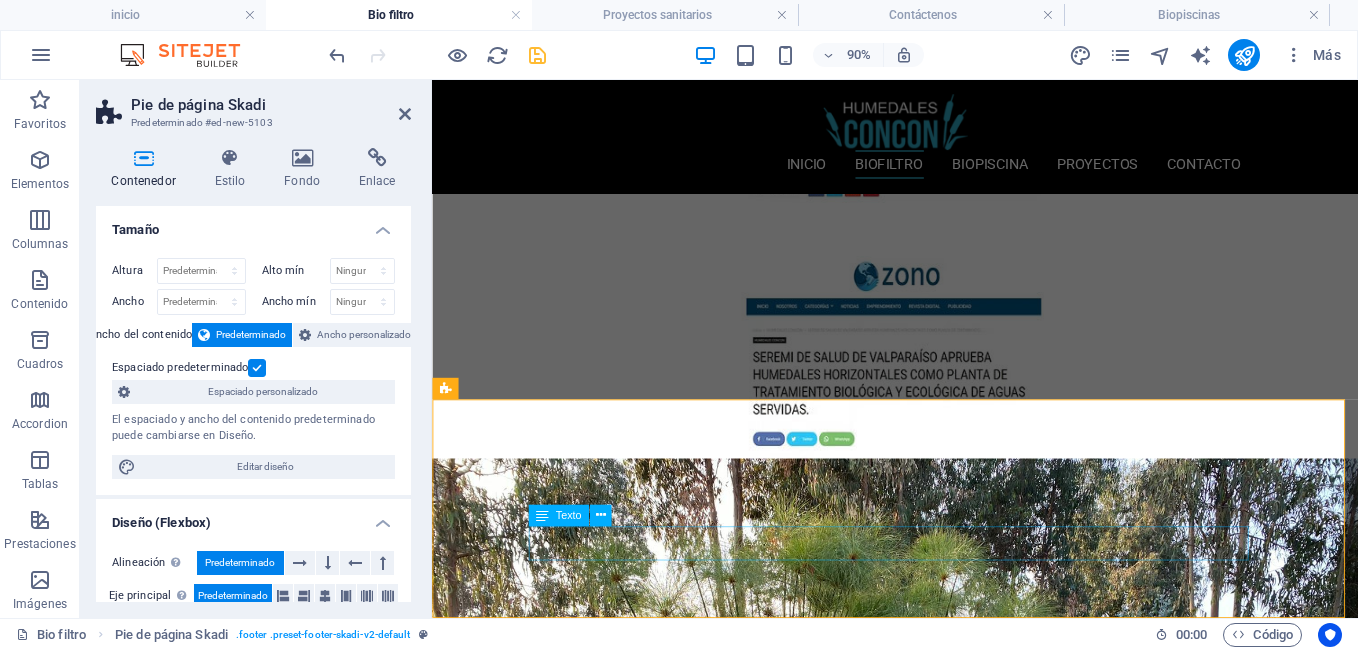 click on "Fono: [PHONE]  Email:  [EMAIL] @DerechosReservados 2021" at bounding box center (947, 1678) 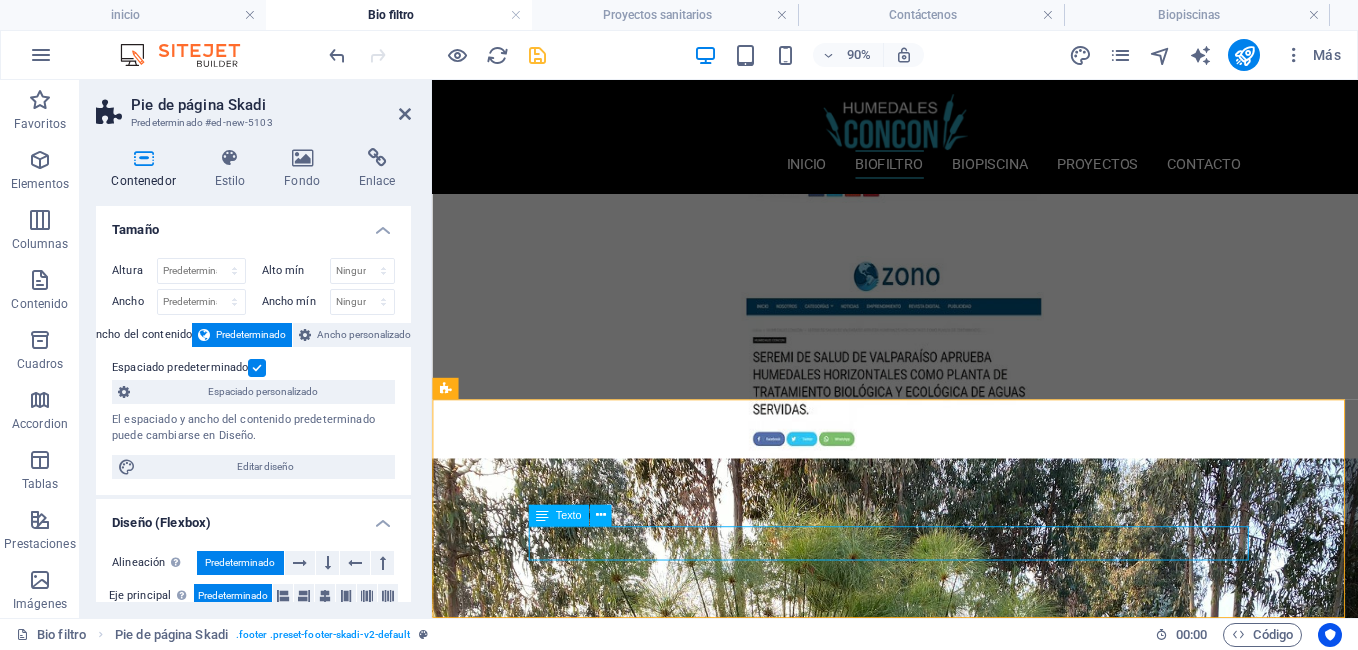 click on "Fono: [PHONE]  Email:  [EMAIL] @DerechosReservados 2021" at bounding box center [947, 1678] 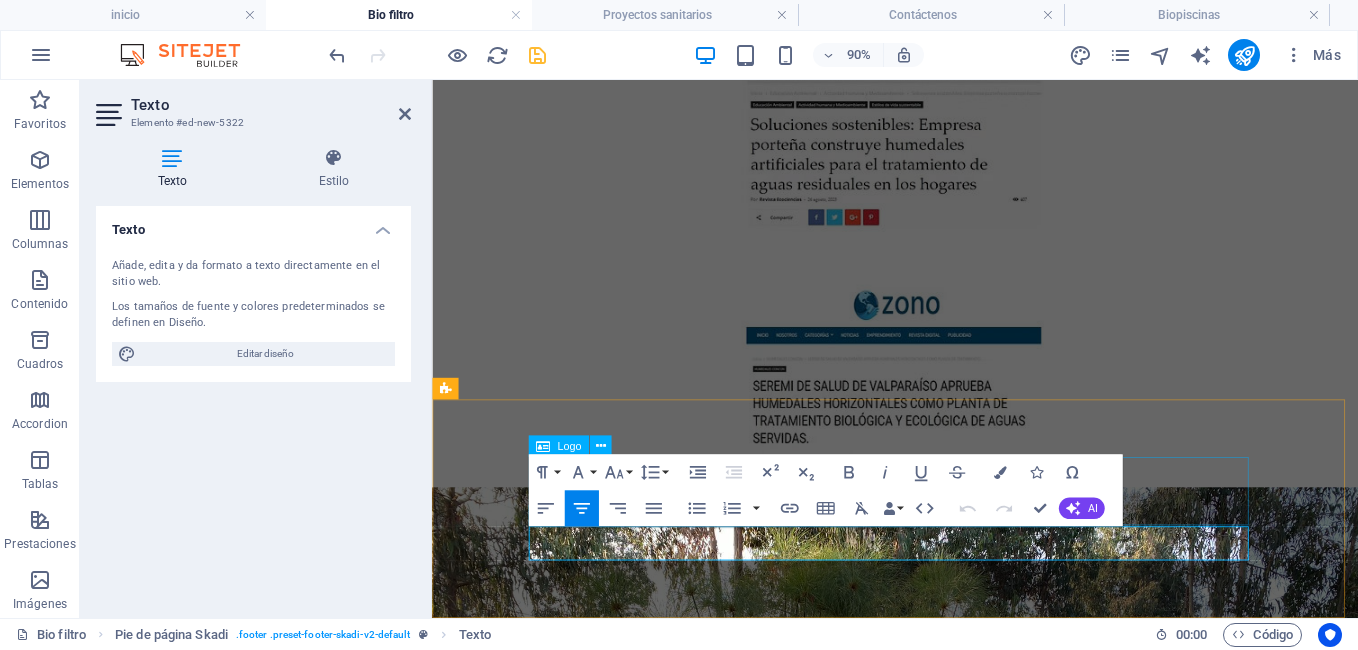 drag, startPoint x: 1100, startPoint y: 587, endPoint x: 787, endPoint y: 573, distance: 313.31296 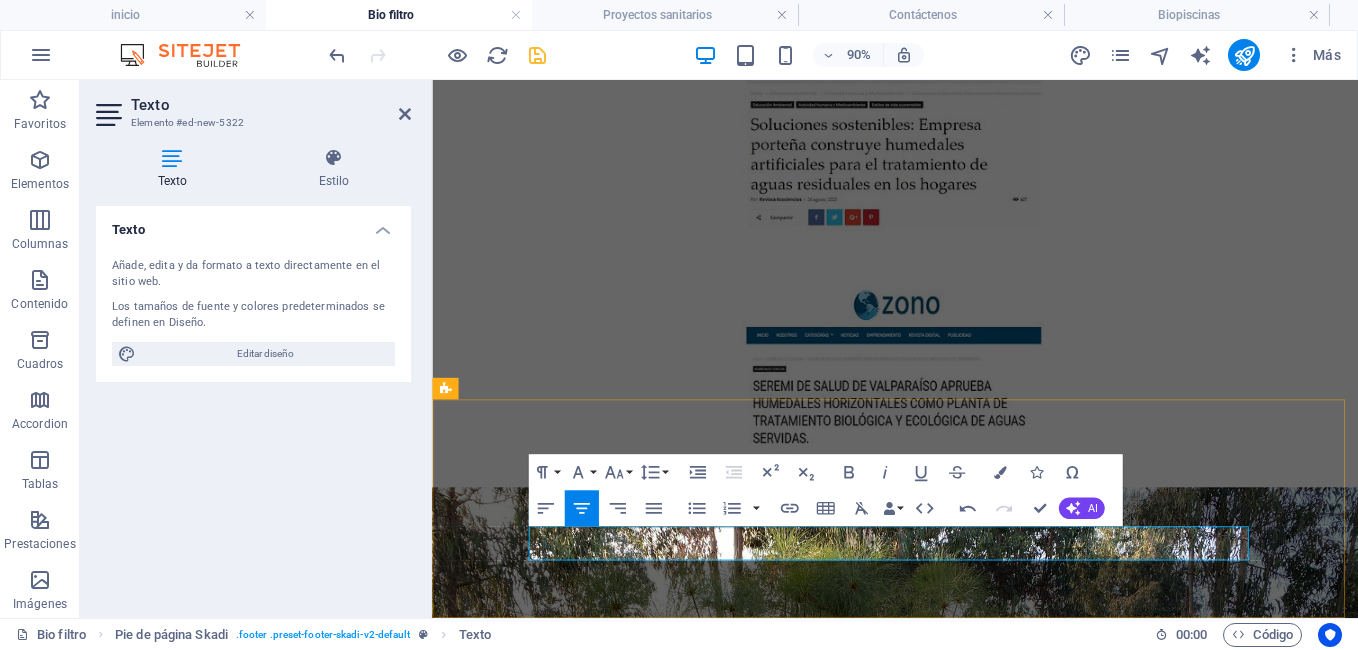 click on "@DerechosReservados 2021" at bounding box center [947, 1719] 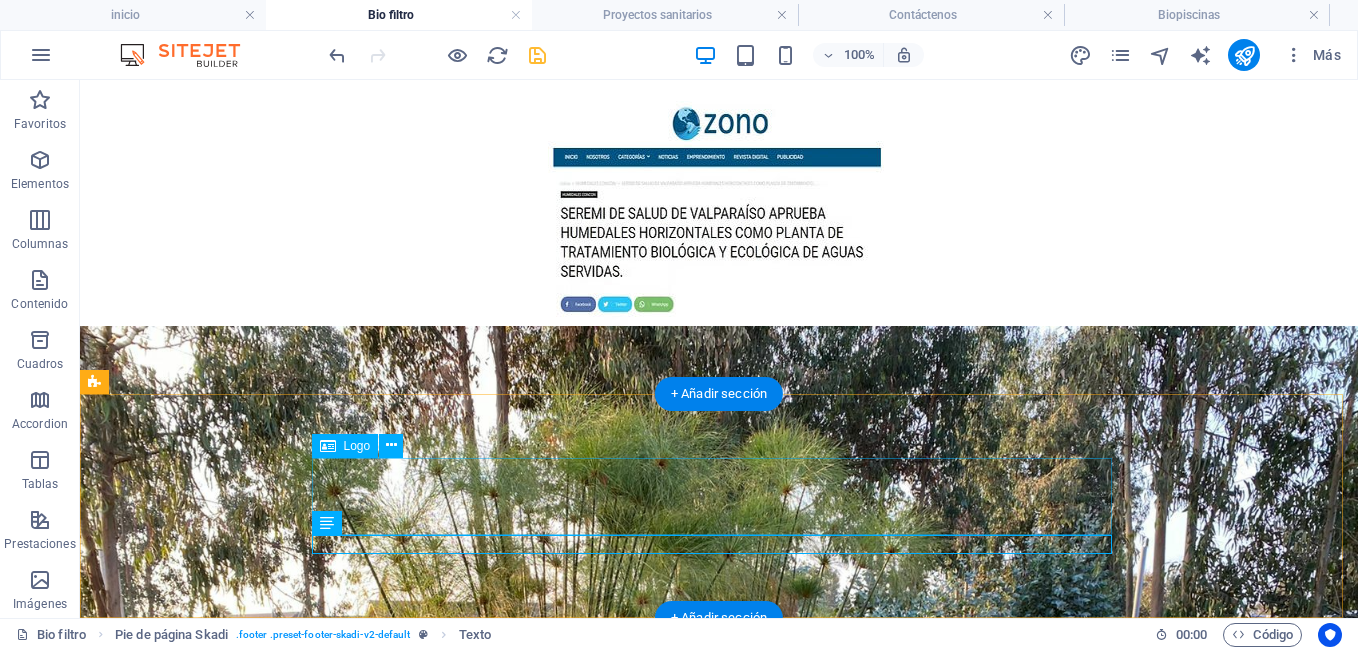 scroll, scrollTop: 7206, scrollLeft: 0, axis: vertical 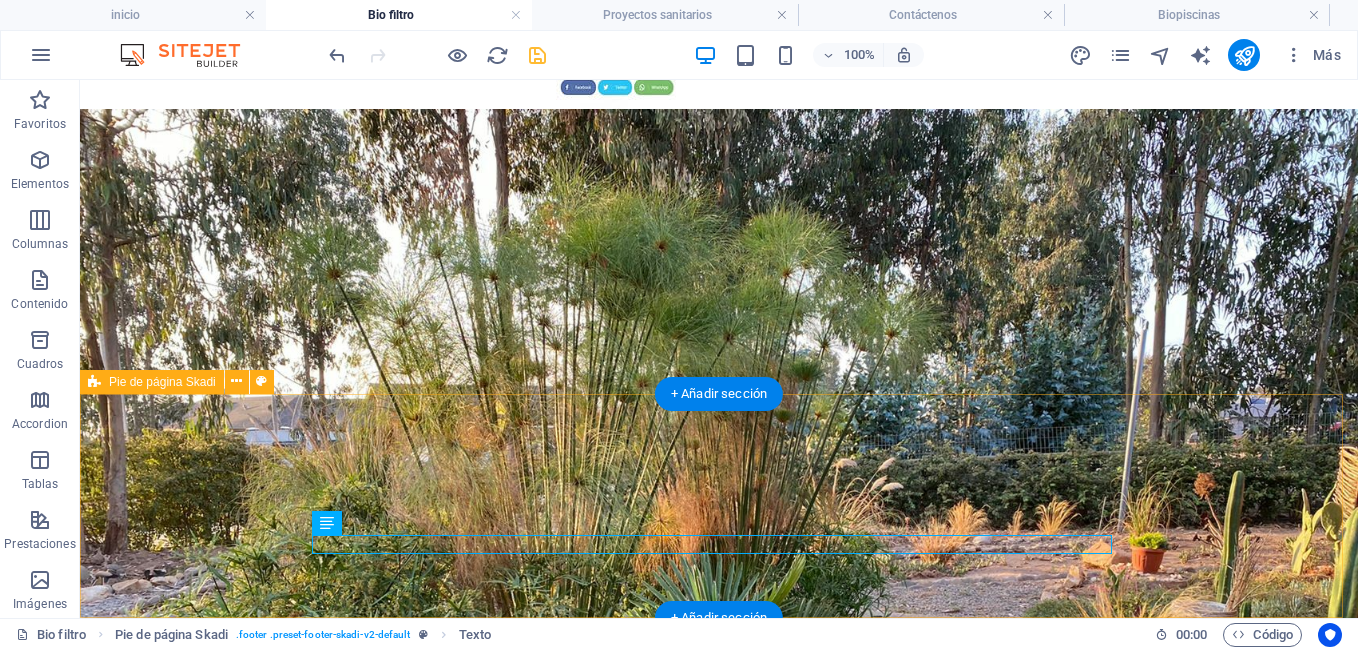 click on "@DerechosReservados 2021" at bounding box center [719, 1425] 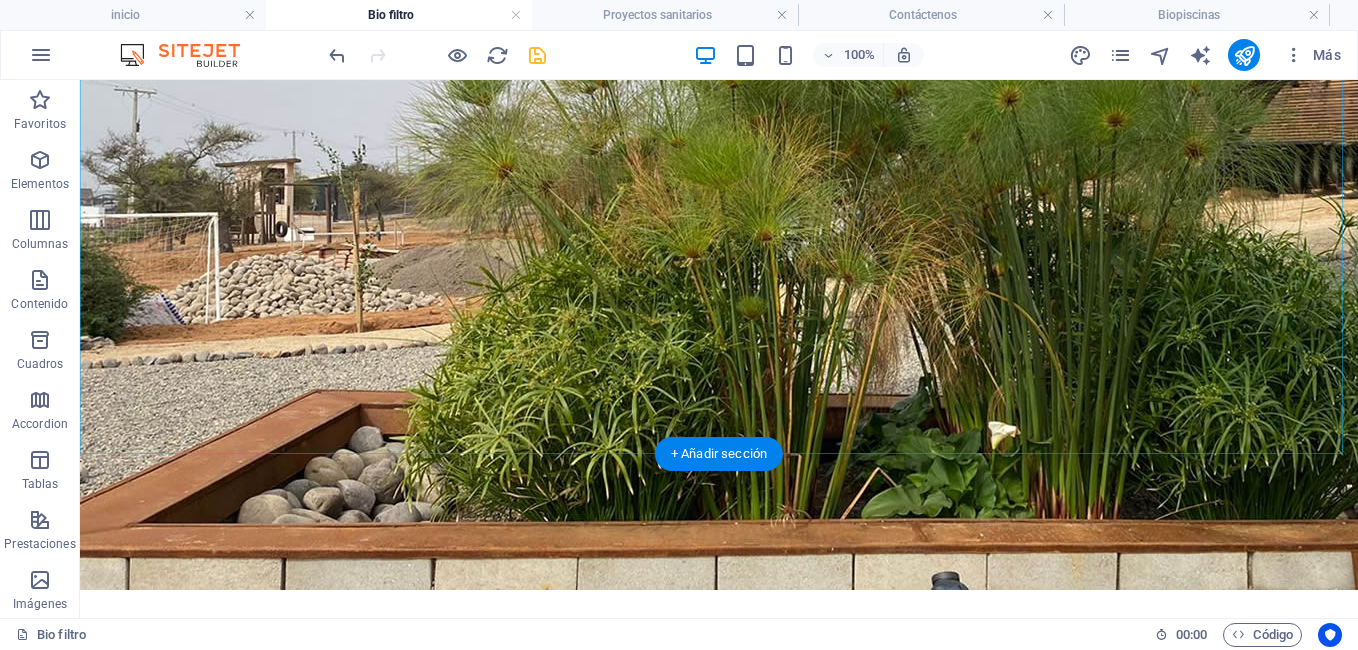 scroll, scrollTop: 4015, scrollLeft: 0, axis: vertical 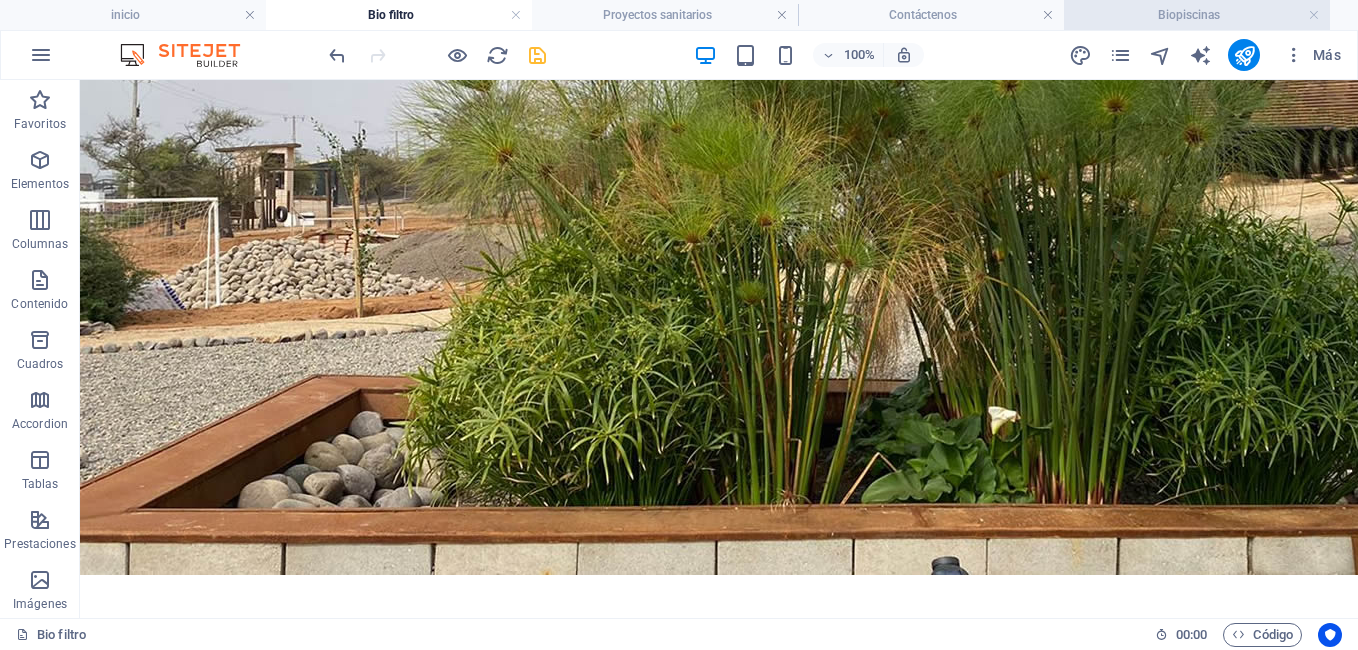 click on "Biopiscinas" at bounding box center (1197, 15) 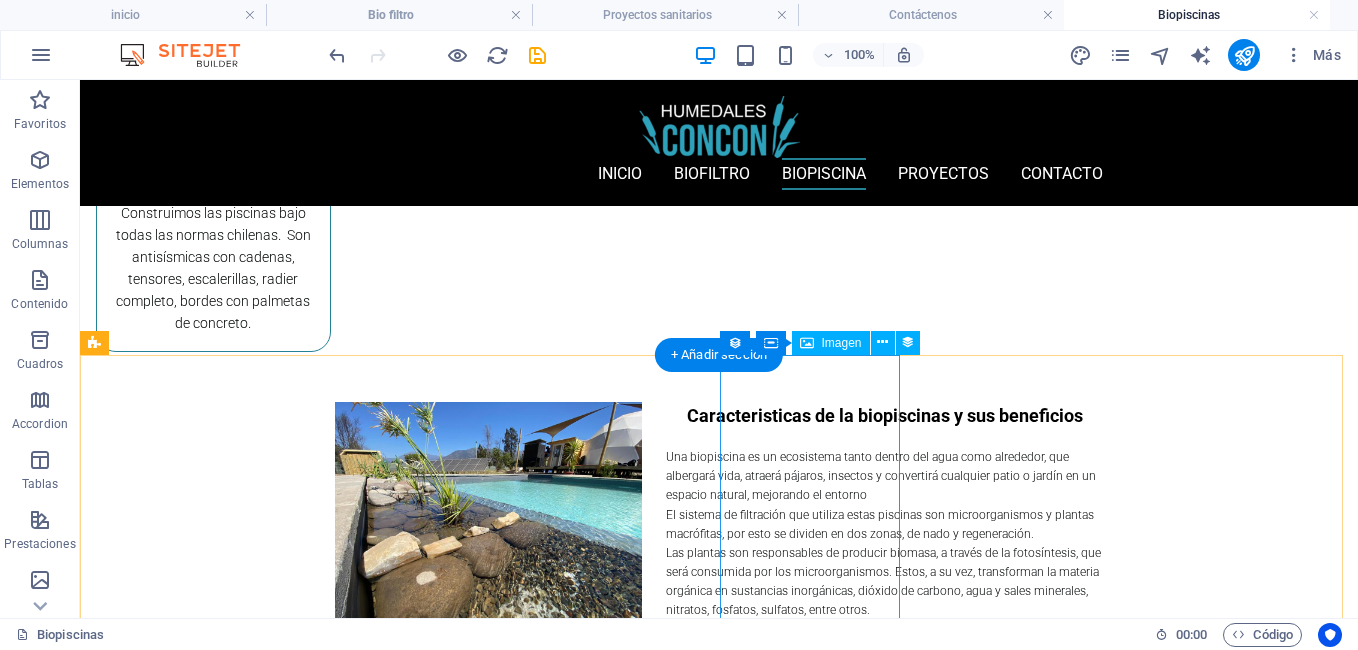scroll, scrollTop: 7344, scrollLeft: 0, axis: vertical 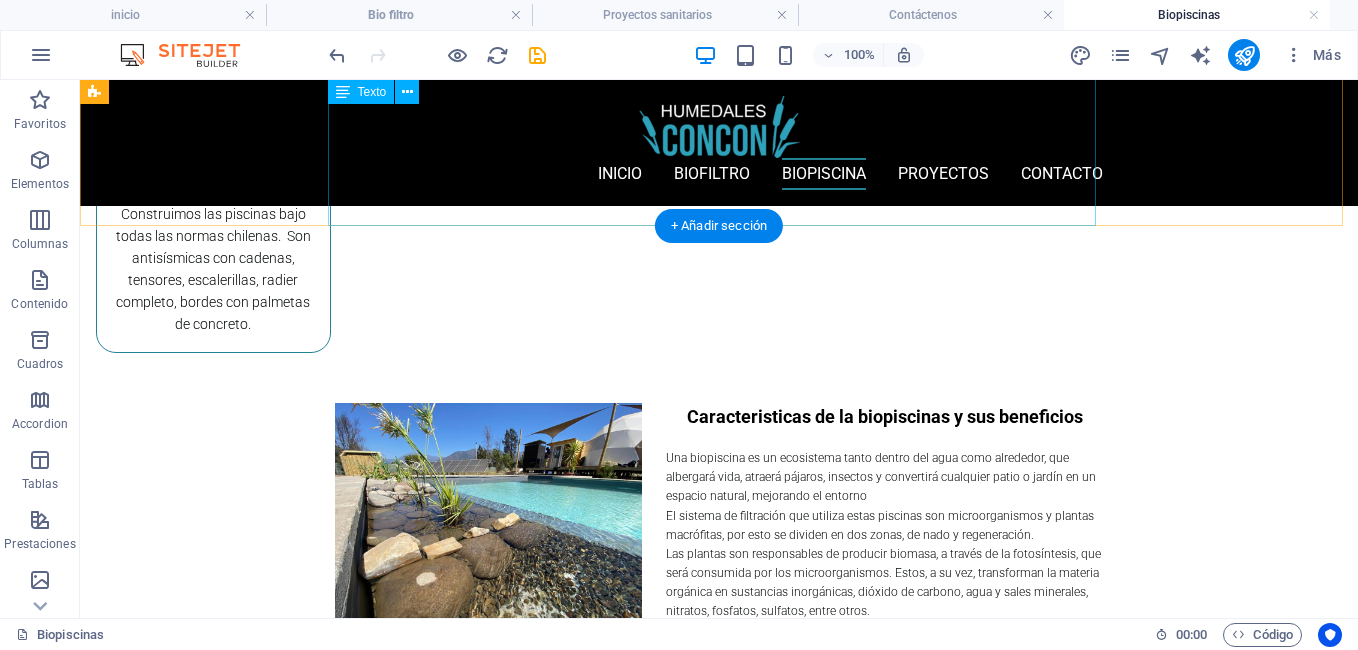 click on "Una biopiscina es un ecosistema tanto dentro del agua como alrededor, que albergará vida, atraerá pájaros, insectos y convertirá cualquier patio o jardín en un espacio natural, mejorando el entorno El sistema de filtración que utiliza estas piscinas son microorganismos y plantas macrófitas, por esto se dividen en dos zonas, de nado y regeneración. Las plantas son responsables de producir biomasa, a través de la fotosíntesis, que será consumida por los microorganismos. Estos, a su vez, transforman la materia orgánica en sustancias inorgánicas, dióxido de carbono, agua y sales minerales, nitratos, fosfatos, sulfatos, entre otros. La zona en la que se depura el agua está llena de plantas. La filtración es echa por la microfauna y la microflora acuática que se desarrolla en la gravilla de la zona de regeneración. Las plantas acuáticas, más allá de su función estética, absorben el nitrógeno y el fósforo disuelve en el agua. Las plantas sumergidas ayudan a mantener la oxigenación del agua." at bounding box center (719, 631) 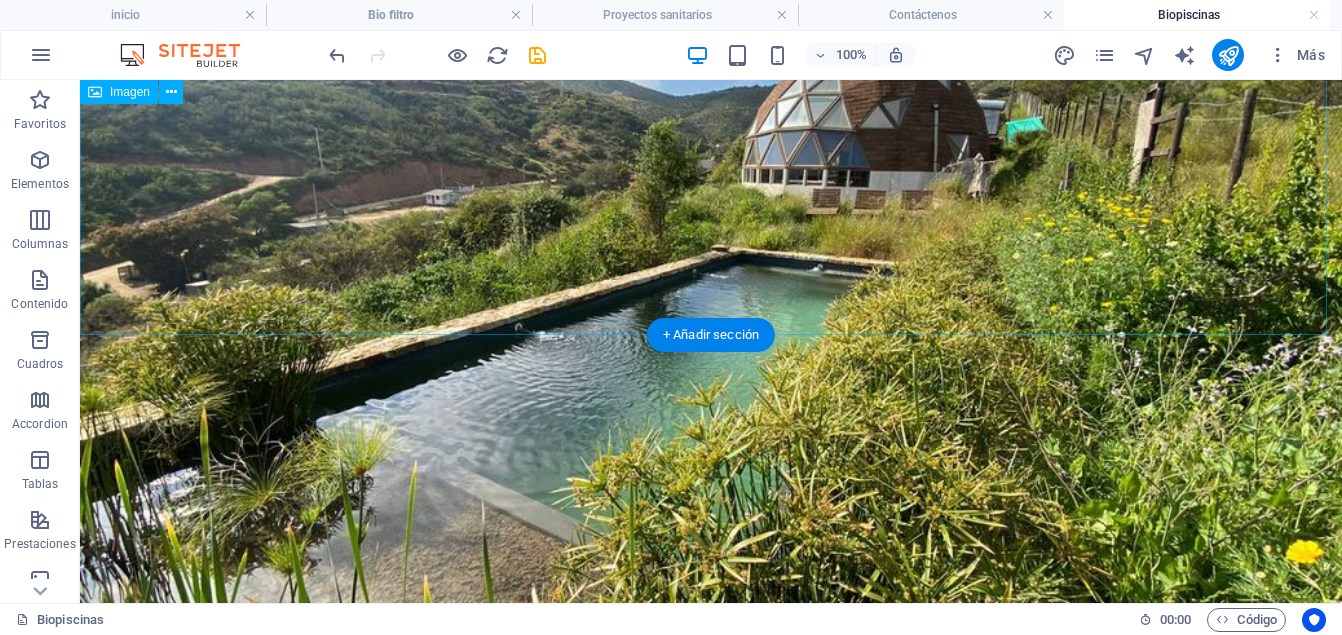 scroll, scrollTop: 5566, scrollLeft: 0, axis: vertical 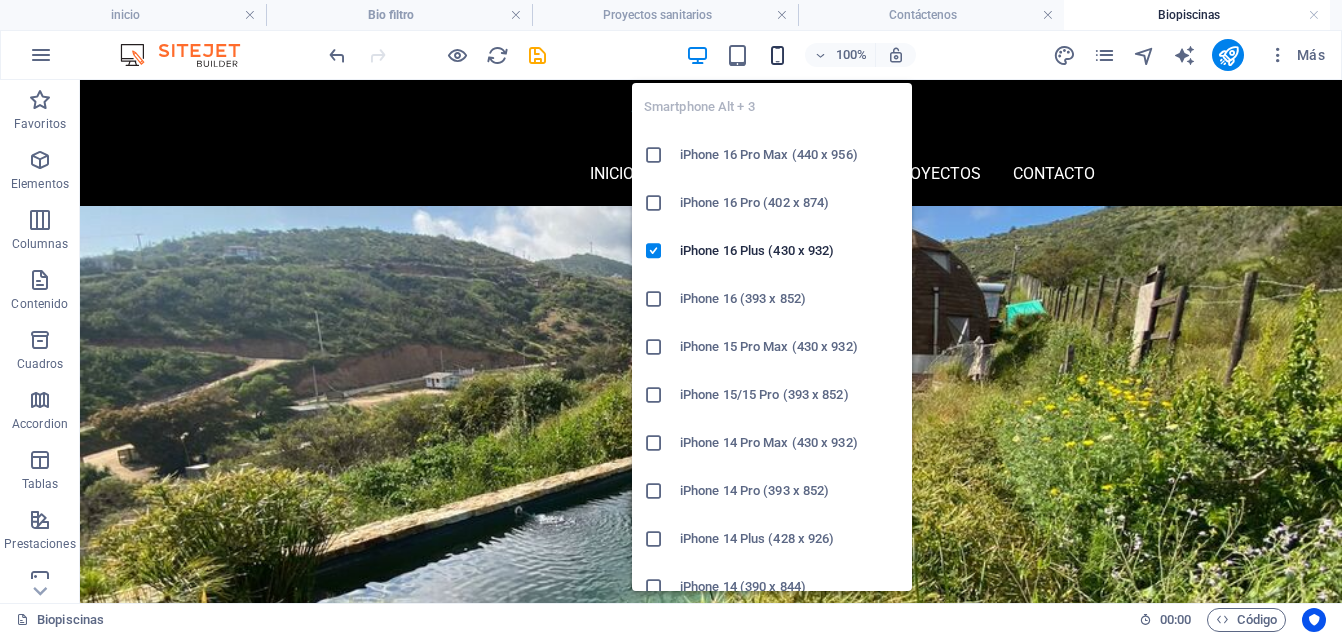 click at bounding box center (777, 55) 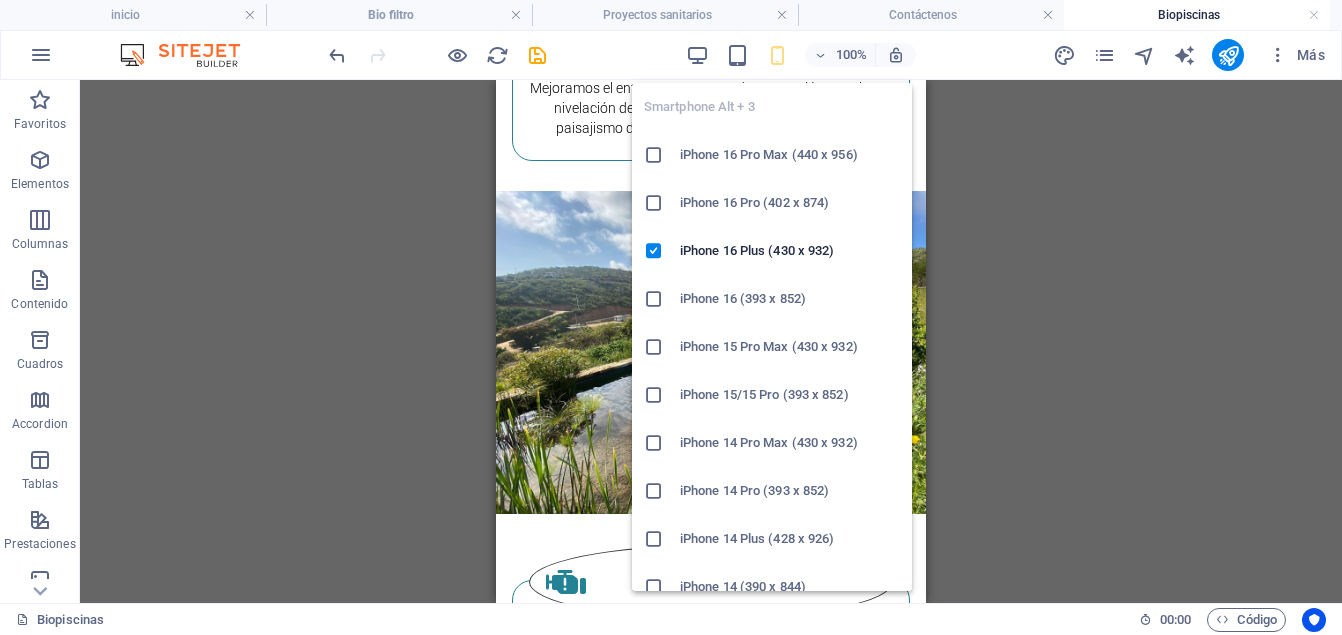 scroll, scrollTop: 3582, scrollLeft: 0, axis: vertical 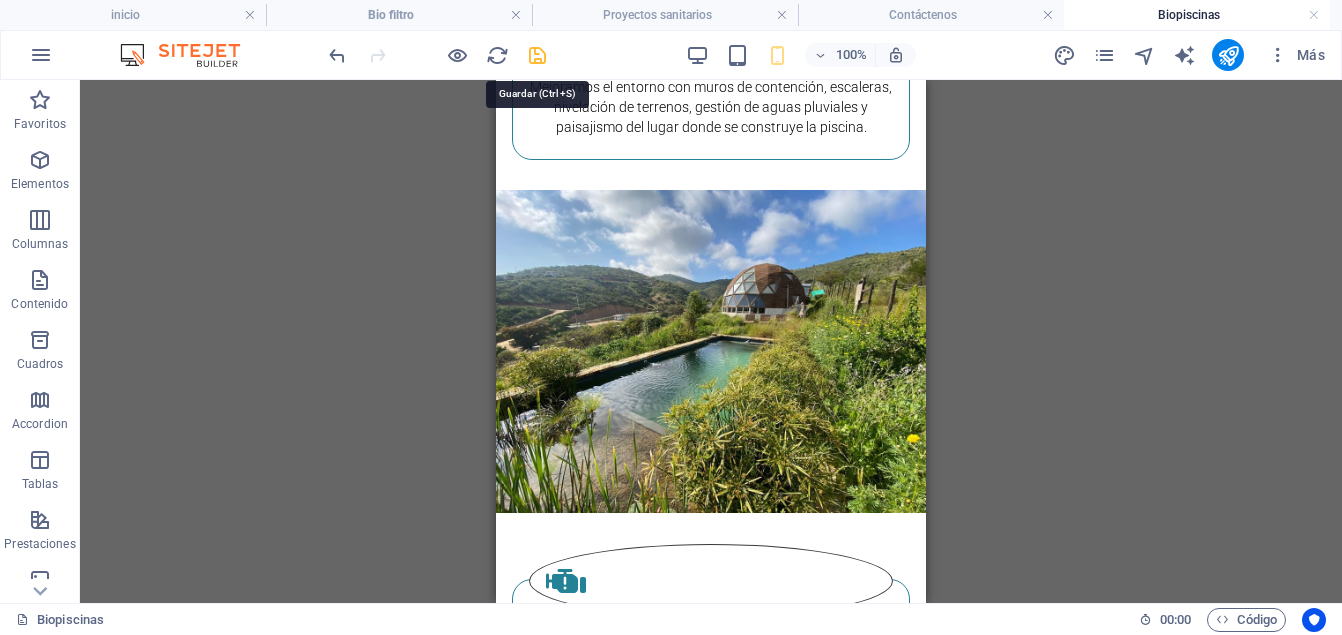 drag, startPoint x: 530, startPoint y: 54, endPoint x: 289, endPoint y: 162, distance: 264.09277 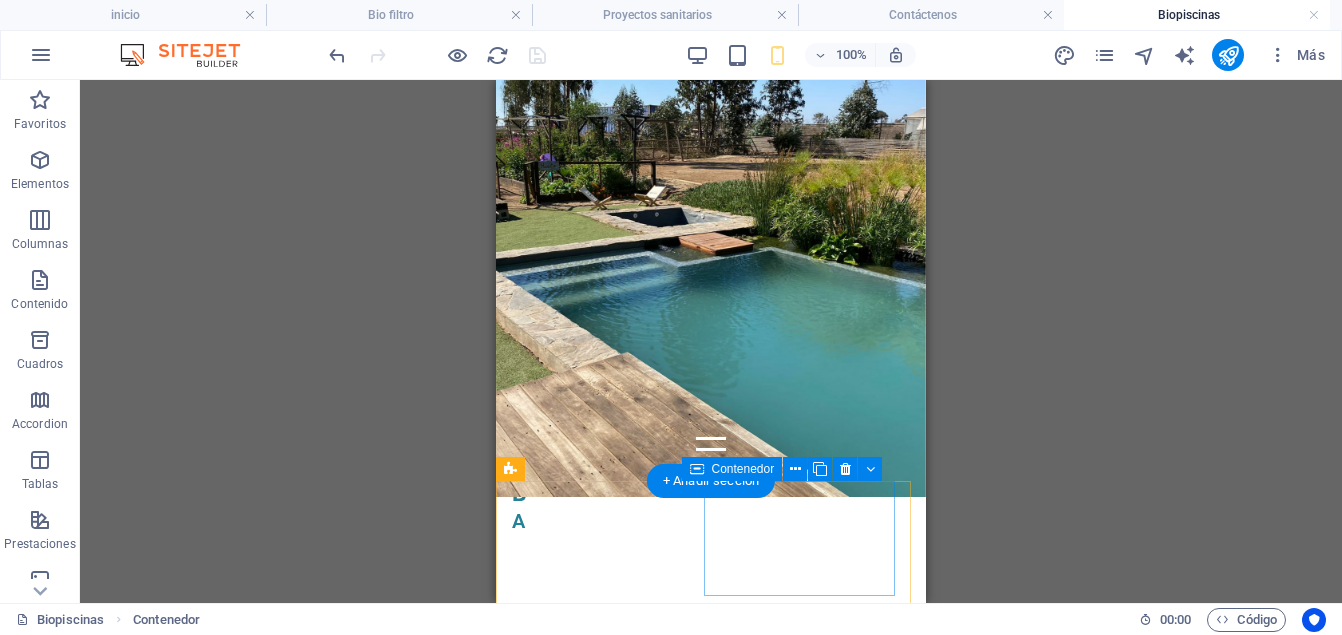scroll, scrollTop: 346, scrollLeft: 0, axis: vertical 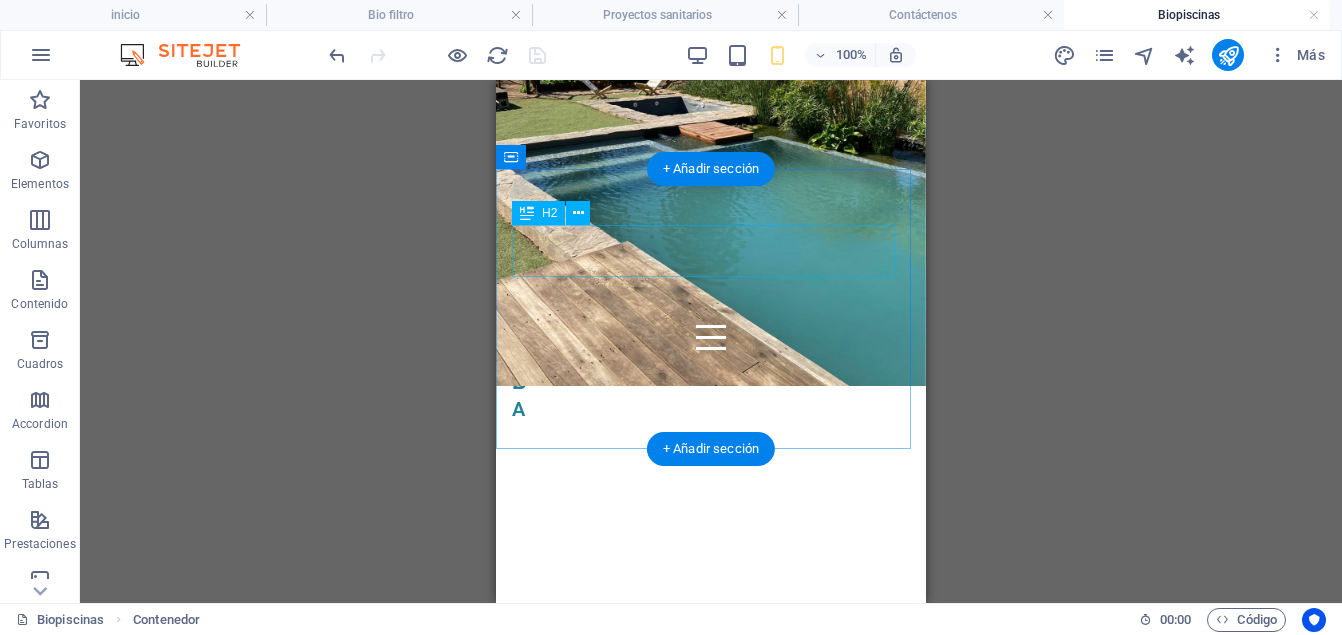 click on "s iente la experiencia de bañarte en aguas cristalinas y naturales" at bounding box center (711, 800) 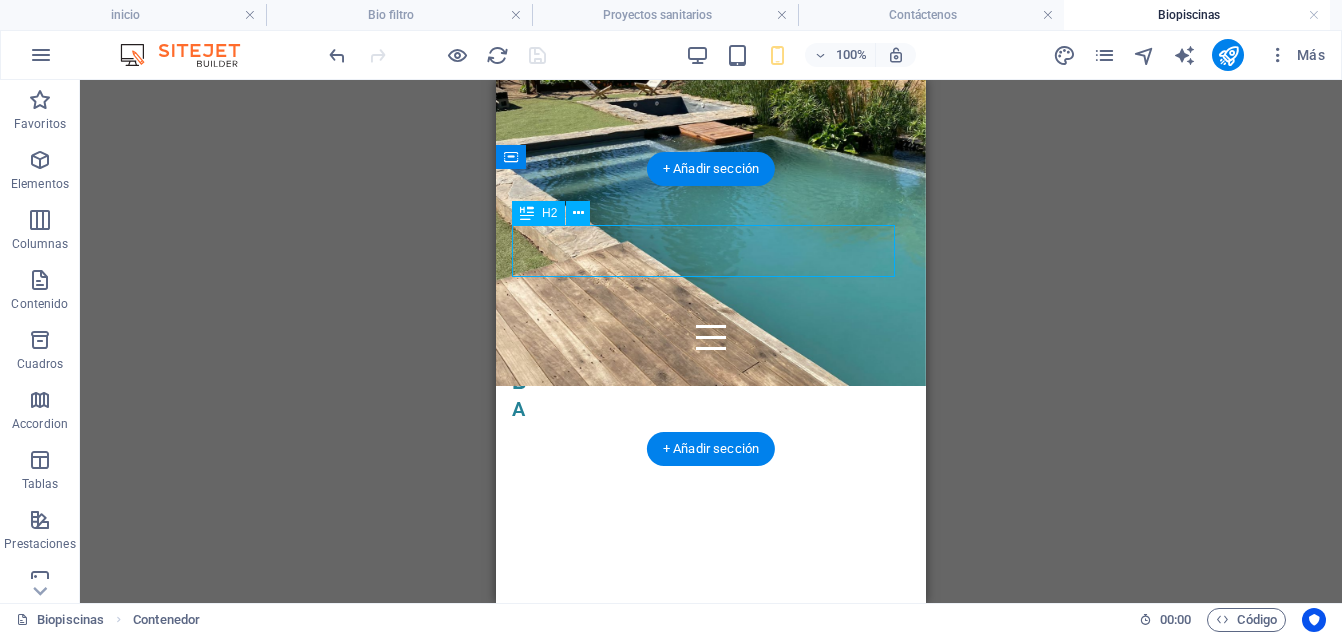 click on "s iente la experiencia de bañarte en aguas cristalinas y naturales" at bounding box center (711, 800) 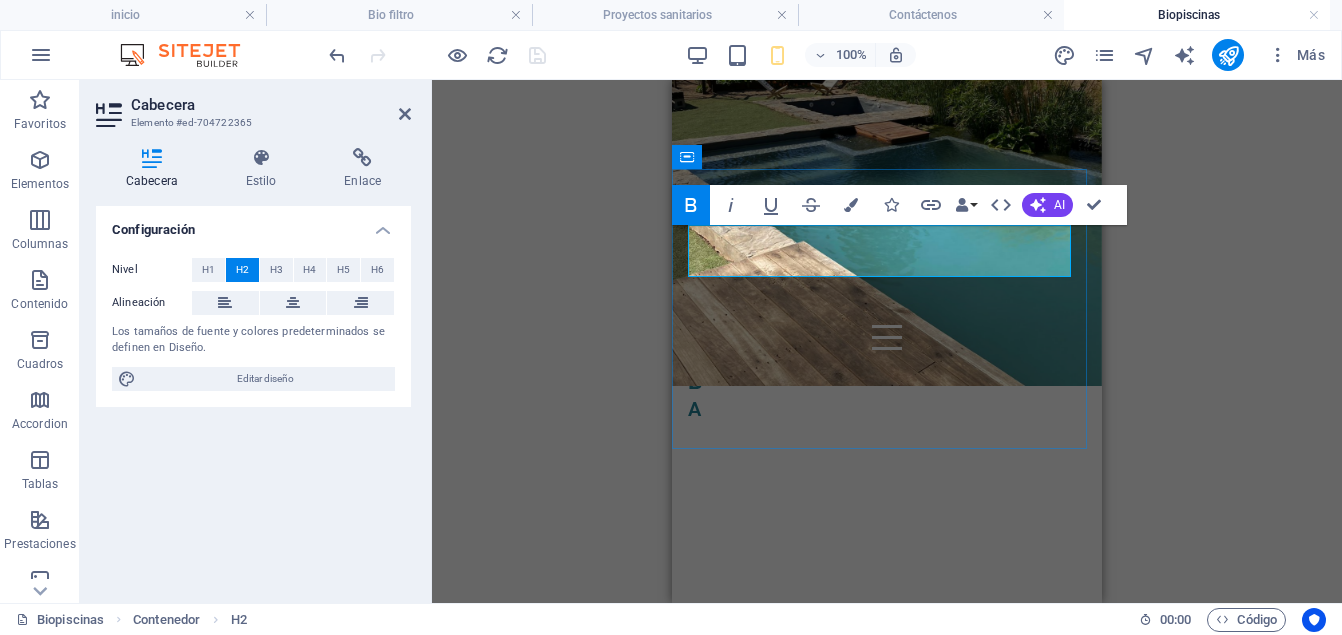 click on "s iente la experiencia de bañarte en aguas cristalinas y naturales" at bounding box center (887, 800) 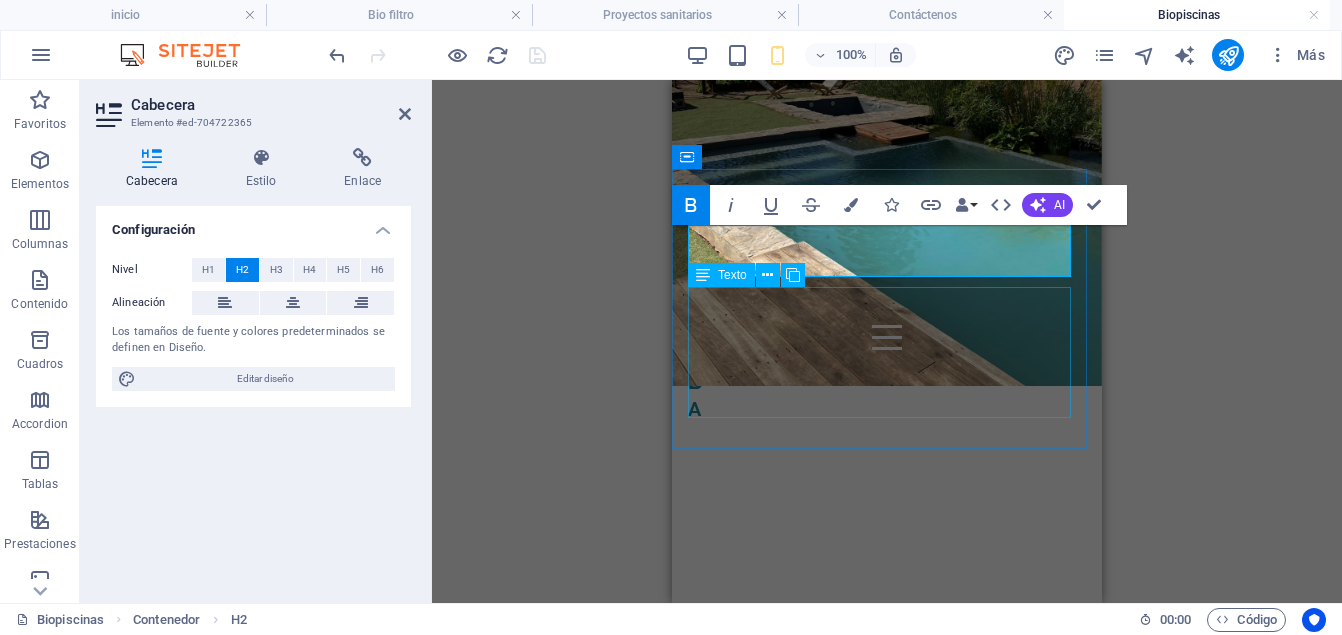 click on "Las  Biopiscinas  contienen plantas en su interior que actúan como filtros naturales, depurando el agua y  evitando el uso de cloro , que puede dañar nuestra piel y ojos. Estas piscinas no solo embellecen el paisaje, sino que también ofrecen una experiencia de nado en contacto directo con la naturaleza, enriqueciendo el entorno y promoviendo la biodiversidad." at bounding box center [887, 901] 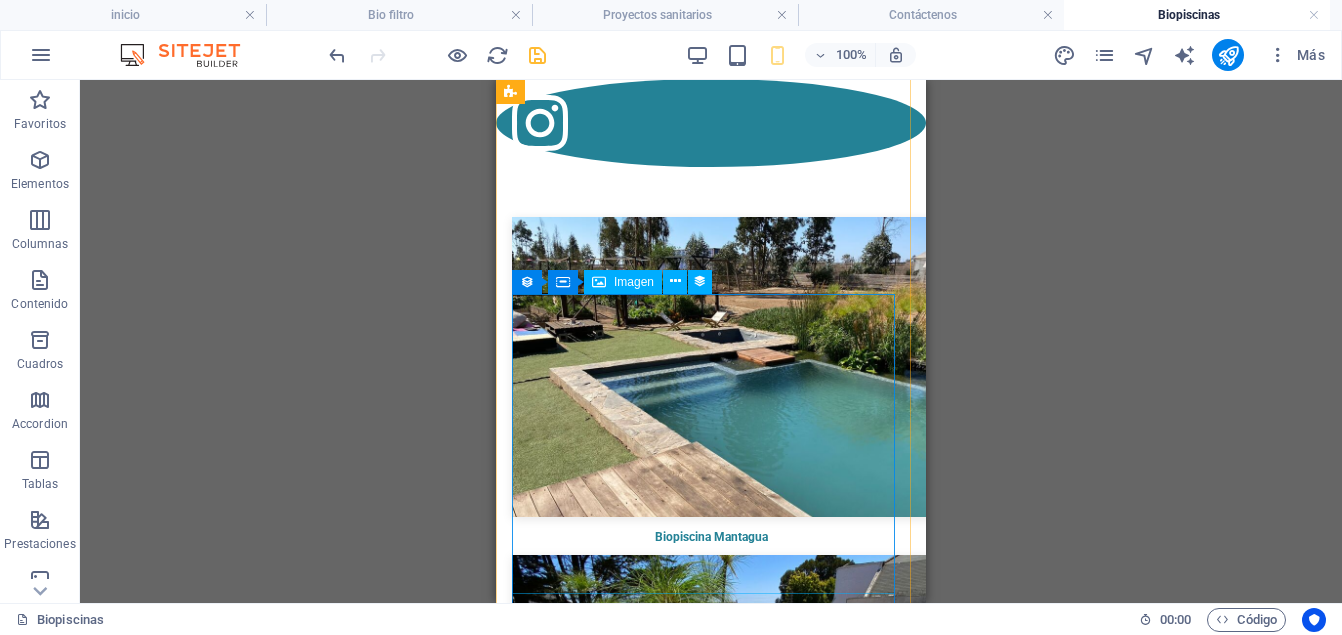 scroll, scrollTop: 5915, scrollLeft: 0, axis: vertical 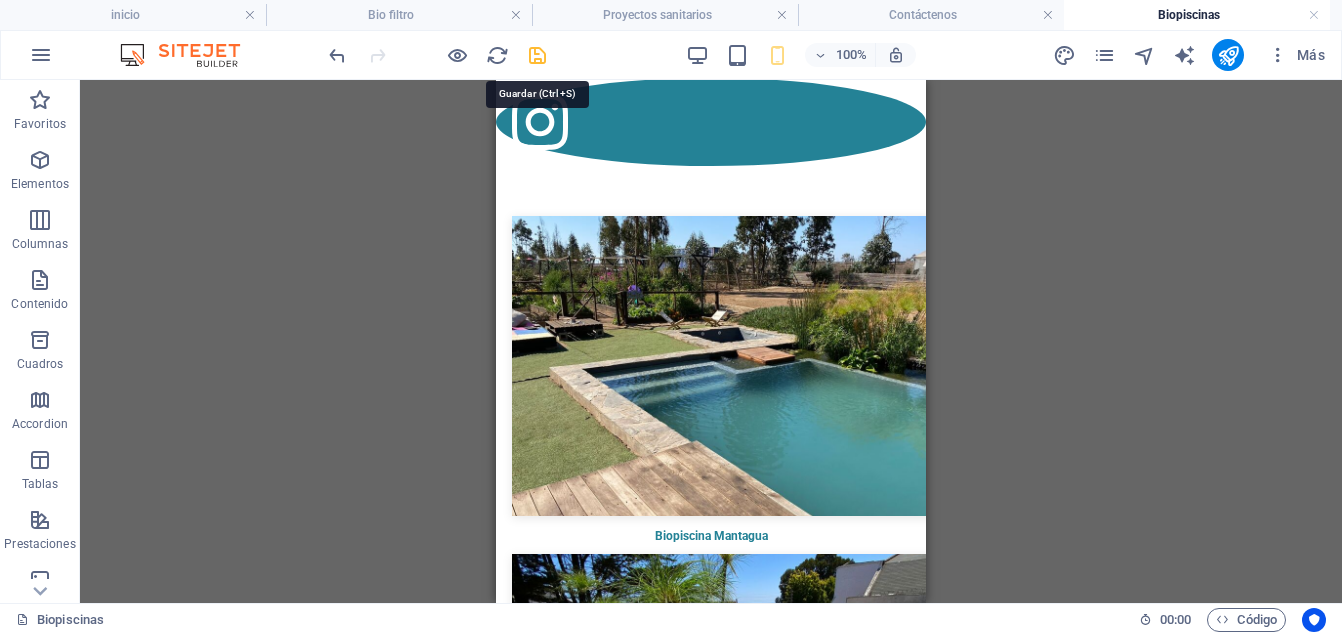 click at bounding box center (537, 55) 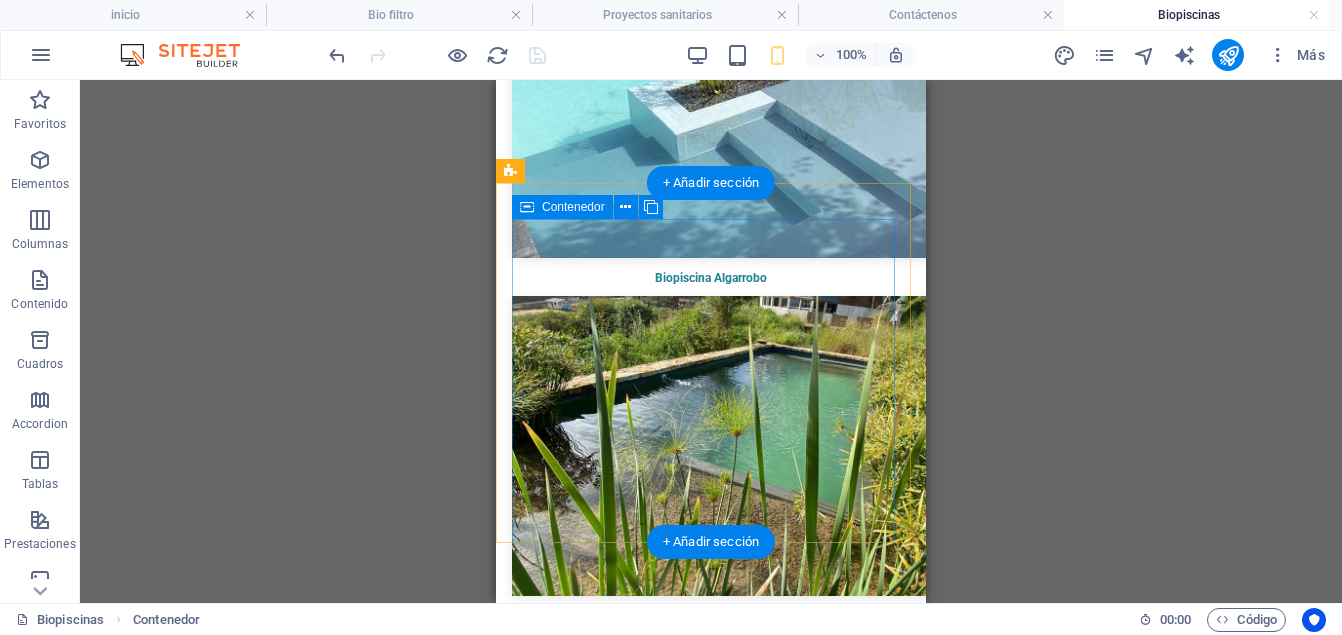 scroll, scrollTop: 7393, scrollLeft: 0, axis: vertical 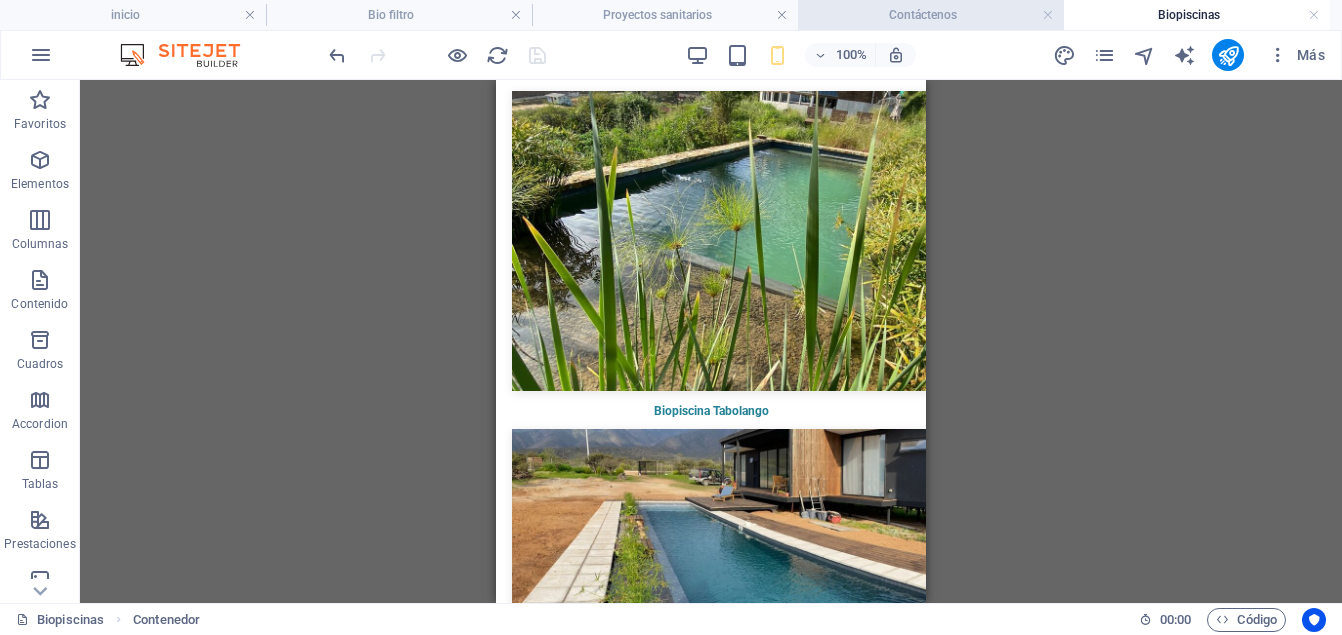 click on "Contáctenos" at bounding box center (931, 15) 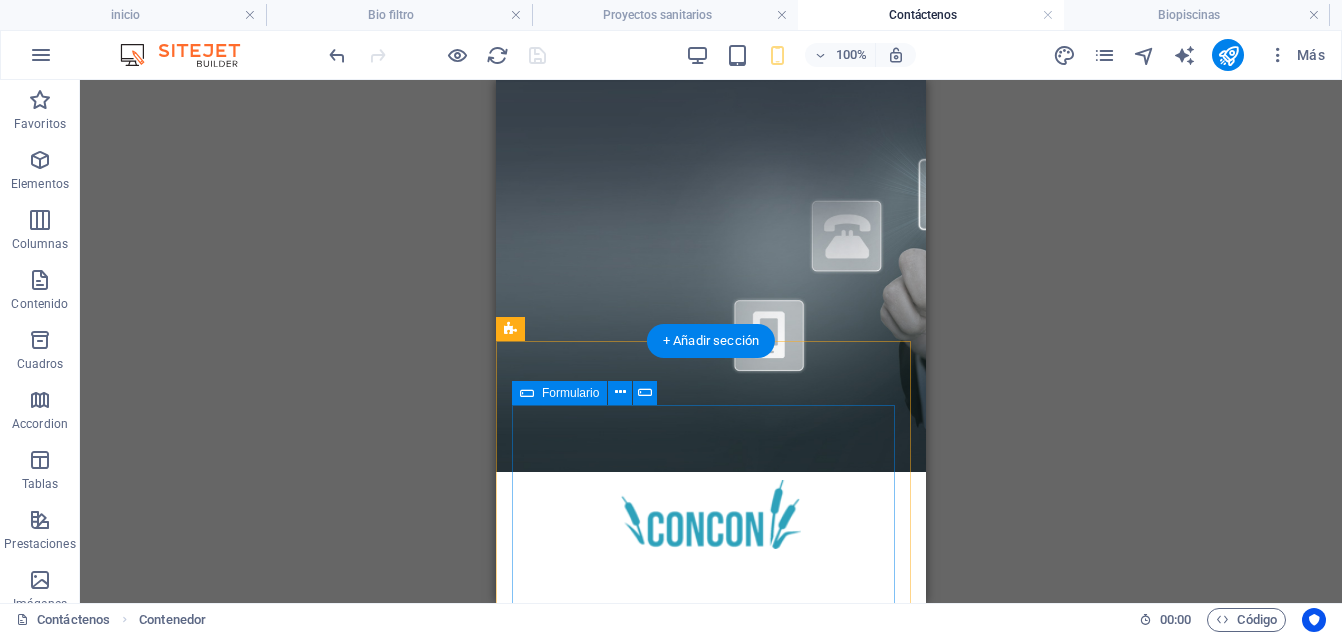scroll, scrollTop: 0, scrollLeft: 0, axis: both 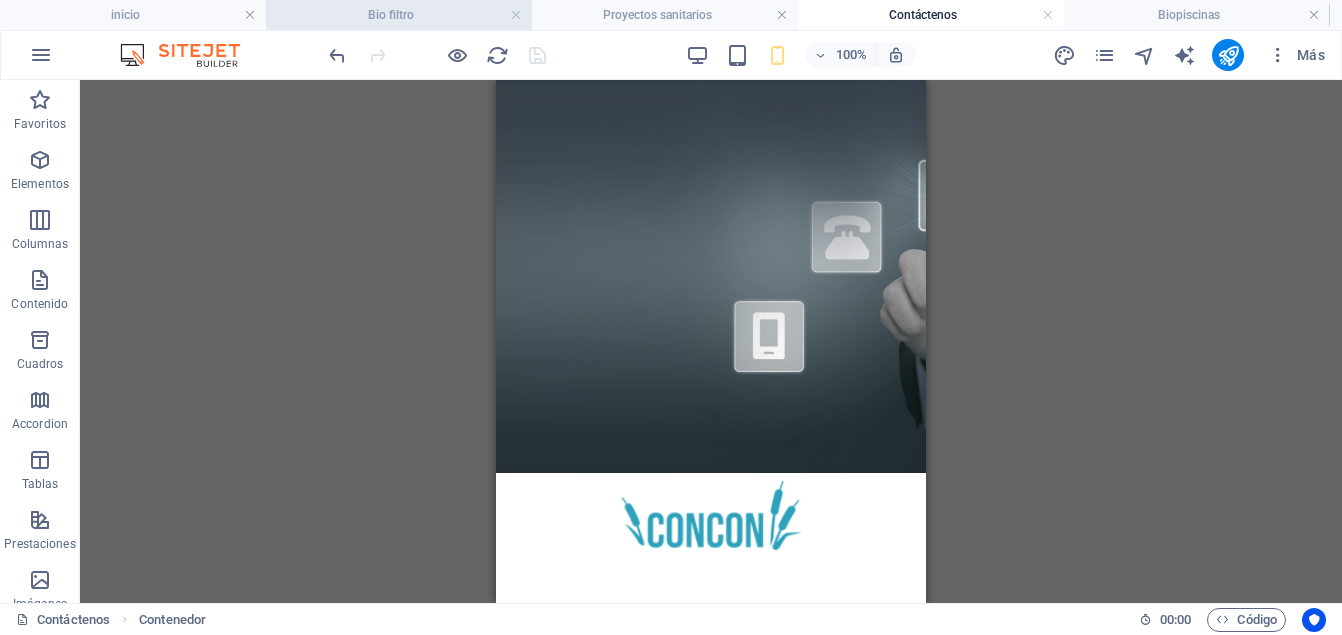 click on "Bio filtro" at bounding box center [399, 15] 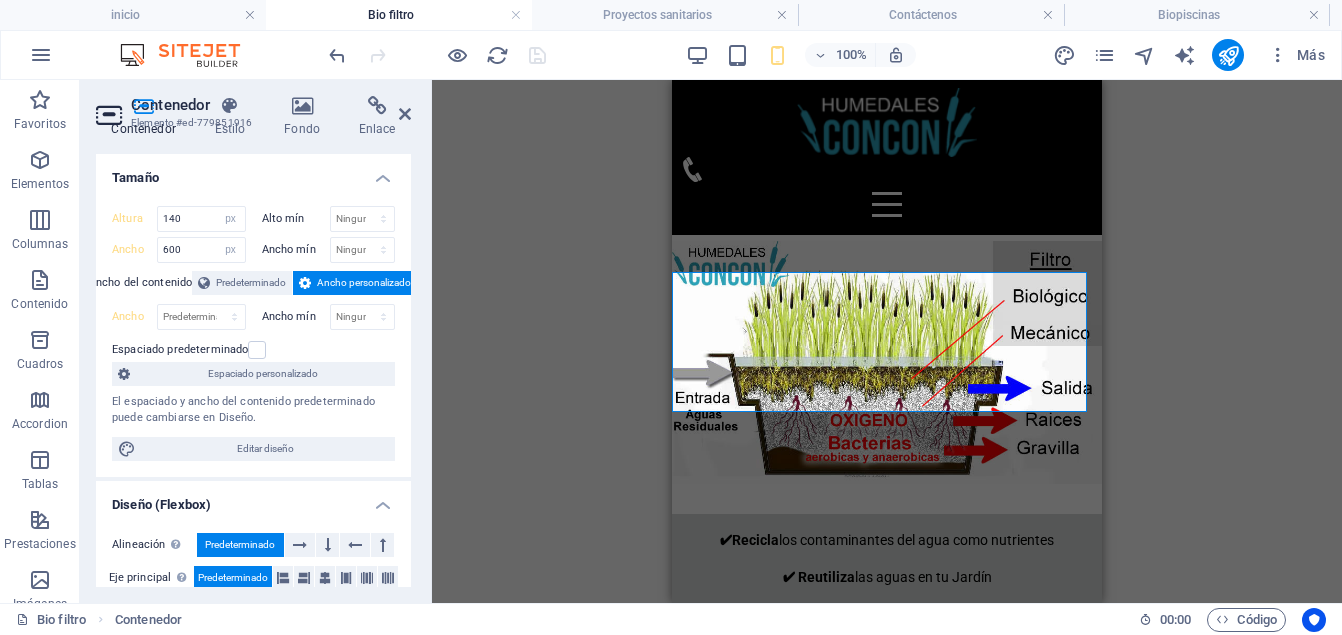 scroll, scrollTop: 2705, scrollLeft: 0, axis: vertical 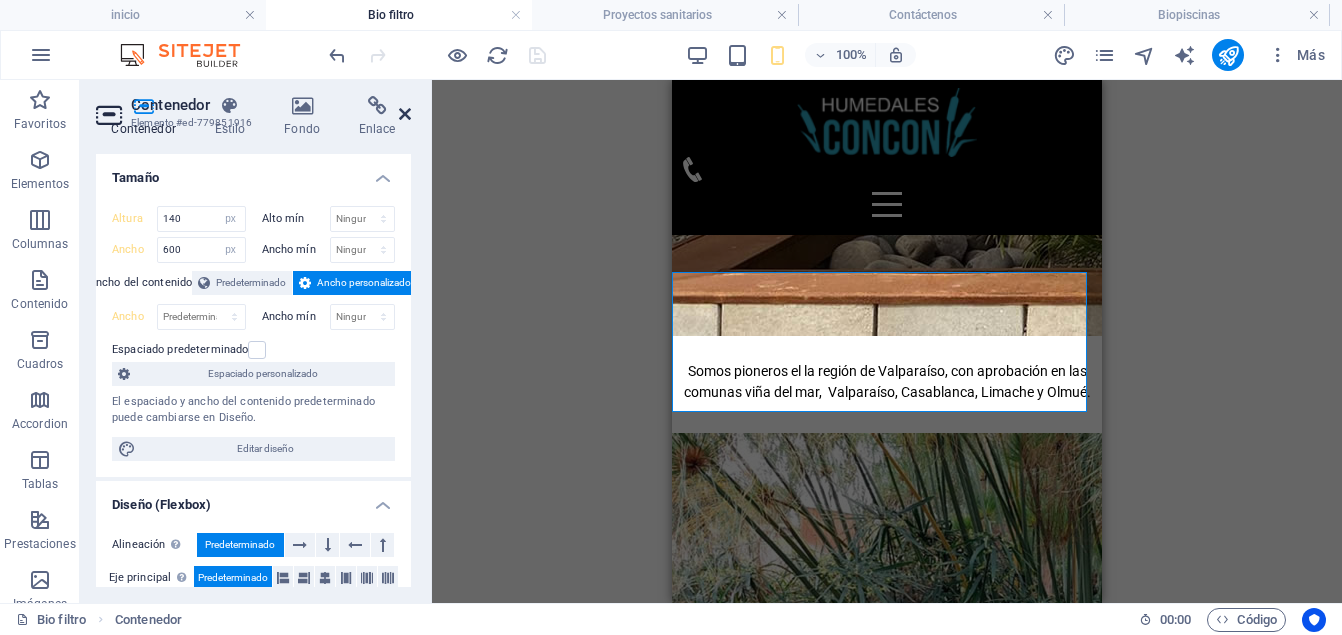 click at bounding box center [405, 114] 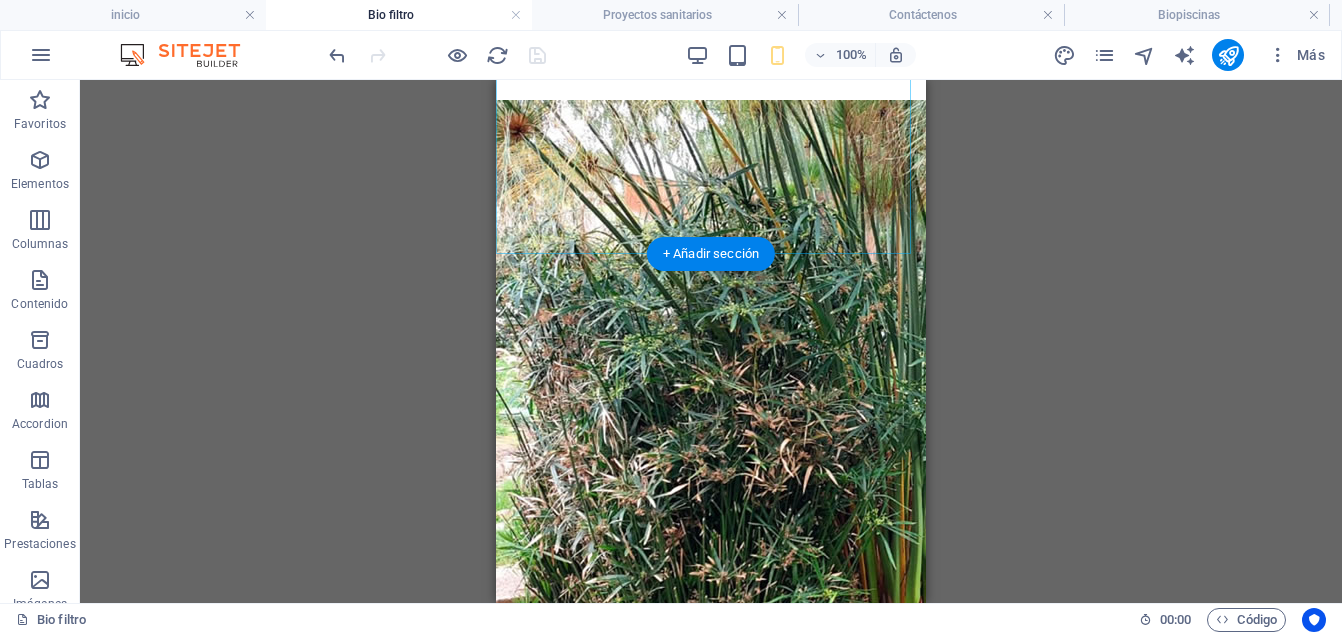 scroll, scrollTop: 3119, scrollLeft: 0, axis: vertical 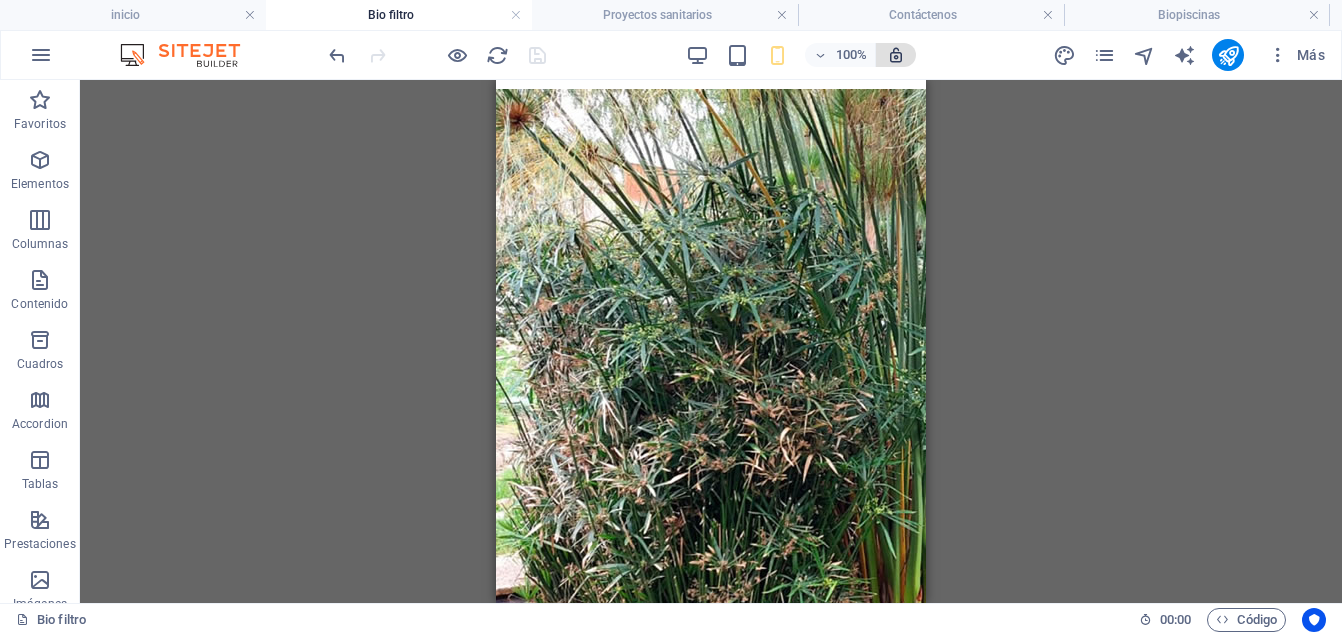 click at bounding box center (896, 55) 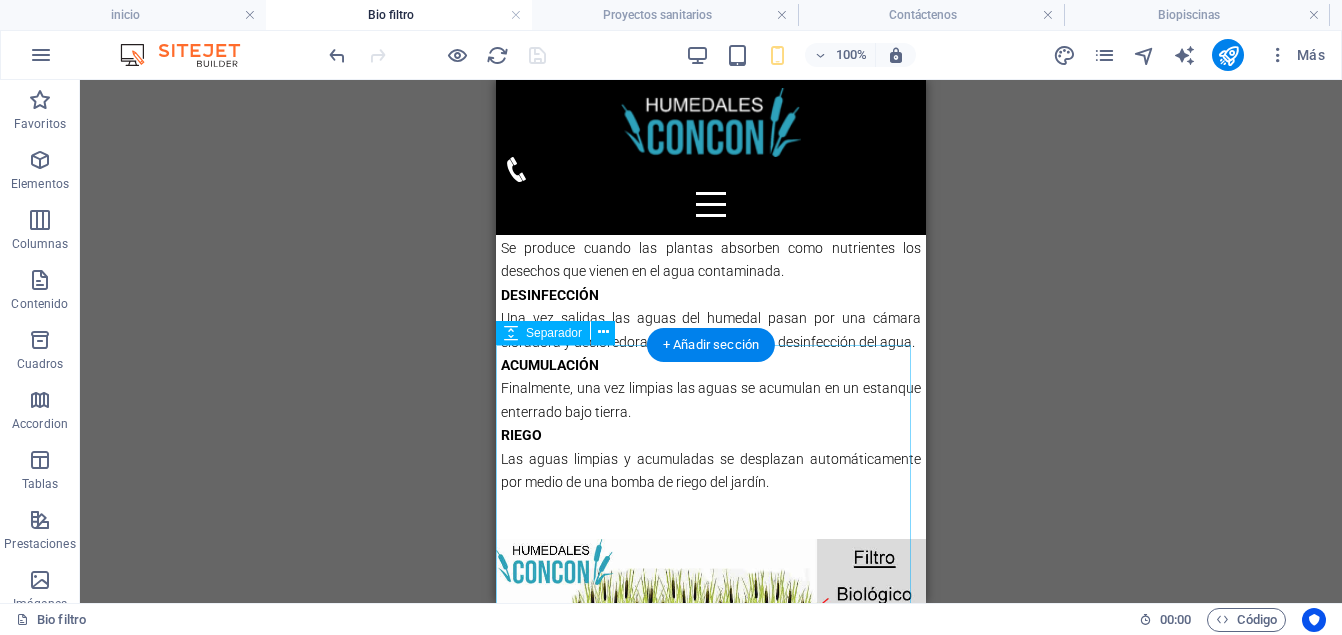 scroll, scrollTop: 3715, scrollLeft: 0, axis: vertical 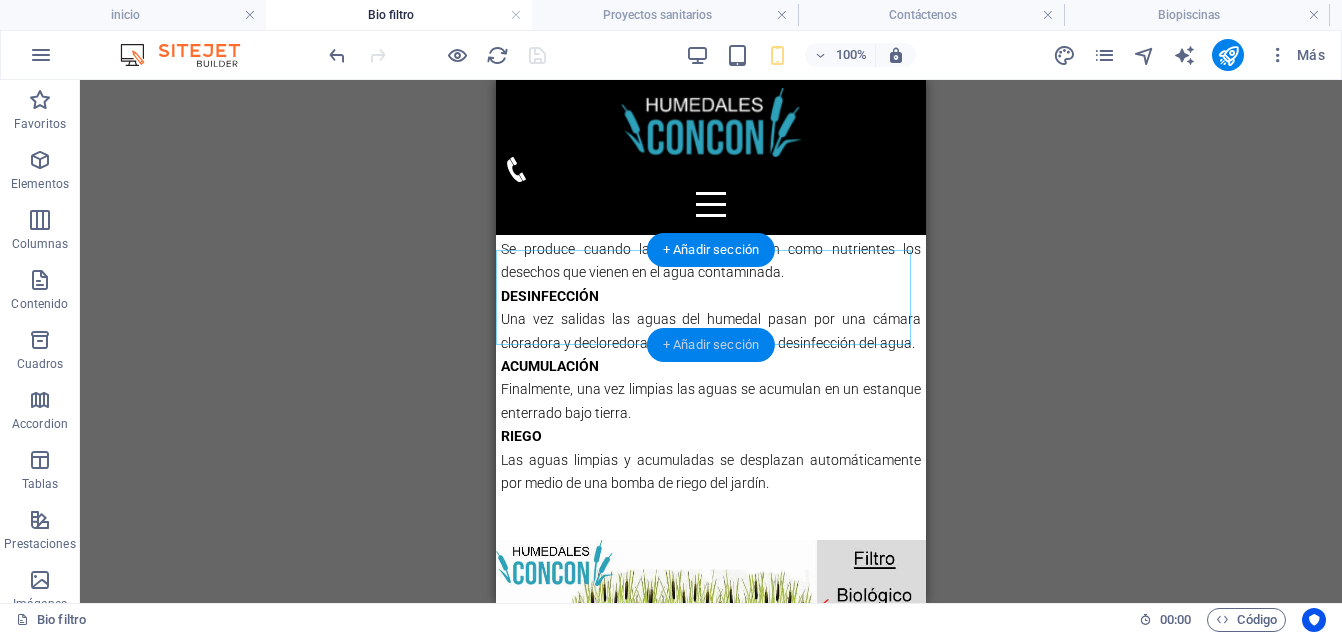click on "+ Añadir sección" at bounding box center [711, 345] 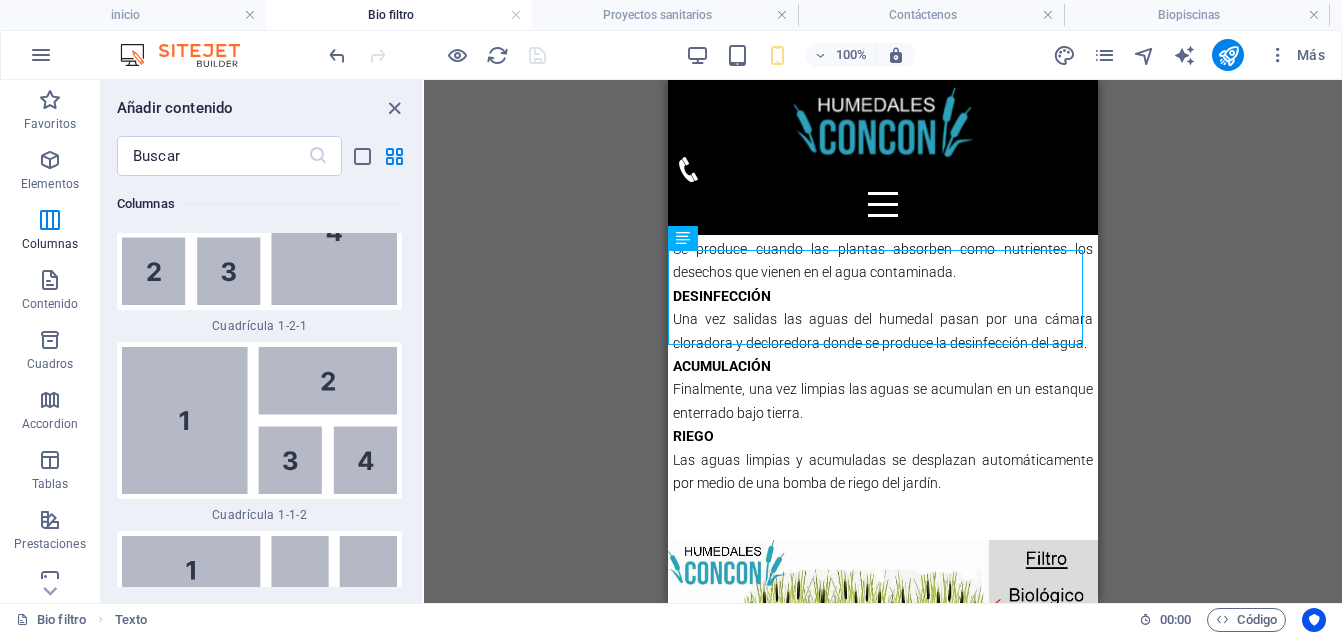 scroll, scrollTop: 5521, scrollLeft: 0, axis: vertical 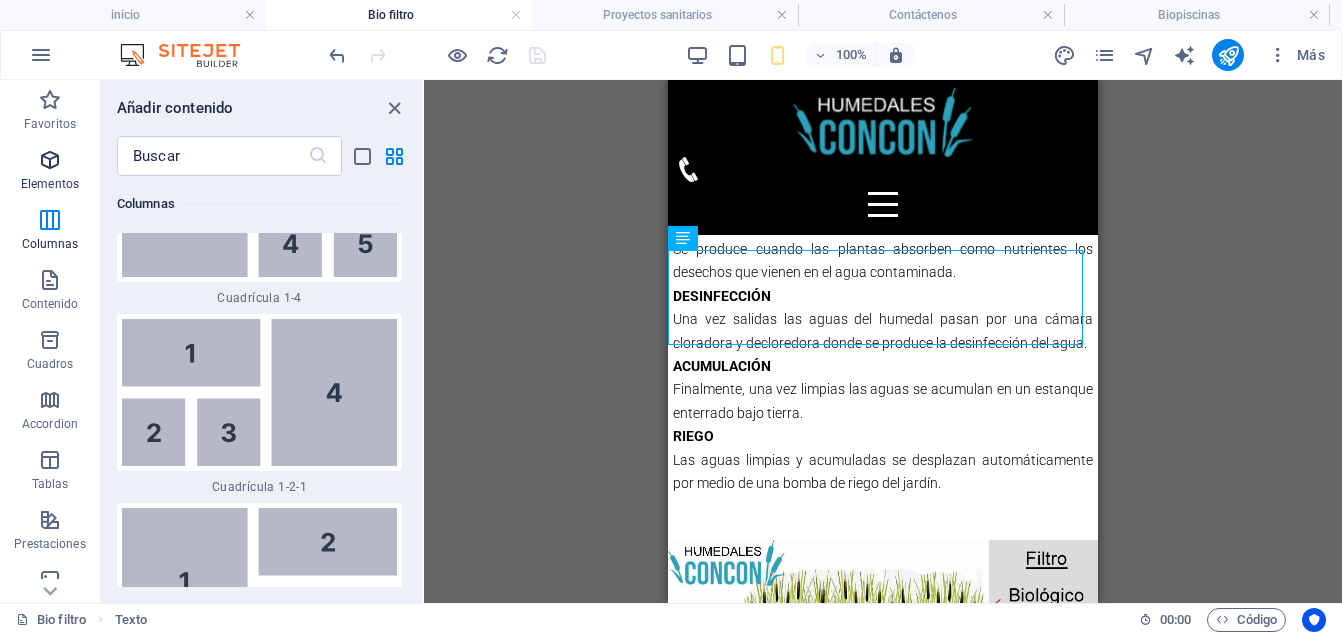 click at bounding box center [50, 160] 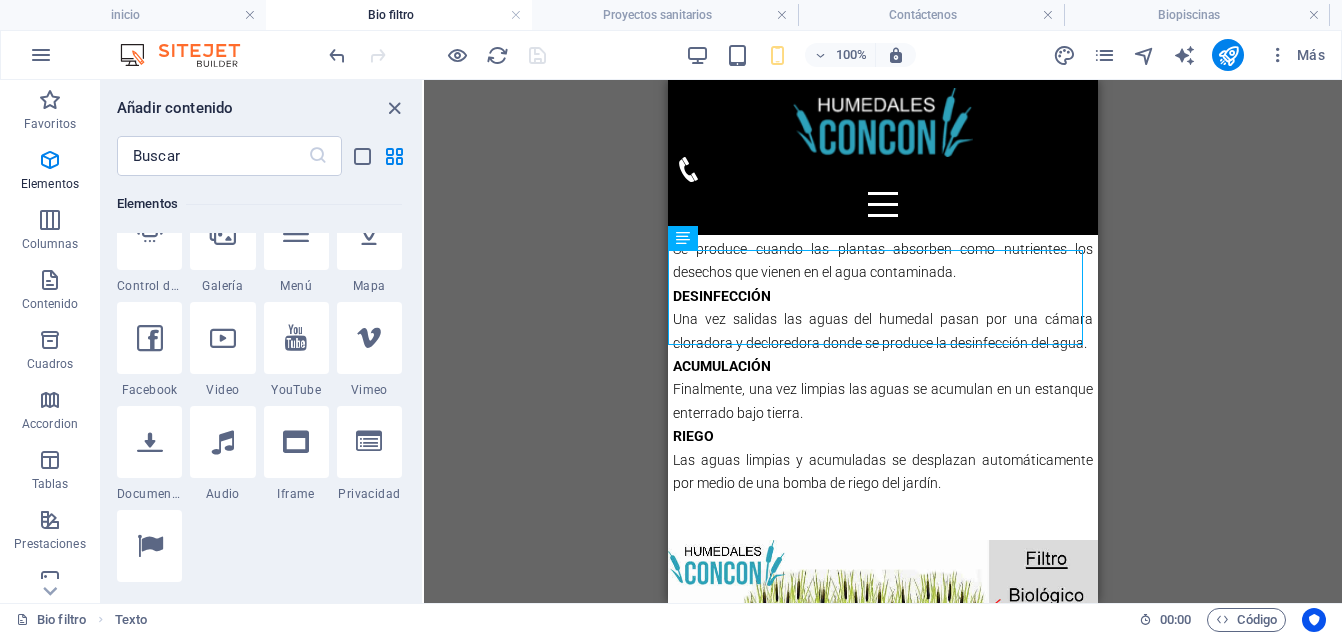 scroll, scrollTop: 725, scrollLeft: 0, axis: vertical 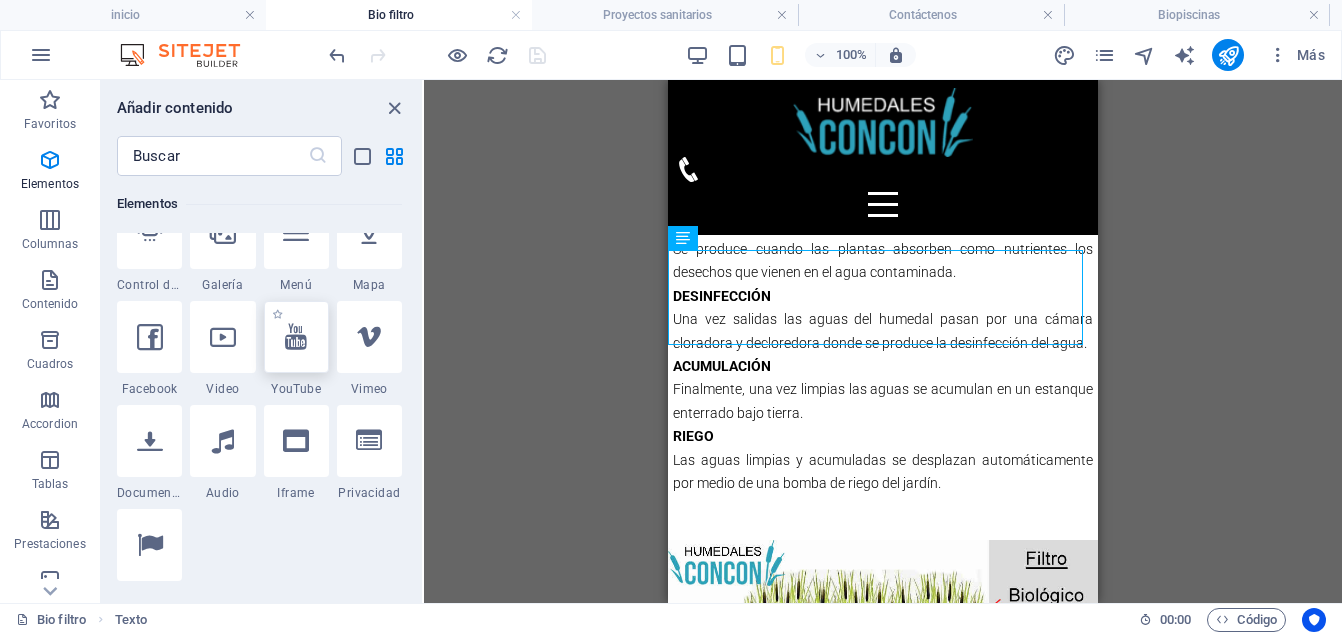 click at bounding box center (296, 337) 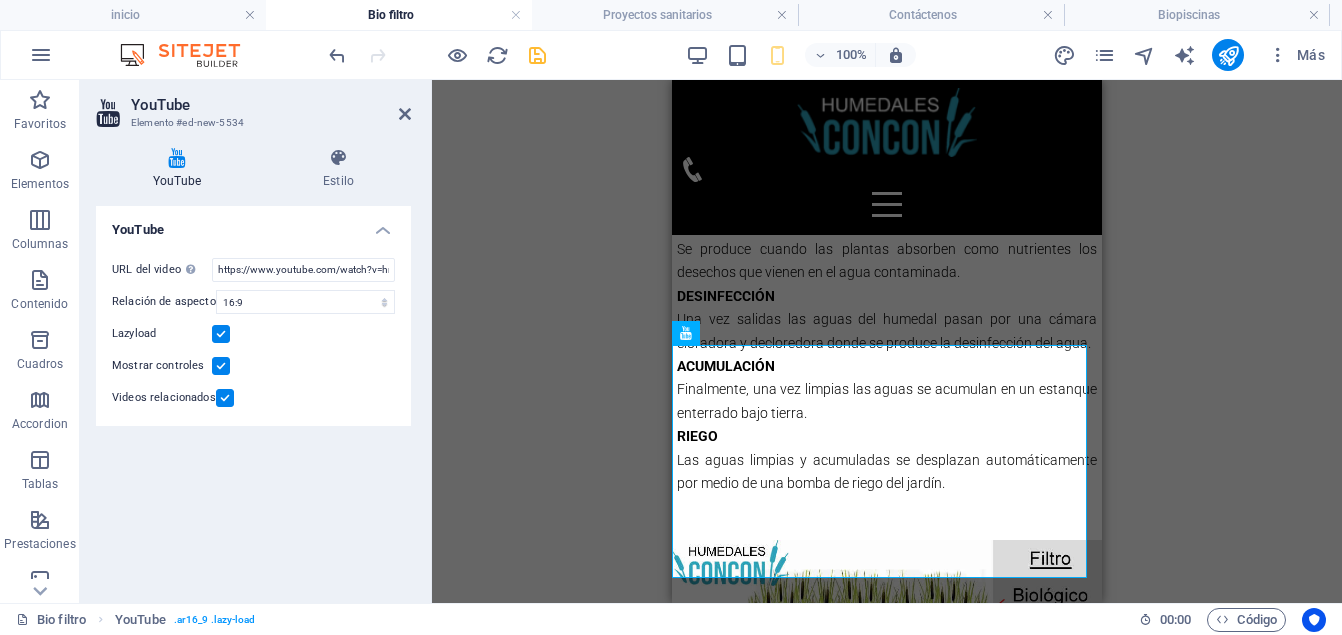 drag, startPoint x: 750, startPoint y: 412, endPoint x: 1062, endPoint y: 697, distance: 422.57425 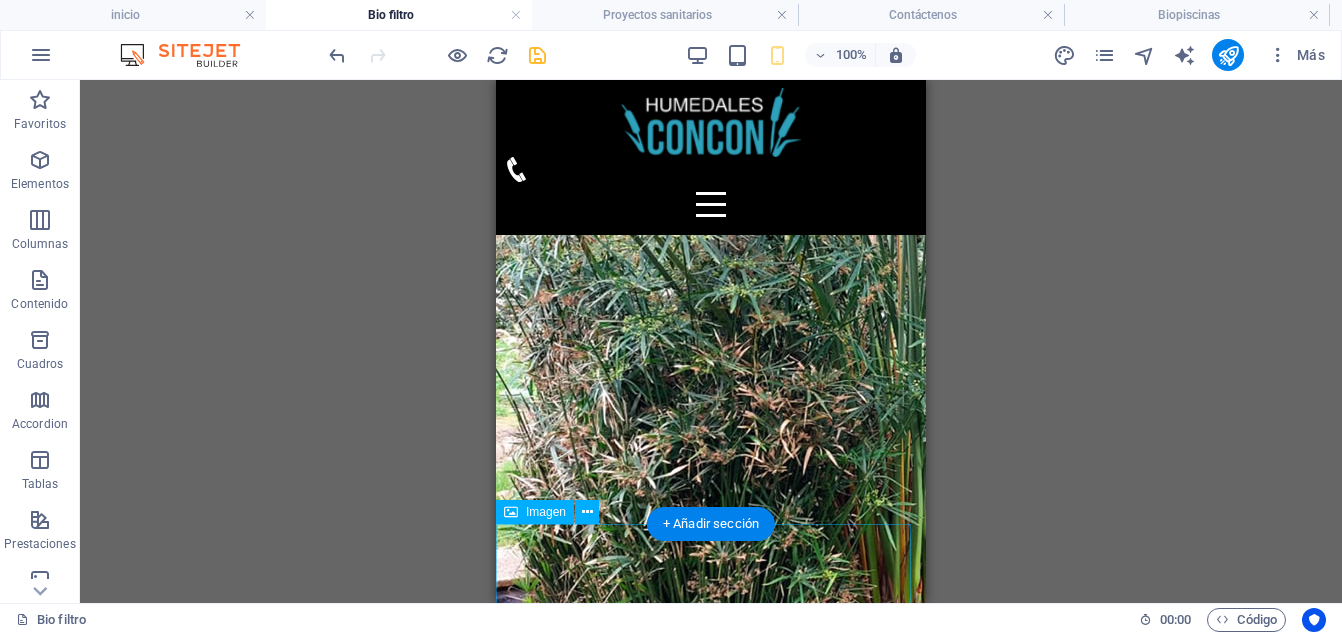 scroll, scrollTop: 3043, scrollLeft: 0, axis: vertical 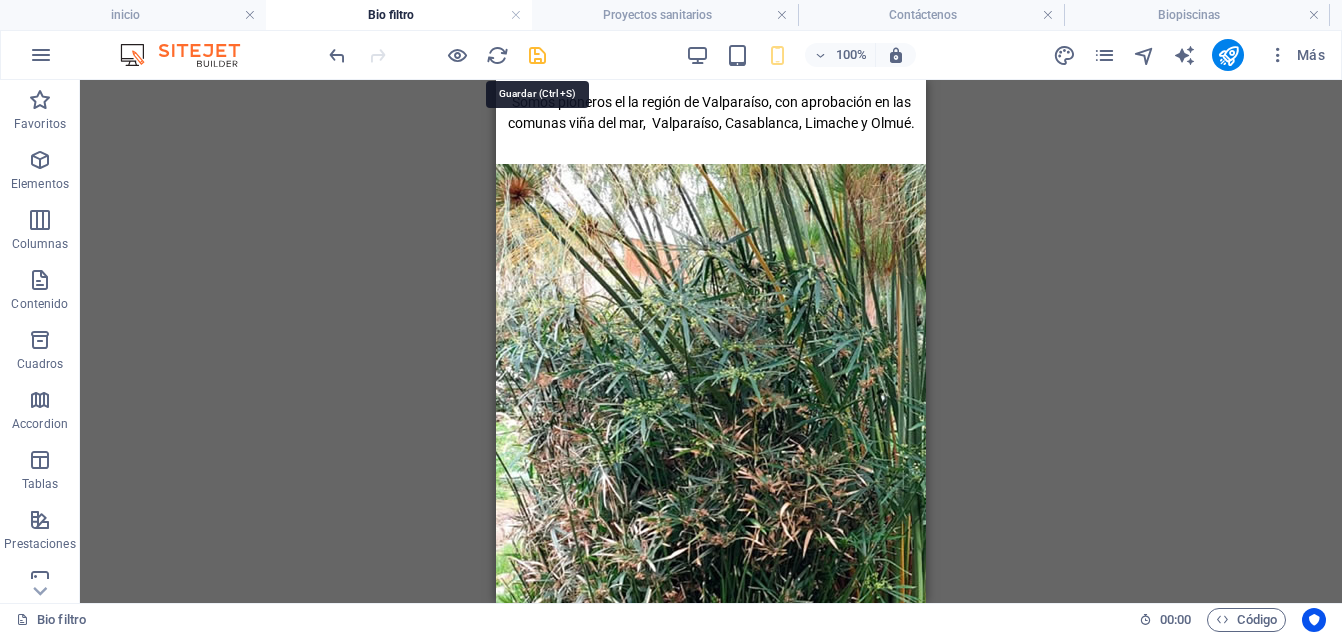 click at bounding box center (537, 55) 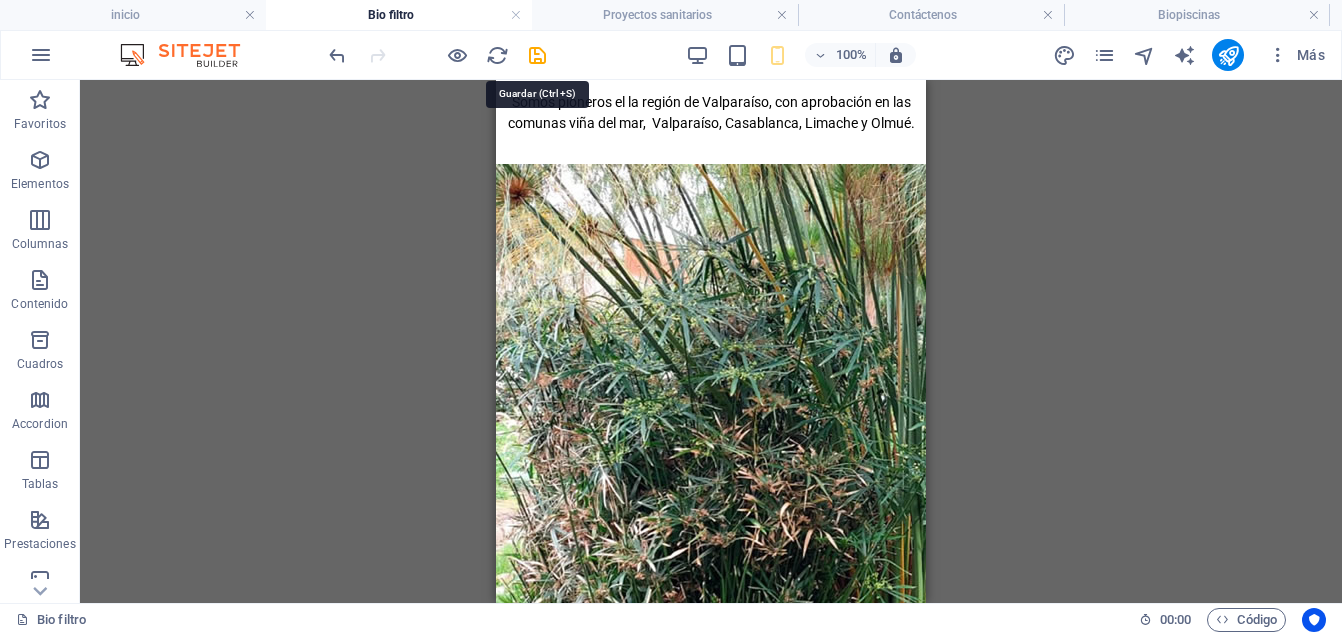 select on "px" 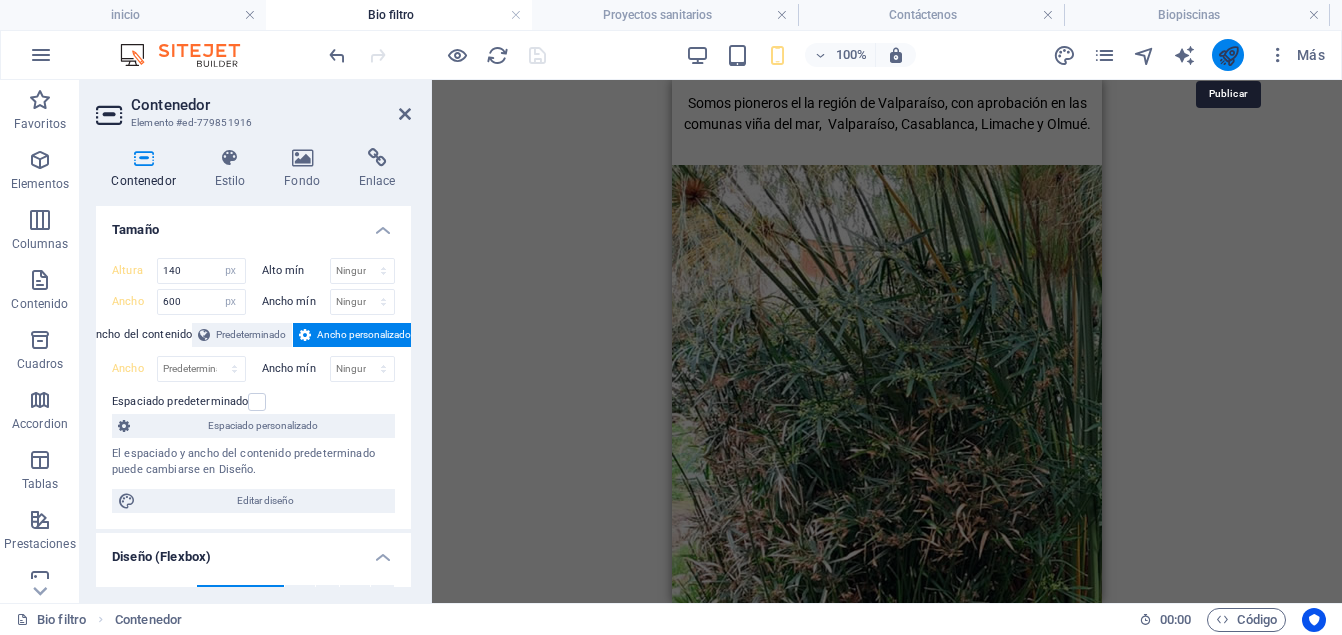 click at bounding box center (1228, 55) 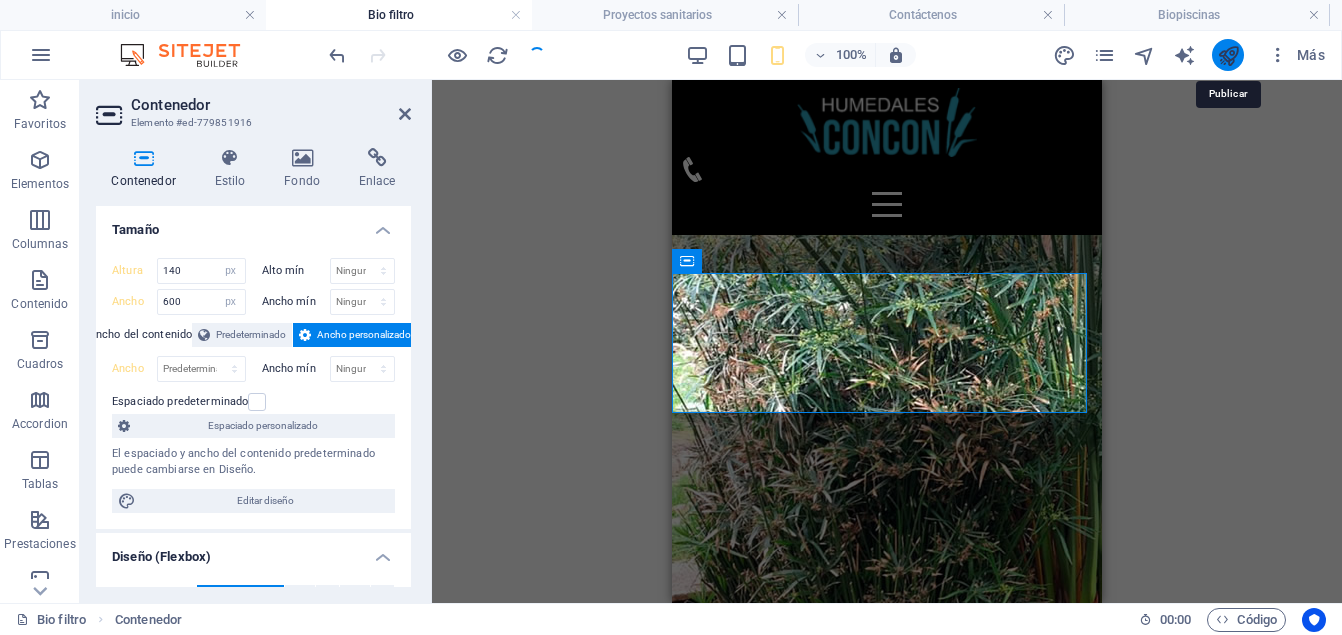 scroll, scrollTop: 2705, scrollLeft: 0, axis: vertical 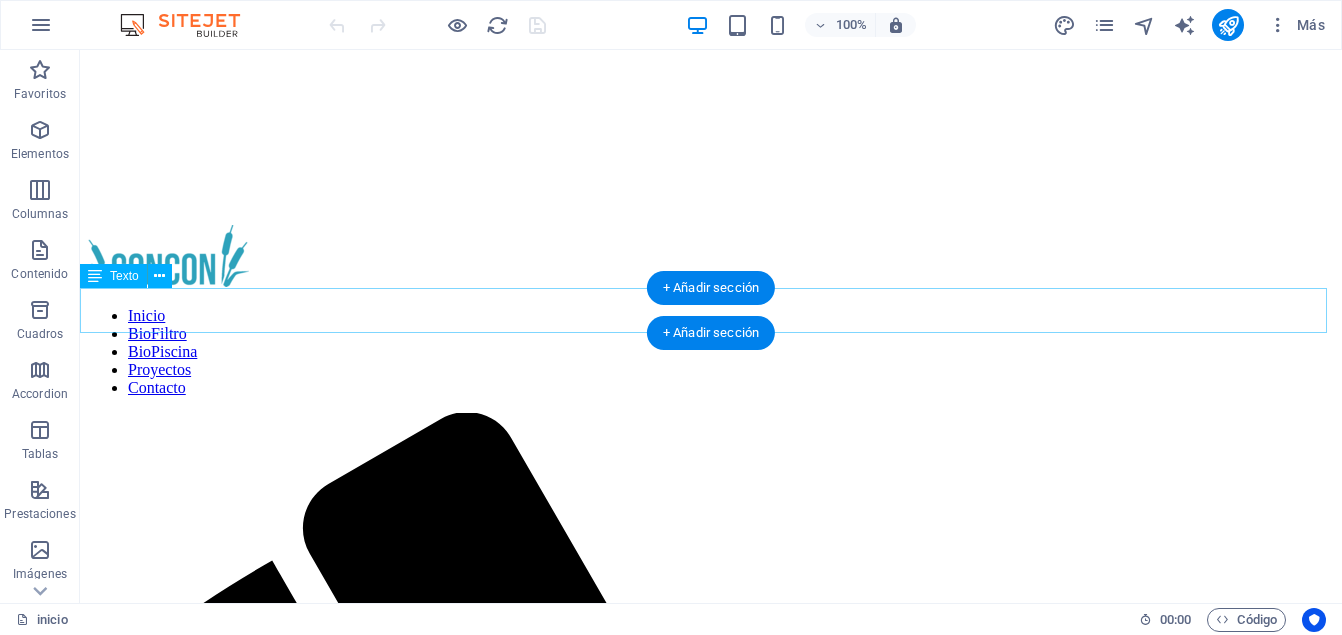 click on "Desarrollamos soluciones naturales y ecologicas para el tratamiento de aguas residuales según la necesidad de cada cliente. Sistemas sanitarios, pozos profundos, planos, regularizaciones e inscripción en entidades públicas." at bounding box center [711, 2763] 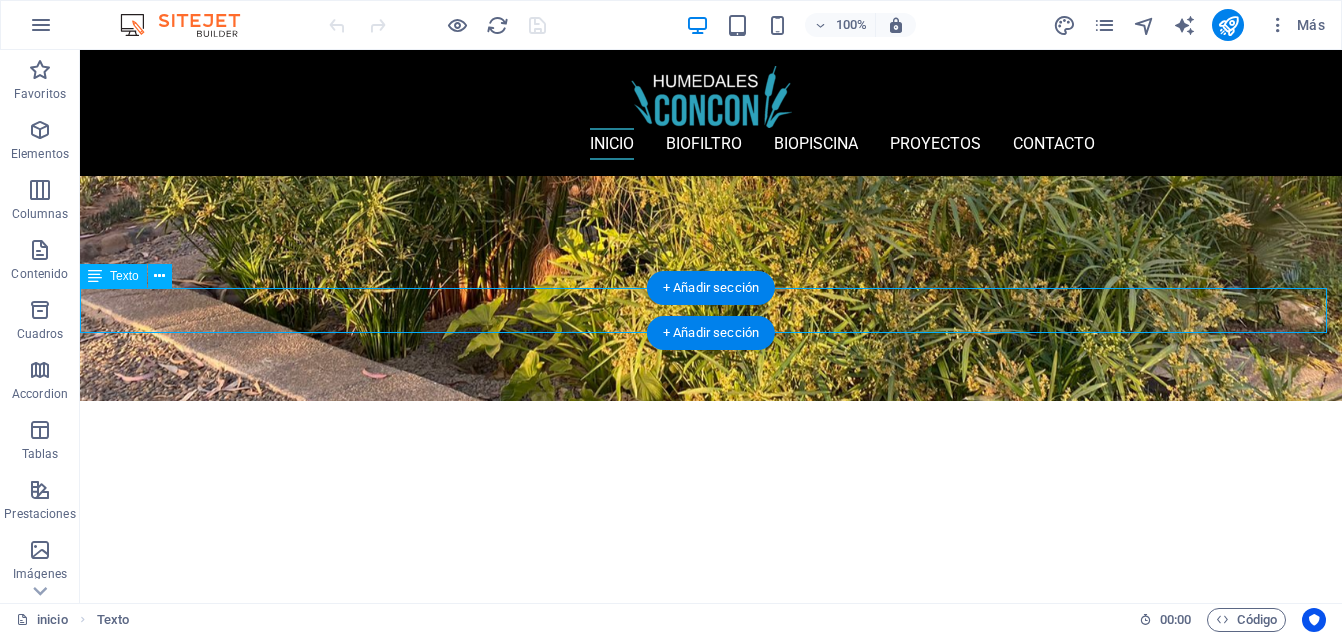 click on "Desarrollamos soluciones naturales y ecologicas para el tratamiento de aguas residuales según la necesidad de cada cliente. Sistemas sanitarios, pozos profundos, planos, regularizaciones e inscripción en entidades públicas." at bounding box center (711, 1147) 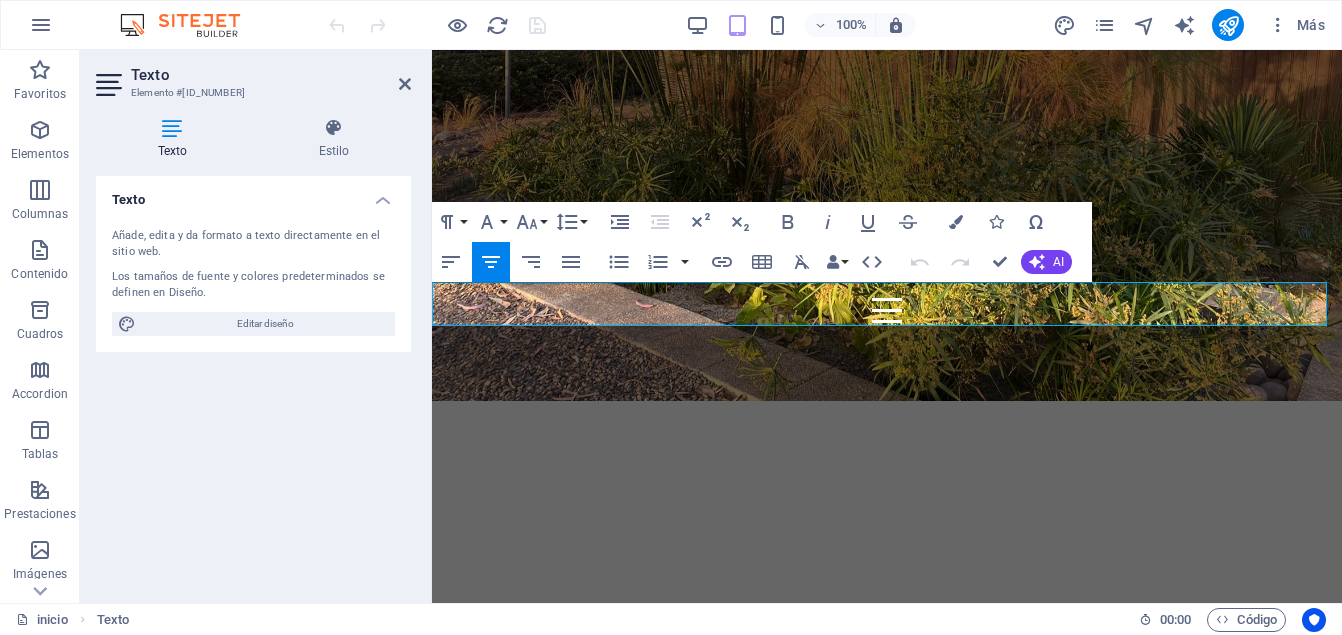 click on "Desarrollamos soluciones naturales y ecologicas para el tratamiento de aguas residuales según la necesidad de cada cliente. Sistemas sanitarios, pozos profundos, planos, regularizaciones e inscripción en entidades públicas." at bounding box center (887, 1130) 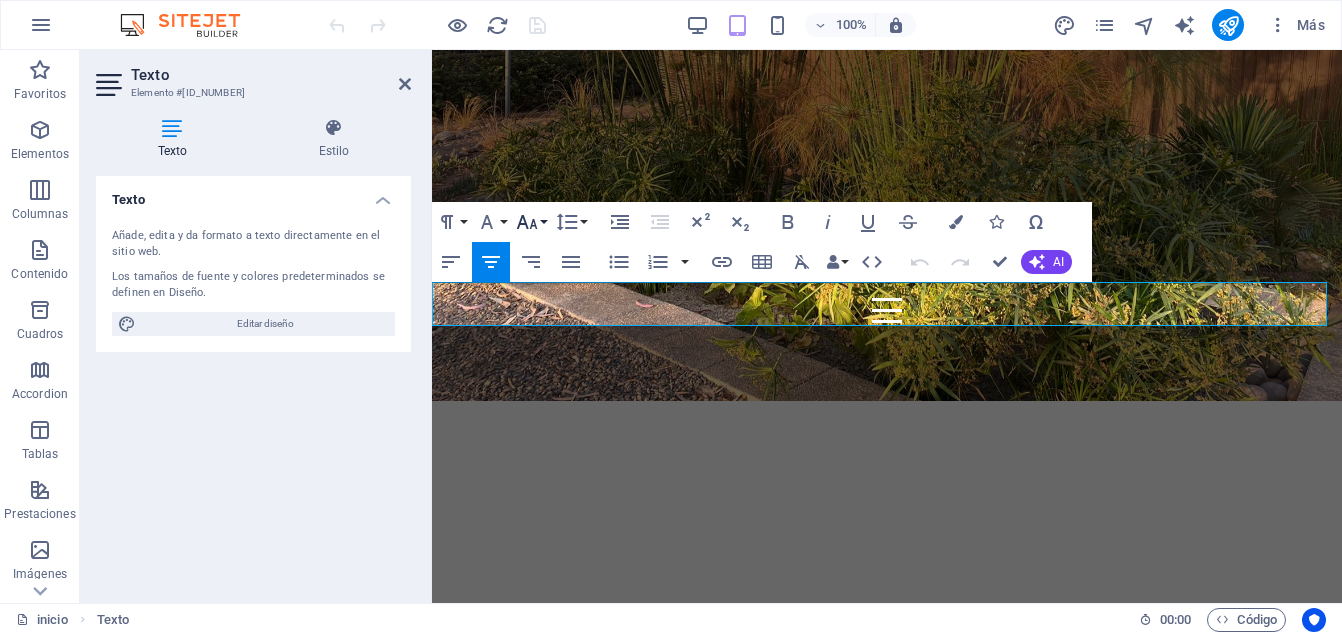 click 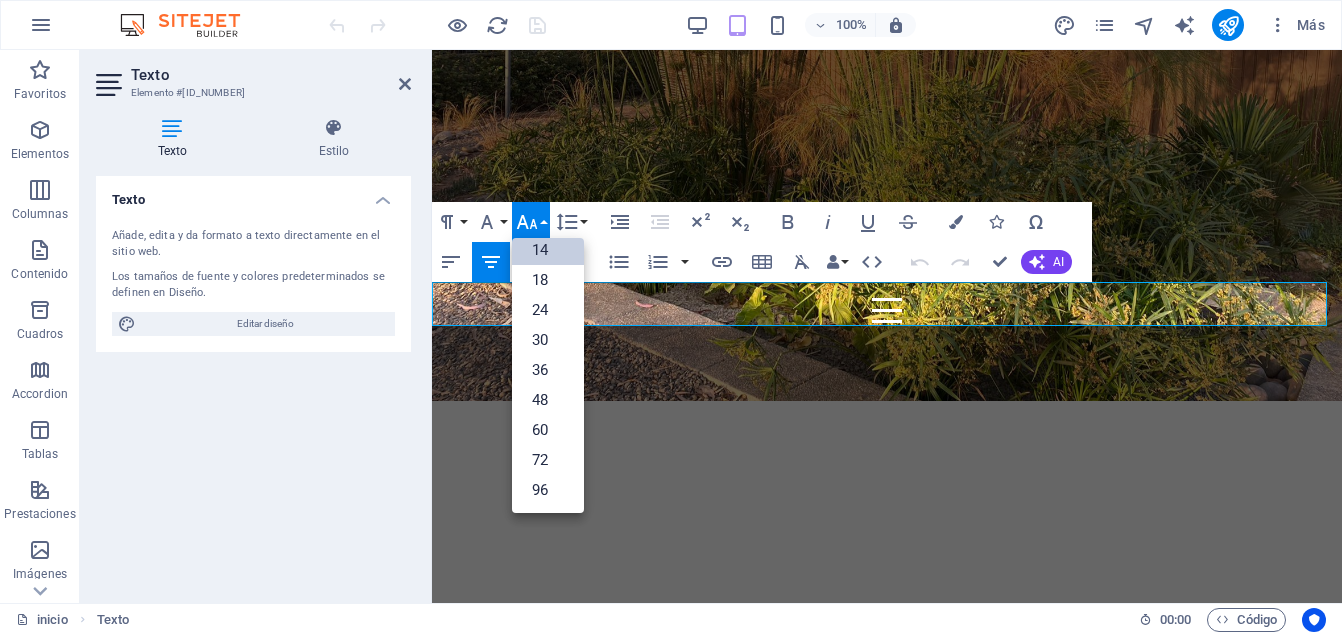 scroll, scrollTop: 161, scrollLeft: 0, axis: vertical 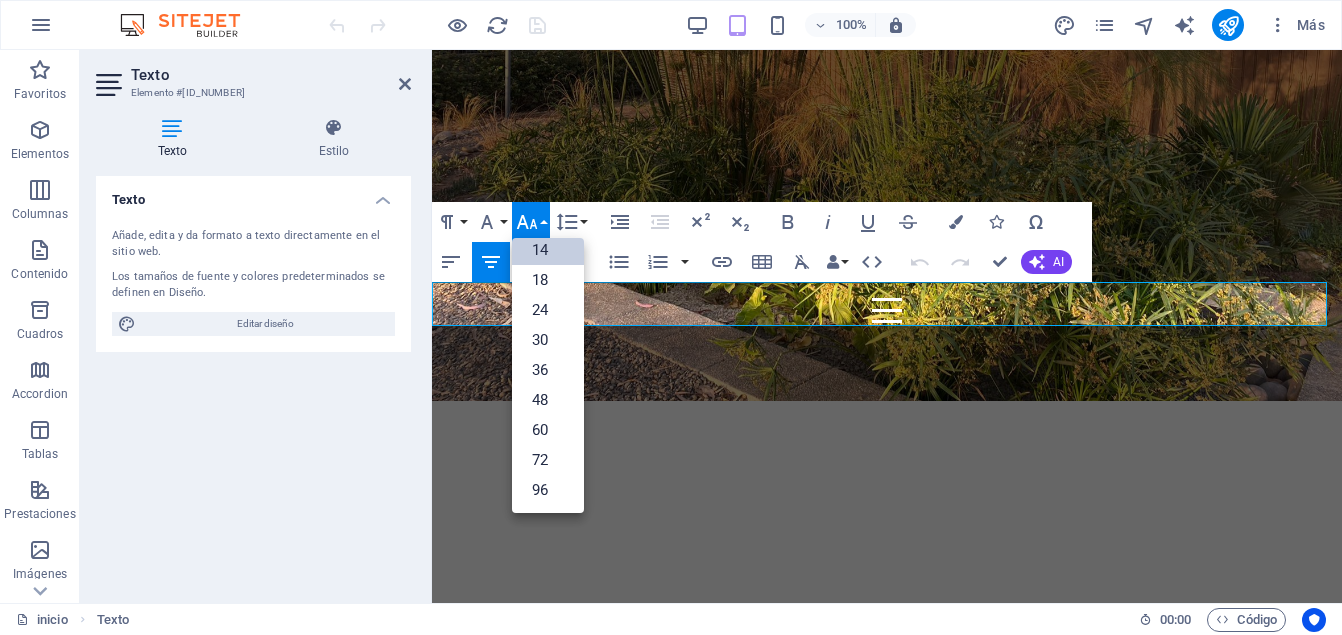 click on "14" at bounding box center [548, 250] 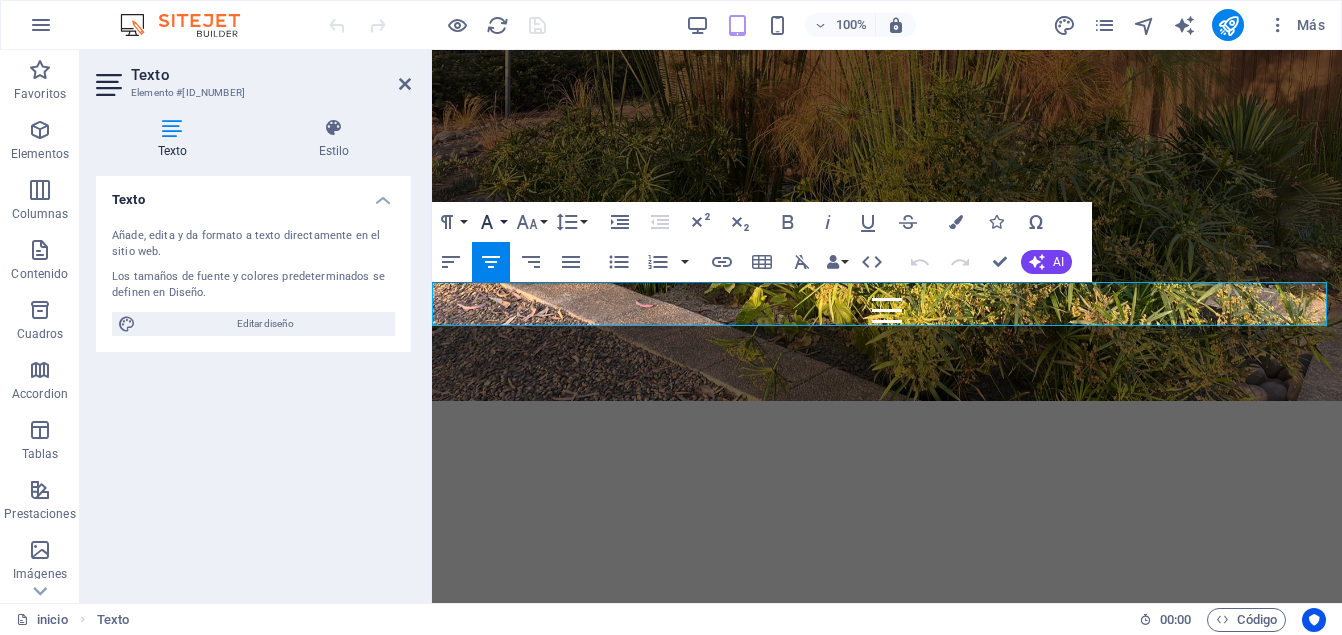 click 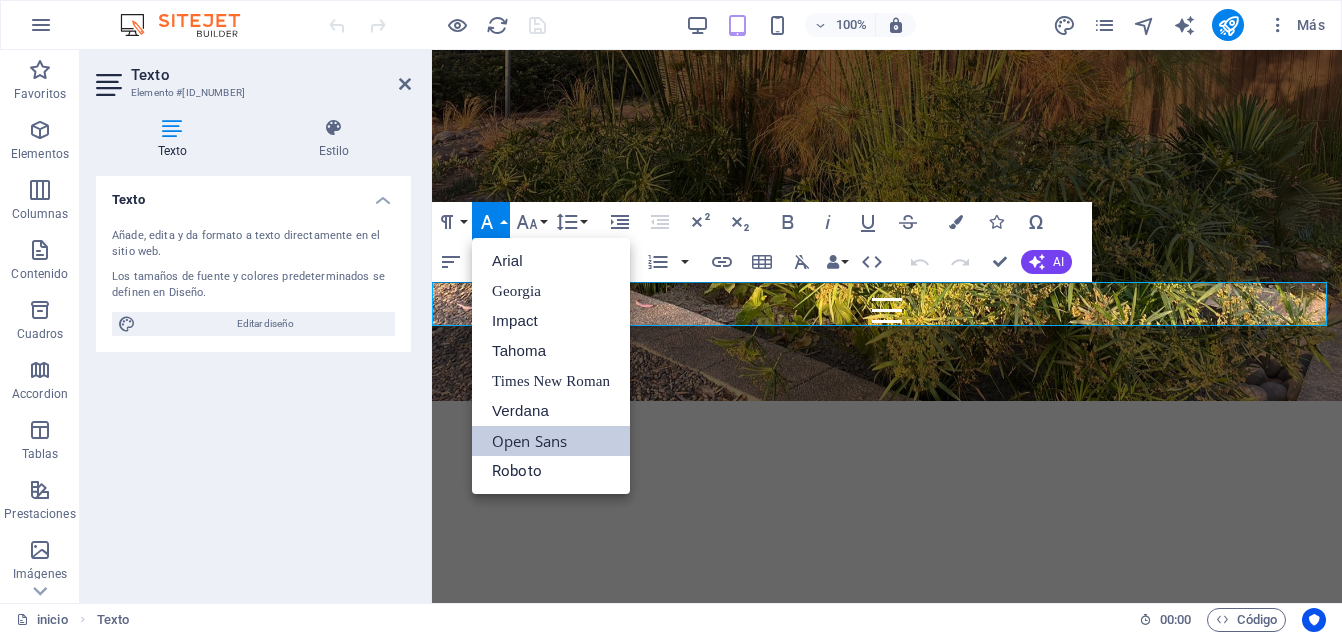 scroll, scrollTop: 0, scrollLeft: 0, axis: both 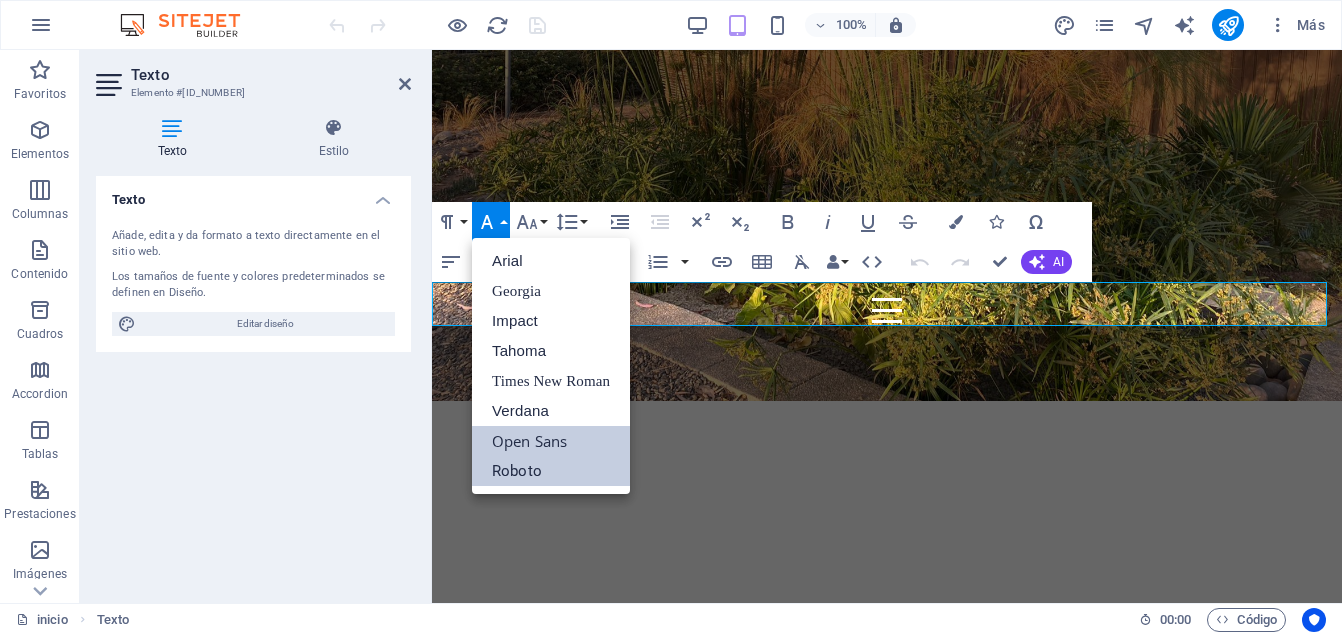 click on "Roboto" at bounding box center (551, 471) 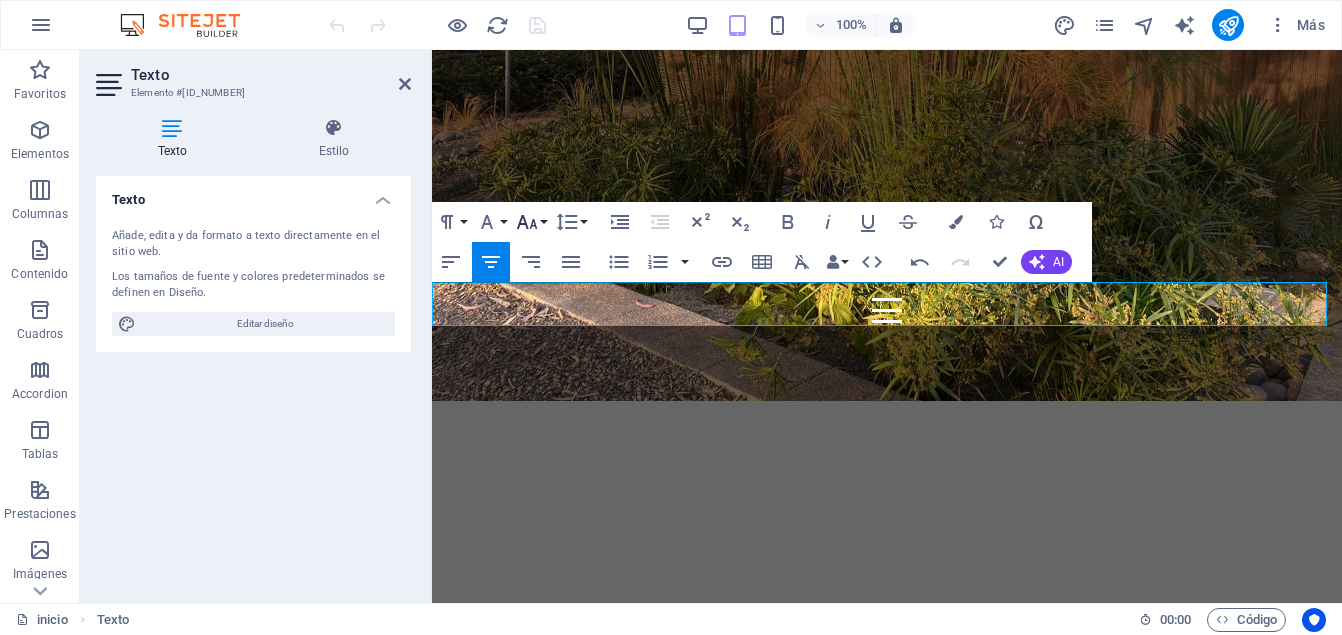 click 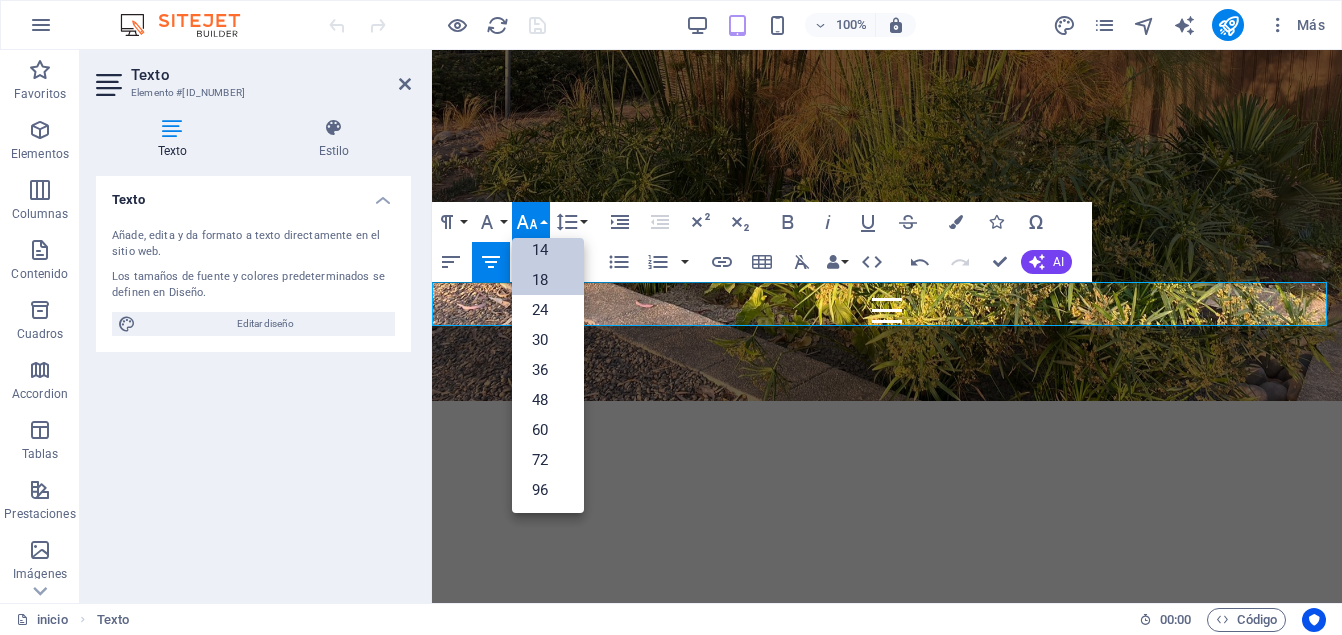 click on "18" at bounding box center (548, 280) 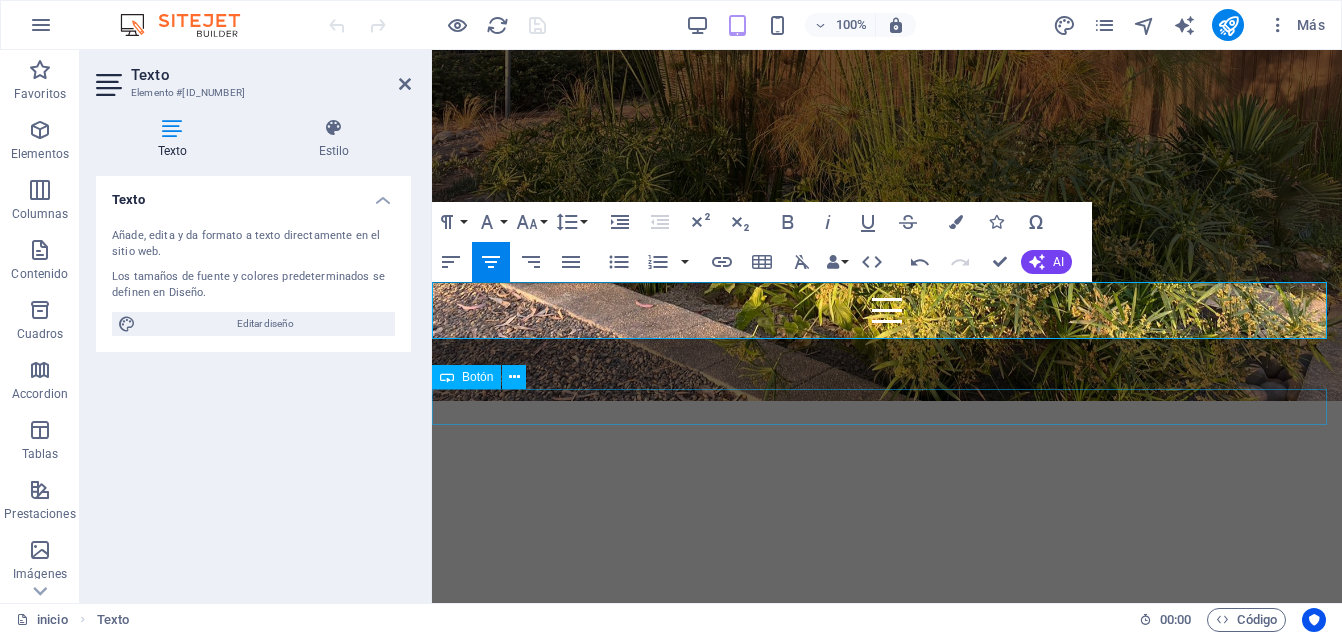 click on "Ver mas..." at bounding box center [887, 1240] 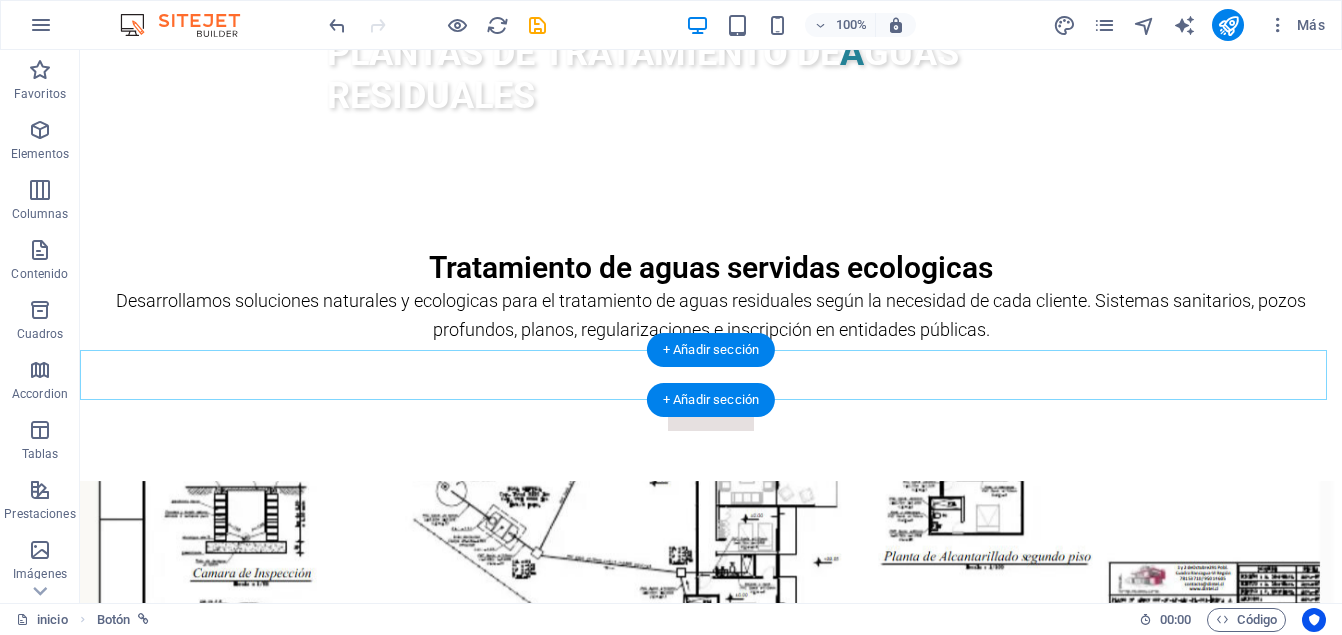 scroll, scrollTop: 1275, scrollLeft: 0, axis: vertical 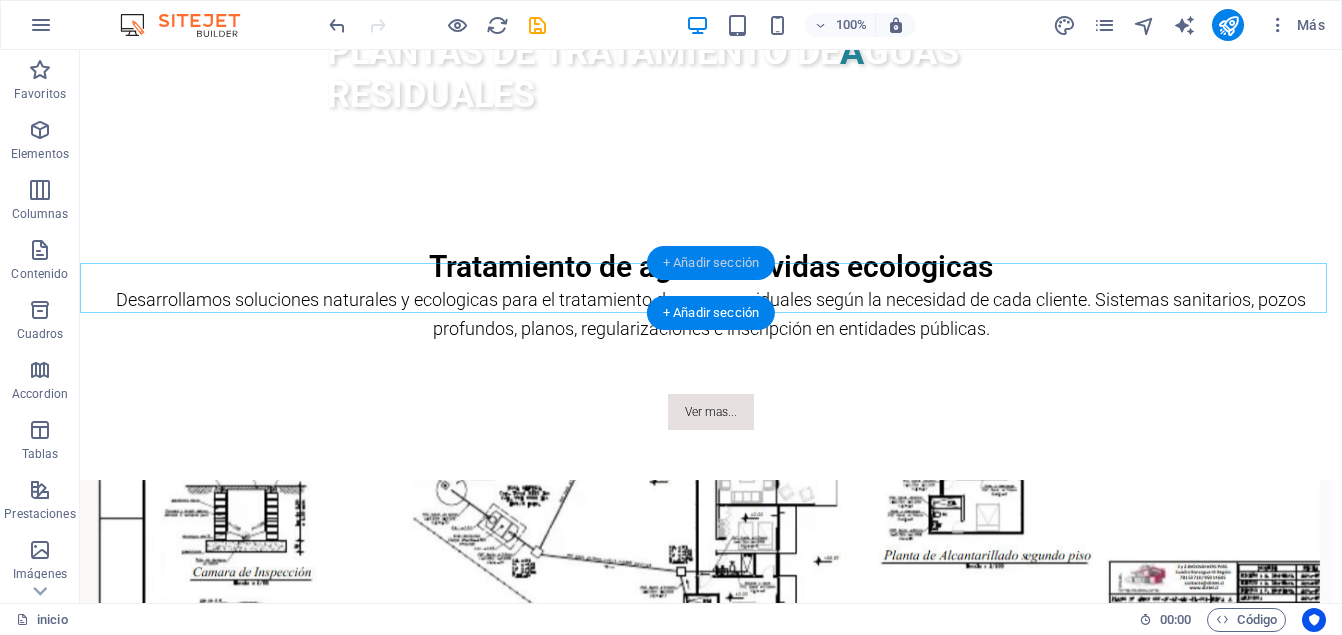 click on "+ Añadir sección" at bounding box center [711, 263] 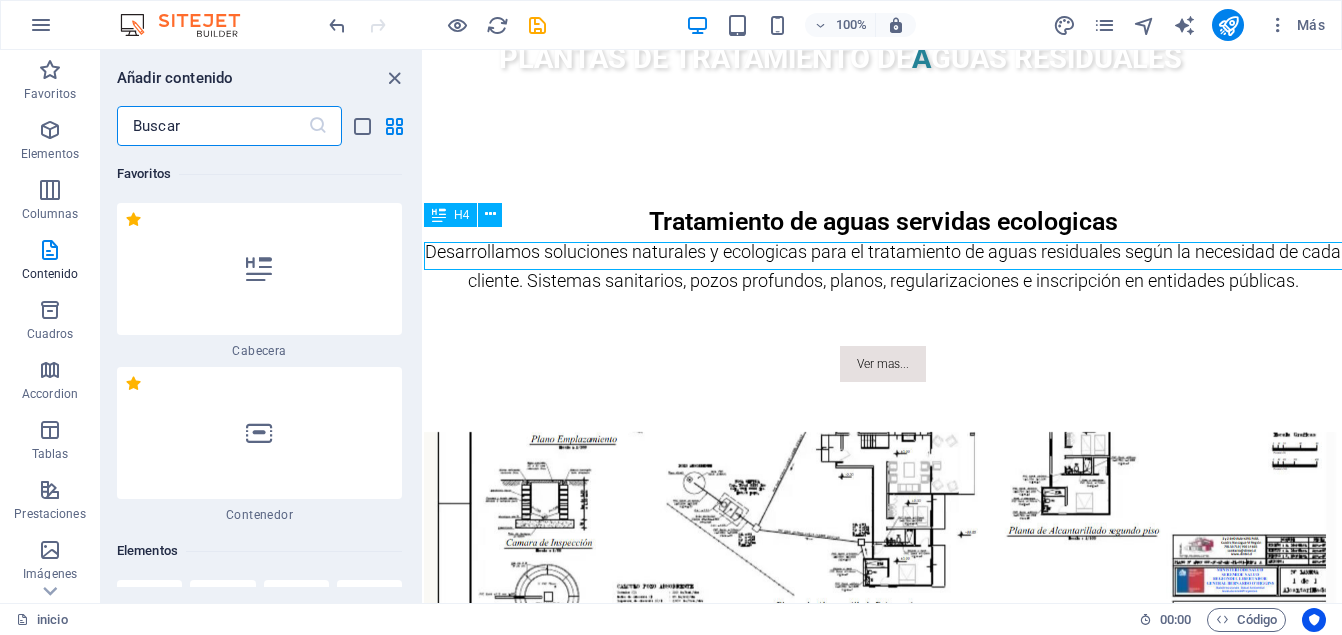 click on "Desarrollamos diseños, planificación y ejecución de proyectos sanitarios en entidades públicas, hogares y empresas." at bounding box center (883, 1635) 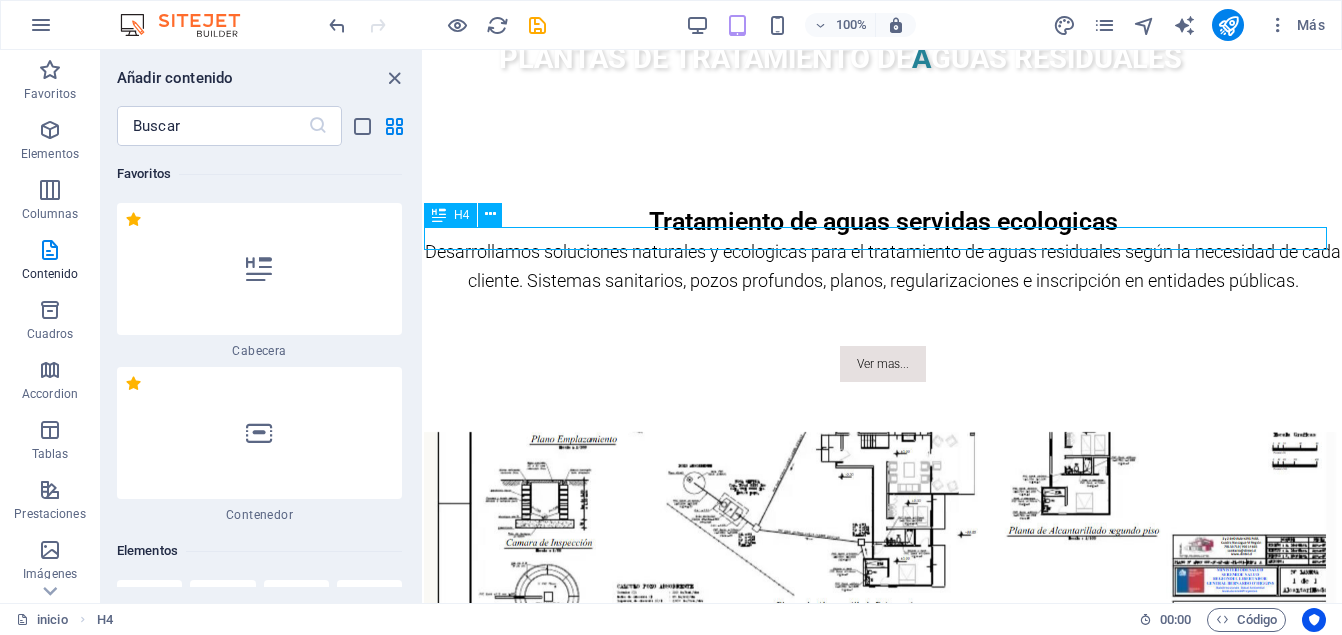 scroll, scrollTop: 1268, scrollLeft: 0, axis: vertical 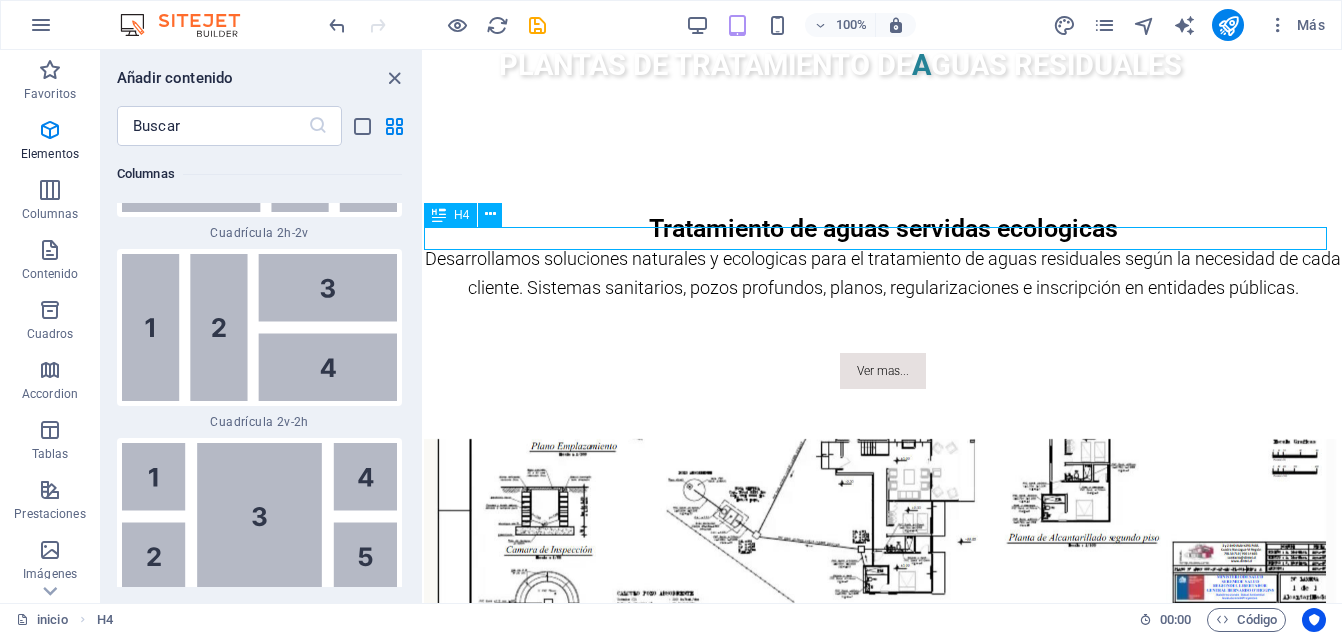 click on "Desarrollamos diseños, planificación y ejecución de proyectos sanitarios en entidades públicas, hogares y empresas." at bounding box center [883, 1642] 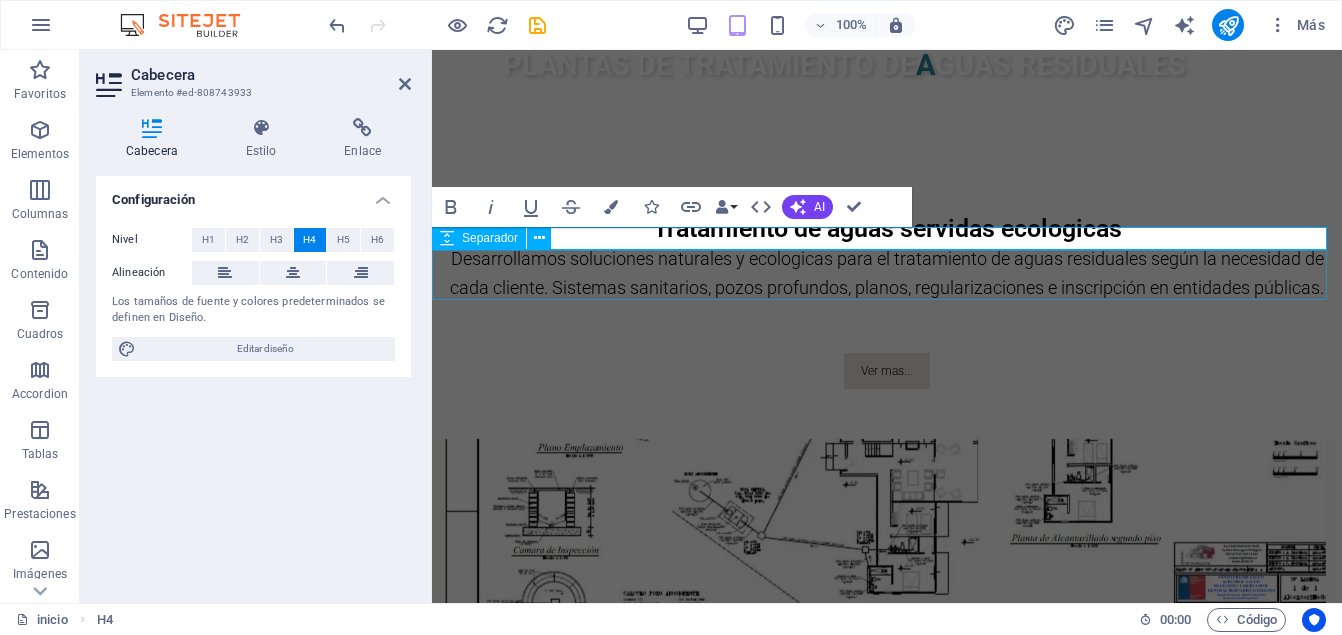 click at bounding box center (887, 1679) 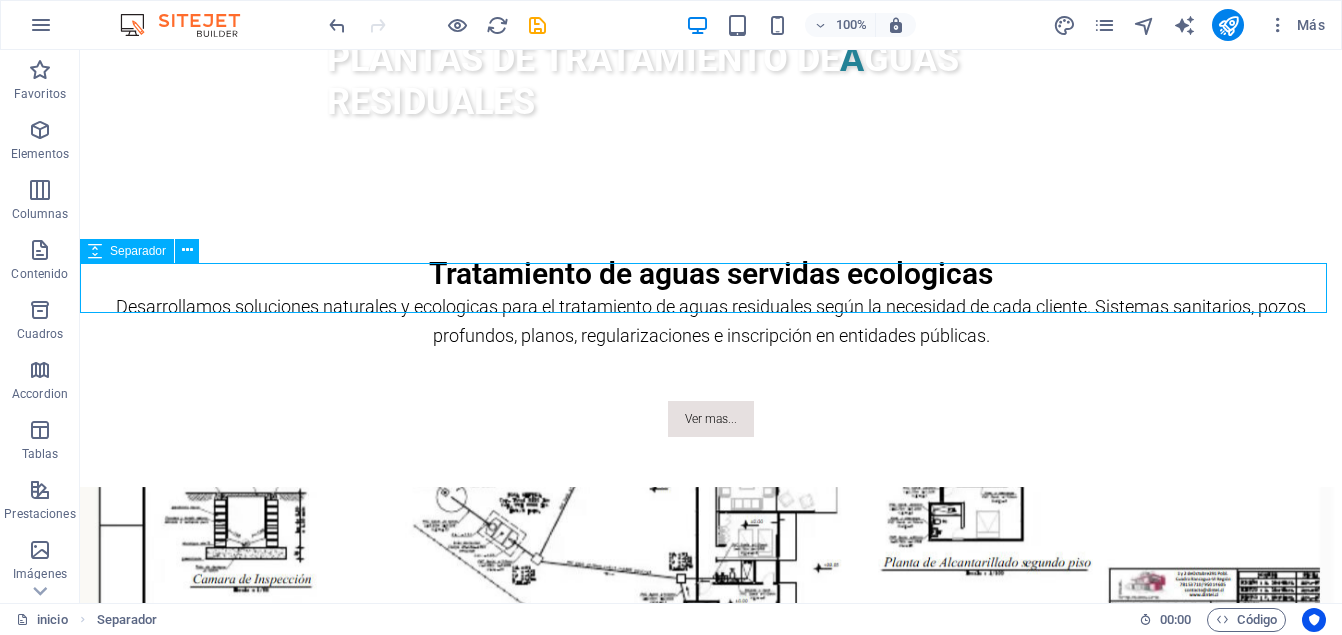 scroll, scrollTop: 1275, scrollLeft: 0, axis: vertical 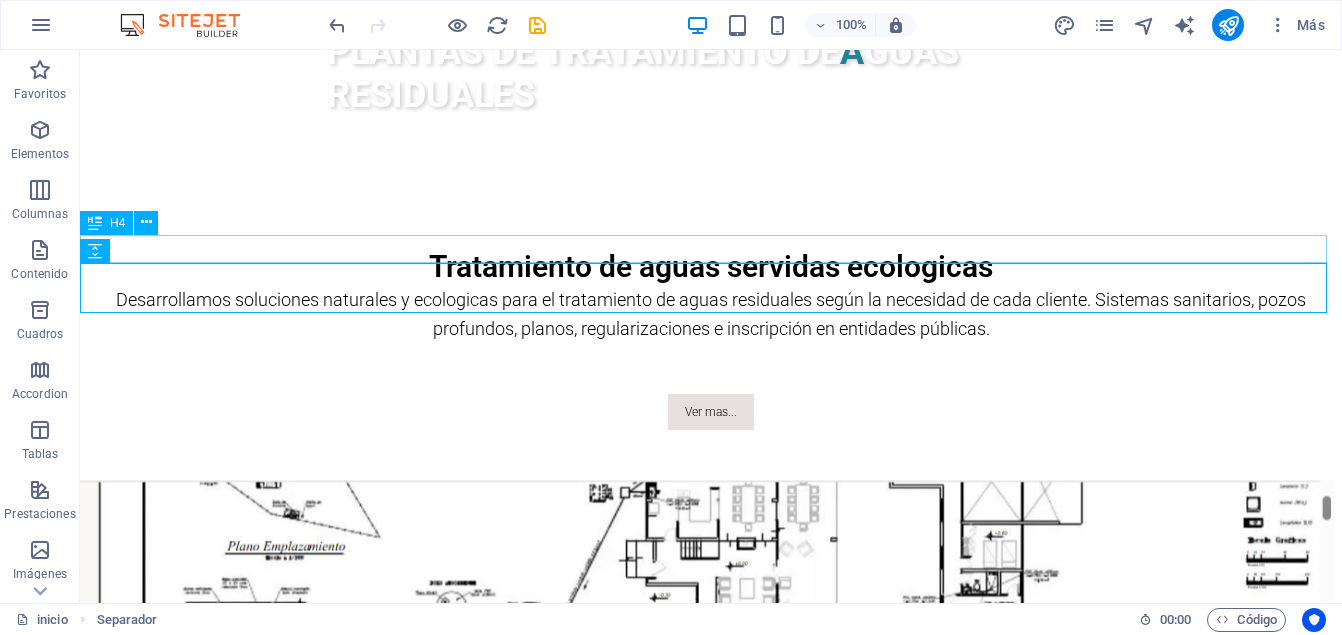 click on "Desarrollamos diseños, planificación y ejecución de proyectos sanitarios en entidades públicas, hogares y empresas." at bounding box center [711, 1702] 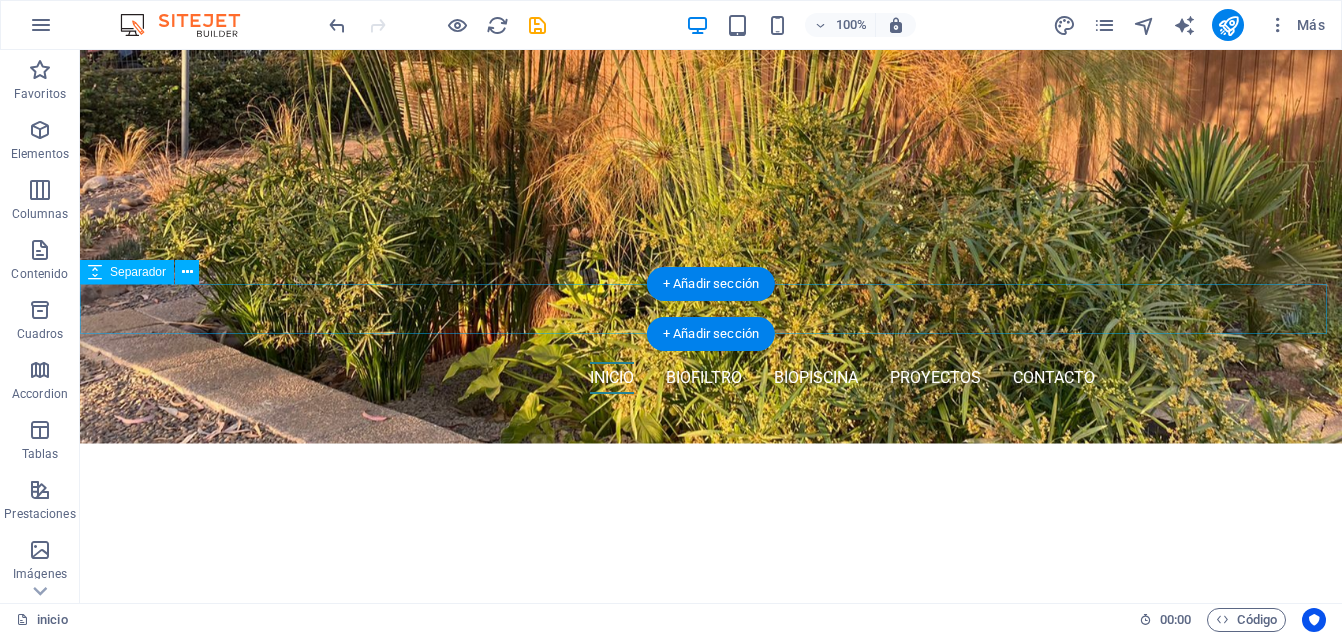 scroll, scrollTop: 320, scrollLeft: 0, axis: vertical 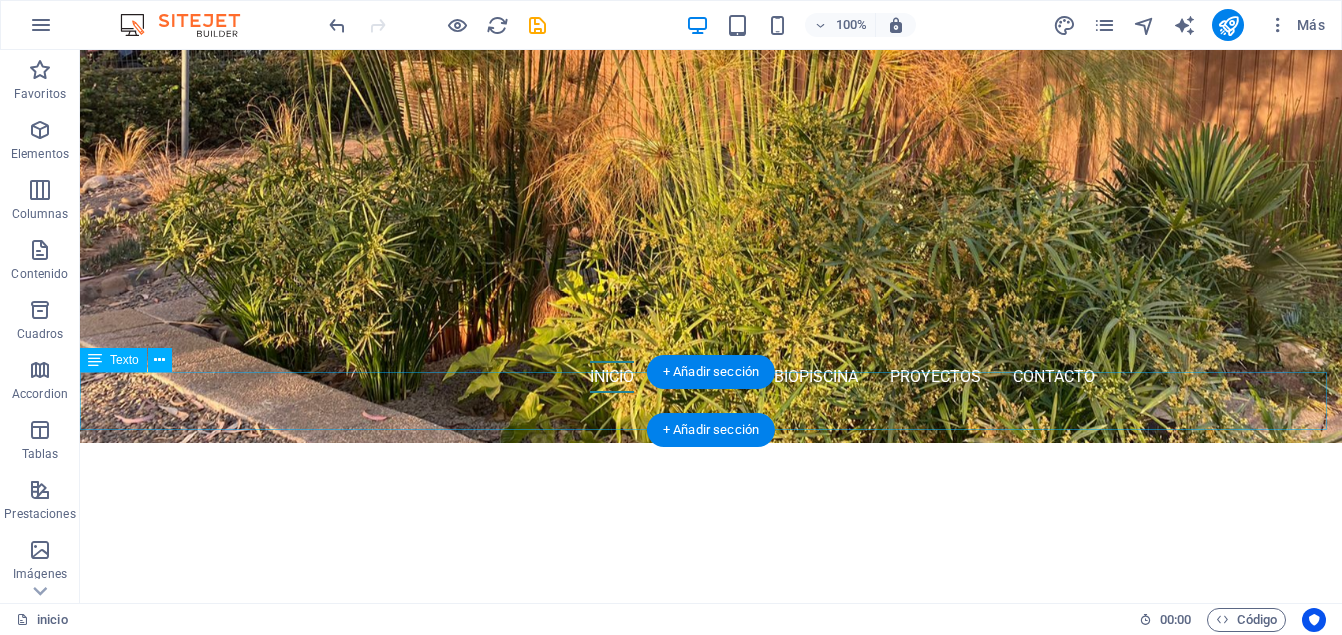 click on "Desarrollamos soluciones naturales y ecologicas para el tratamiento de aguas residuales según la necesidad de cada cliente. Sistemas sanitarios, pozos profundos, planos, regularizaciones e inscripción en entidades públicas." at bounding box center [711, 1270] 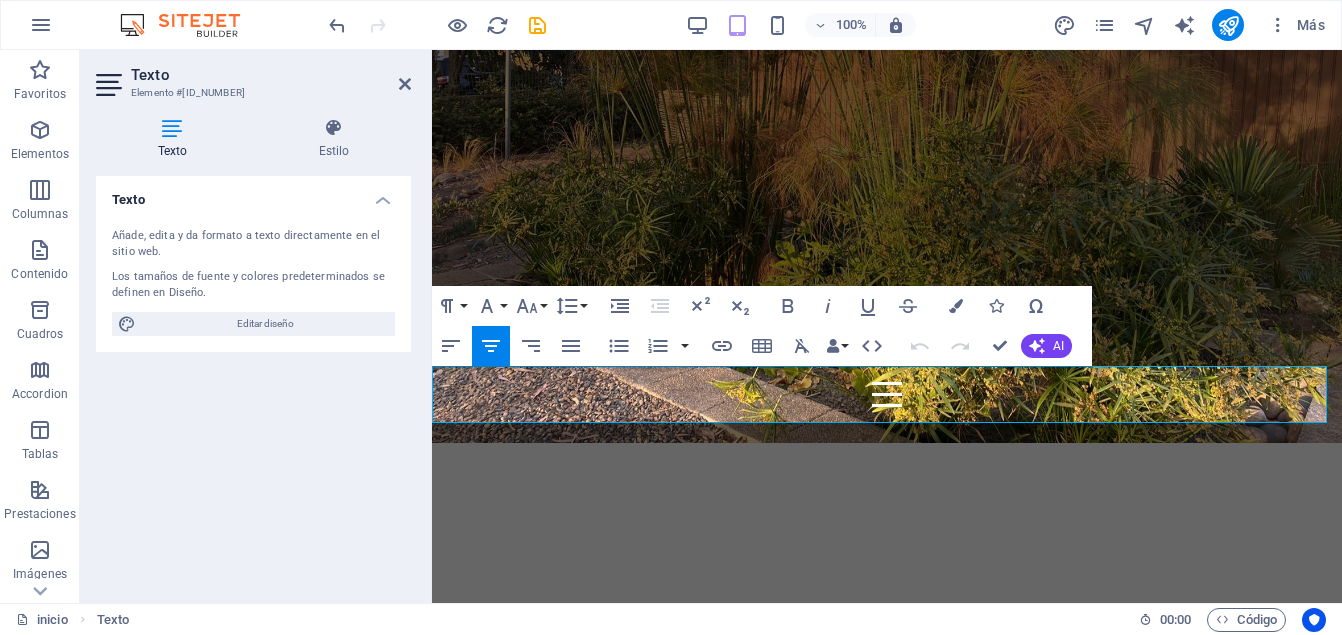 click on "Desarrollamos soluciones naturales y ecologicas para el tratamiento de aguas residuales según la necesidad de cada cliente. Sistemas sanitarios, pozos profundos, planos, regularizaciones e inscripción en entidades públicas." at bounding box center [887, 1222] 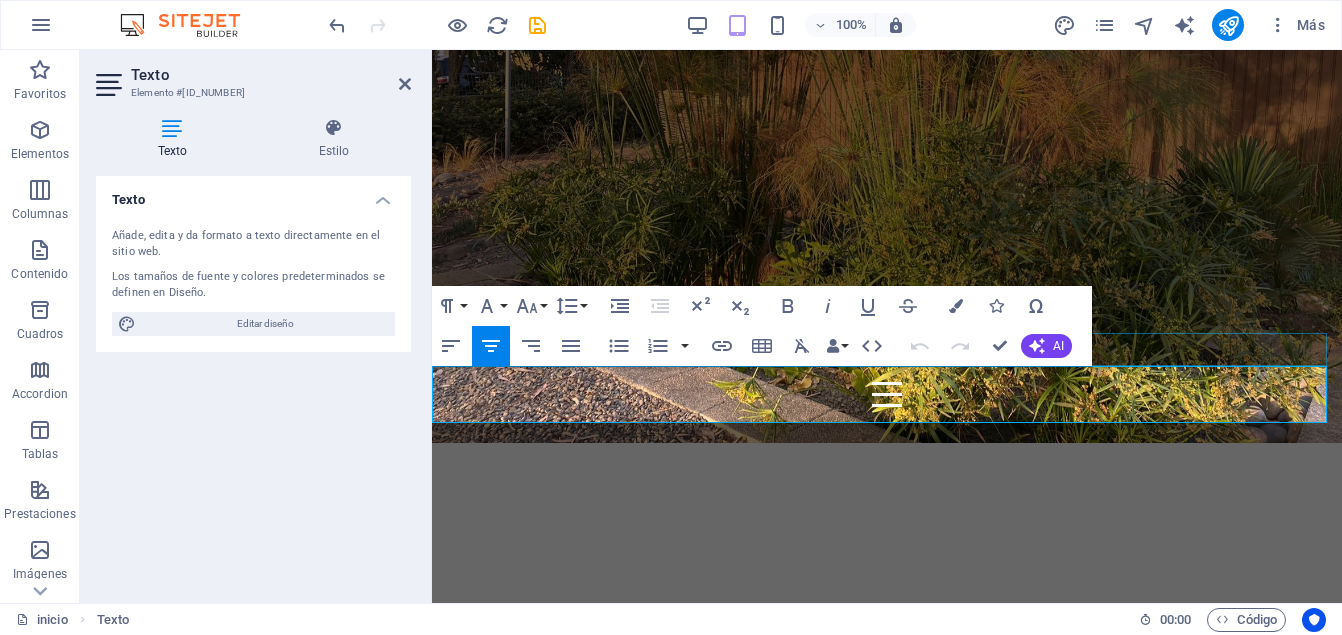 click on "Tratamiento de aguas servidas ecologicas" at bounding box center (887, 1177) 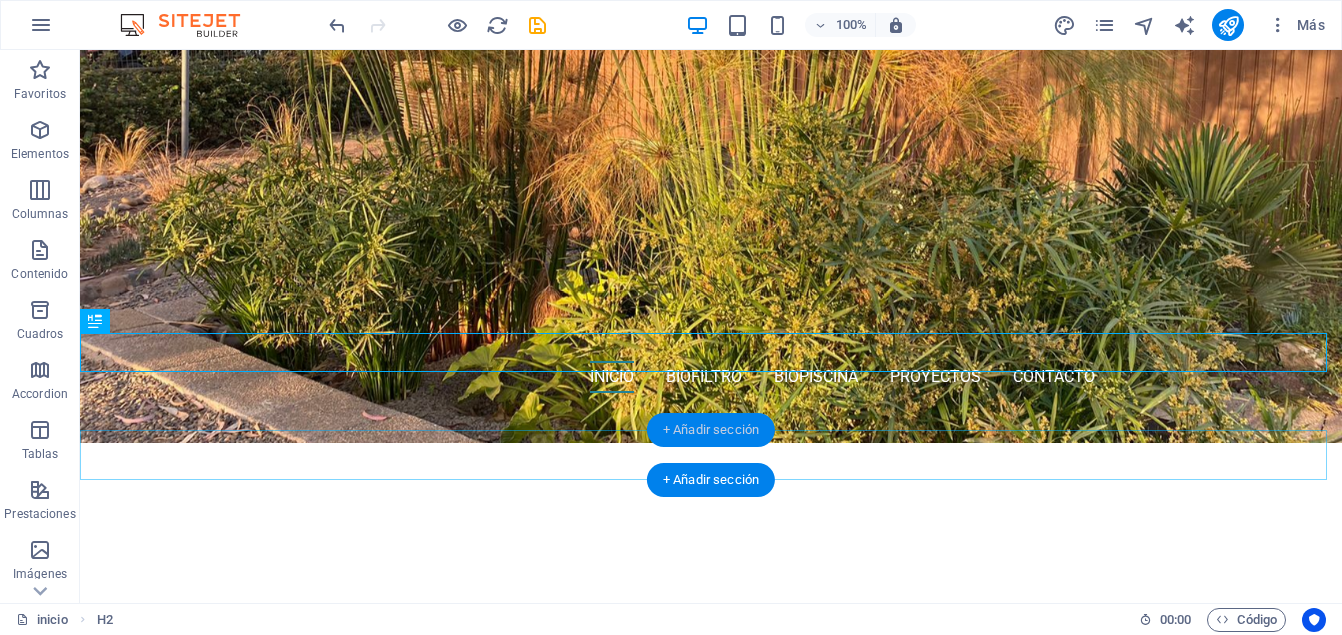 click on "+ Añadir sección" at bounding box center (711, 430) 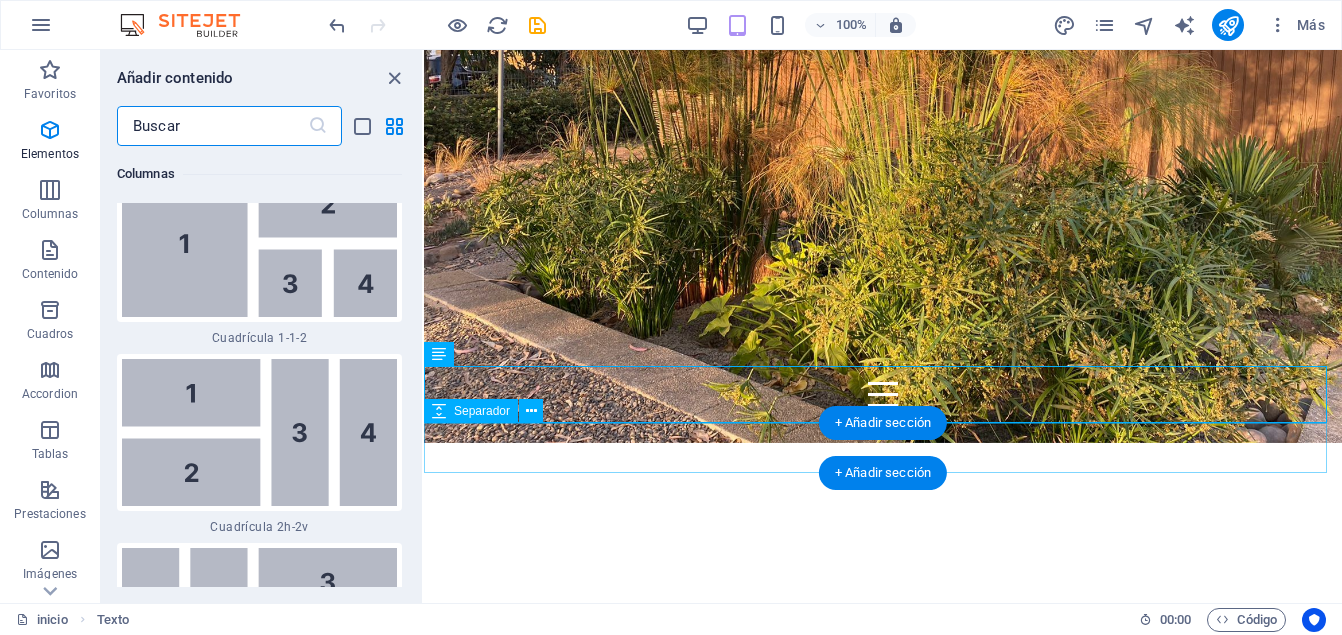 scroll, scrollTop: 6808, scrollLeft: 0, axis: vertical 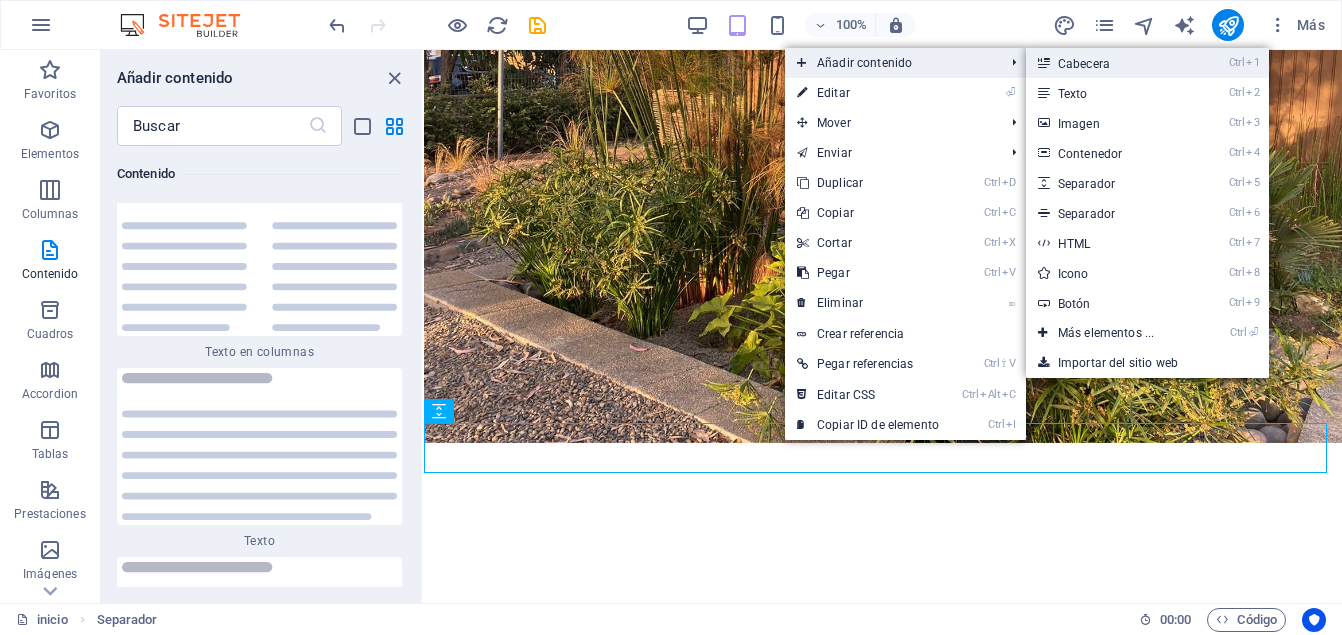 click on "Ctrl 1  Cabecera" at bounding box center (1110, 63) 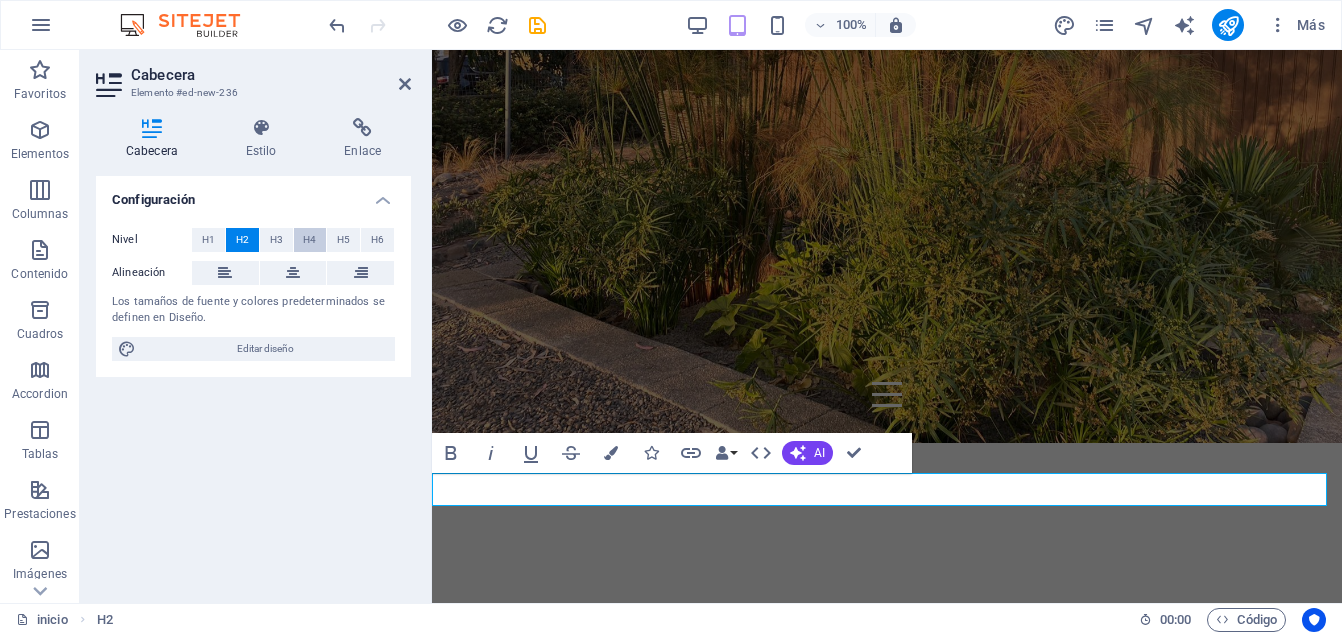click on "H4" at bounding box center (309, 240) 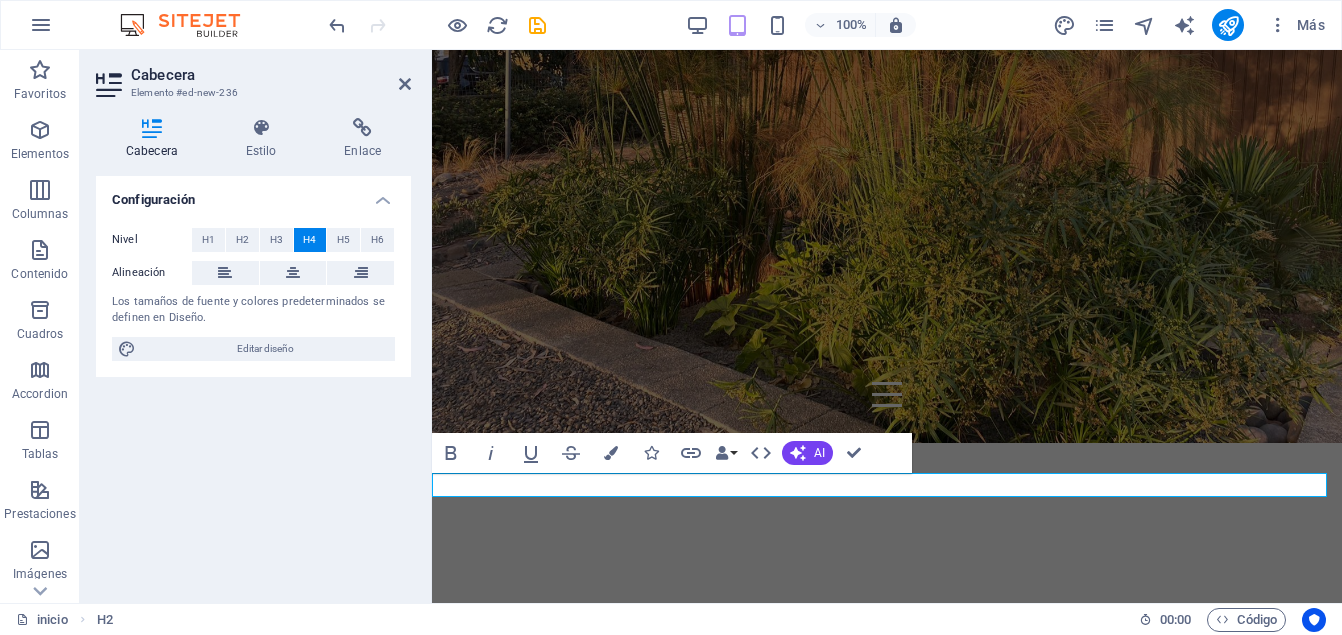 click on "Nueva cabecera" at bounding box center [887, 1318] 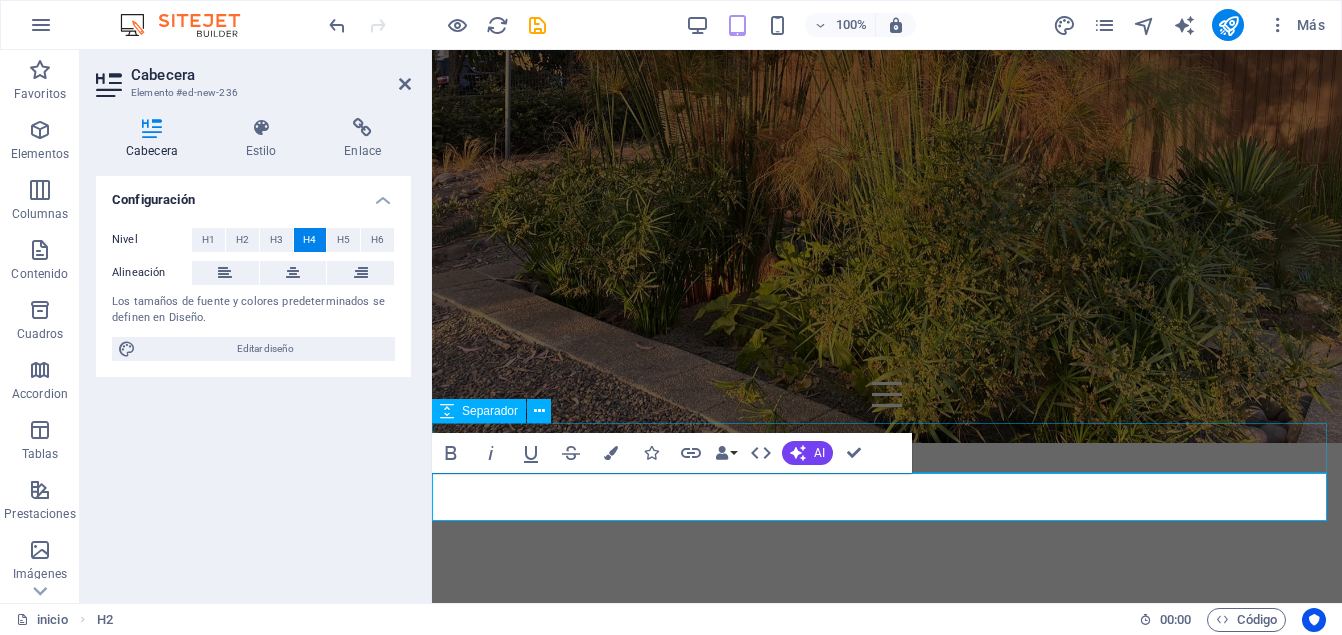 click at bounding box center (887, 1281) 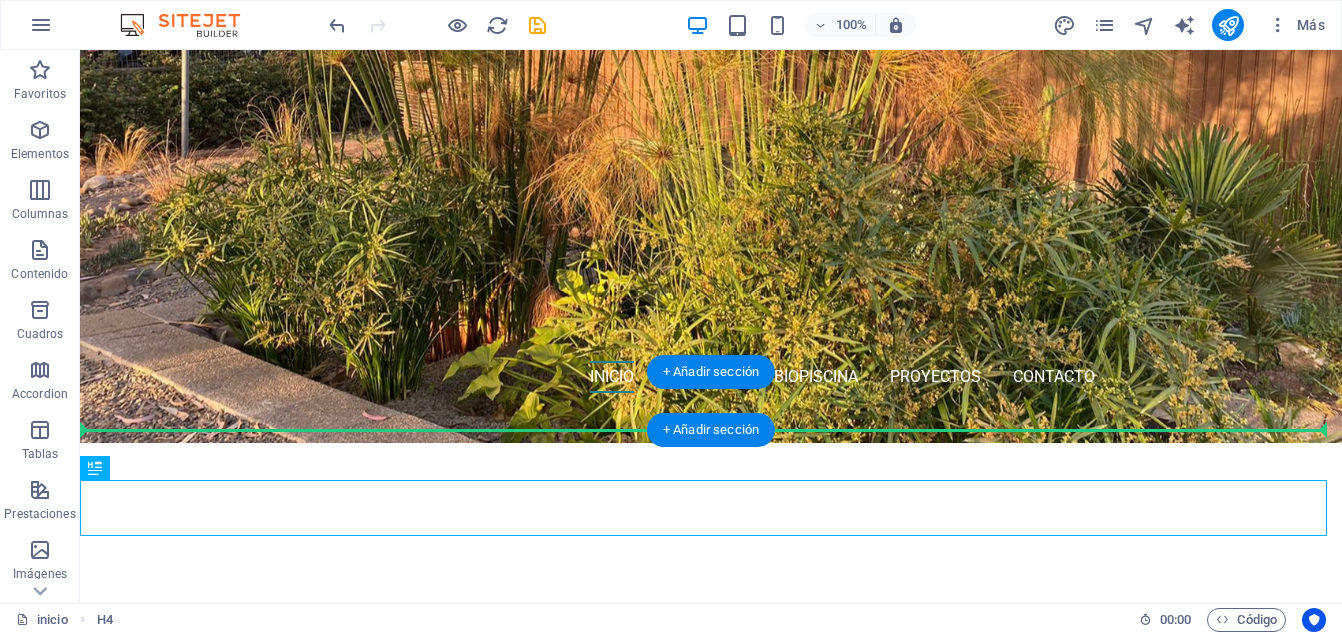drag, startPoint x: 913, startPoint y: 495, endPoint x: 917, endPoint y: 426, distance: 69.115845 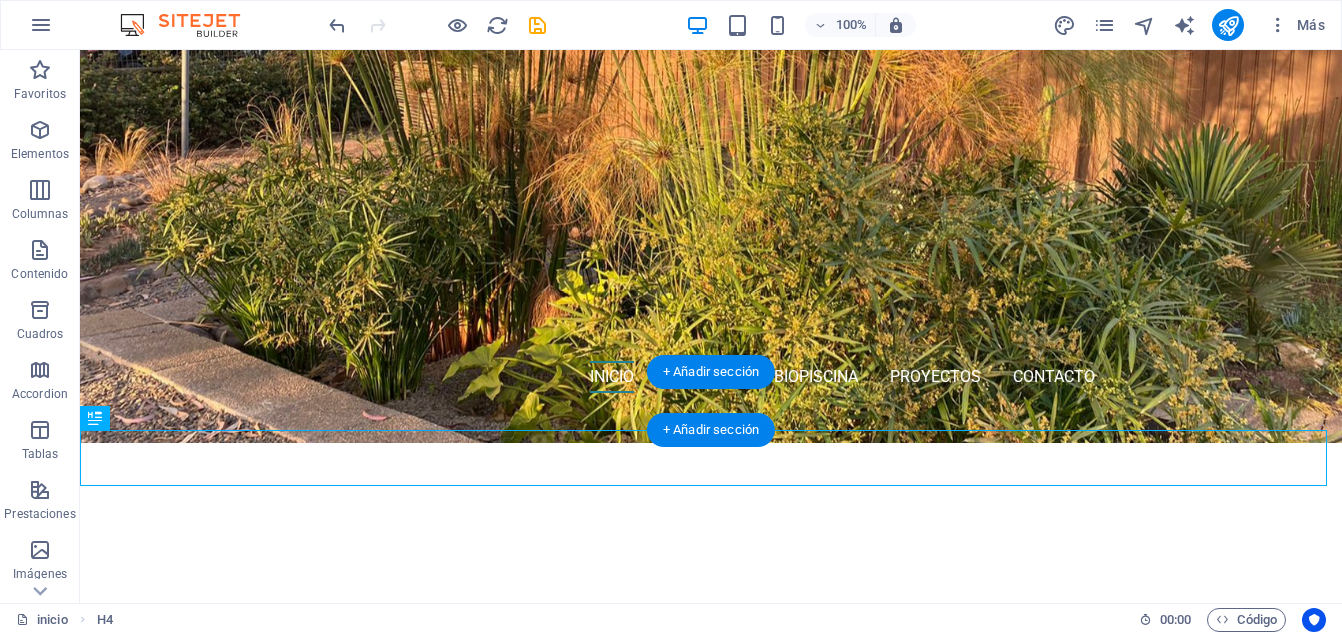 click on "Desarrollamos soluciones naturales y ecologicas para el tratamiento de aguas residuales según la necesidad de cada cliente. Sistemas sanitarios, pozos profundos, planos, regularizaciones e inscripción en entidades públicas." at bounding box center [711, 1270] 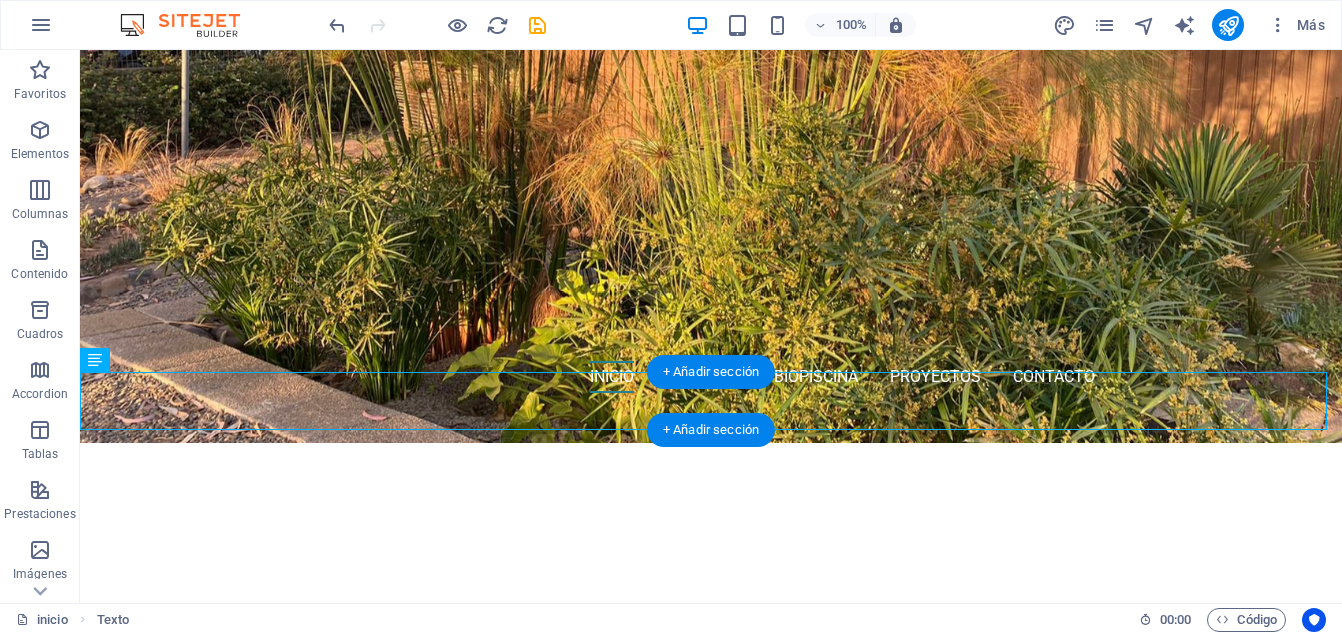 click on "Desarrollamos soluciones naturales y ecologicas para el tratamiento de aguas residuales según la necesidad de cada cliente. Sistemas sanitarios, pozos profundos, planos, regularizaciones e inscripción en entidades públicas." at bounding box center (711, 1270) 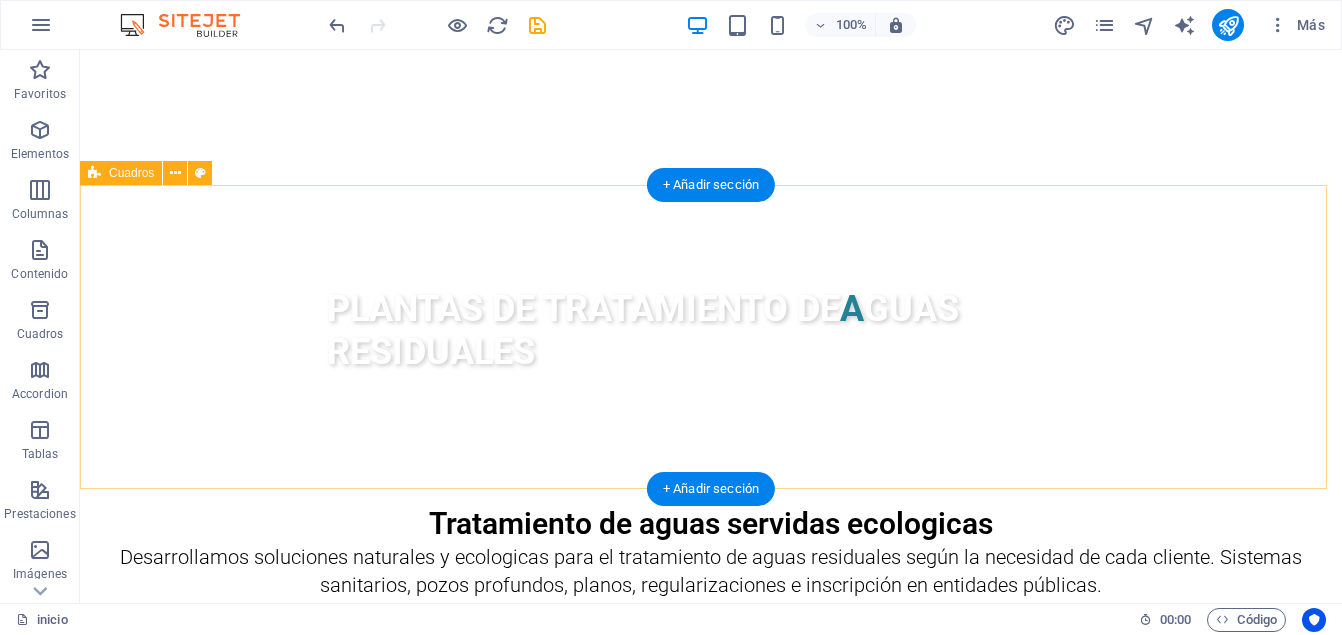 scroll, scrollTop: 1019, scrollLeft: 0, axis: vertical 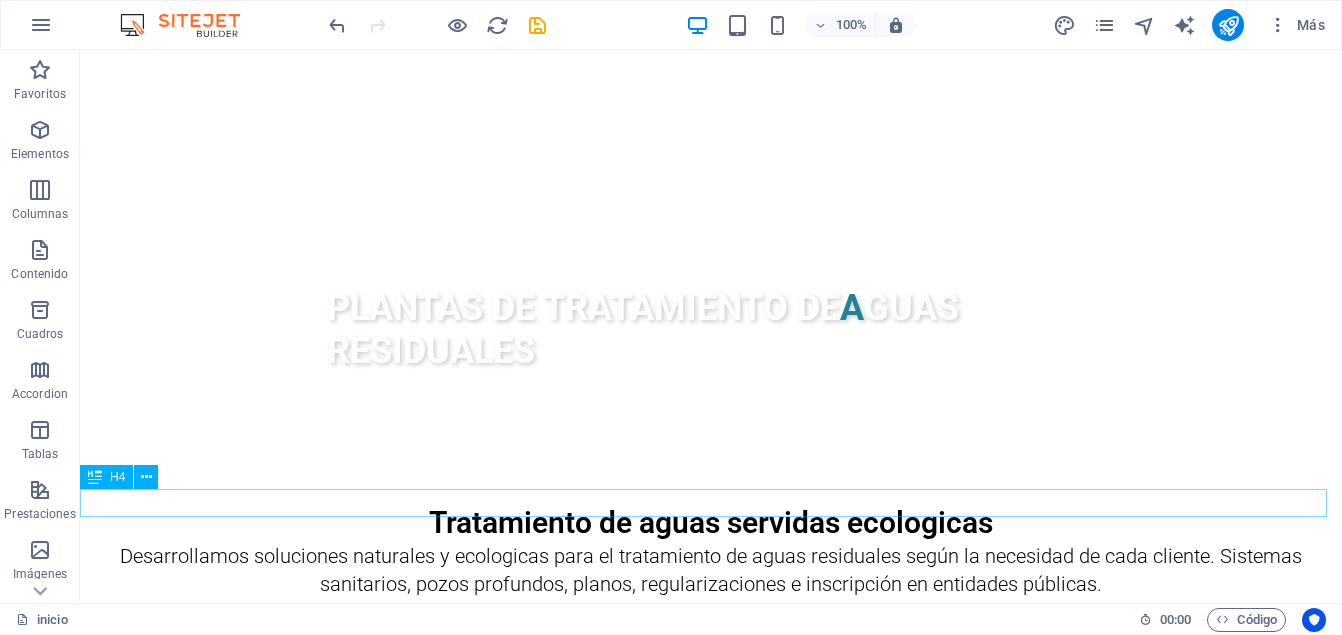 click on "Desarrollamos diseños, planificación y ejecución de proyectos sanitarios en entidades públicas, hogares y empresas." at bounding box center (711, 1956) 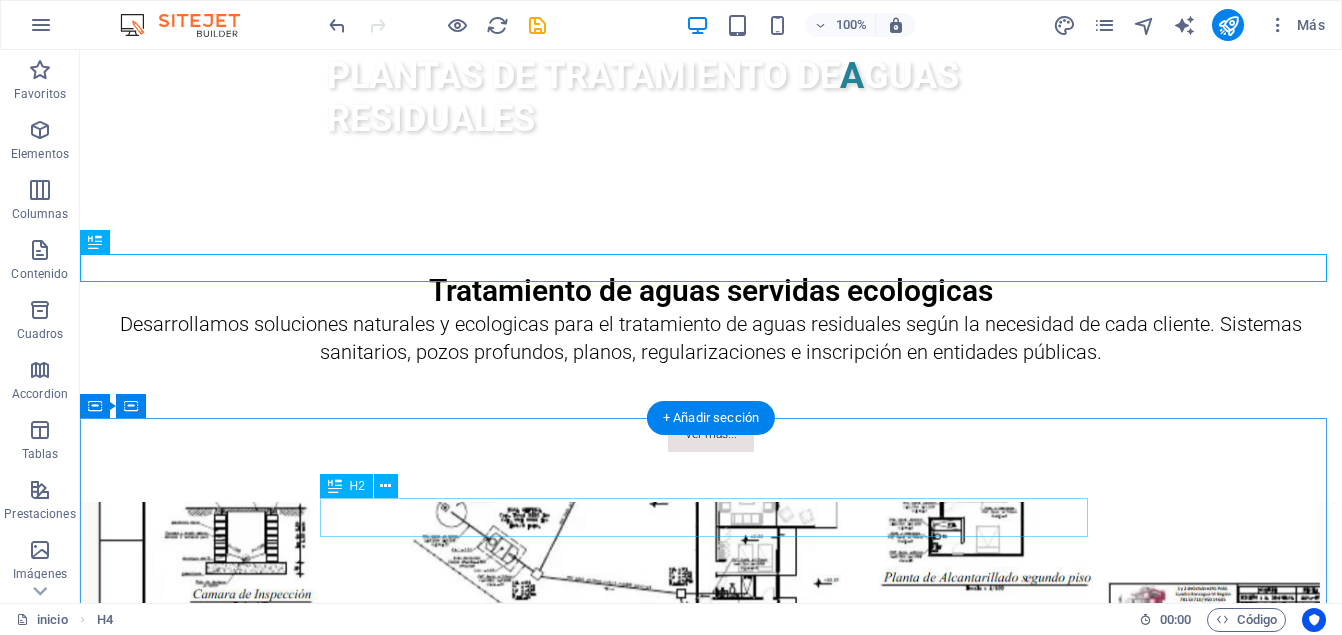 scroll, scrollTop: 1254, scrollLeft: 0, axis: vertical 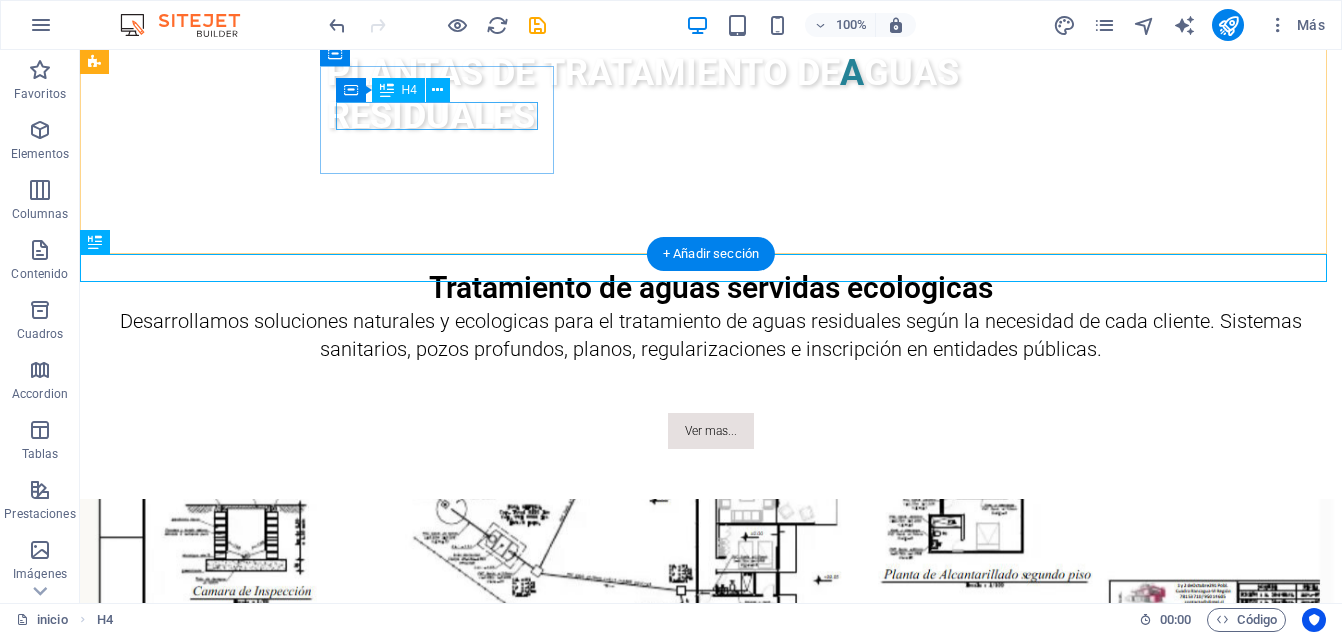 click on "Sistemas sanitarios" at bounding box center (213, 1305) 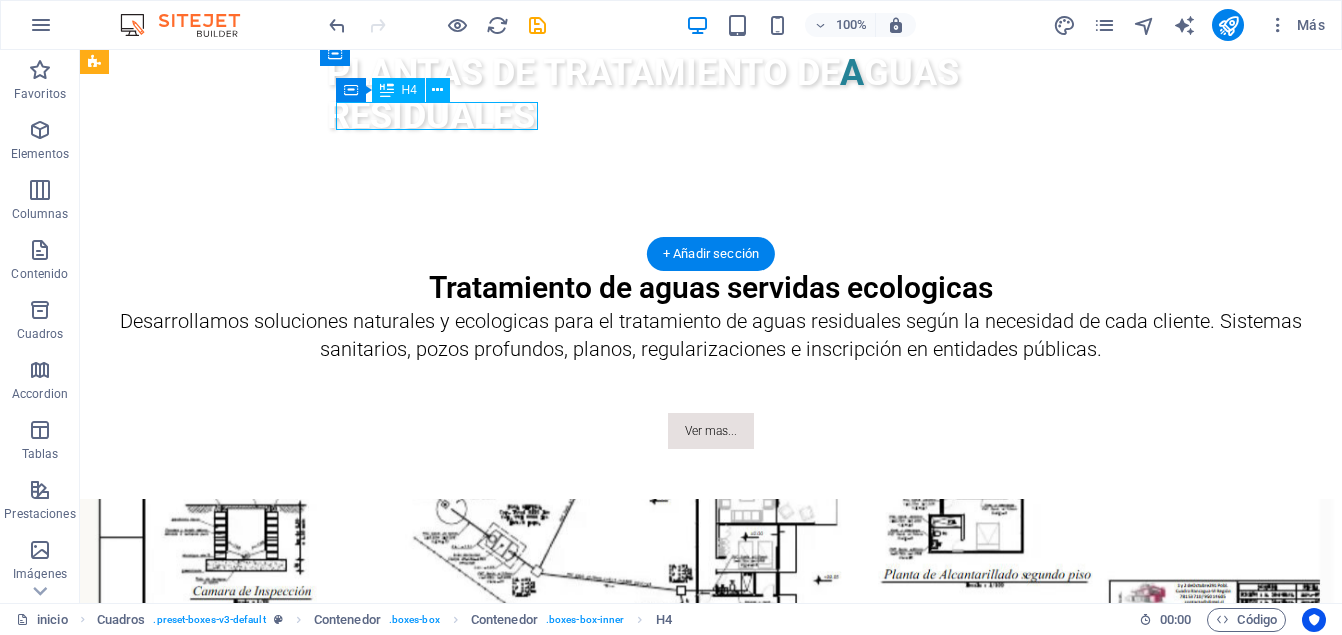 click on "Sistemas sanitarios" at bounding box center [213, 1305] 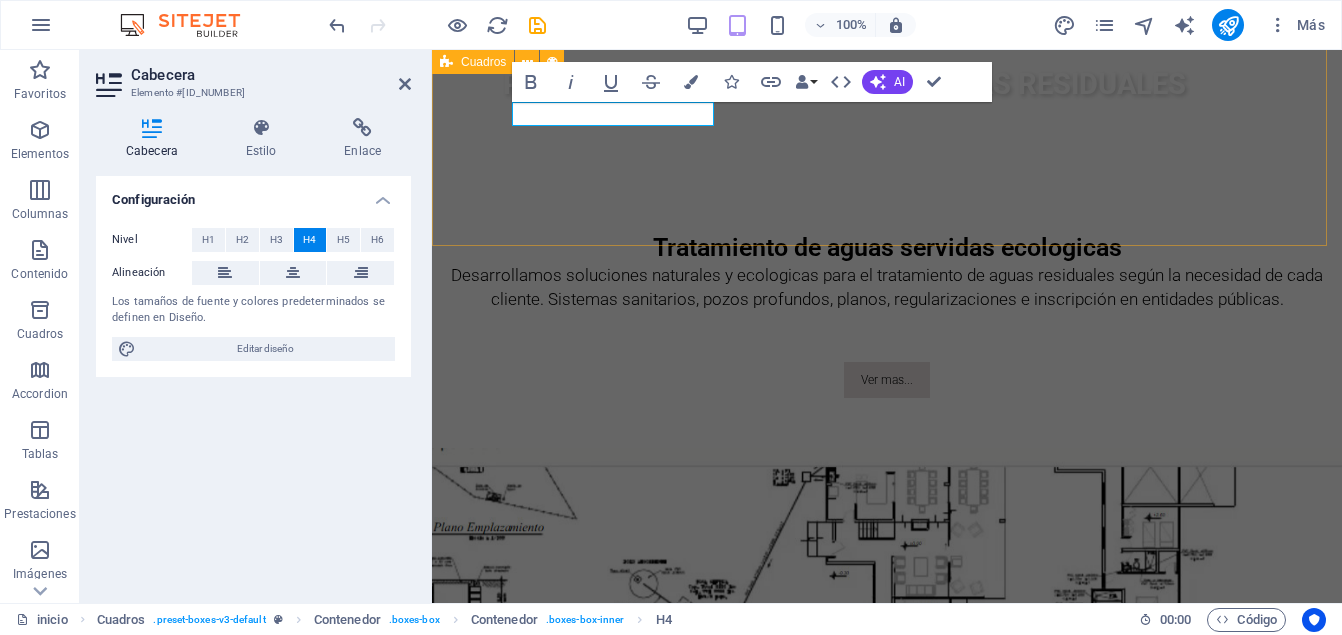 scroll, scrollTop: 1239, scrollLeft: 0, axis: vertical 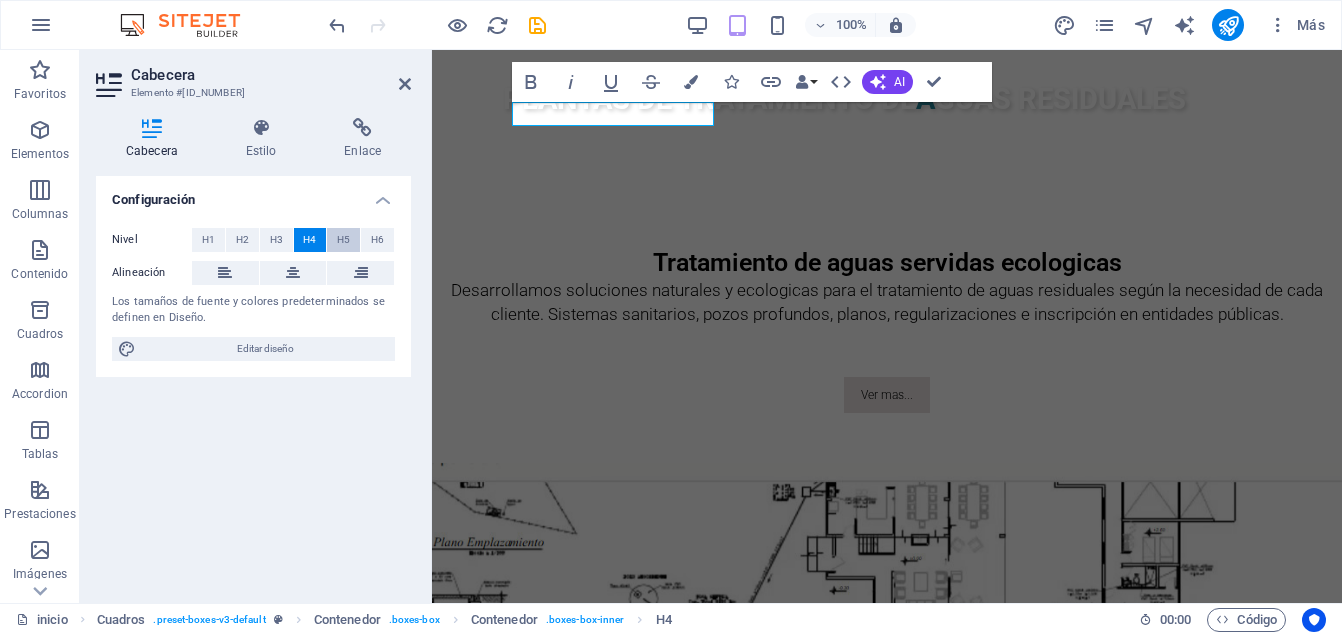 click on "H5" at bounding box center [343, 240] 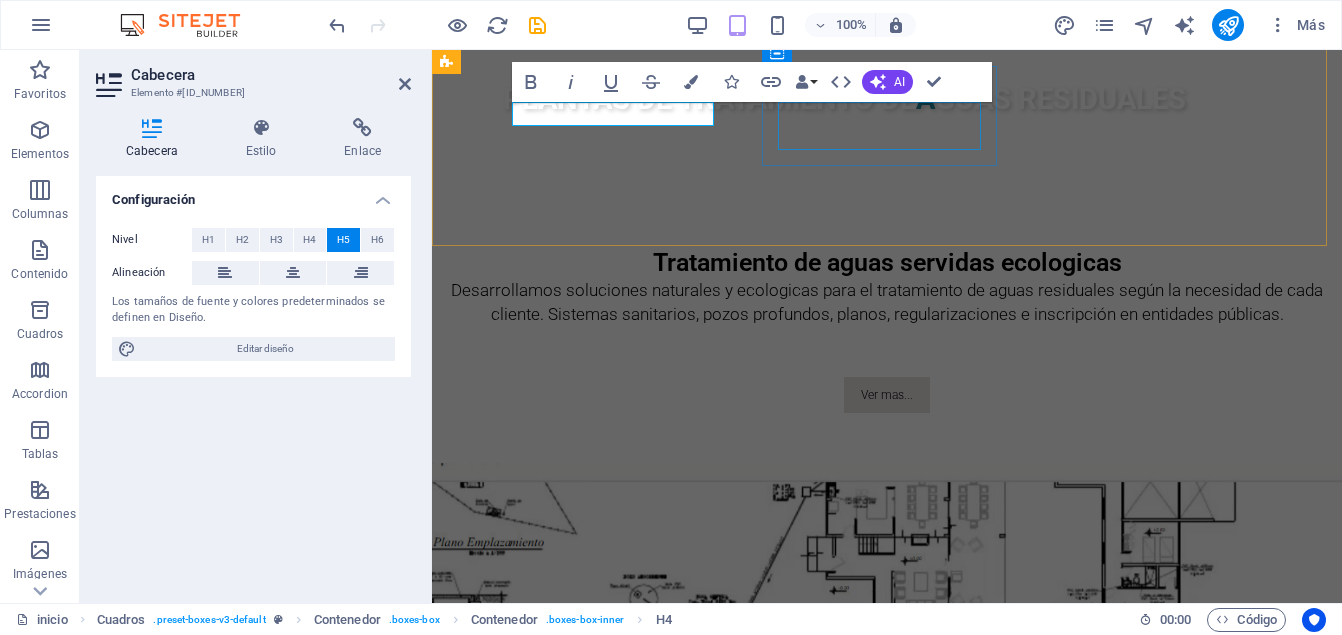 click on "Regularizacion de permisos" at bounding box center [565, 1407] 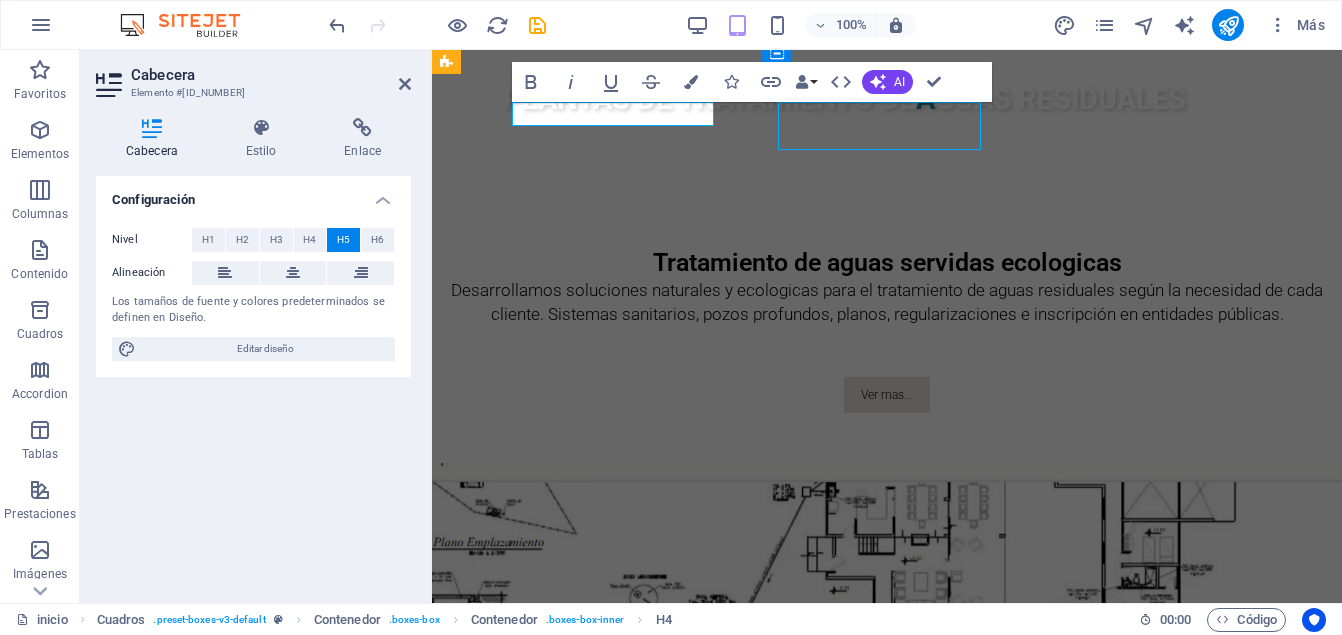 click on "Regularizacion de permisos" at bounding box center [565, 1407] 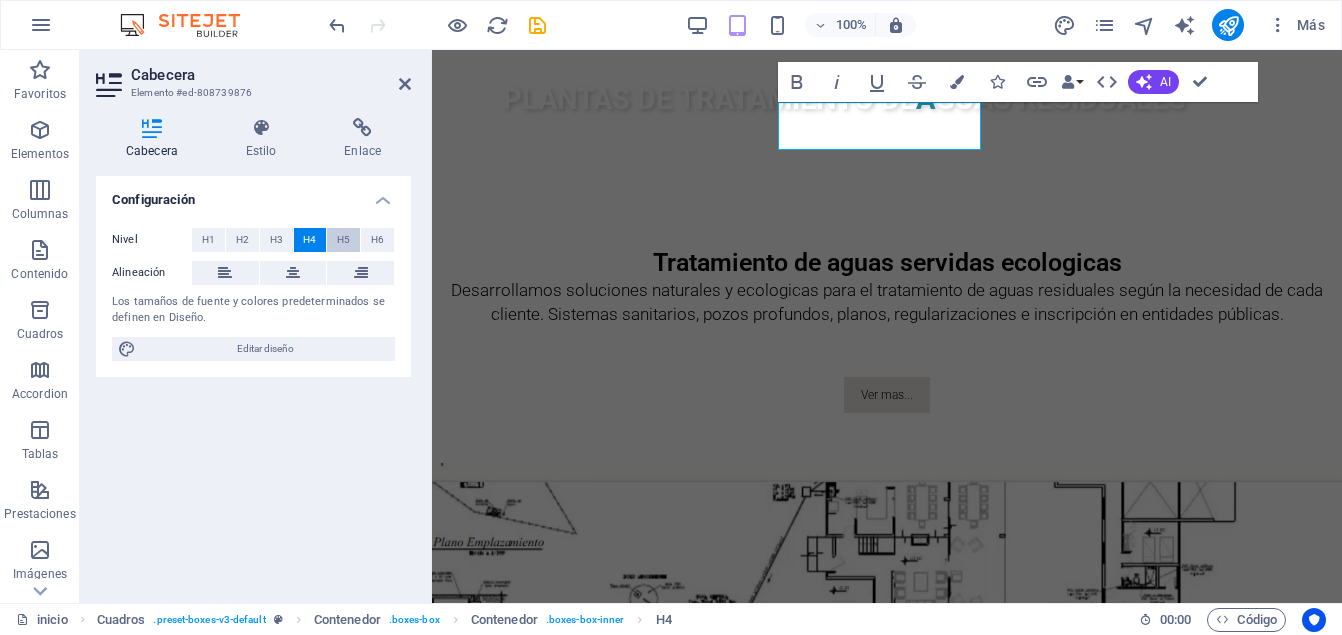 click on "H5" at bounding box center [343, 240] 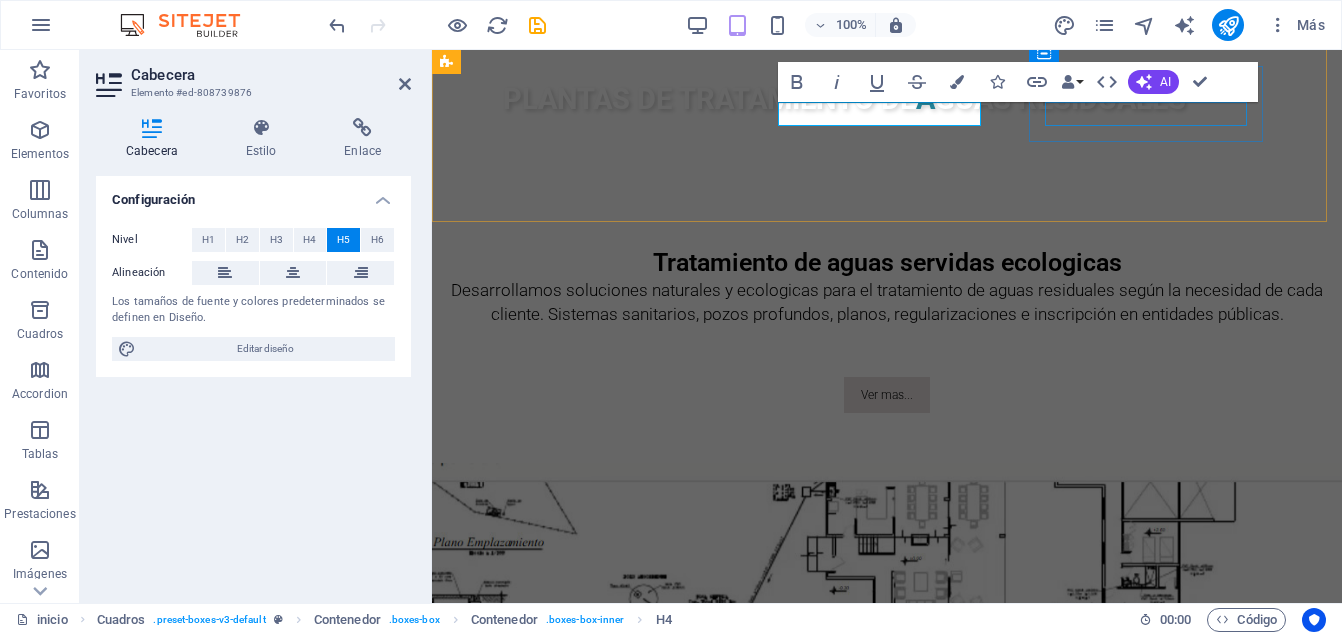 click on "Construímos" at bounding box center [565, 1523] 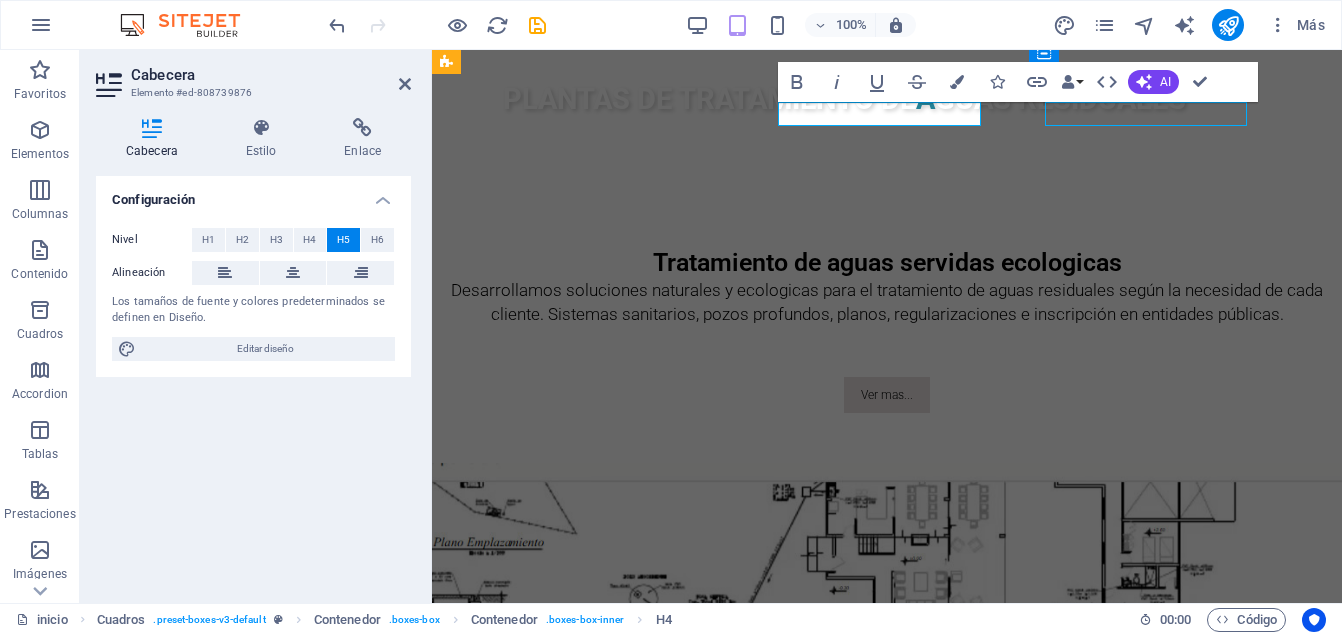 click on "Construímos" at bounding box center (565, 1523) 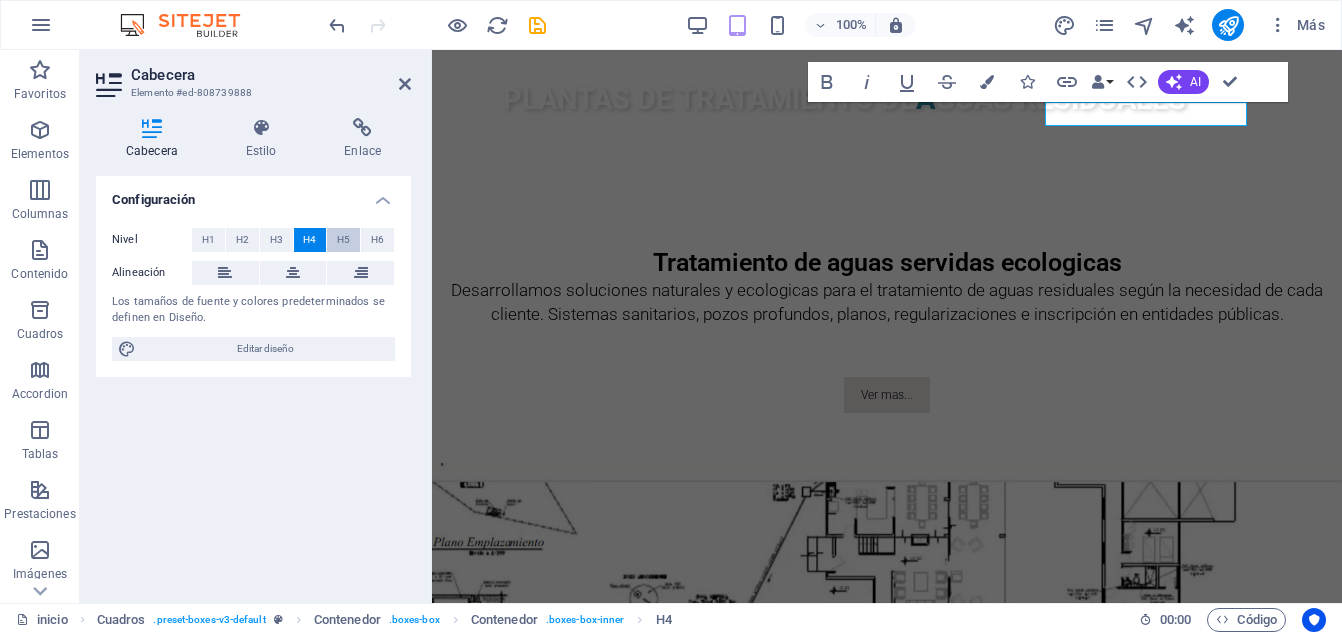 click on "H5" at bounding box center (343, 240) 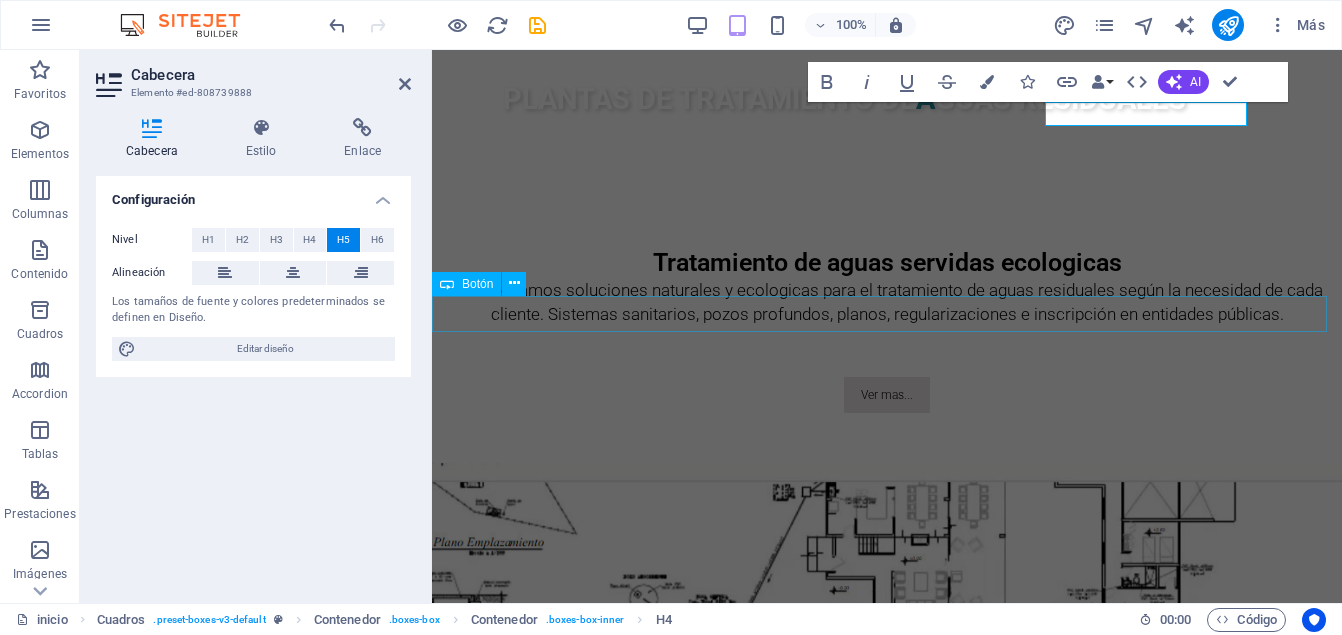 click on "ver mas" at bounding box center [887, 1723] 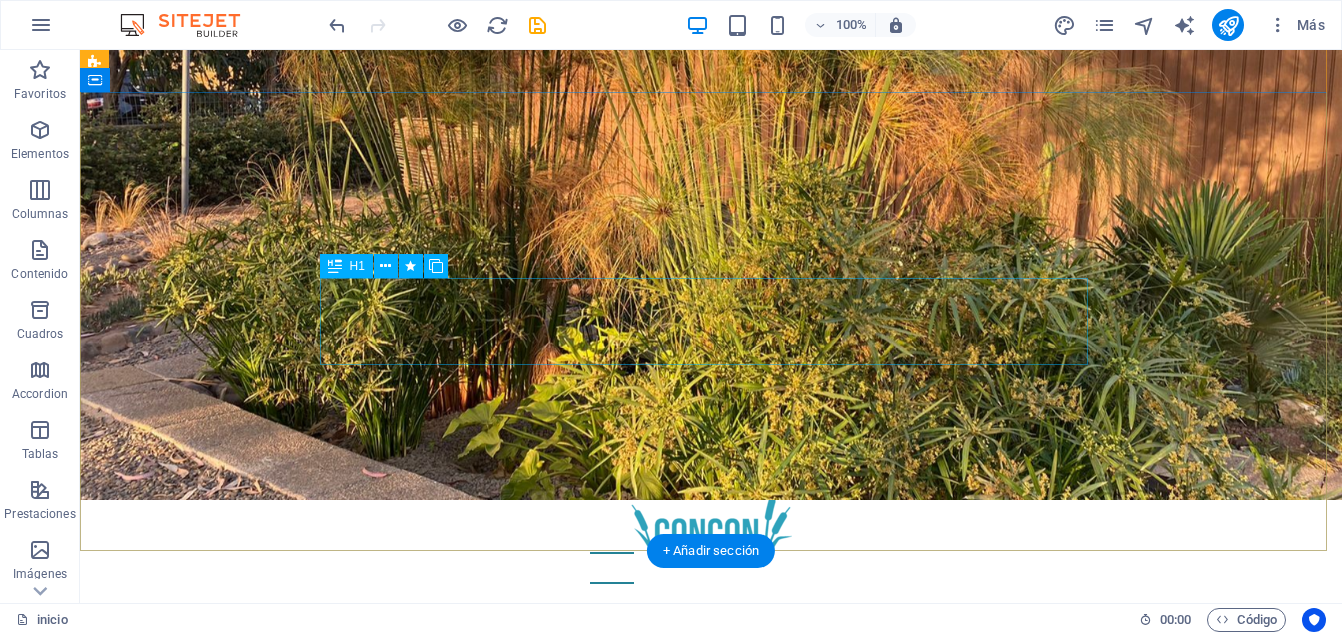 scroll, scrollTop: 0, scrollLeft: 0, axis: both 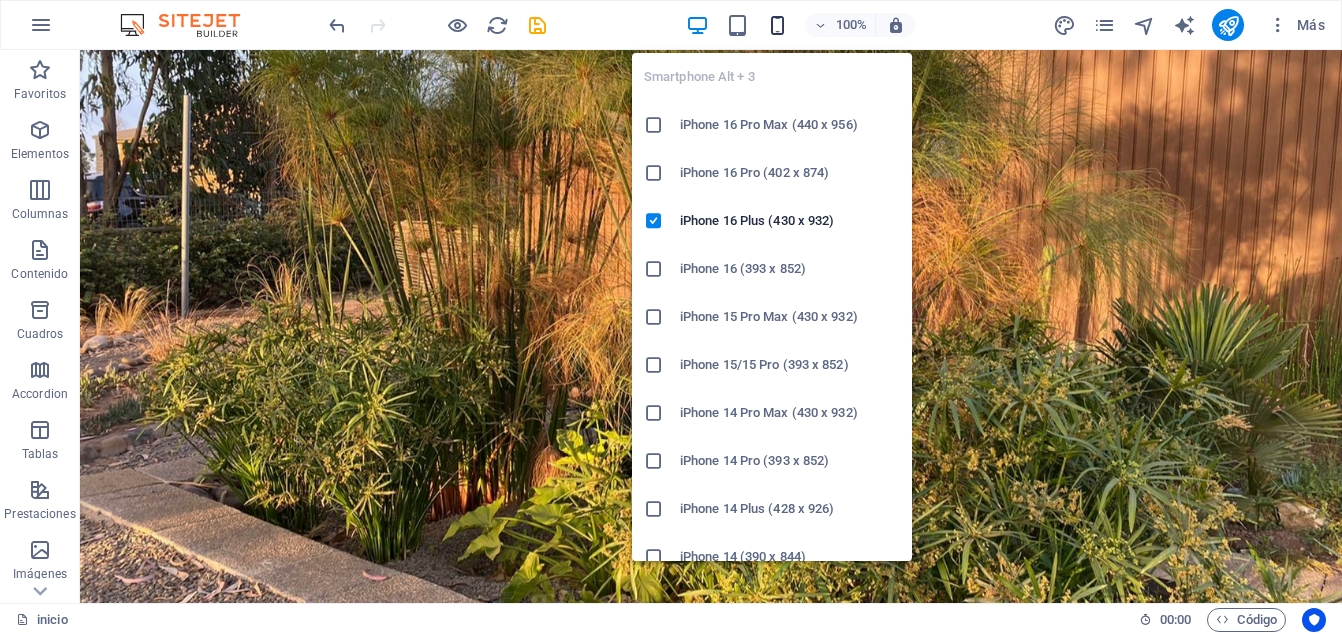 click at bounding box center (777, 25) 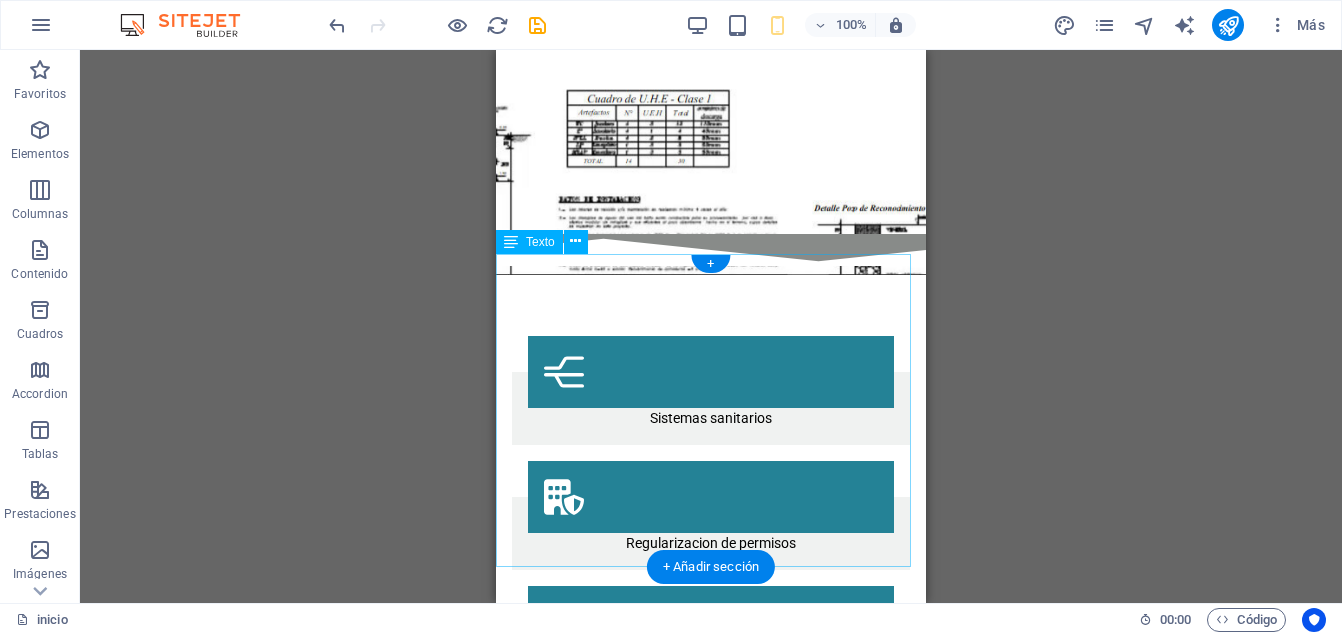 scroll, scrollTop: 1955, scrollLeft: 0, axis: vertical 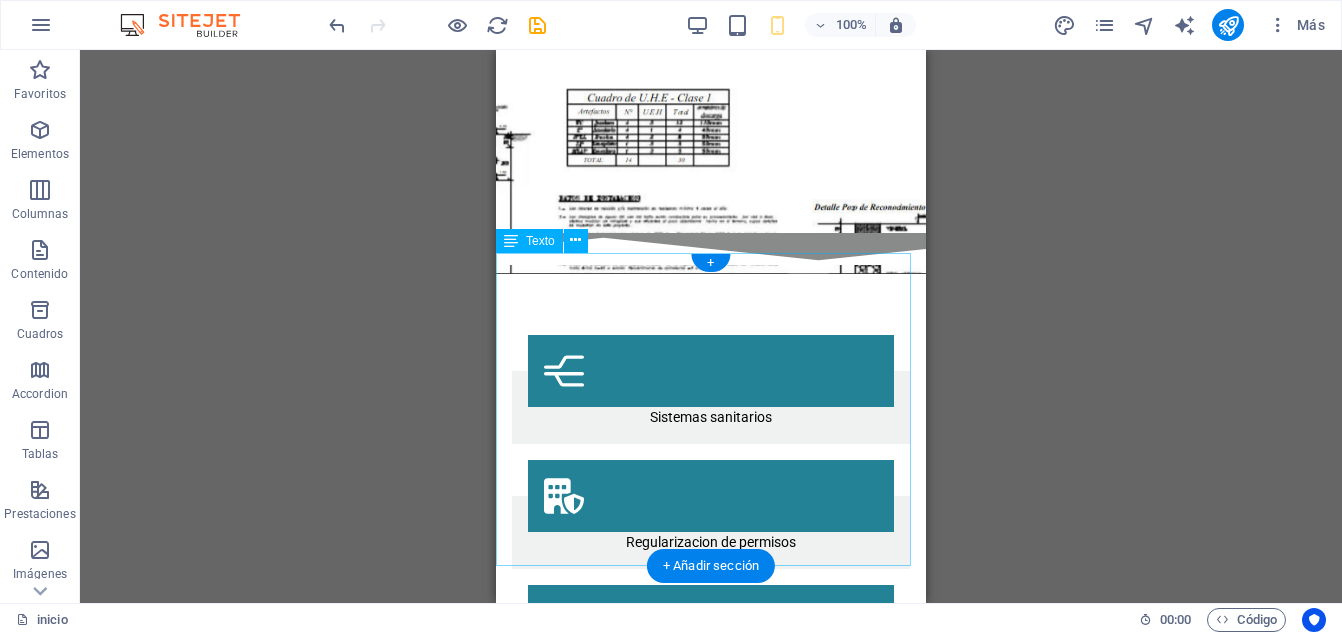 click on "Una  Biopiscina , que también es conocida como piscina natural o ecológica, es un tipo de piscina que se basa en sistemas de depuración naturales en lugar de depender de productos químicos como el cloro o el amonio cuaternario. Este enfoque innovador y más saludable promueve un ambiente acuático más seguro y ecológico. Las Biopiscinas se distinguen por su uso de plantas macrófitas, que desempeñan un papel fundamental en la limpieza del agua. Estas plantas contribuyen a la creación de un ecosistema equilibrado y sostenible, lo que no solo mejora la calidad del agua, sino que también fomenta la biodiversidad y el bienestar del entorno. Con su diseño natural, las Biopiscinas ofrecen una alternativa refrescante y atractiva para aquellos que buscan disfrutar del agua de manera más ecológica y armoniosa con la naturaleza." at bounding box center (711, 2278) 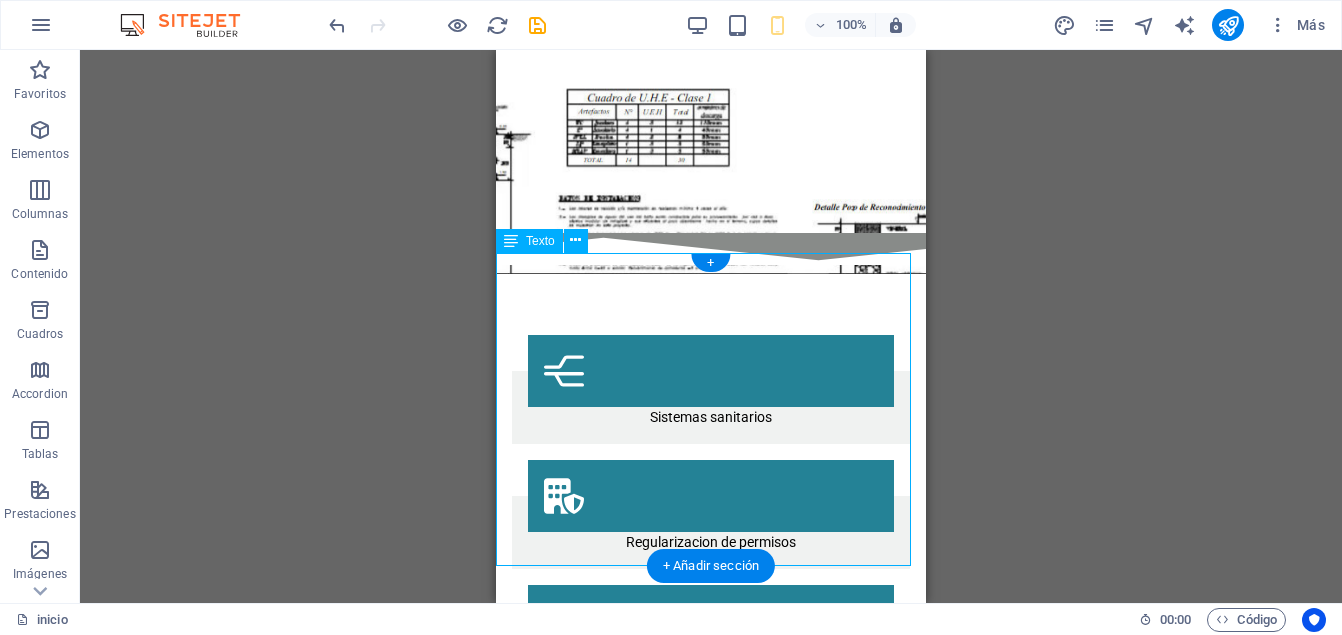 click on "Una  Biopiscina , que también es conocida como piscina natural o ecológica, es un tipo de piscina que se basa en sistemas de depuración naturales en lugar de depender de productos químicos como el cloro o el amonio cuaternario. Este enfoque innovador y más saludable promueve un ambiente acuático más seguro y ecológico. Las Biopiscinas se distinguen por su uso de plantas macrófitas, que desempeñan un papel fundamental en la limpieza del agua. Estas plantas contribuyen a la creación de un ecosistema equilibrado y sostenible, lo que no solo mejora la calidad del agua, sino que también fomenta la biodiversidad y el bienestar del entorno. Con su diseño natural, las Biopiscinas ofrecen una alternativa refrescante y atractiva para aquellos que buscan disfrutar del agua de manera más ecológica y armoniosa con la naturaleza." at bounding box center (711, 2278) 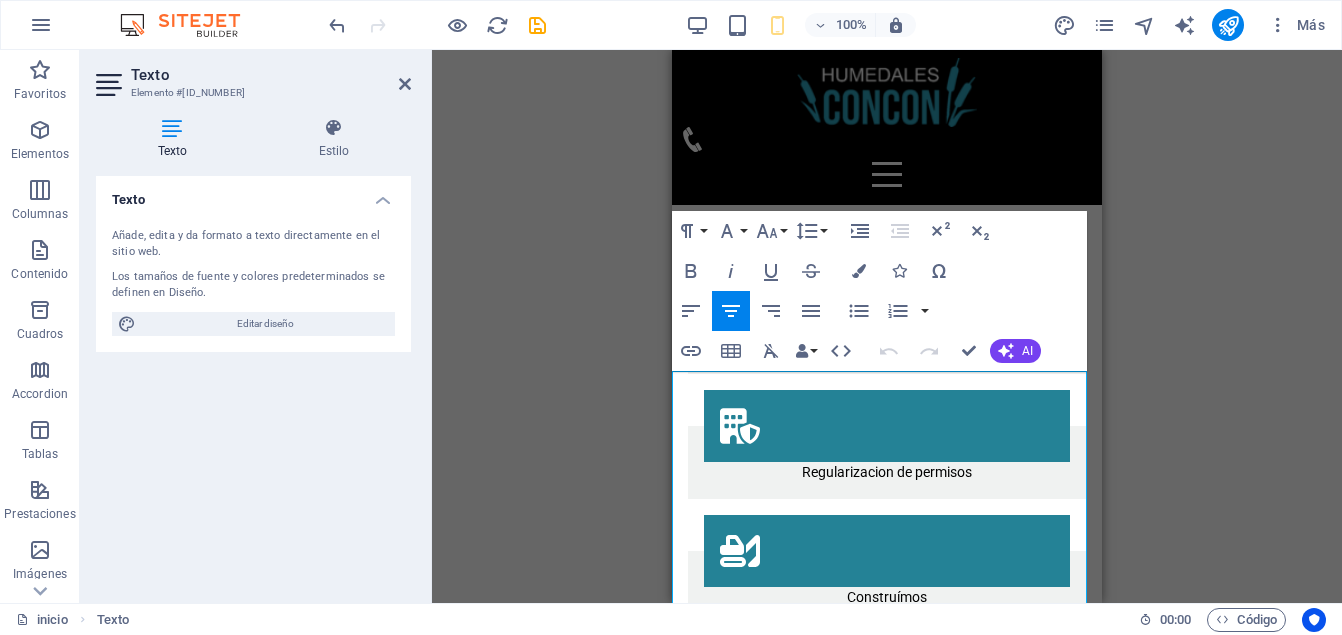 scroll, scrollTop: 1837, scrollLeft: 0, axis: vertical 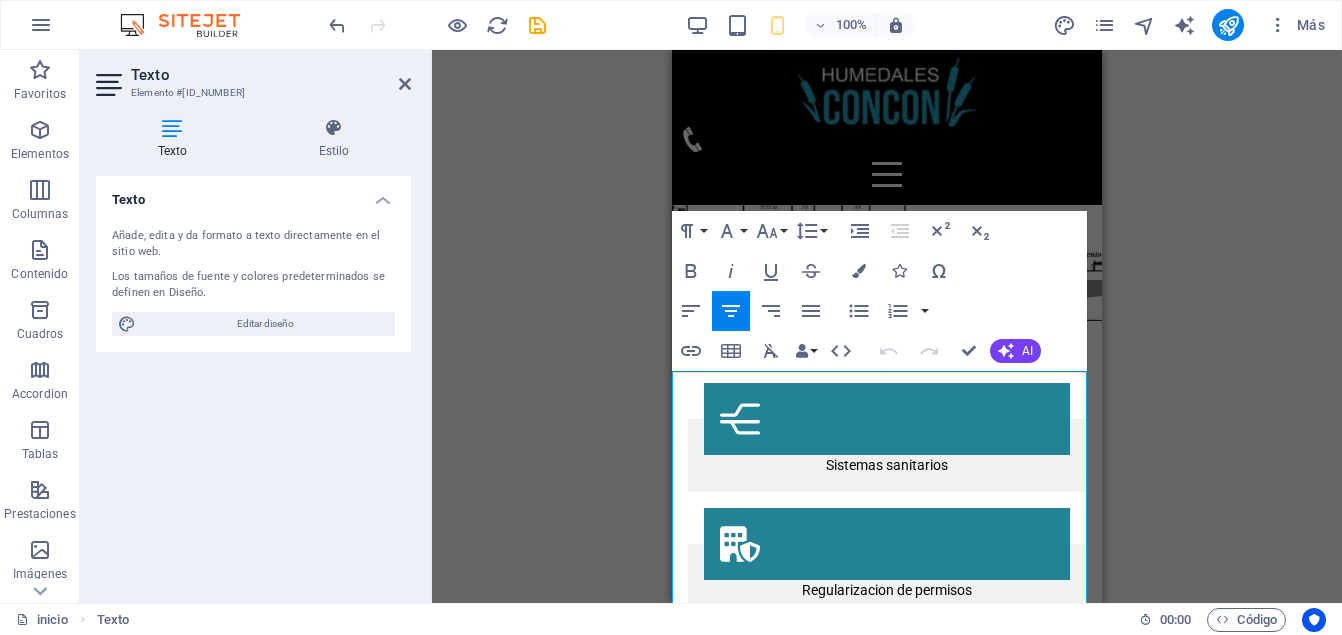 click on "Una  Biopiscina , que también es conocida como piscina natural o ecológica, es un tipo de piscina que se basa en sistemas de depuración naturales en lugar de depender de productos químicos como el cloro o el amonio cuaternario. Este enfoque innovador y más saludable promueve un ambiente acuático más seguro y ecológico. Las Biopiscinas se distinguen por su uso de plantas macrófitas, que desempeñan un papel fundamental en la limpieza del agua. Estas plantas contribuyen a la creación de un ecosistema equilibrado y sostenible, lo que no solo mejora la calidad del agua, sino que también fomenta la biodiversidad y el bienestar del entorno. Con su diseño natural, las Biopiscinas ofrecen una alternativa refrescante y atractiva para aquellos que buscan disfrutar del agua de manera más ecológica y armoniosa con la naturaleza." at bounding box center [887, 2326] 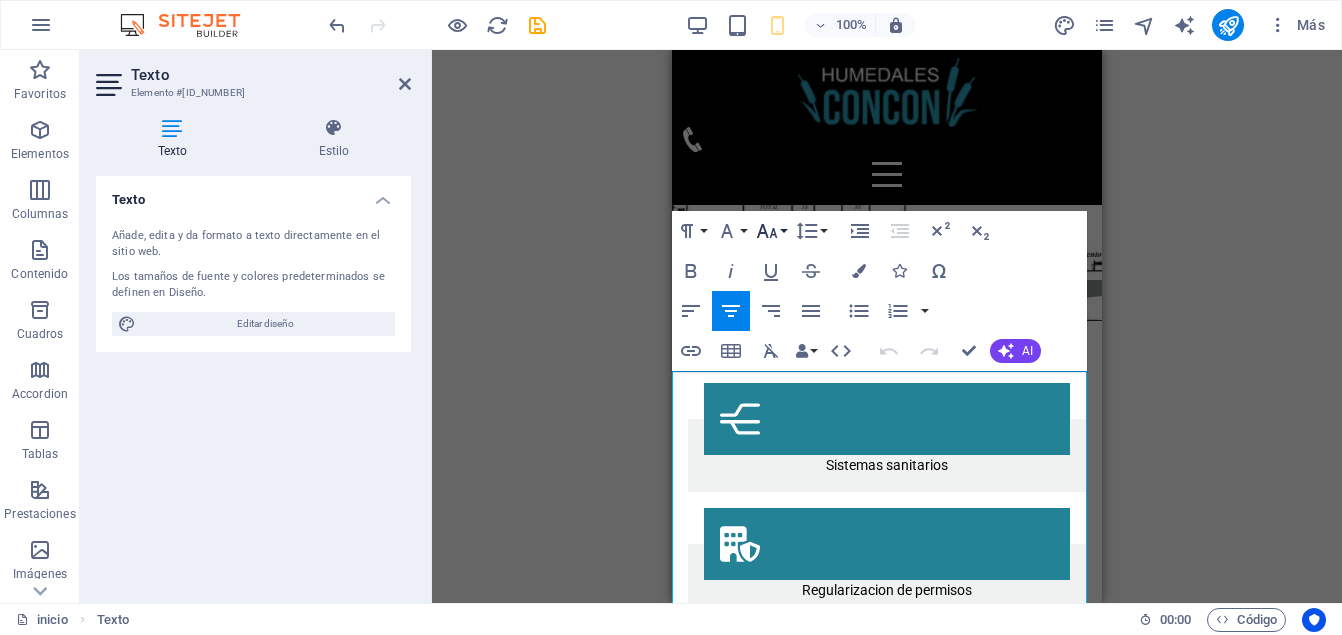 click on "Font Size" at bounding box center (771, 231) 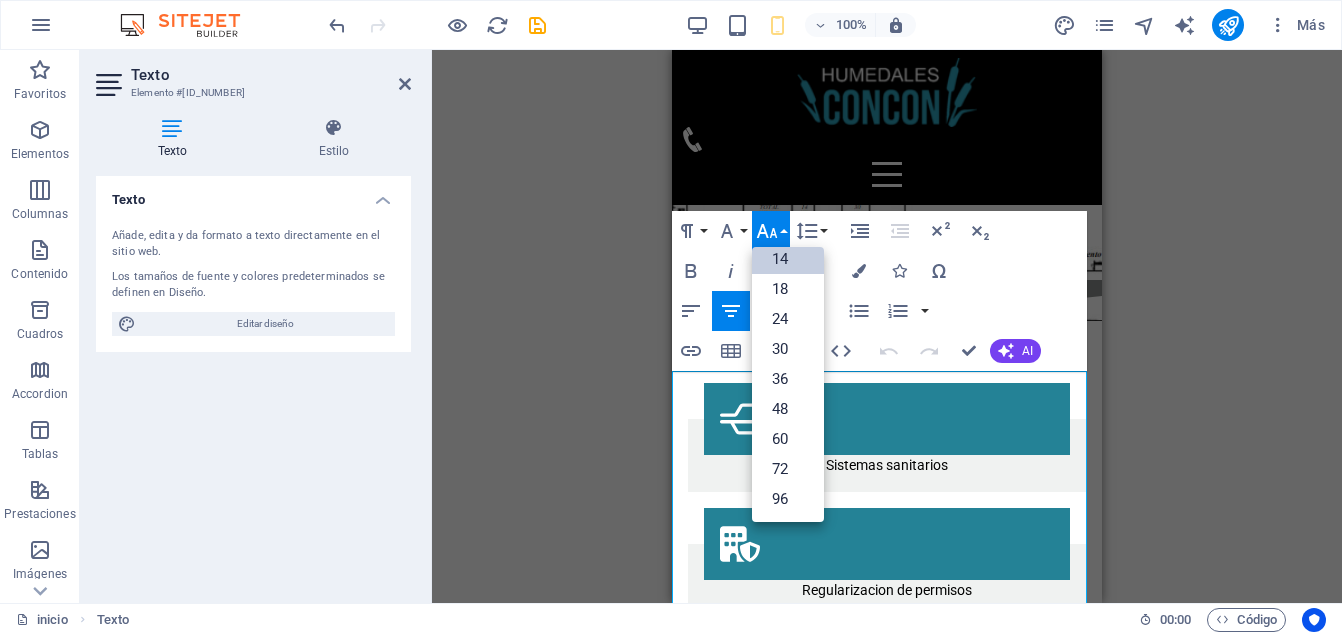 scroll, scrollTop: 161, scrollLeft: 0, axis: vertical 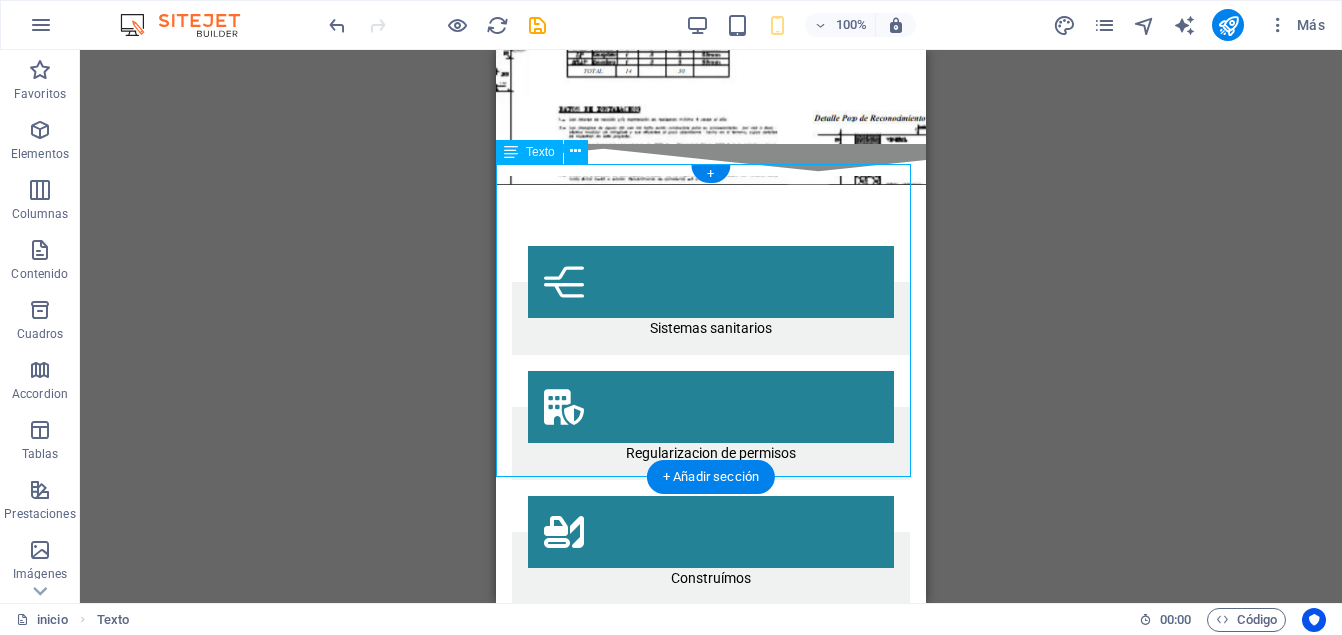 click on "Una  Biopiscina , que también es conocida como piscina natural o ecológica, es un tipo de piscina que se basa en sistemas de depuración naturales en lugar de depender de productos químicos como el cloro o el amonio cuaternario. Este enfoque innovador y más saludable promueve un ambiente acuático más seguro y ecológico. Las Biopiscinas se distinguen por su uso de plantas macrófitas, que desempeñan un papel fundamental en la limpieza del agua. Estas plantas contribuyen a la creación de un ecosistema equilibrado y sostenible, lo que no solo mejora la calidad del agua, sino que también fomenta la biodiversidad y el bienestar del entorno. Con su diseño natural, las Biopiscinas ofrecen una alternativa refrescante y atractiva para aquellos que buscan disfrutar del agua de manera más ecológica y armoniosa con la naturaleza." at bounding box center (711, 2189) 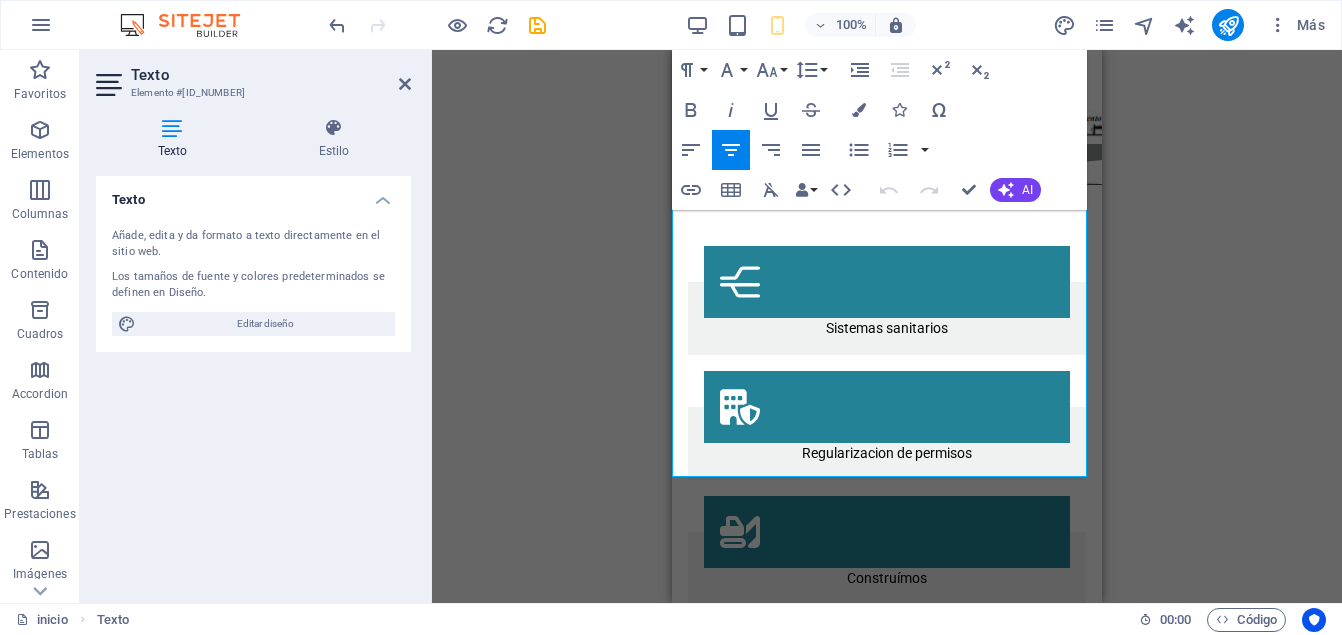 drag, startPoint x: 923, startPoint y: 469, endPoint x: 1336, endPoint y: 264, distance: 461.07916 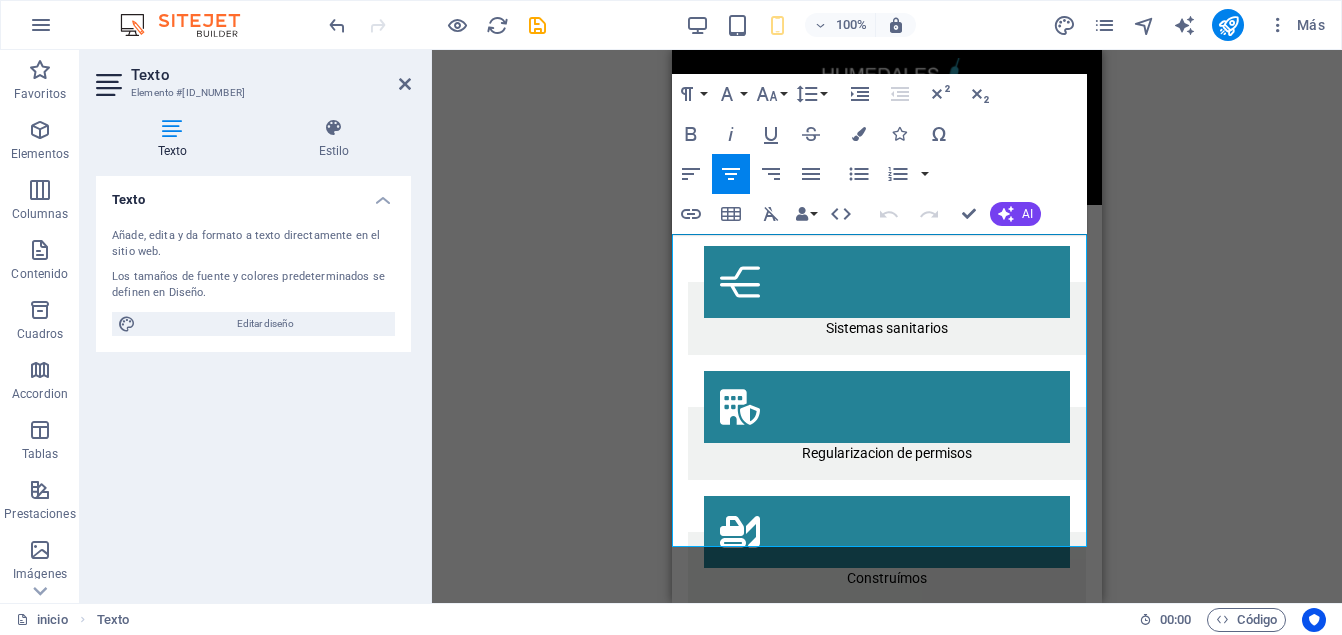 scroll, scrollTop: 1973, scrollLeft: 0, axis: vertical 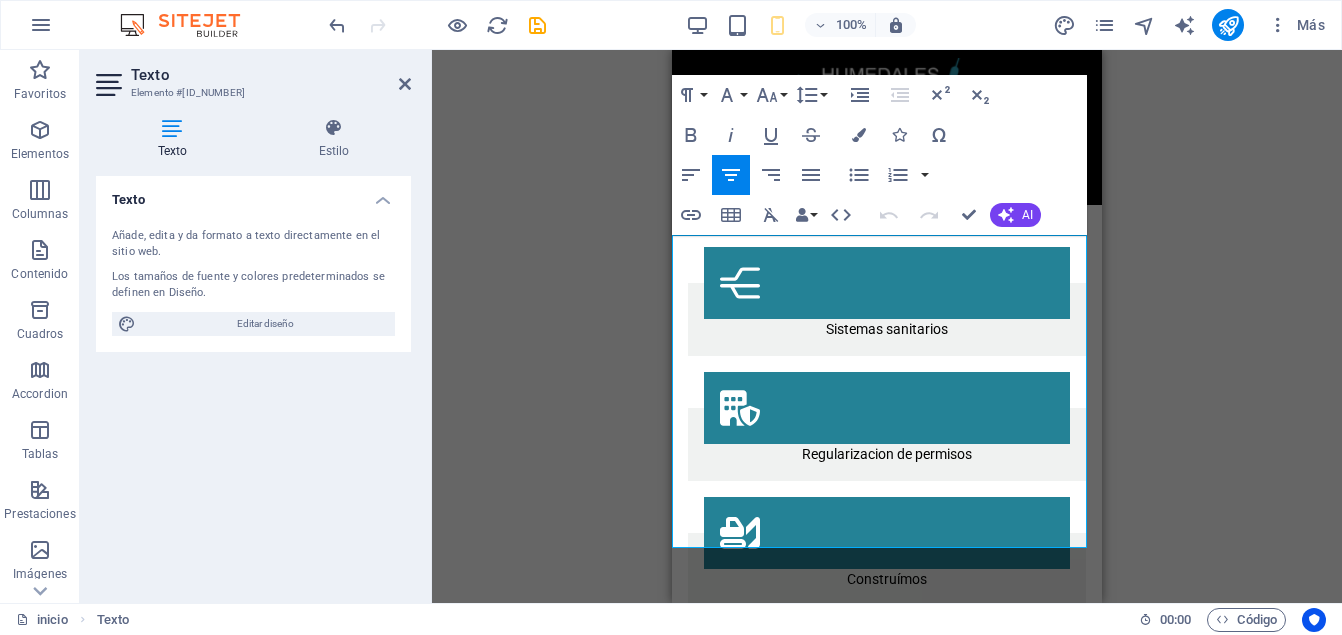 drag, startPoint x: 677, startPoint y: 241, endPoint x: 914, endPoint y: 536, distance: 378.40982 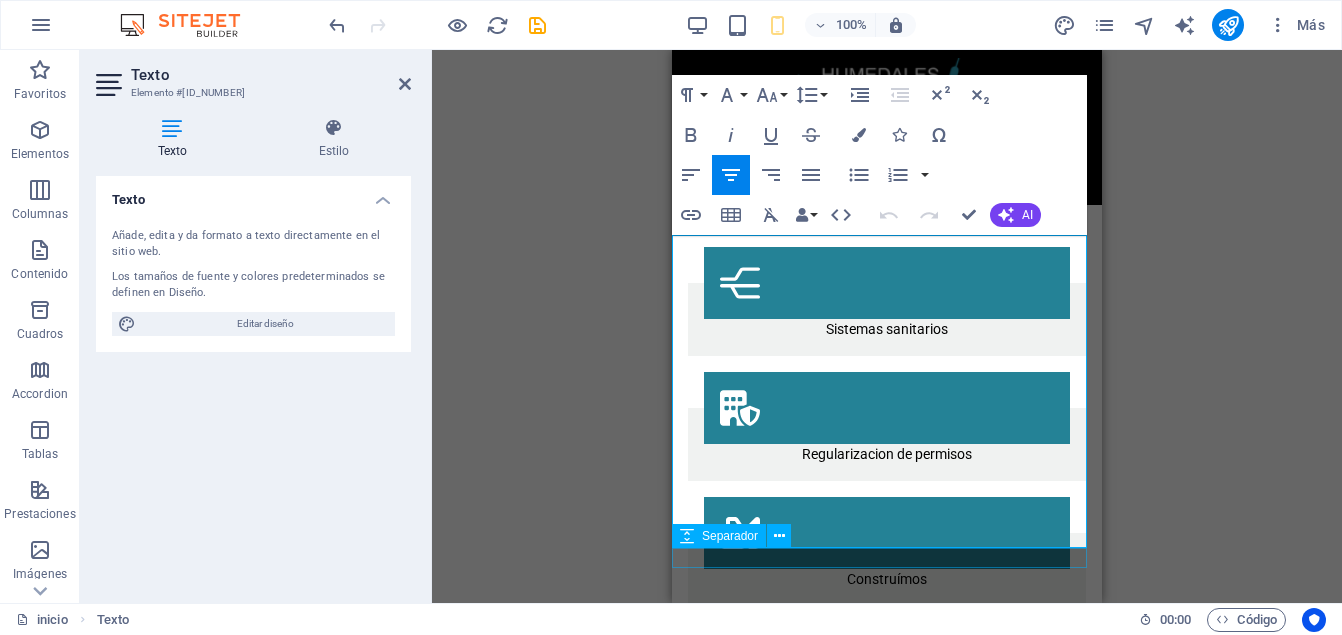 click at bounding box center [887, 2346] 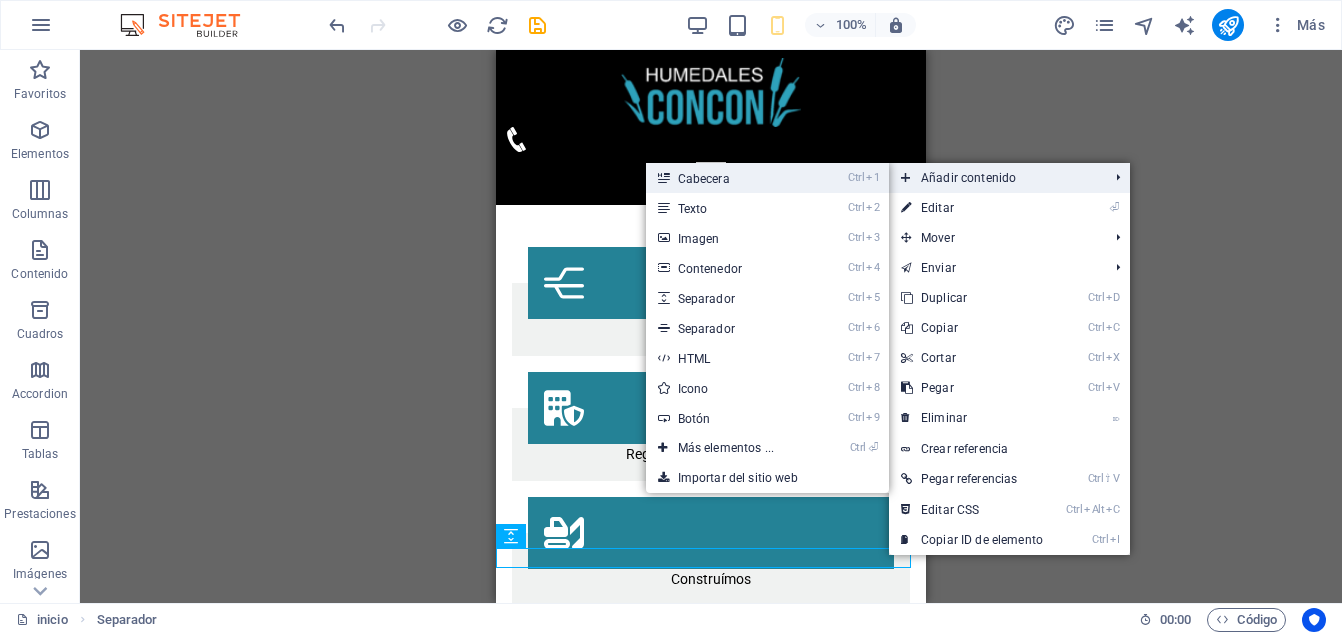 click on "Ctrl" at bounding box center [856, 177] 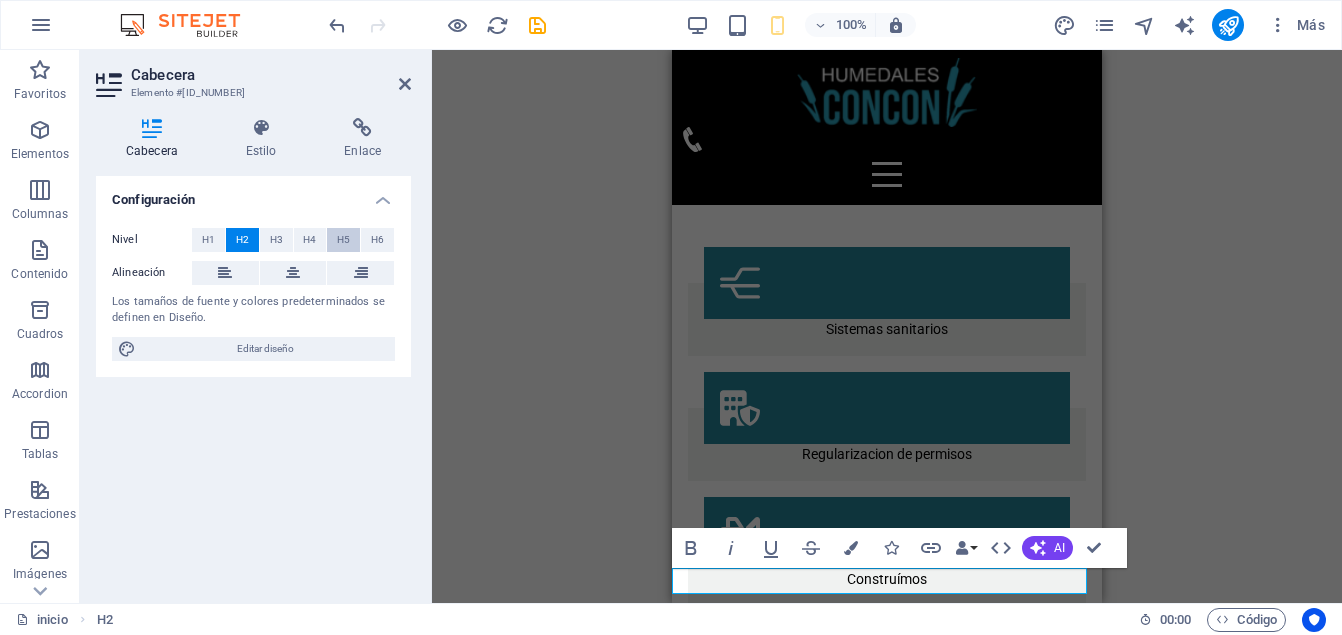 click on "H5" at bounding box center [343, 240] 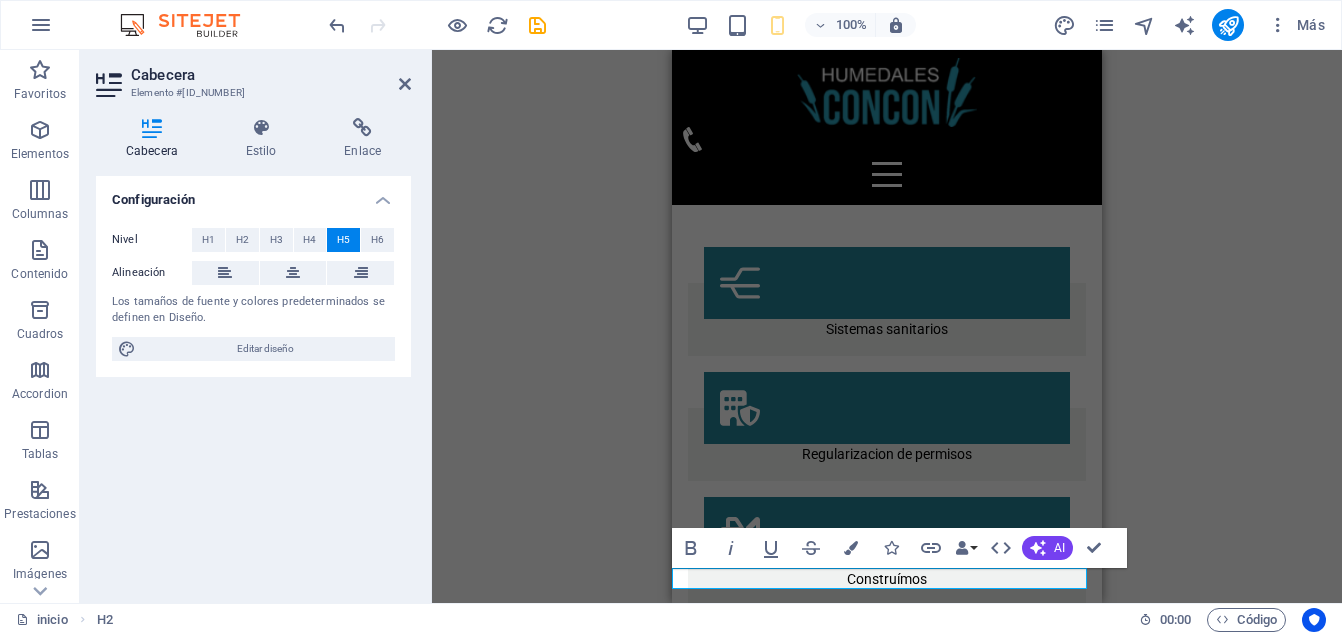 click on "H1   Banner   Contenedor   Separador   H2   Texto   Separador   Botón   Contenedor   Contenedor   Contenedor   Separador   HTML   Separador   Cuadros   Contenedor   Contenedor   H5   Contenedor   H4   Separador   Separador   Botón   Separador   H4   H2   Contenedor   Contenedor   Contenedor   Contenedor   H2   H5   Contenedor   Contenedor   Contenedor   H5   Contenedor   Icono   Banner   Barra de menús   Separador   HTML   Separador   H3   Separador   Texto   H3   Separador   Separador   H5 Bold Italic Underline Strikethrough Colors Icons Link Data Bindings Empresa [FIRST] [LAST] [STREET] [POSTAL_CODE] [CITY] [EMAIL] [PHONE] [PHONE] [FAX] Campo personalizado 1 Campo personalizado 2 Campo personalizado 3 Campo personalizado 4 Campo personalizado 5 Campo personalizado 6 HTML AI Mejorar Hacer más corto Hacer más largo Corregir ortografía y gramática Traducir a Español Generar texto Confirm (Ctrl+⏎)   Separador" at bounding box center [887, 326] 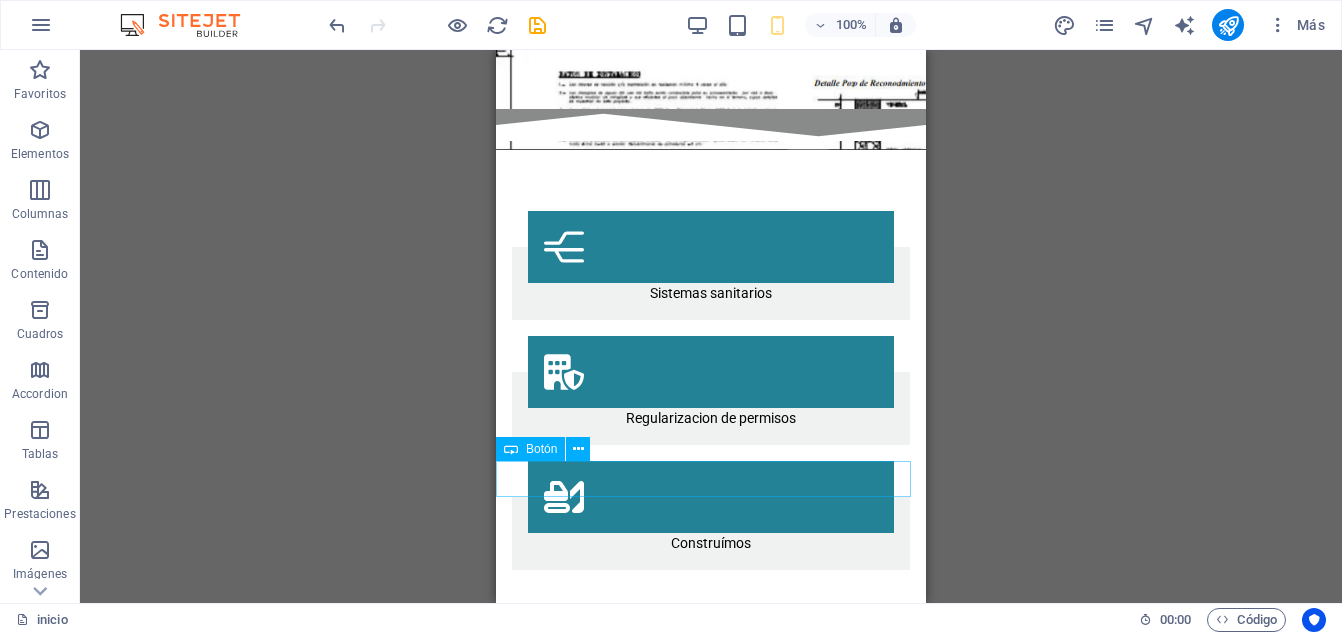 scroll, scrollTop: 2080, scrollLeft: 0, axis: vertical 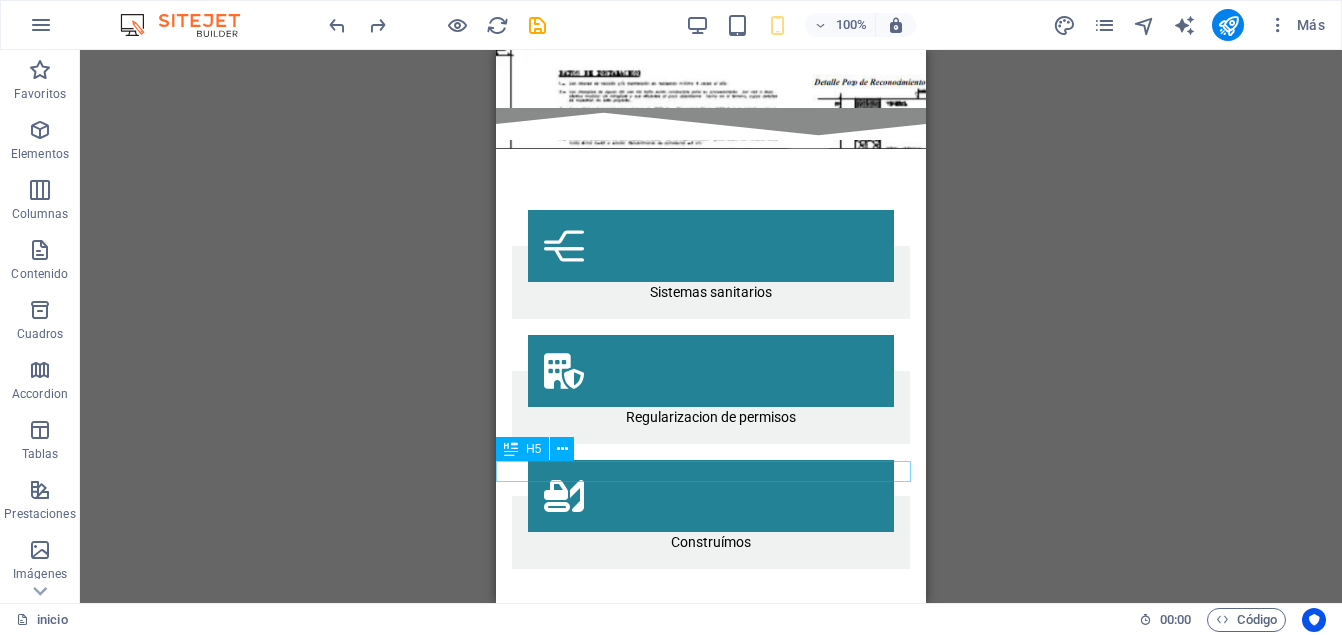 click on "Nueva cabecera" at bounding box center [711, 2329] 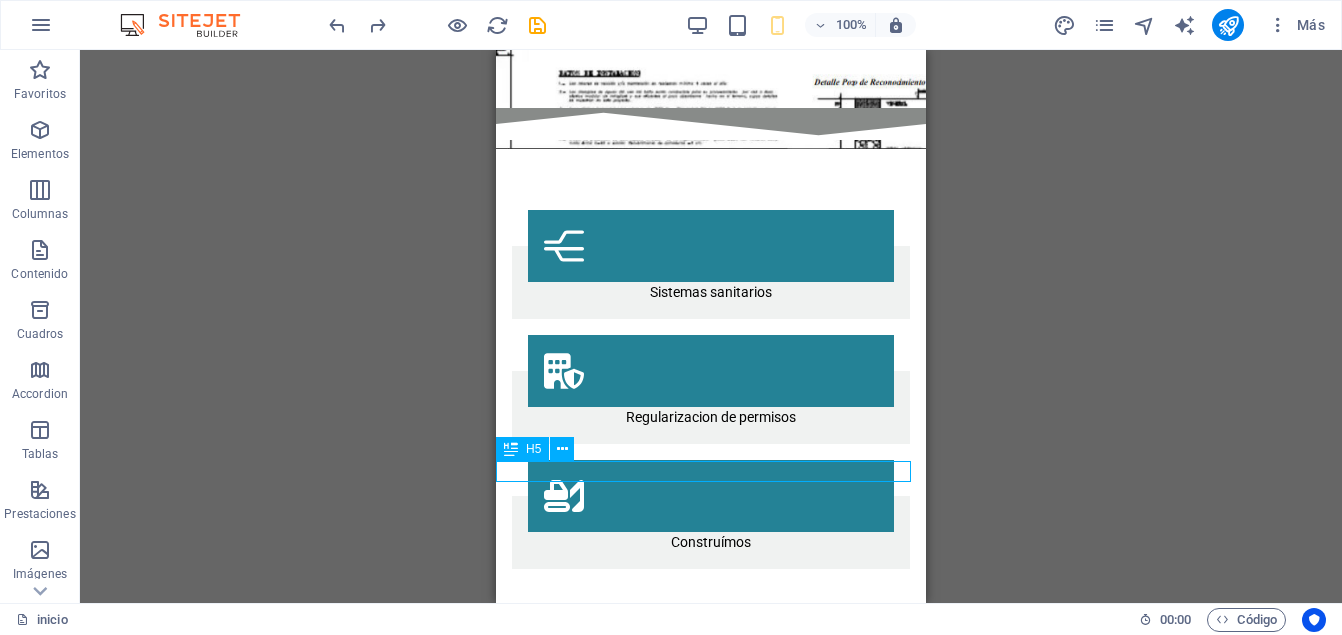 click on "Nueva cabecera" at bounding box center (711, 2329) 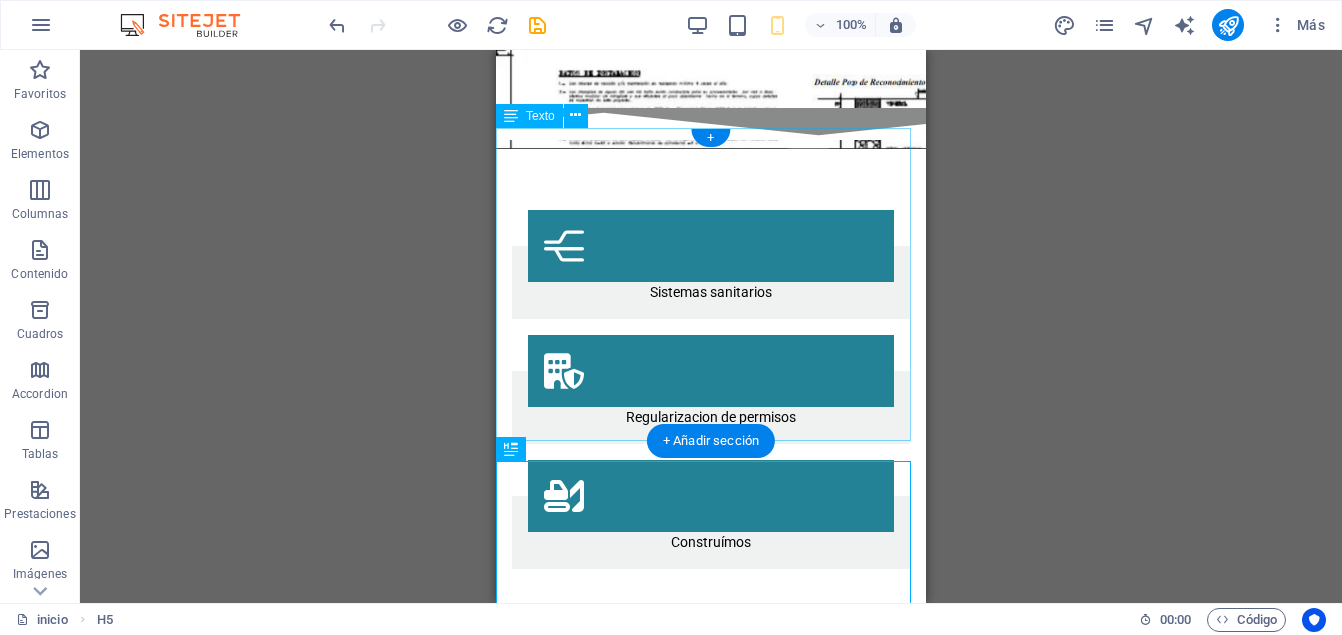 click on "Una  Biopiscina , que también es conocida como piscina natural o ecológica, es un tipo de piscina que se basa en sistemas de depuración naturales en lugar de depender de productos químicos como el cloro o el amonio cuaternario. Este enfoque innovador y más saludable promueve un ambiente acuático más seguro y ecológico. Las Biopiscinas se distinguen por su uso de plantas macrófitas, que desempeñan un papel fundamental en la limpieza del agua. Estas plantas contribuyen a la creación de un ecosistema equilibrado y sostenible, lo que no solo mejora la calidad del agua, sino que también fomenta la biodiversidad y el bienestar del entorno. Con su diseño natural, las Biopiscinas ofrecen una alternativa refrescante y atractiva para aquellos que buscan disfrutar del agua de manera más ecológica y armoniosa con la naturaleza." at bounding box center (711, 2153) 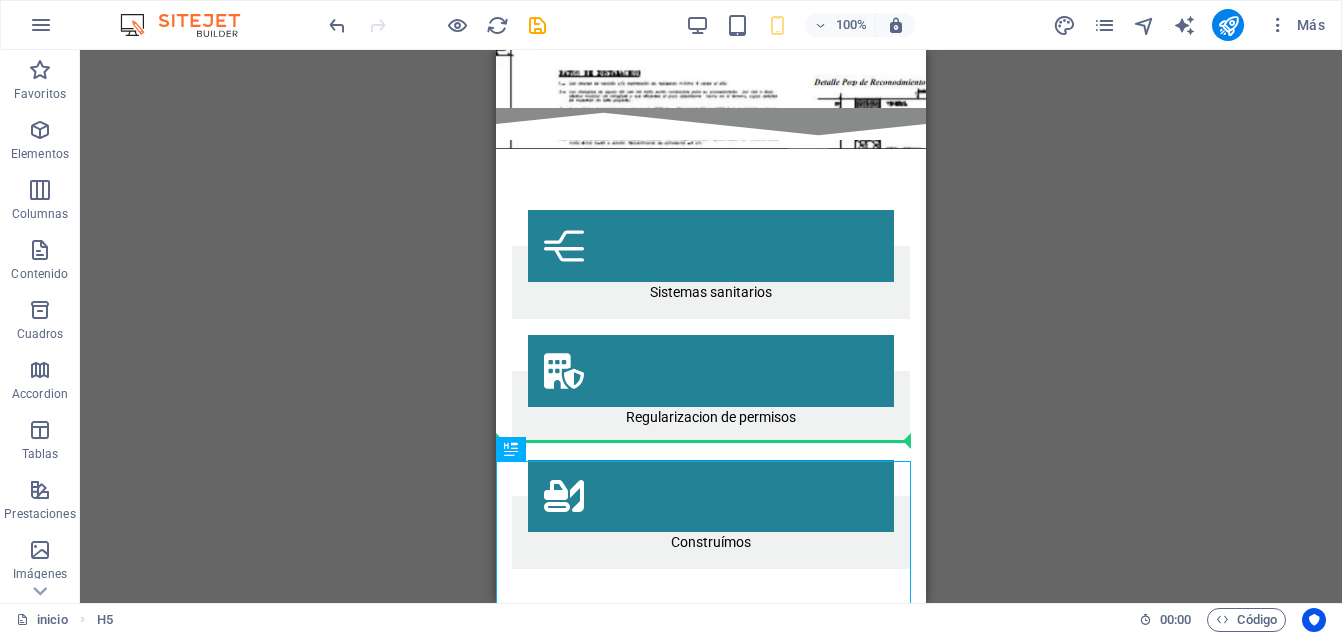 drag, startPoint x: 818, startPoint y: 484, endPoint x: 822, endPoint y: 445, distance: 39.20459 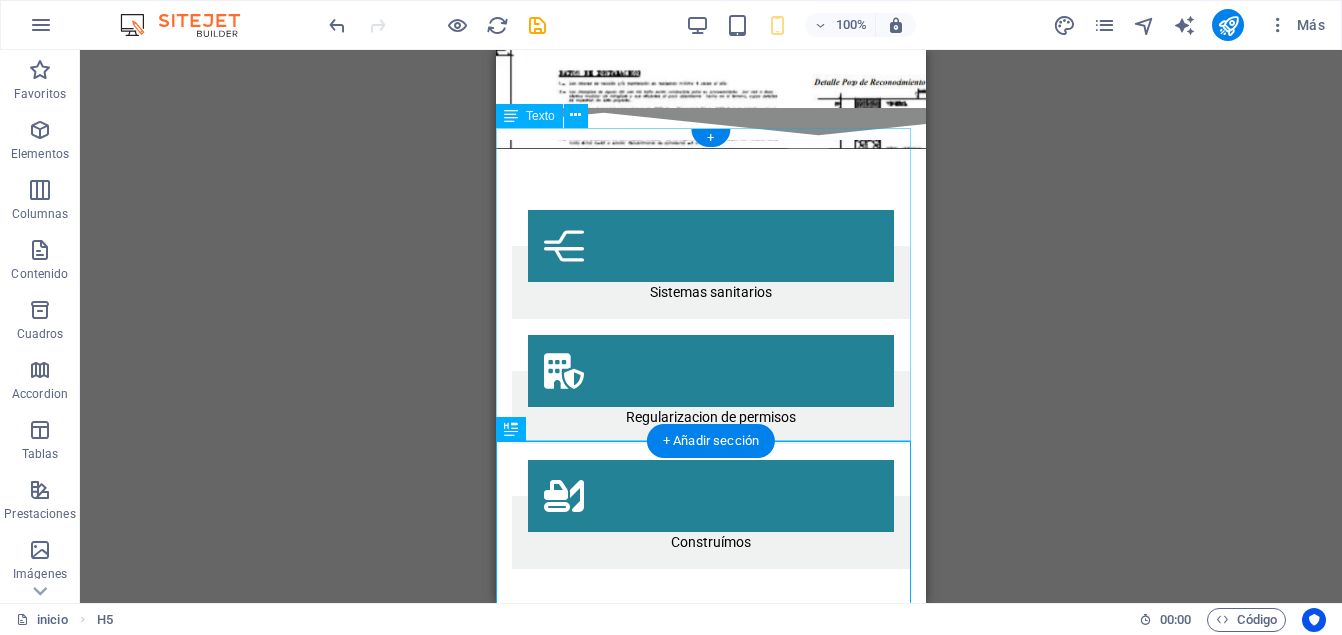 click on "Una  Biopiscina , que también es conocida como piscina natural o ecológica, es un tipo de piscina que se basa en sistemas de depuración naturales en lugar de depender de productos químicos como el cloro o el amonio cuaternario. Este enfoque innovador y más saludable promueve un ambiente acuático más seguro y ecológico. Las Biopiscinas se distinguen por su uso de plantas macrófitas, que desempeñan un papel fundamental en la limpieza del agua. Estas plantas contribuyen a la creación de un ecosistema equilibrado y sostenible, lo que no solo mejora la calidad del agua, sino que también fomenta la biodiversidad y el bienestar del entorno. Con su diseño natural, las Biopiscinas ofrecen una alternativa refrescante y atractiva para aquellos que buscan disfrutar del agua de manera más ecológica y armoniosa con la naturaleza." at bounding box center (711, 2153) 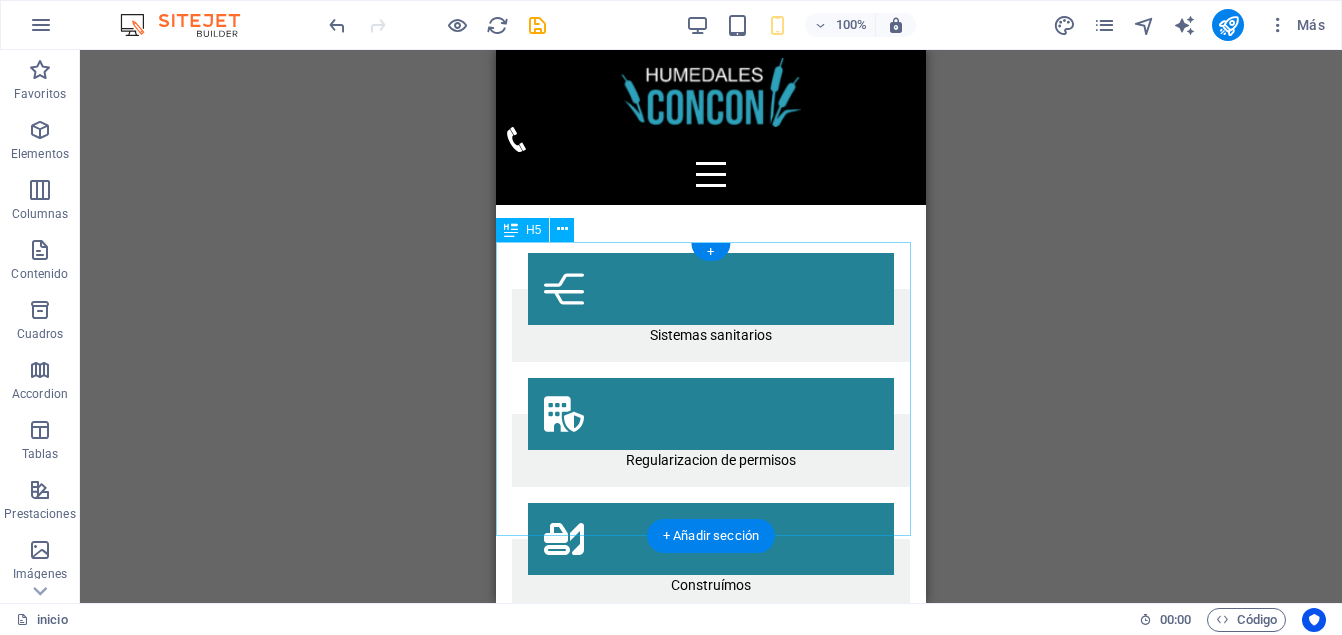 scroll, scrollTop: 1966, scrollLeft: 0, axis: vertical 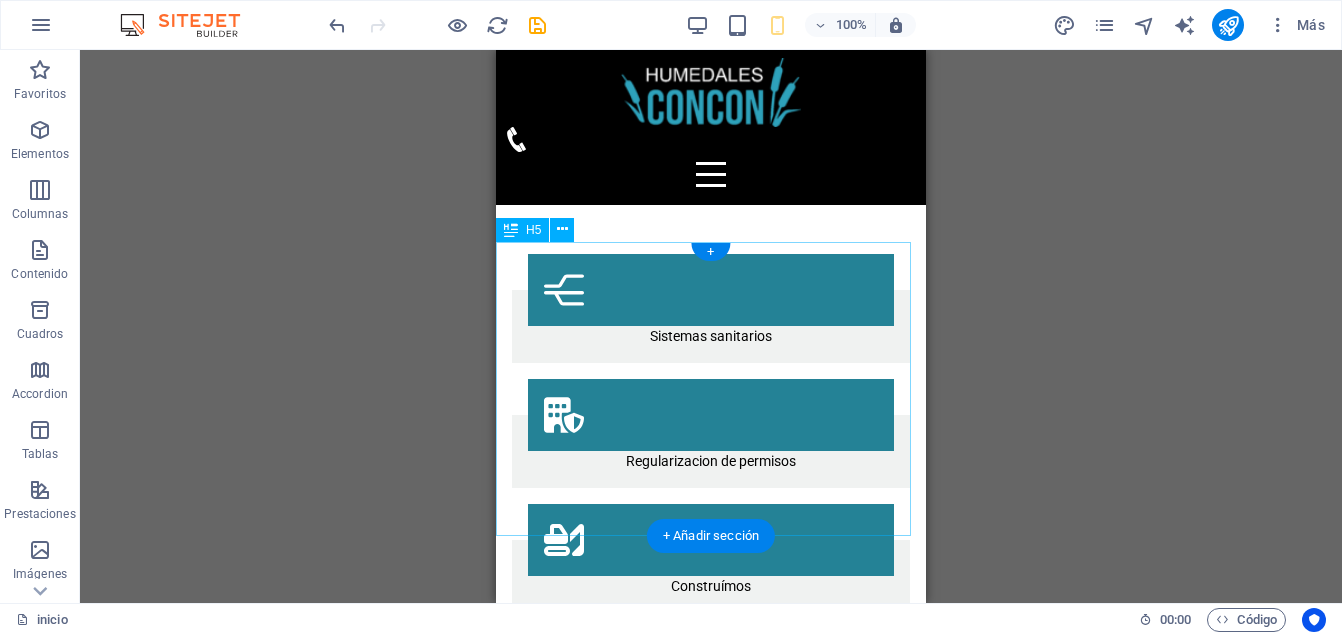 click on "Una Biopiscina, que también es conocida como piscina natural o ecológica, es un tipo de piscina que se basa en sistemas de depuración naturales en lugar de depender de productos químicos como el cloro o el amonio cuaternario. Este enfoque innovador y más saludable promueve un ambiente acuático más seguro y ecológico. Las Biopiscinas se distinguen por su uso de plantas macrófitas, que desempeñan un papel fundamental en la limpieza del agua. Estas plantas contribuyen a la creación de un ecosistema equilibrado y sostenible, lo que no solo mejora la calidad del agua, sino que también fomenta la biodiversidad y el bienestar del entorno. Con su diseño natural, las Biopiscinas ofrecen una alternativa refrescante y atractiva para aquellos que buscan disfrutar del agua de manera más ecológica y armoniosa con la naturaleza." at bounding box center (711, 2188) 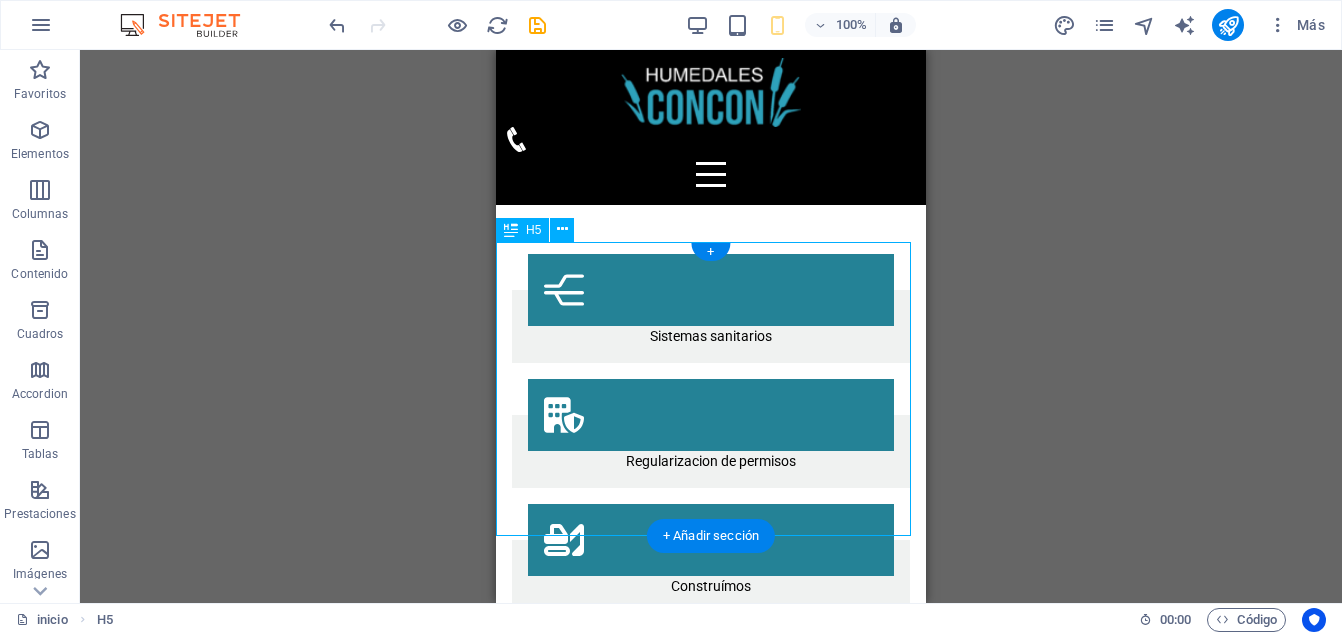 click on "Una Biopiscina, que también es conocida como piscina natural o ecológica, es un tipo de piscina que se basa en sistemas de depuración naturales en lugar de depender de productos químicos como el cloro o el amonio cuaternario. Este enfoque innovador y más saludable promueve un ambiente acuático más seguro y ecológico. Las Biopiscinas se distinguen por su uso de plantas macrófitas, que desempeñan un papel fundamental en la limpieza del agua. Estas plantas contribuyen a la creación de un ecosistema equilibrado y sostenible, lo que no solo mejora la calidad del agua, sino que también fomenta la biodiversidad y el bienestar del entorno. Con su diseño natural, las Biopiscinas ofrecen una alternativa refrescante y atractiva para aquellos que buscan disfrutar del agua de manera más ecológica y armoniosa con la naturaleza." at bounding box center [711, 2188] 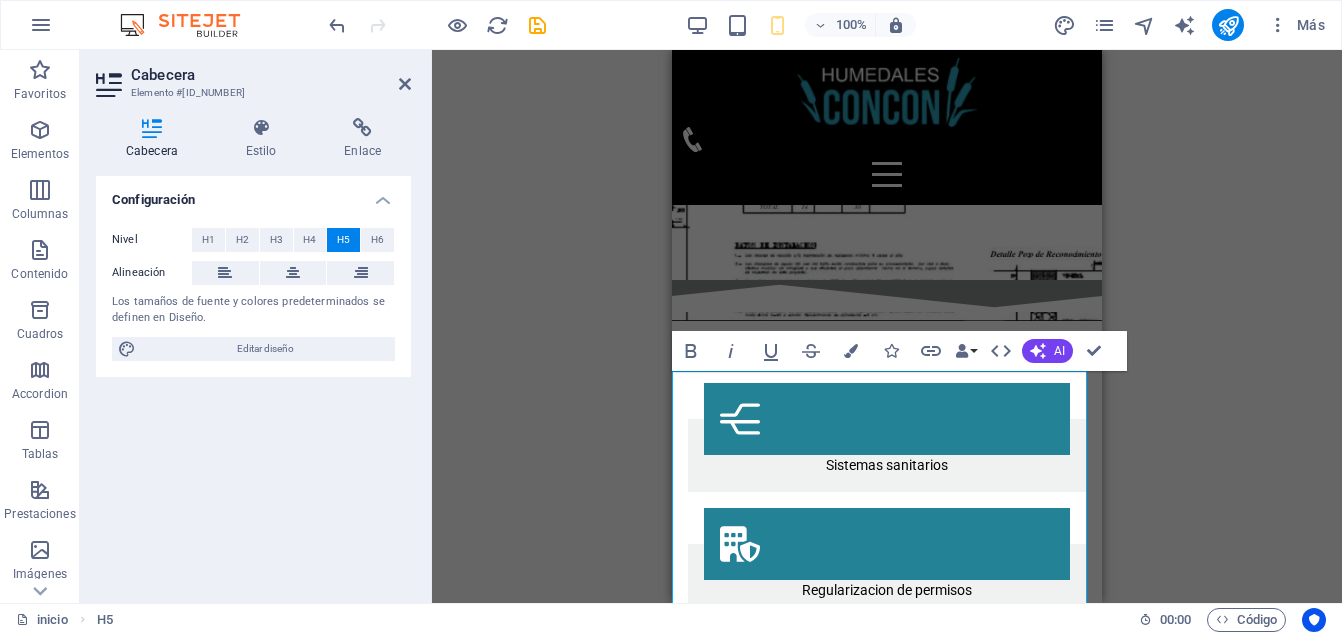click on "Una Biopiscina, que también es conocida como piscina natural o ecológica, es un tipo de piscina que se basa en sistemas de depuración naturales en lugar de depender de productos químicos como el cloro o el amonio cuaternario. Este enfoque innovador y más saludable promueve un ambiente acuático más seguro y ecológico. Las Biopiscinas se distinguen por su uso de plantas macrófitas, que desempeñan un papel fundamental en la limpieza del agua. Estas plantas contribuyen a la creación de un ecosistema equilibrado y sostenible, lo que no solo mejora la calidad del agua, sino que también fomenta la biodiversidad y el bienestar del entorno. Con su diseño natural, las Biopiscinas ofrecen una alternativa refrescante y atractiva para aquellos que buscan disfrutar del agua de manera más ecológica y armoniosa con la naturaleza." at bounding box center (887, 2317) 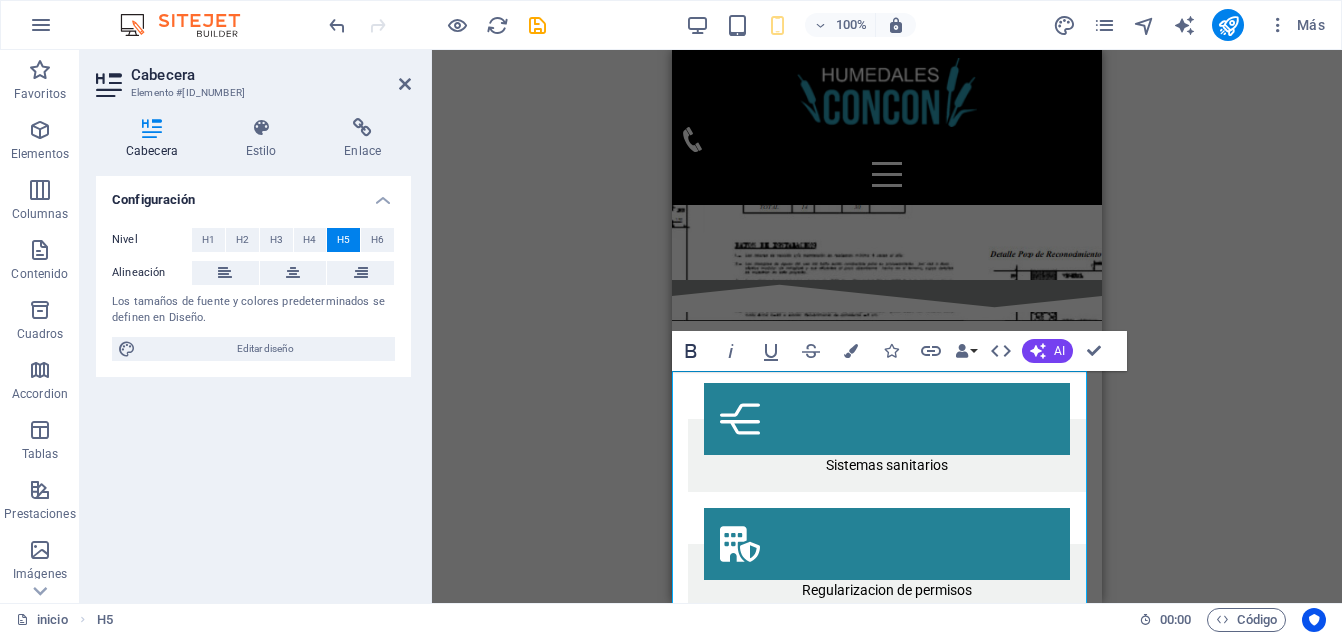 click 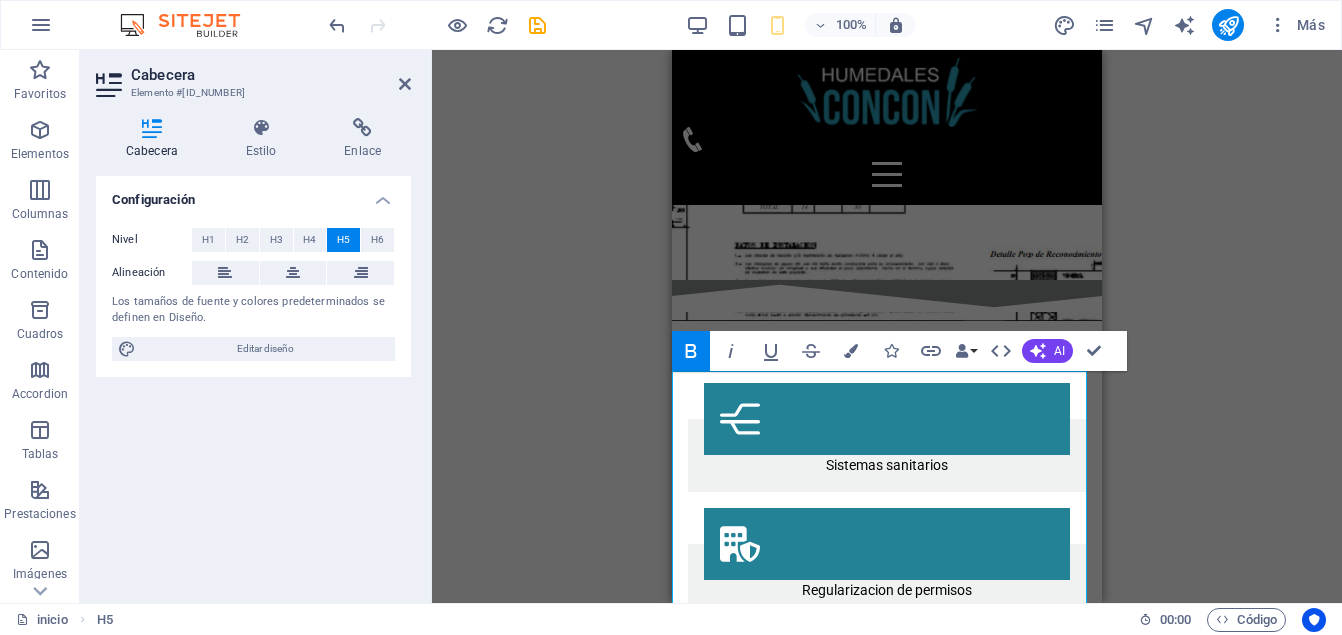 click on "Una  Biopiscina , que también es conocida como piscina natural o ecológica, es un tipo de piscina que se basa en sistemas de depuración naturales en lugar de depender de productos químicos como el cloro o el amonio cuaternario. Este enfoque innovador y más saludable promueve un ambiente acuático más seguro y ecológico. Las Biopiscinas se distinguen por su uso de plantas macrófitas, que desempeñan un papel fundamental en la limpieza del agua. Estas plantas contribuyen a la creación de un ecosistema equilibrado y sostenible, lo que no solo mejora la calidad del agua, sino que también fomenta la biodiversidad y el bienestar del entorno. Con su diseño natural, las Biopiscinas ofrecen una alternativa refrescante y atractiva para aquellos que buscan disfrutar del agua de manera más ecológica y armoniosa con la naturaleza." at bounding box center [887, 2317] 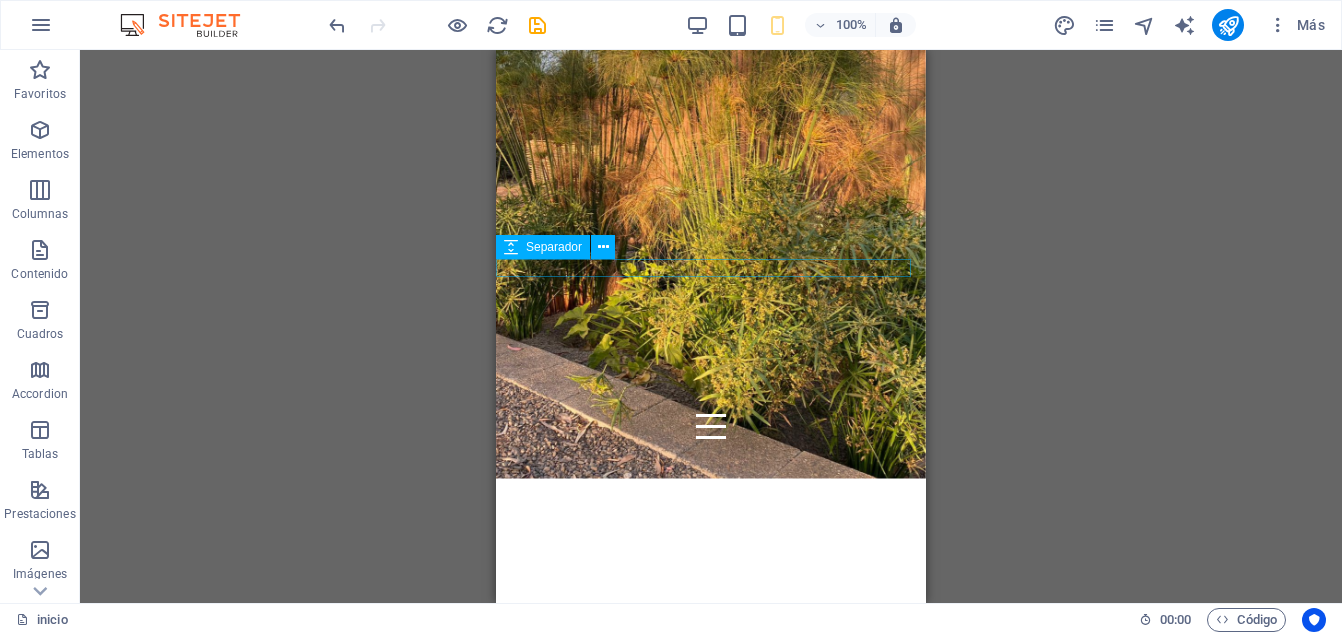 scroll, scrollTop: 353, scrollLeft: 0, axis: vertical 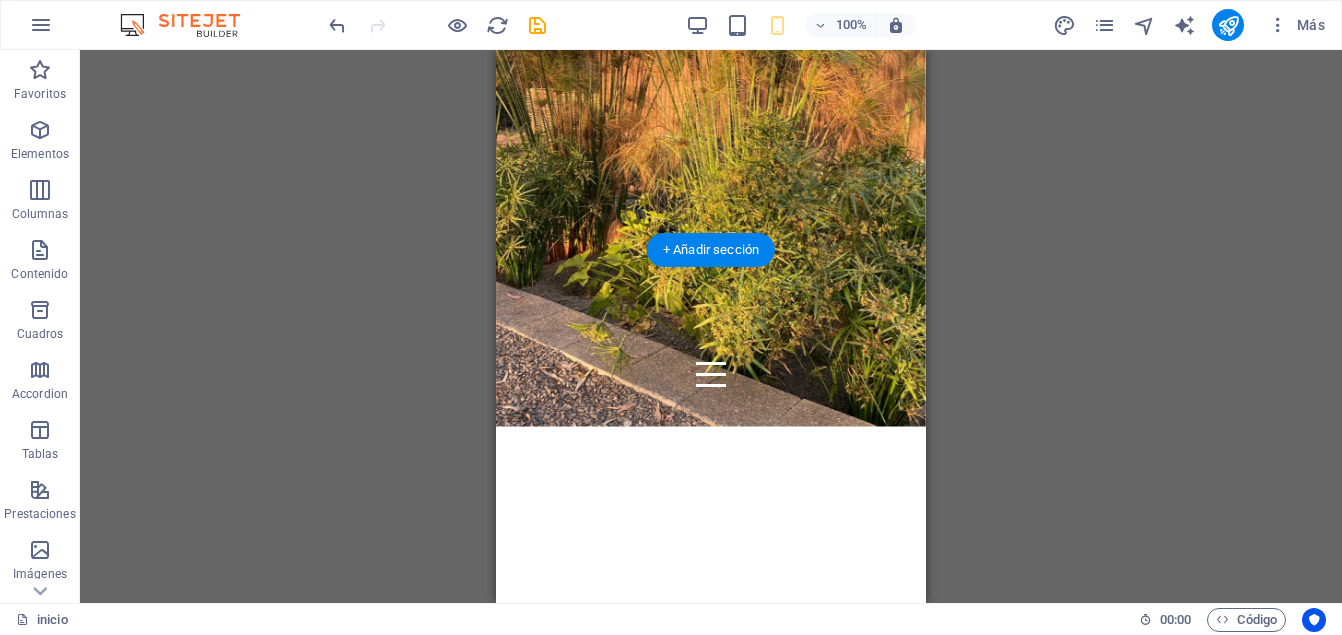 click at bounding box center (711, 763) 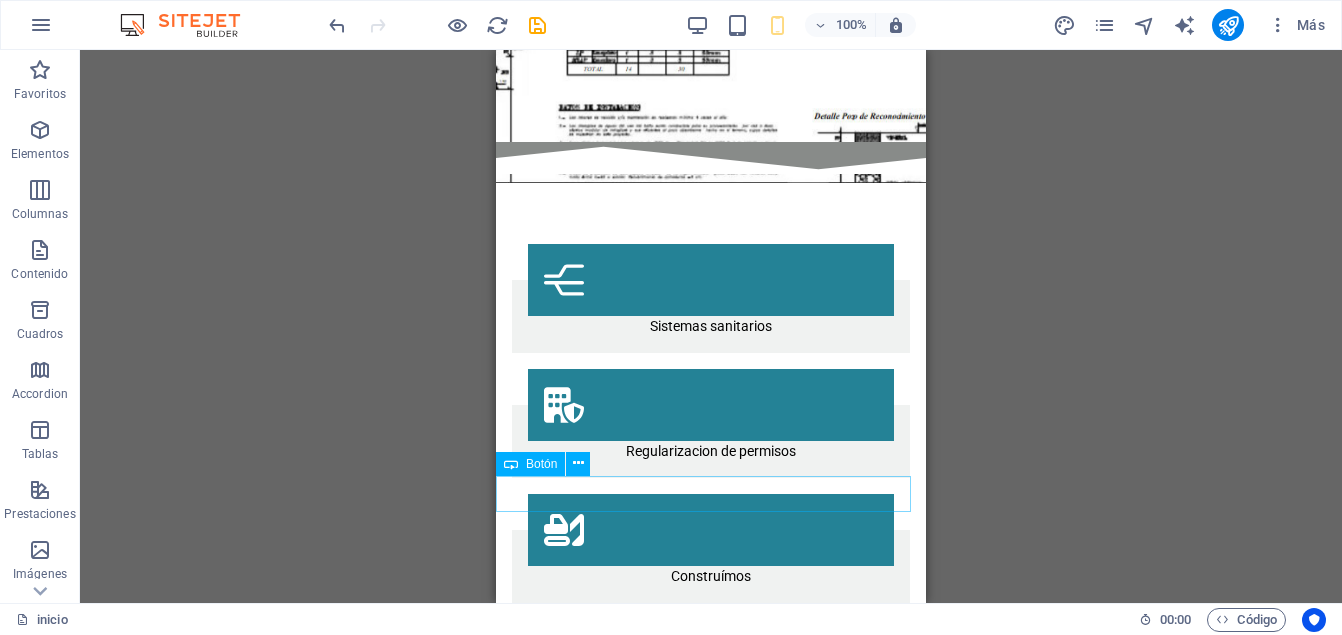 scroll, scrollTop: 2131, scrollLeft: 0, axis: vertical 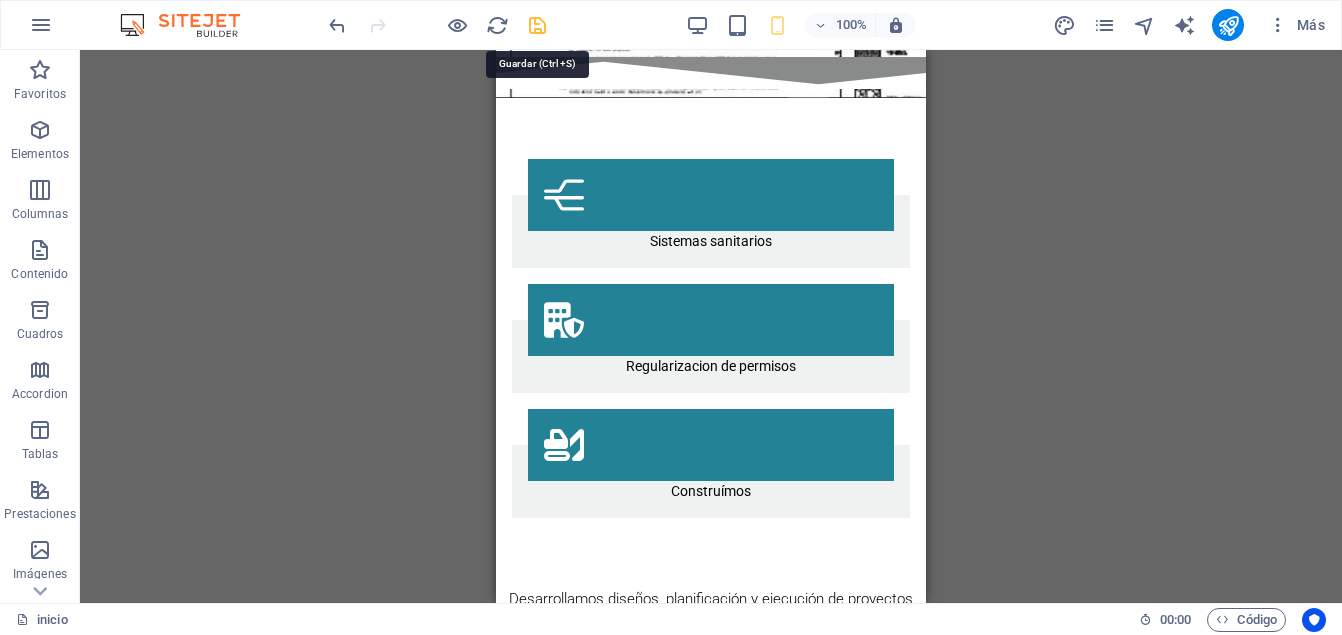 click at bounding box center [537, 25] 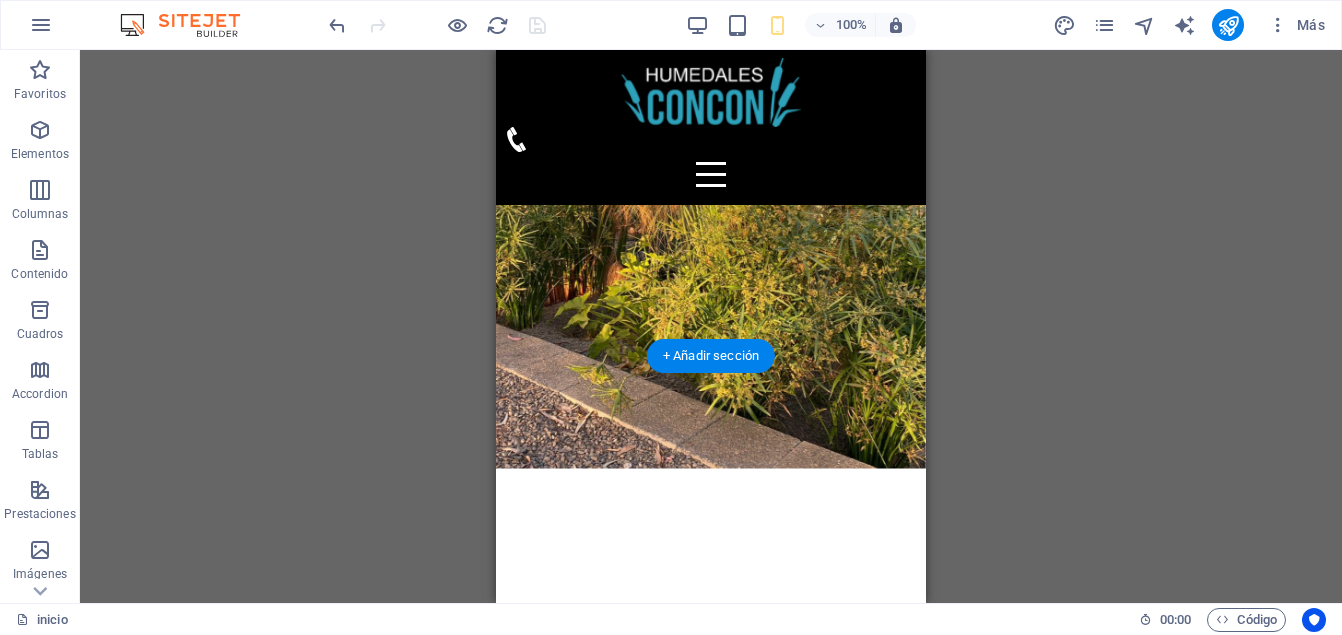 scroll, scrollTop: 0, scrollLeft: 0, axis: both 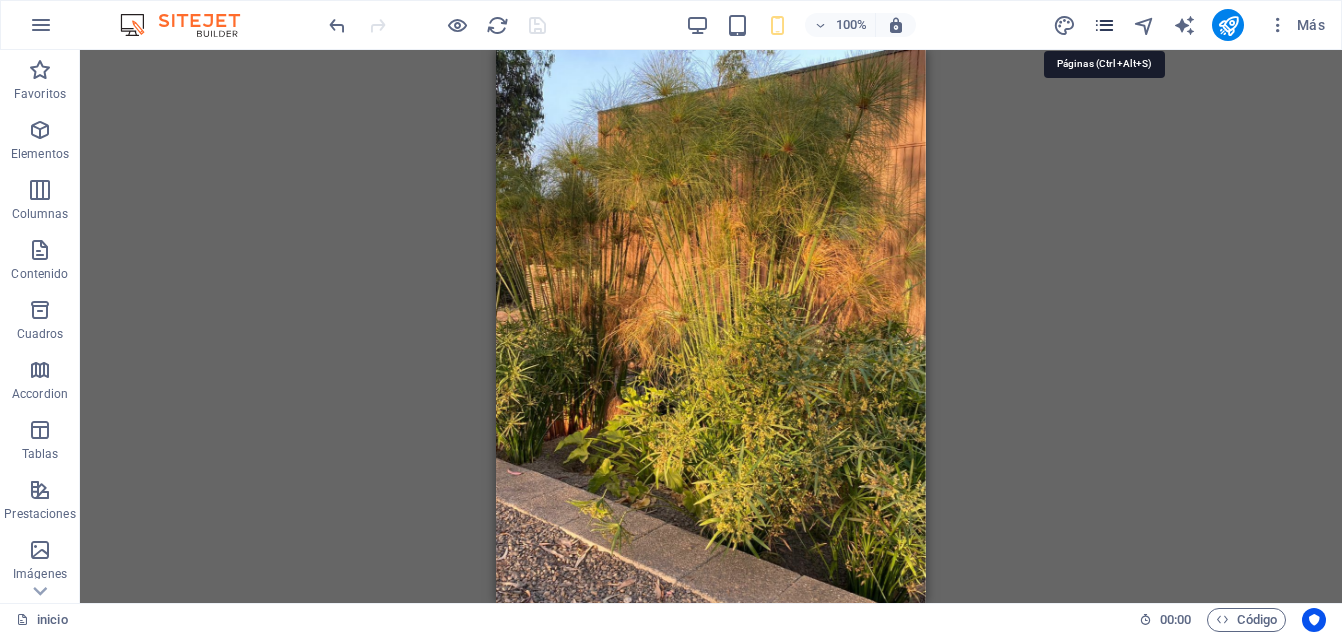 click at bounding box center [1104, 25] 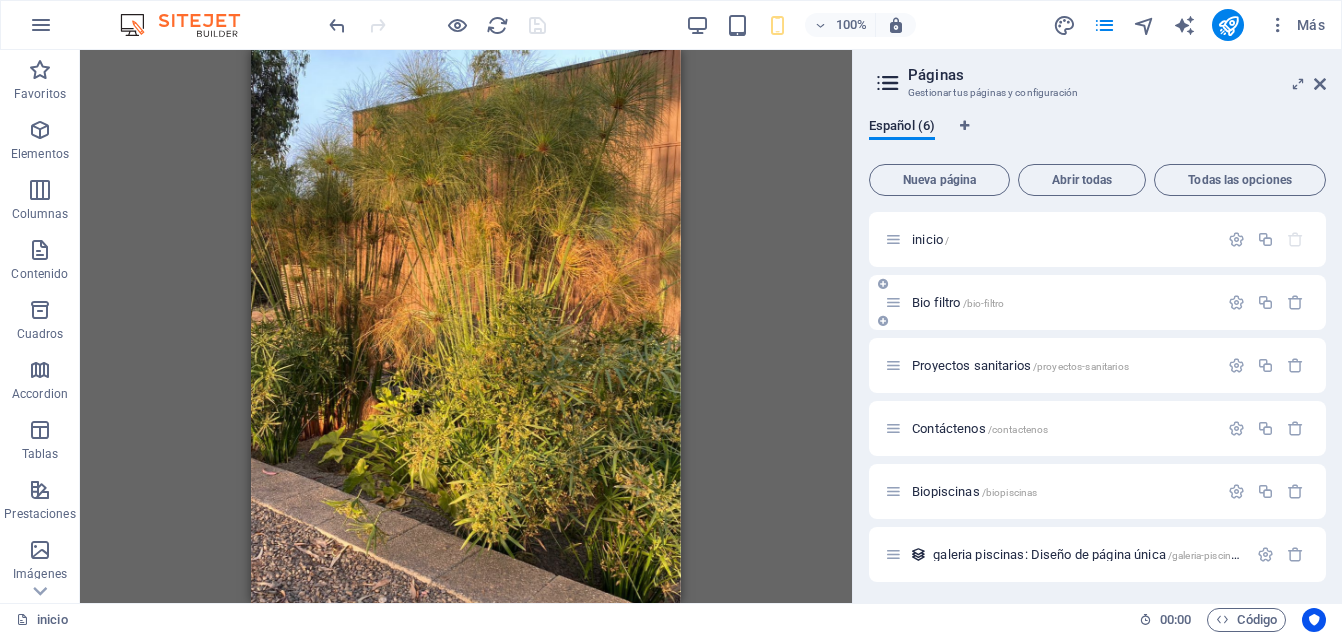 click on "Bio filtro /bio-filtro" at bounding box center (958, 302) 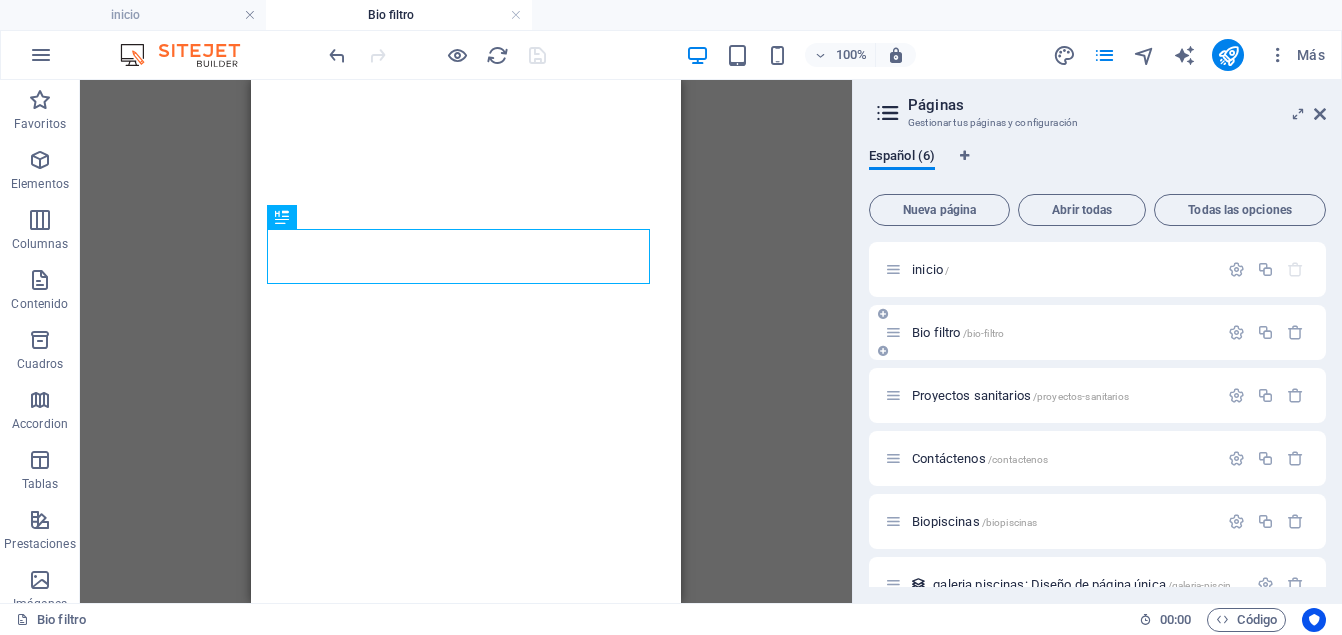 click on "Bio filtro /bio-filtro" at bounding box center (1051, 332) 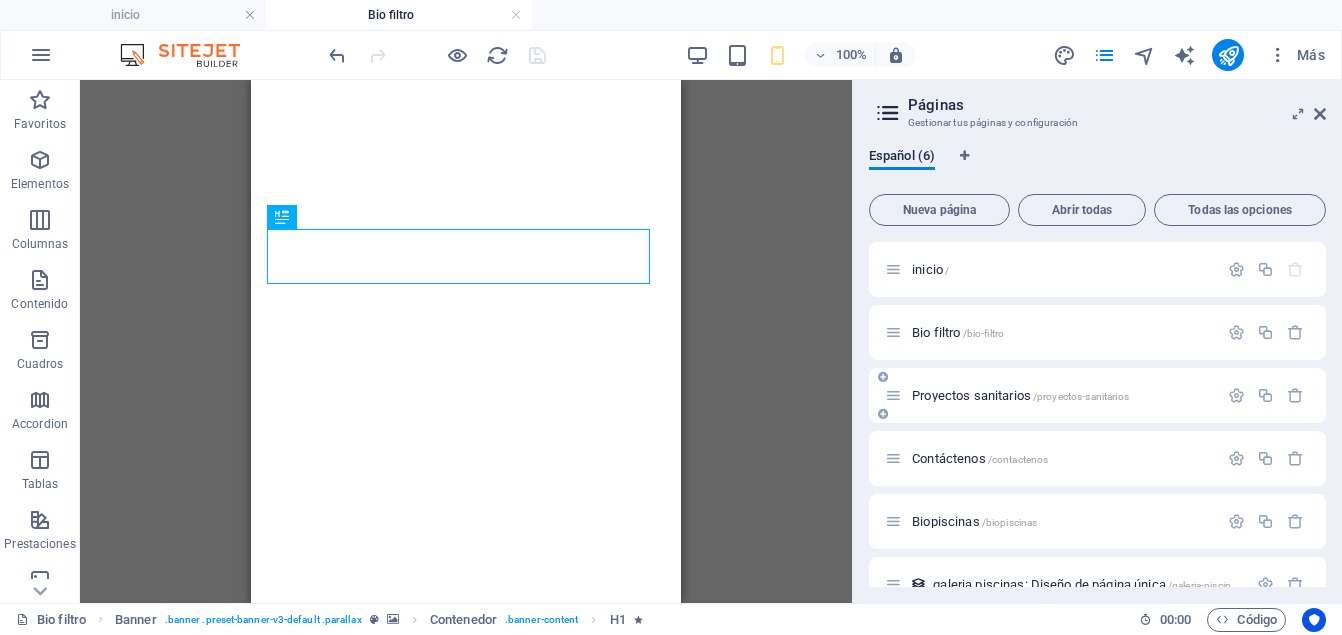 click on "Proyectos sanitarios /proyectos-sanitarios" at bounding box center (1051, 395) 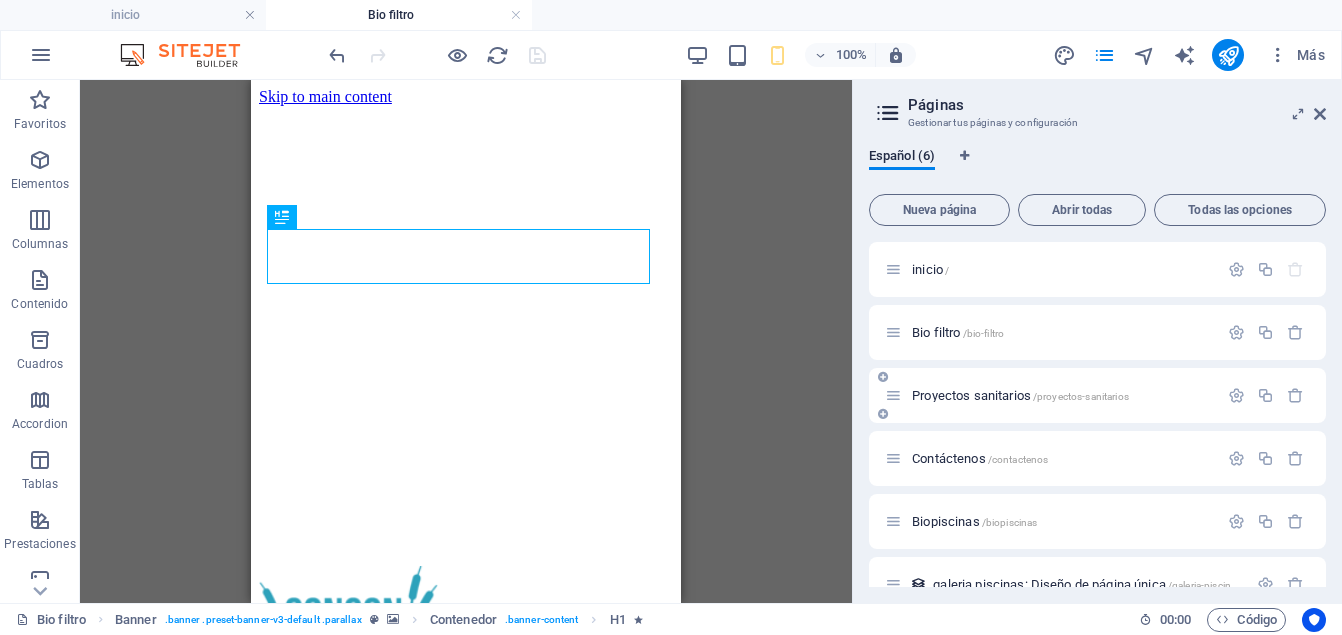 scroll, scrollTop: 0, scrollLeft: 0, axis: both 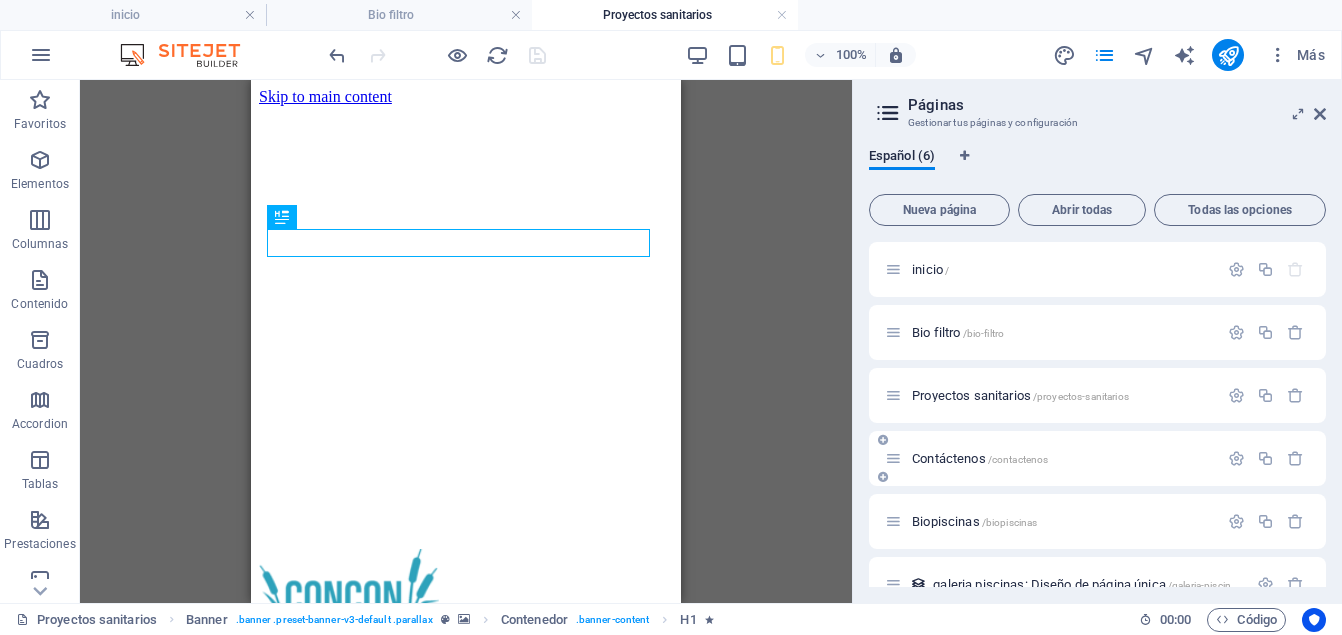 click on "Contáctenos /contactenos" at bounding box center (980, 458) 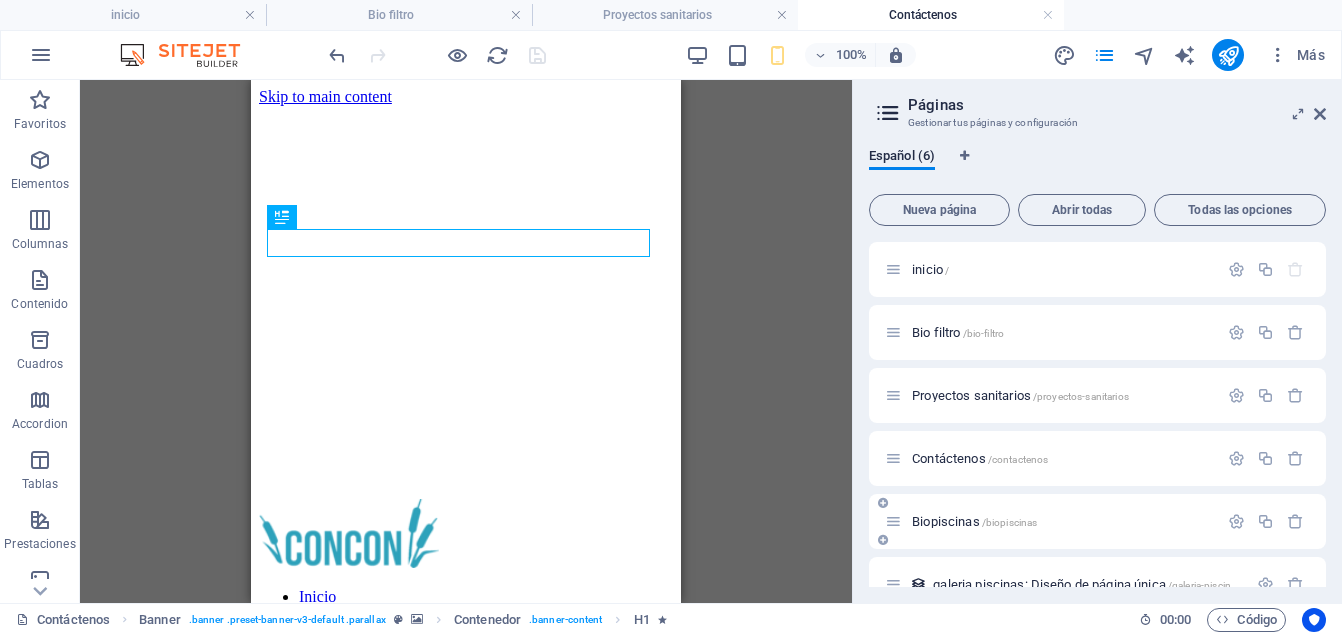 scroll, scrollTop: 0, scrollLeft: 0, axis: both 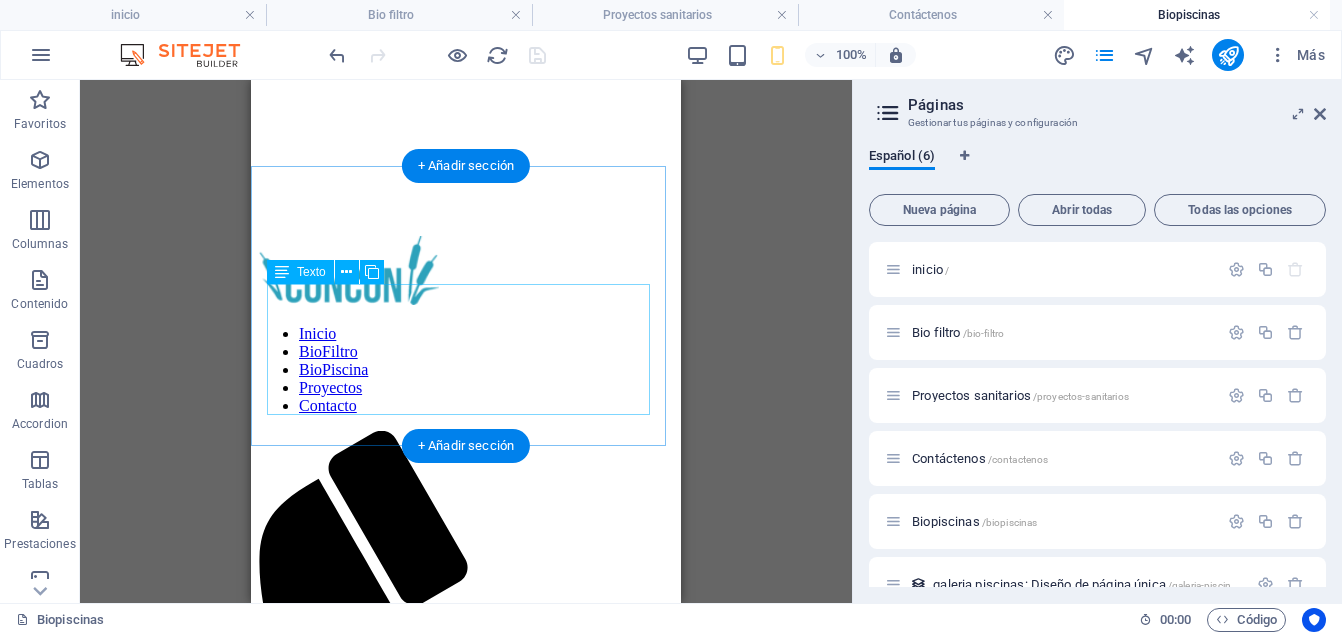 click on "Las  Biopiscinas  contienen plantas en su interior que actúan como filtros naturales, depurando el agua y  evitando el uso de cloro , que puede dañar nuestra piel y ojos. Estas piscinas no solo embellecen el paisaje, sino que también ofrecen una experiencia de nado en contacto directo con la naturaleza, enriqueciendo el entorno y promoviendo la biodiversidad." at bounding box center [466, 1592] 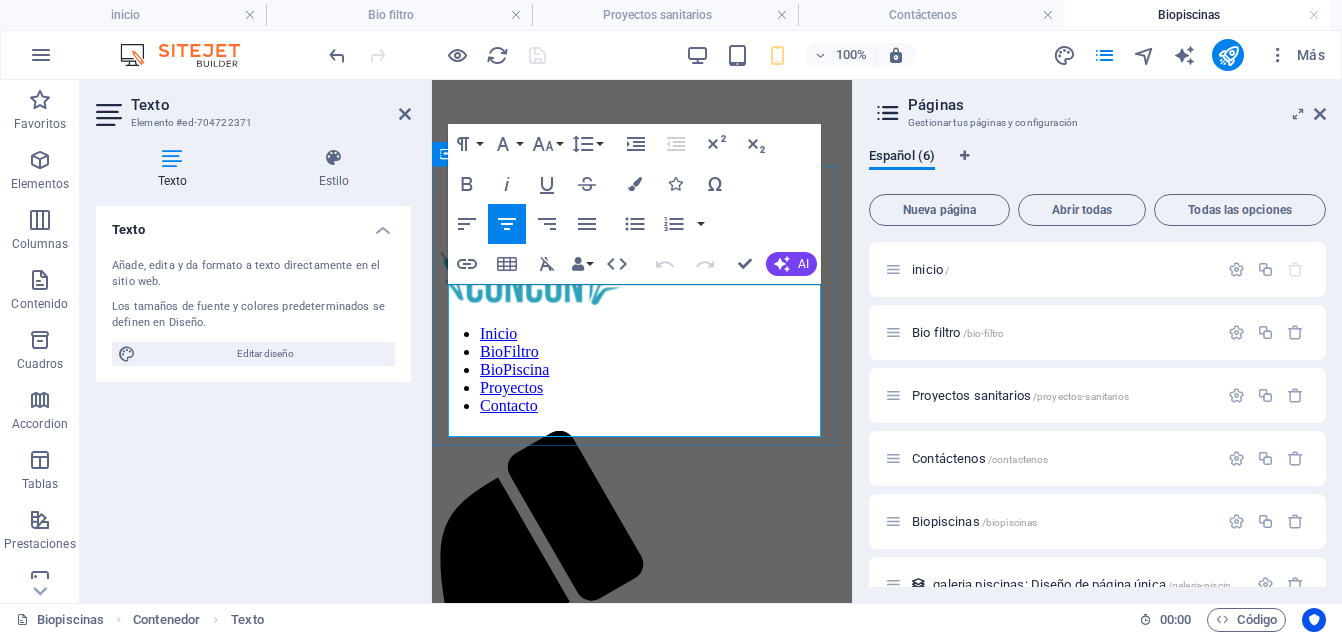 drag, startPoint x: 747, startPoint y: 424, endPoint x: 465, endPoint y: 290, distance: 312.21786 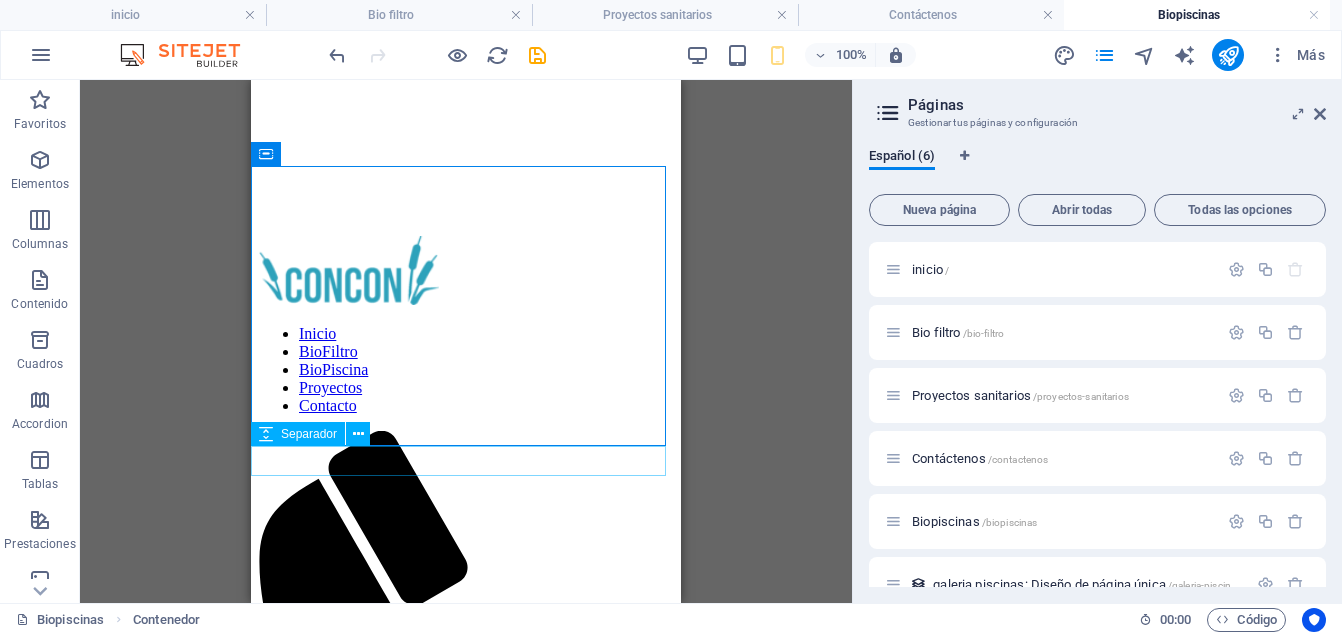 click at bounding box center (466, 1609) 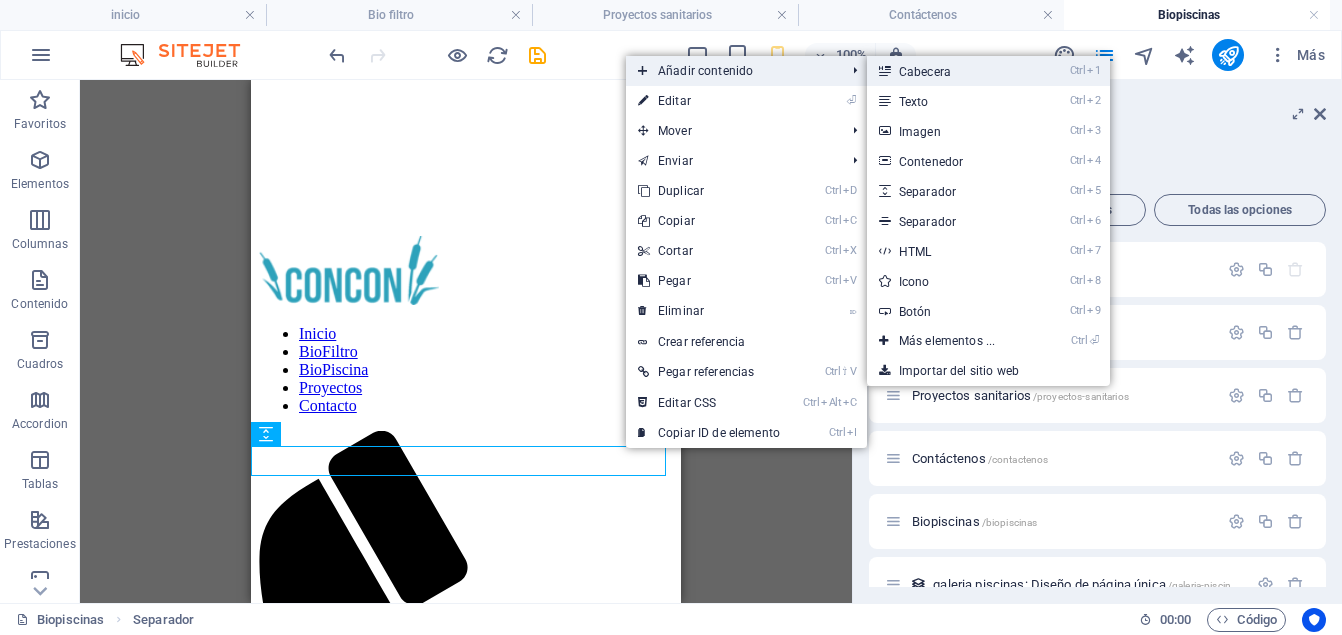 click on "Ctrl 1  Cabecera" at bounding box center [951, 71] 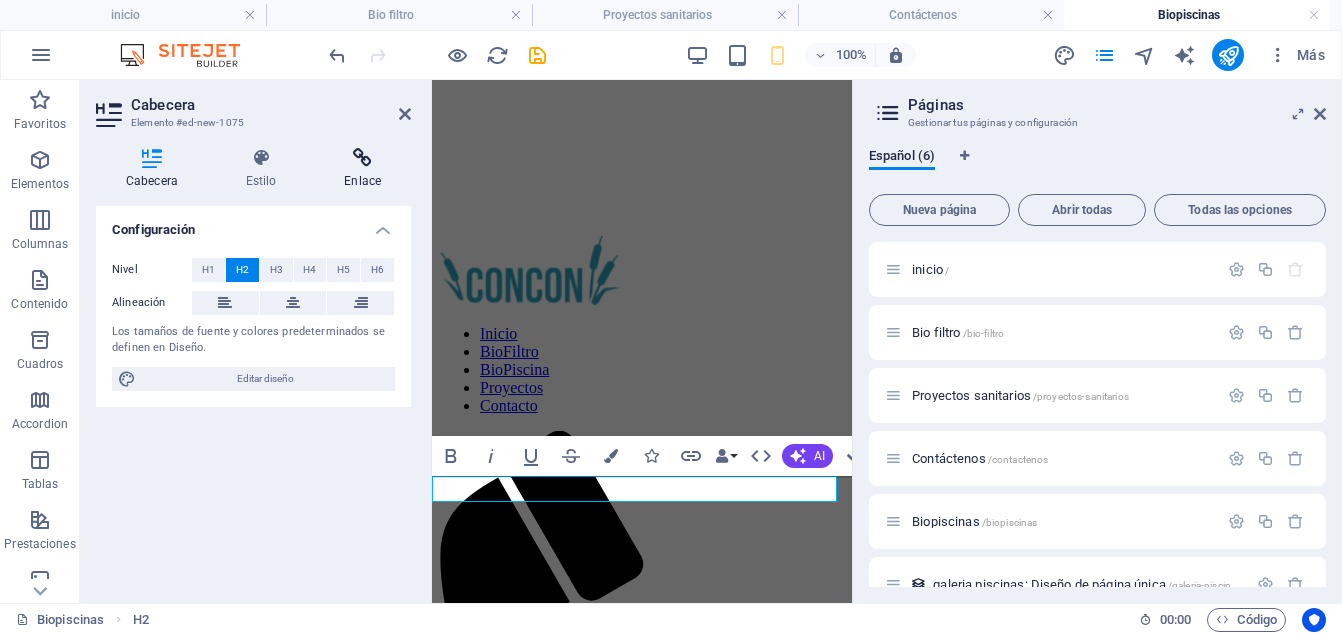 click on "Enlace" at bounding box center [362, 169] 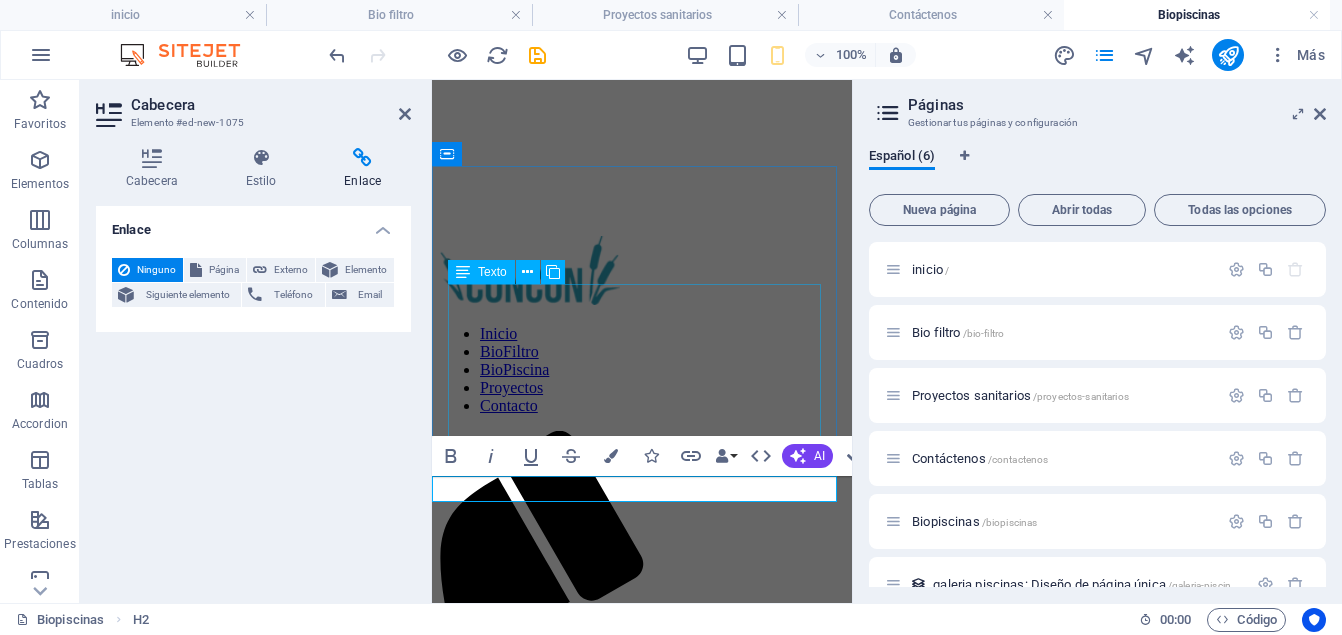 click on "Las  Biopiscinas  contienen plantas en su interior que actúan como filtros naturales, depurando el agua y  evitando el uso de cloro , que puede dañar nuestra piel y ojos. Estas piscinas no solo embellecen el paisaje, sino que también ofrecen una experiencia de nado en contacto directo con la naturaleza, enriqueciendo el entorno y promoviendo la biodiversidad." at bounding box center (642, 1579) 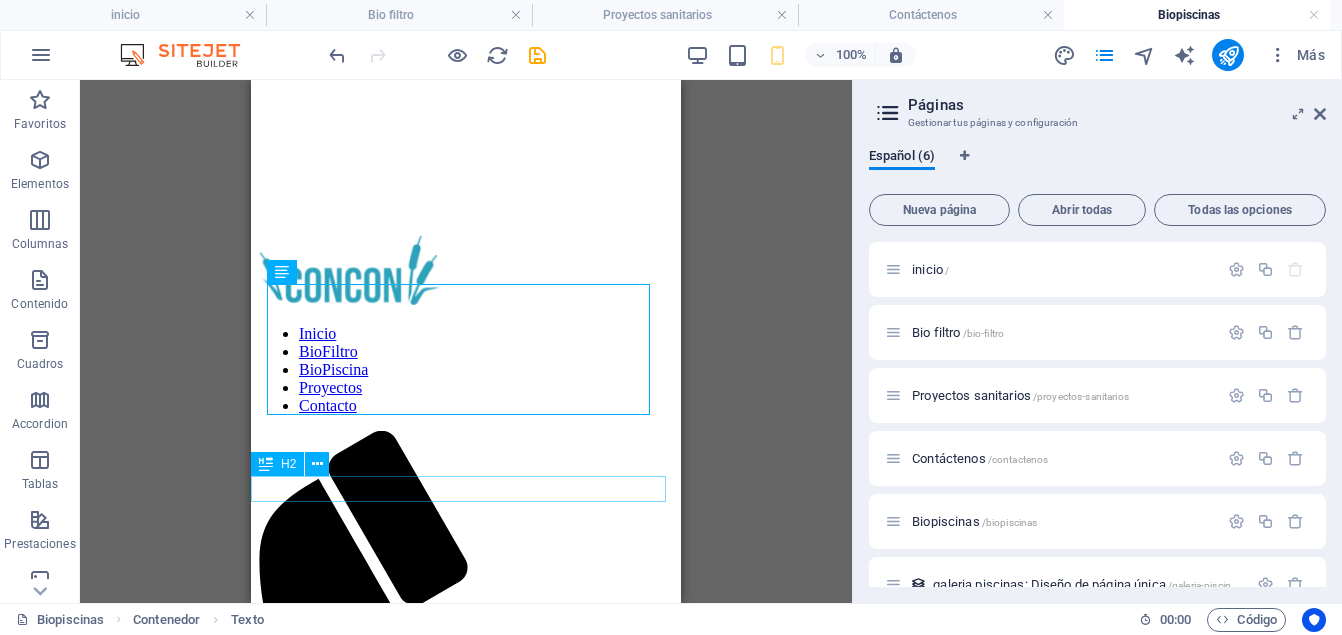 click on "Nueva cabecera" at bounding box center (466, 1657) 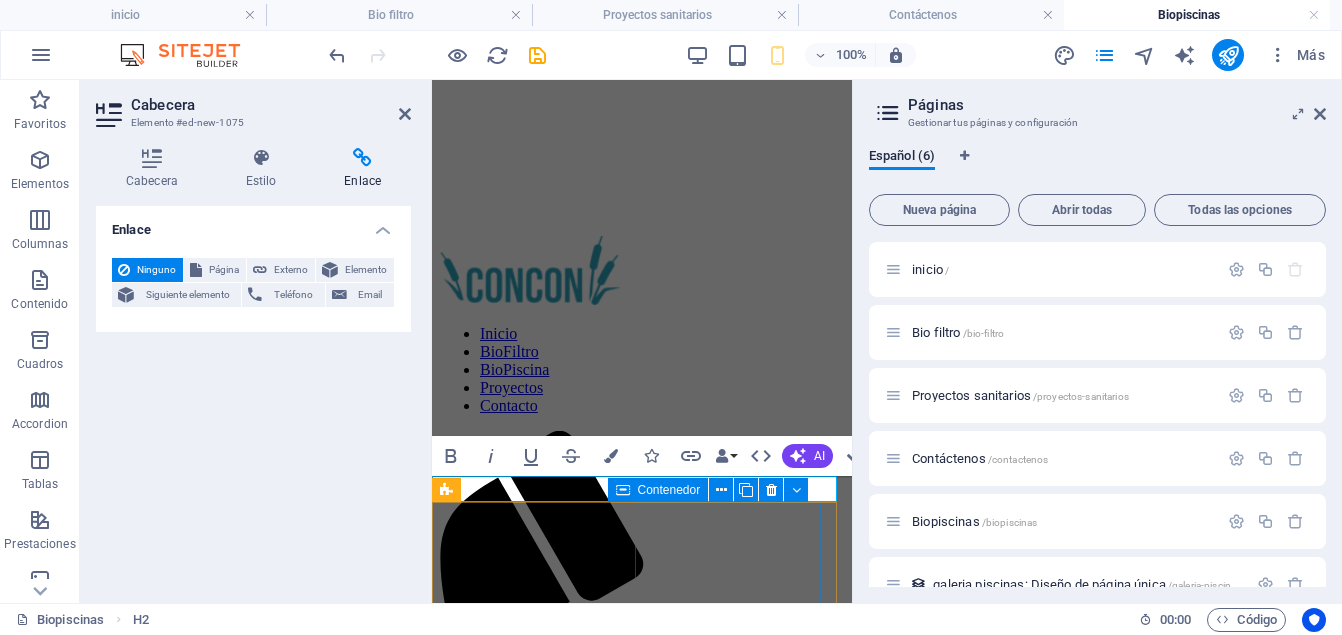 click on "Integración Paisajistica" at bounding box center [642, 2373] 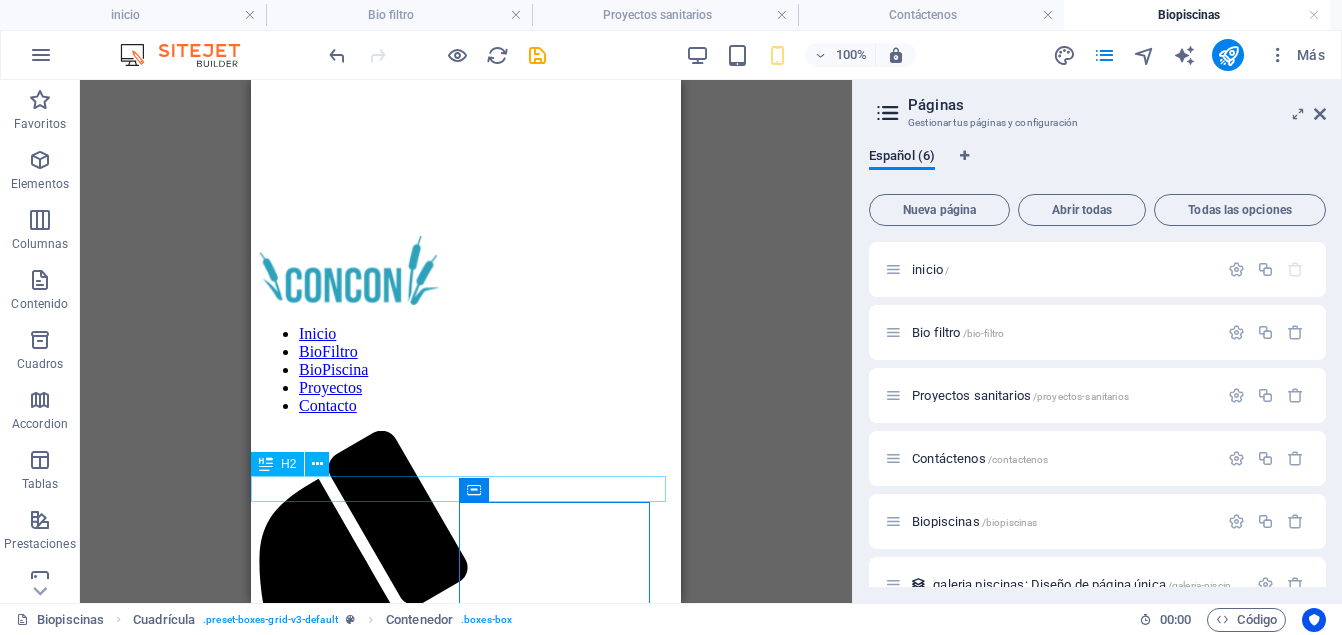 click on "Nueva cabecera" at bounding box center [466, 1657] 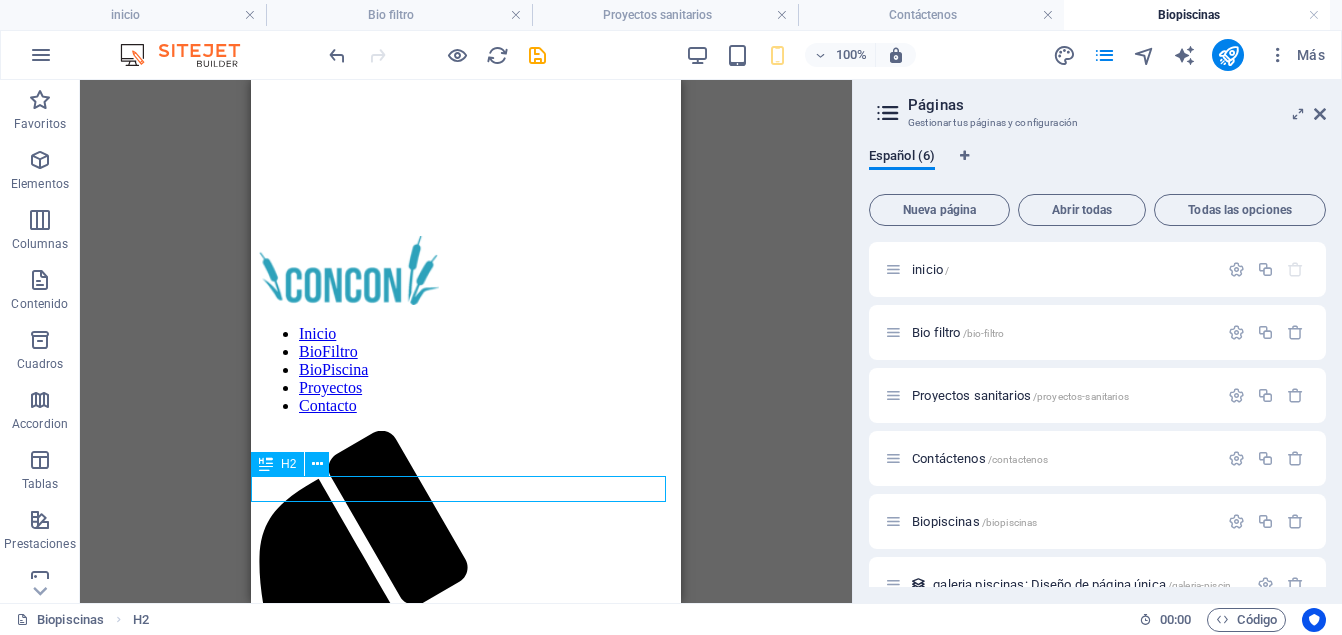 click on "Nueva cabecera" at bounding box center (466, 1657) 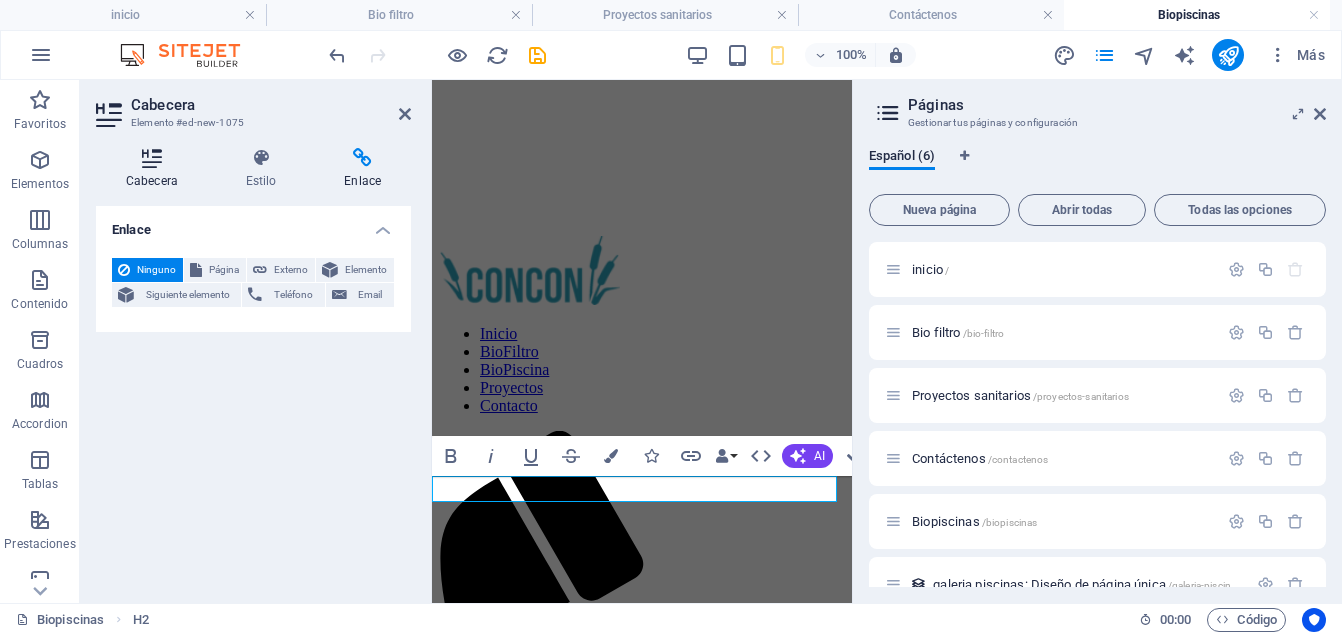 click at bounding box center (152, 158) 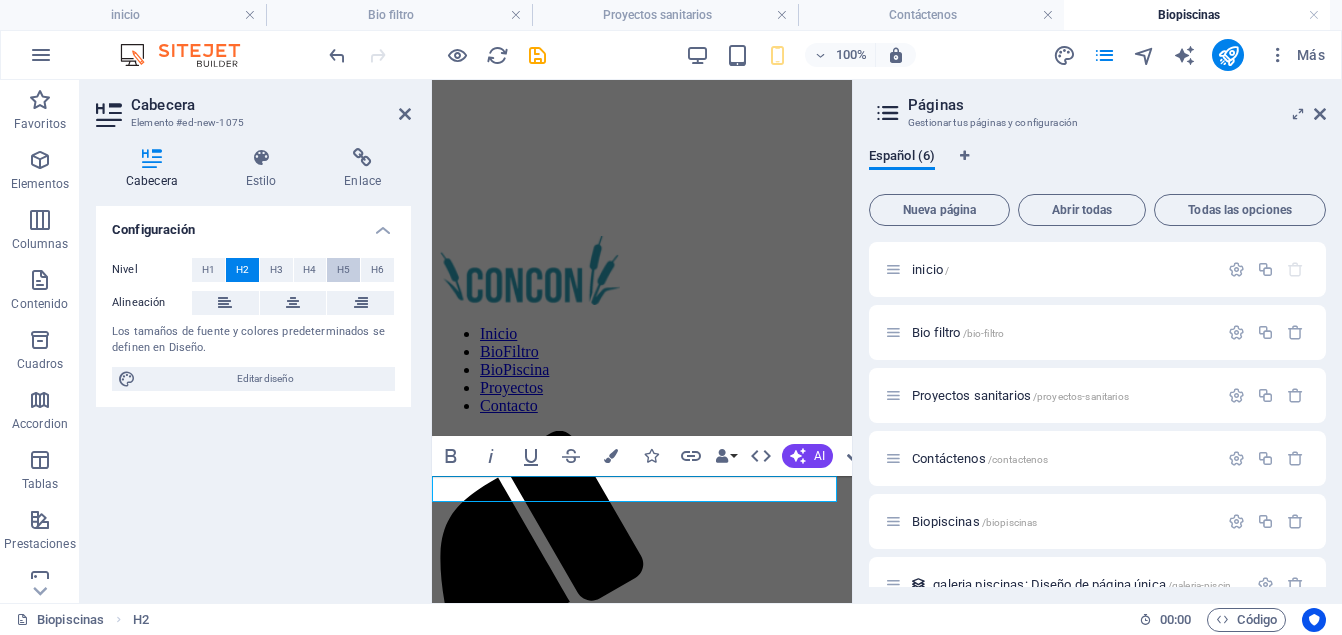 click on "H5" at bounding box center (343, 270) 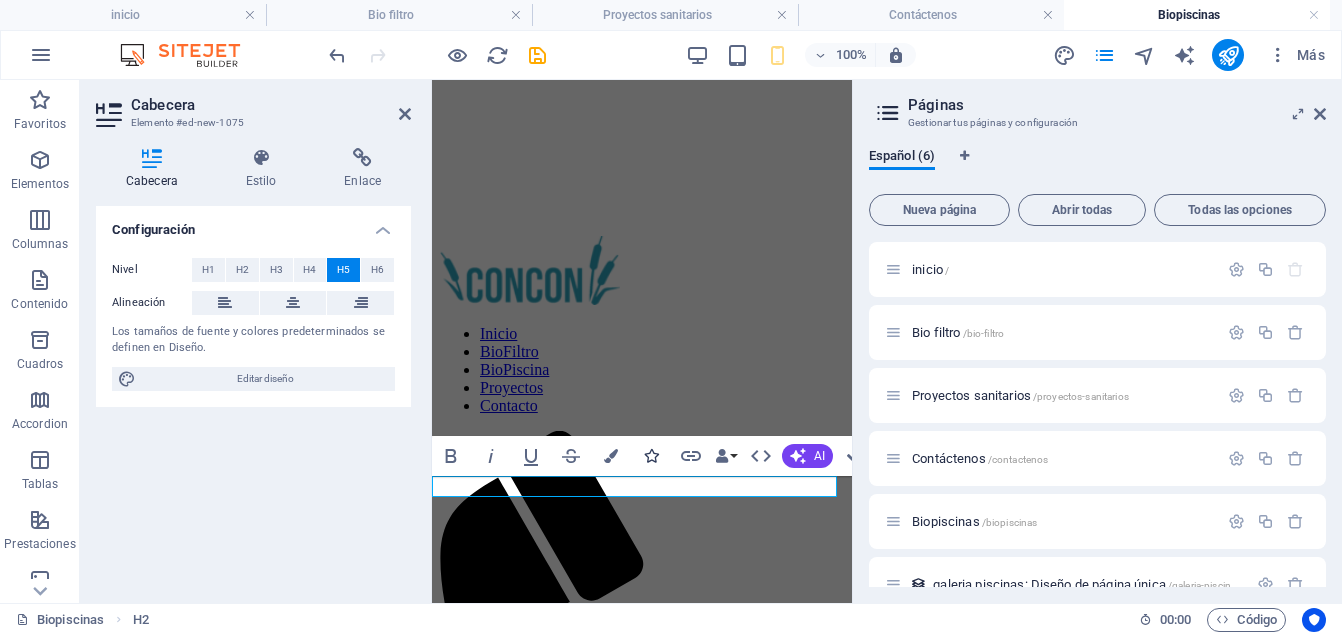 click on "Nueva cabecera" at bounding box center (642, 1641) 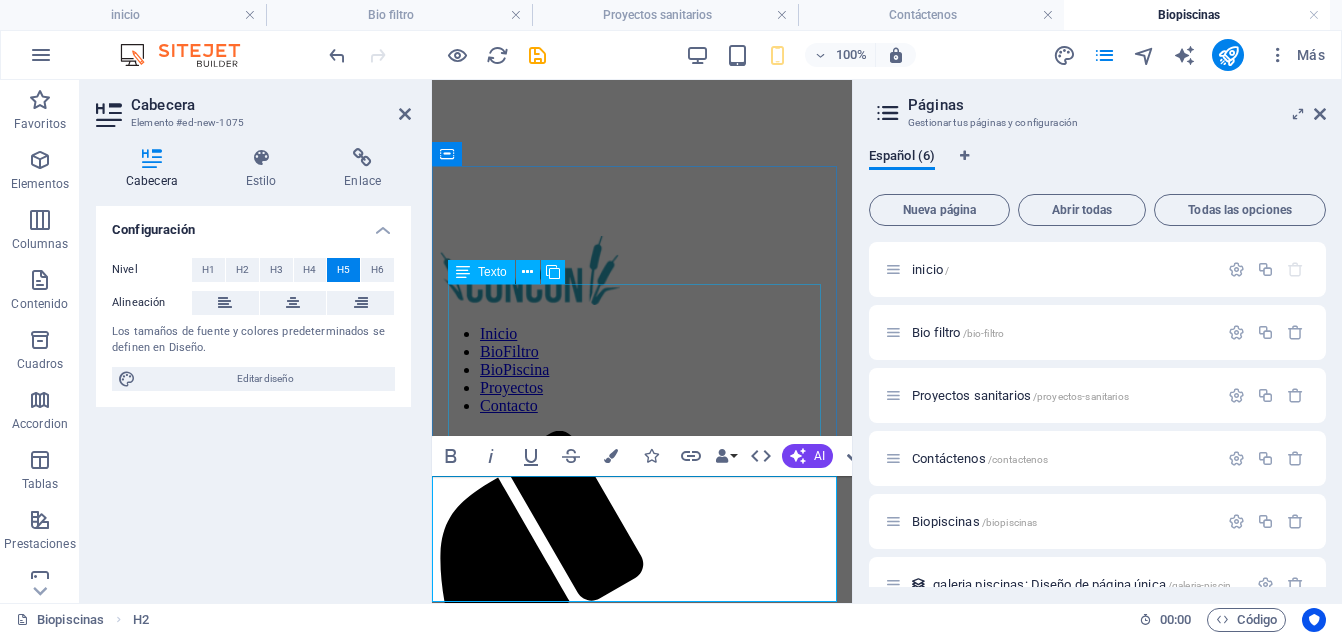 click on "Las  Biopiscinas  contienen plantas en su interior que actúan como filtros naturales, depurando el agua y  evitando el uso de cloro , que puede dañar nuestra piel y ojos. Estas piscinas no solo embellecen el paisaje, sino que también ofrecen una experiencia de nado en contacto directo con la naturaleza, enriqueciendo el entorno y promoviendo la biodiversidad." at bounding box center [642, 1579] 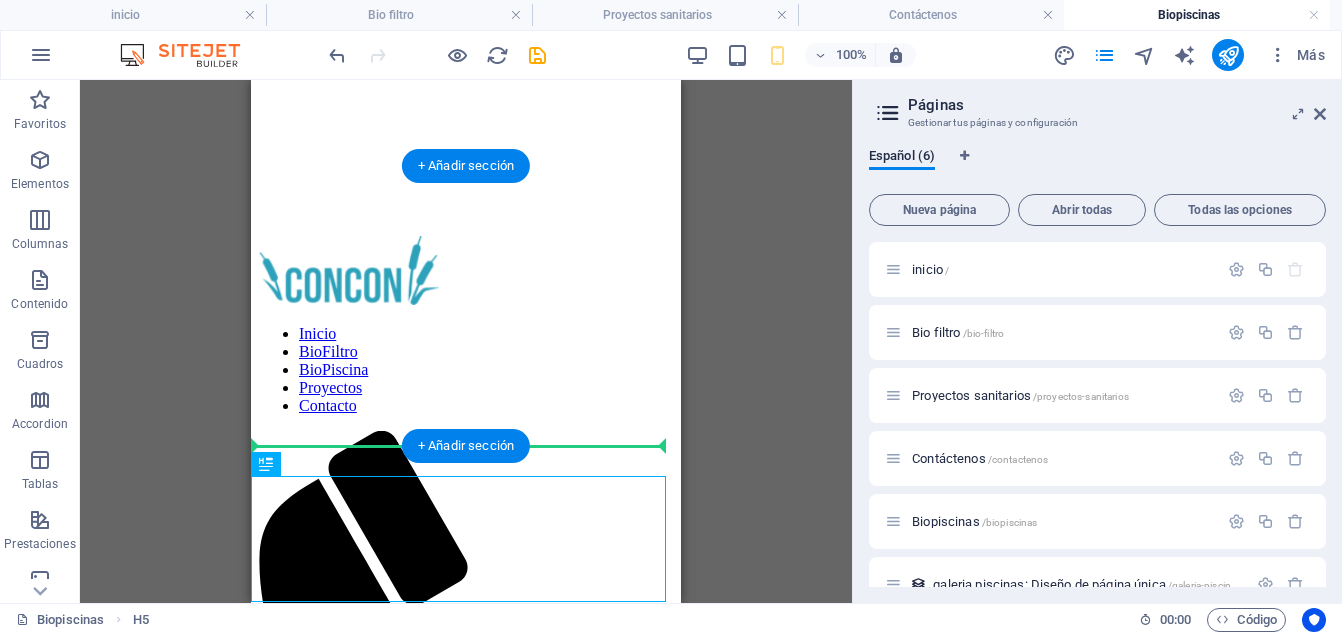 drag, startPoint x: 571, startPoint y: 500, endPoint x: 570, endPoint y: 416, distance: 84.00595 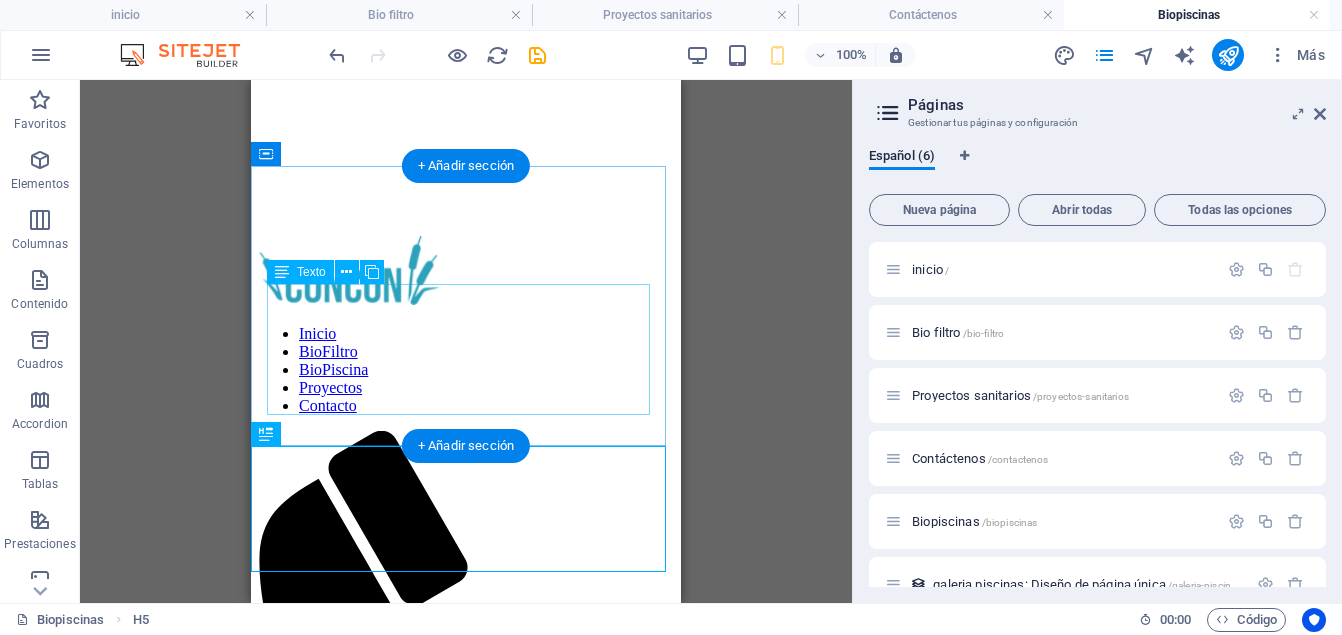 click on "Las  Biopiscinas  contienen plantas en su interior que actúan como filtros naturales, depurando el agua y  evitando el uso de cloro , que puede dañar nuestra piel y ojos. Estas piscinas no solo embellecen el paisaje, sino que también ofrecen una experiencia de nado en contacto directo con la naturaleza, enriqueciendo el entorno y promoviendo la biodiversidad." at bounding box center [466, 1592] 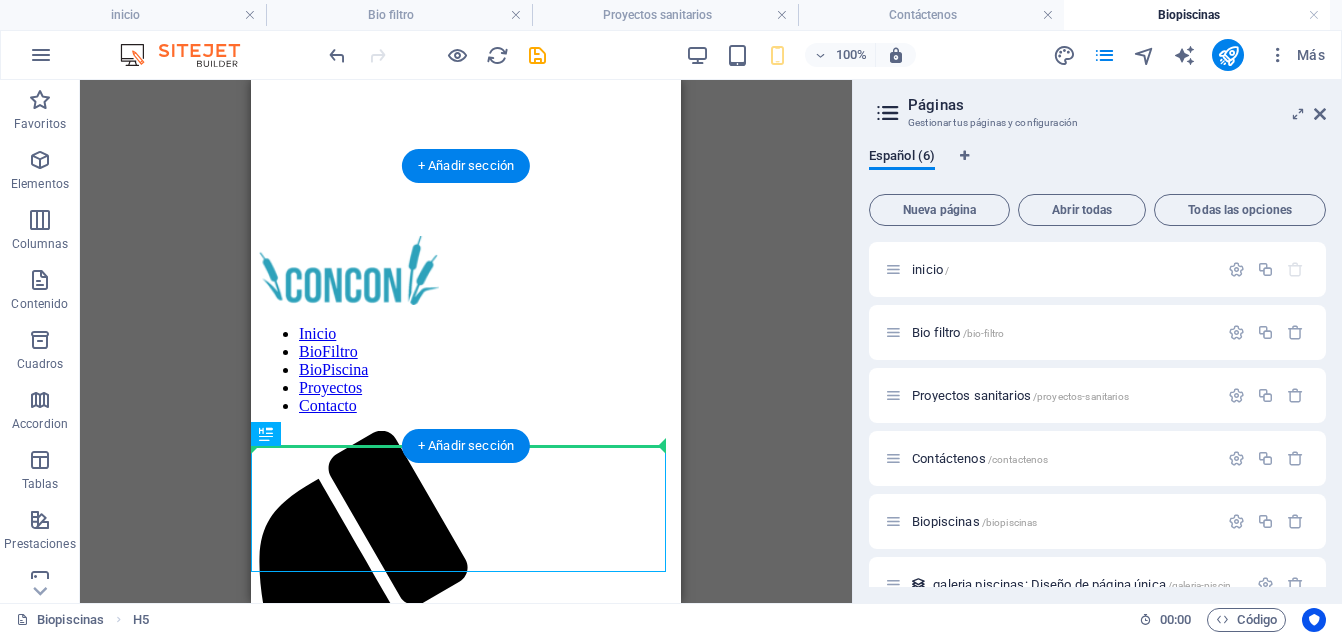 drag, startPoint x: 599, startPoint y: 481, endPoint x: 594, endPoint y: 344, distance: 137.09122 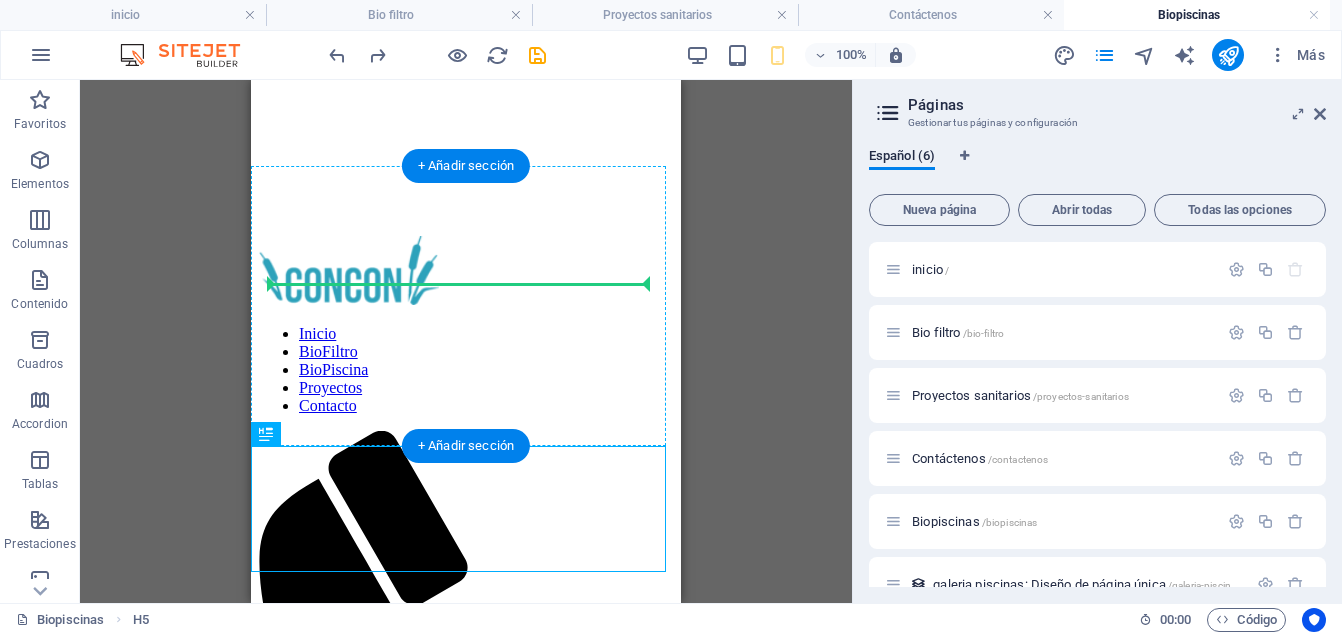 drag, startPoint x: 588, startPoint y: 468, endPoint x: 579, endPoint y: 316, distance: 152.26622 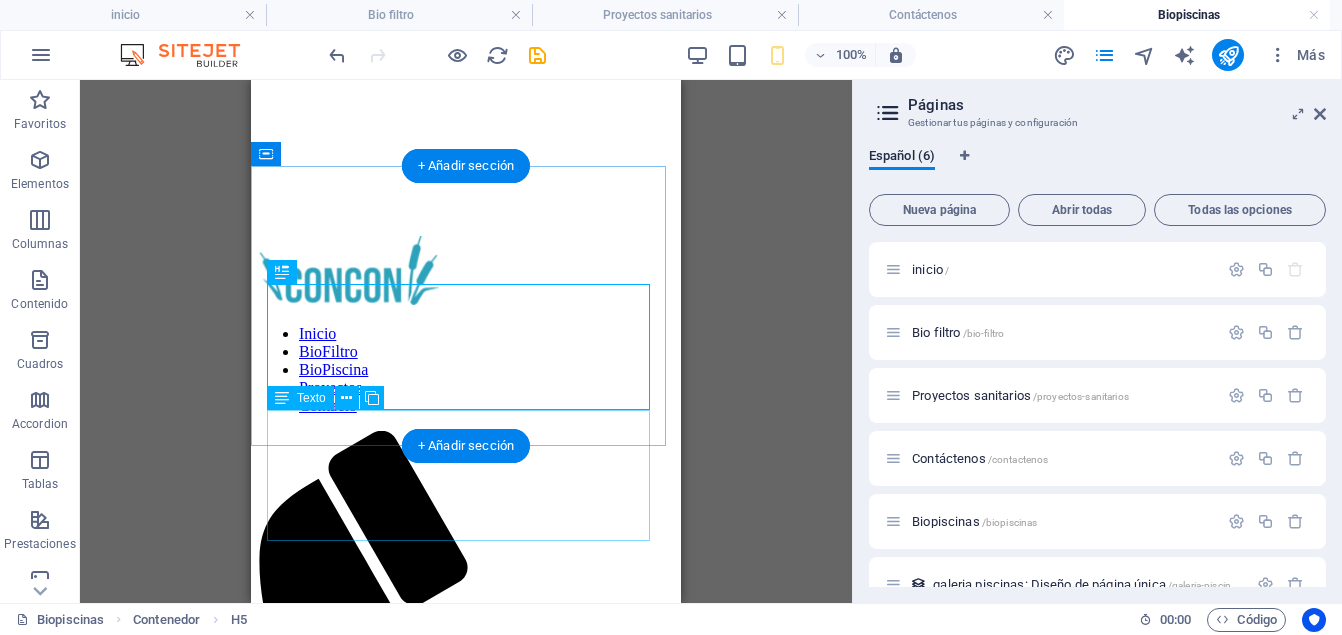 click on "Las  Biopiscinas  contienen plantas en su interior que actúan como filtros naturales, depurando el agua y  evitando el uso de cloro , que puede dañar nuestra piel y ojos. Estas piscinas no solo embellecen el paisaje, sino que también ofrecen una experiencia de nado en contacto directo con la naturaleza, enriqueciendo el entorno y promoviendo la biodiversidad." at bounding box center [466, 1701] 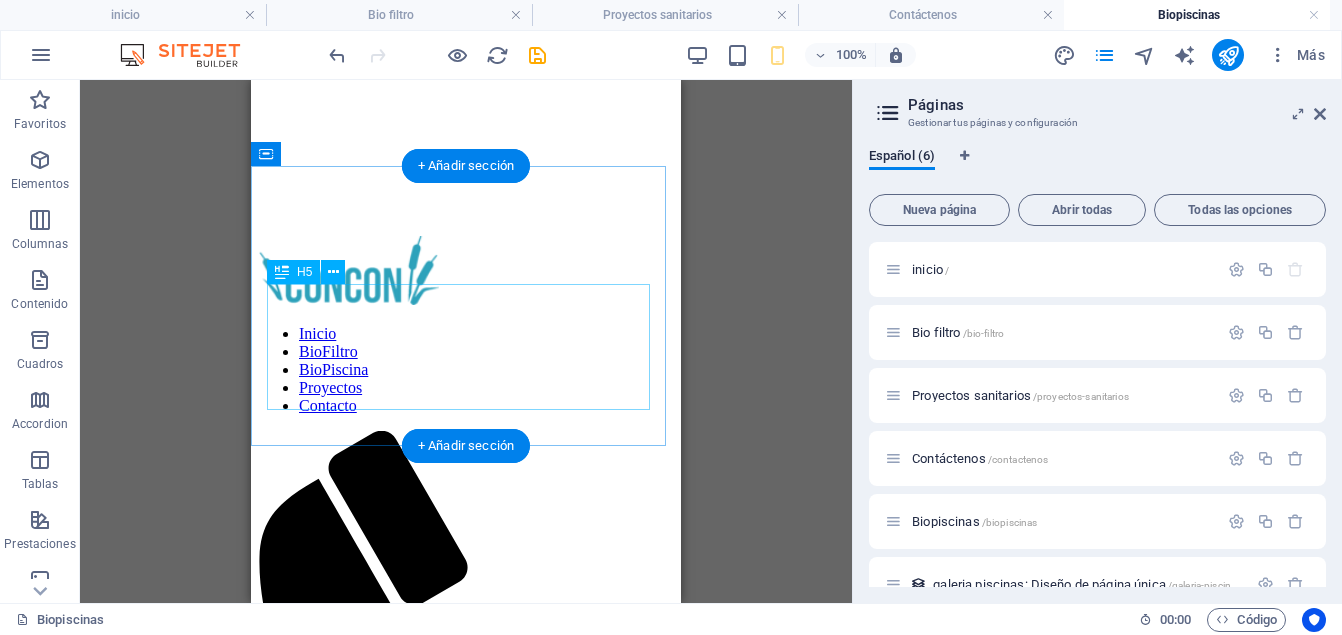 click on "Las Biopiscinas contienen plantas en su interior que actúan como filtros naturales, depurando el agua y evitando el uso de cloro, que puede dañar nuestra piel y ojos. Estas piscinas no solo embellecen el paisaje, sino que también ofrecen una experiencia de nado en contacto directo con la naturaleza, enriqueciendo el entorno y promoviendo la biodiversidad." at bounding box center [466, 1577] 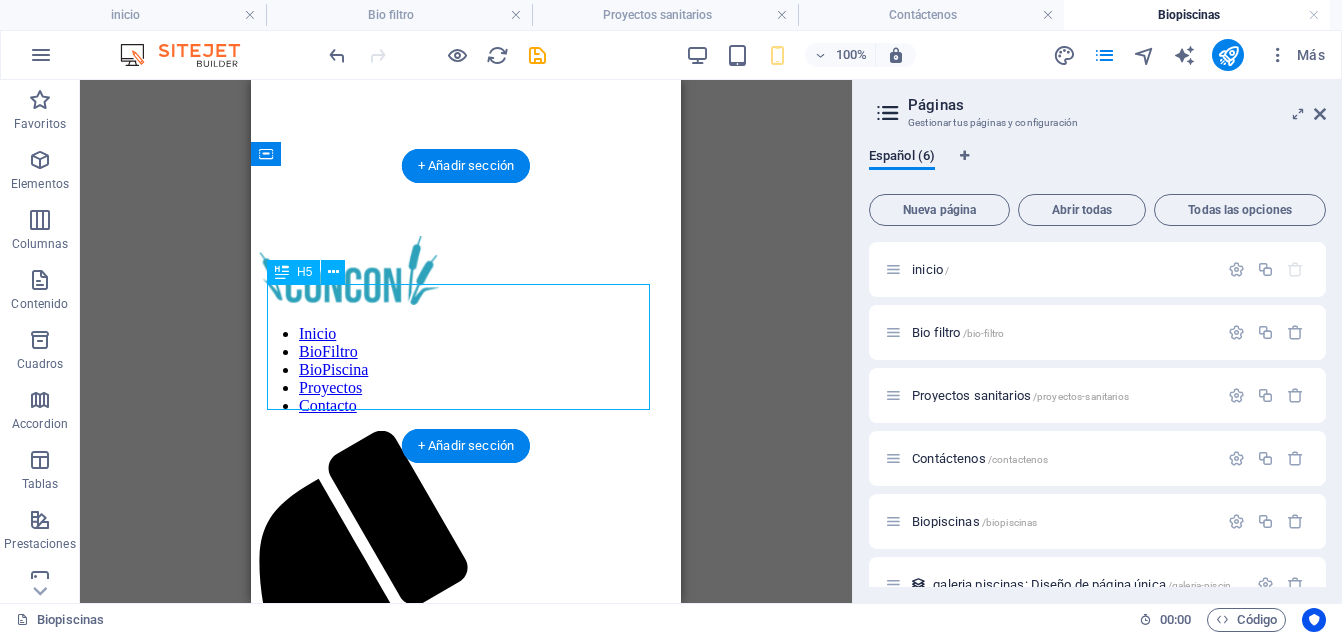 click on "Las Biopiscinas contienen plantas en su interior que actúan como filtros naturales, depurando el agua y evitando el uso de cloro, que puede dañar nuestra piel y ojos. Estas piscinas no solo embellecen el paisaje, sino que también ofrecen una experiencia de nado en contacto directo con la naturaleza, enriqueciendo el entorno y promoviendo la biodiversidad." at bounding box center (466, 1577) 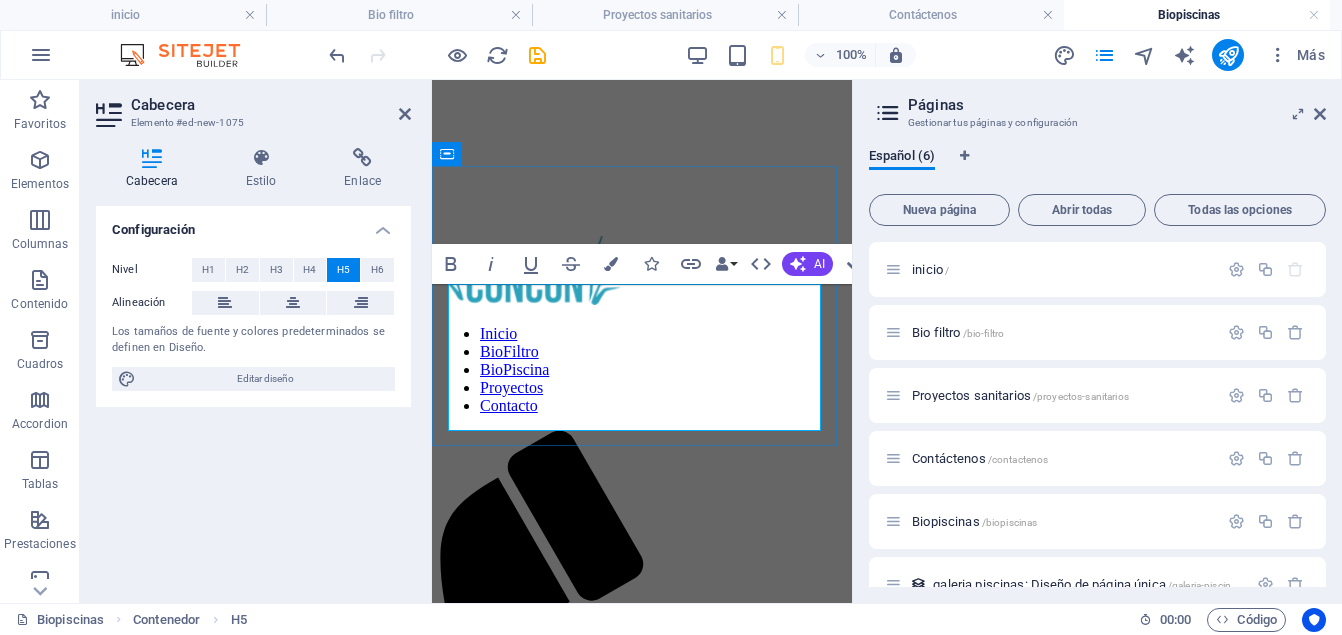 click on "Las Biopiscinas contienen plantas en su interior que actúan como filtros naturales, depurando el agua y evitando el uso de cloro, que puede dañar nuestra piel y ojos. Estas piscinas no solo embellecen el paisaje, sino que también ofrecen una experiencia de nado en contacto directo con la naturaleza, enriqueciendo el entorno y promoviendo la biodiversidad." at bounding box center [642, 1571] 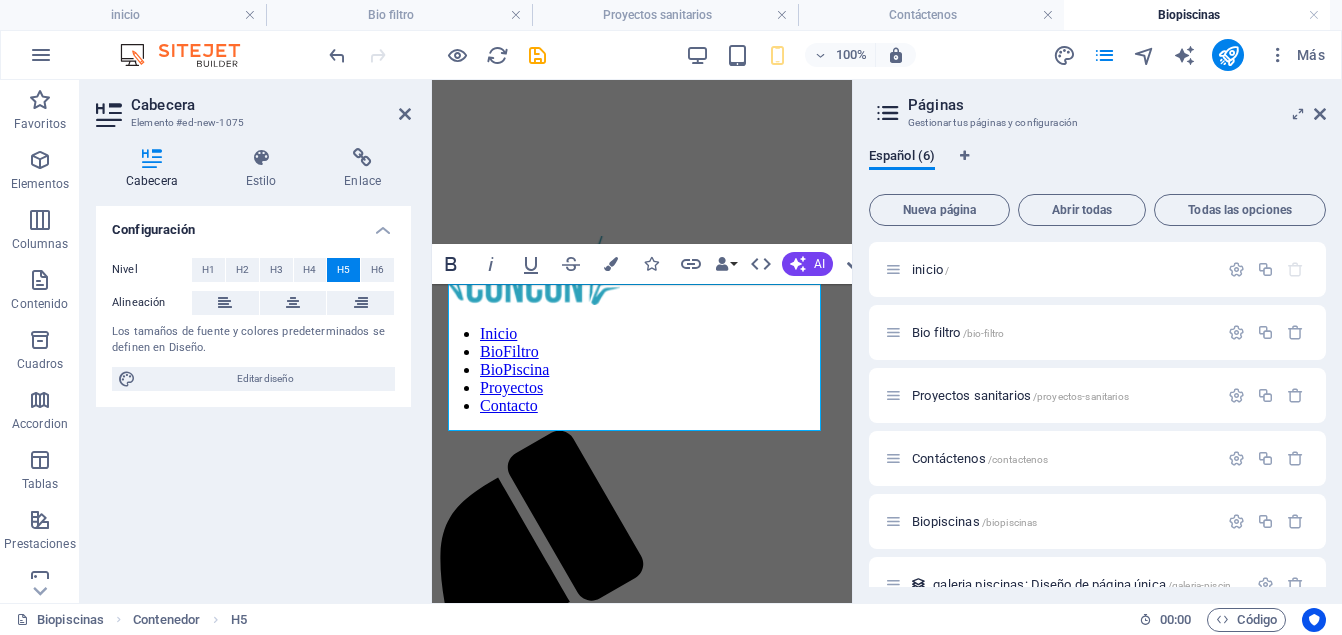 click 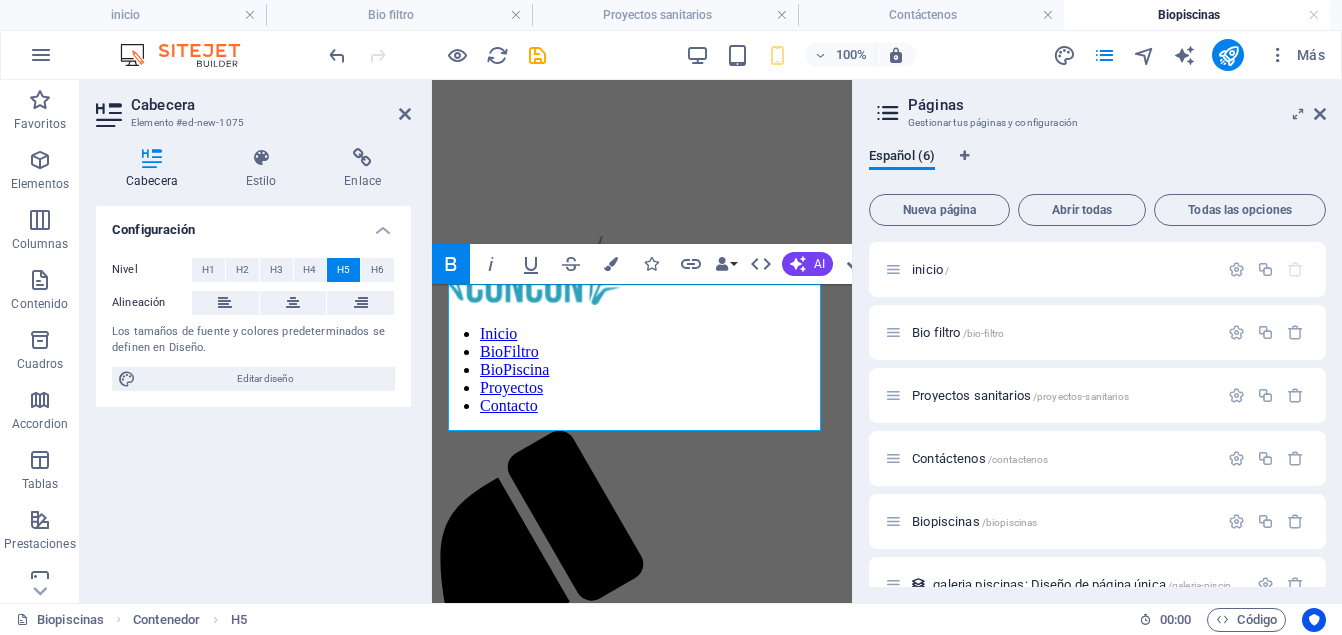 click 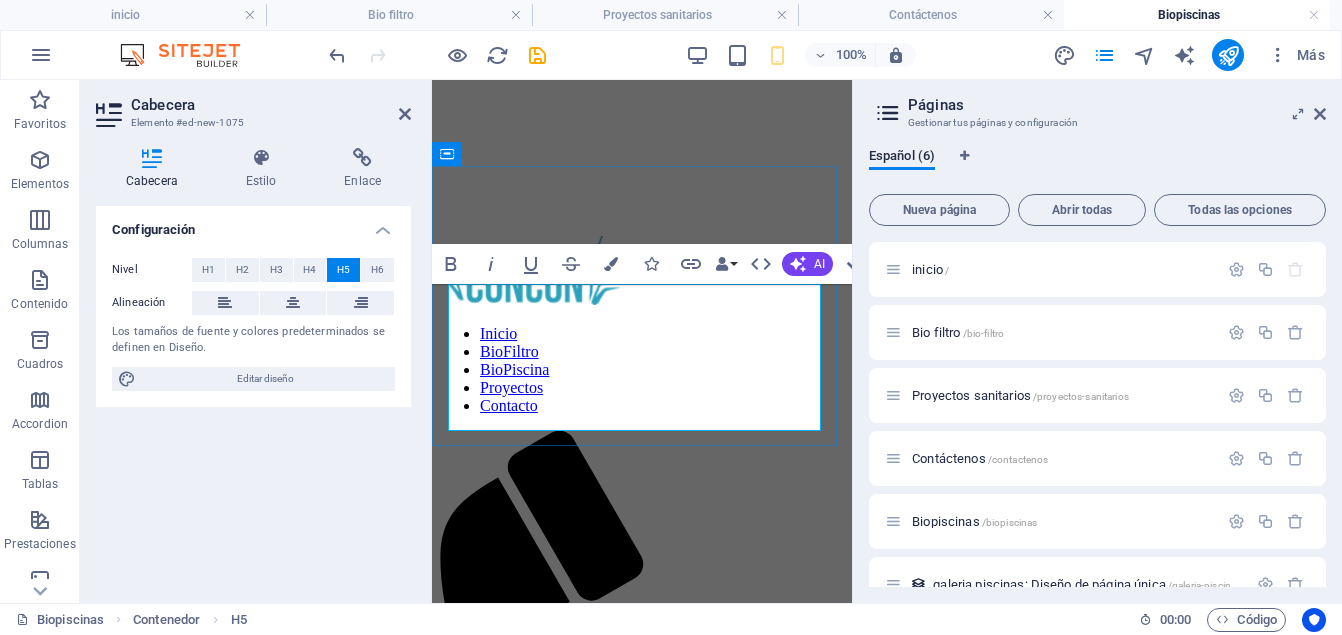 click on "Las Biopiscinas contienen plantas en su interior que actúan como filtros naturales, depurando el agua y evitando el uso de cloro, que puede dañar nuestra piel y ojos. Estas piscinas no solo embellecen el paisaje, sino que también ofrecen una experiencia de nado en contacto directo con la naturaleza, enriqueciendo el entorno y promoviendo la biodiversidad." at bounding box center [642, 1571] 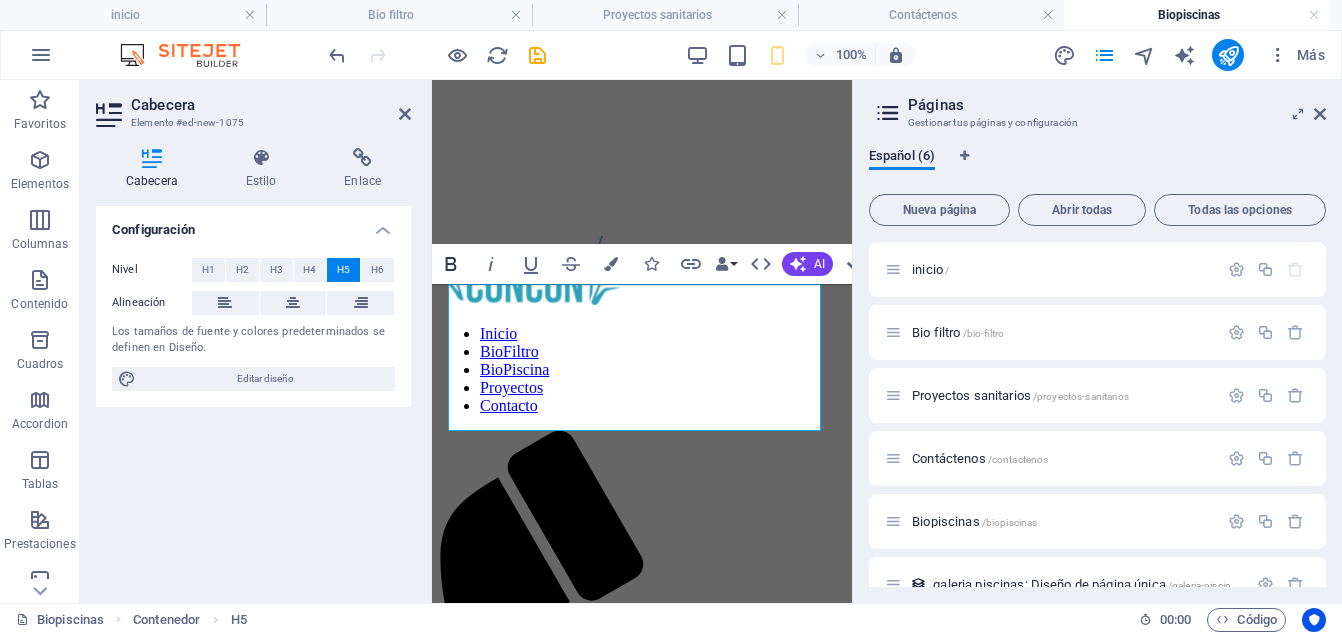 click 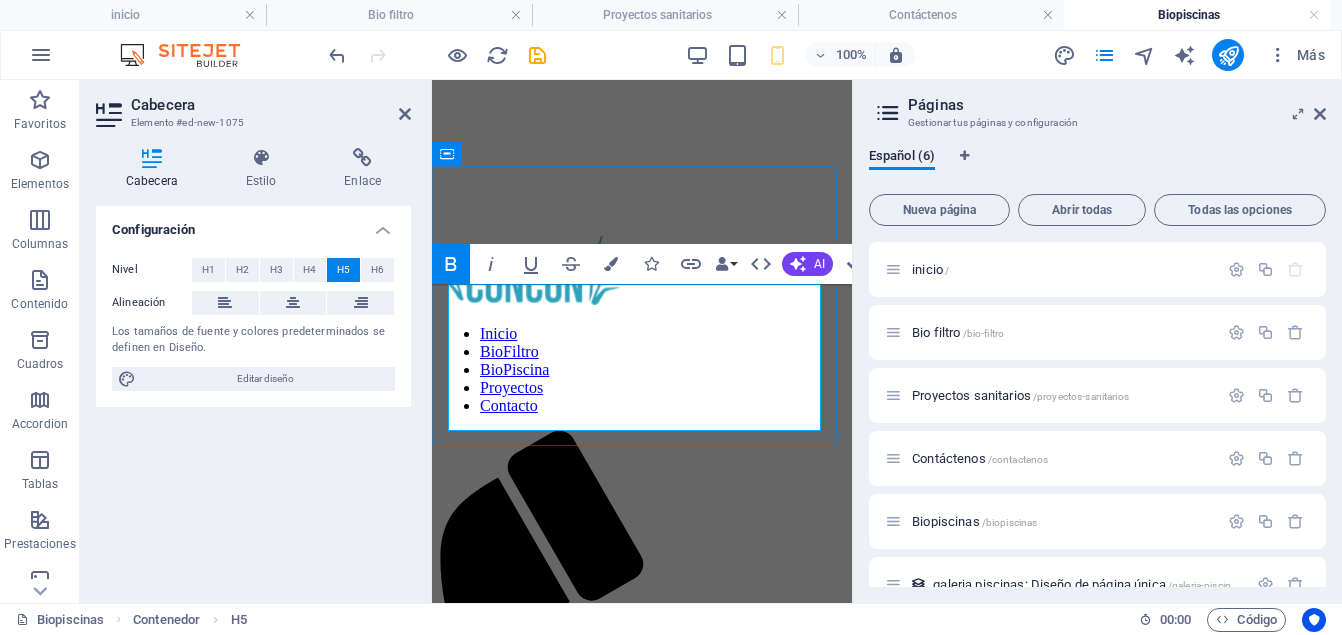 click on "Las  Biopiscinas  contienen plantas en su interior que actúan como filtros naturales, depurando el agua y evitando el uso de cloro, que puede dañar nuestra piel y ojos. Estas piscinas no solo embellecen el paisaje, sino que también ofrecen una experiencia de nado en contacto directo con la naturaleza, enriqueciendo el entorno y promoviendo la biodiversidad." at bounding box center (642, 1571) 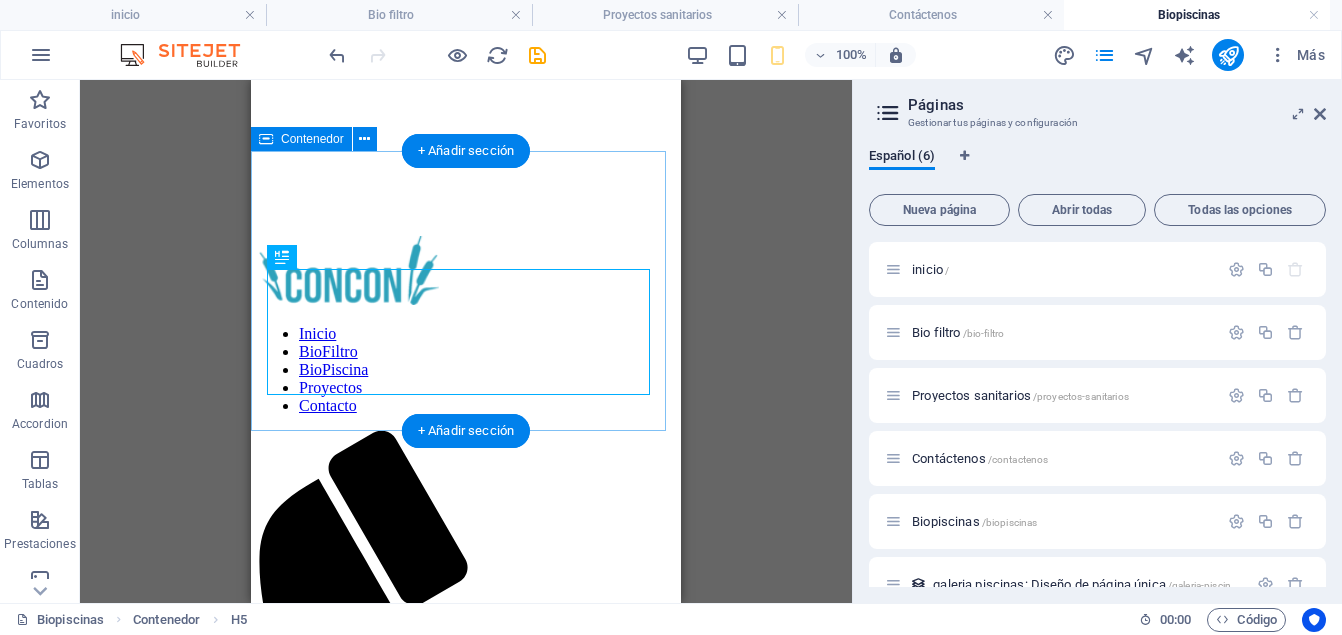 scroll, scrollTop: 404, scrollLeft: 0, axis: vertical 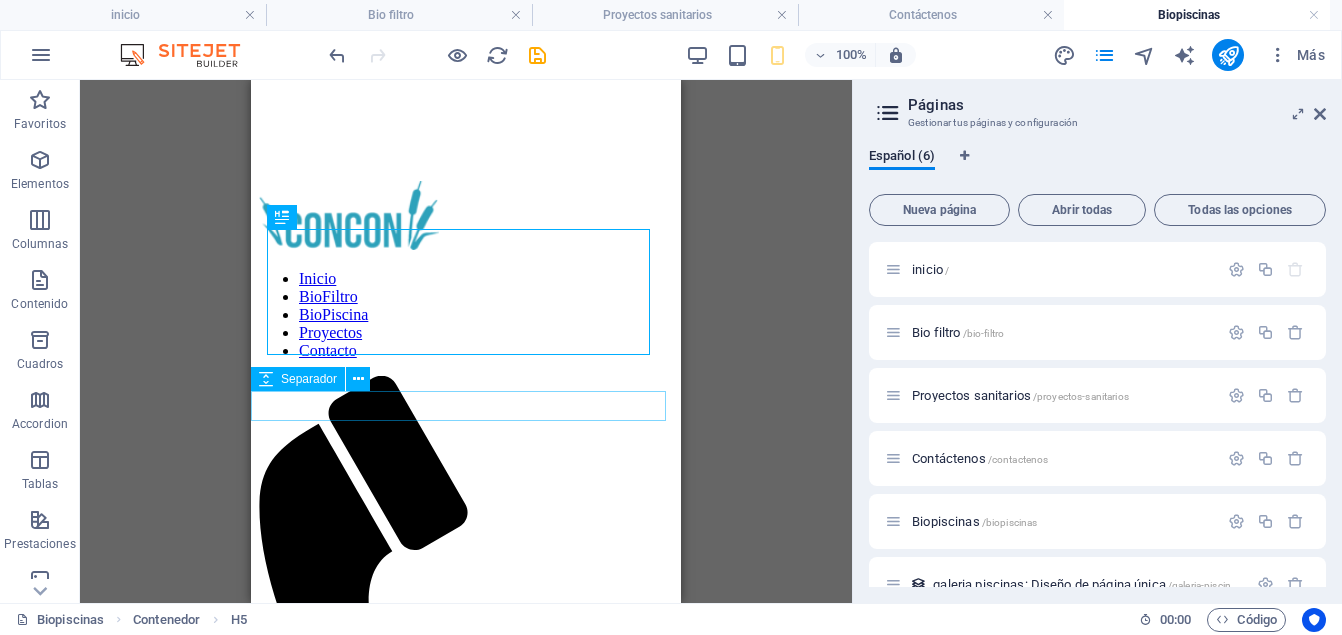 click at bounding box center [466, 1554] 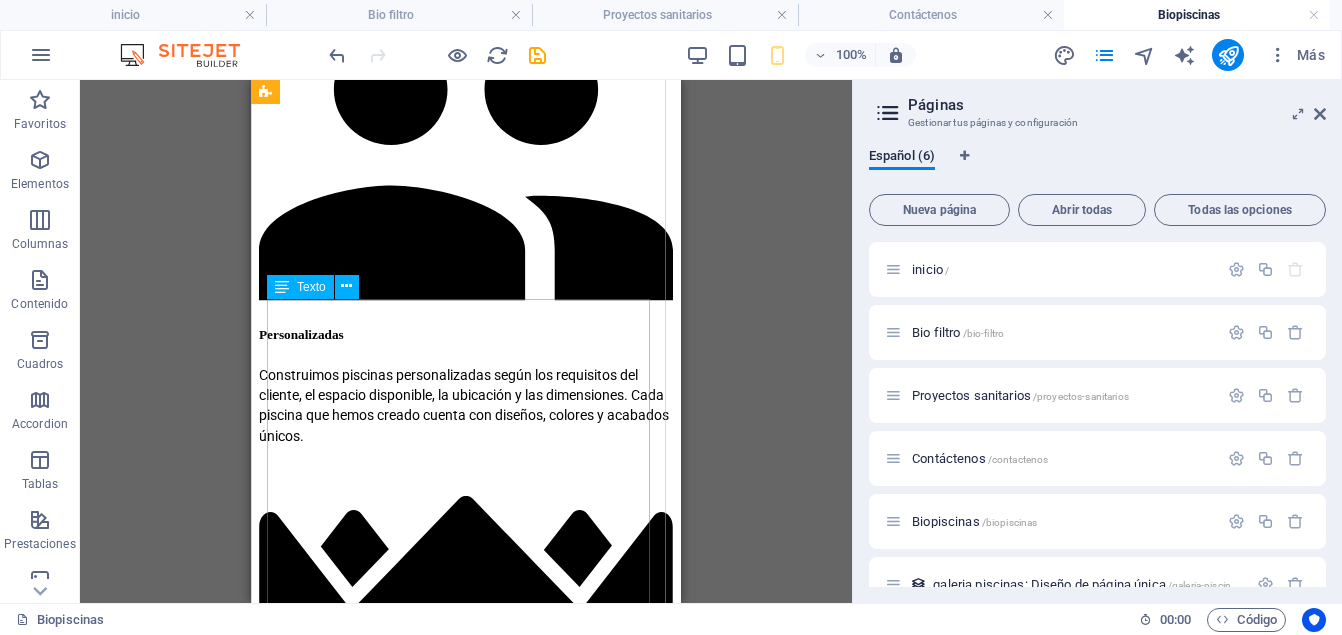 scroll, scrollTop: 4100, scrollLeft: 0, axis: vertical 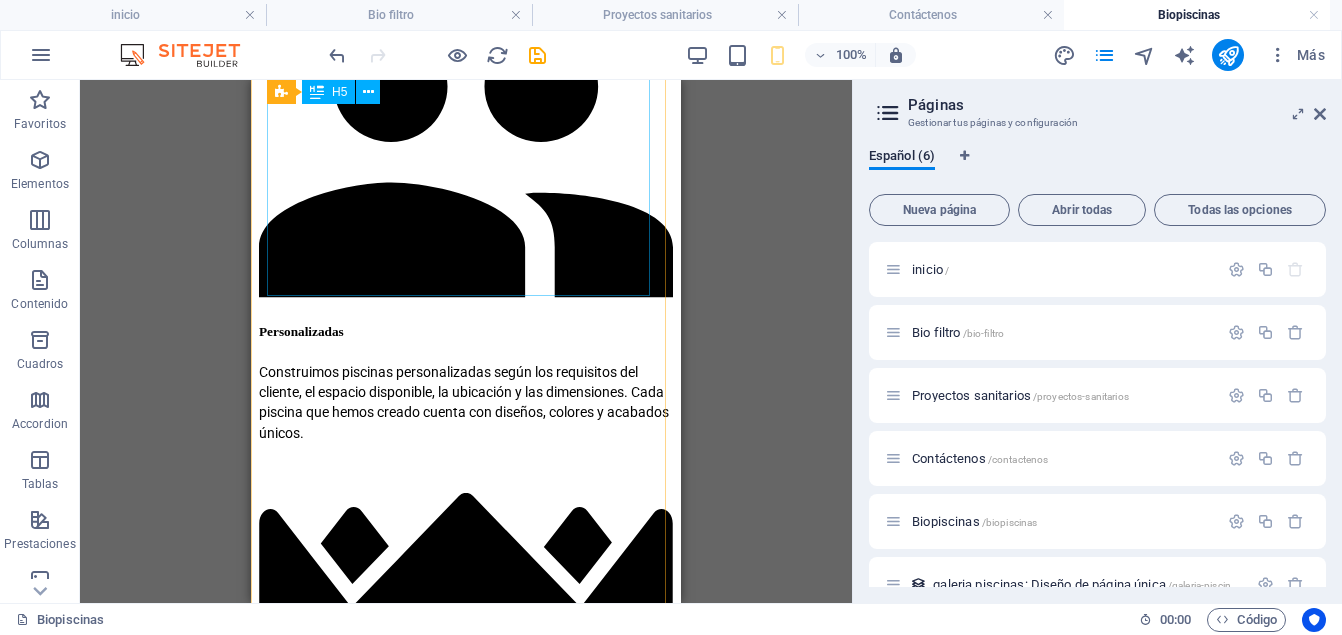 click on "Caracteristicas de la biopiscinas y sus beneficios" at bounding box center (466, 5350) 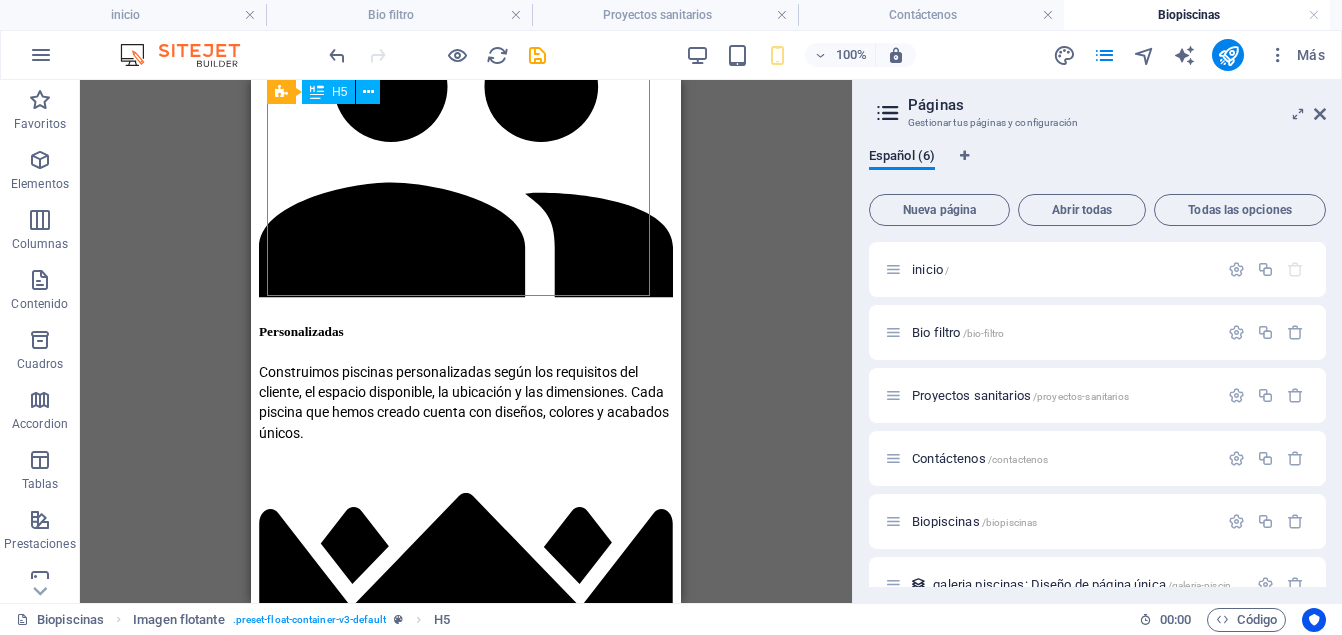 click on "Caracteristicas de la biopiscinas y sus beneficios" at bounding box center (466, 5350) 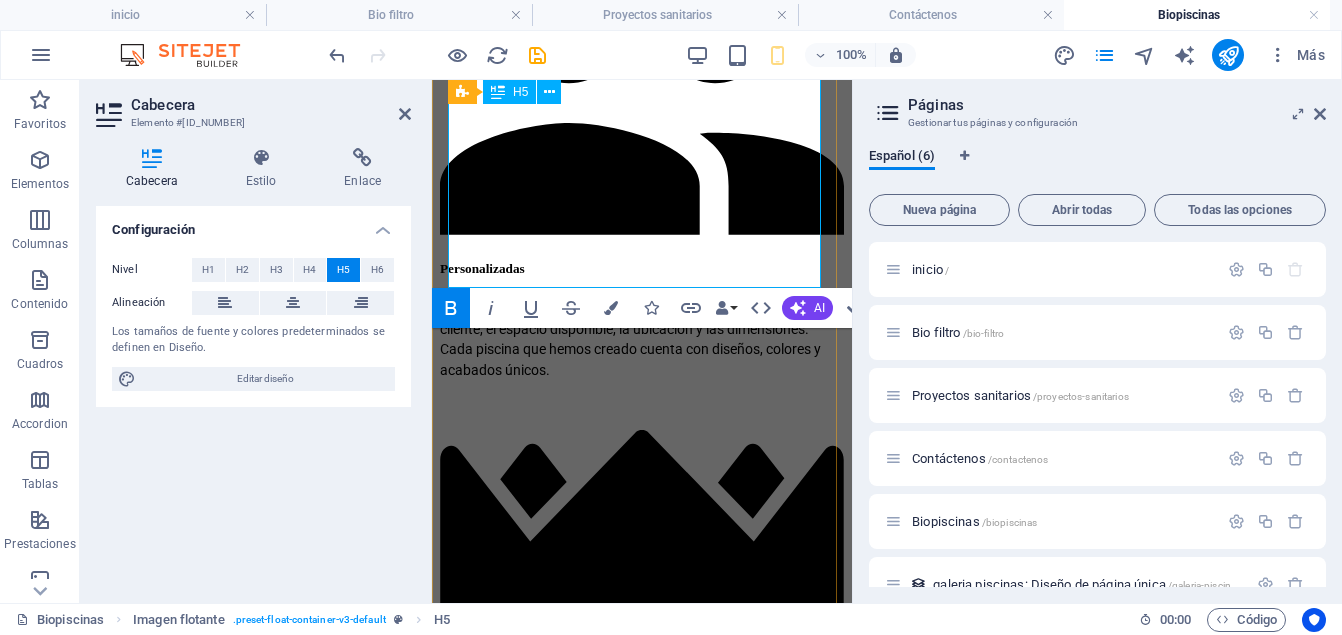 scroll, scrollTop: 4093, scrollLeft: 0, axis: vertical 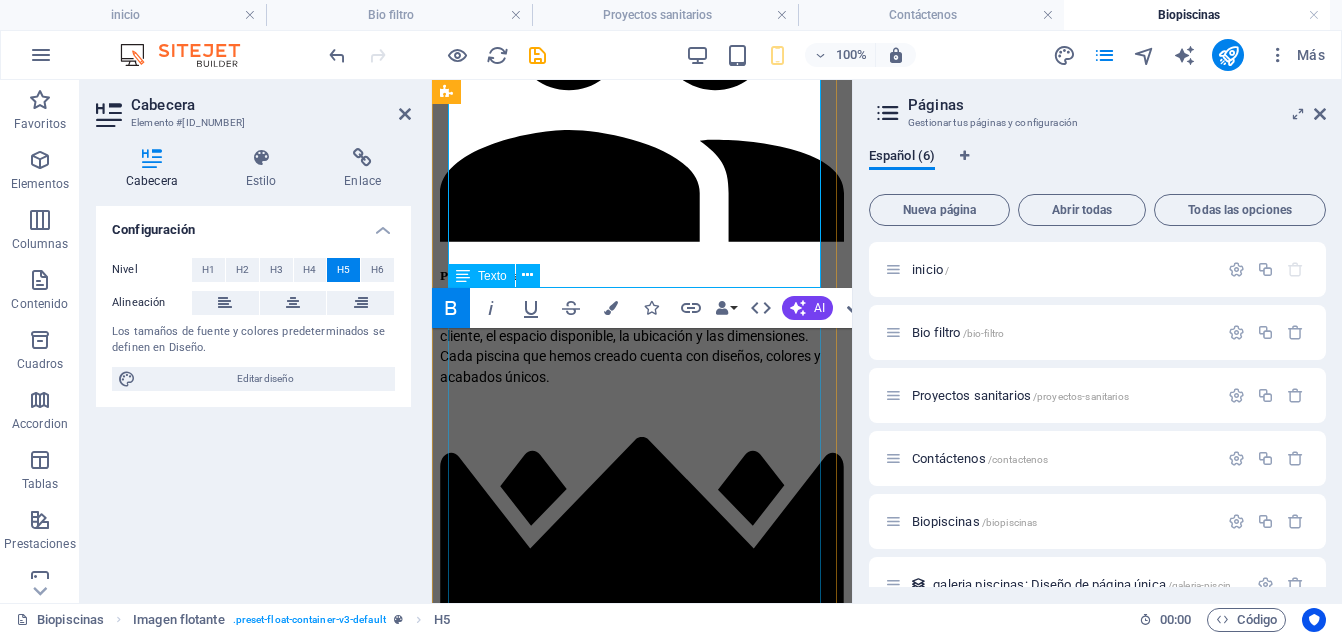 click on "Una biopiscina es un ecosistema tanto dentro del agua como alrededor, que albergará vida, atraerá pájaros, insectos y convertirá cualquier patio o jardín en un espacio natural, mejorando el entorno El sistema de filtración que utiliza estas piscinas son microorganismos y plantas macrófitas, por esto se dividen en dos zonas, de nado y regeneración. Las plantas son responsables de producir biomasa, a través de la fotosíntesis, que será consumida por los microorganismos. Estos, a su vez, transforman la materia orgánica en sustancias inorgánicas, dióxido de carbono, agua y sales minerales, nitratos, fosfatos, sulfatos, entre otros. La zona en la que se depura el agua está llena de plantas. La filtración es echa por la microfauna y la microflora acuática que se desarrolla en la gravilla de la zona de regeneración. Las plantas acuáticas, más allá de su función estética, absorben el nitrógeno y el fósforo disuelve en el agua. Las plantas sumergidas ayudan a mantener la oxigenación del agua." at bounding box center [642, 5590] 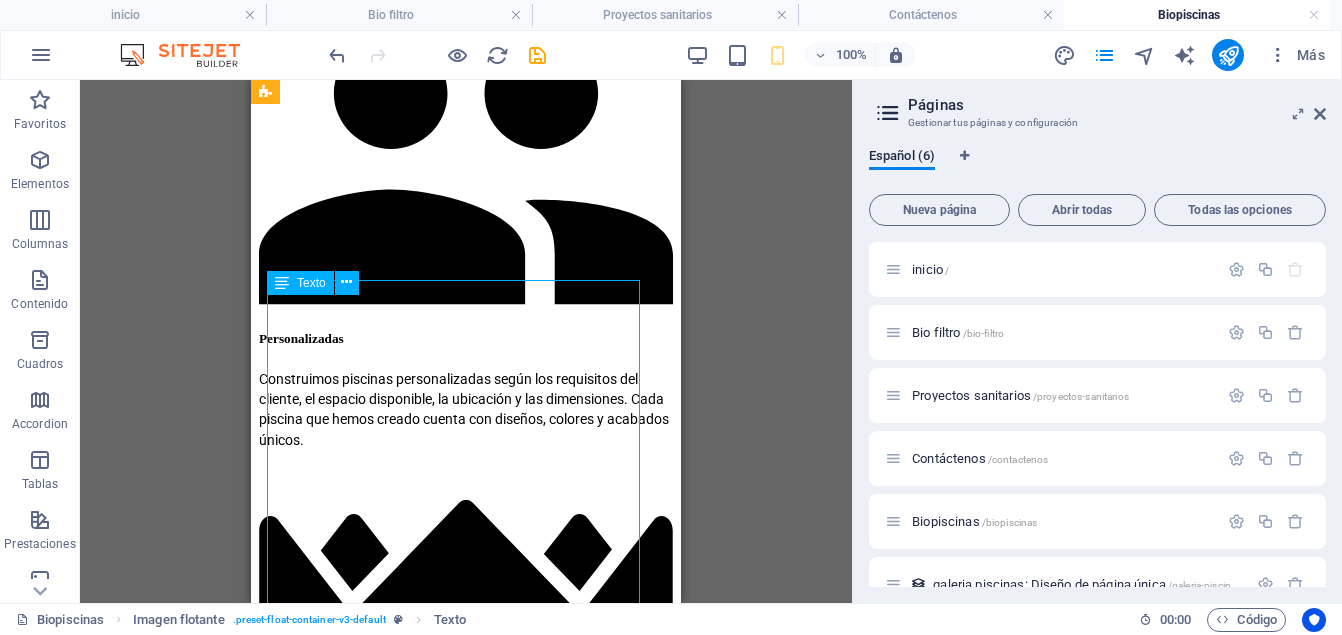 scroll, scrollTop: 4101, scrollLeft: 0, axis: vertical 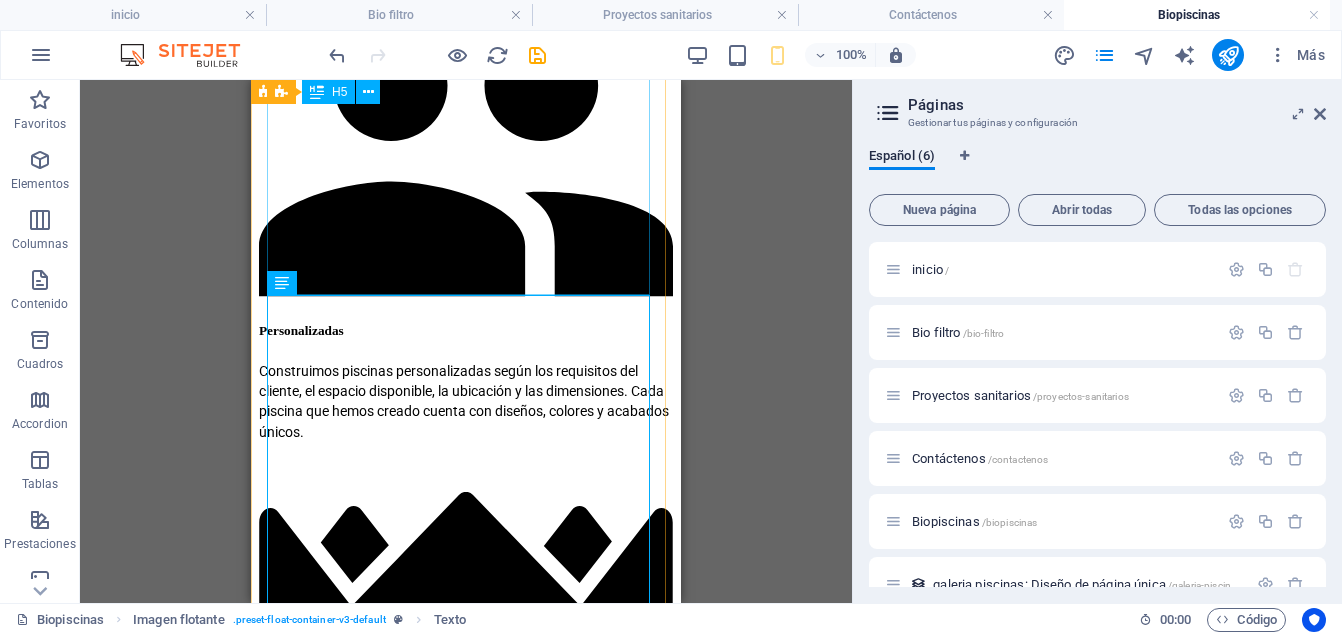 click on "Caracteristicas de la biopiscinas y sus beneficios" at bounding box center [466, 5349] 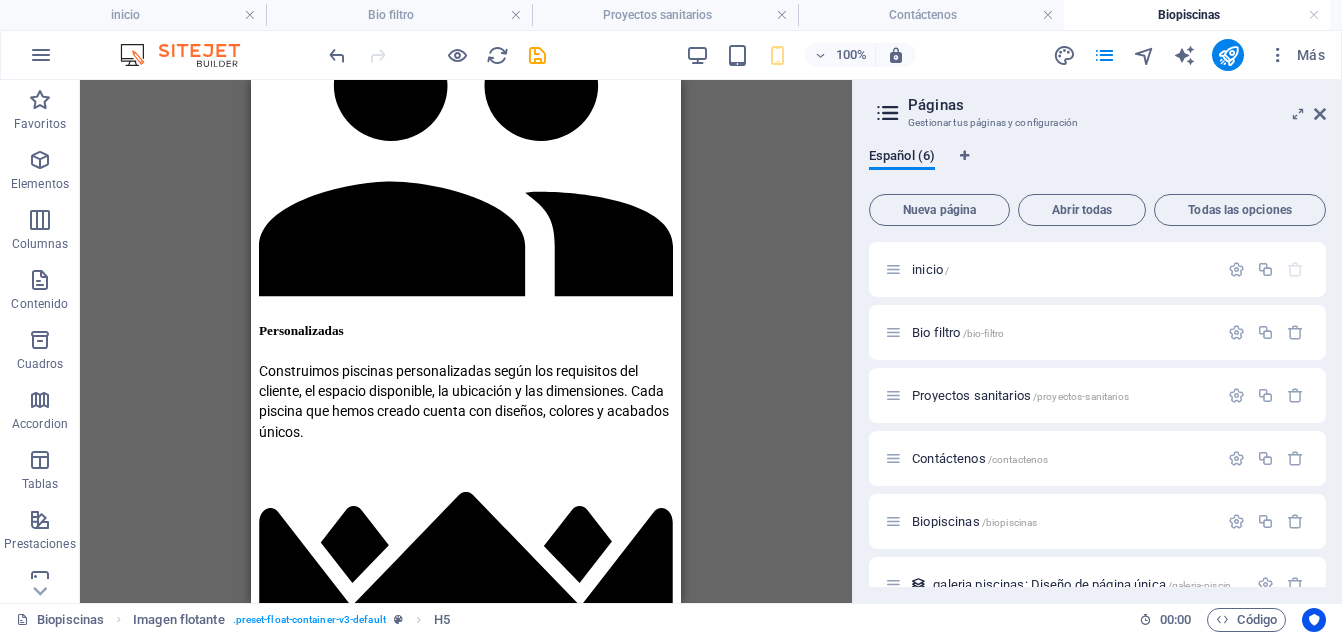drag, startPoint x: 582, startPoint y: 285, endPoint x: 541, endPoint y: 289, distance: 41.19466 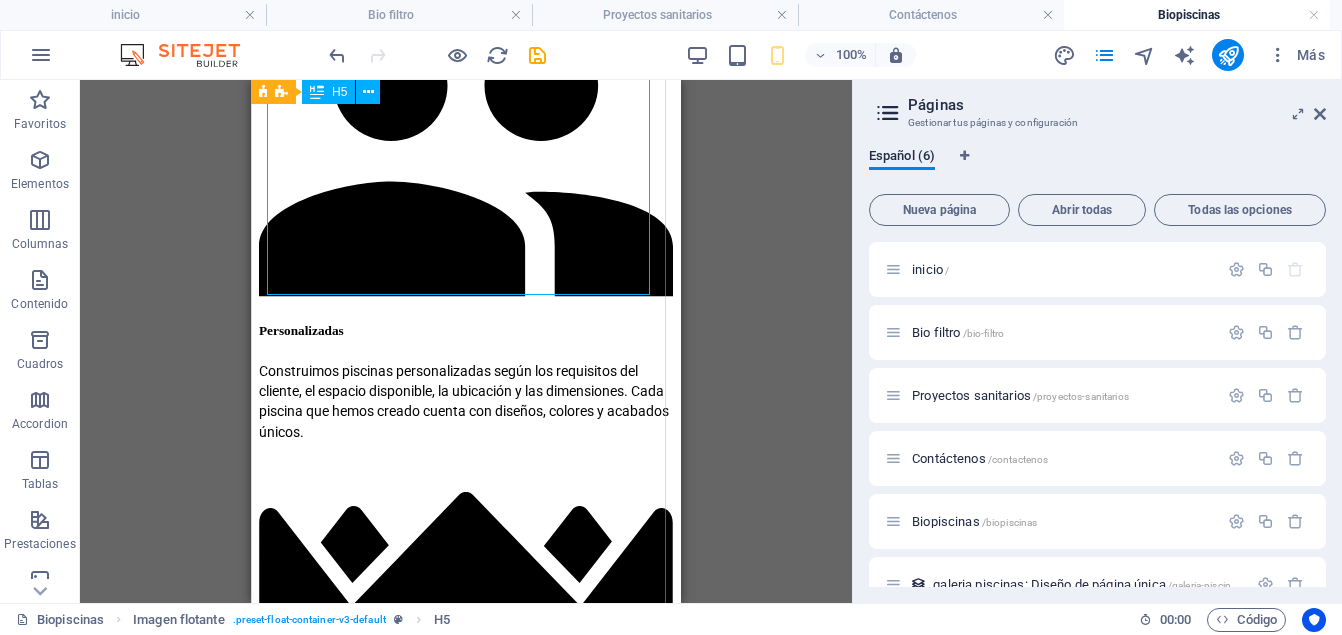 click on "Caracteristicas de la biopiscinas y sus beneficios" at bounding box center [466, 5349] 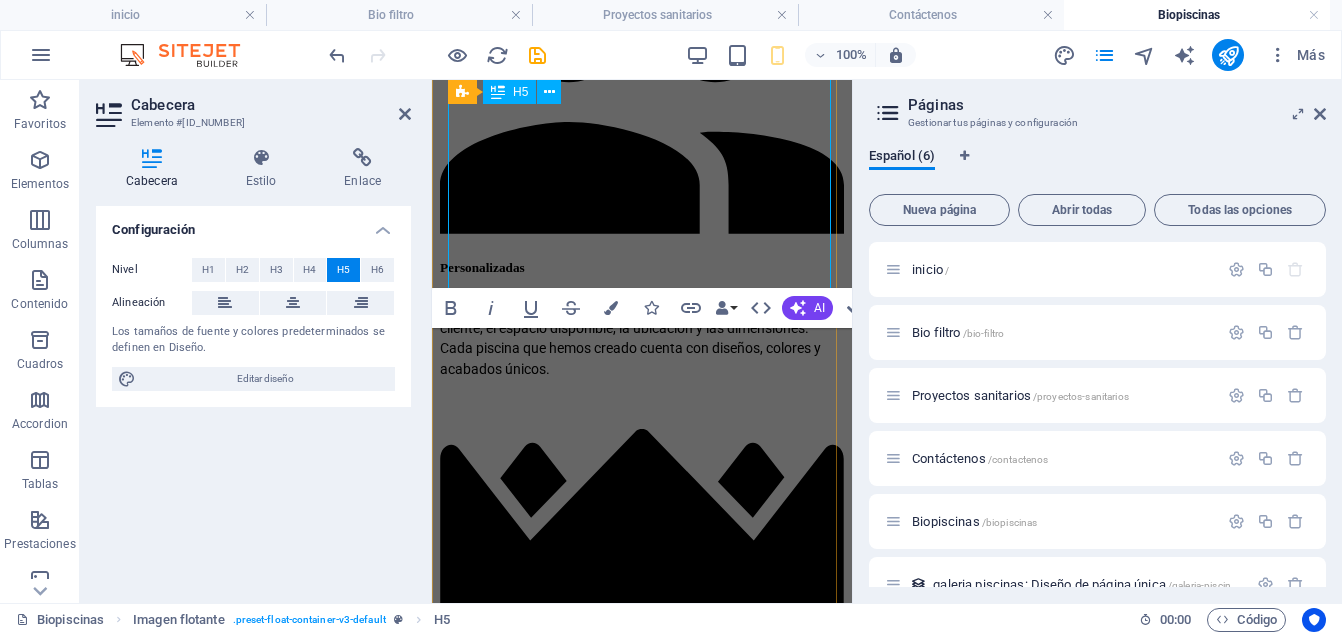 scroll, scrollTop: 4093, scrollLeft: 0, axis: vertical 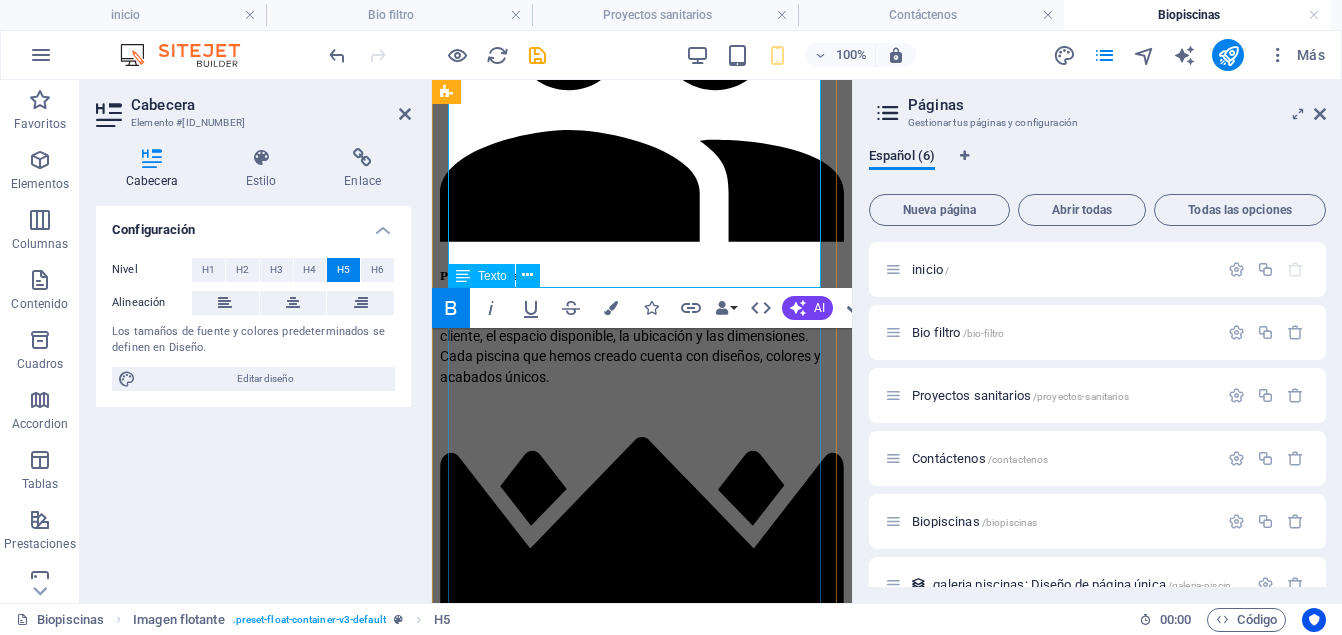click on "Una biopiscina es un ecosistema tanto dentro del agua como alrededor, que albergará vida, atraerá pájaros, insectos y convertirá cualquier patio o jardín en un espacio natural, mejorando el entorno El sistema de filtración que utiliza estas piscinas son microorganismos y plantas macrófitas, por esto se dividen en dos zonas, de nado y regeneración. Las plantas son responsables de producir biomasa, a través de la fotosíntesis, que será consumida por los microorganismos. Estos, a su vez, transforman la materia orgánica en sustancias inorgánicas, dióxido de carbono, agua y sales minerales, nitratos, fosfatos, sulfatos, entre otros. La zona en la que se depura el agua está llena de plantas. La filtración es echa por la microfauna y la microflora acuática que se desarrolla en la gravilla de la zona de regeneración. Las plantas acuáticas, más allá de su función estética, absorben el nitrógeno y el fósforo disuelve en el agua. Las plantas sumergidas ayudan a mantener la oxigenación del agua." at bounding box center (642, 5590) 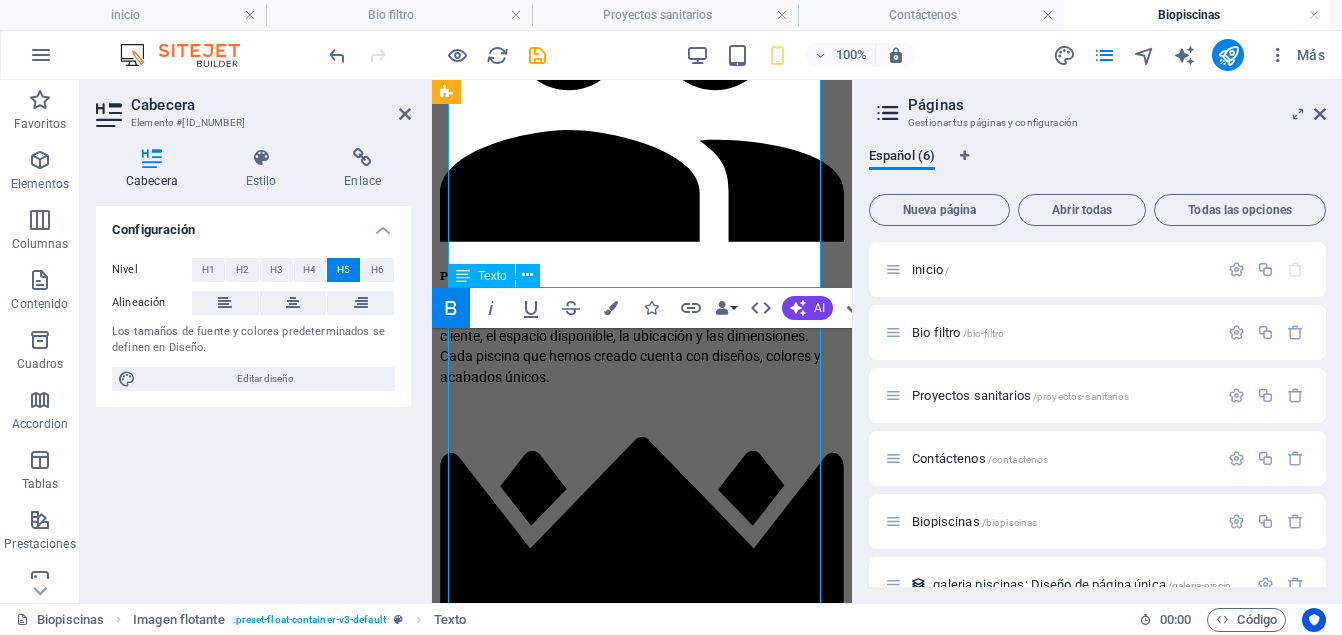 scroll, scrollTop: 4101, scrollLeft: 0, axis: vertical 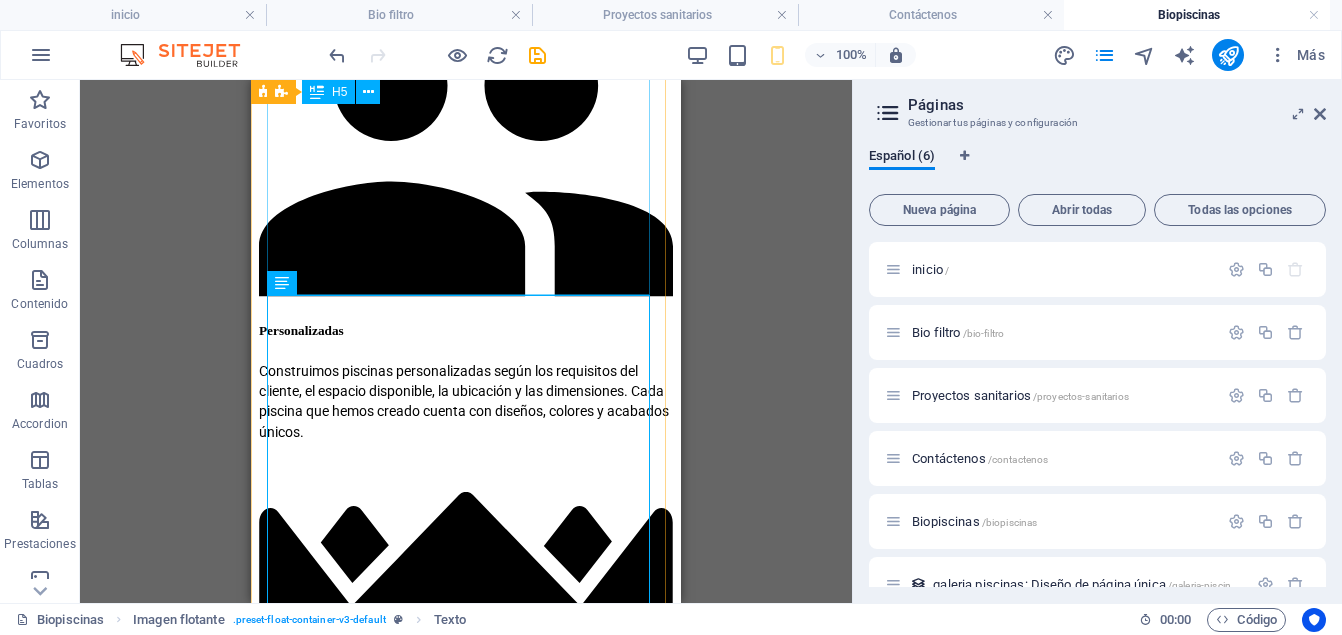 click on "Caracteristicas de la biopiscinas y sus beneficios" at bounding box center (466, 5349) 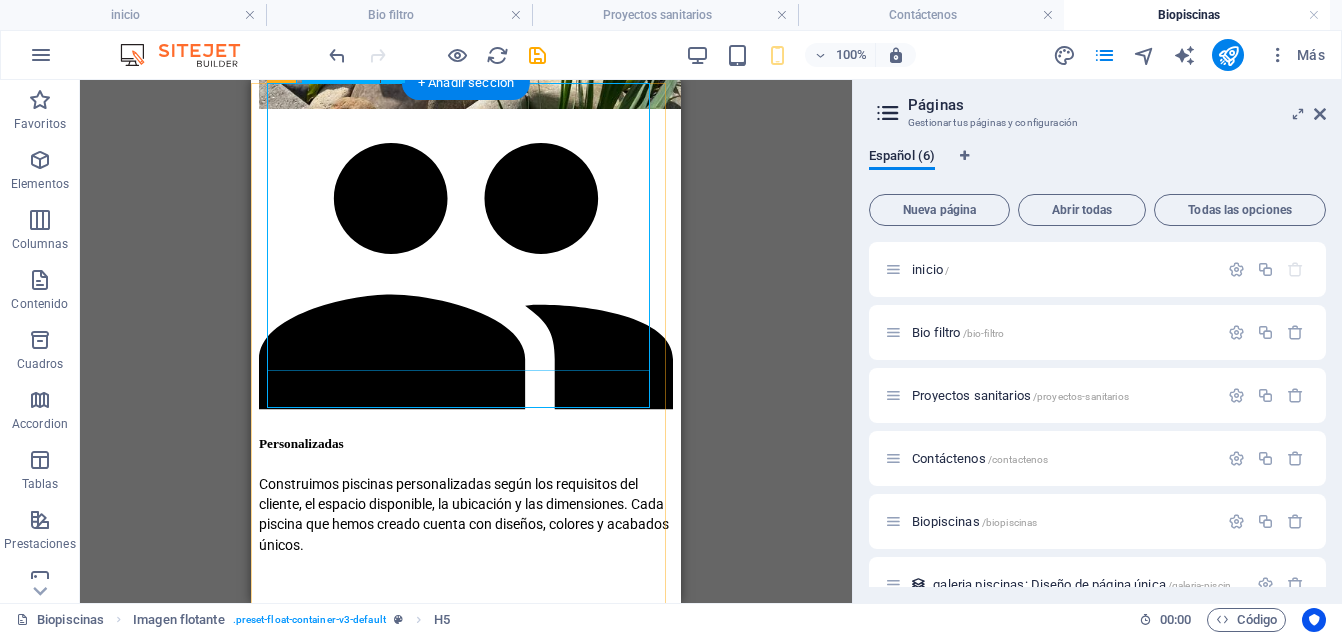 scroll, scrollTop: 3987, scrollLeft: 0, axis: vertical 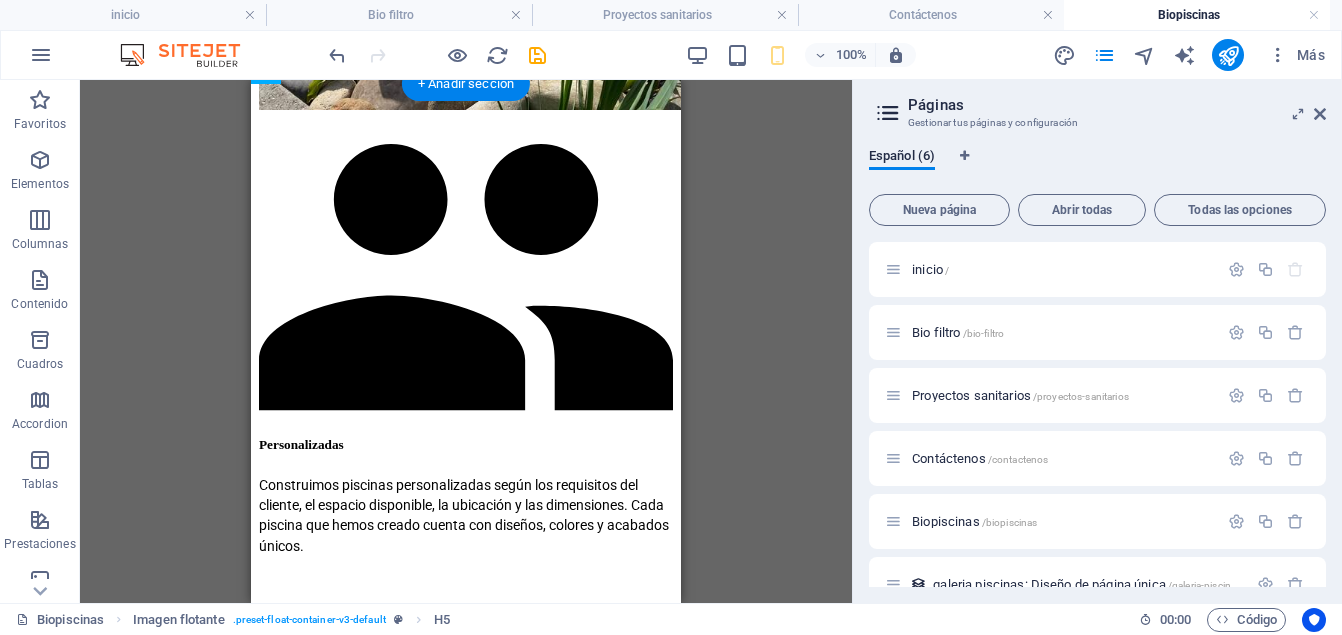 drag, startPoint x: 557, startPoint y: 396, endPoint x: 516, endPoint y: 457, distance: 73.4983 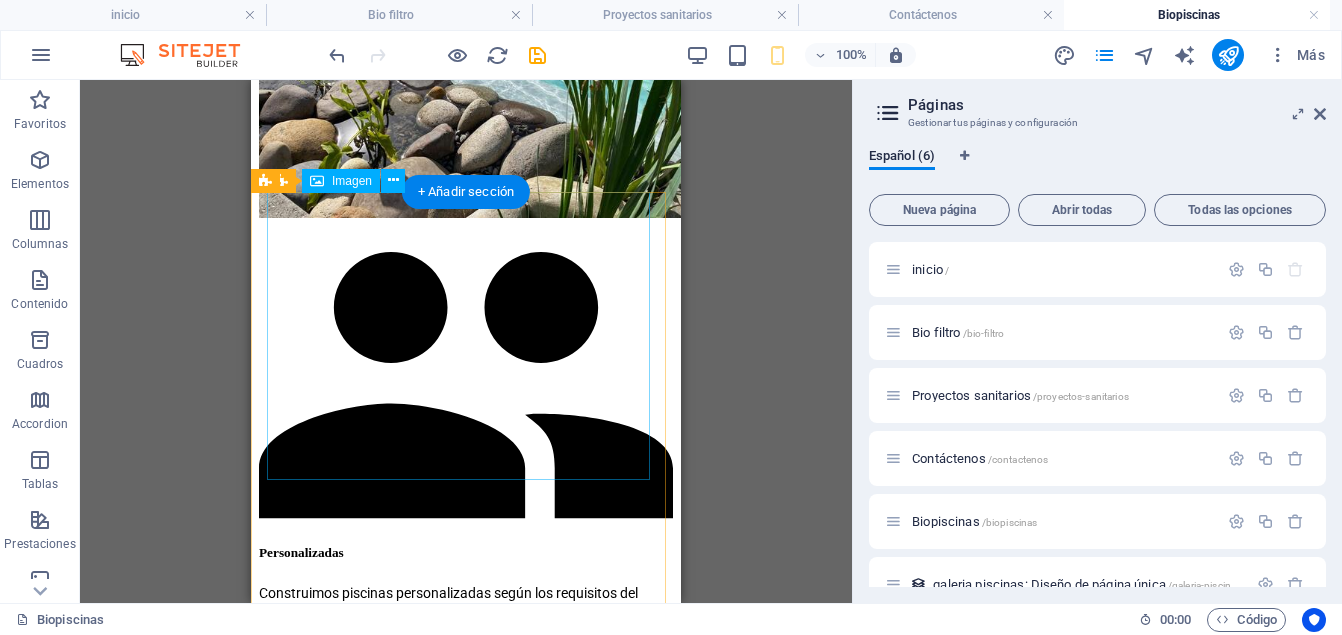 scroll, scrollTop: 3969, scrollLeft: 0, axis: vertical 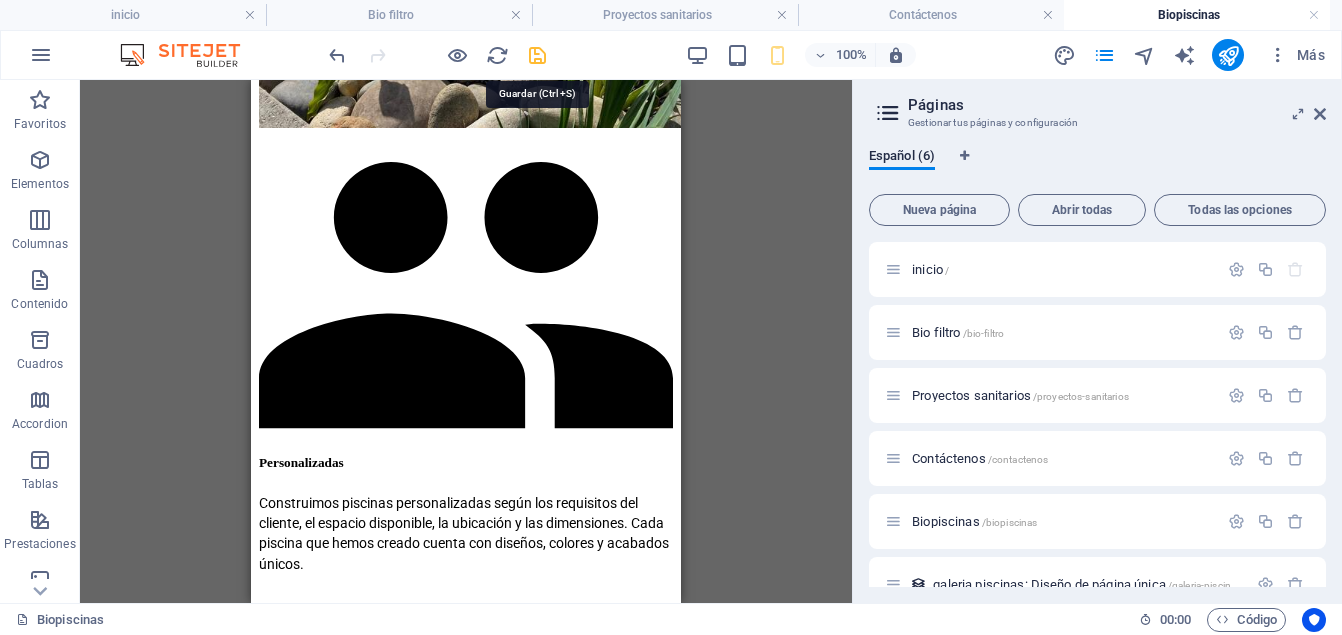 click at bounding box center (537, 55) 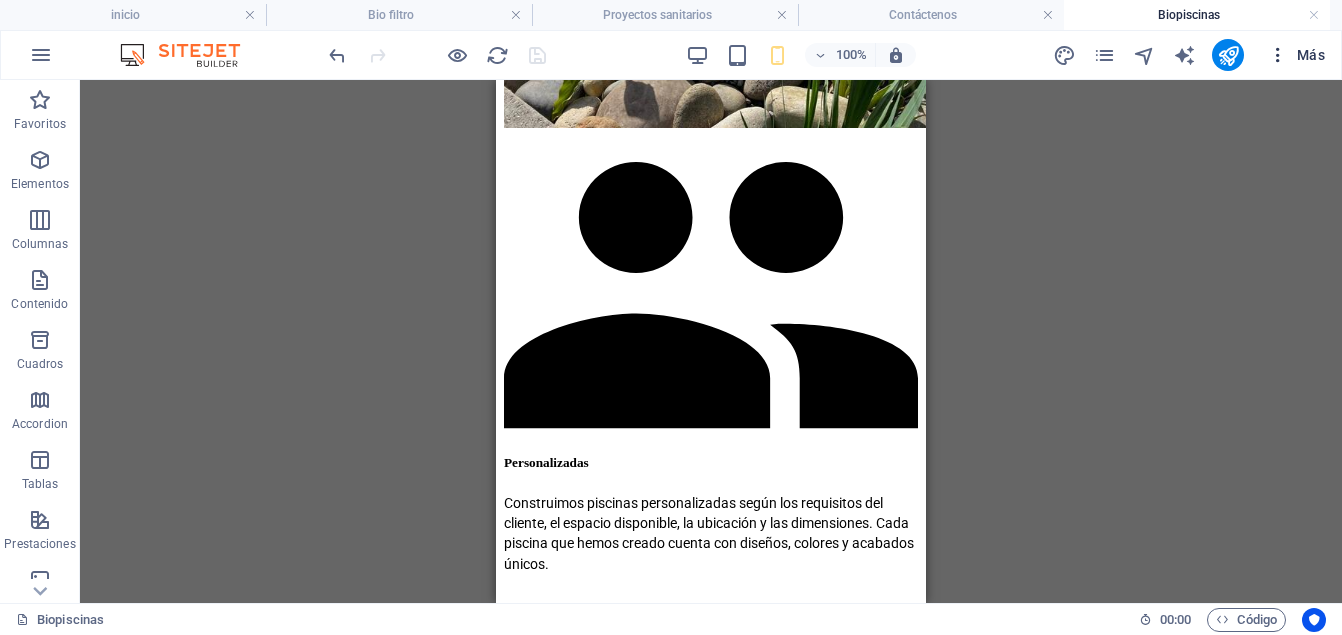 click at bounding box center (1278, 55) 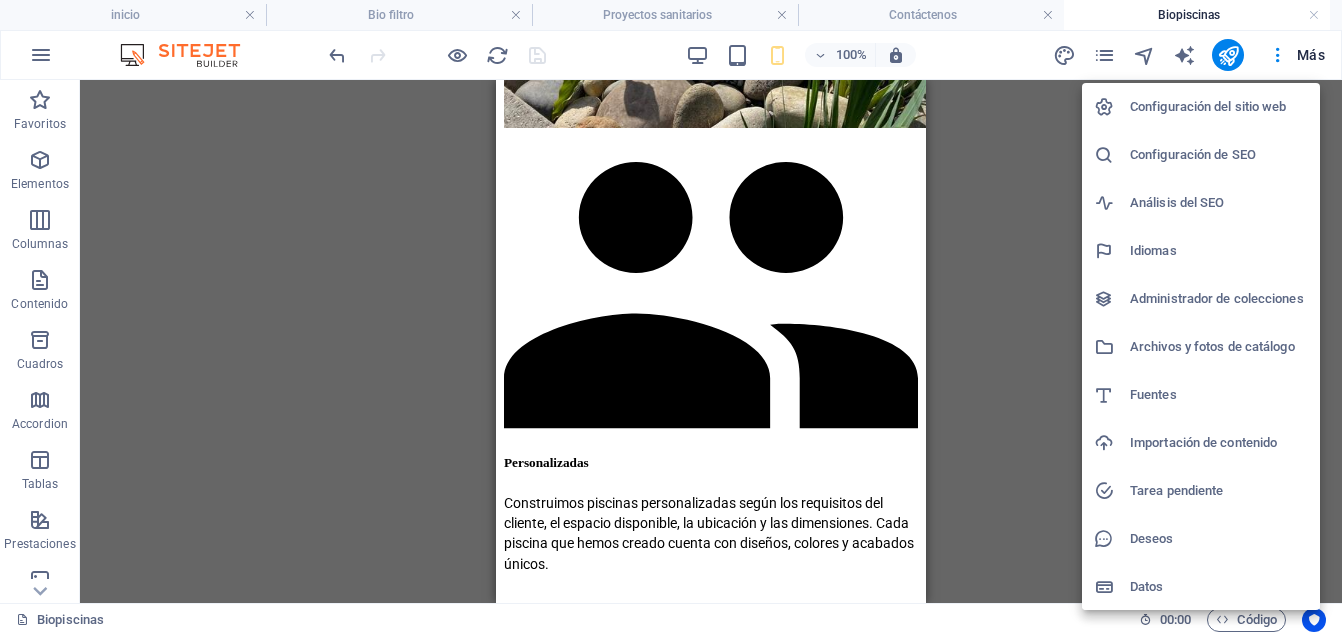 click on "Configuración de SEO" at bounding box center (1219, 155) 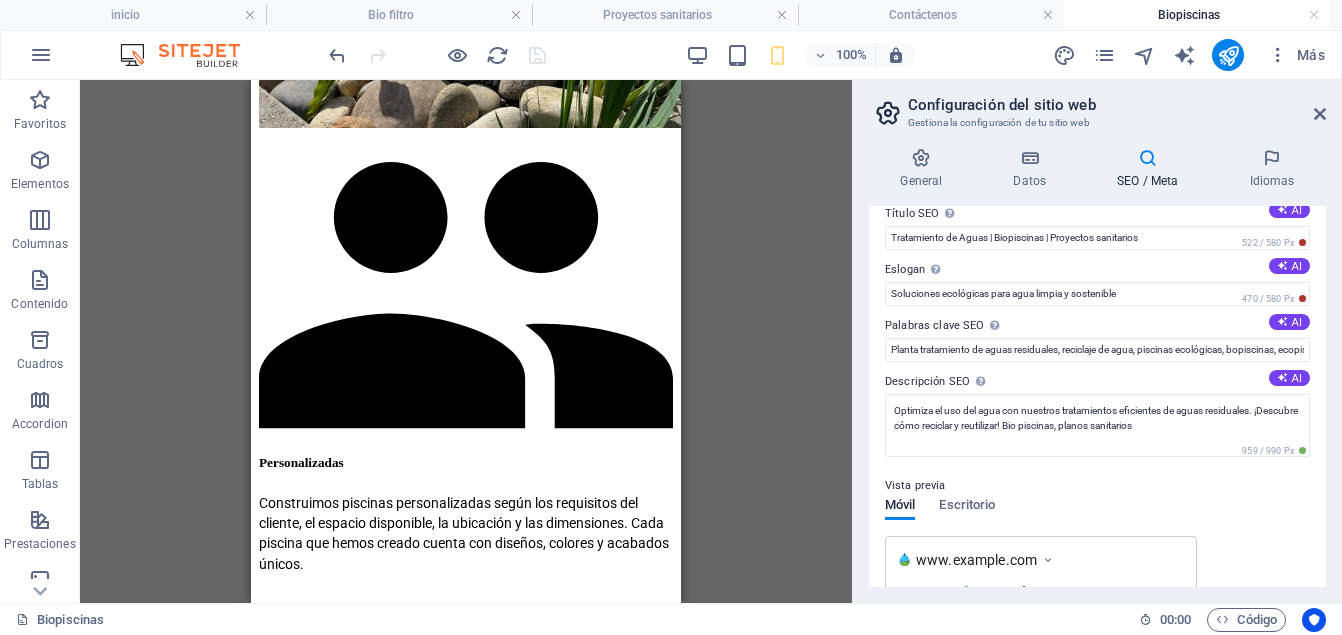 scroll, scrollTop: 0, scrollLeft: 0, axis: both 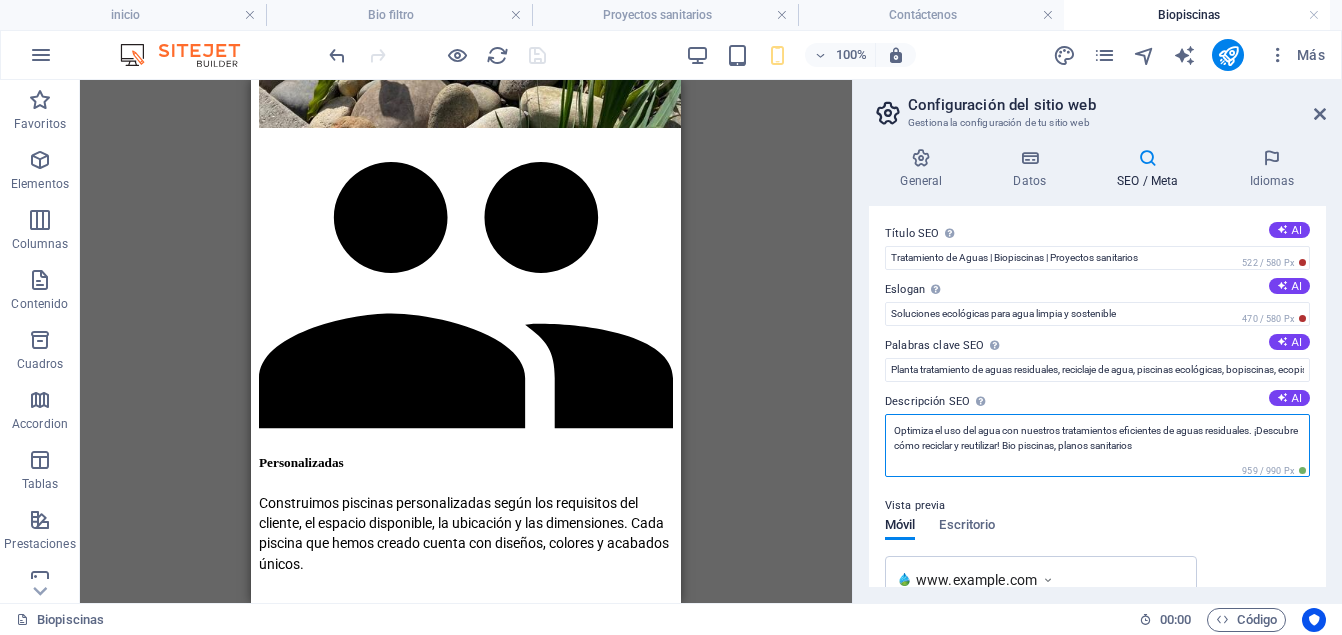 click on "Optimiza el uso del agua con nuestros tratamientos eficientes de aguas residuales. ¡Descubre cómo reciclar y reutilizar! Bio piscinas, planos sanitarios" at bounding box center [1097, 445] 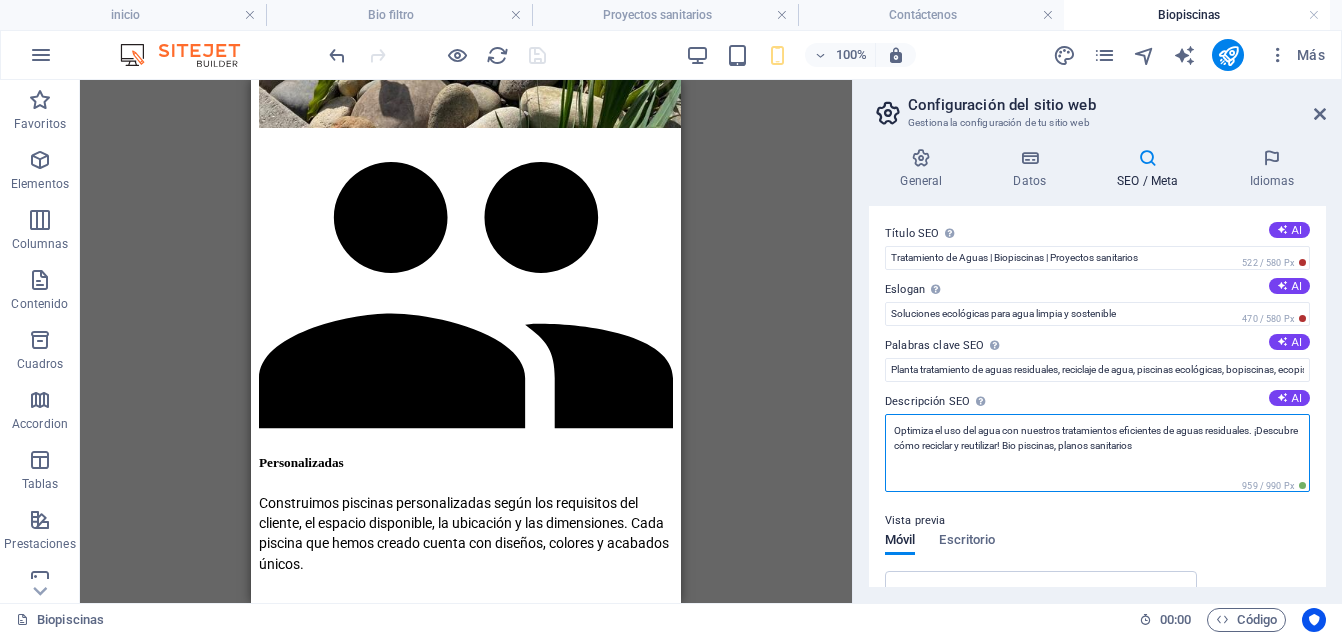 click on "Optimiza el uso del agua con nuestros tratamientos eficientes de aguas residuales. ¡Descubre cómo reciclar y reutilizar! Bio piscinas, planos sanitarios" at bounding box center [1097, 453] 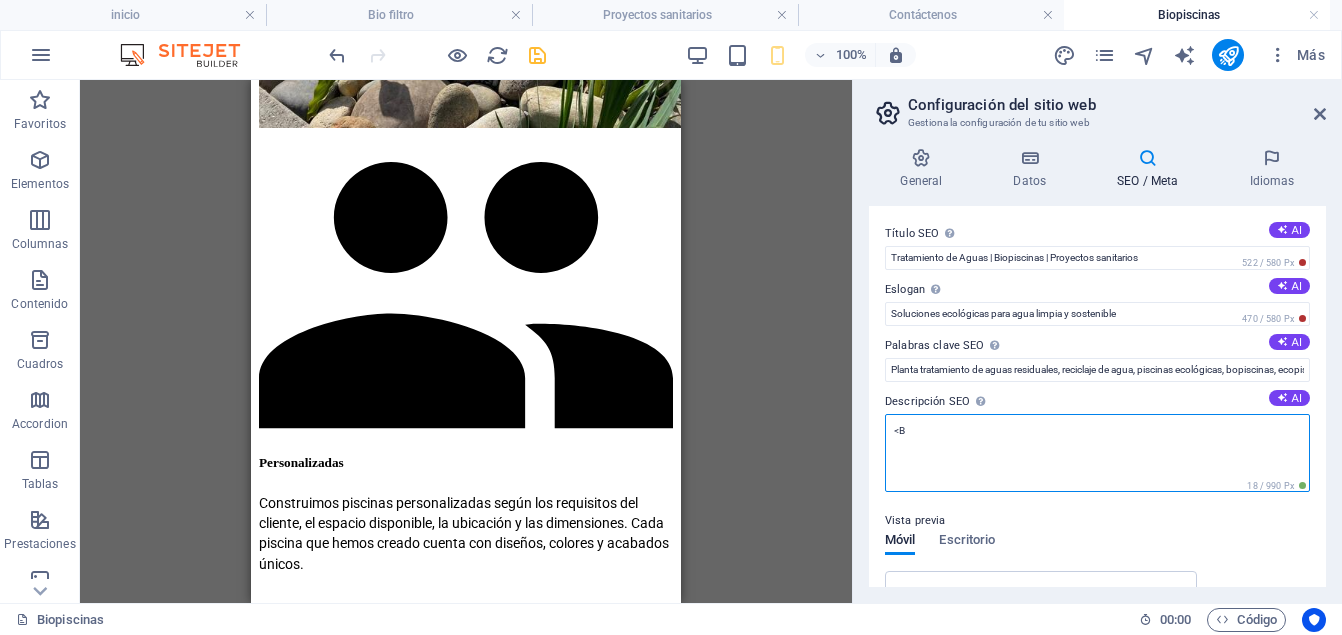 type on "<" 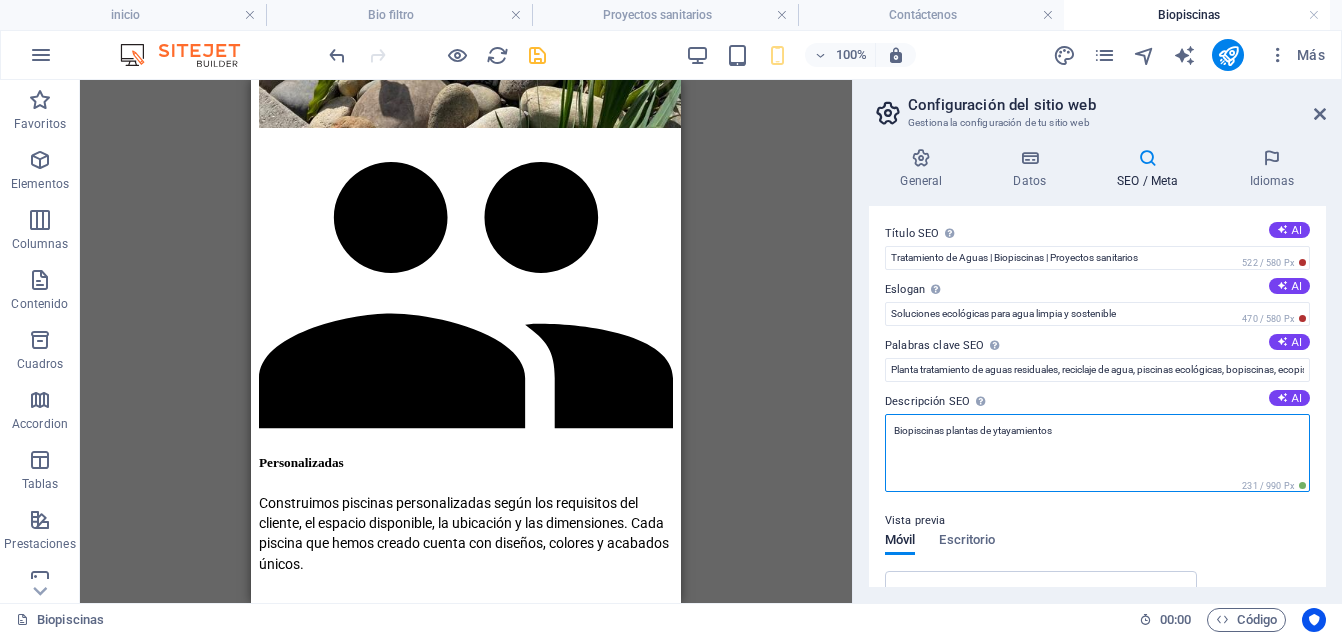 drag, startPoint x: 1050, startPoint y: 432, endPoint x: 1019, endPoint y: 451, distance: 36.359318 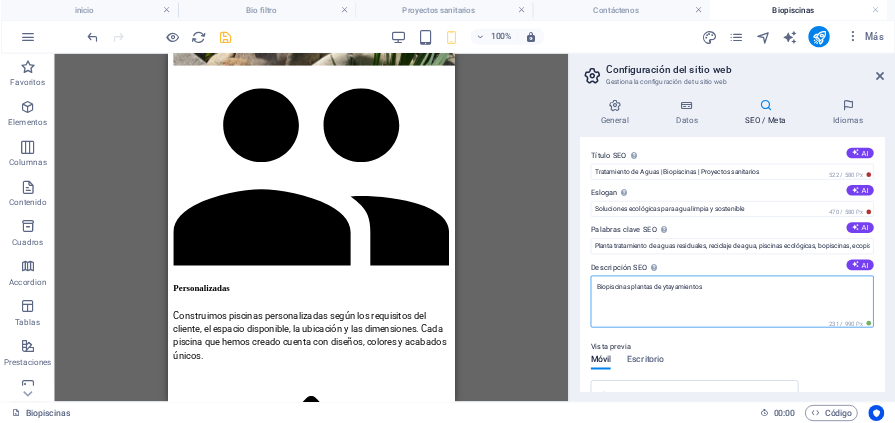 scroll, scrollTop: 3968, scrollLeft: 0, axis: vertical 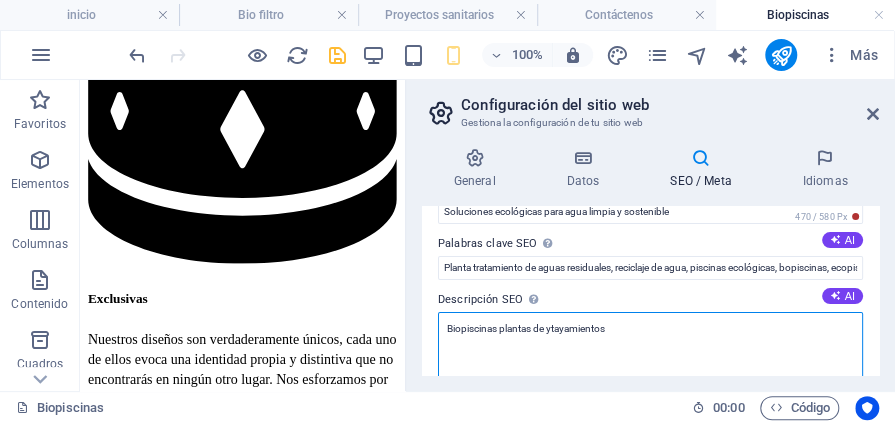 drag, startPoint x: 626, startPoint y: 330, endPoint x: 550, endPoint y: 331, distance: 76.00658 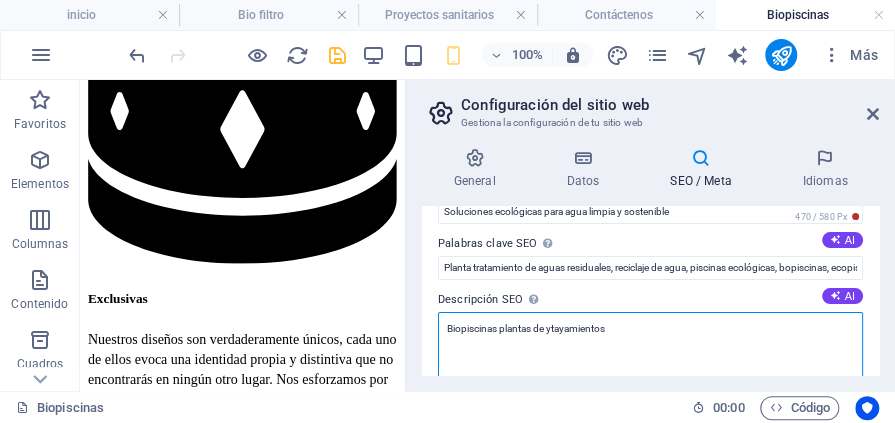 click on "Biopiscinas plantas de ytayamientos" at bounding box center (650, 351) 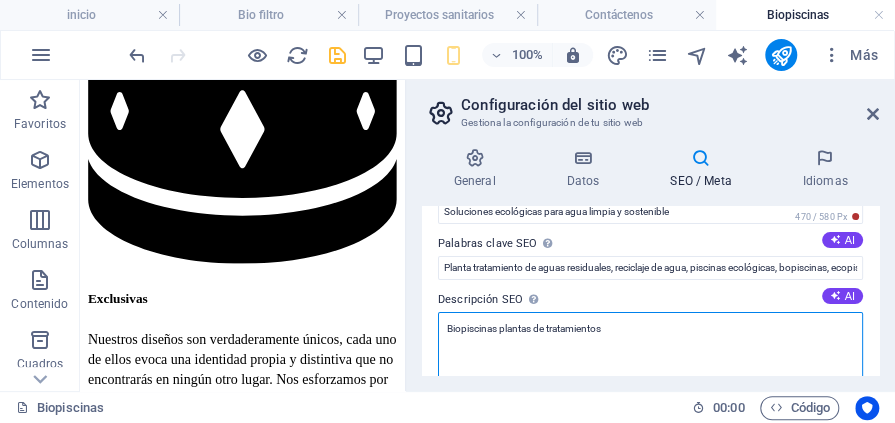 click on "Biopiscinas plantas de tratamientos" at bounding box center (650, 351) 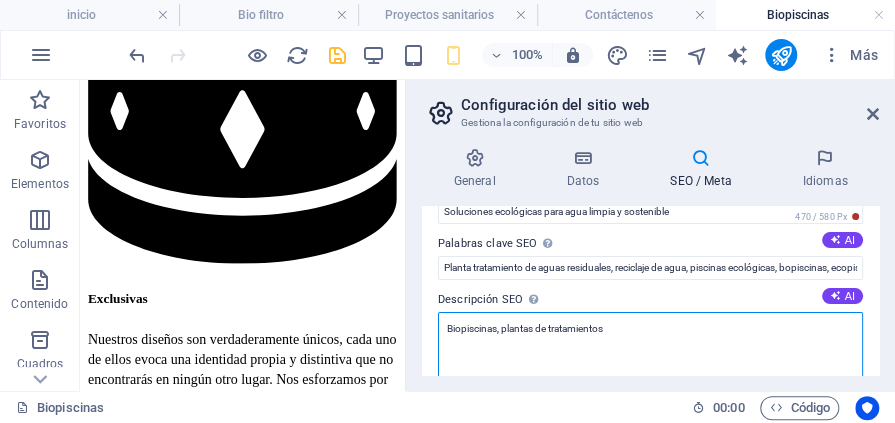 click on "Biopiscinas, plantas de tratamientos" at bounding box center [650, 351] 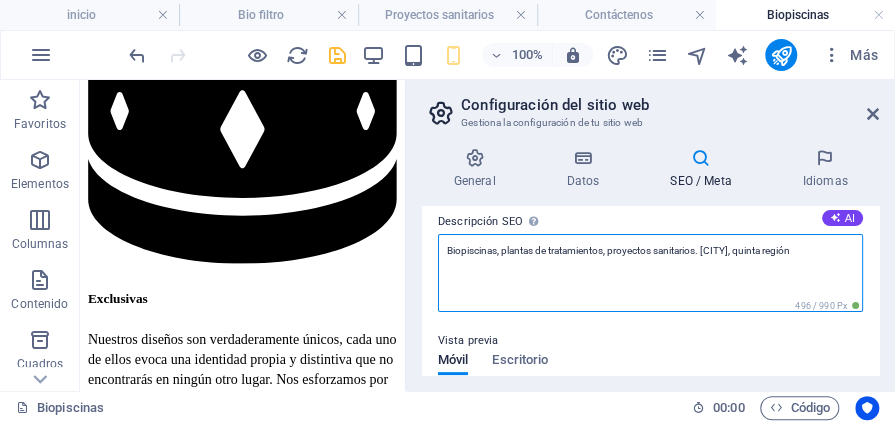 scroll, scrollTop: 180, scrollLeft: 0, axis: vertical 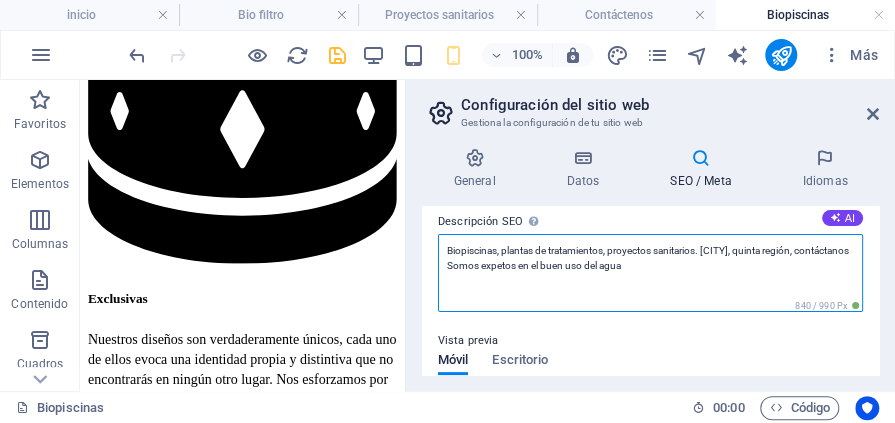 click on "Biopiscinas, plantas de tratamientos, proyectos sanitarios. Chile, quinta región, contáctanos Somos expetos en el buen uso del agua" at bounding box center [650, 273] 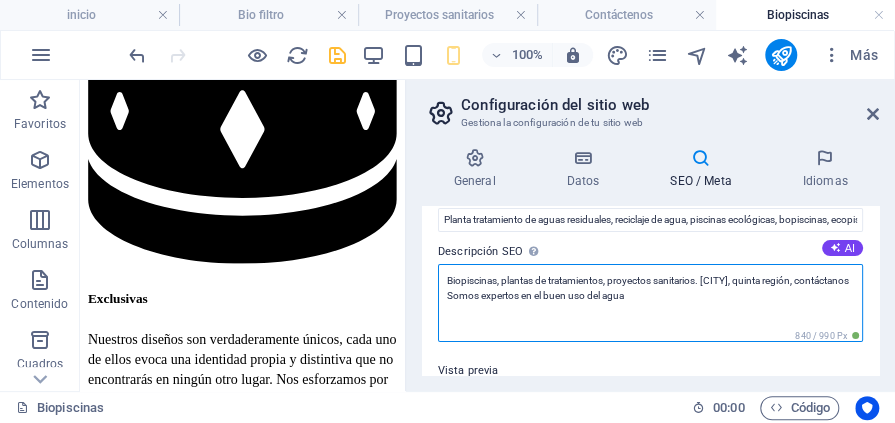 scroll, scrollTop: 153, scrollLeft: 0, axis: vertical 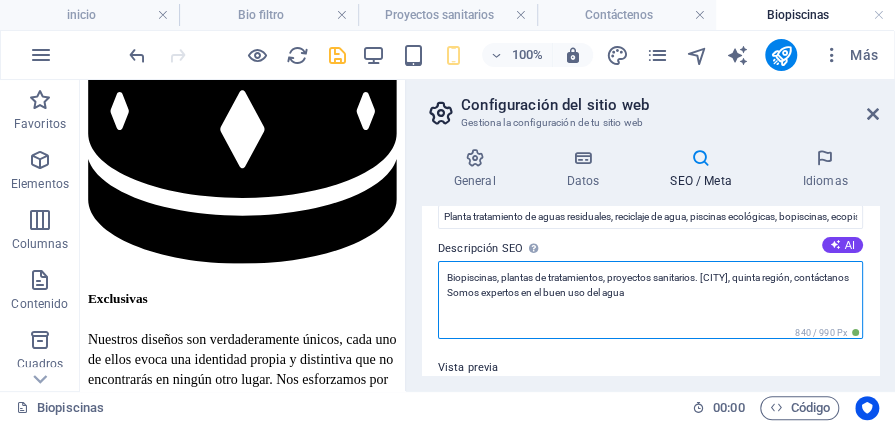 drag, startPoint x: 684, startPoint y: 292, endPoint x: 503, endPoint y: 302, distance: 181.27603 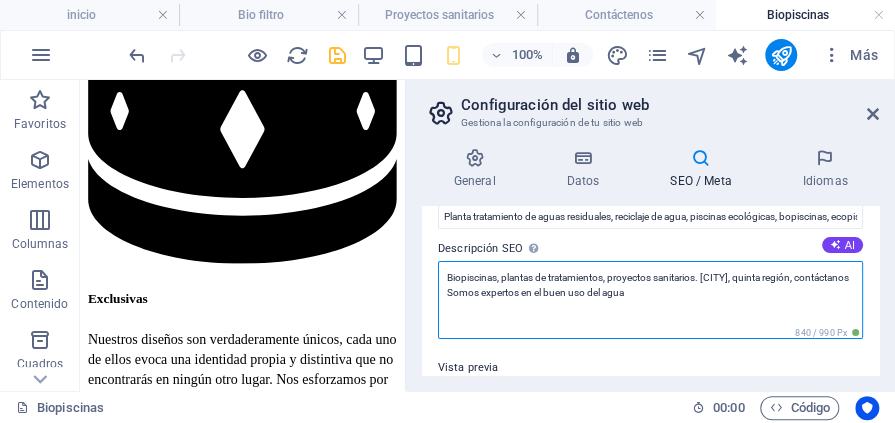 click on "Biopiscinas, plantas de tratamientos, proyectos sanitarios. Chile, quinta región, contáctanos Somos expertos en el buen uso del agua" at bounding box center [650, 300] 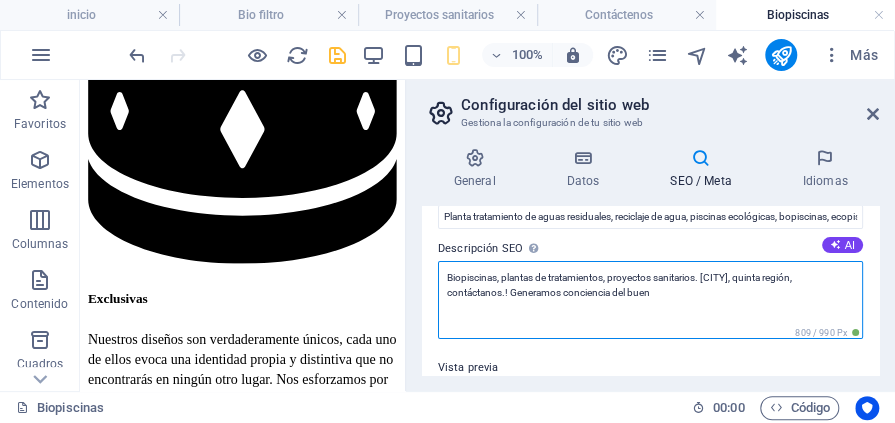 click on "Biopiscinas, plantas de tratamientos, proyectos sanitarios. Chile, quinta región, contáctanos.! Generamos conciencia del buen" at bounding box center [650, 300] 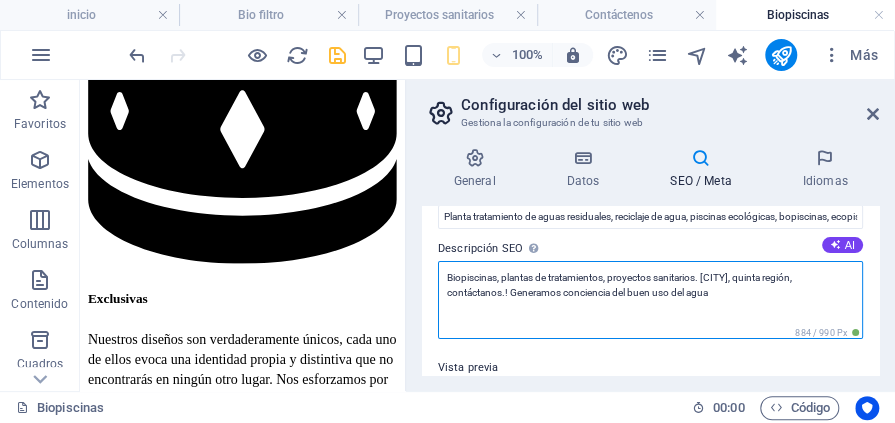 type on "Biopiscinas, plantas de tratamientos, proyectos sanitarios. [COUNTRY], [REGION], contáctanos.! Generamos conciencia del buen uso del agua." 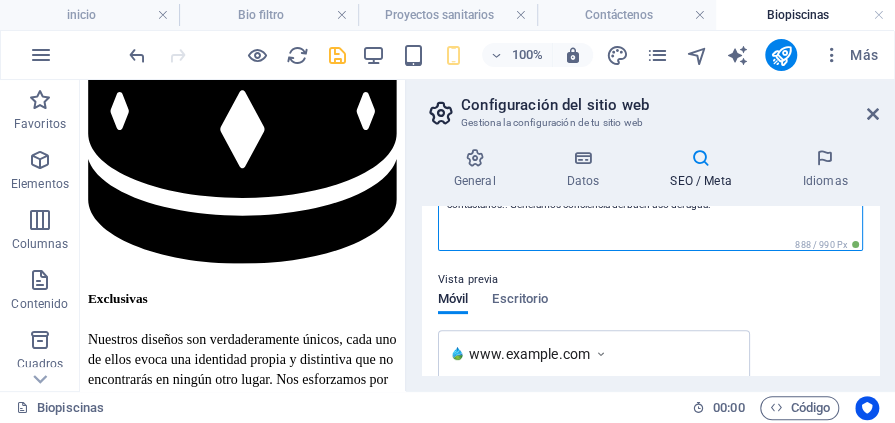 scroll, scrollTop: 240, scrollLeft: 0, axis: vertical 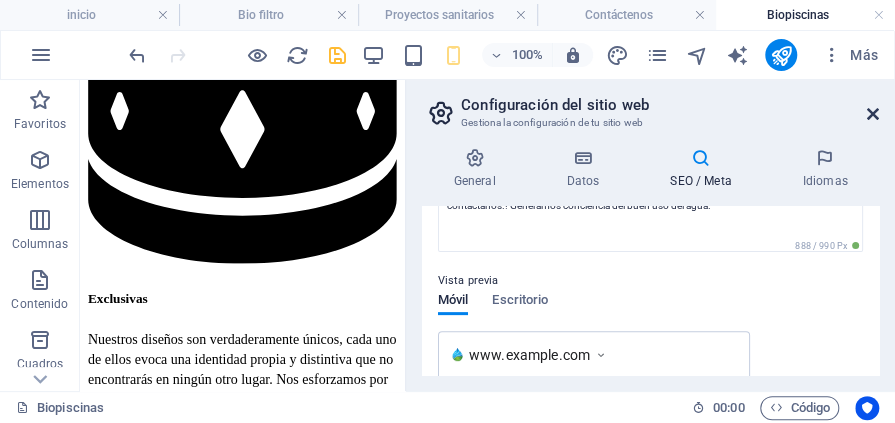 click at bounding box center (873, 114) 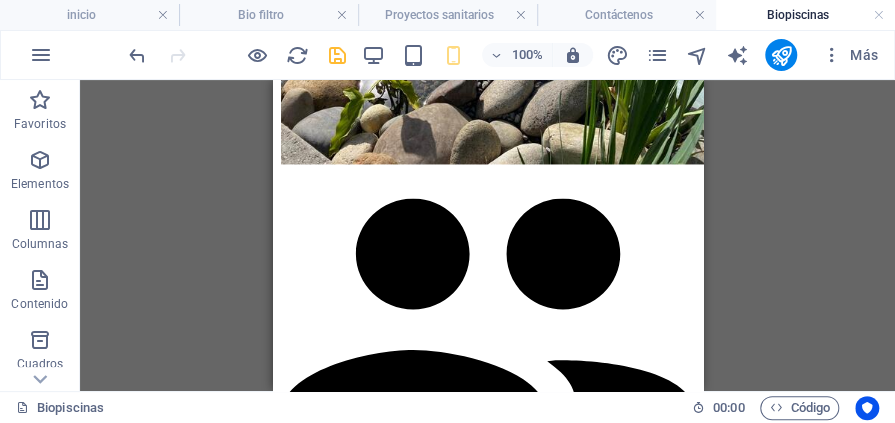 scroll, scrollTop: 3952, scrollLeft: 0, axis: vertical 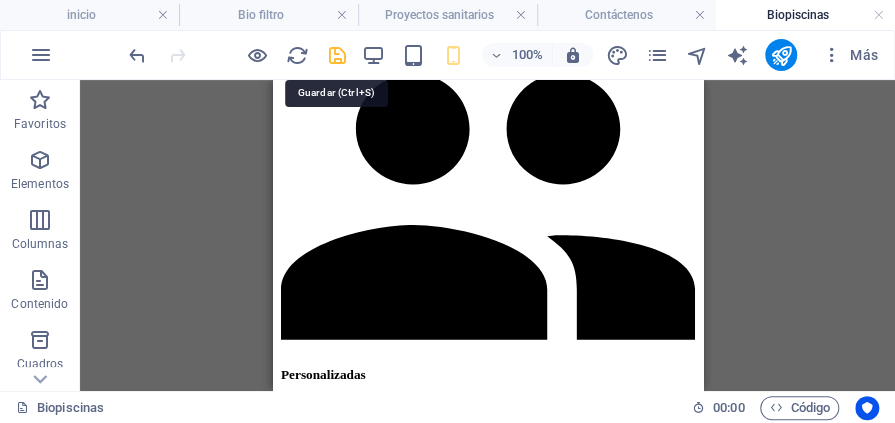 click at bounding box center [337, 55] 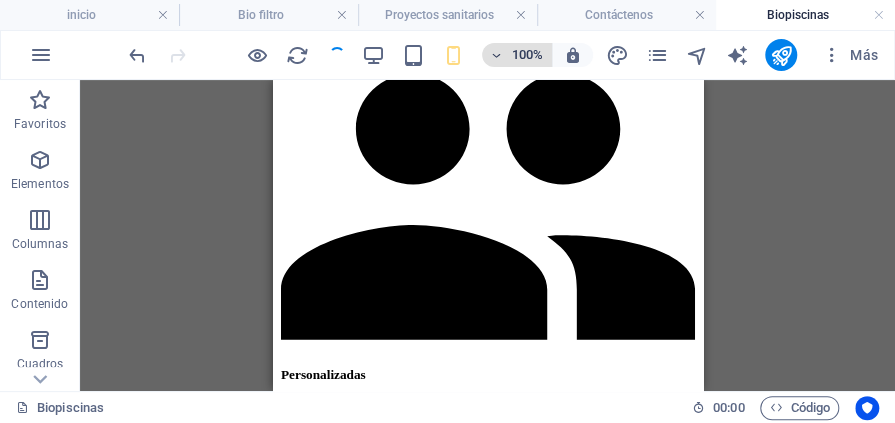 click on "100%" at bounding box center [528, 55] 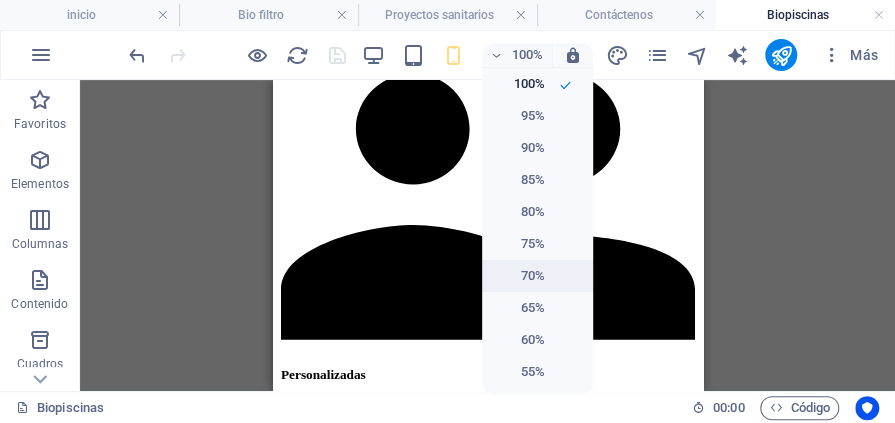 click on "70%" at bounding box center (519, 276) 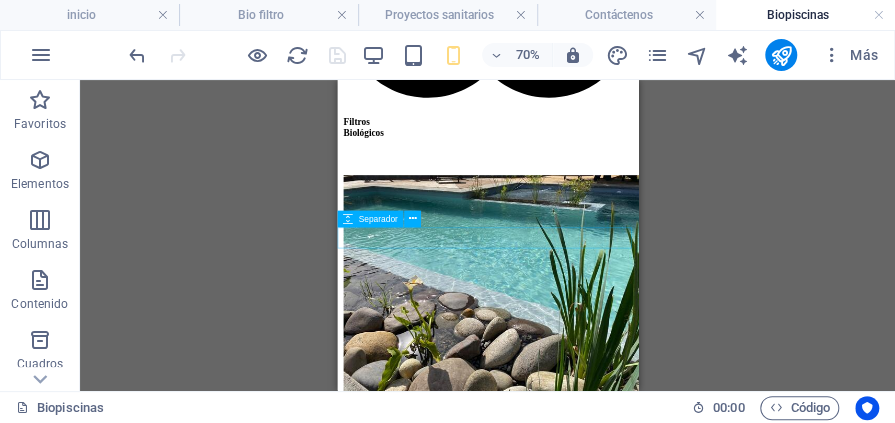 scroll, scrollTop: 3427, scrollLeft: 0, axis: vertical 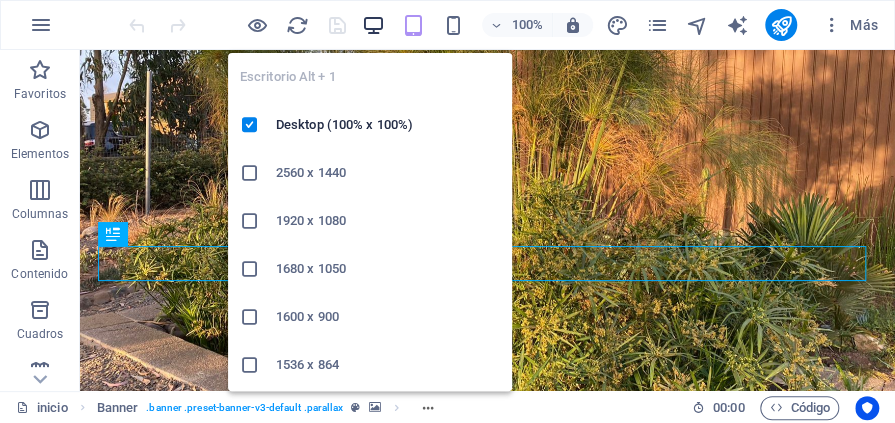 click at bounding box center (373, 25) 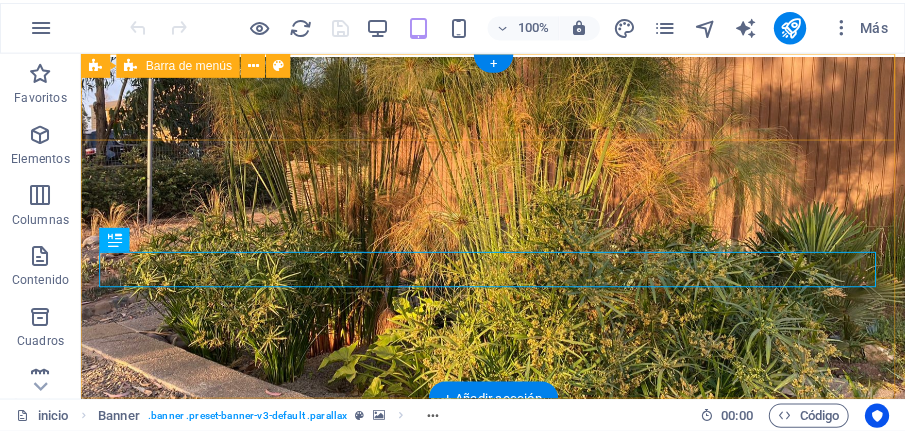 scroll, scrollTop: 10, scrollLeft: 0, axis: vertical 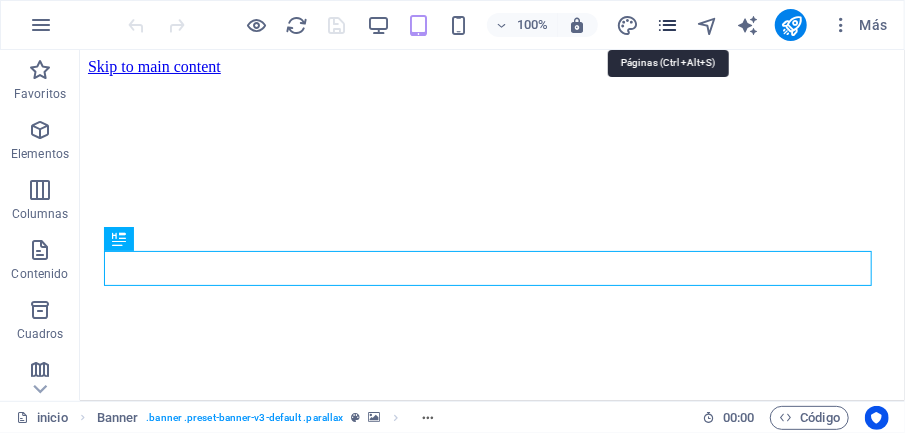 click at bounding box center (667, 25) 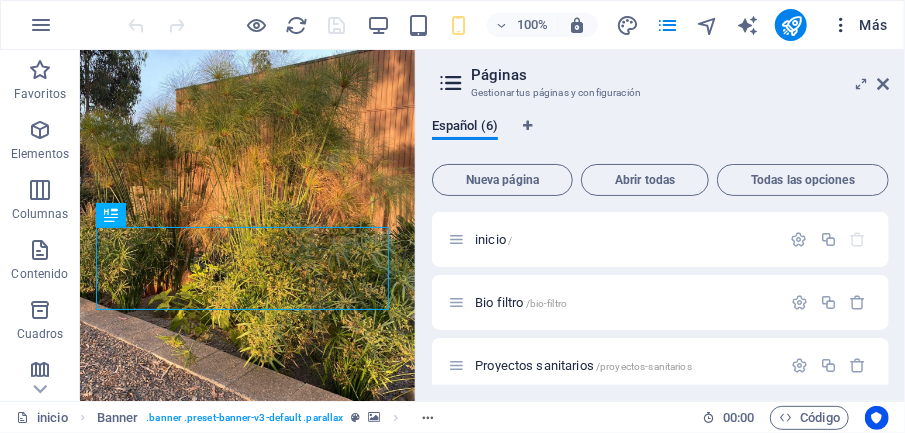 click on "Más" at bounding box center (859, 25) 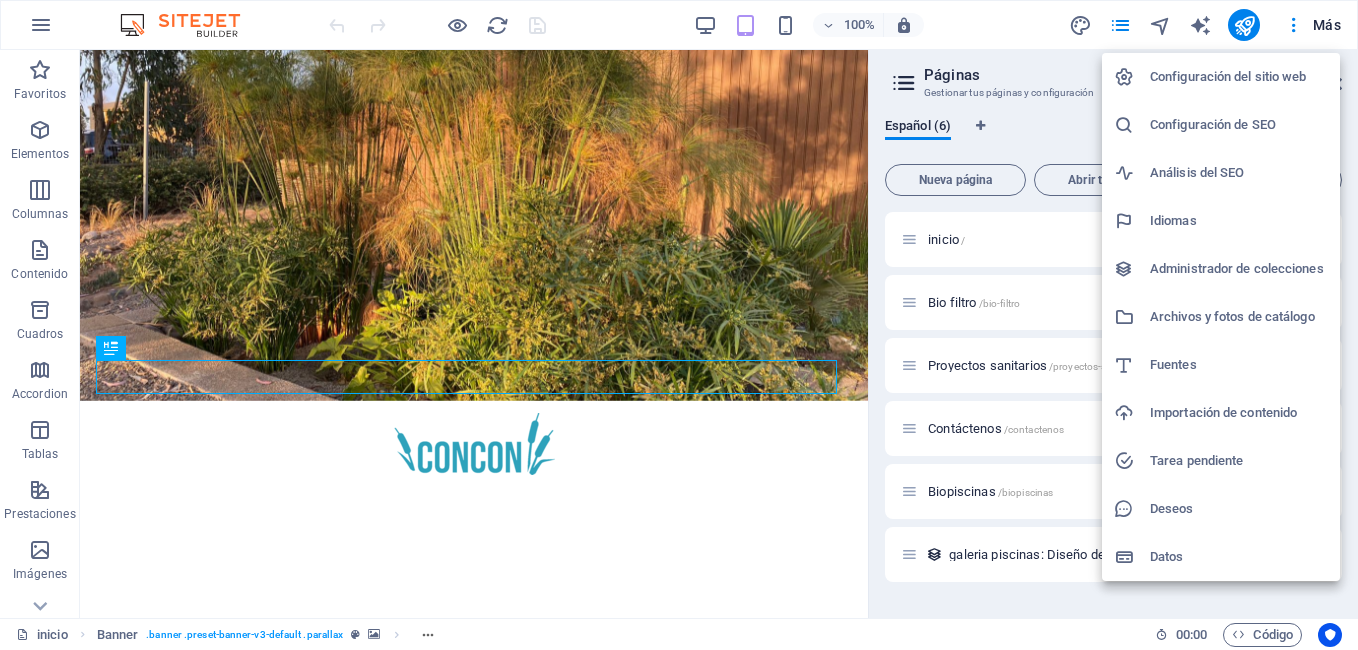 drag, startPoint x: 823, startPoint y: 0, endPoint x: 653, endPoint y: 19, distance: 171.05847 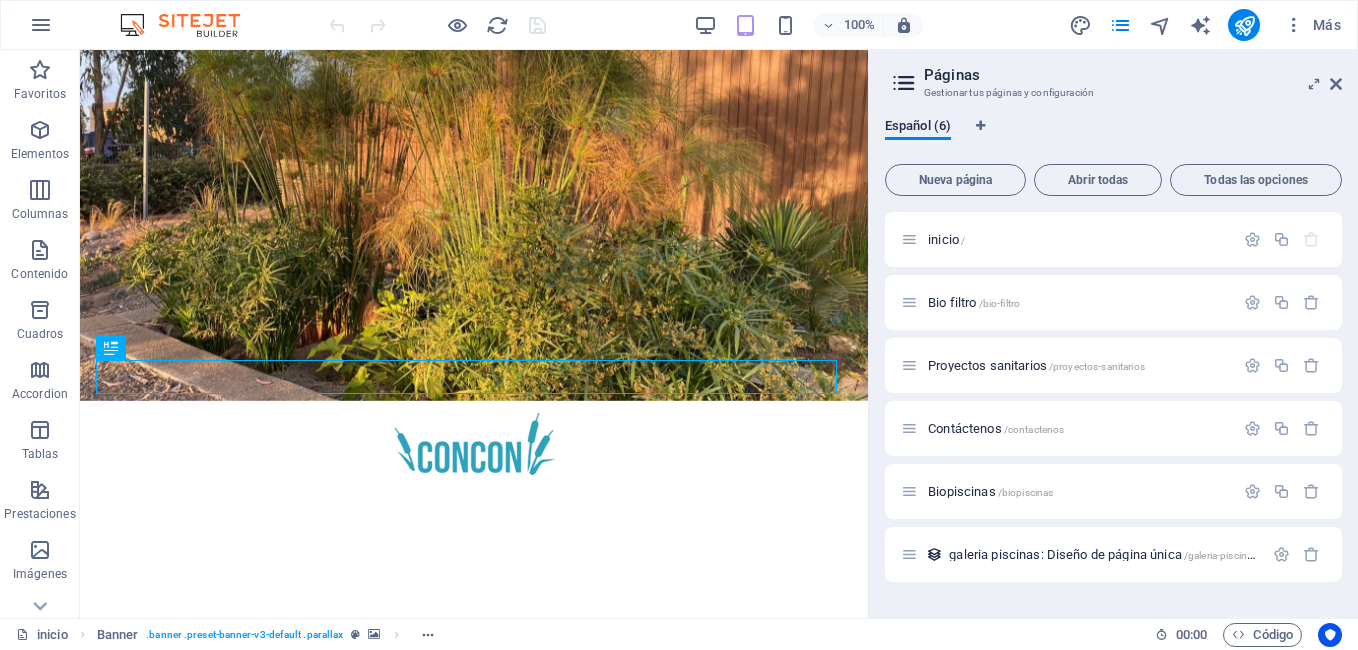 click on "100% Más" at bounding box center [837, 25] 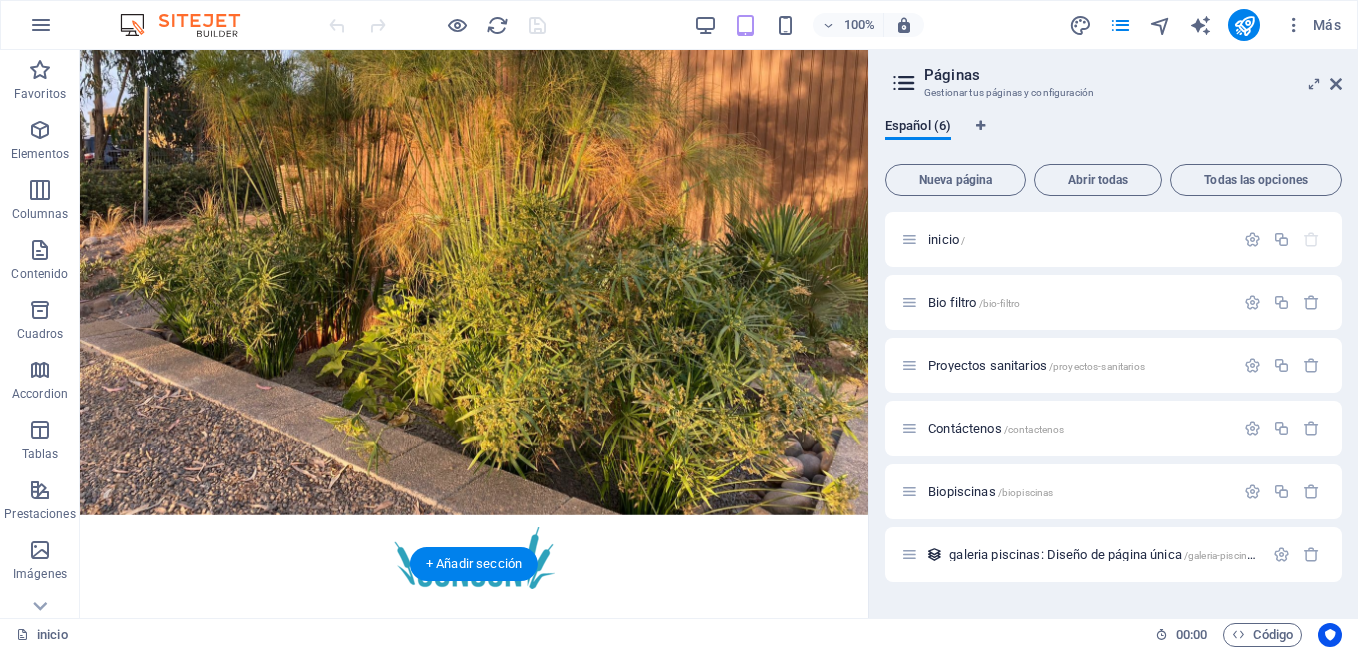 scroll, scrollTop: 0, scrollLeft: 0, axis: both 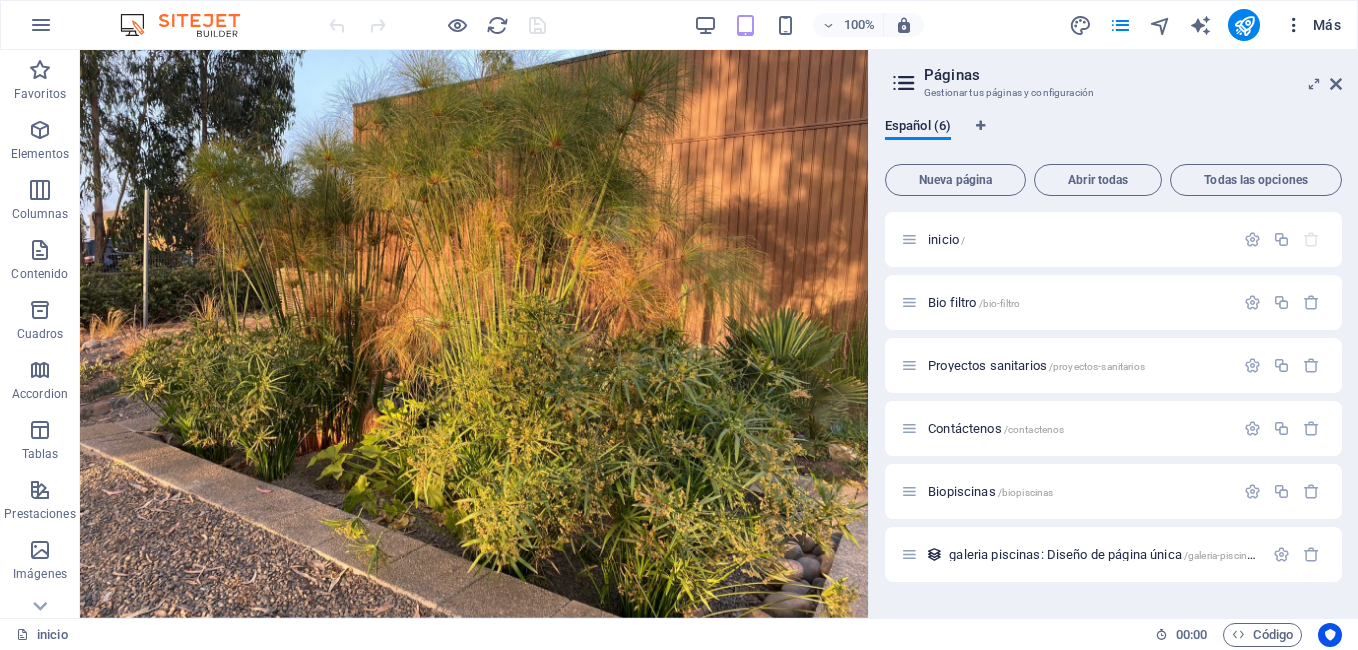 click at bounding box center (1294, 25) 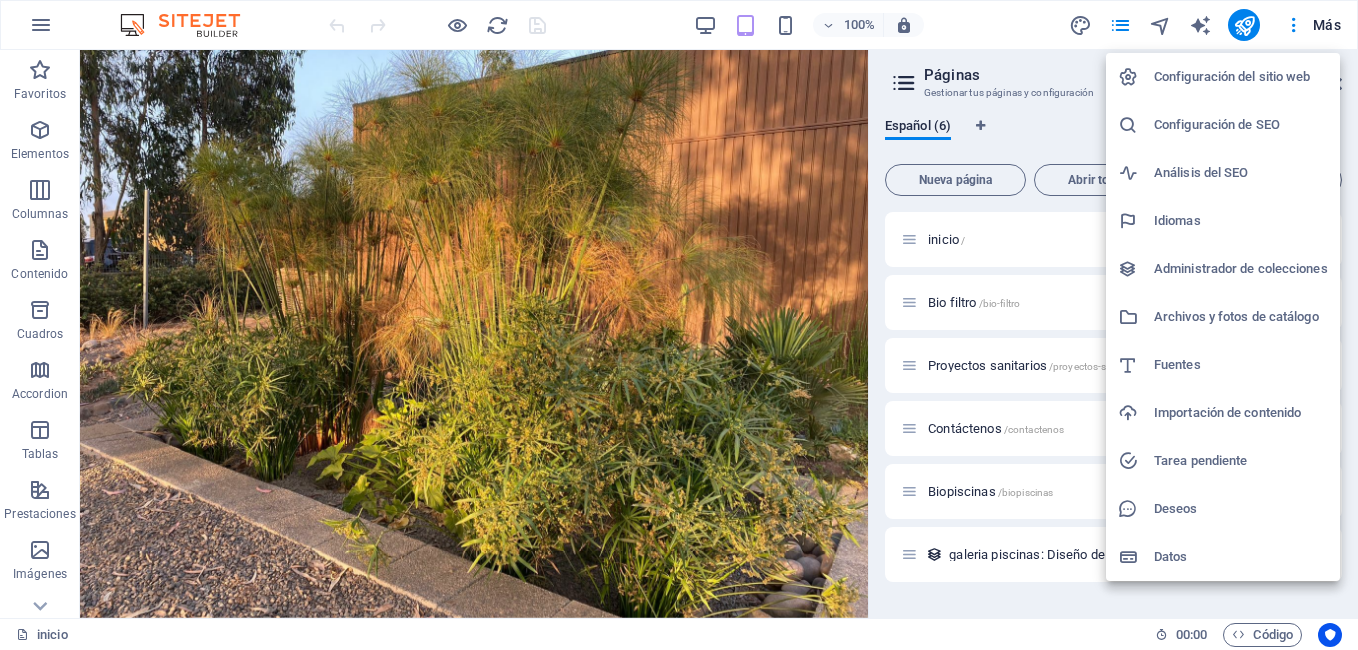 click on "Configuración de SEO" at bounding box center [1241, 125] 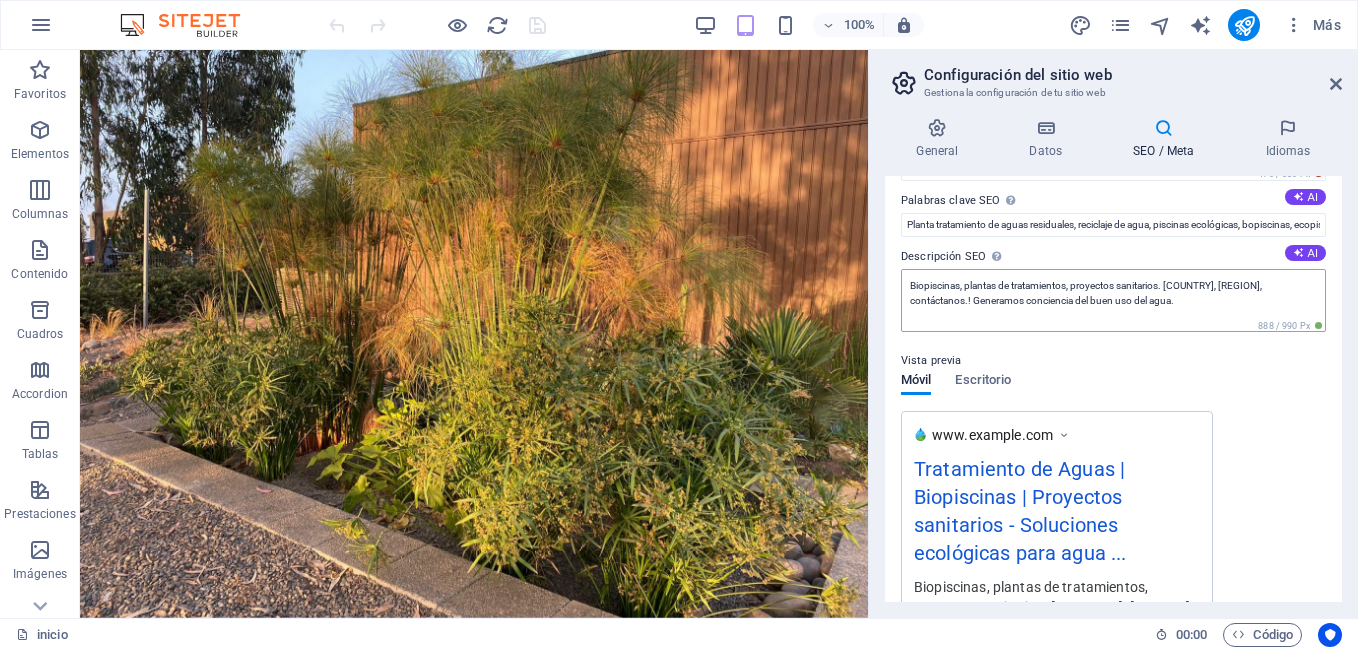 scroll, scrollTop: 0, scrollLeft: 0, axis: both 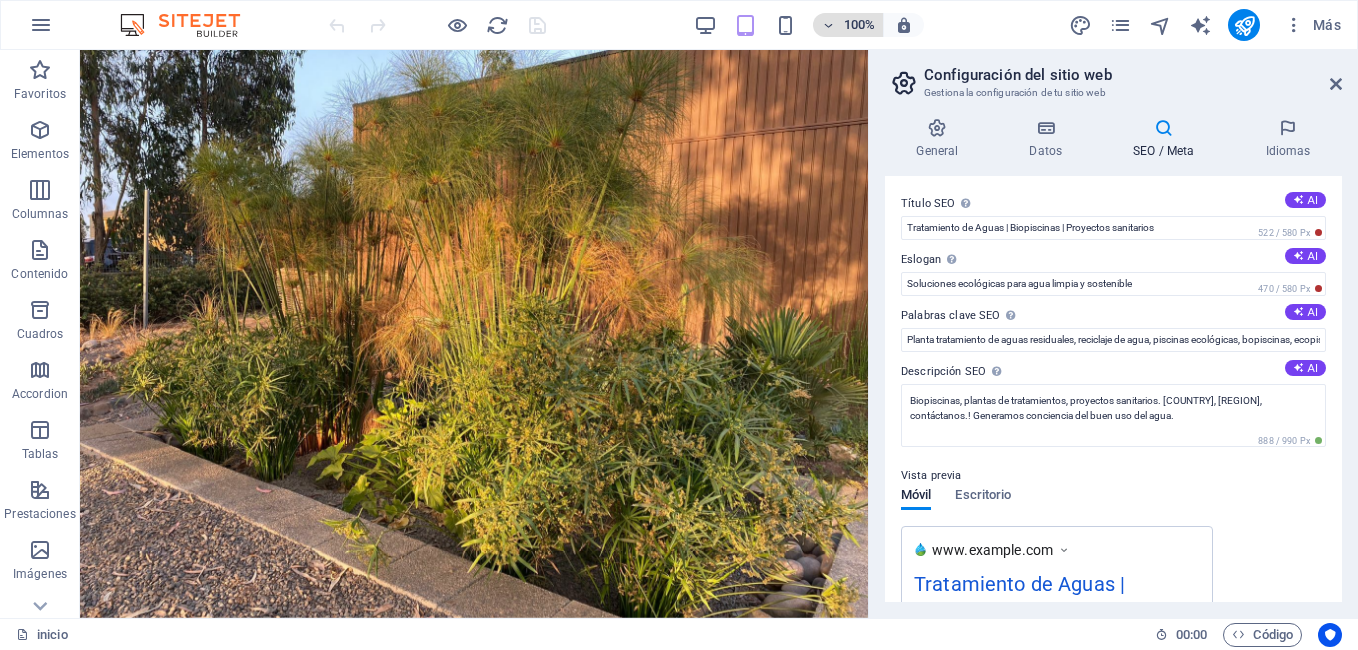 click on "100%" at bounding box center [859, 25] 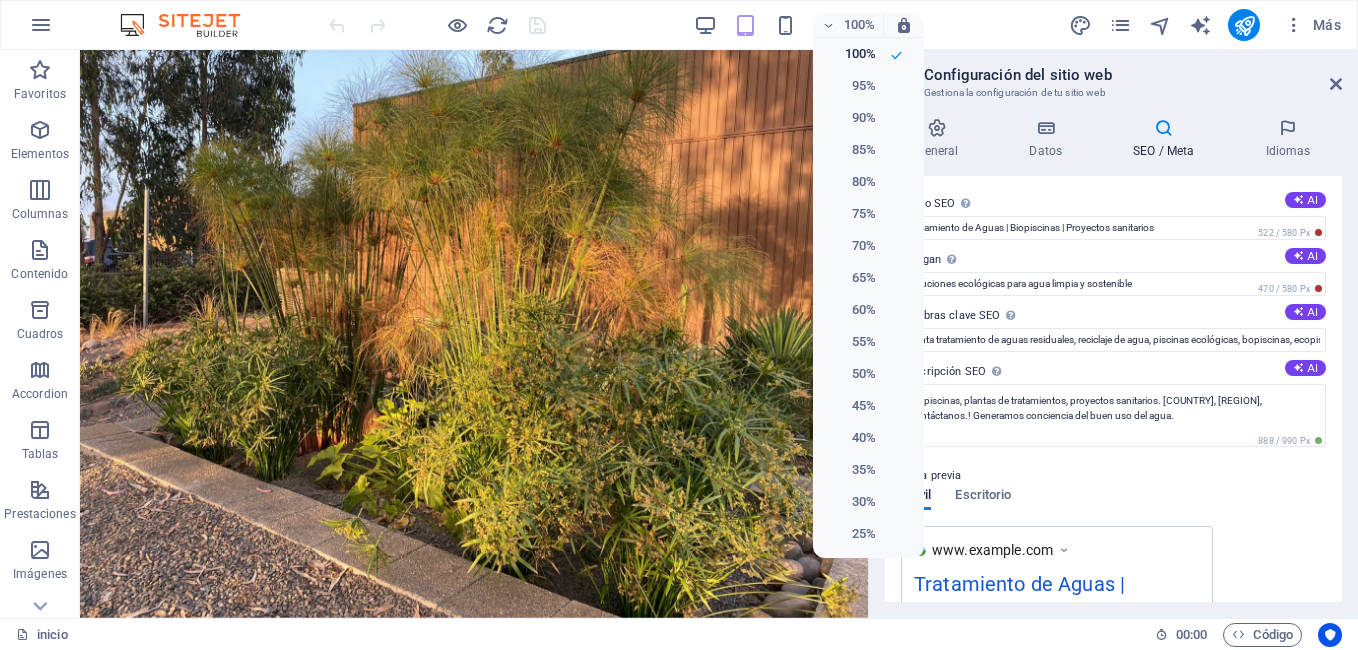 click at bounding box center (679, 325) 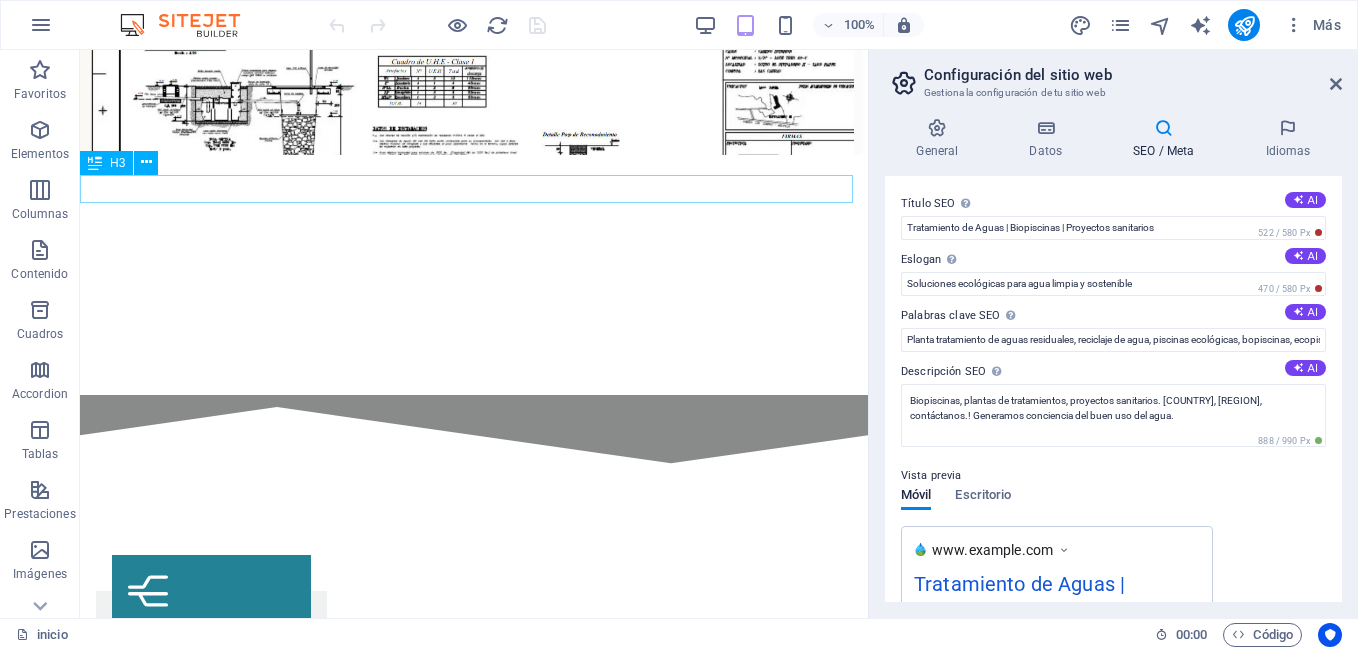 scroll, scrollTop: 2058, scrollLeft: 0, axis: vertical 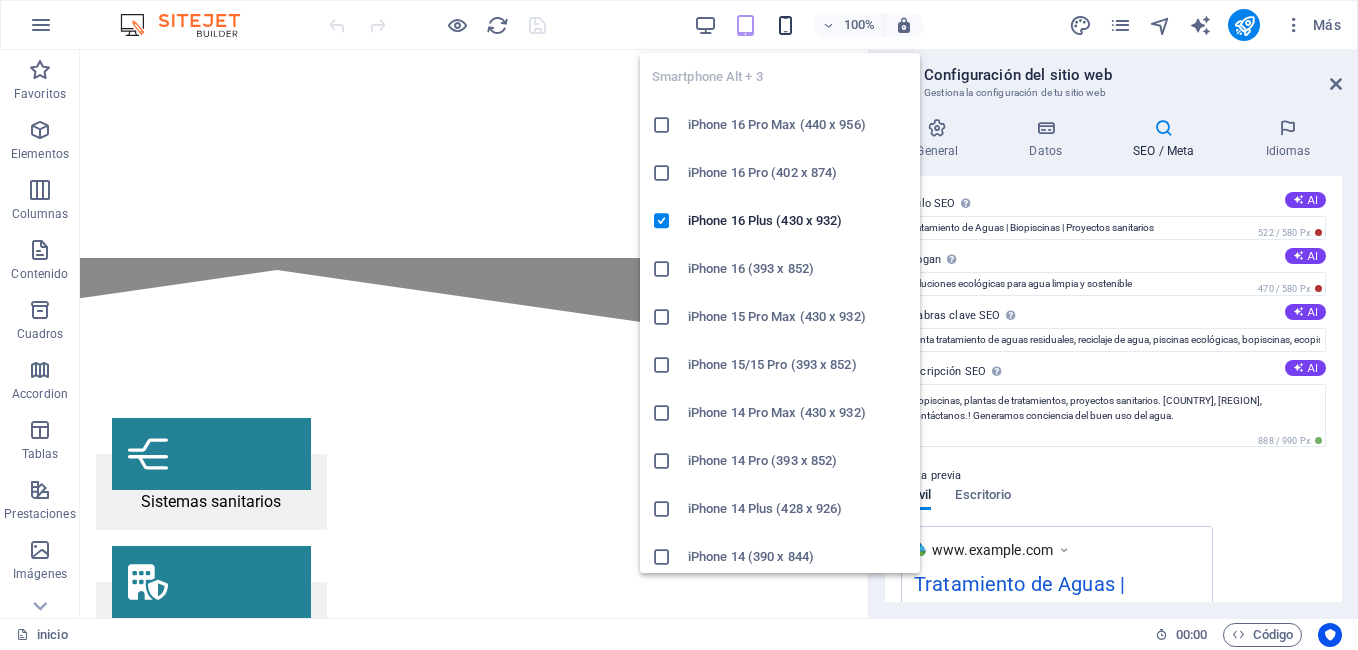 click at bounding box center [785, 25] 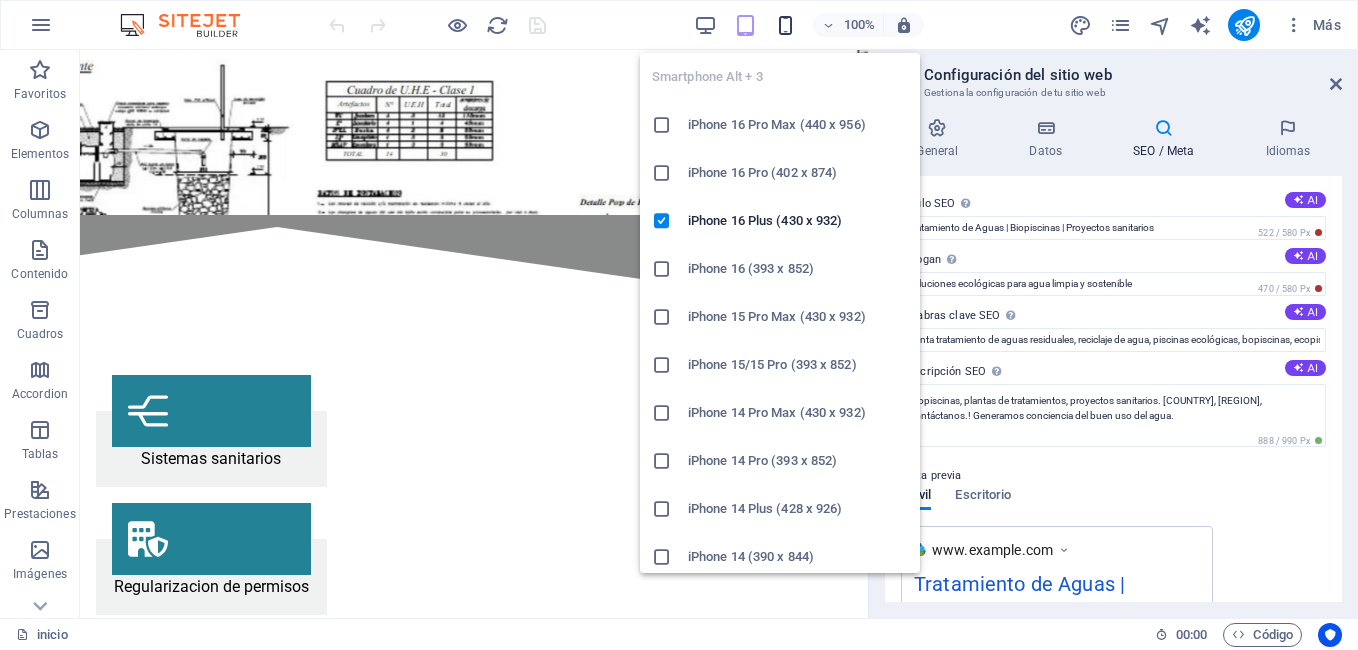 scroll, scrollTop: 2131, scrollLeft: 0, axis: vertical 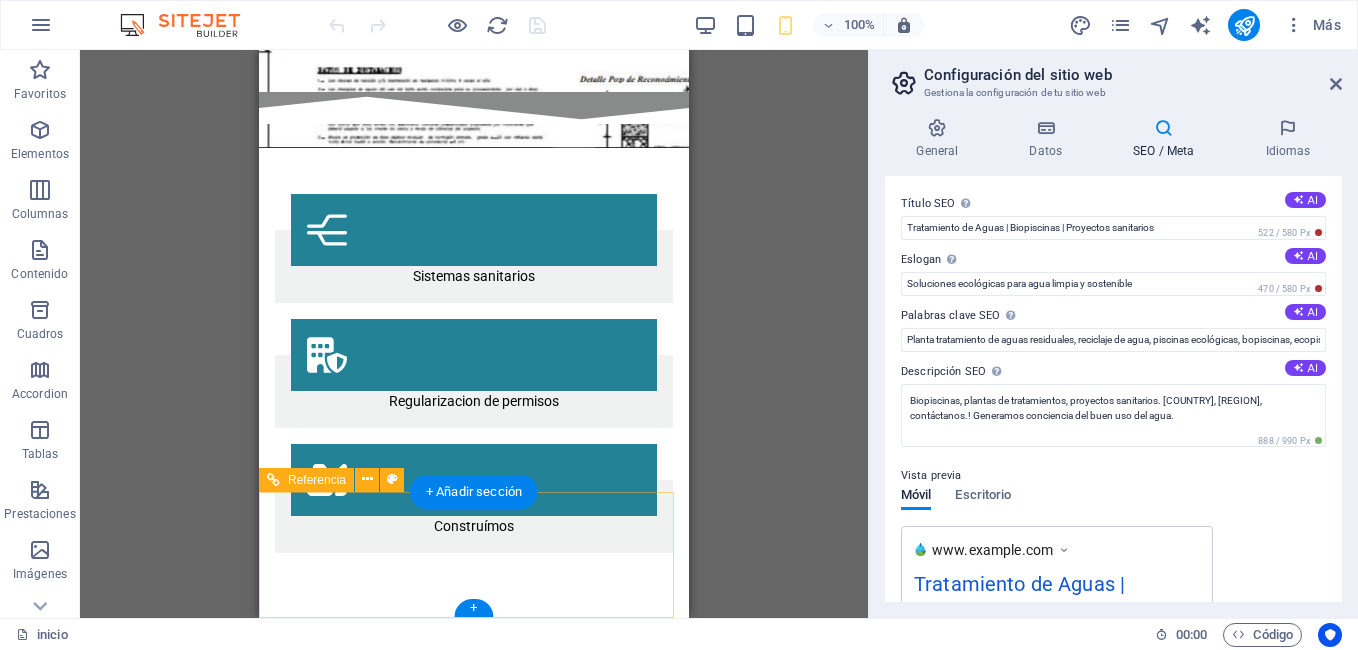 click on "@DerechosReservados 2021" at bounding box center [474, 2472] 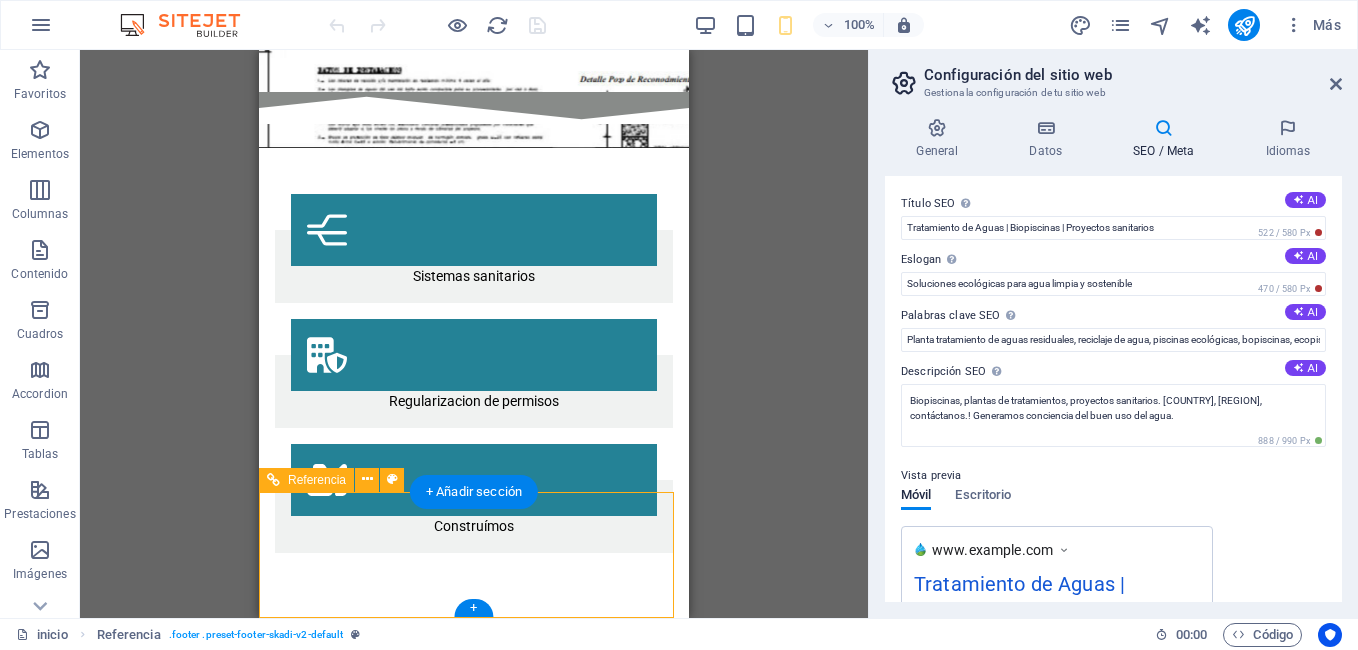click on "@DerechosReservados 2021" at bounding box center (474, 2472) 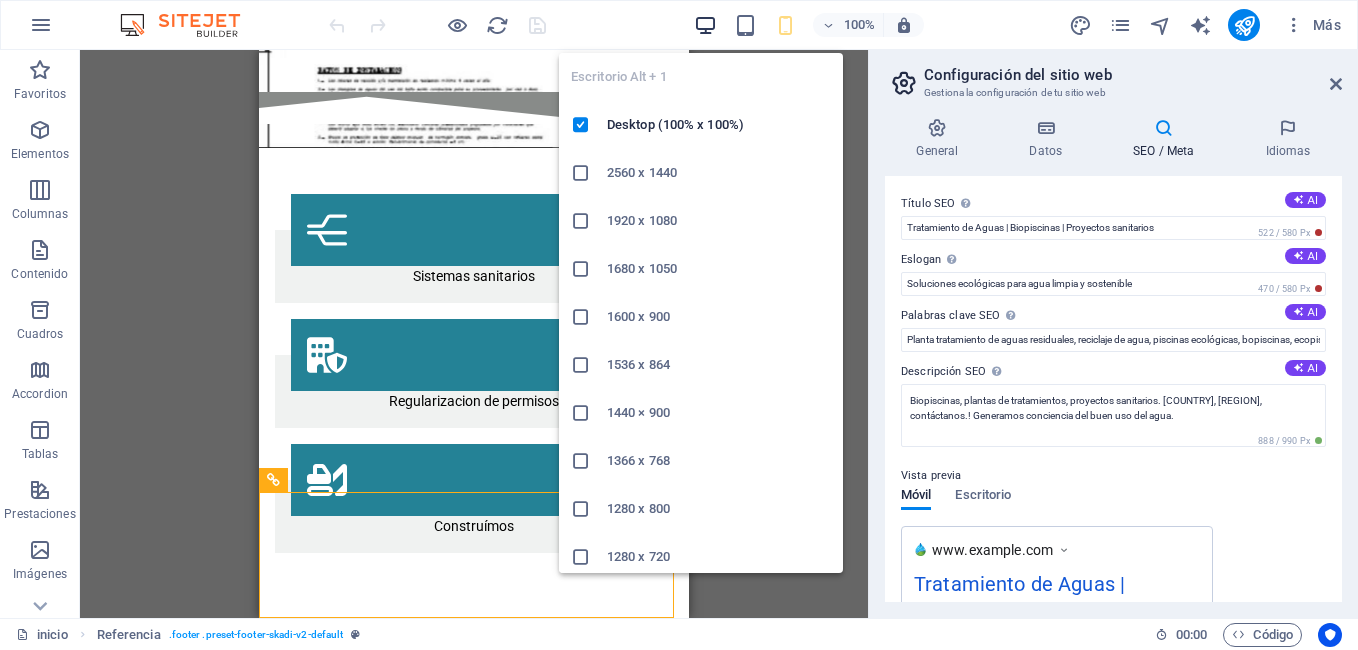 click at bounding box center (705, 25) 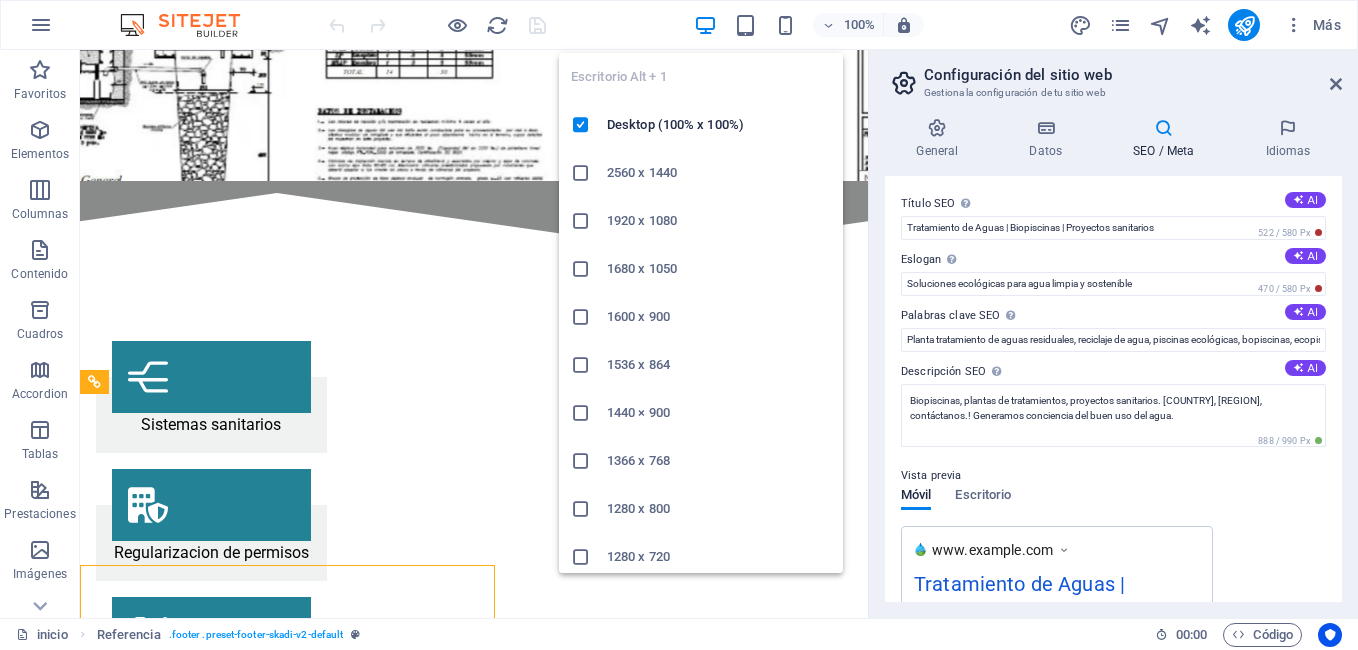 scroll, scrollTop: 2058, scrollLeft: 0, axis: vertical 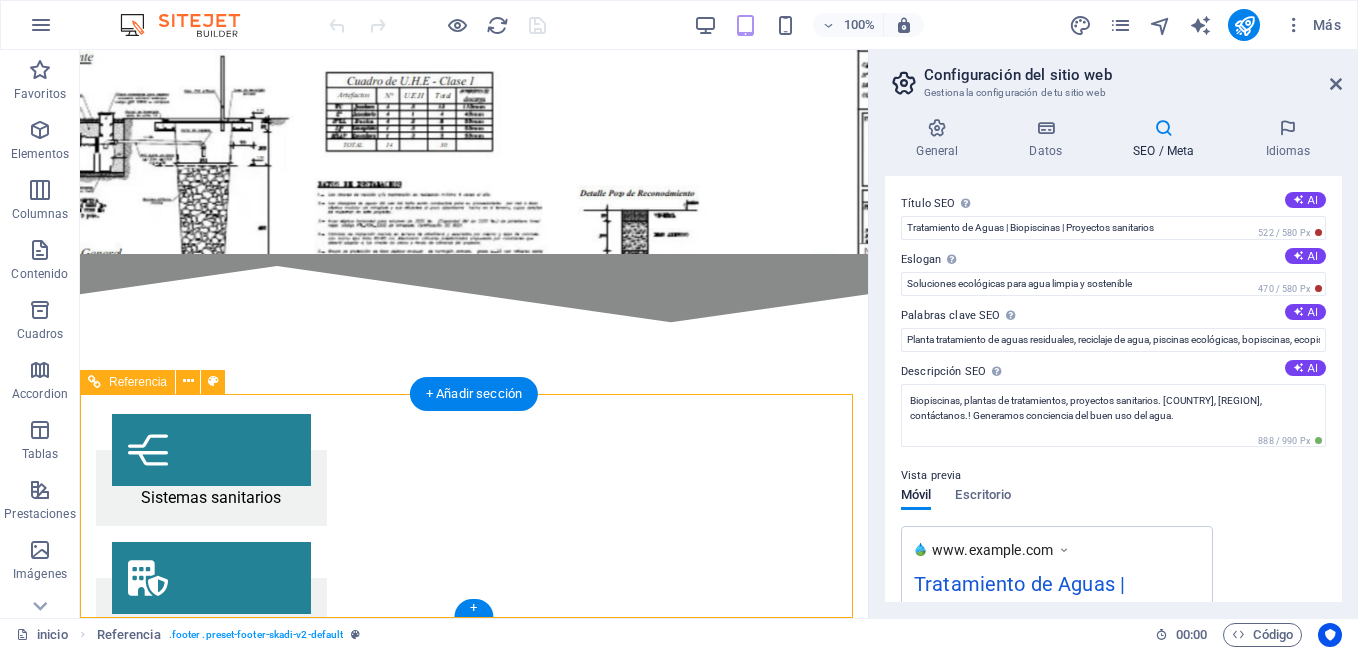 click on "@DerechosReservados 2021" at bounding box center [474, 3008] 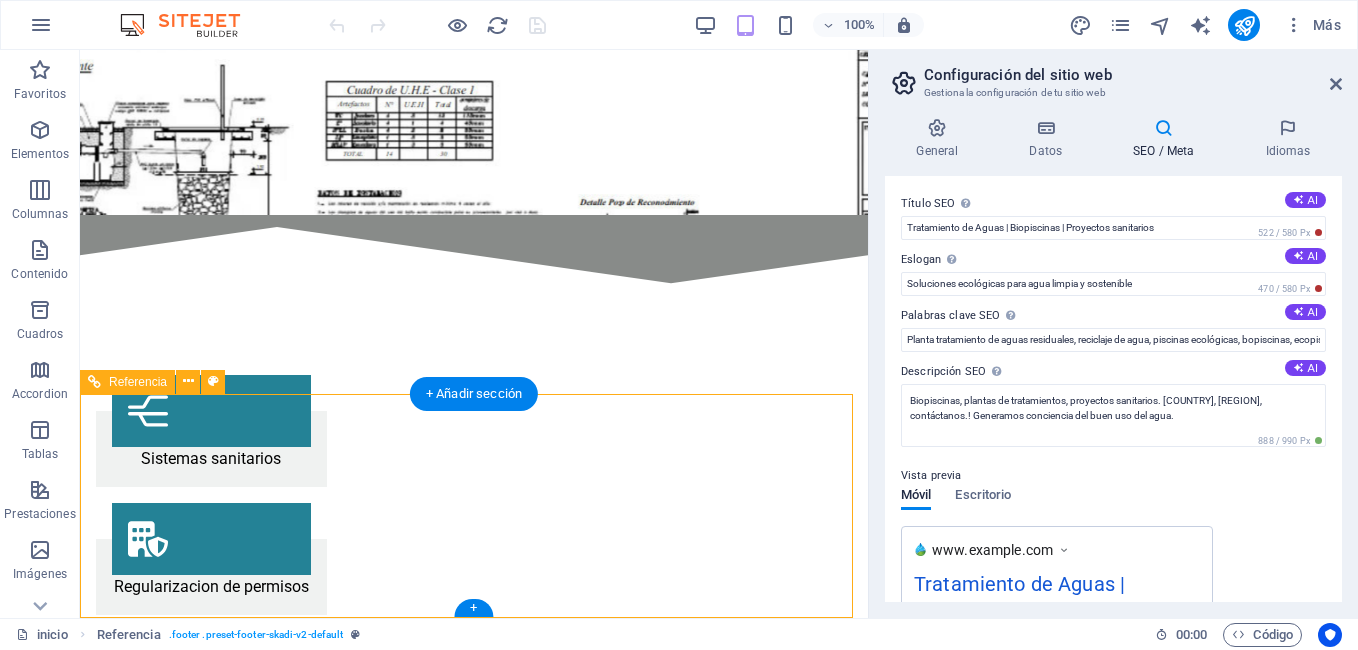 scroll, scrollTop: 2131, scrollLeft: 0, axis: vertical 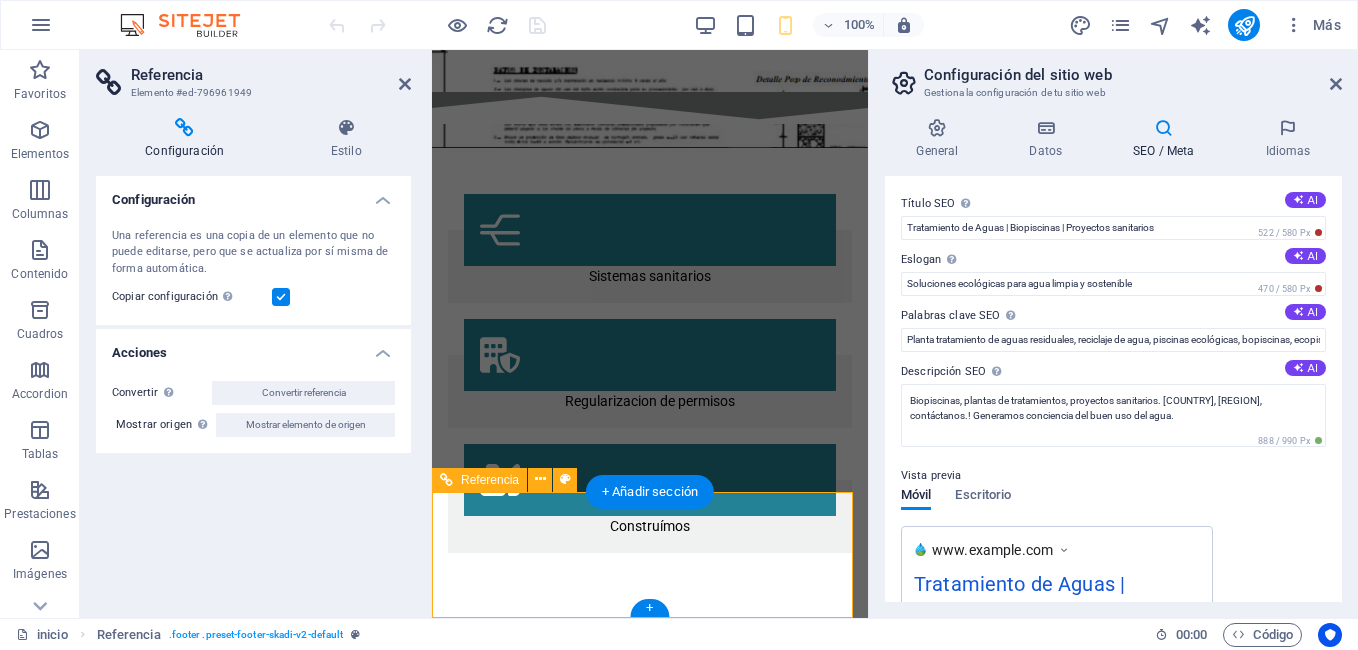 click on "@DerechosReservados 2021" at bounding box center (650, 2478) 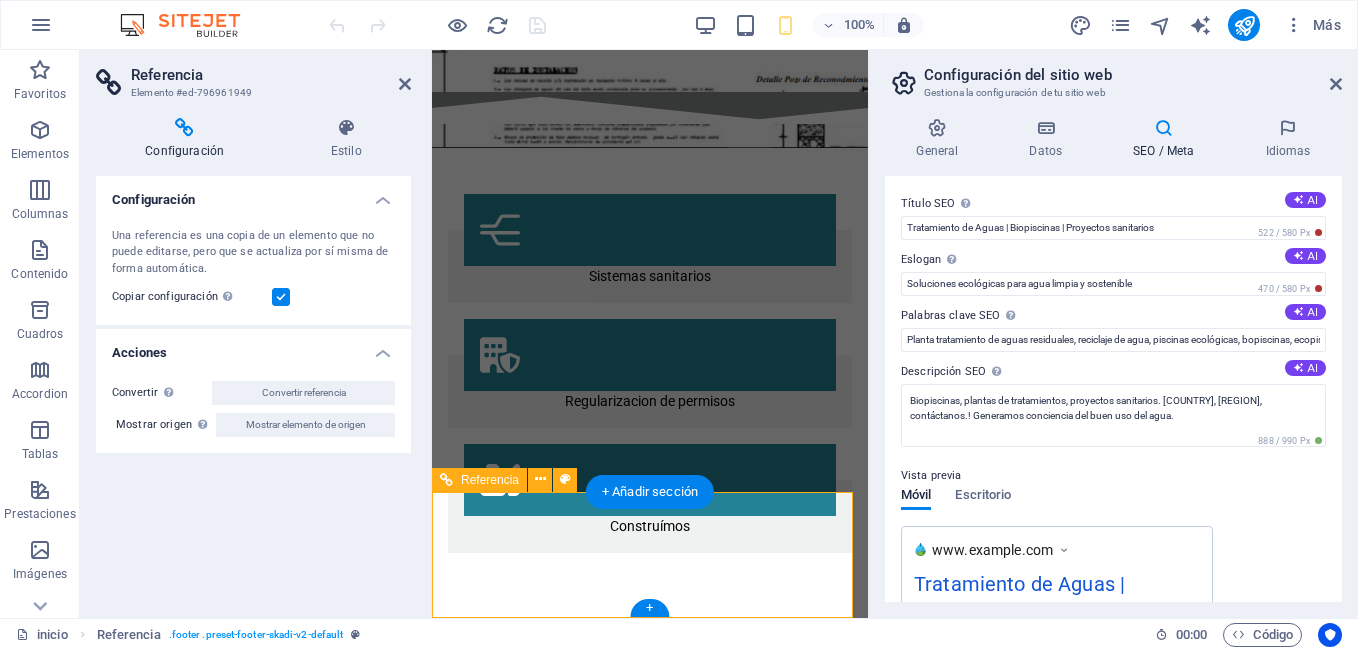 click on "@DerechosReservados 2021" at bounding box center (650, 2478) 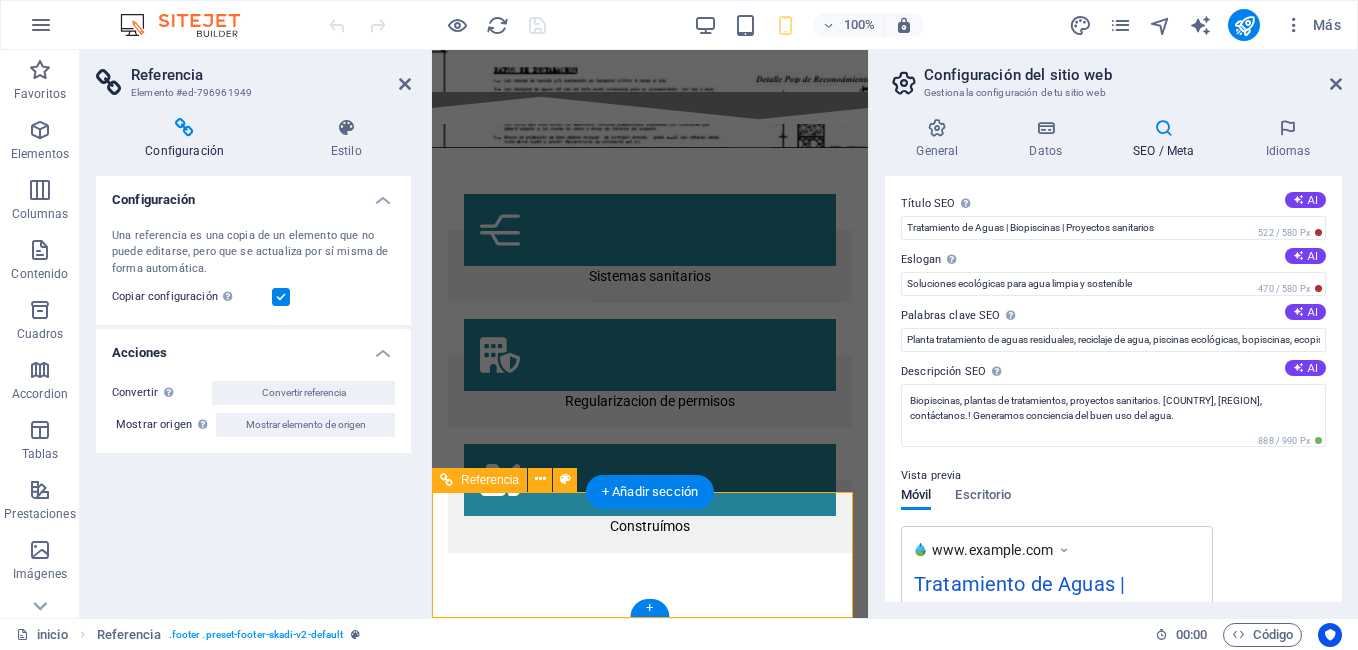 click on "@DerechosReservados 2021" at bounding box center [650, 2478] 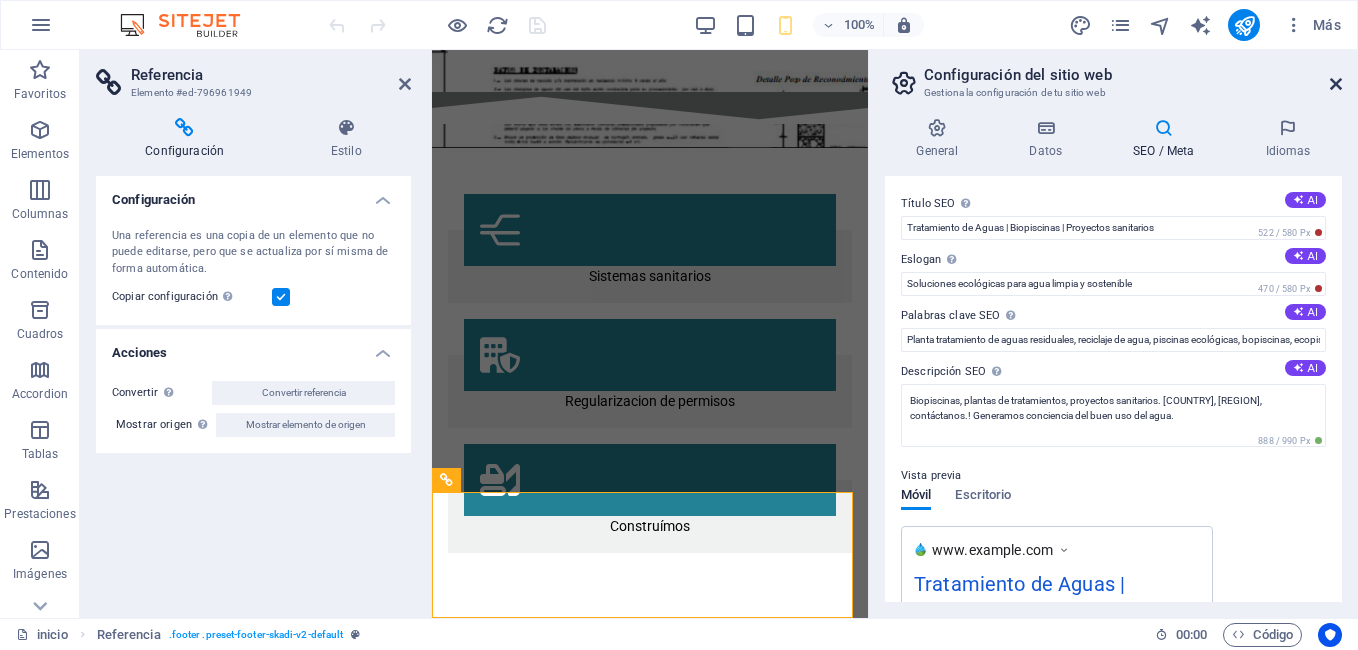 click at bounding box center [1336, 84] 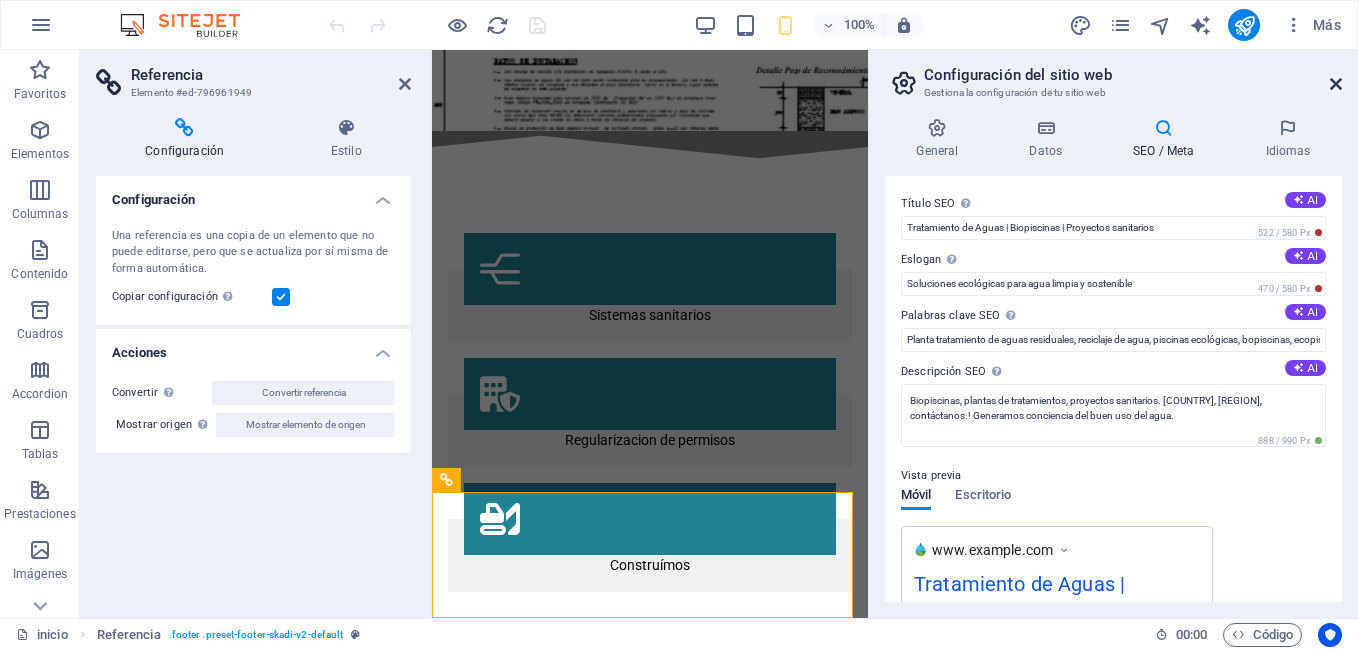 scroll, scrollTop: 1962, scrollLeft: 0, axis: vertical 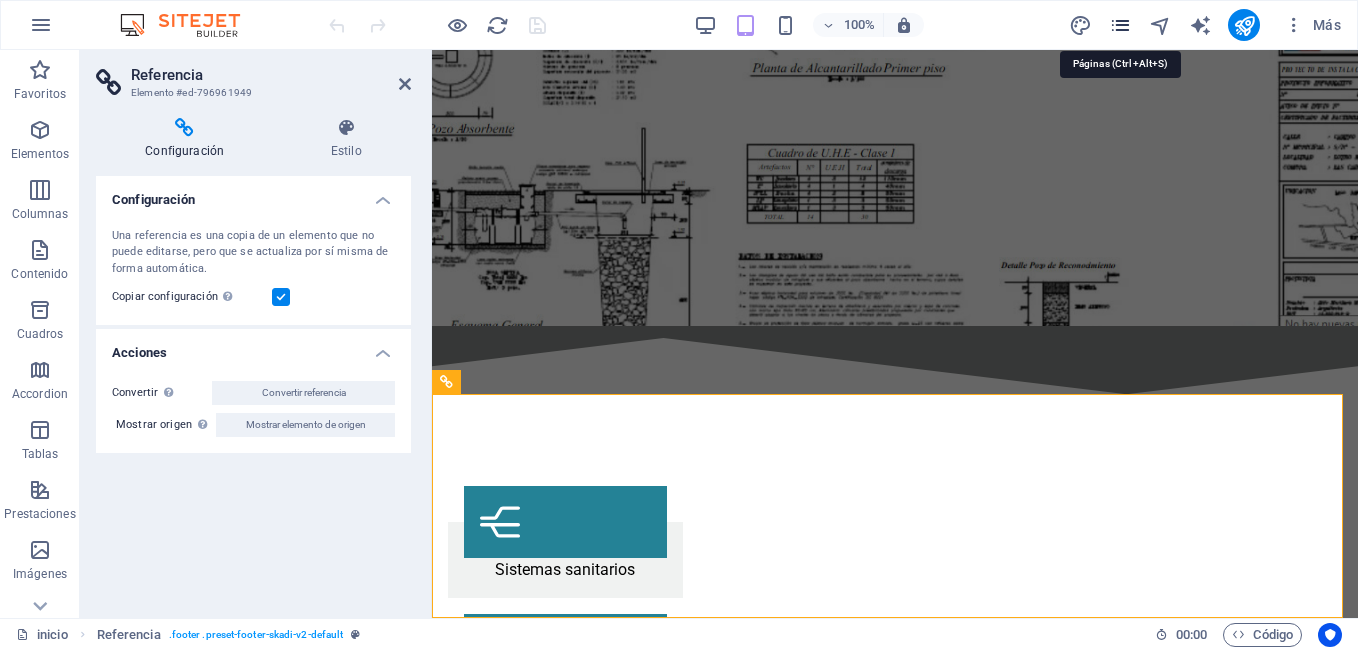 click at bounding box center (1120, 25) 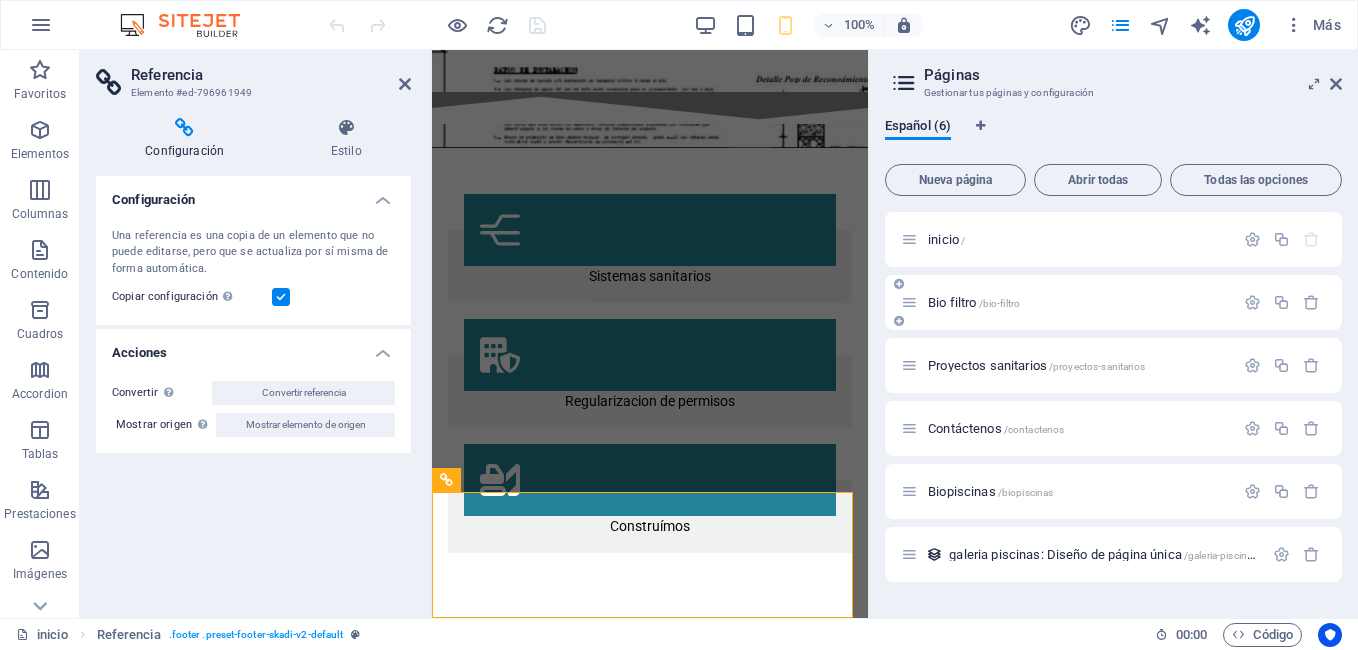 click on "Bio filtro /bio-filtro" at bounding box center (974, 302) 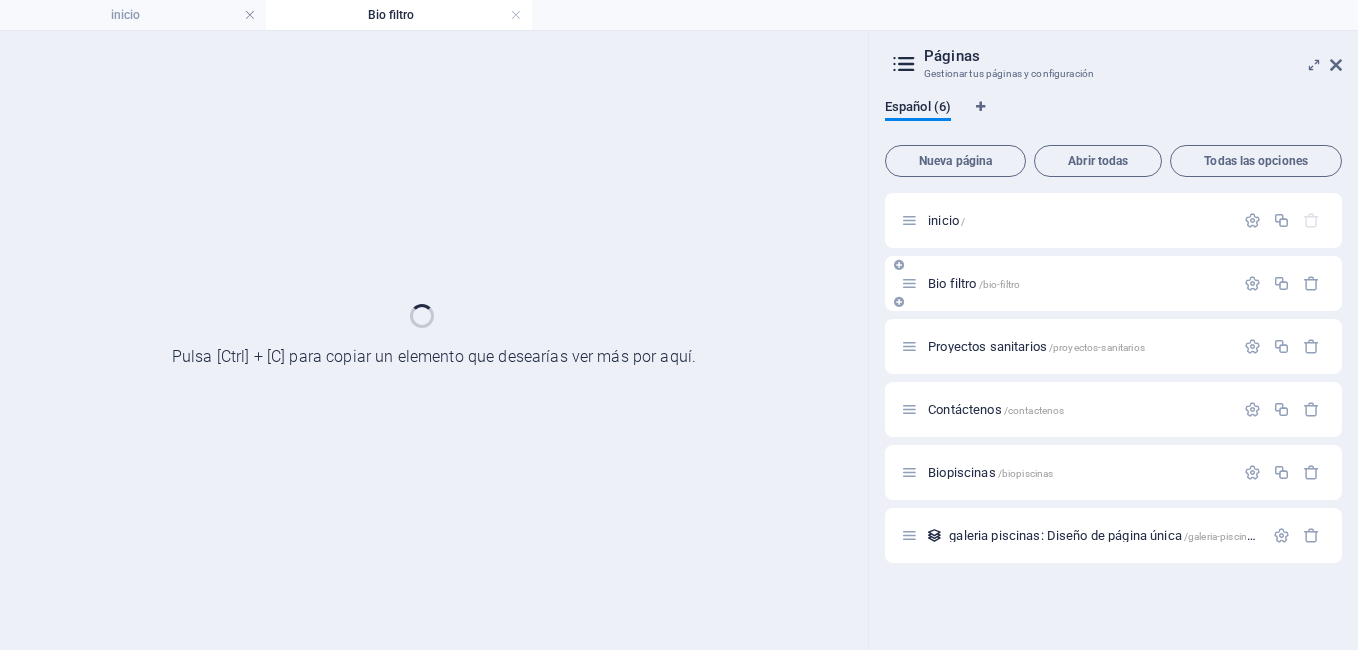 scroll, scrollTop: 0, scrollLeft: 0, axis: both 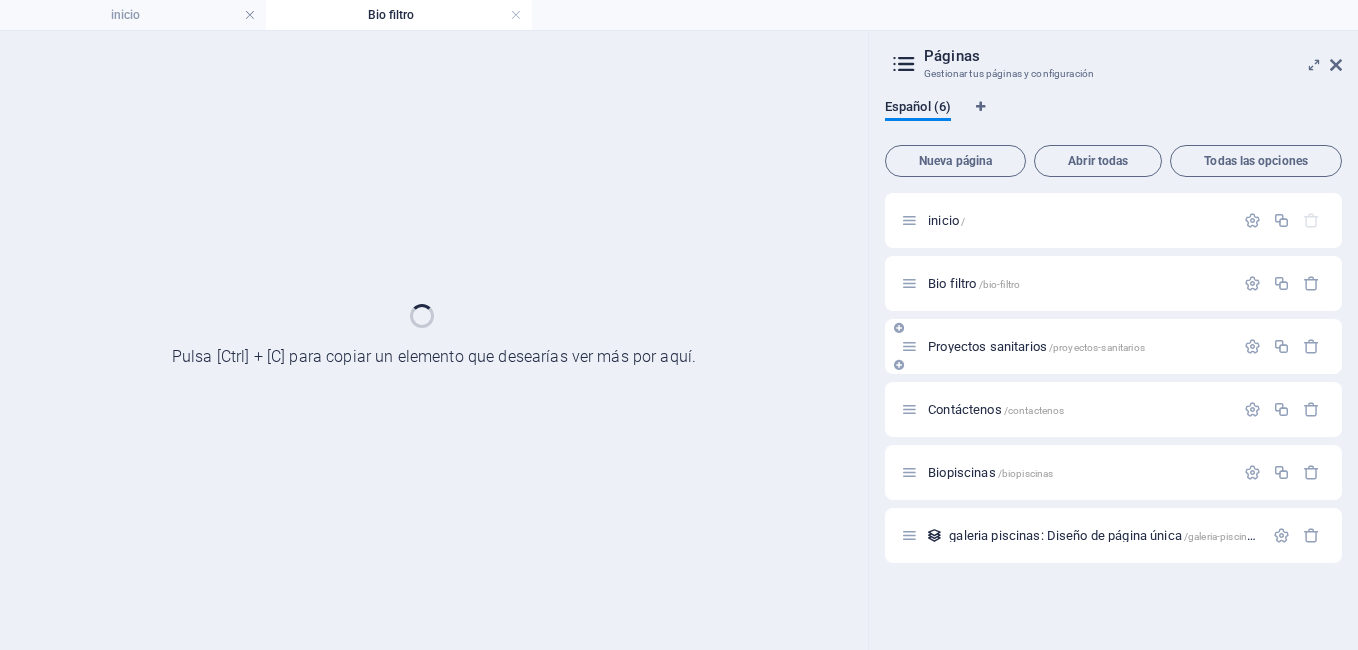 click on "Proyectos sanitarios /proyectos-sanitarios" at bounding box center (1036, 346) 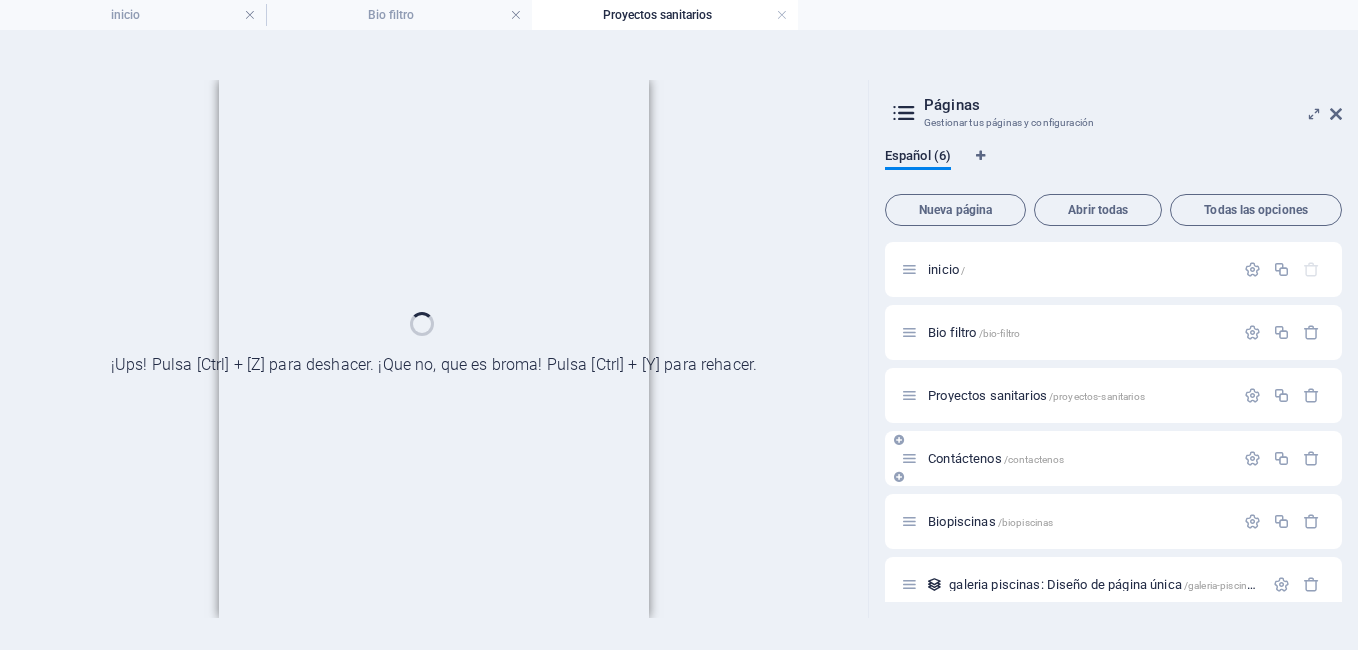click on "Contáctenos /contactenos" at bounding box center (996, 458) 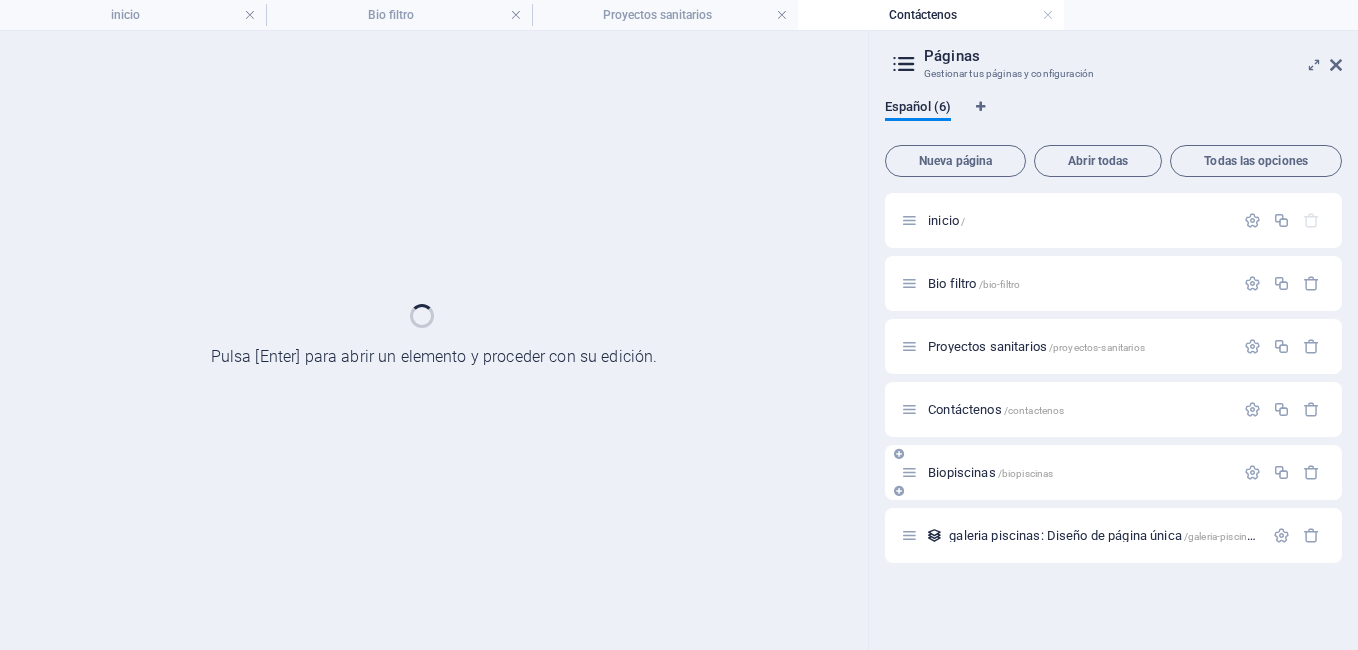 scroll, scrollTop: 0, scrollLeft: 0, axis: both 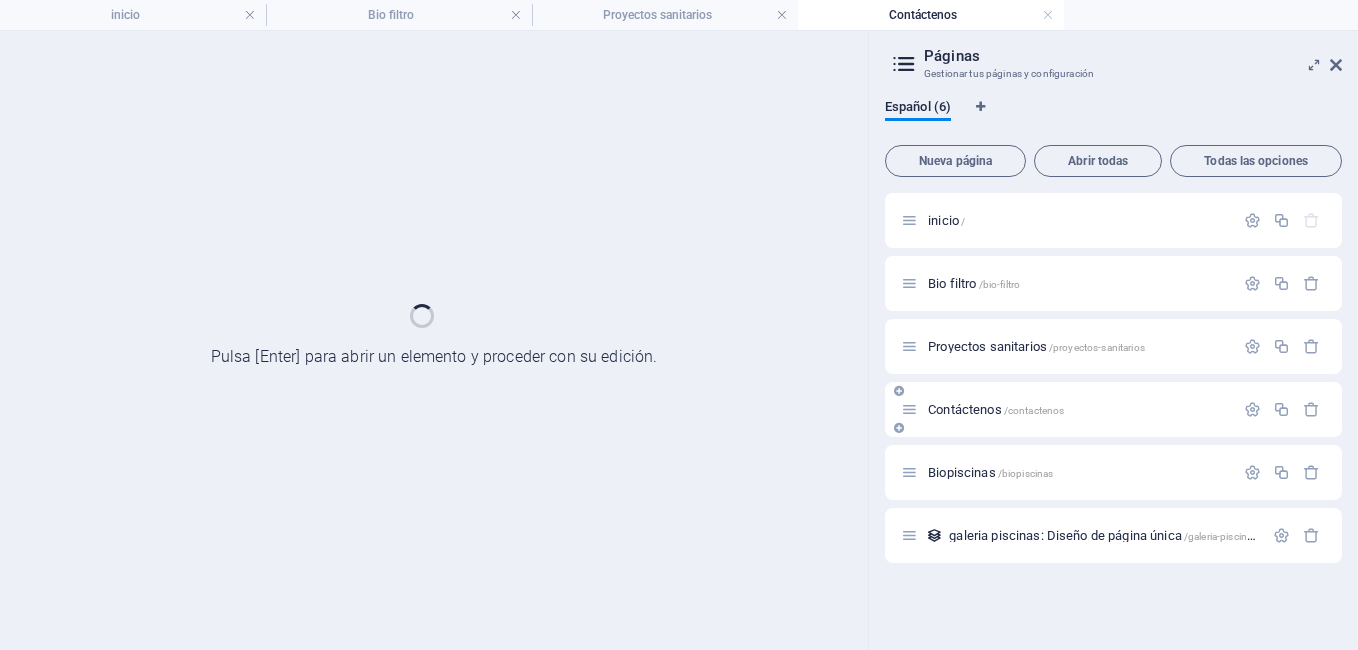 click on "Contáctenos /contactenos" at bounding box center (1113, 409) 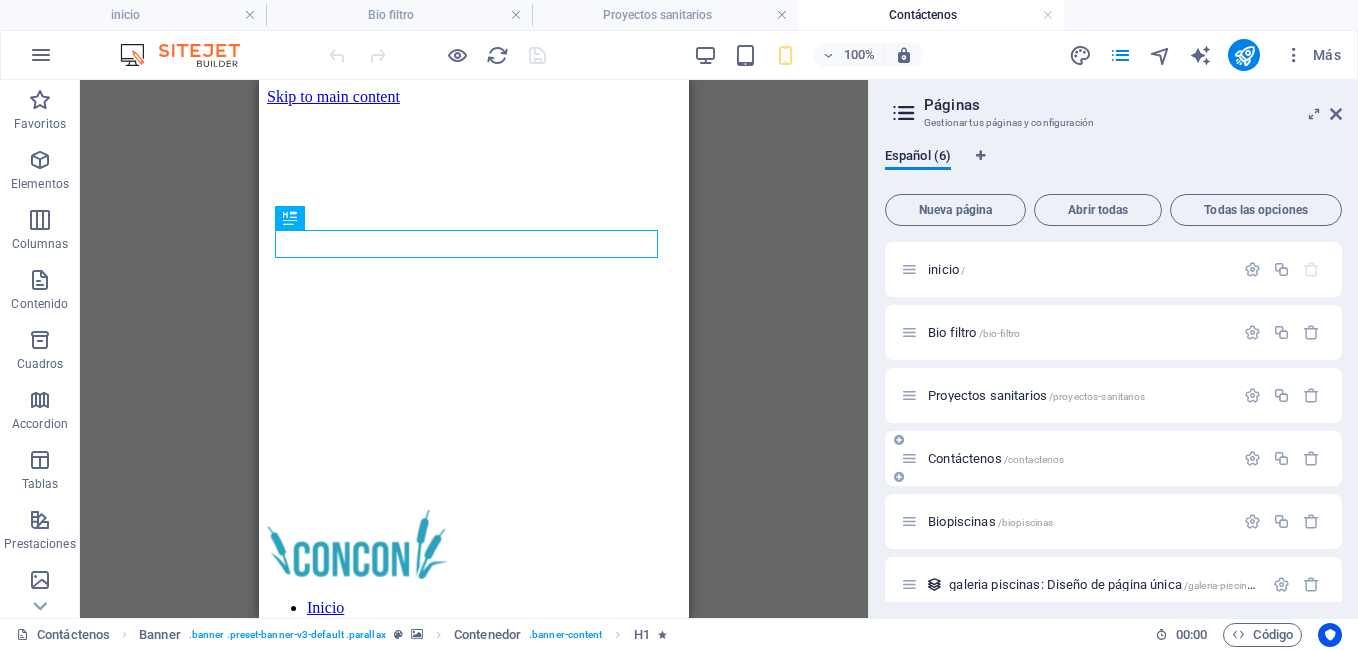 scroll, scrollTop: 0, scrollLeft: 0, axis: both 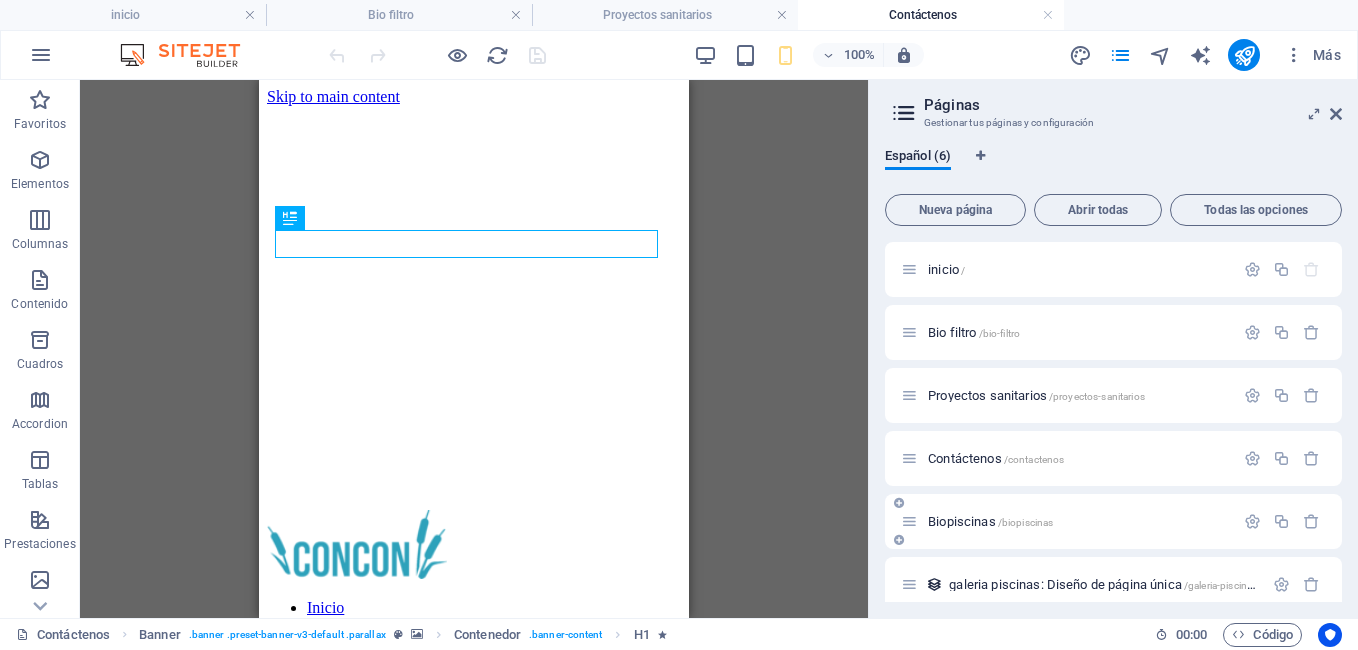 click on "Biopiscinas /biopiscinas" at bounding box center [990, 521] 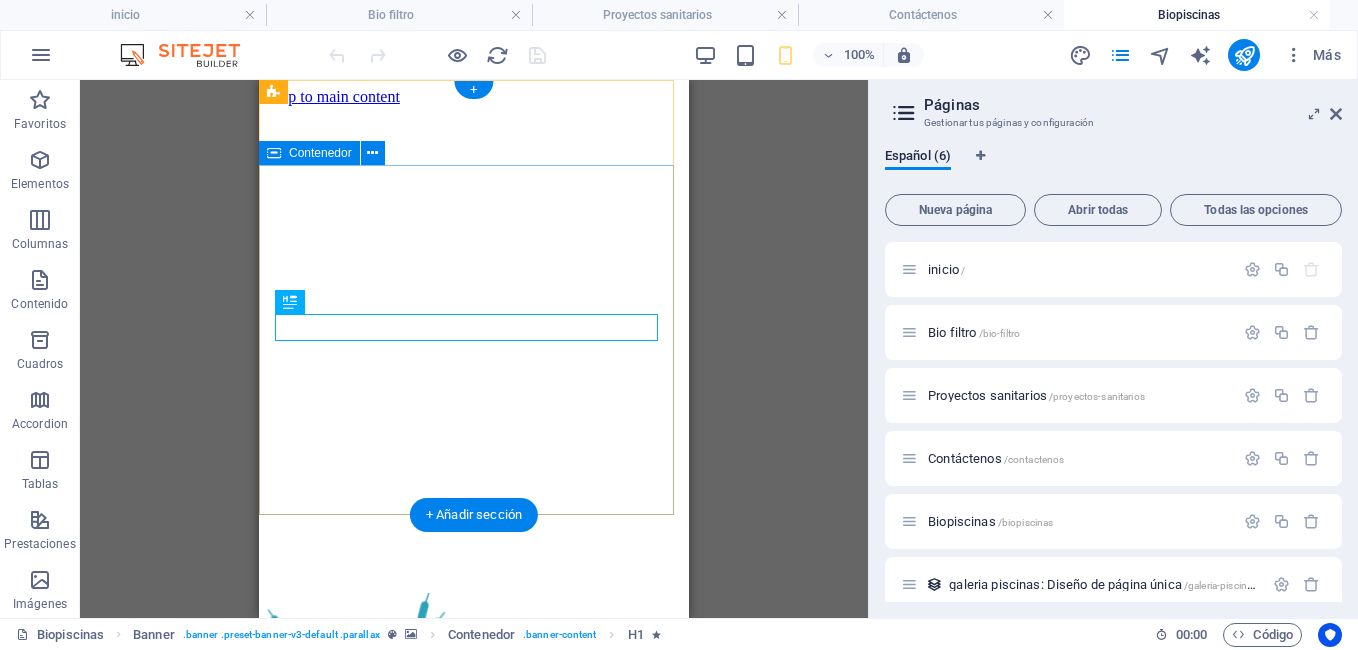 scroll, scrollTop: 0, scrollLeft: 0, axis: both 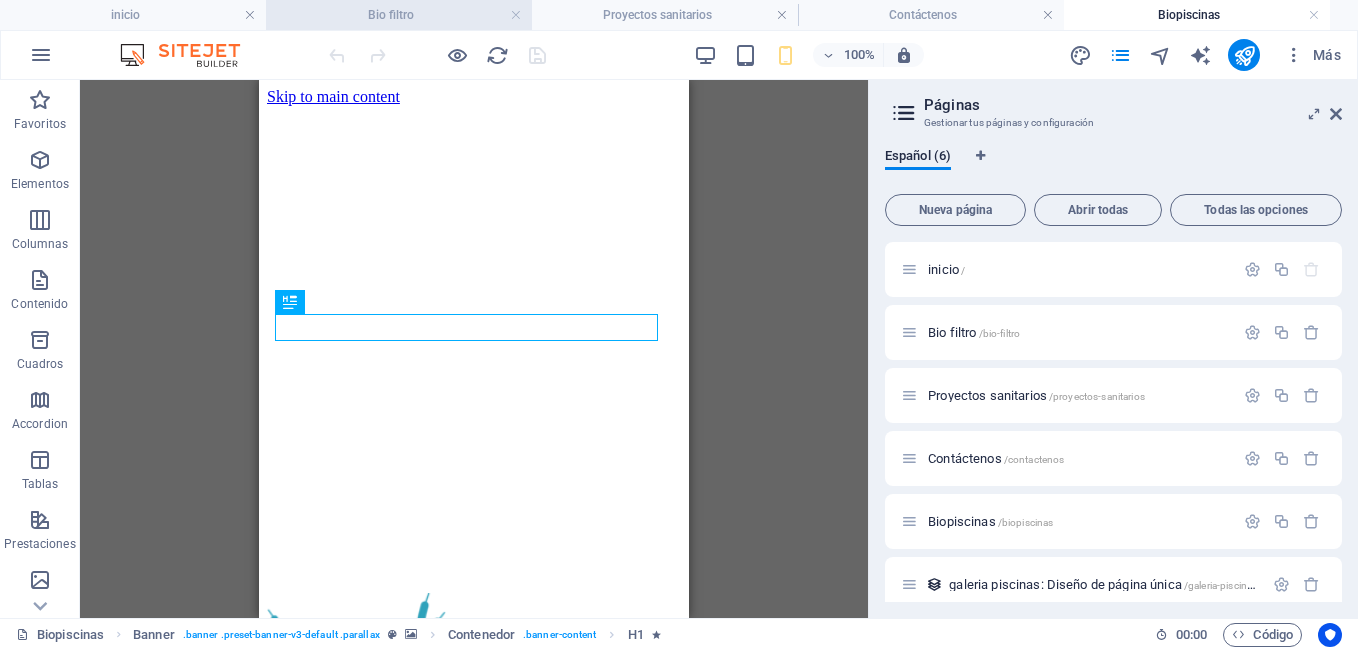 drag, startPoint x: 329, startPoint y: 17, endPoint x: 175, endPoint y: 149, distance: 202.82997 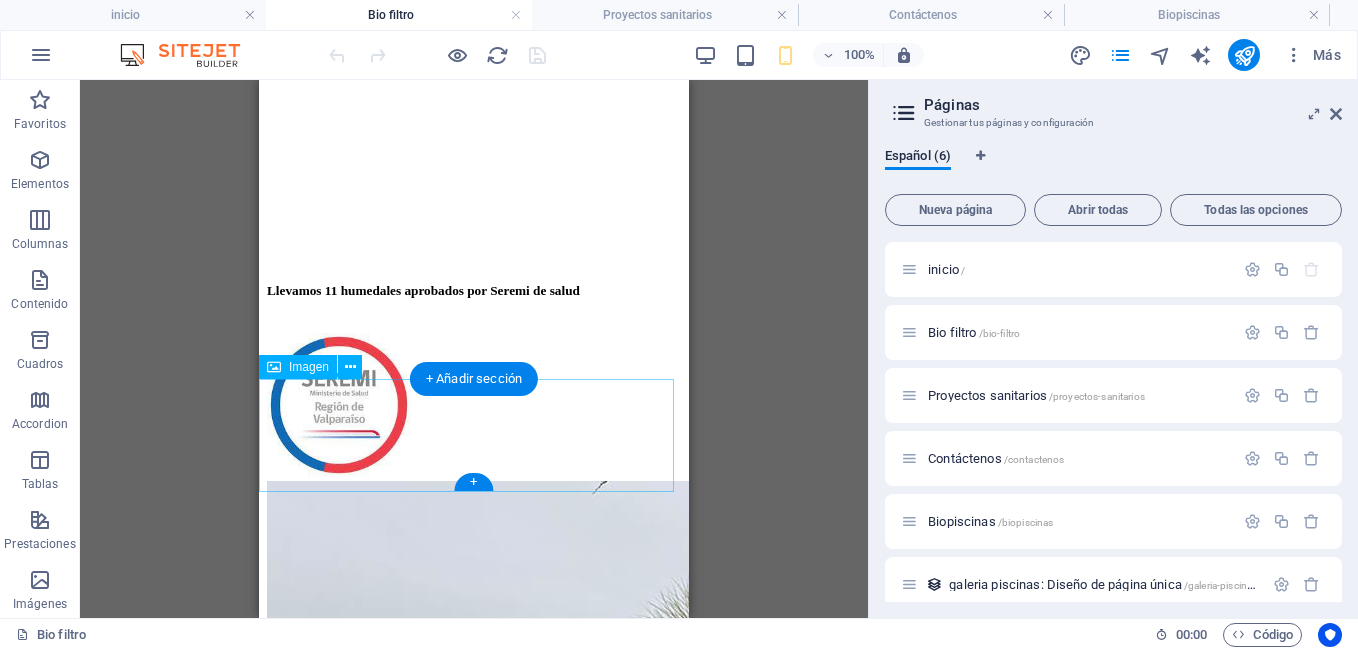 scroll, scrollTop: 4081, scrollLeft: 0, axis: vertical 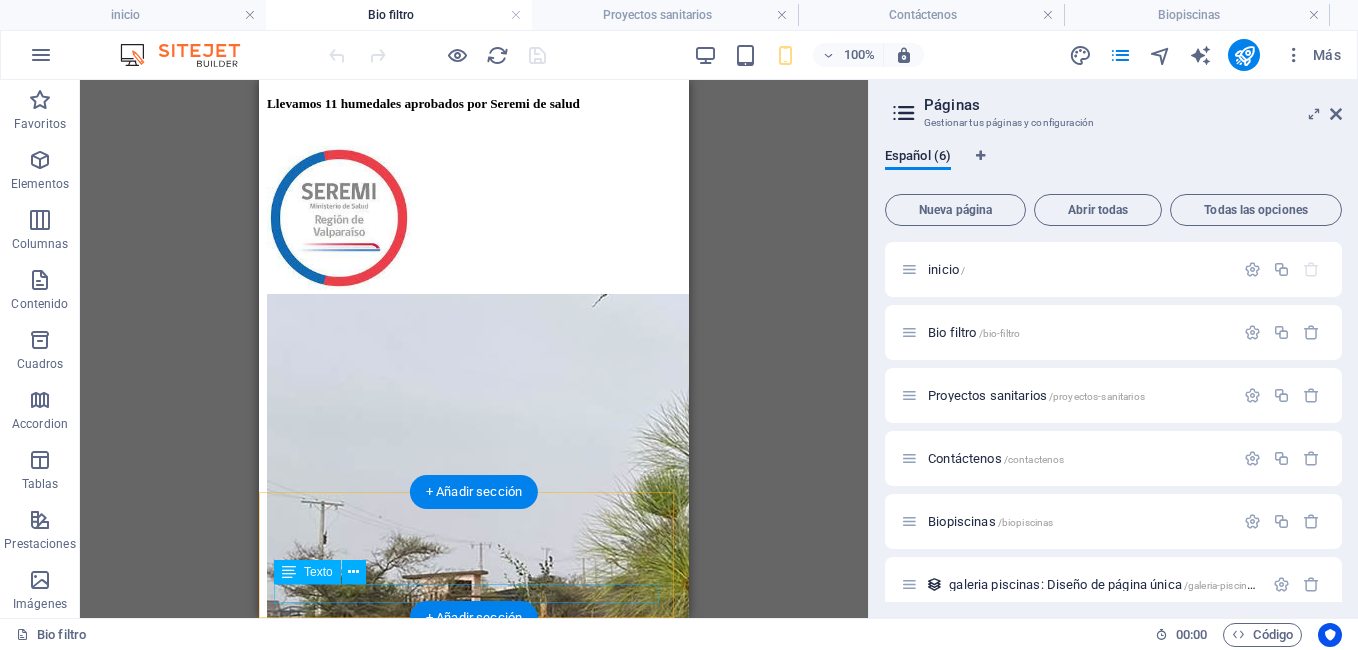 click on "@DerechosReservados 2021" at bounding box center (474, 4326) 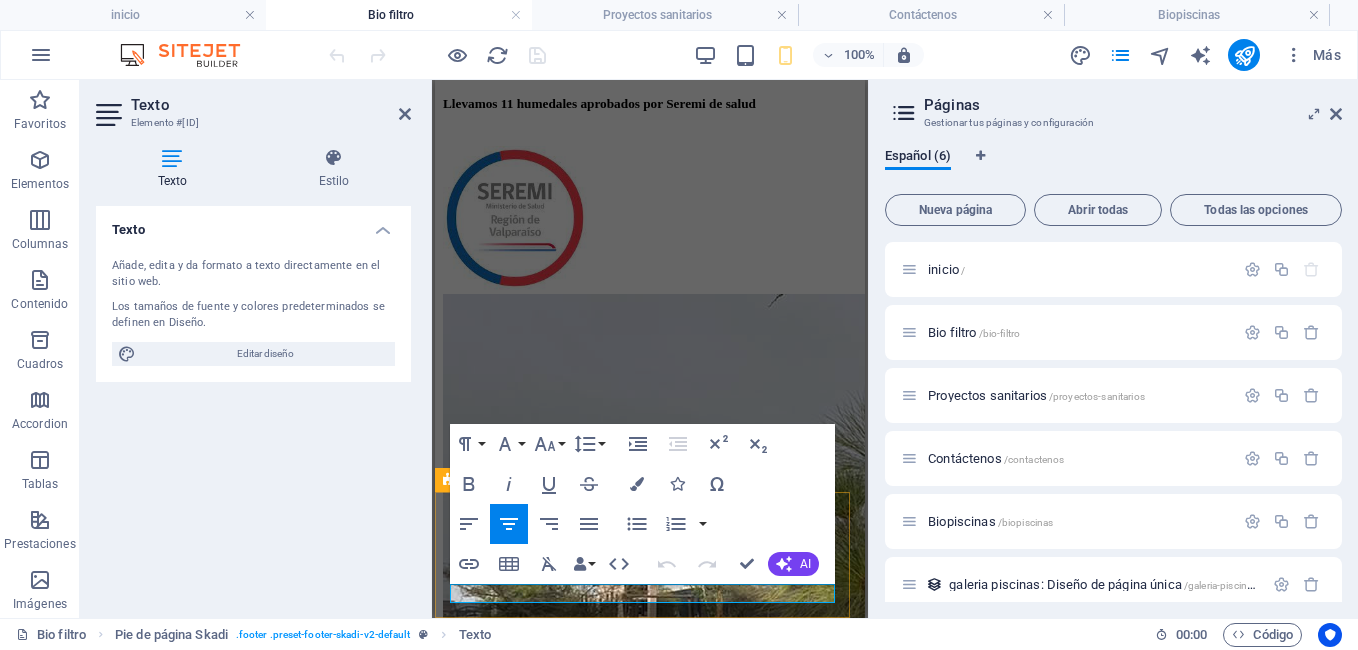 click on "@DerechosReservados 2021" at bounding box center (650, 4326) 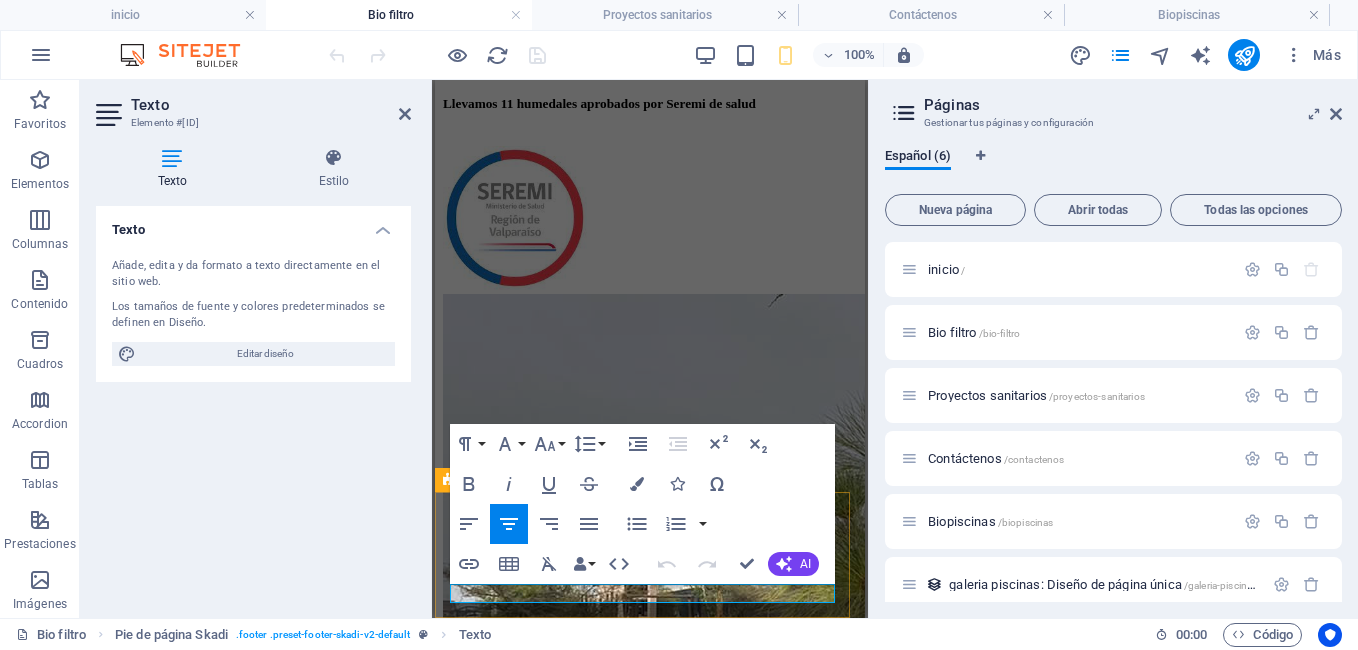 type 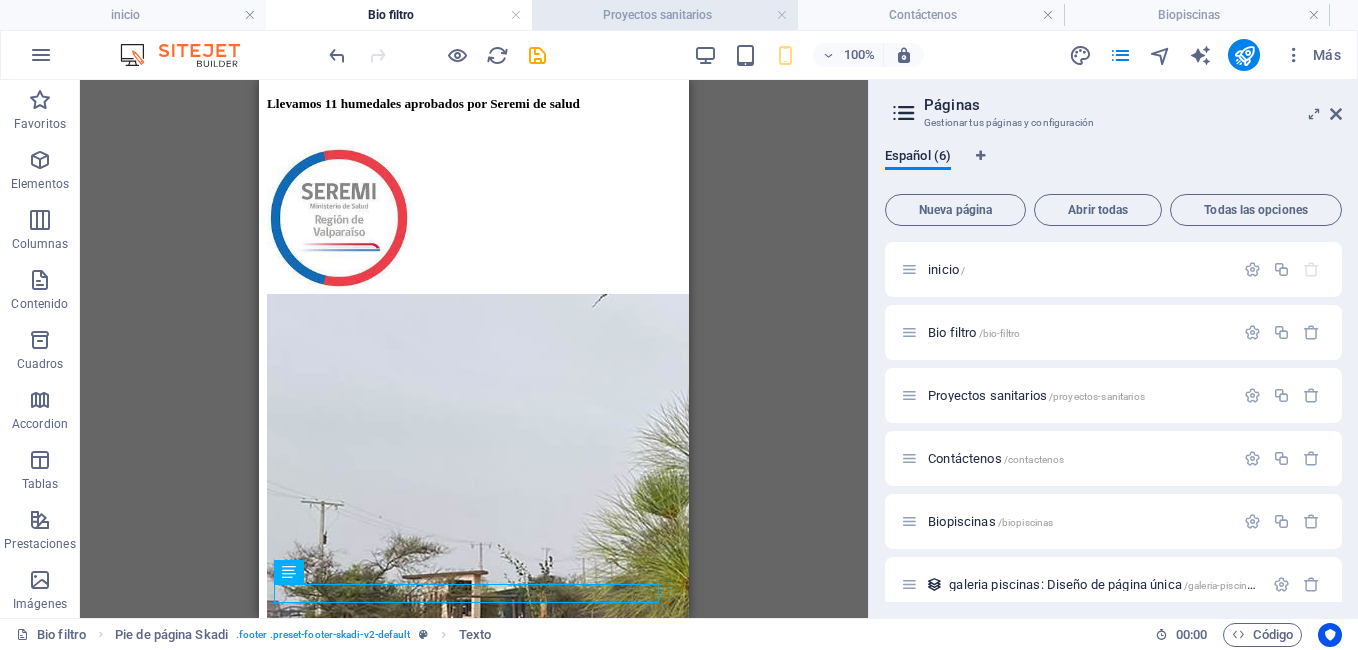 click on "Proyectos sanitarios" at bounding box center (665, 15) 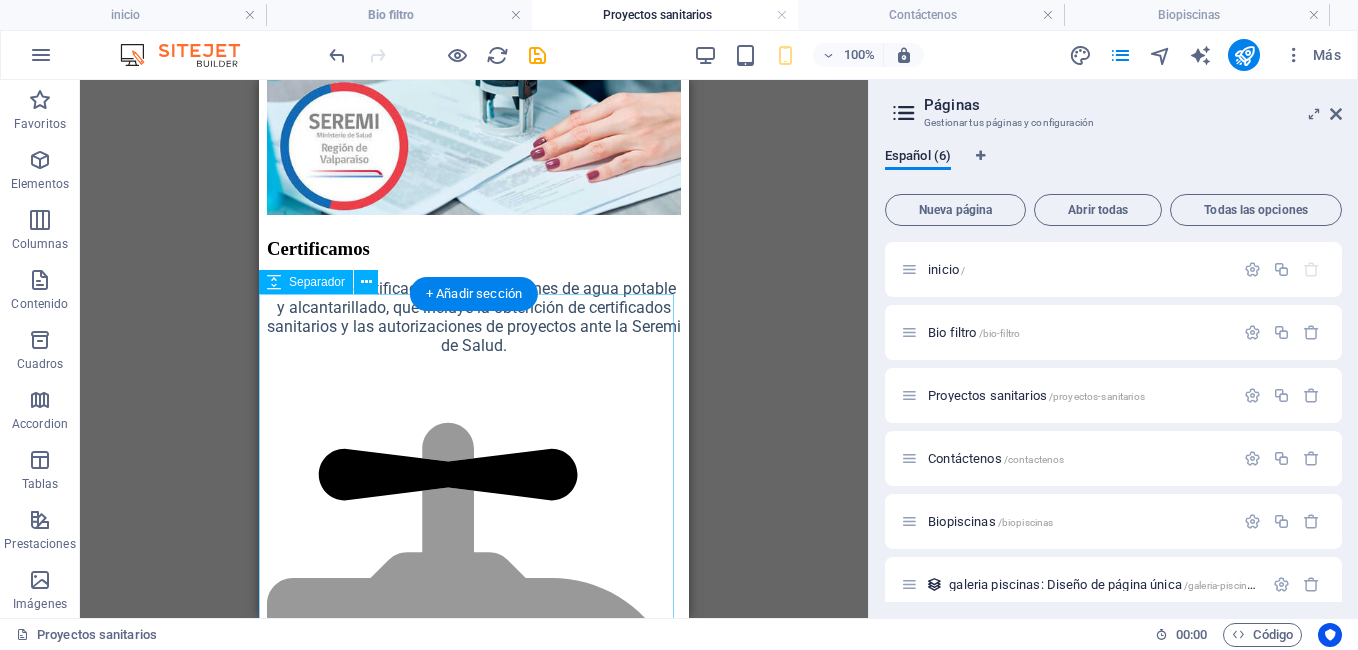 scroll, scrollTop: 3279, scrollLeft: 0, axis: vertical 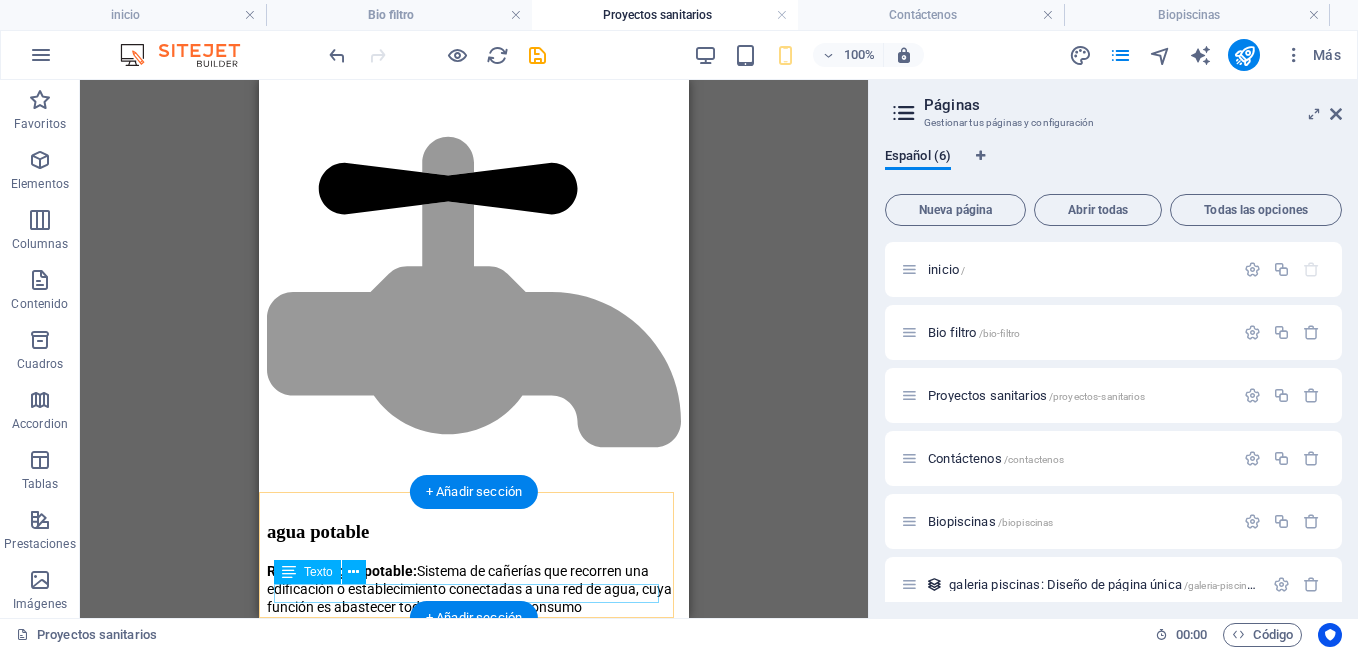 click on "@DerechosReservados 2021" at bounding box center [474, 2112] 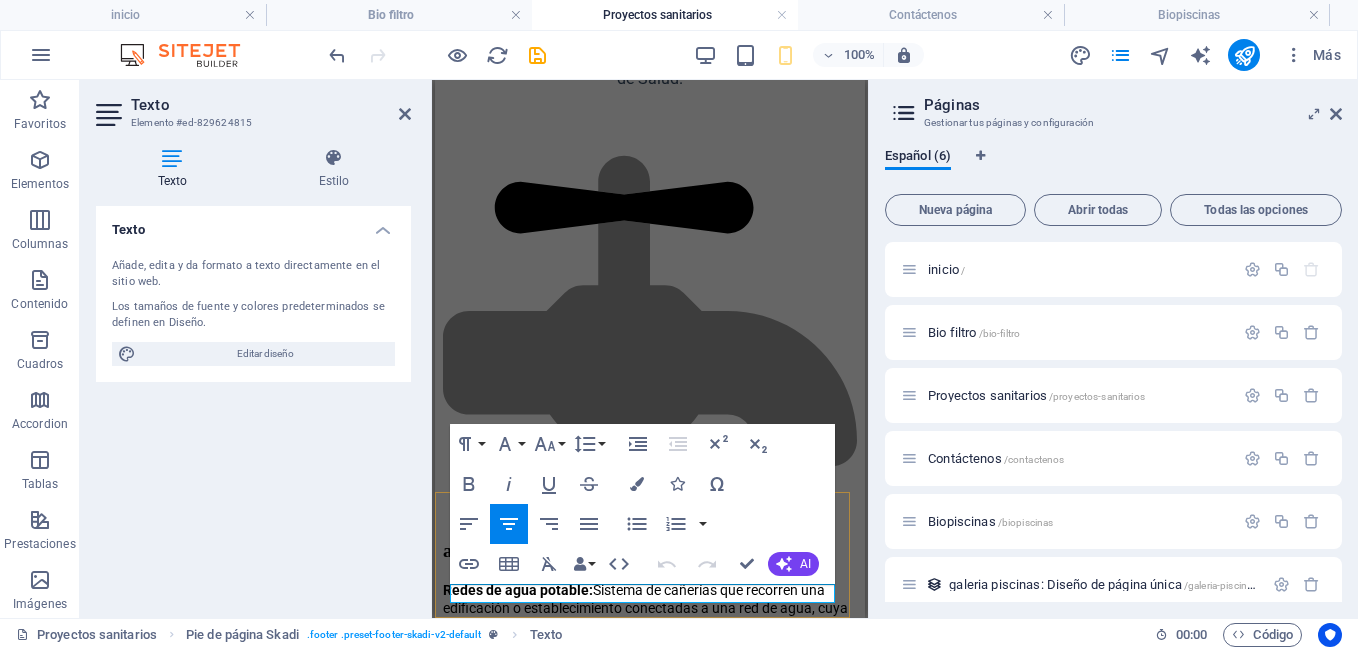 scroll, scrollTop: 3279, scrollLeft: 0, axis: vertical 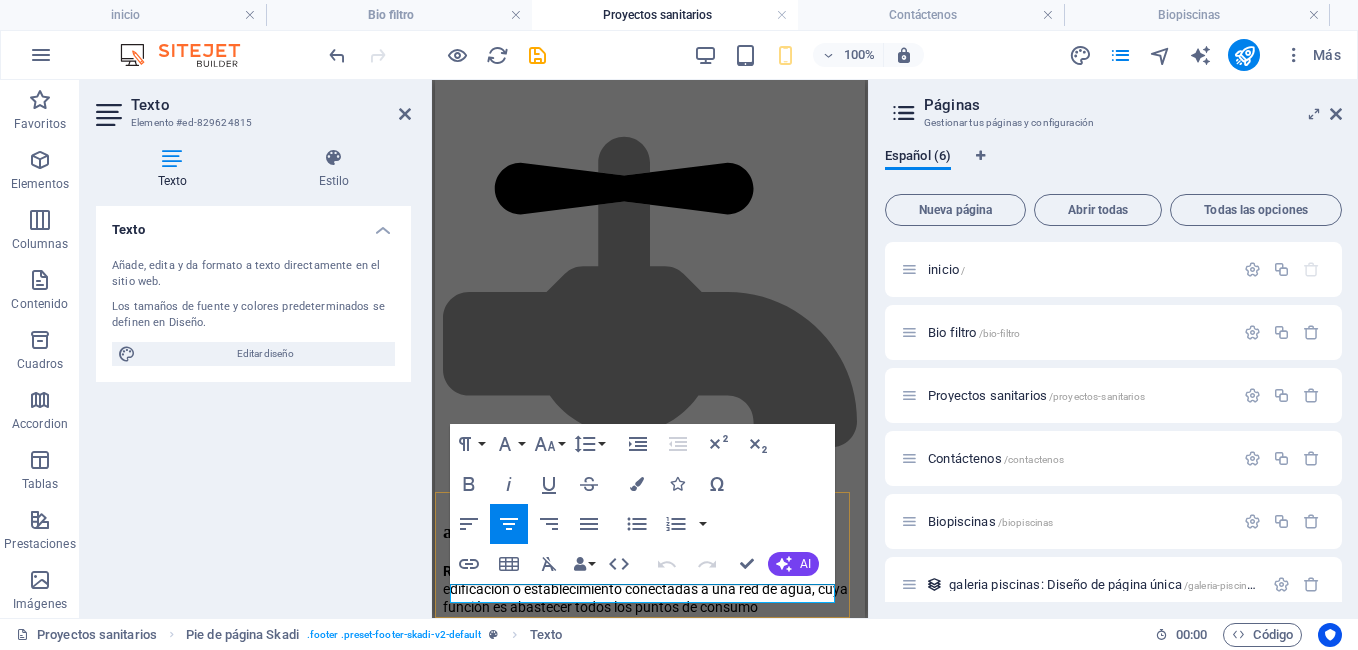 click on "@DerechosReservados 2021" at bounding box center (650, 2112) 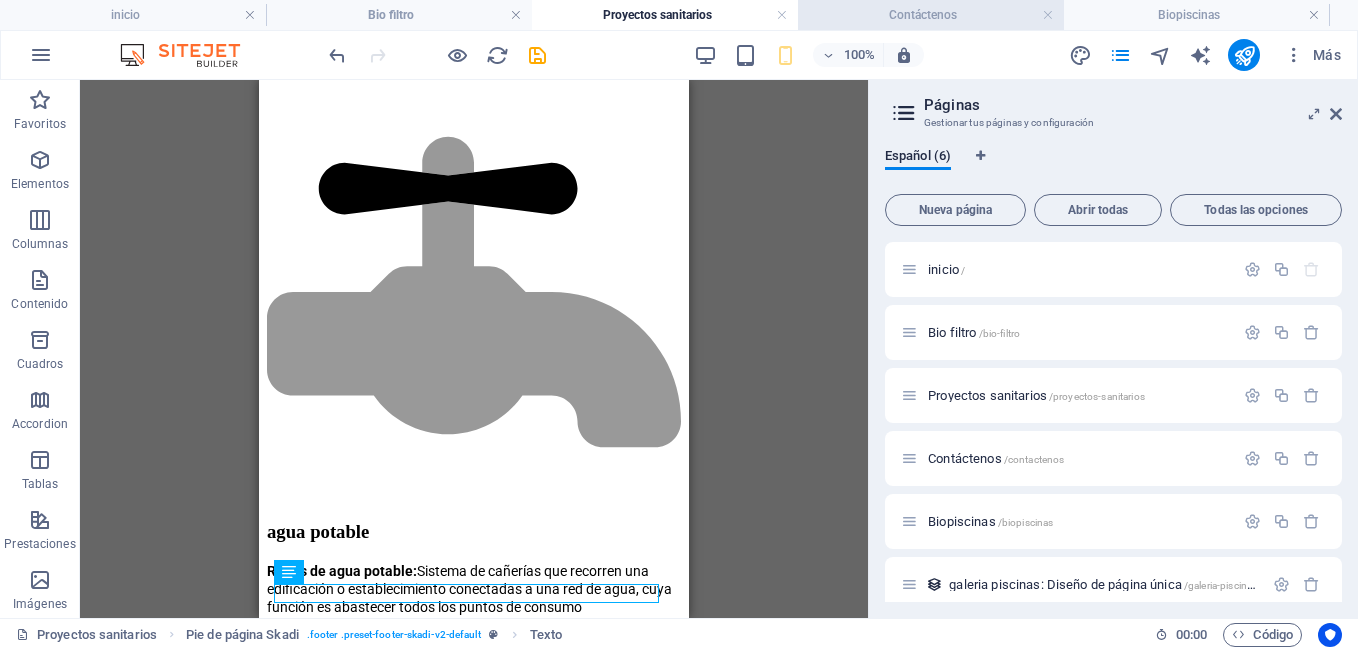 click on "Contáctenos" at bounding box center (931, 15) 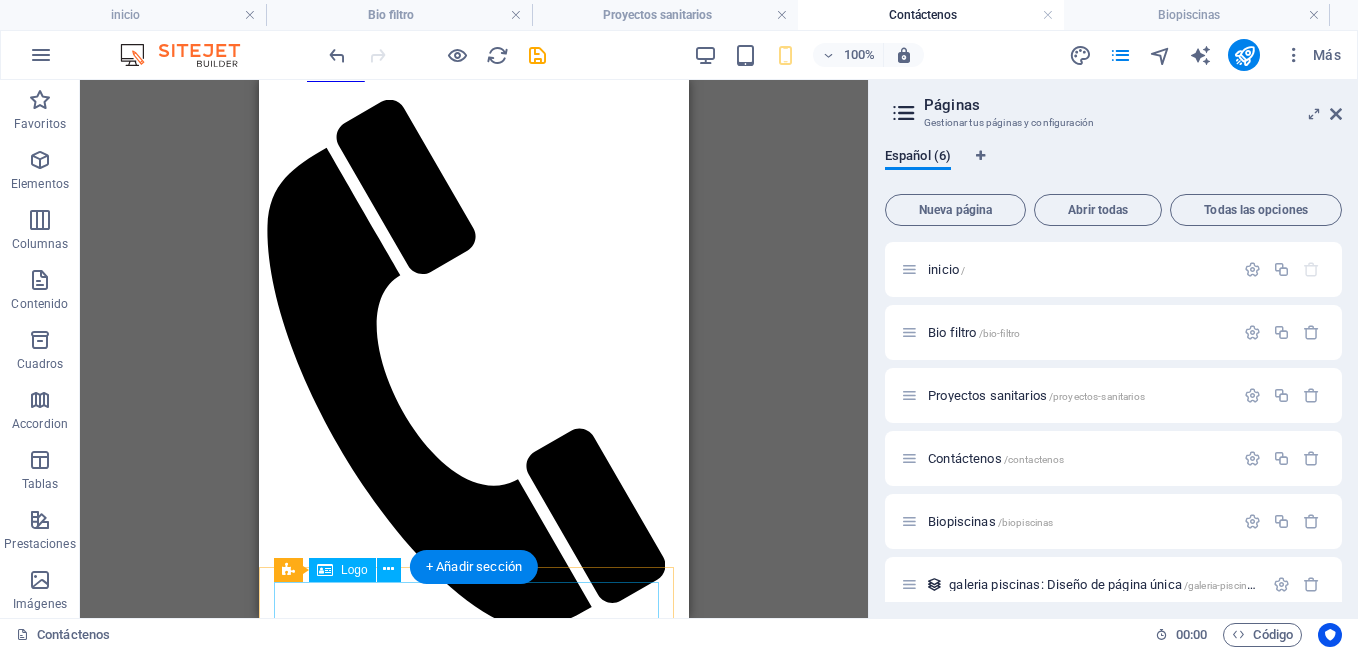 scroll, scrollTop: 663, scrollLeft: 0, axis: vertical 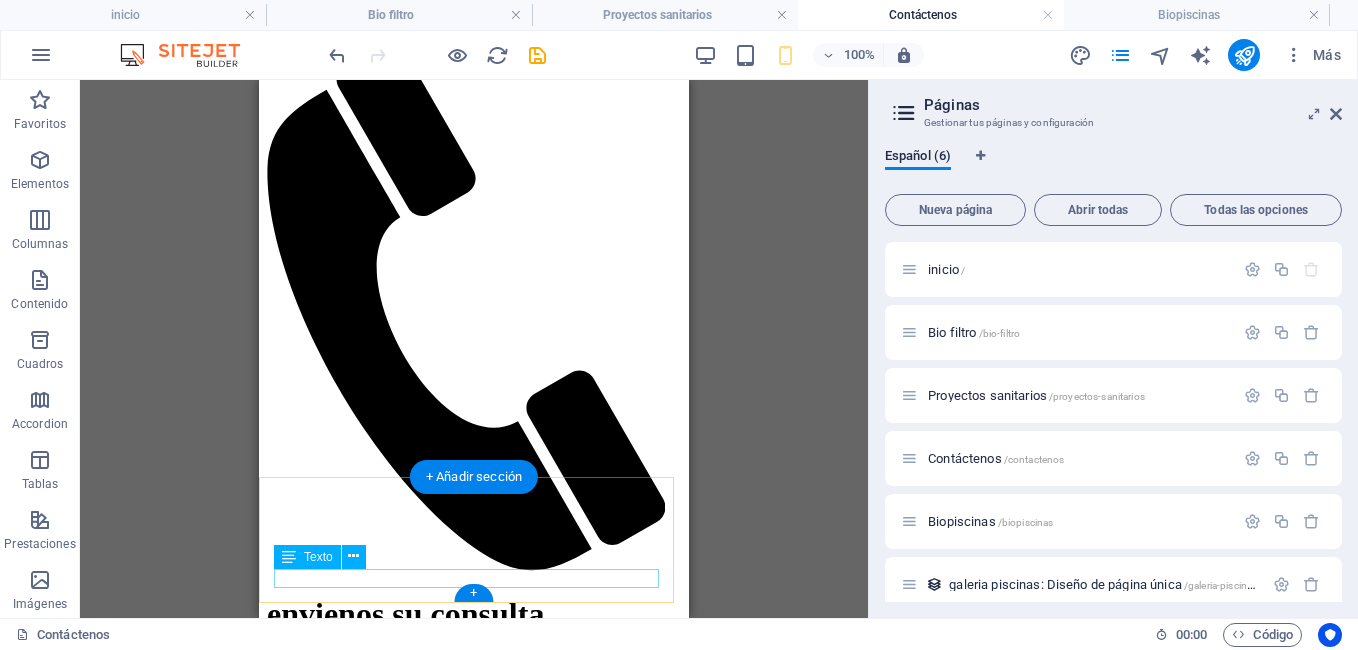 click on "@DerechosReservados 2021" at bounding box center (474, 4821) 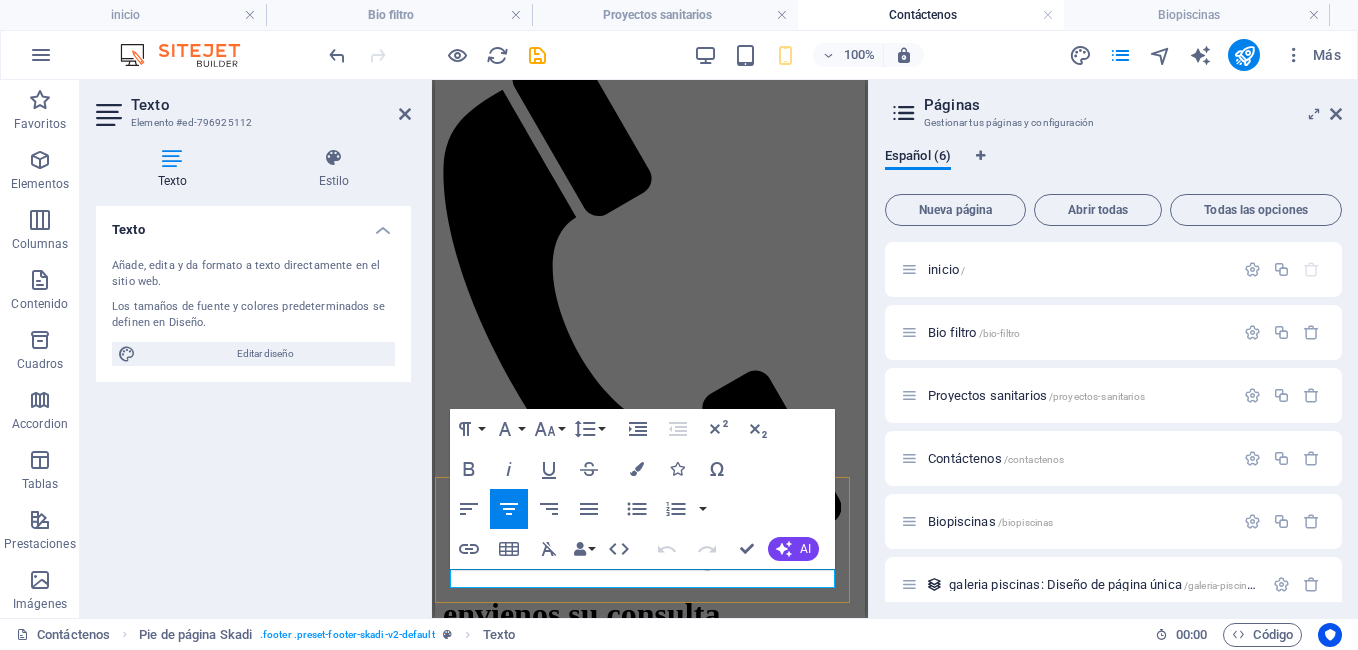 click on "@DerechosReservados 2021" at bounding box center (650, 4821) 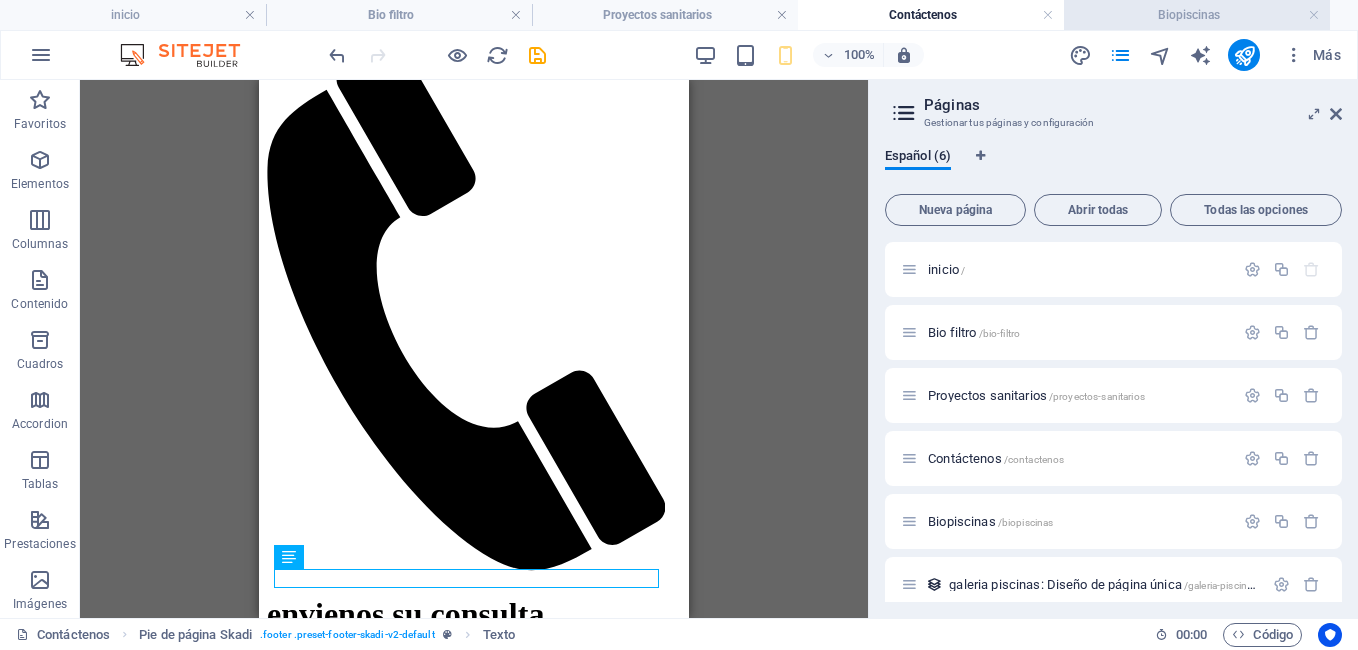 click on "Biopiscinas" at bounding box center [1197, 15] 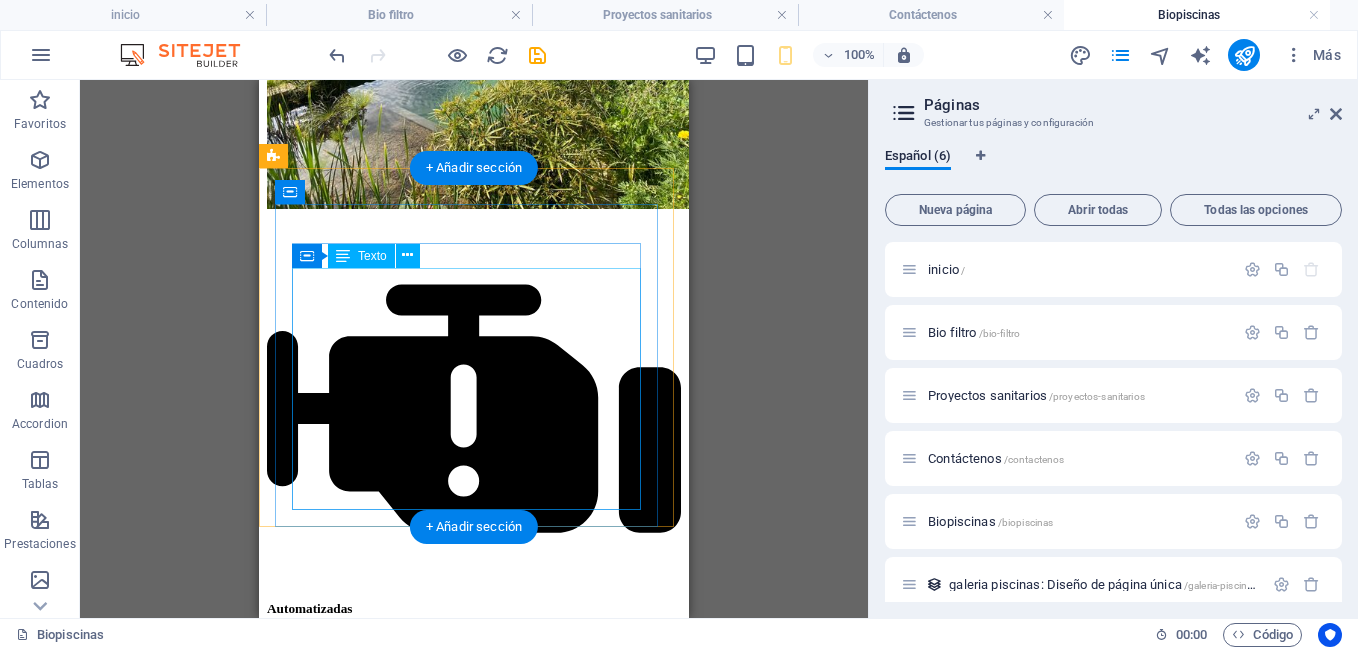scroll, scrollTop: 7348, scrollLeft: 0, axis: vertical 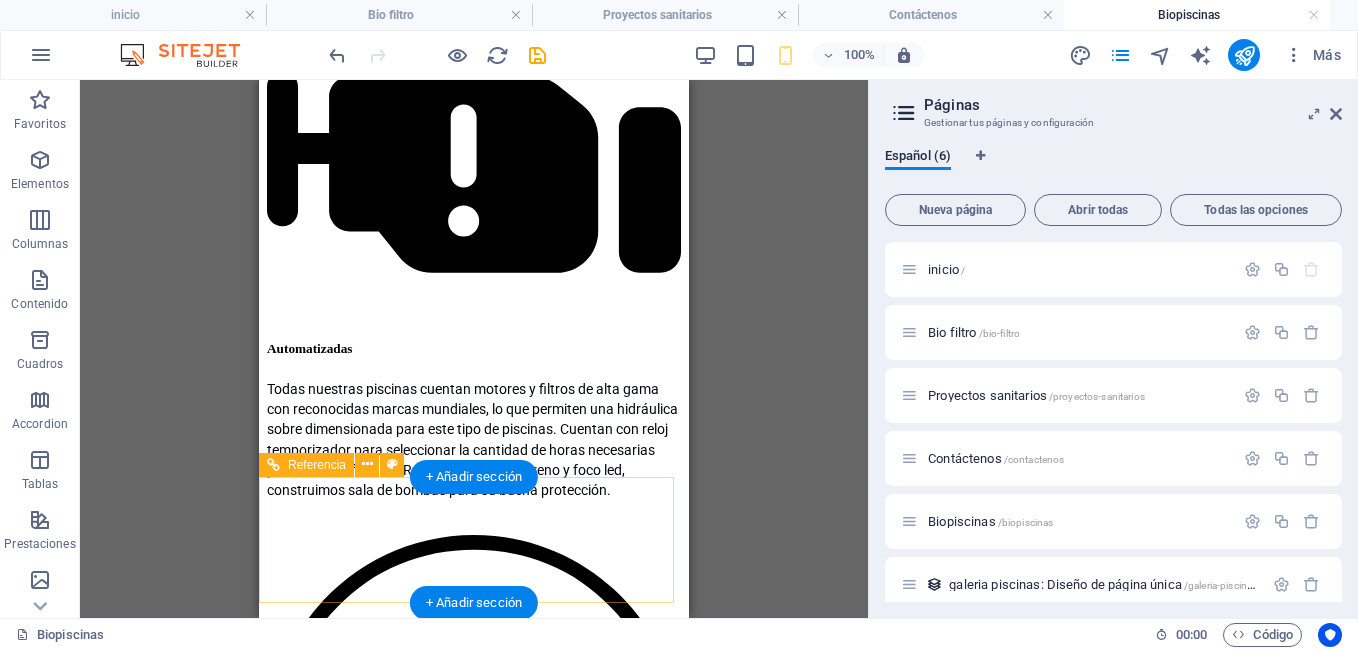 click on "@DerechosReservados 2021" at bounding box center [474, 7374] 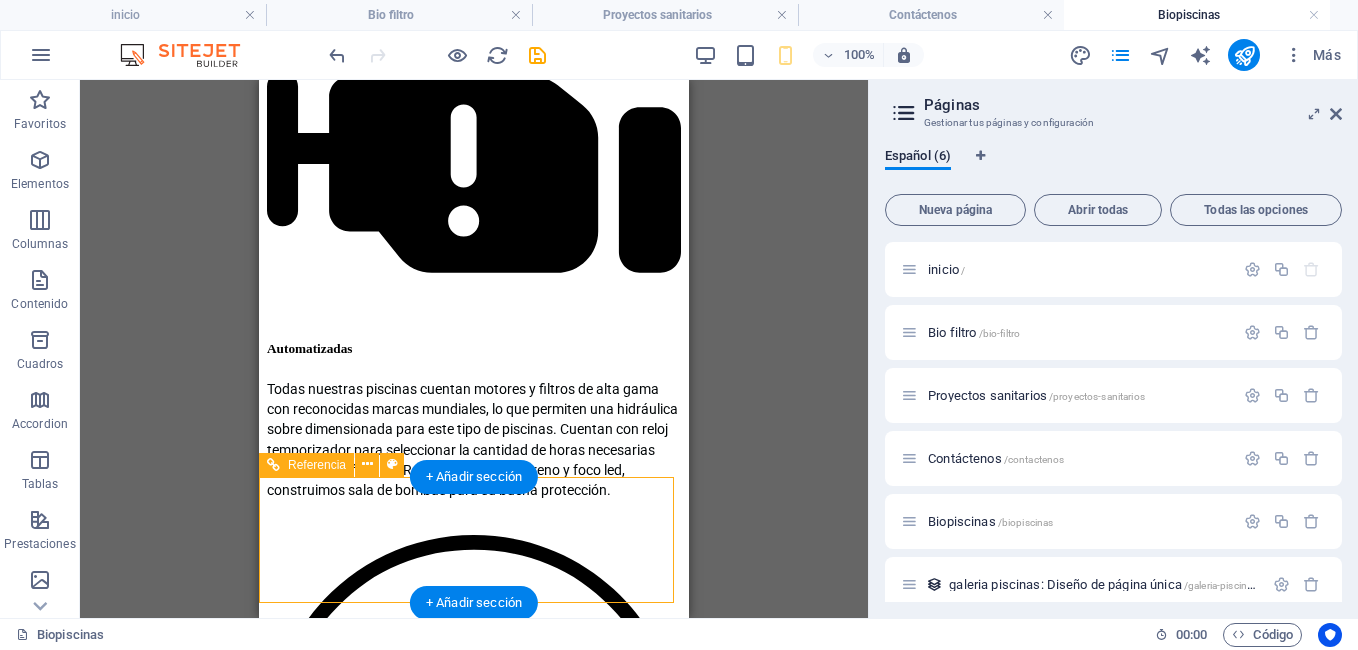click on "@DerechosReservados 2021" at bounding box center (474, 7374) 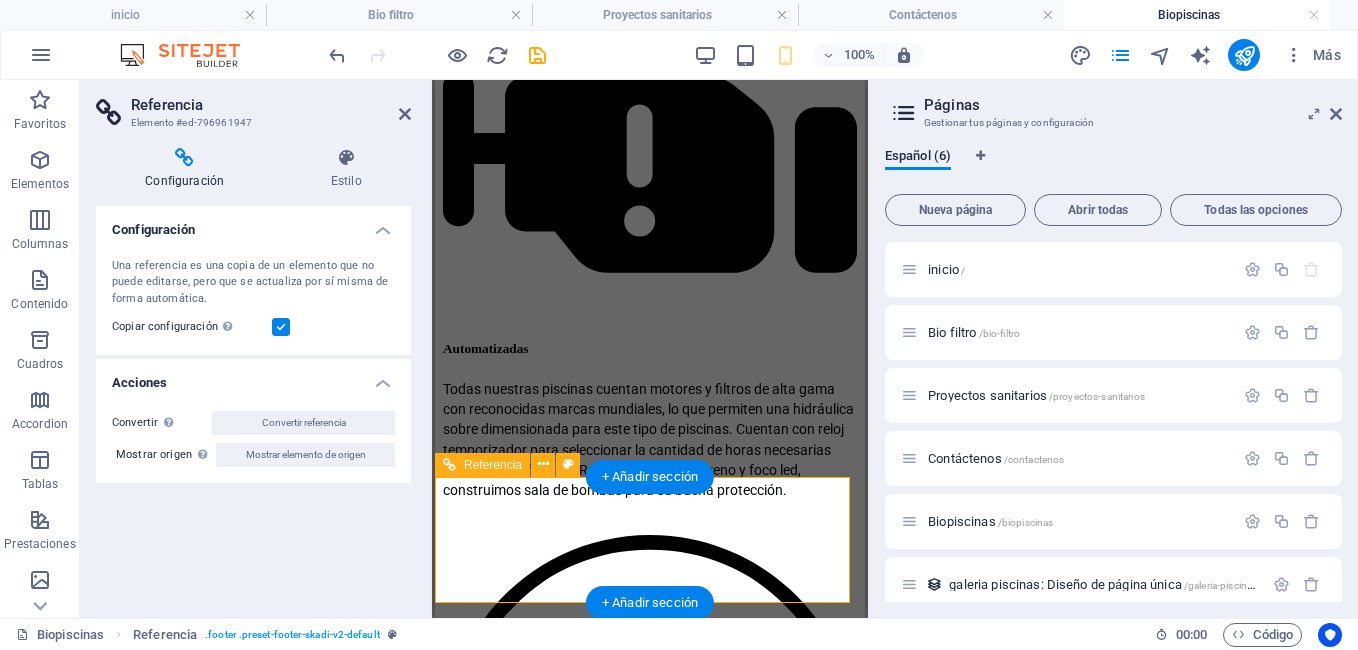 click on "@DerechosReservados 2021" at bounding box center (650, 7374) 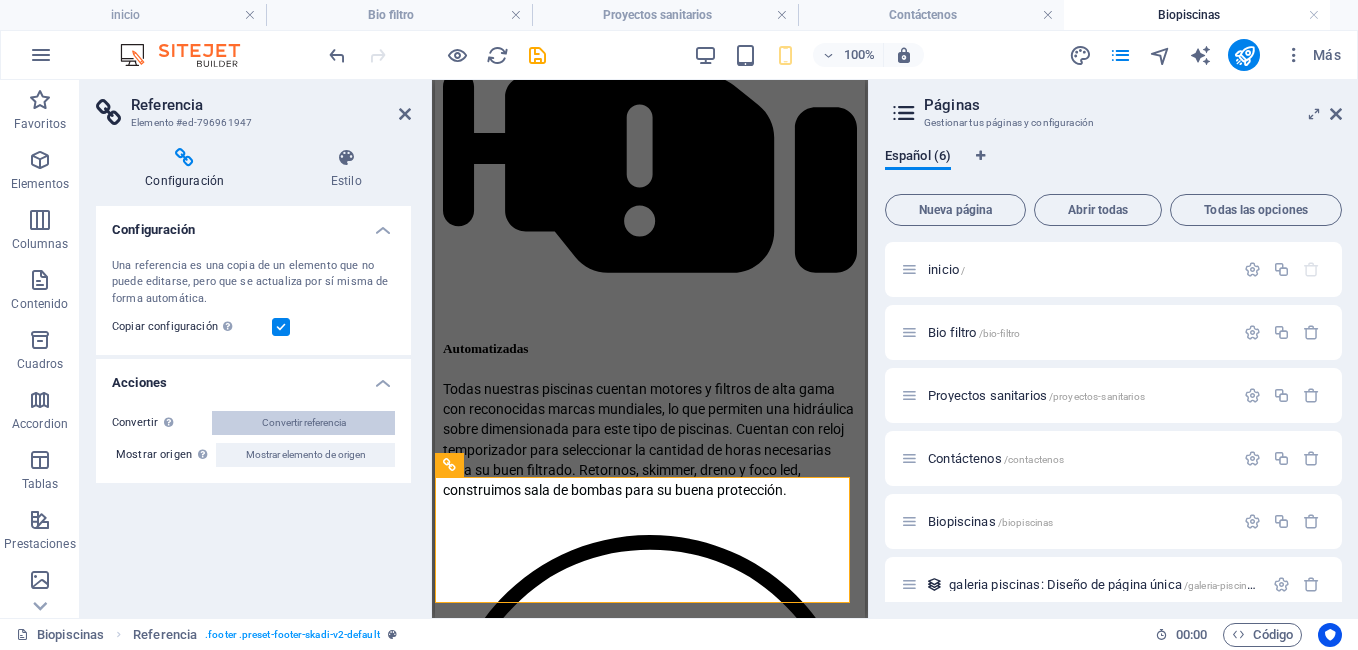 click on "Convertir referencia" at bounding box center [304, 423] 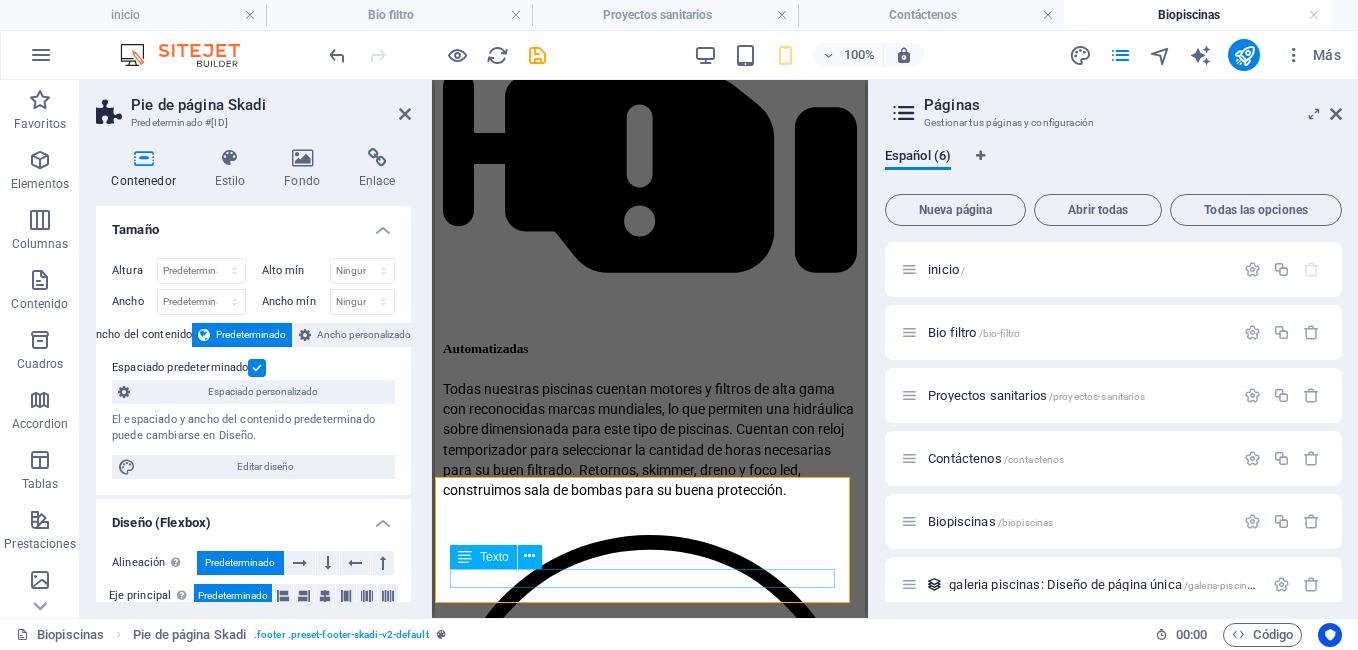 click on "@DerechosReservados 2021" at bounding box center (650, 7374) 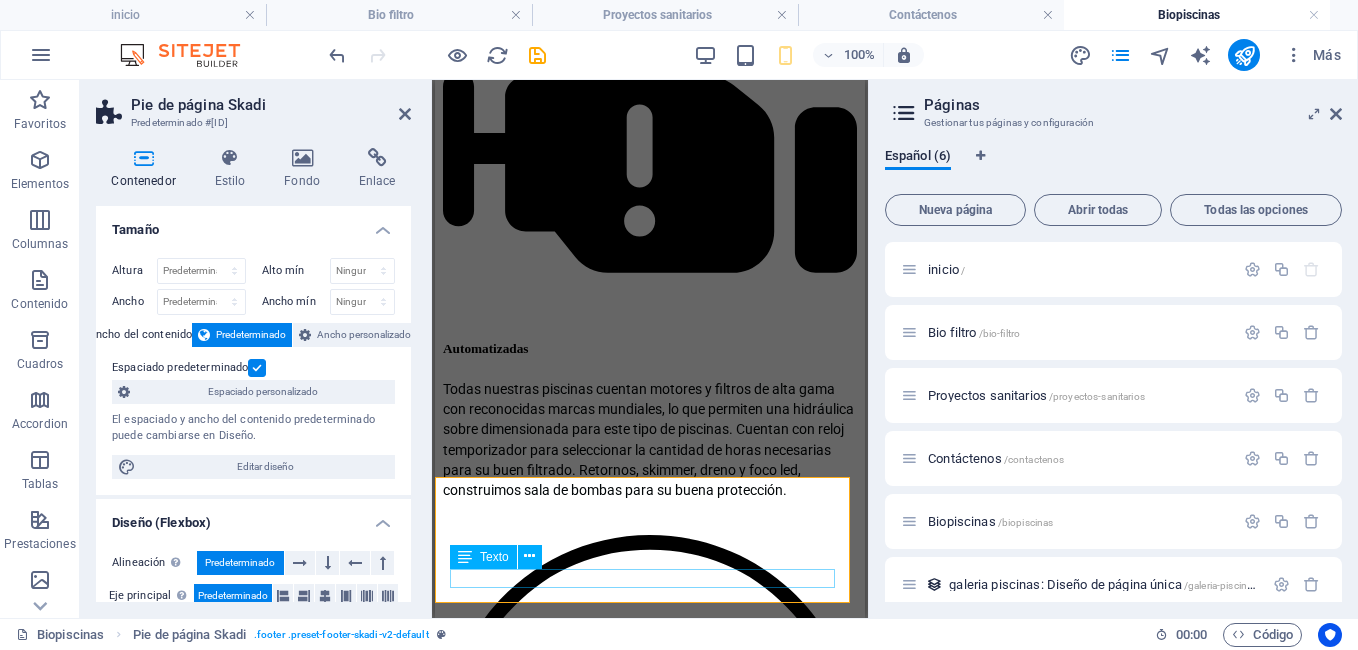 click on "@DerechosReservados 2021" at bounding box center [650, 7374] 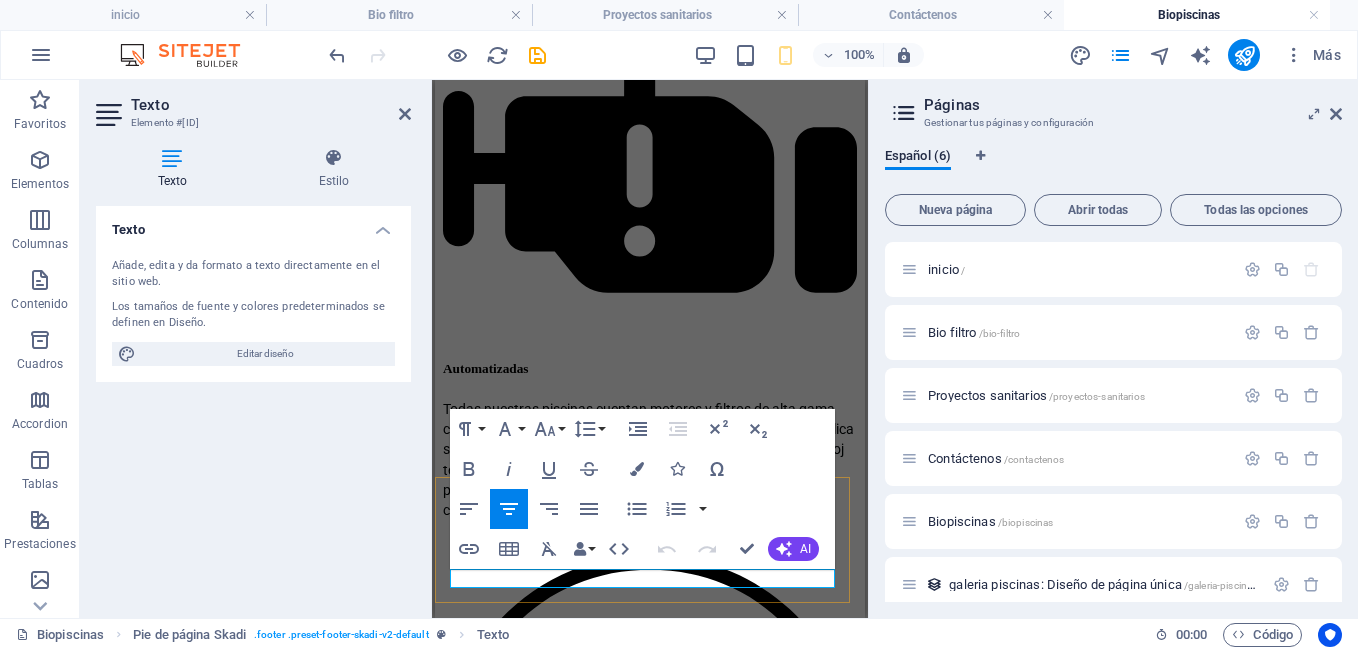 scroll, scrollTop: 7348, scrollLeft: 0, axis: vertical 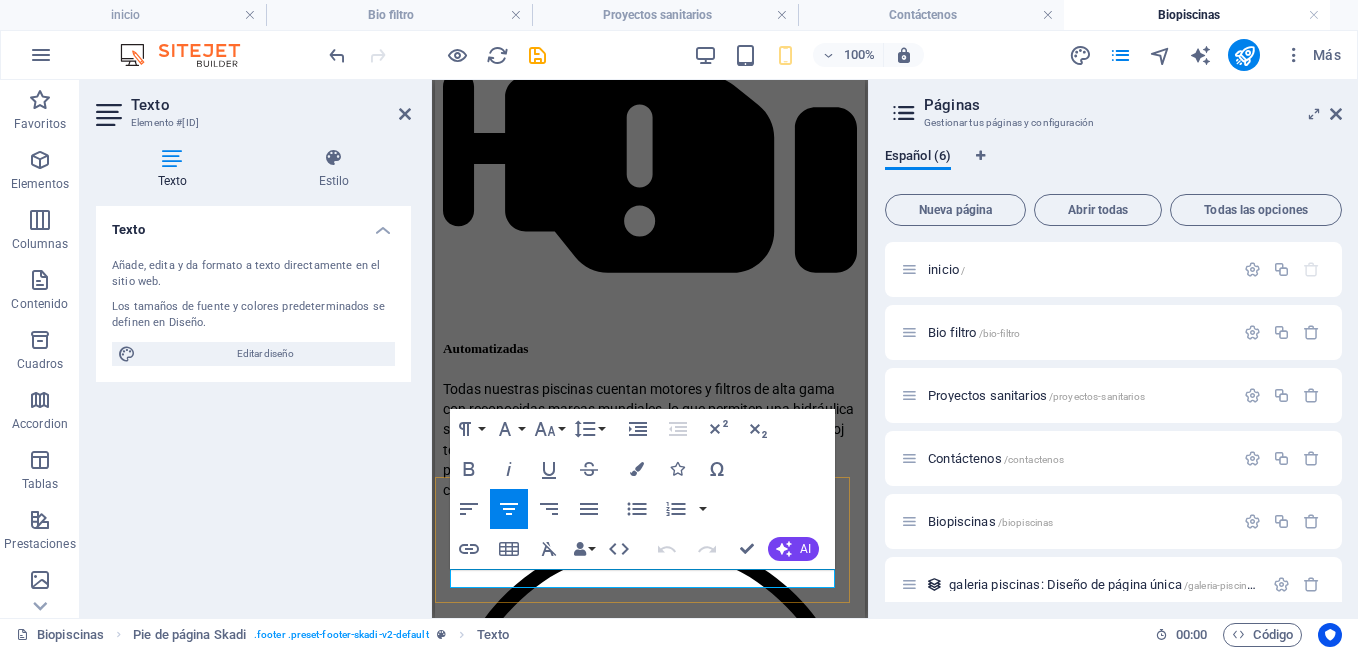 click on "@DerechosReservados 2021" at bounding box center [650, 7374] 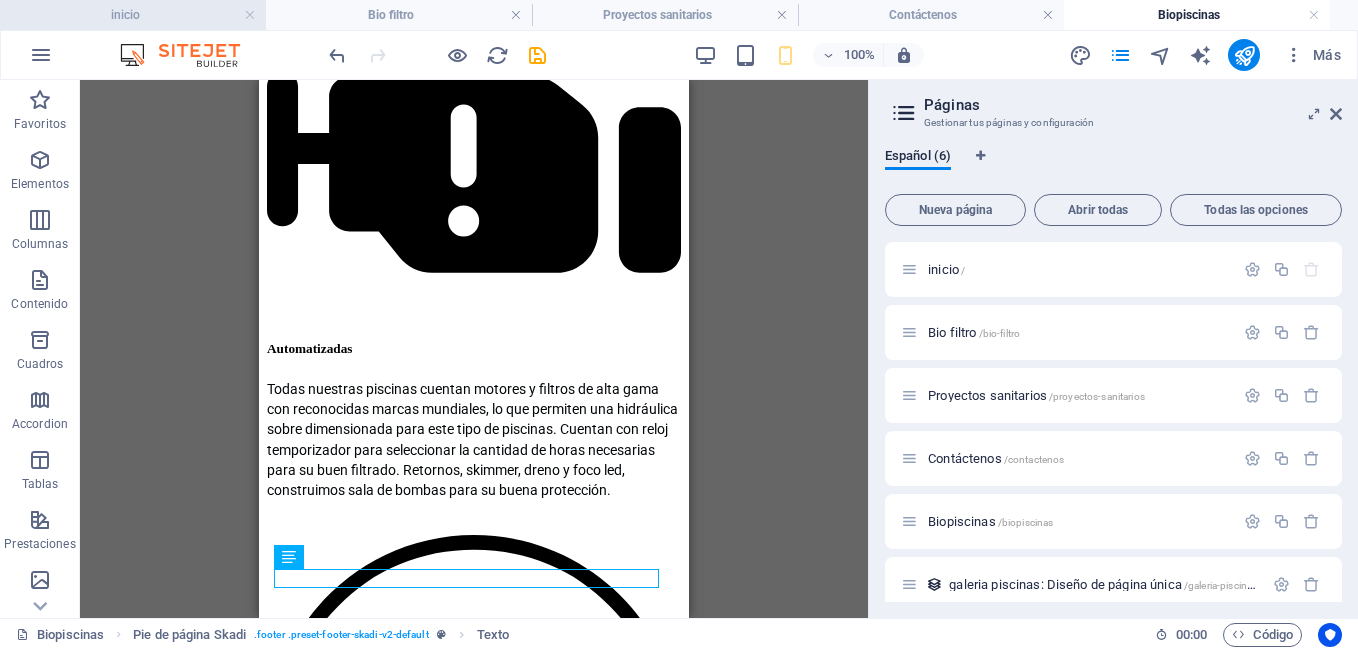 click on "inicio" at bounding box center (133, 15) 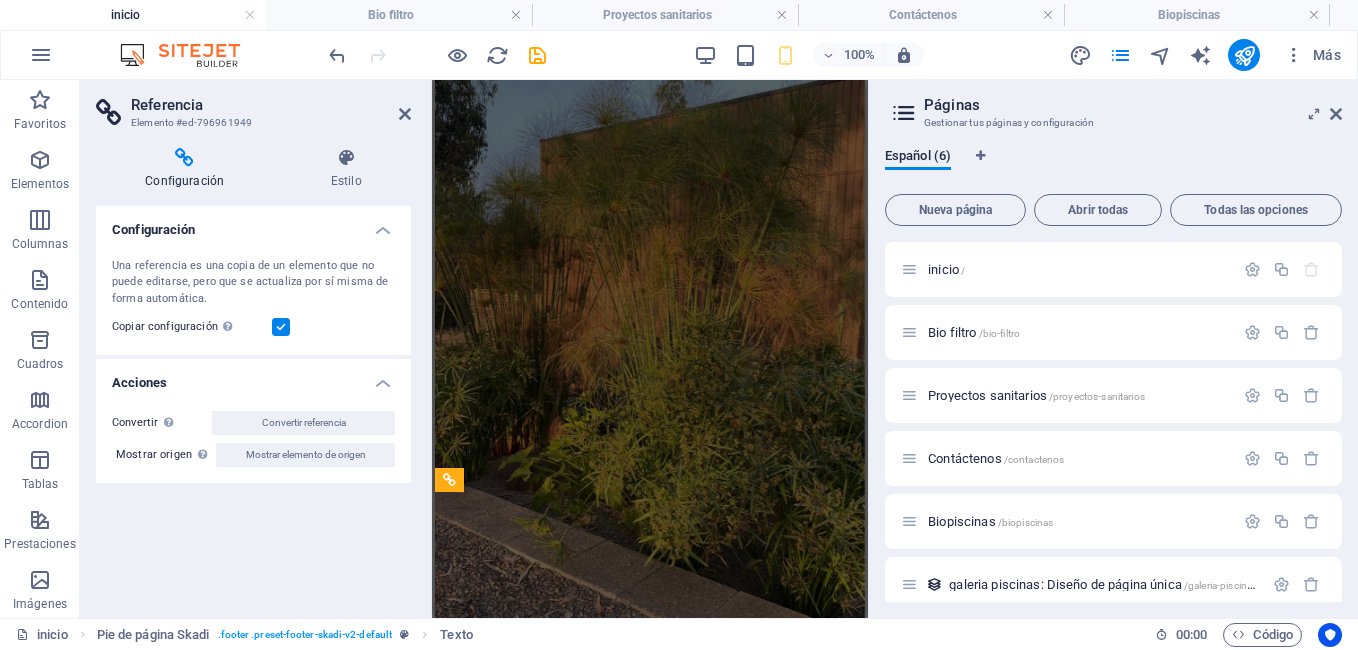 scroll, scrollTop: 0, scrollLeft: 0, axis: both 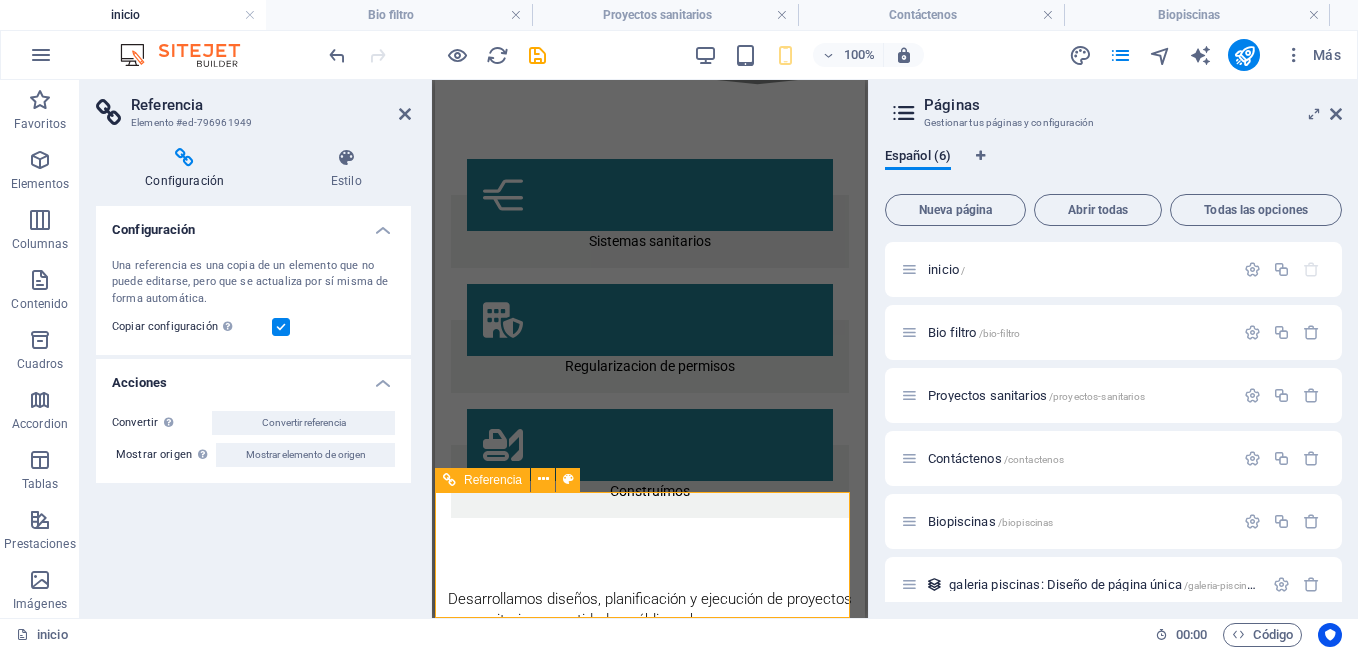 click on "@DerechosReservados 2021" at bounding box center [650, 2437] 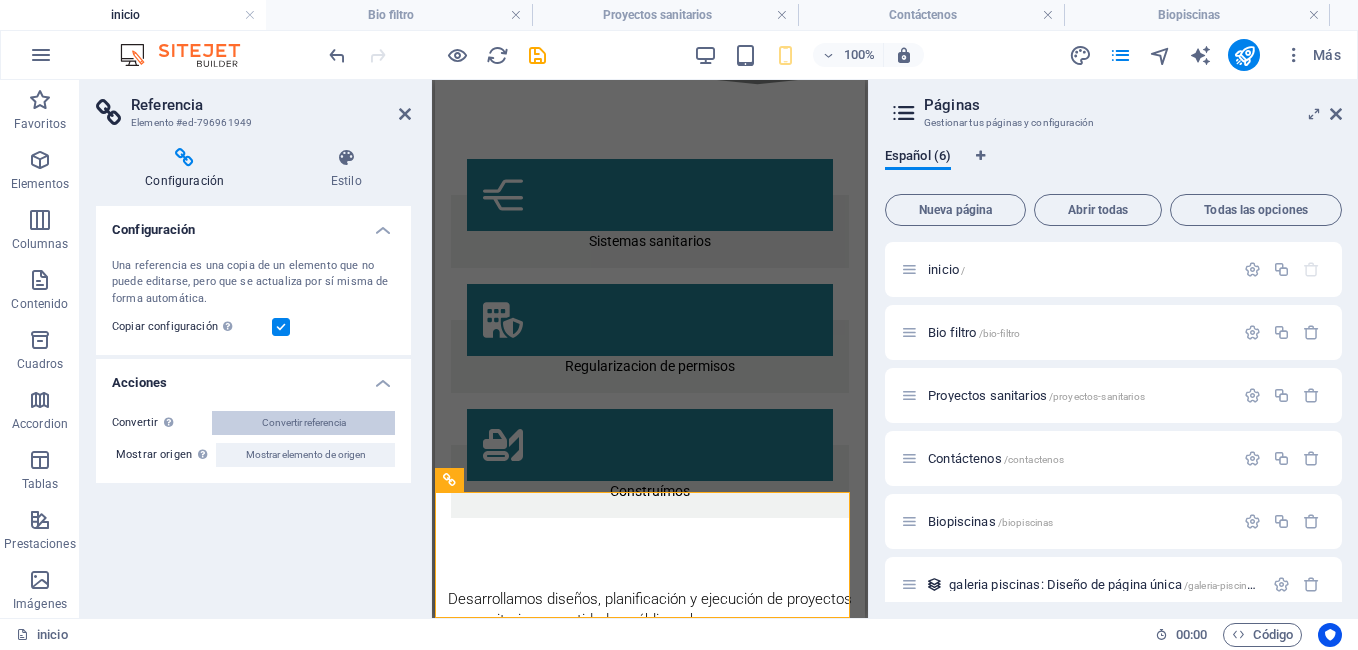click on "Convertir referencia" at bounding box center (304, 423) 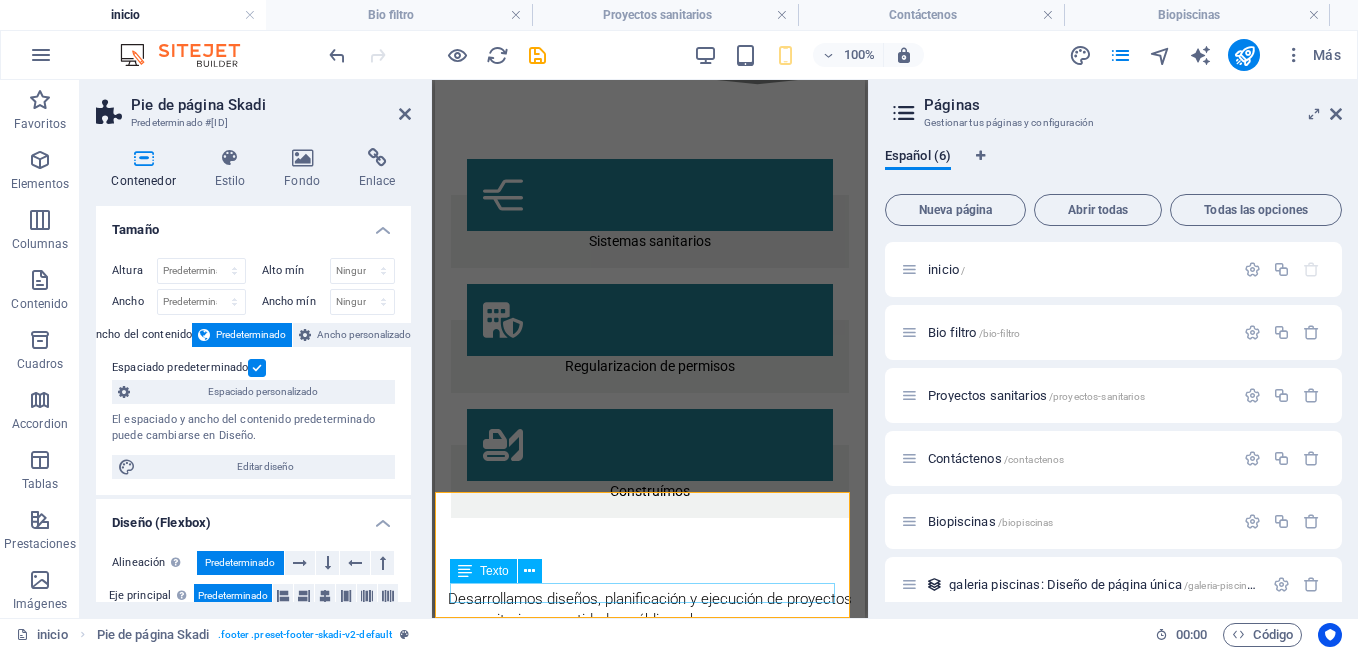 click on "@DerechosReservados 2021" at bounding box center [650, 2437] 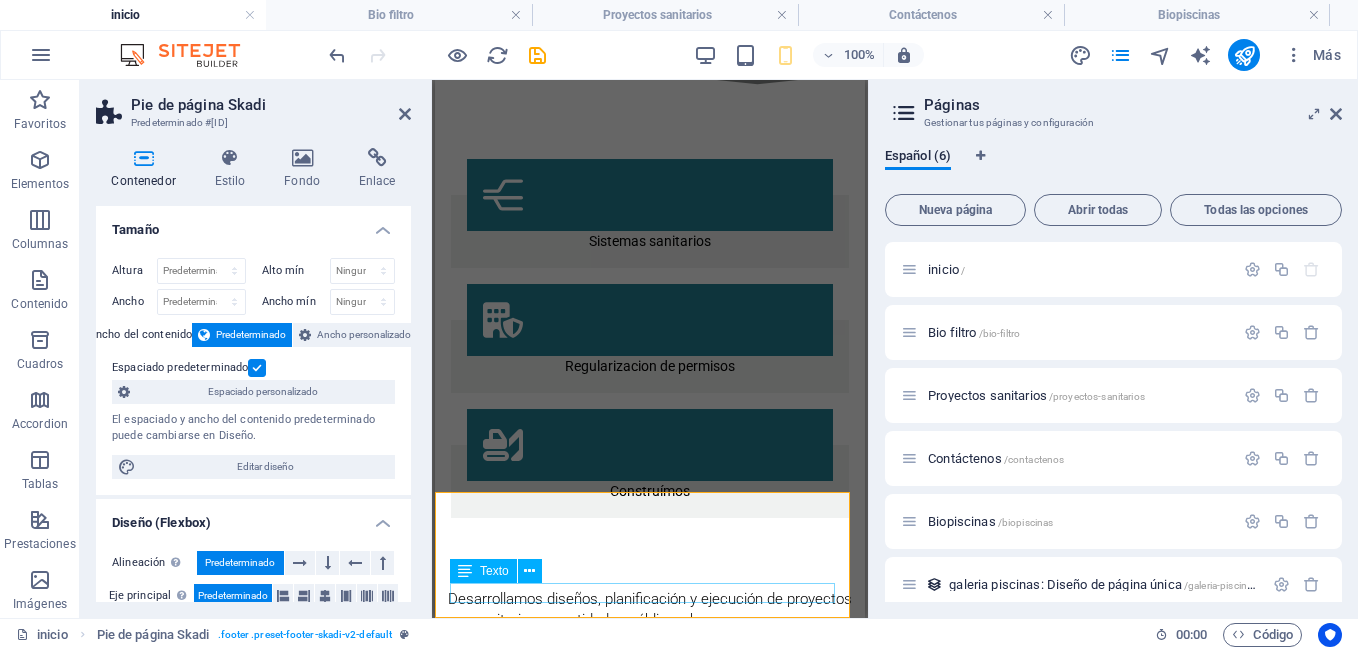 click on "@DerechosReservados 2021" at bounding box center (650, 2437) 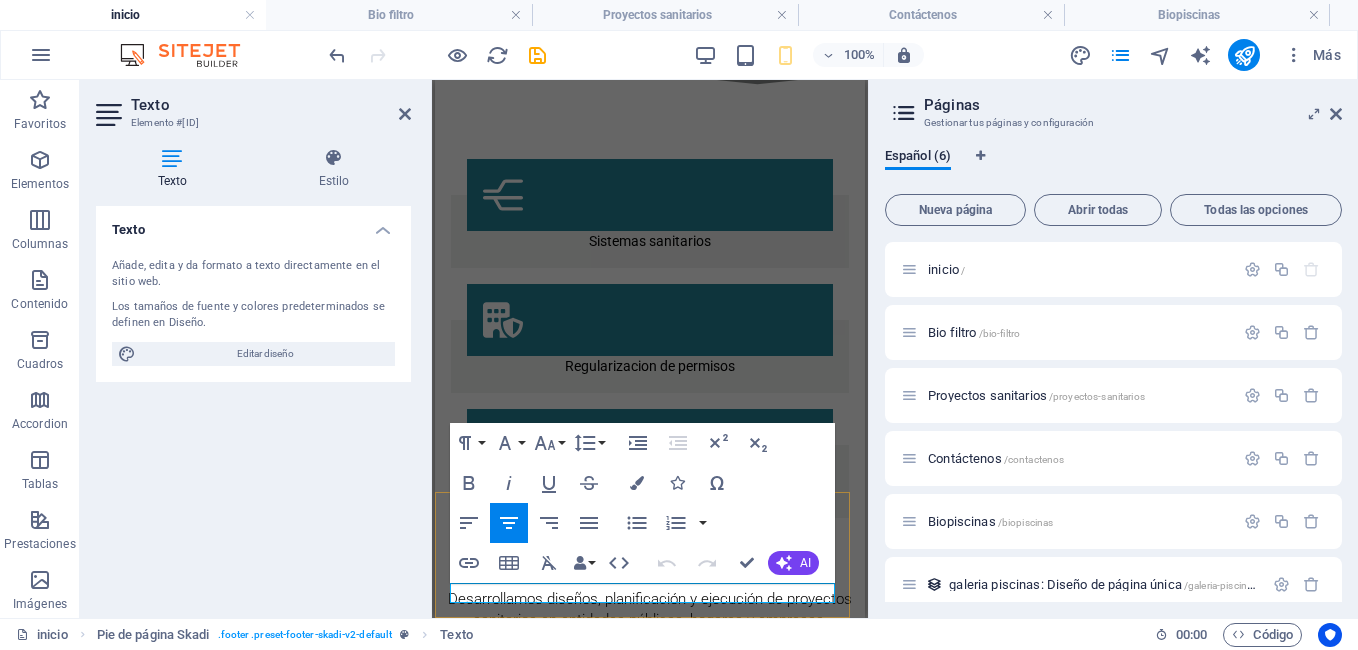 click on "@DerechosReservados 2021" at bounding box center (650, 2437) 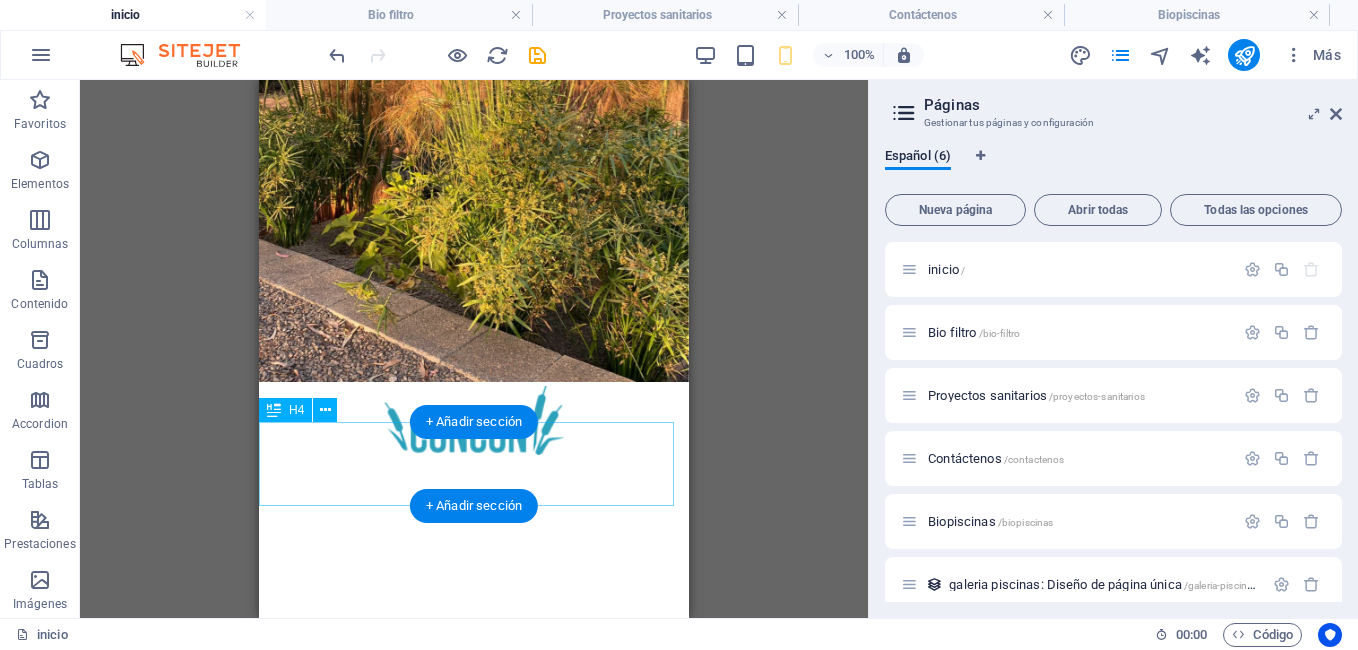 scroll, scrollTop: 0, scrollLeft: 0, axis: both 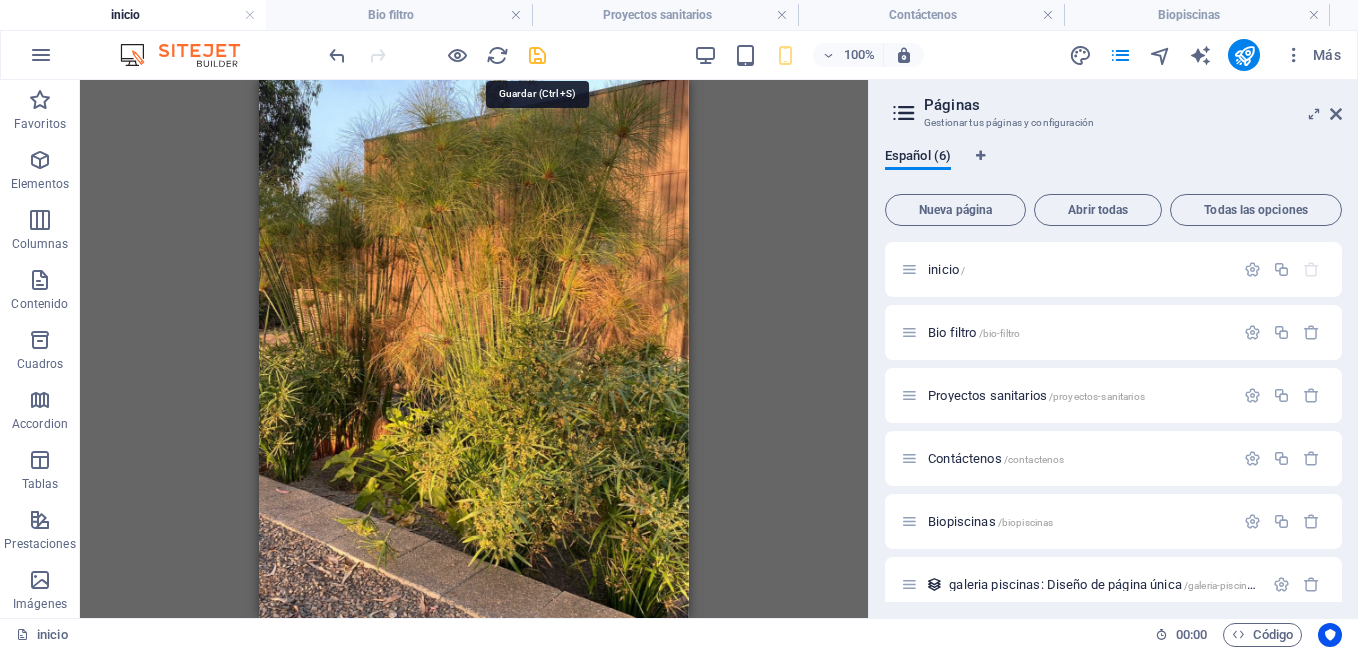 click at bounding box center [537, 55] 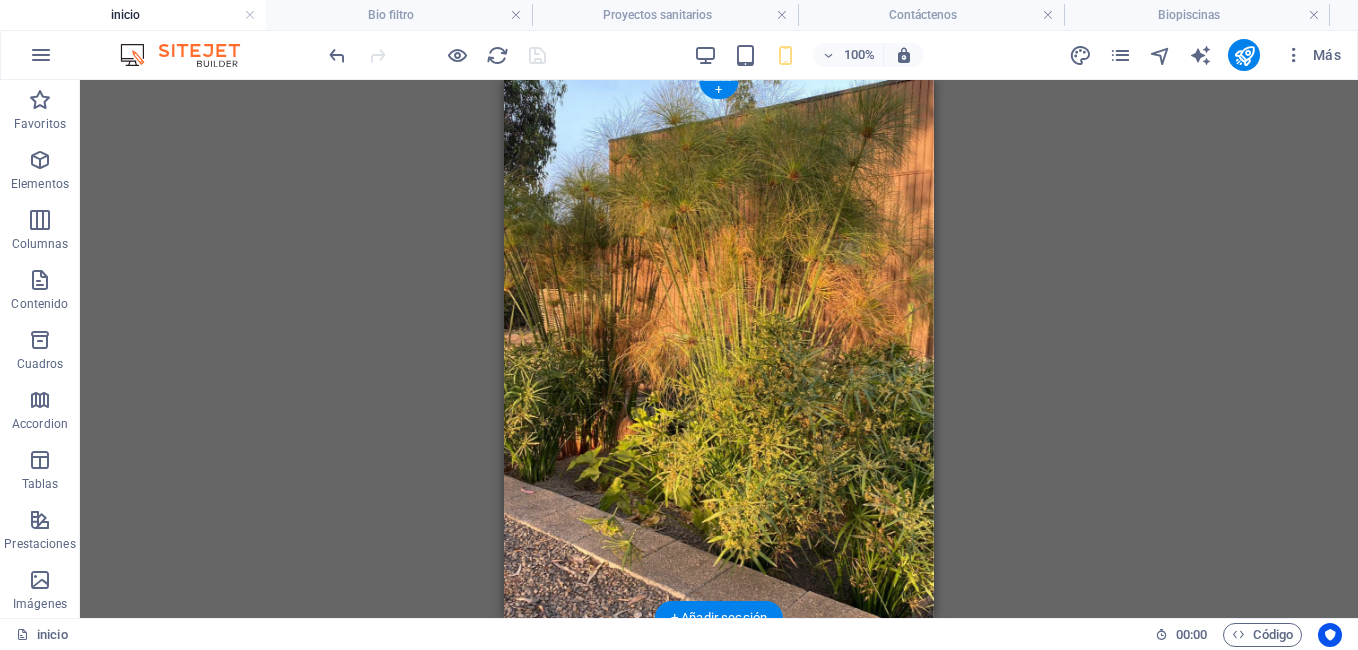 scroll, scrollTop: 6, scrollLeft: 0, axis: vertical 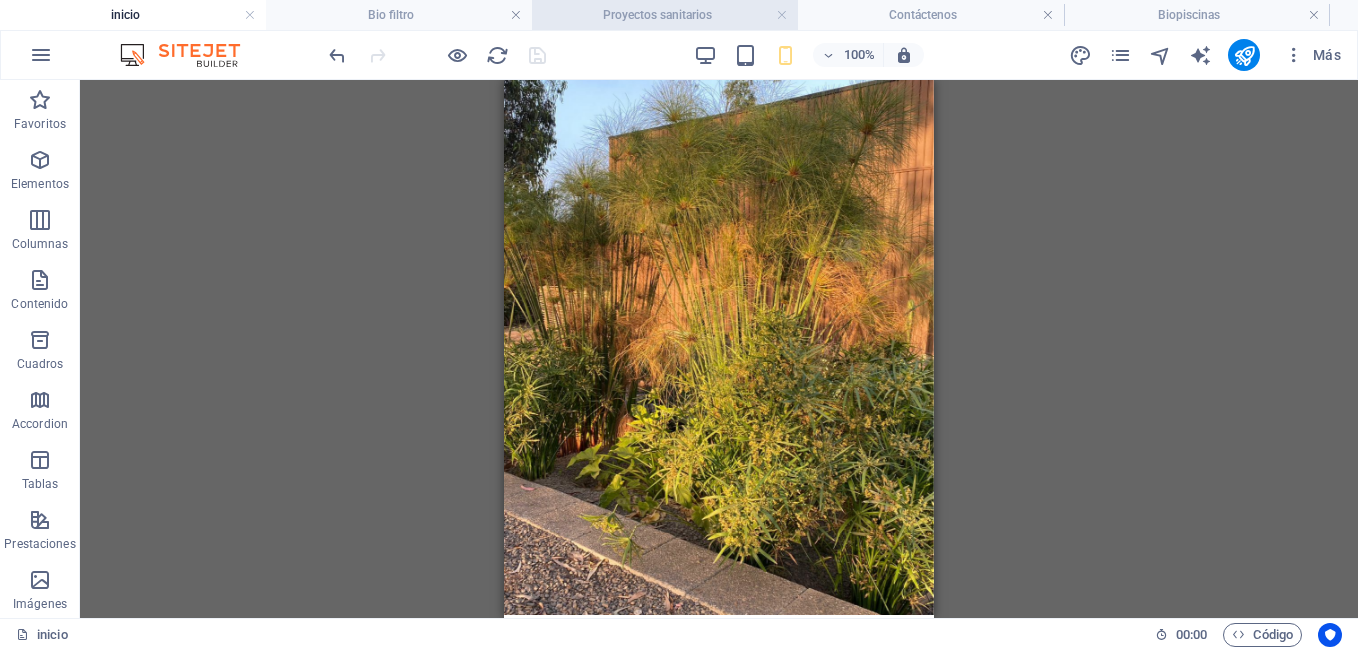 click on "Proyectos sanitarios" at bounding box center [665, 15] 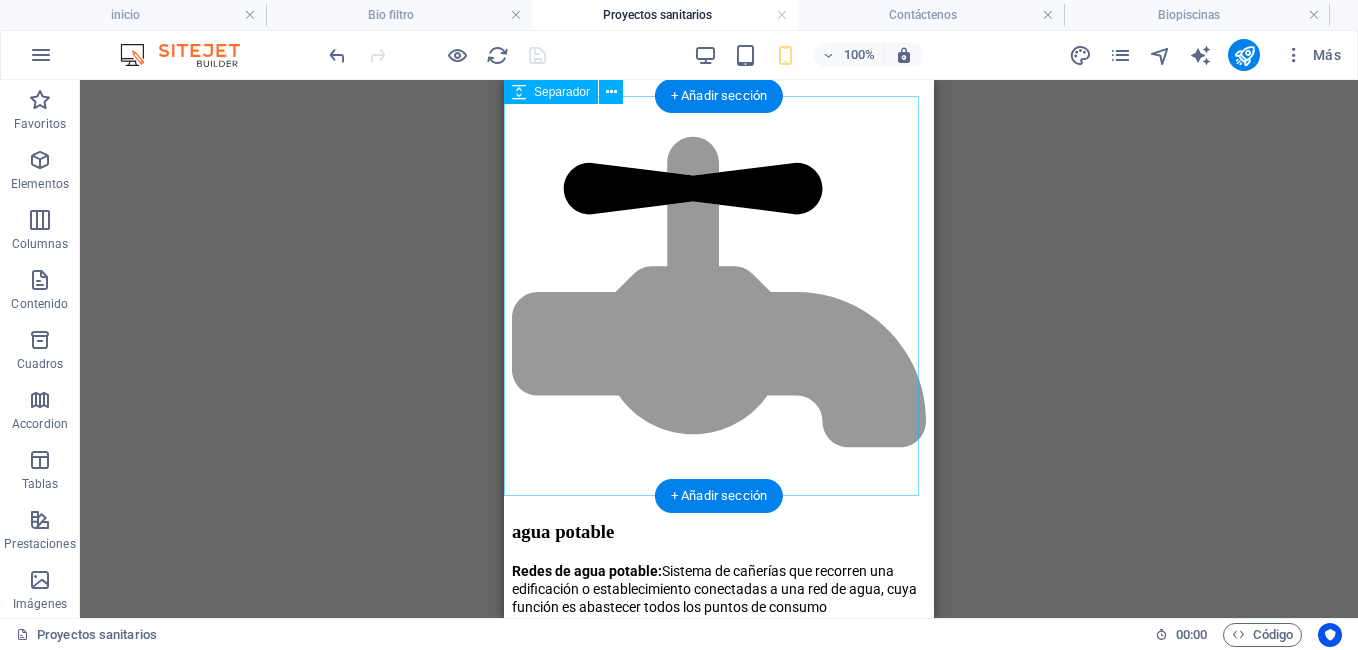scroll, scrollTop: 3160, scrollLeft: 0, axis: vertical 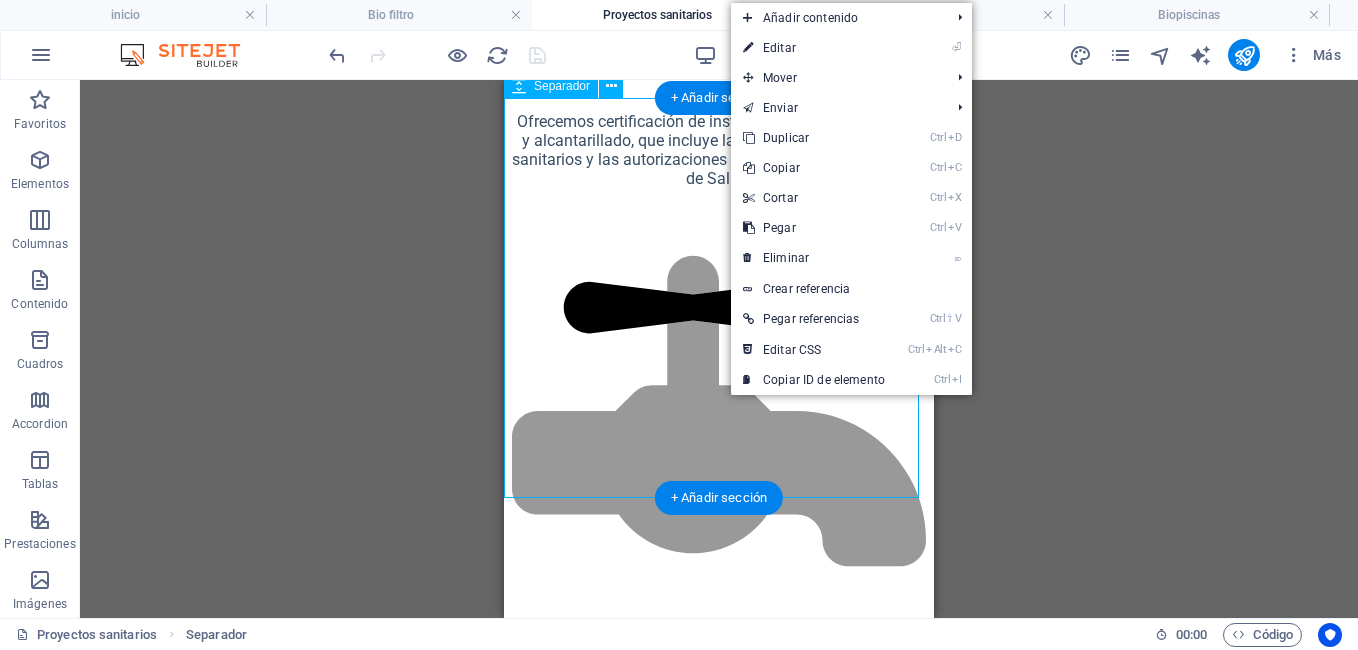 click at bounding box center [719, 1808] 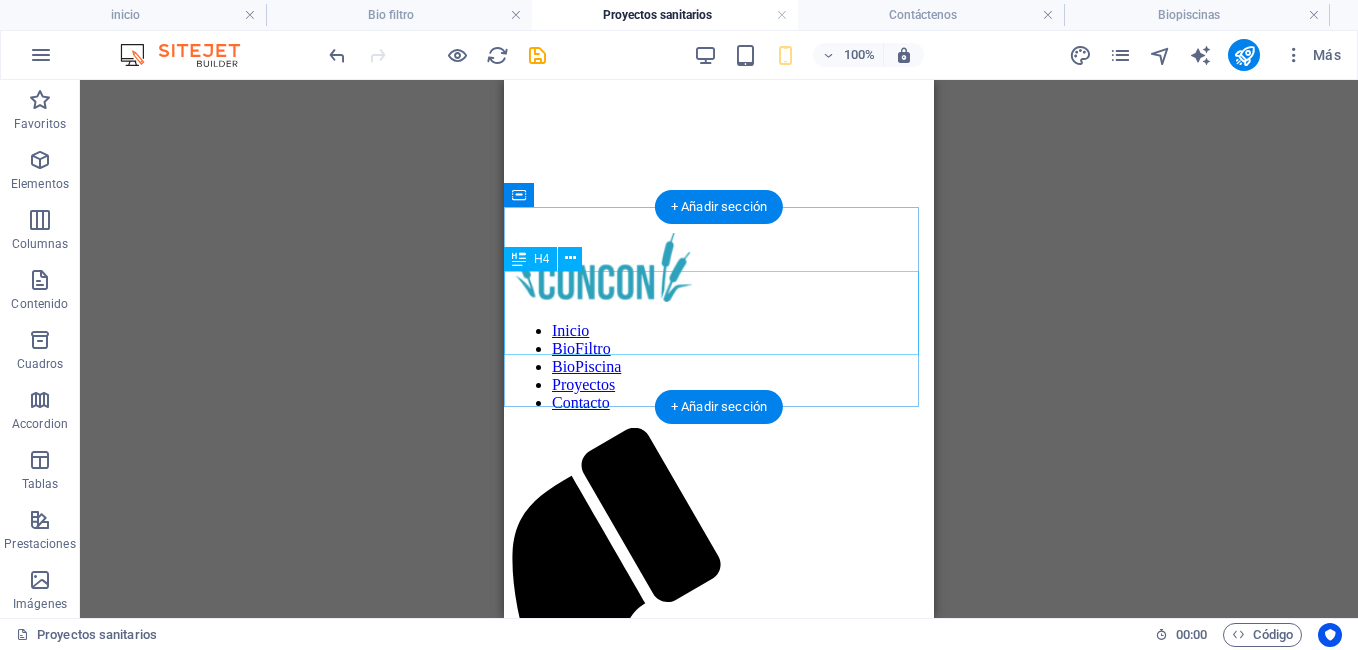 scroll, scrollTop: 0, scrollLeft: 0, axis: both 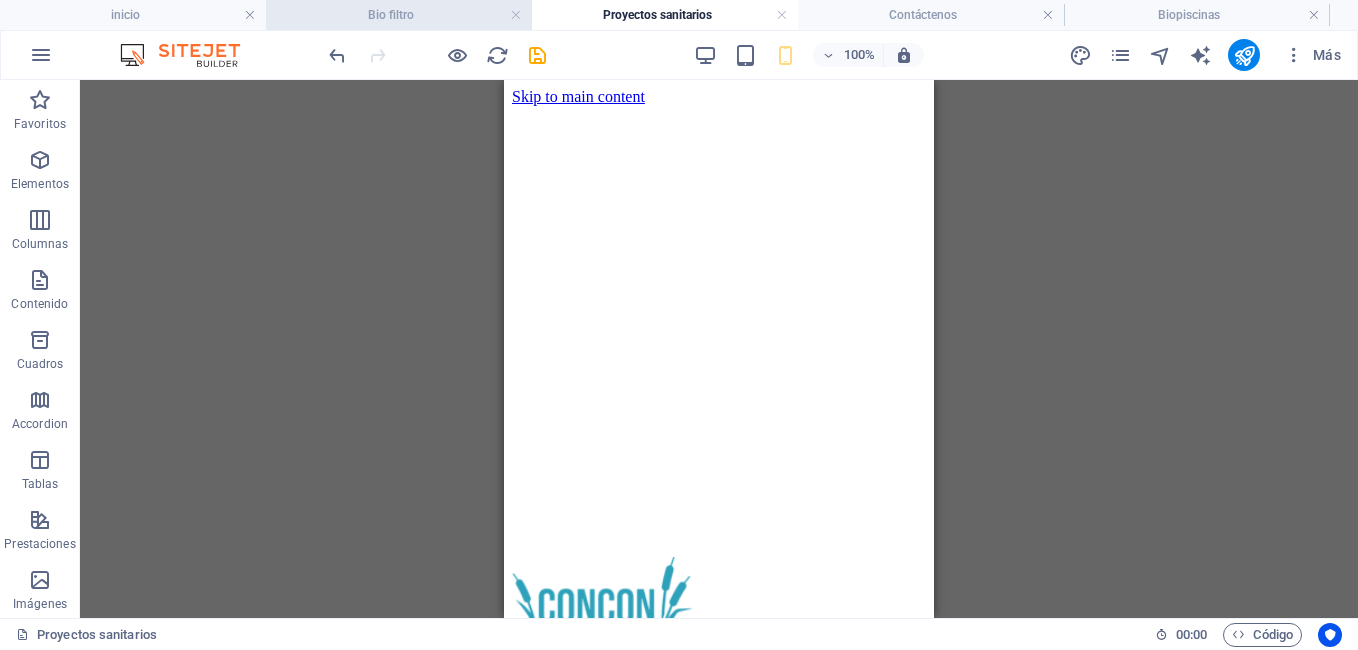 click on "Bio filtro" at bounding box center [399, 15] 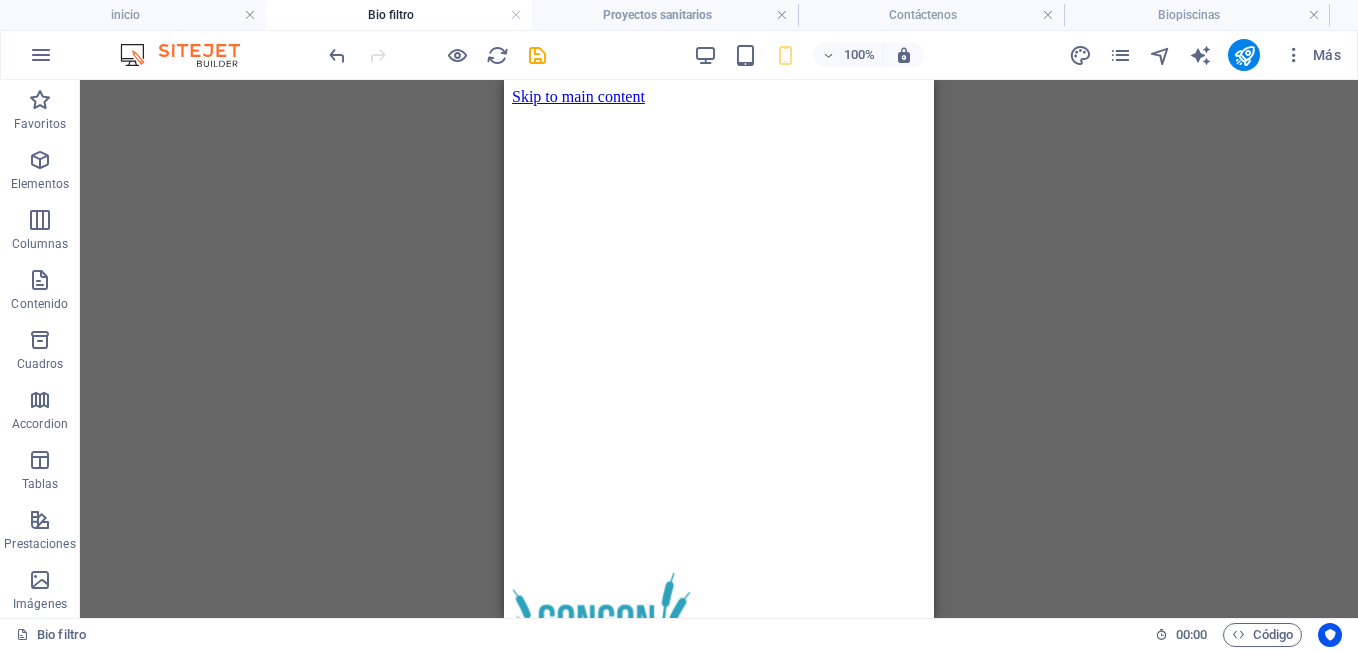 scroll, scrollTop: 4081, scrollLeft: 0, axis: vertical 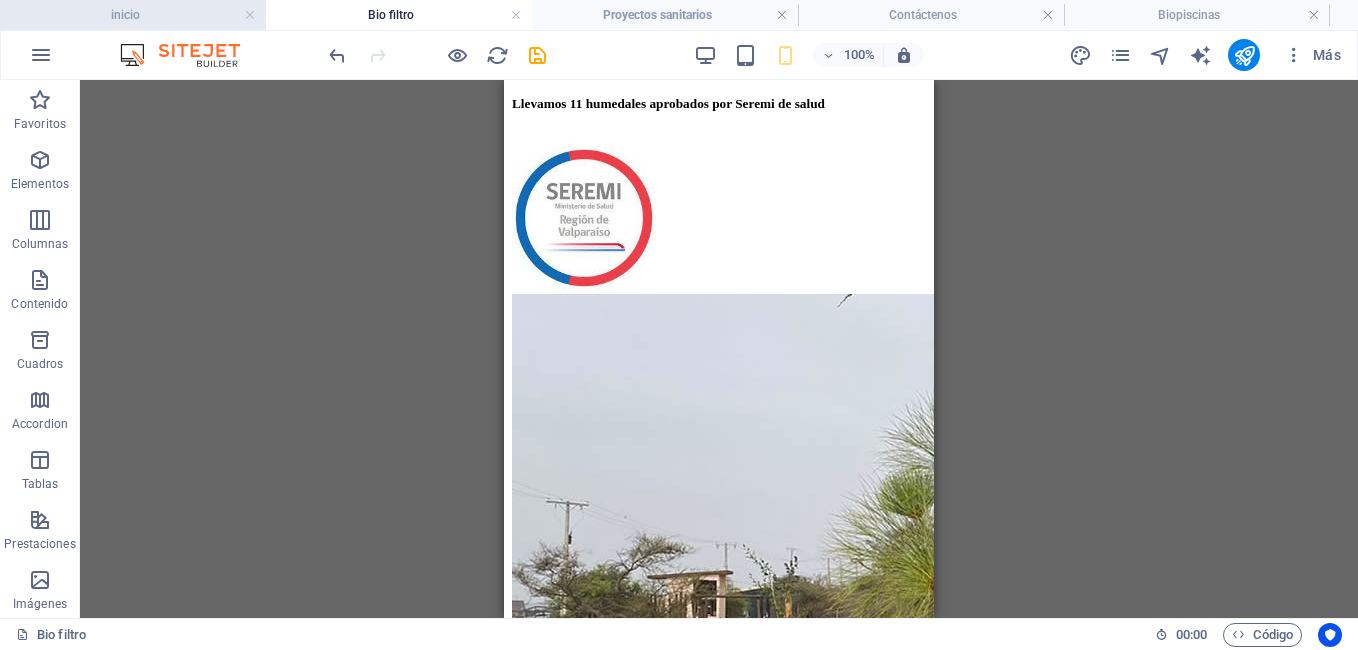 click on "inicio" at bounding box center [133, 15] 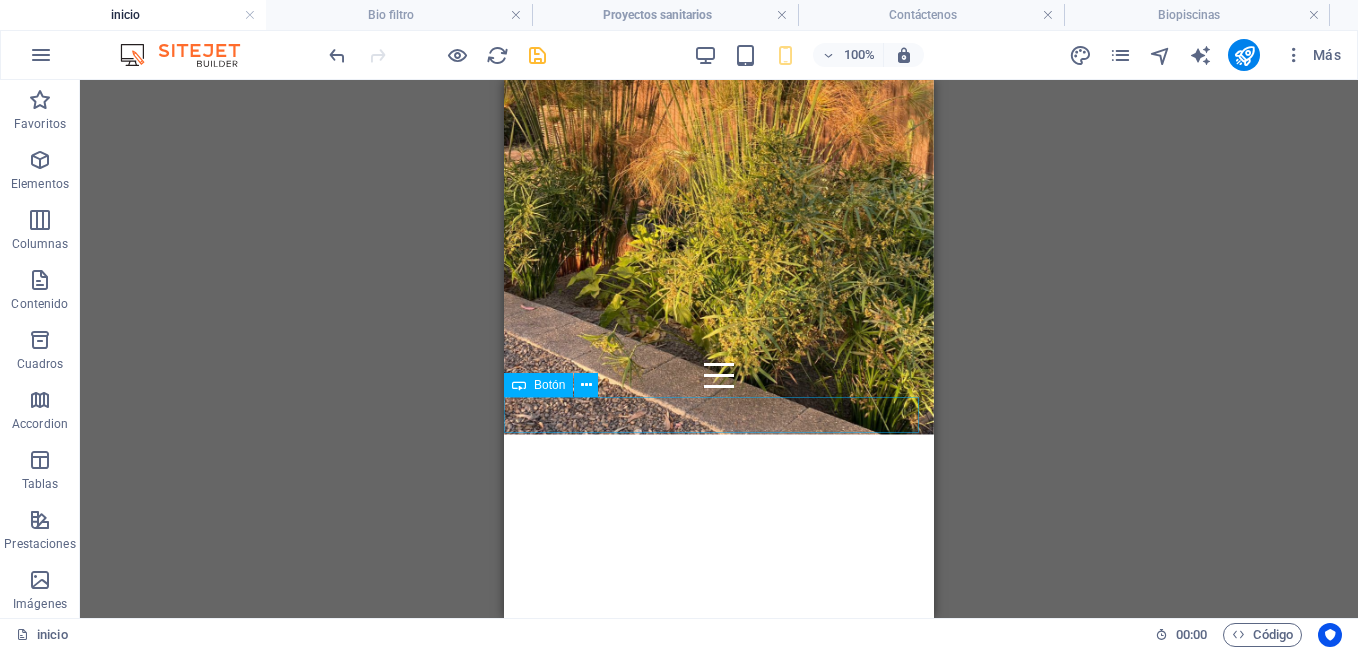 scroll, scrollTop: 368, scrollLeft: 0, axis: vertical 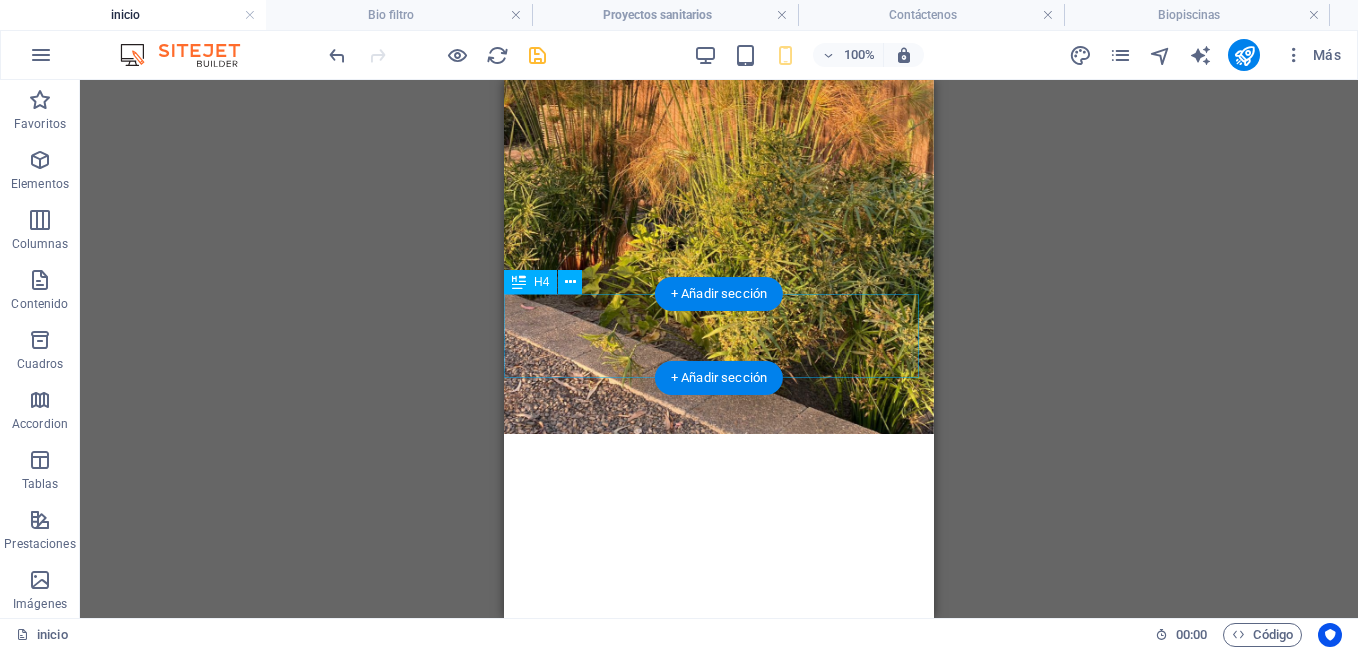 click on "Desarrollamos soluciones naturales y ecologicas para el tratamiento de aguas residuales según la necesidad de cada cliente. Sistemas sanitarios, pozos profundos, planos, regularizaciones e inscripción en entidades públicas." at bounding box center [719, 1162] 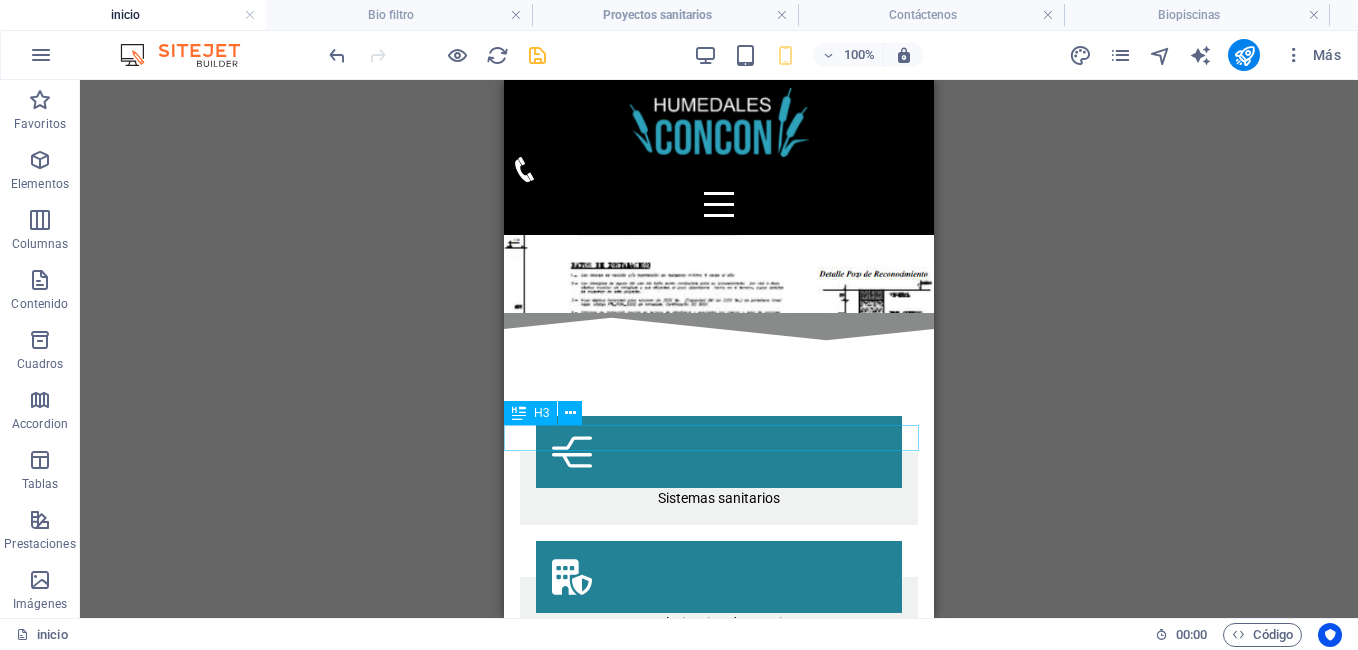 scroll, scrollTop: 1697, scrollLeft: 0, axis: vertical 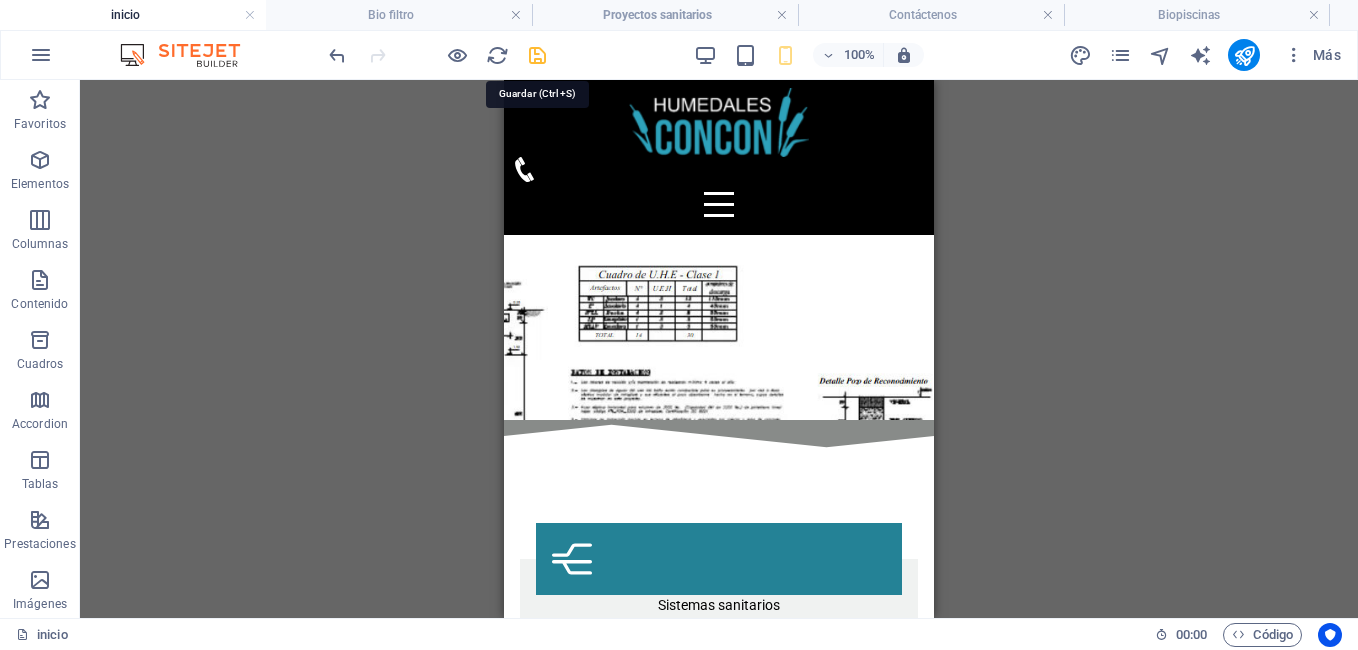 click at bounding box center [537, 55] 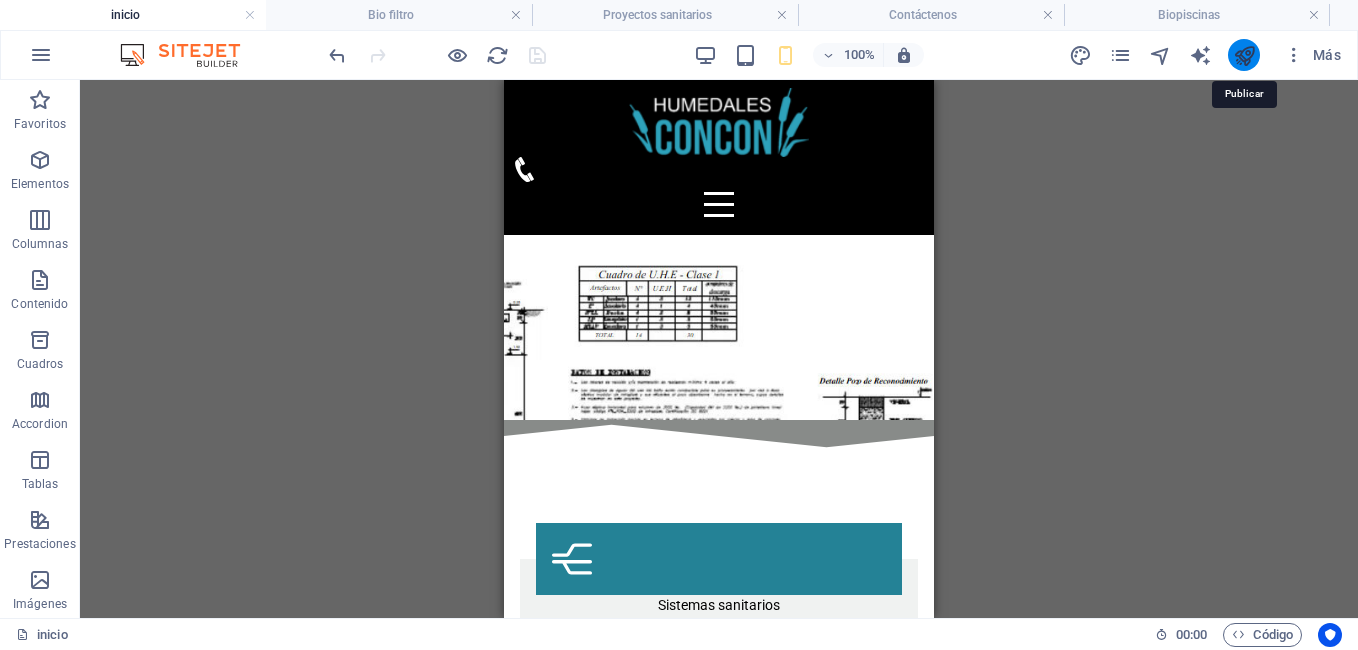 click at bounding box center (1244, 55) 